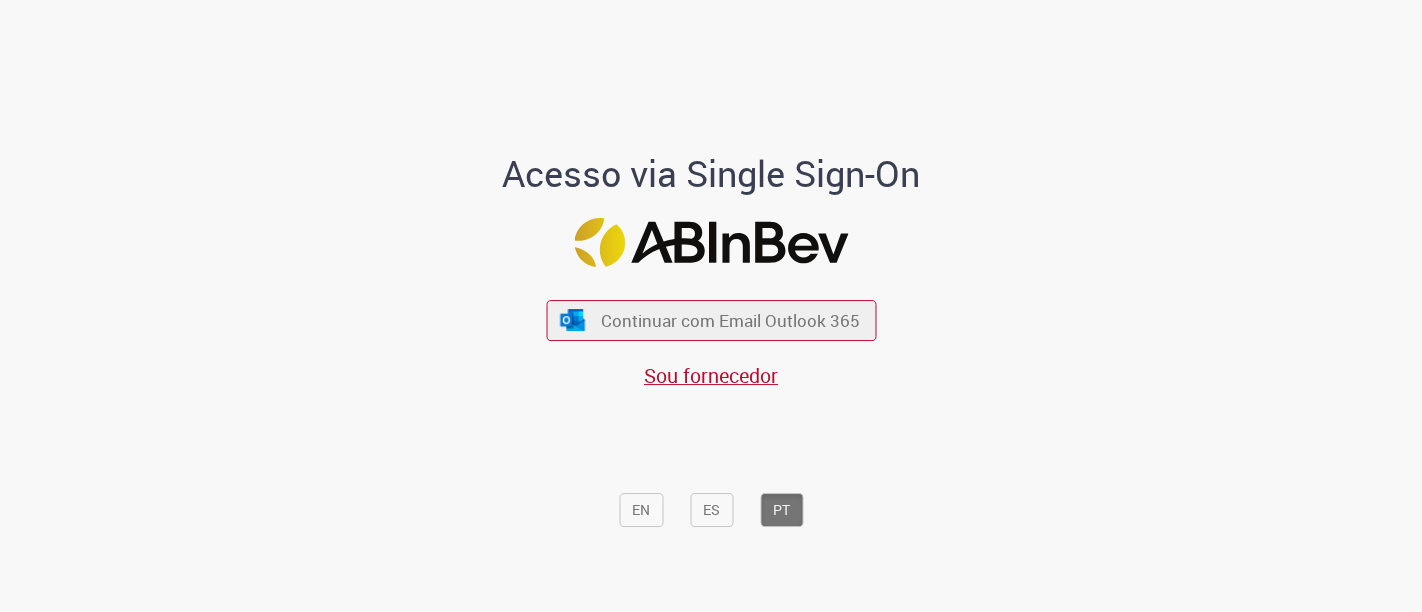 scroll, scrollTop: 0, scrollLeft: 0, axis: both 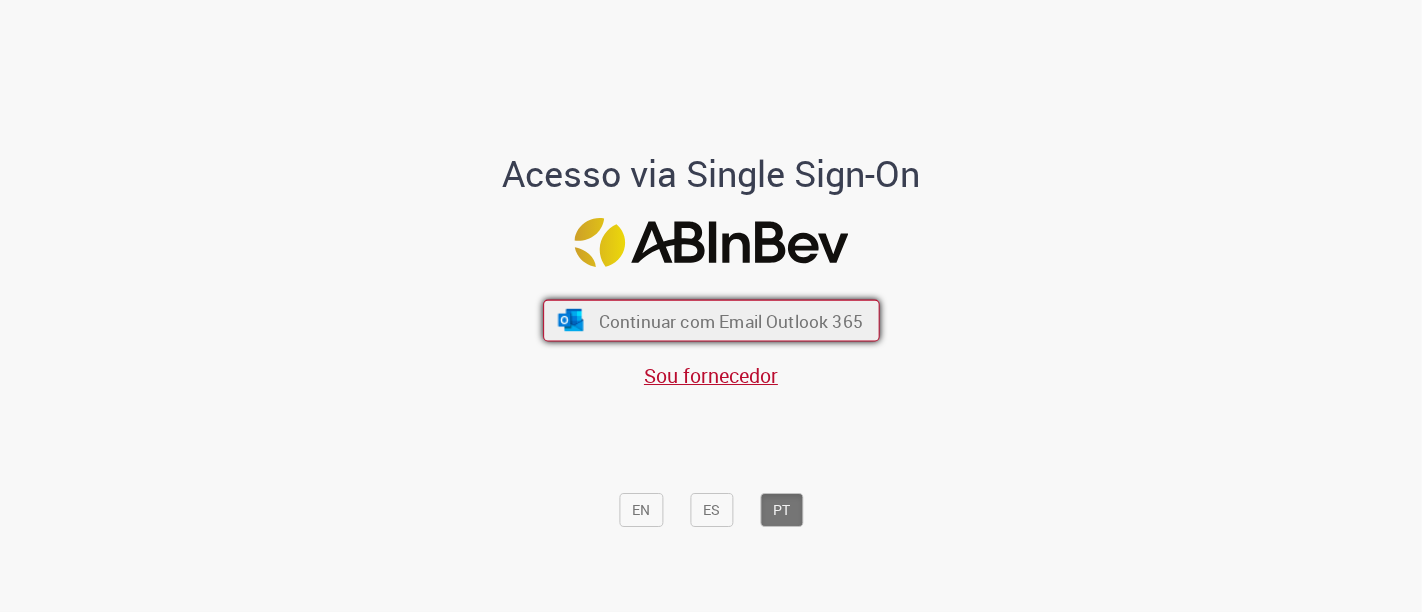 click on "Continuar com Email Outlook 365" at bounding box center [730, 320] 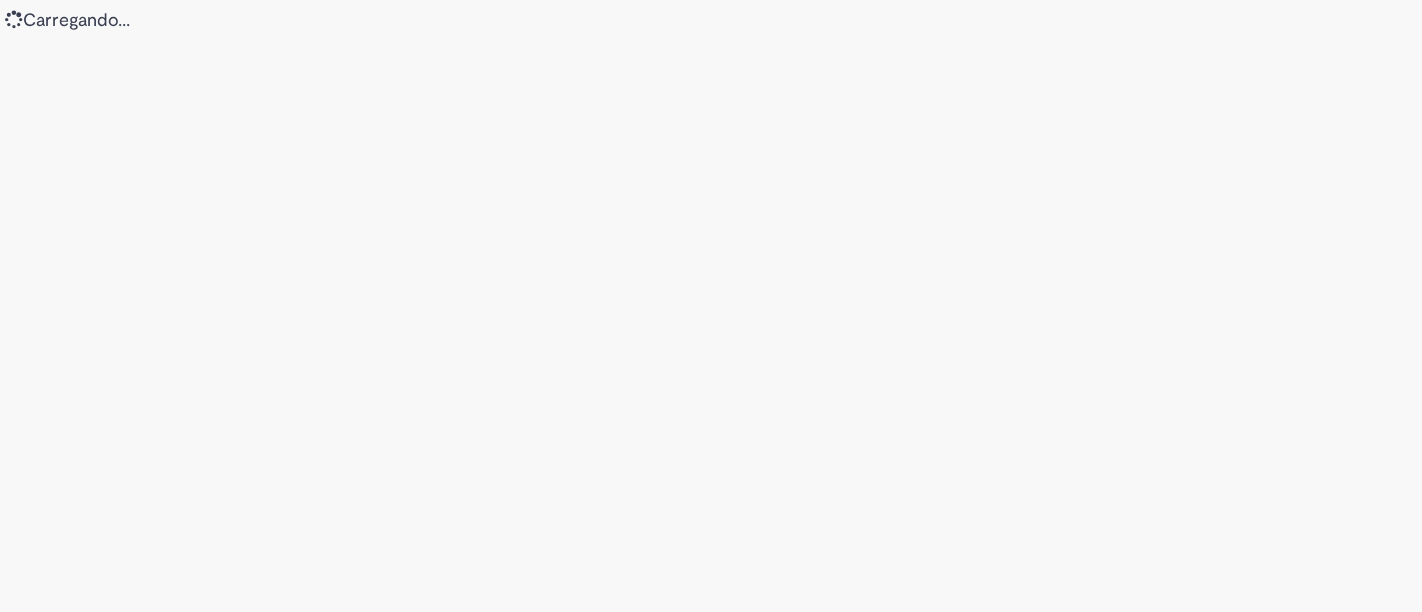 scroll, scrollTop: 0, scrollLeft: 0, axis: both 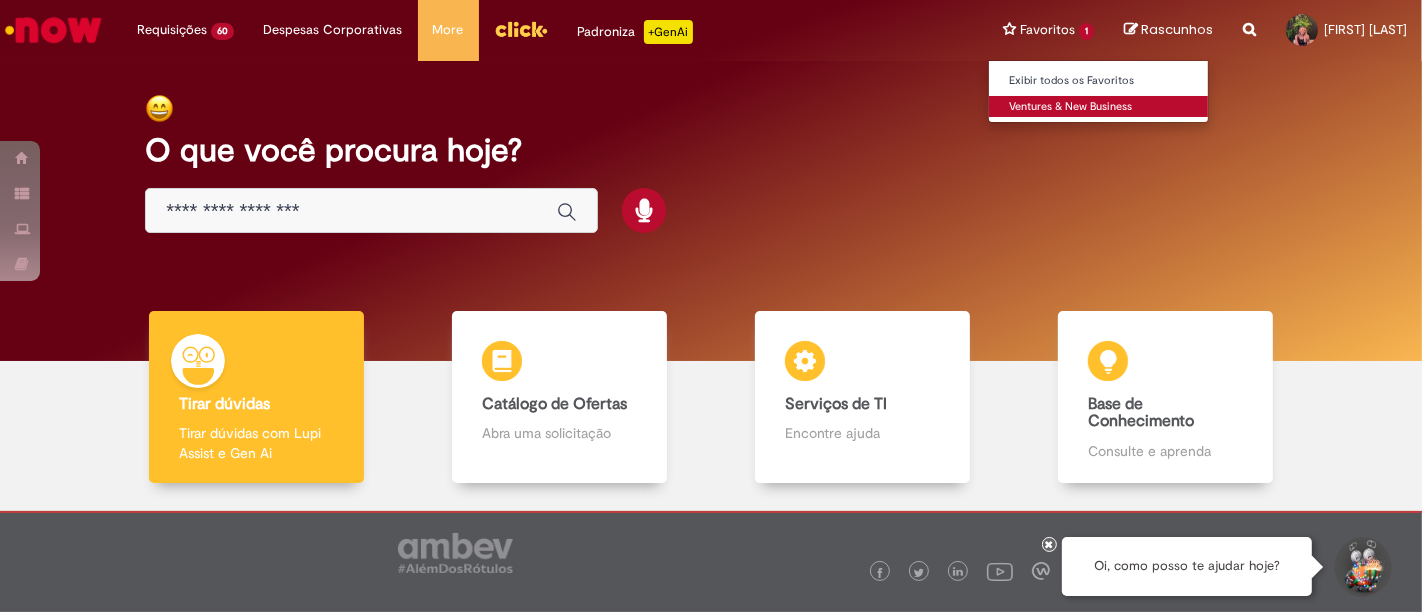 click on "Ventures & New Business" at bounding box center (1099, 107) 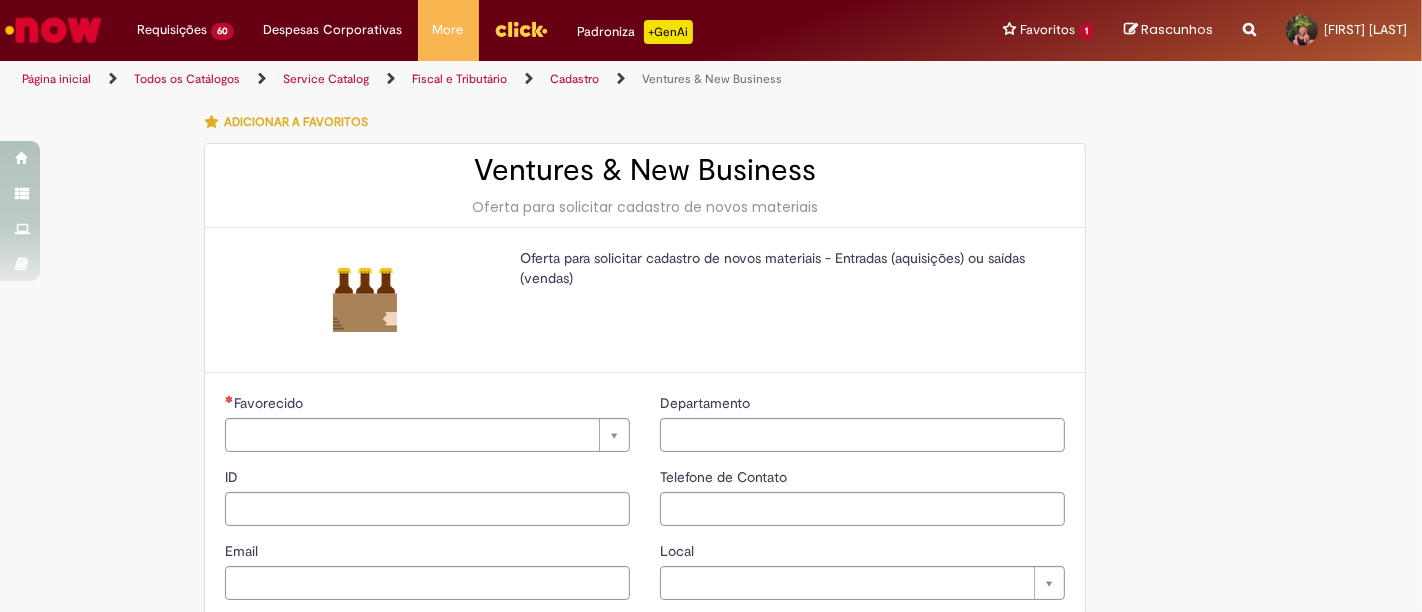 type on "********" 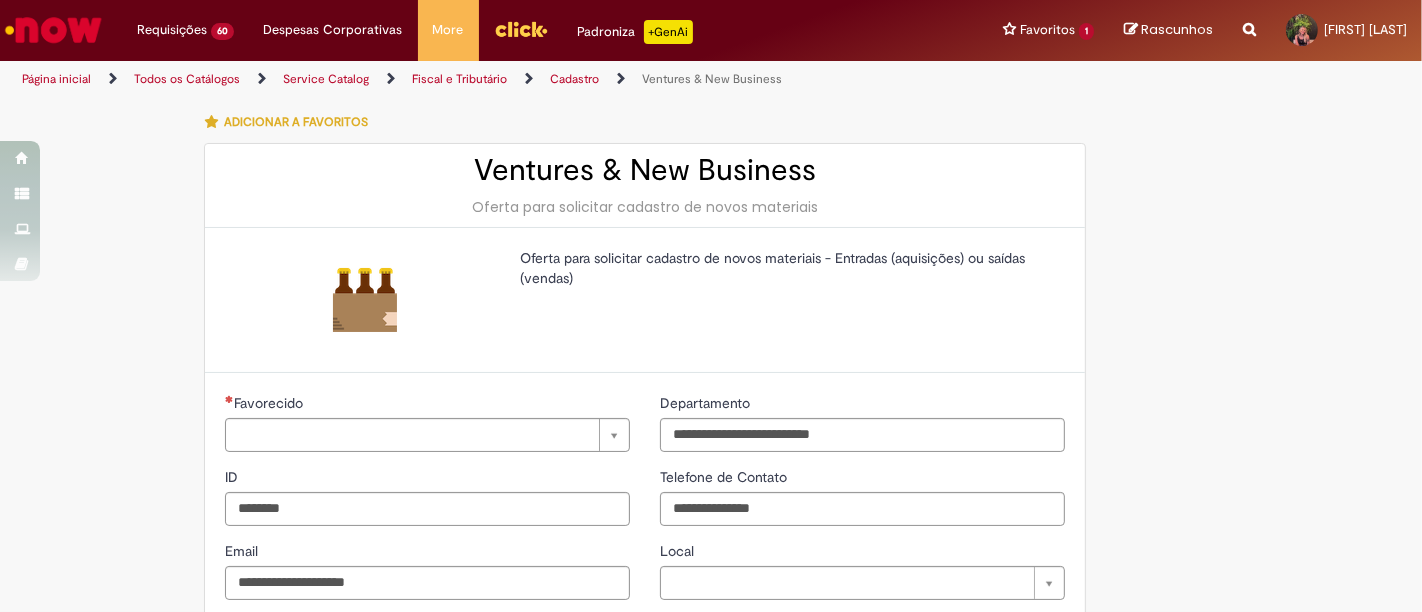type on "**********" 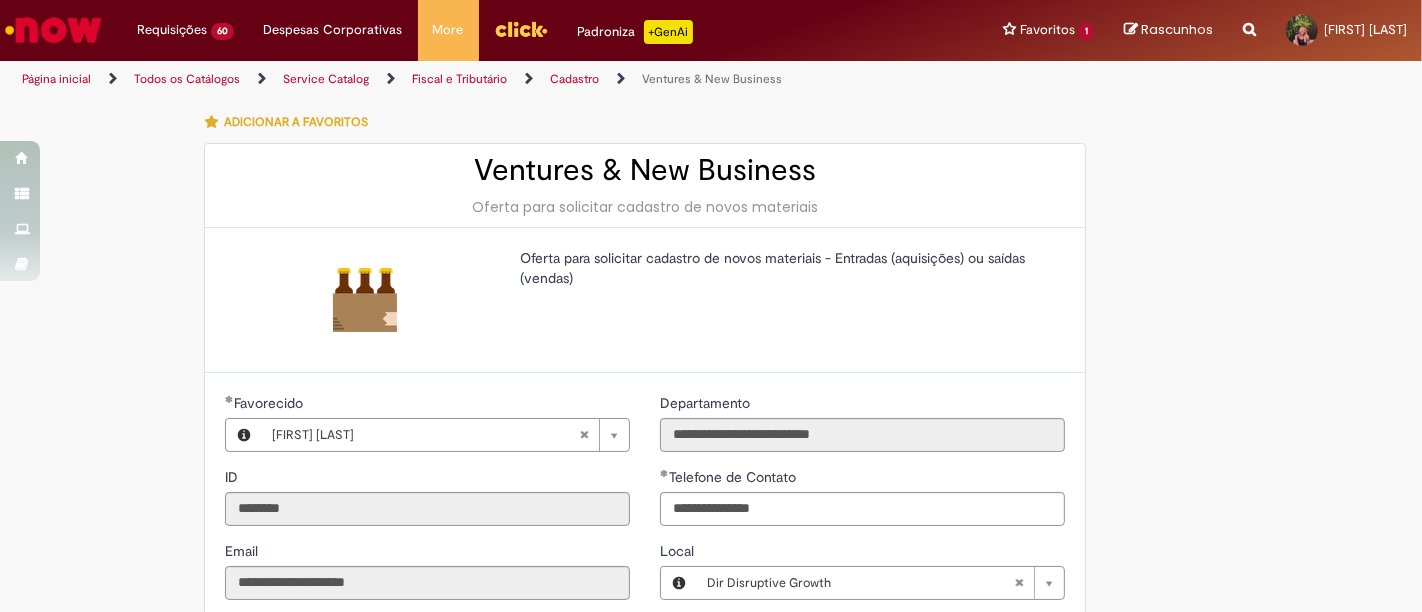type on "**********" 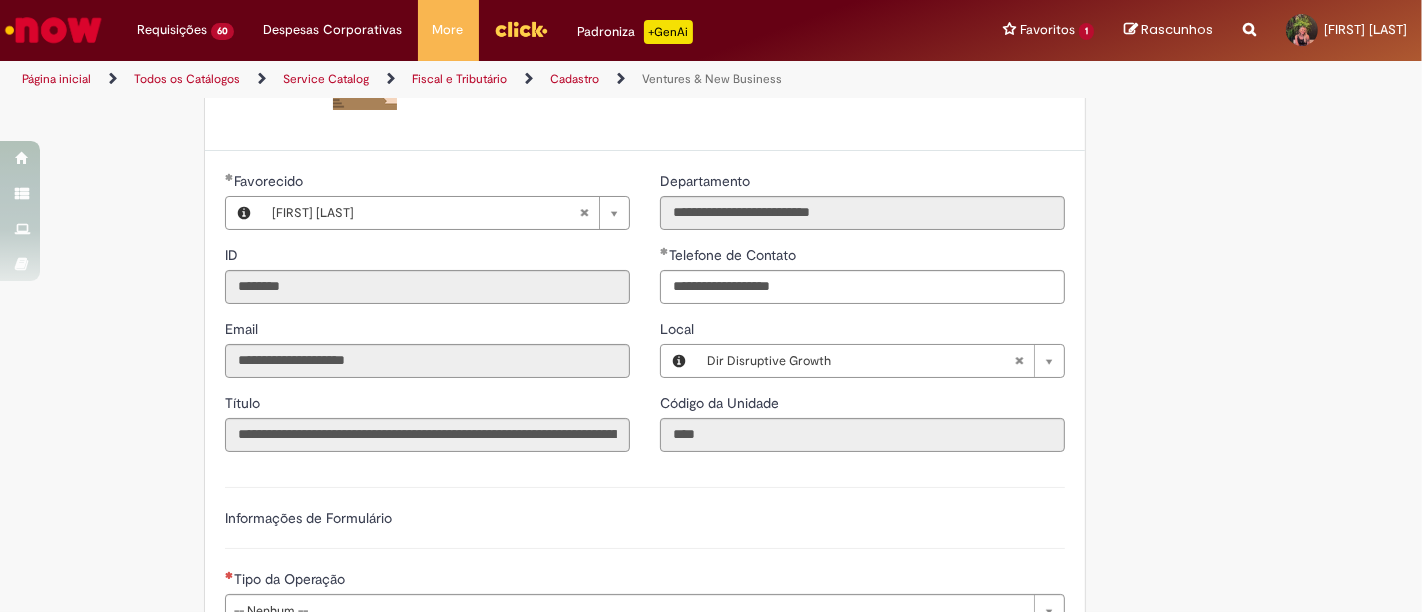 scroll, scrollTop: 333, scrollLeft: 0, axis: vertical 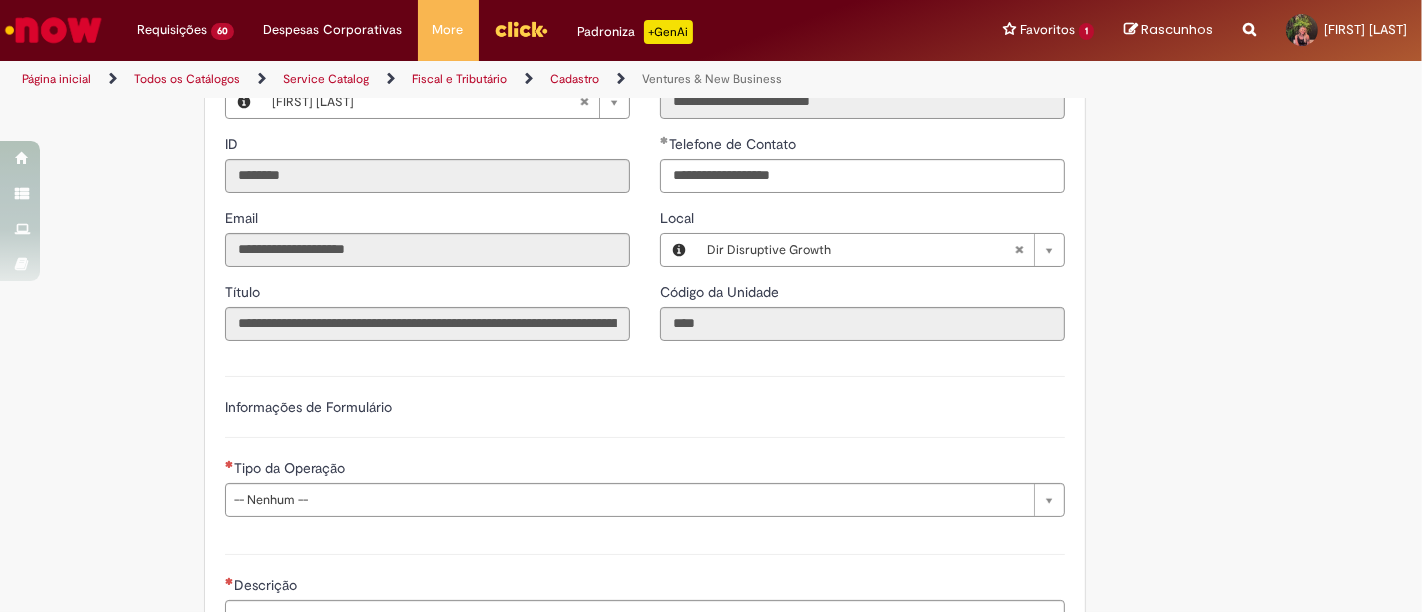 click on "**********" at bounding box center (711, 426) 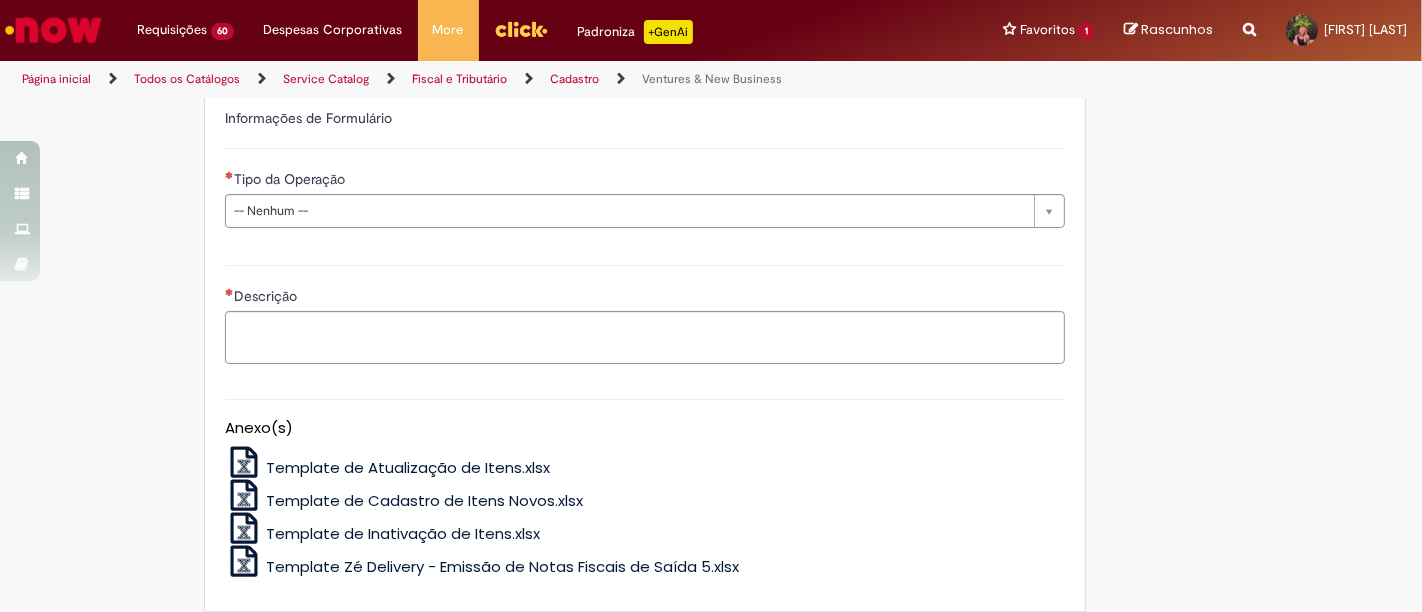 scroll, scrollTop: 637, scrollLeft: 0, axis: vertical 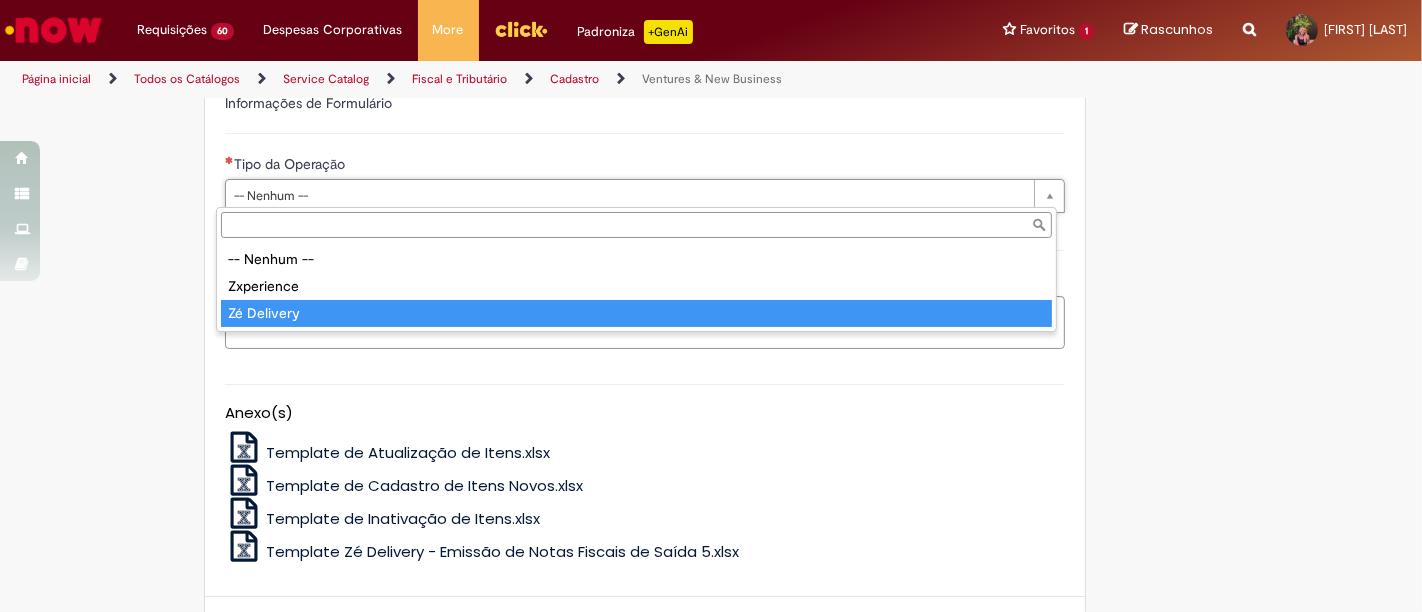 type on "**********" 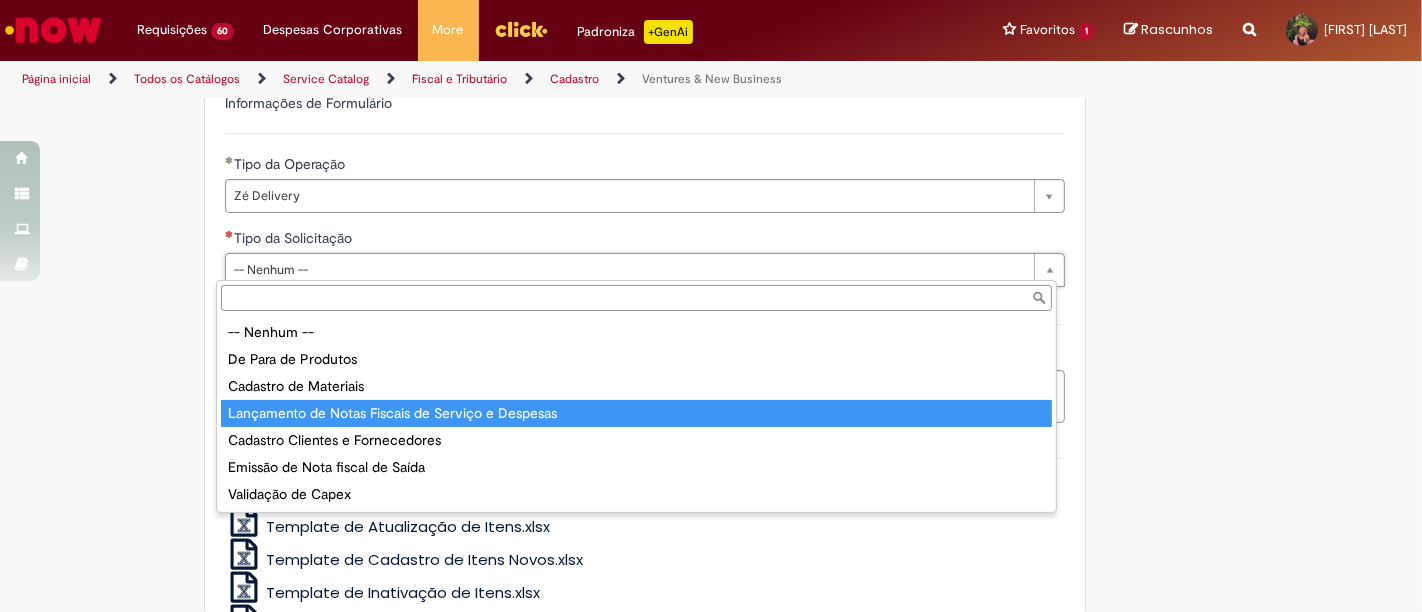 drag, startPoint x: 538, startPoint y: 418, endPoint x: 1177, endPoint y: 410, distance: 639.05005 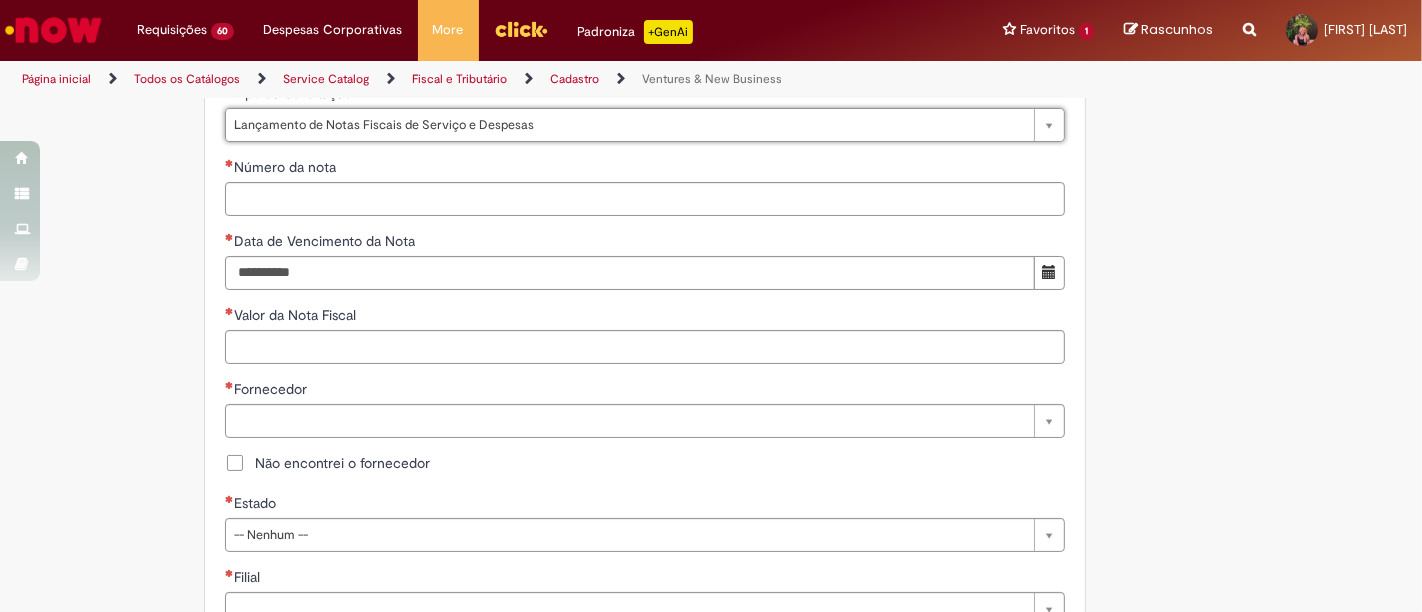 scroll, scrollTop: 748, scrollLeft: 0, axis: vertical 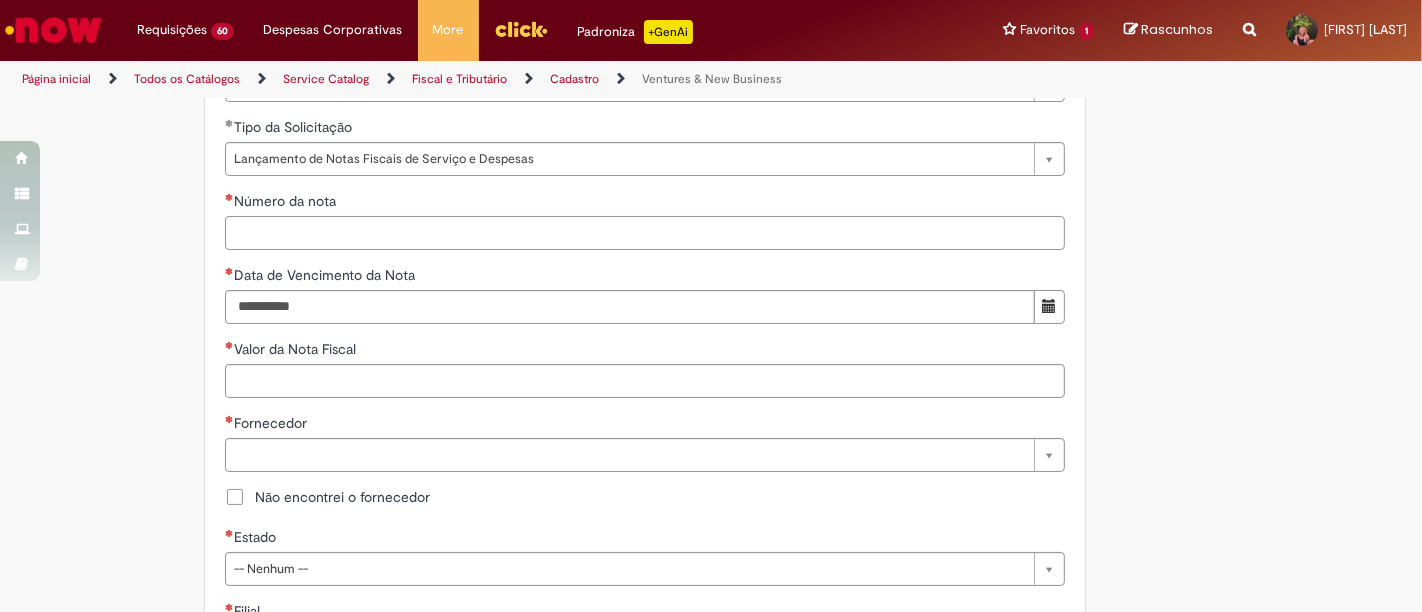 click on "Número da nota" at bounding box center (645, 233) 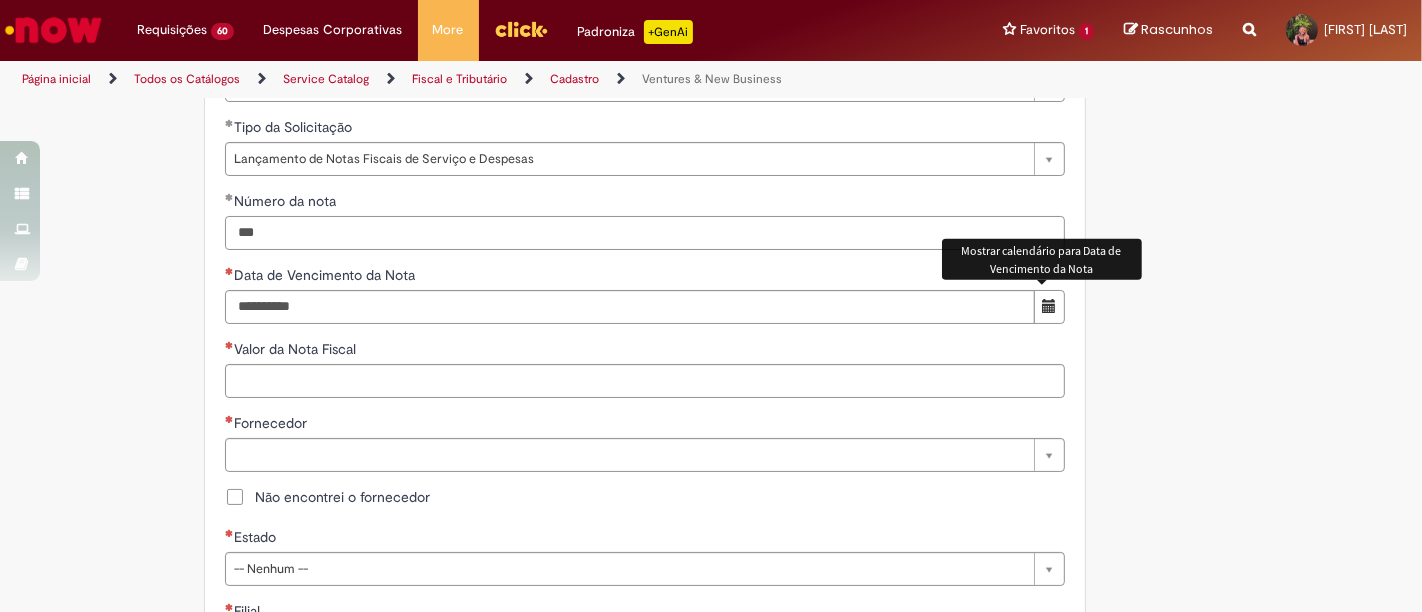 type on "***" 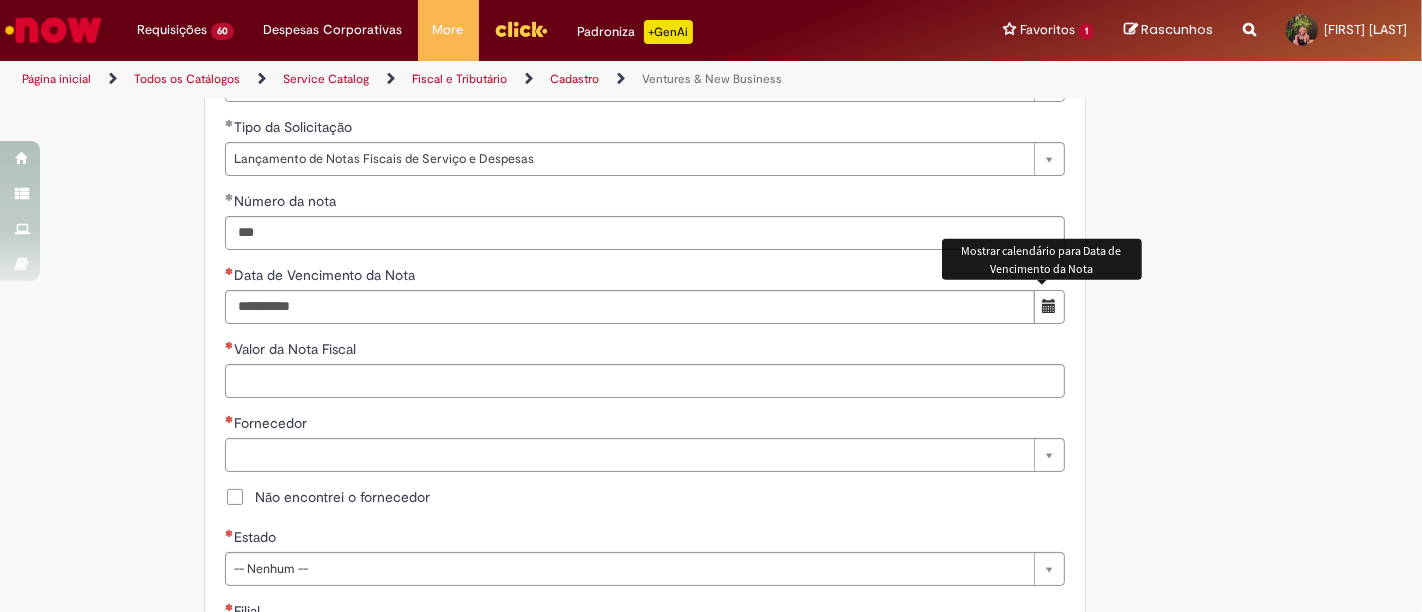 click at bounding box center [1049, 306] 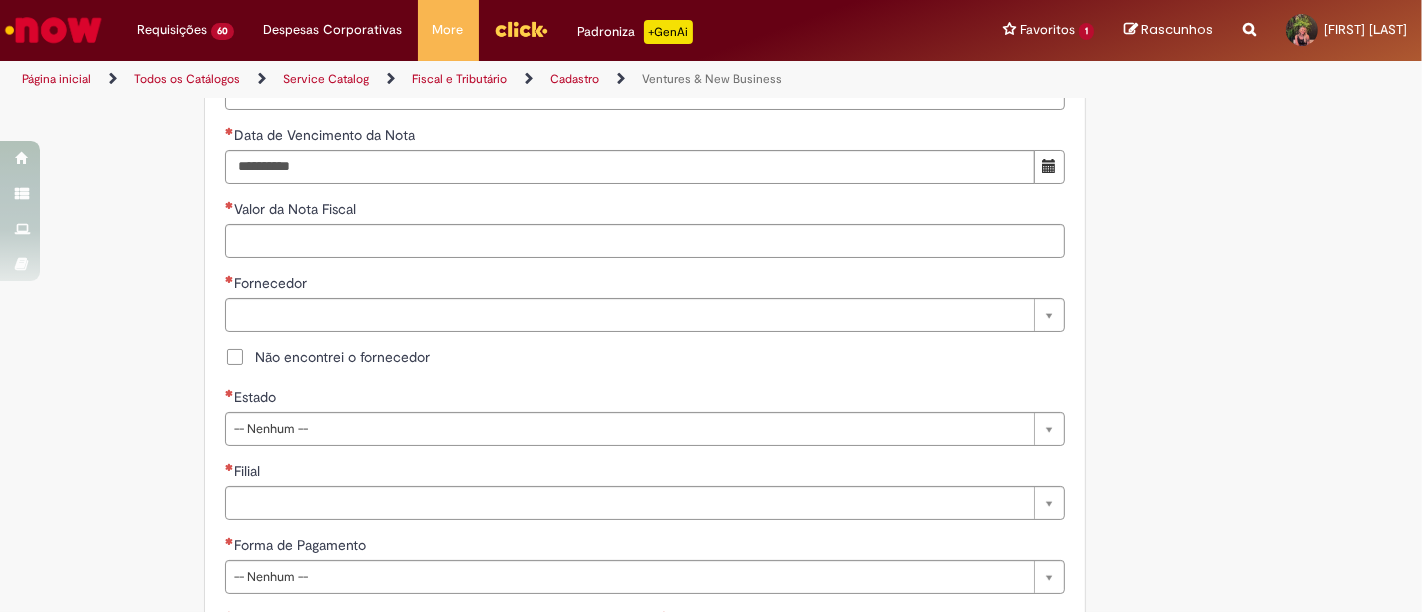 scroll, scrollTop: 1000, scrollLeft: 0, axis: vertical 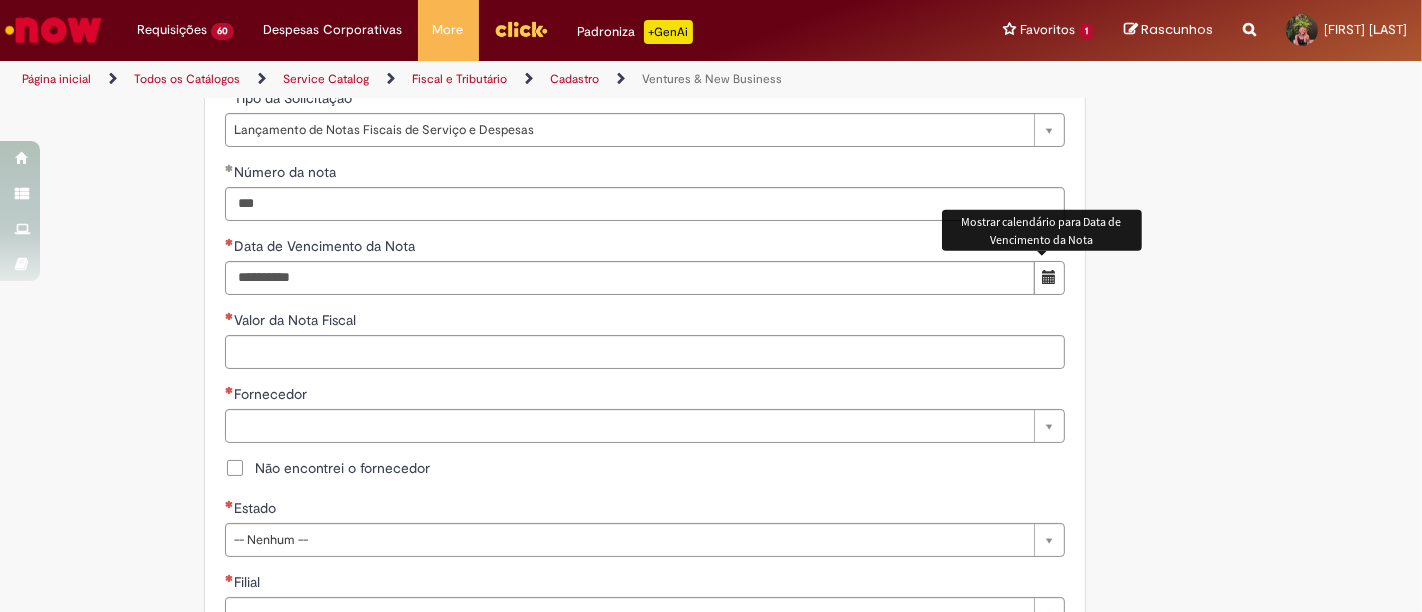 click at bounding box center (1049, 277) 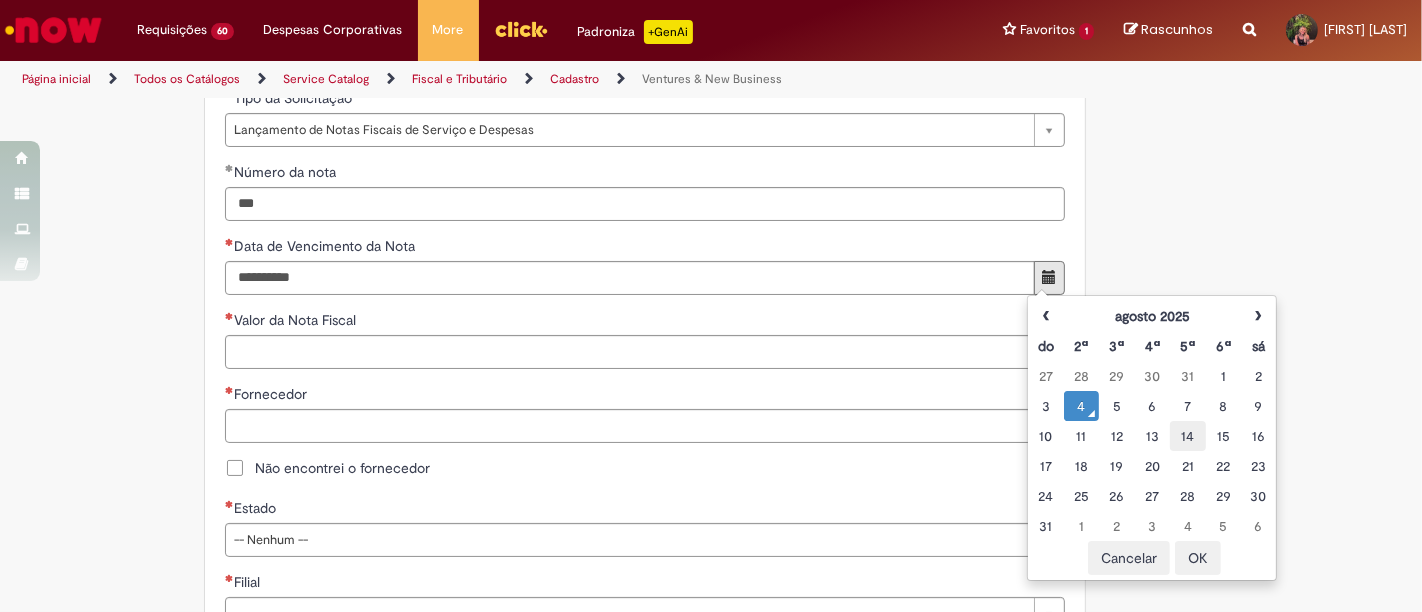 click on "14" at bounding box center [1187, 436] 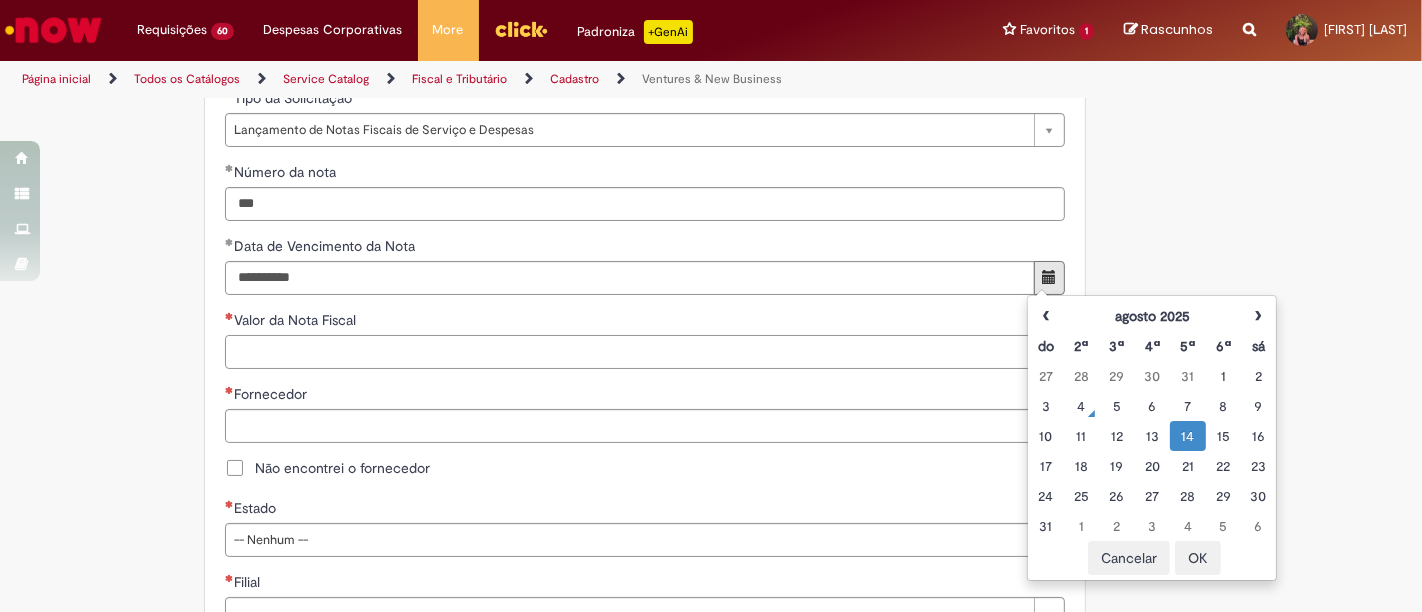 click on "Valor da Nota Fiscal" at bounding box center [645, 352] 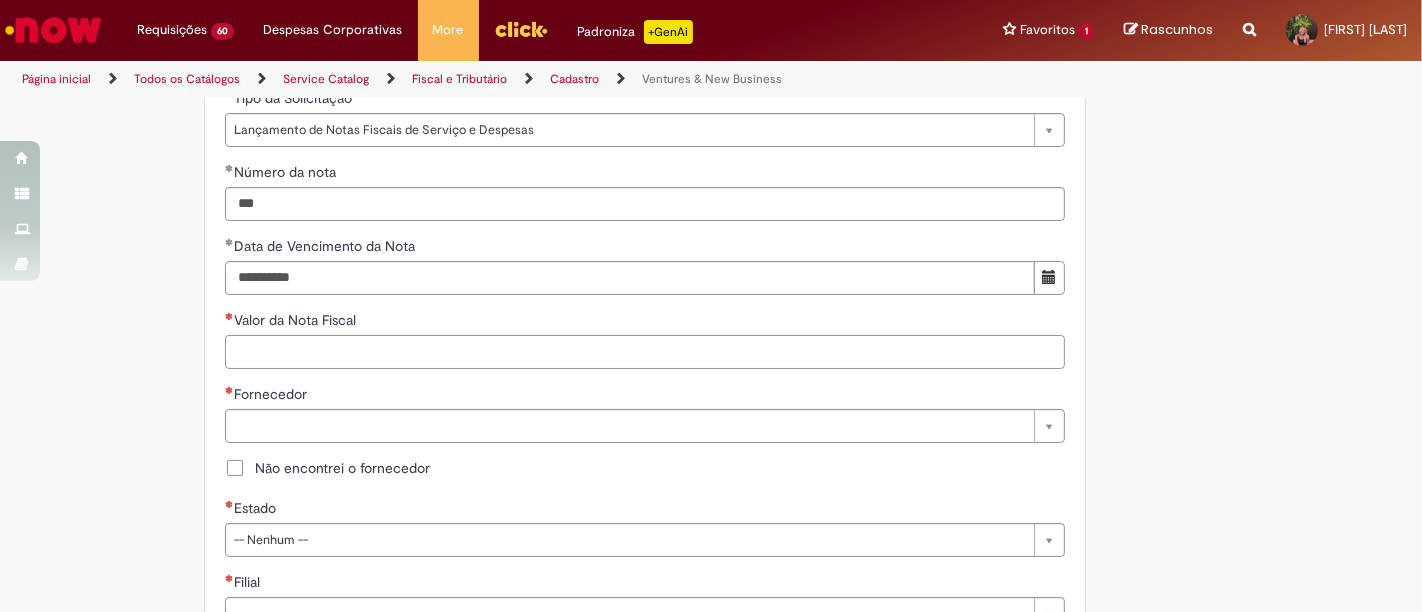 paste on "*********" 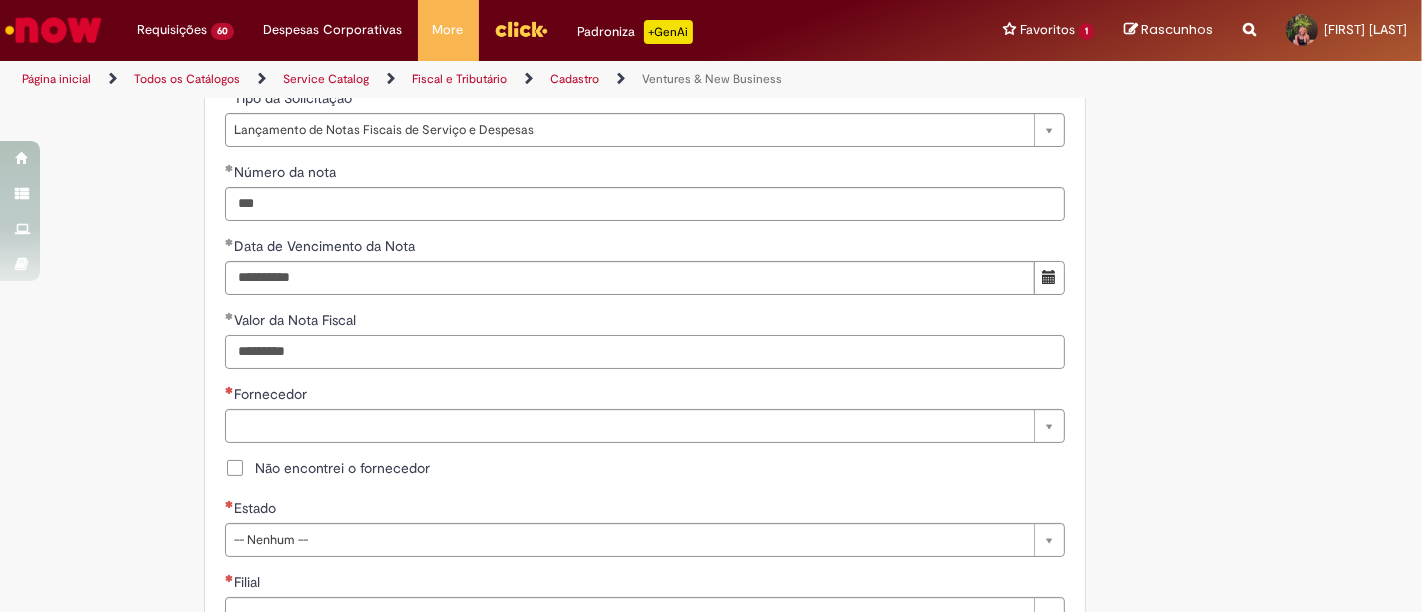 type on "*********" 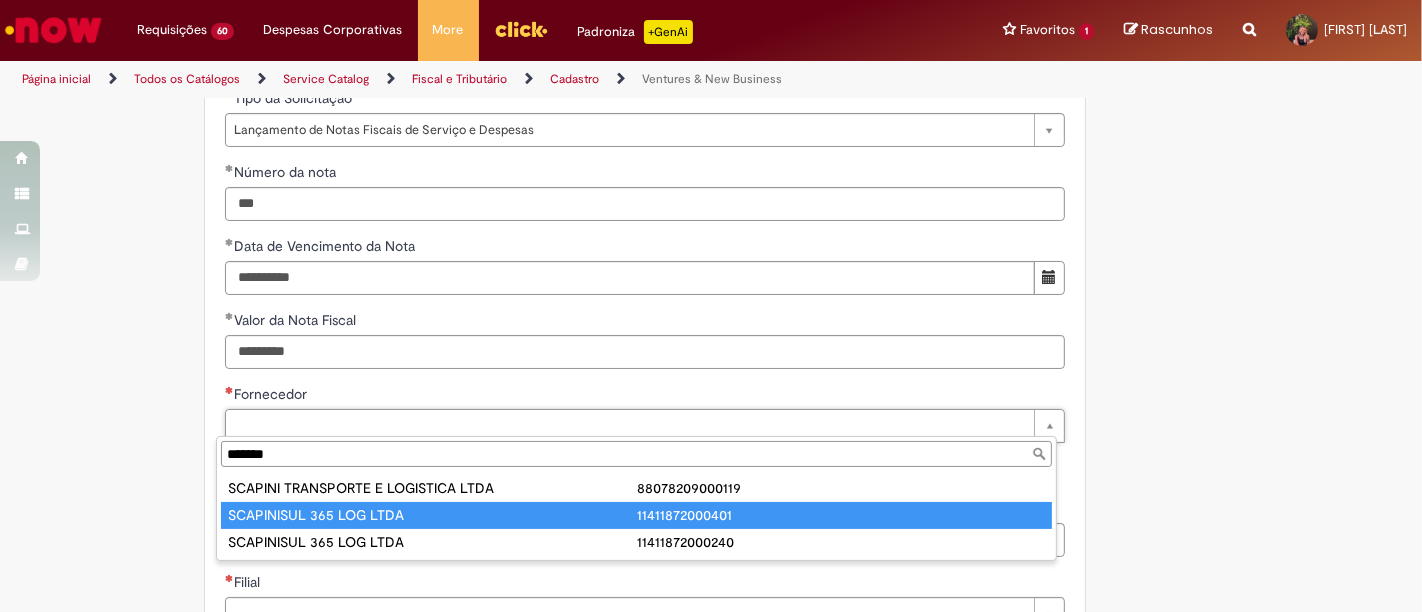 type on "*******" 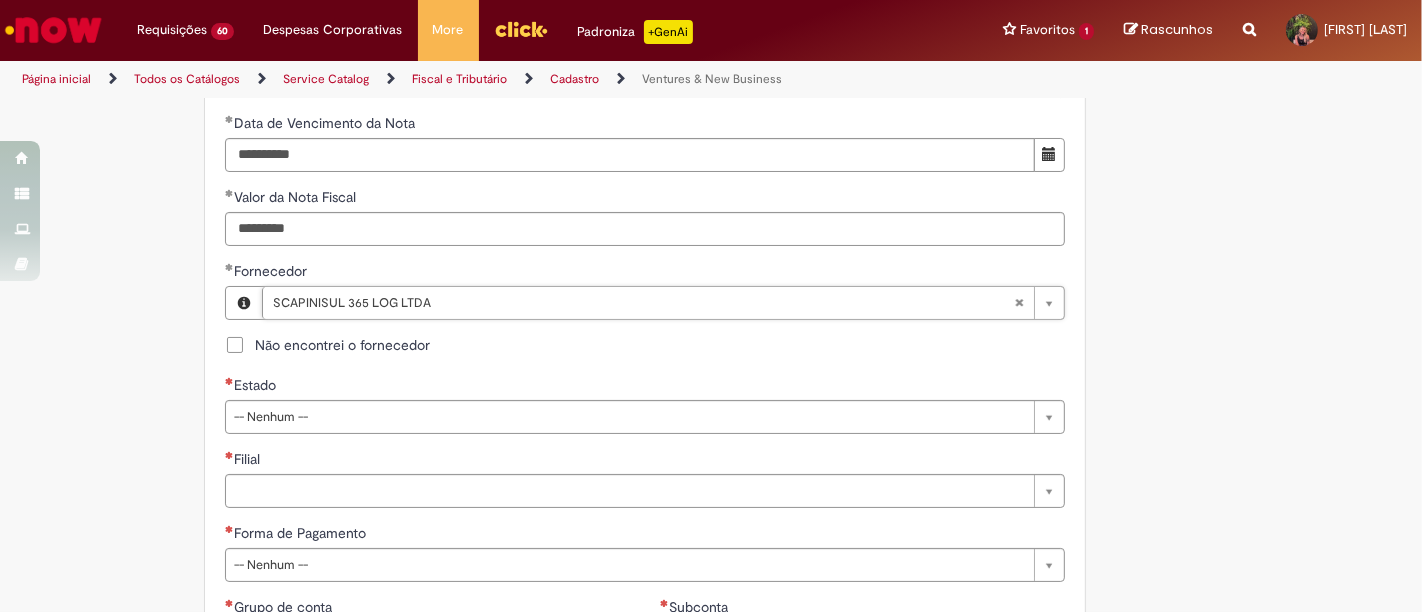 scroll, scrollTop: 1000, scrollLeft: 0, axis: vertical 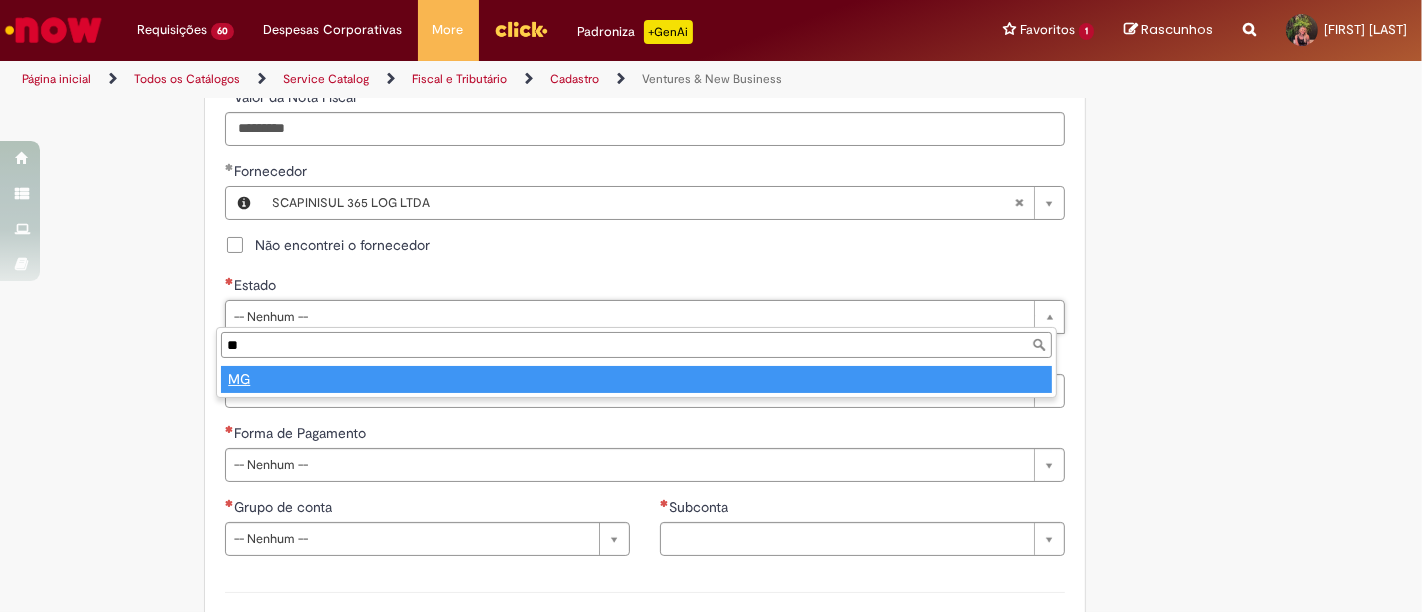 type on "**" 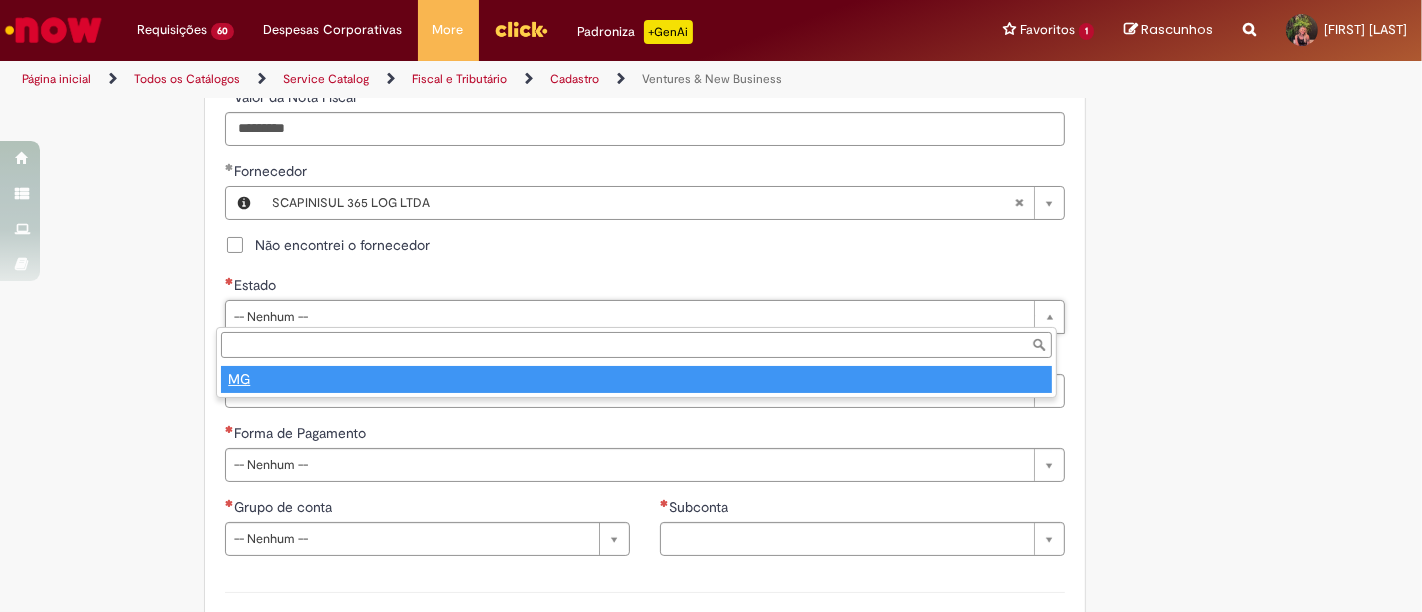 select 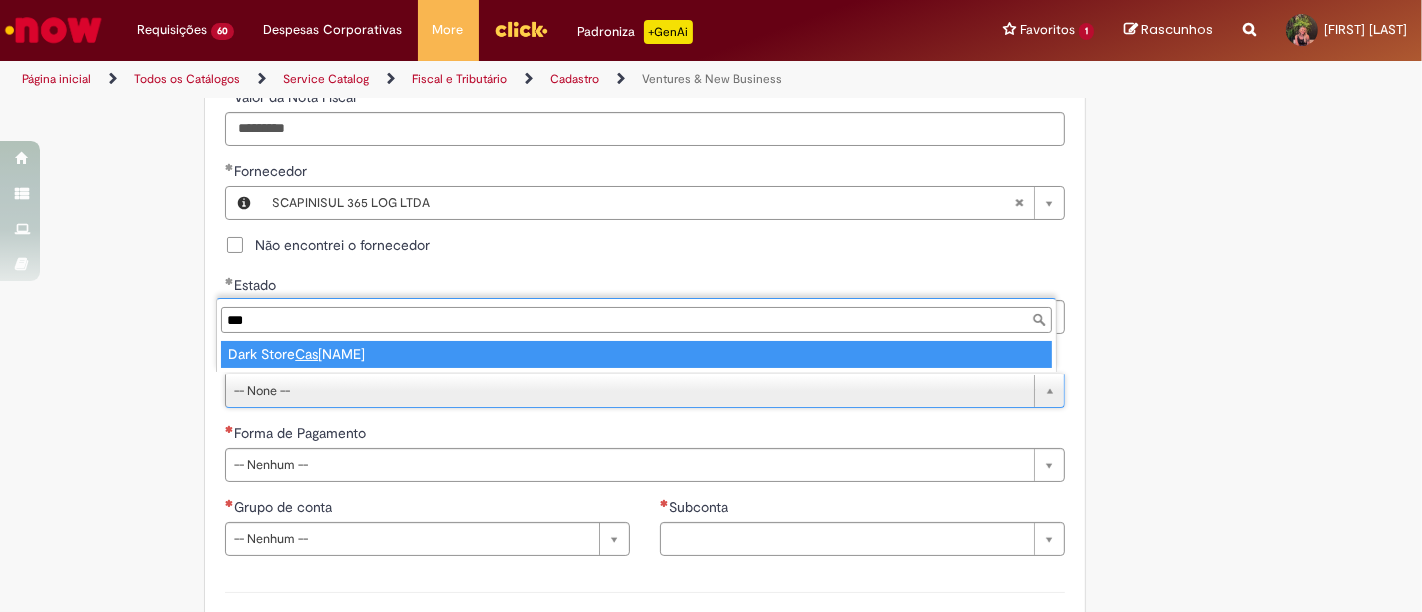 type on "***" 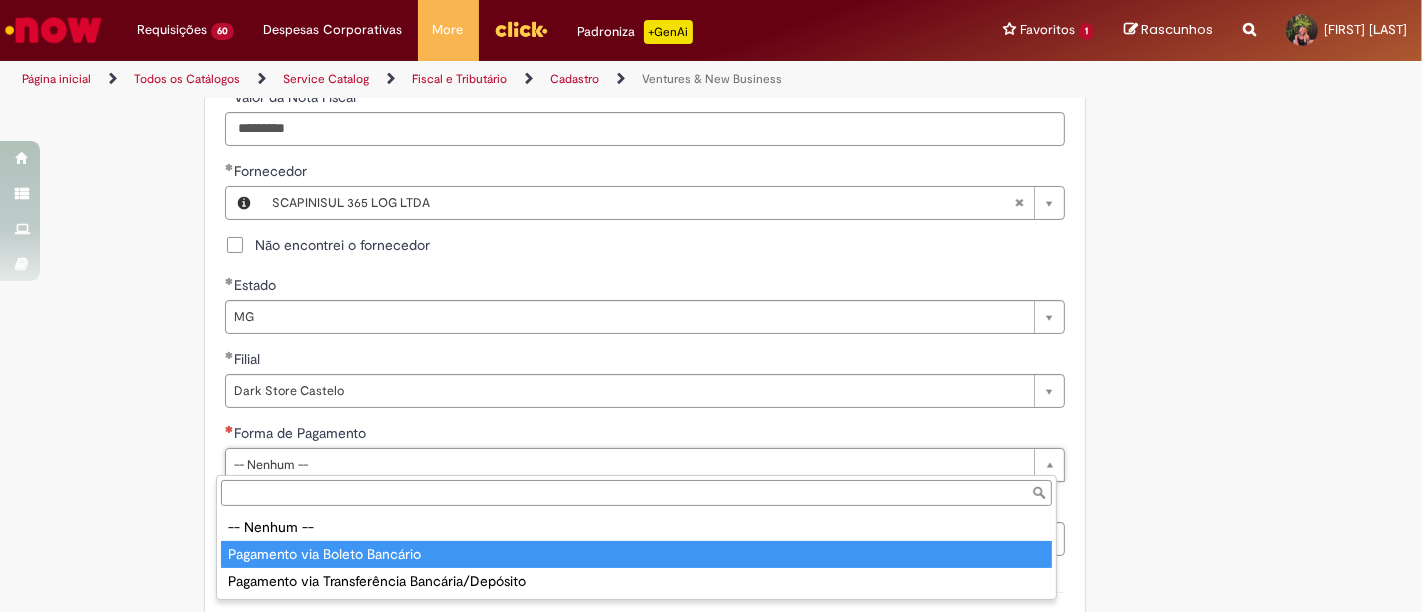 type on "**********" 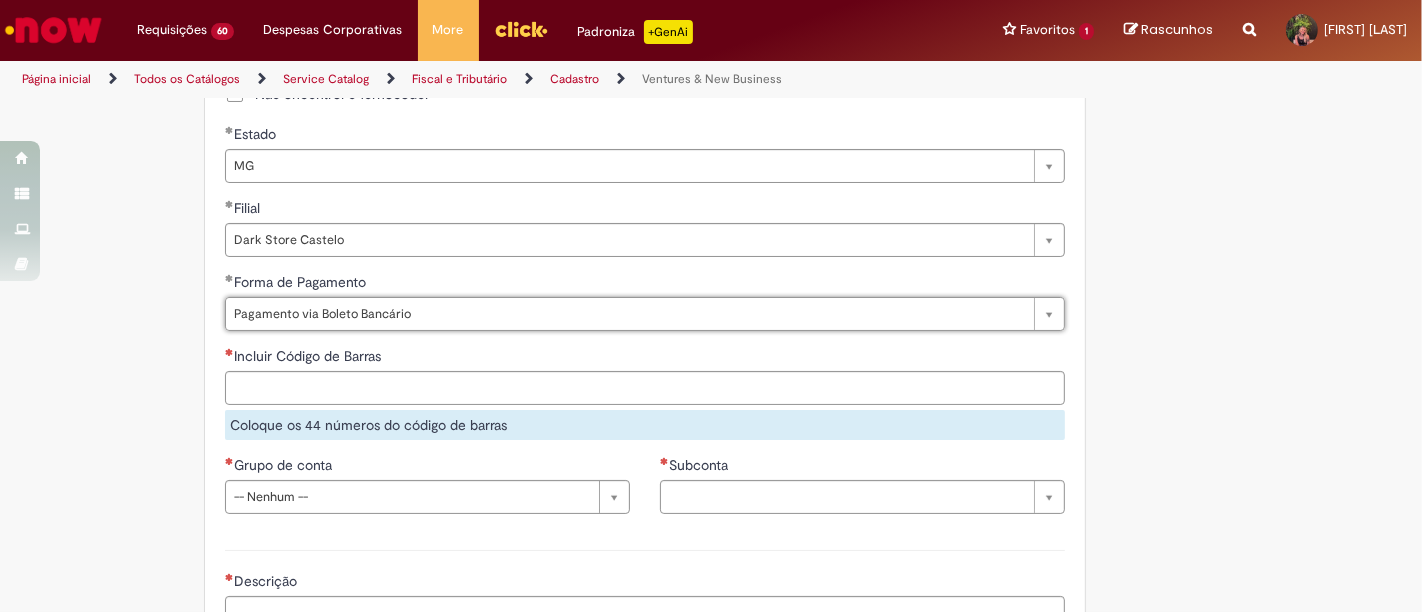 scroll, scrollTop: 1222, scrollLeft: 0, axis: vertical 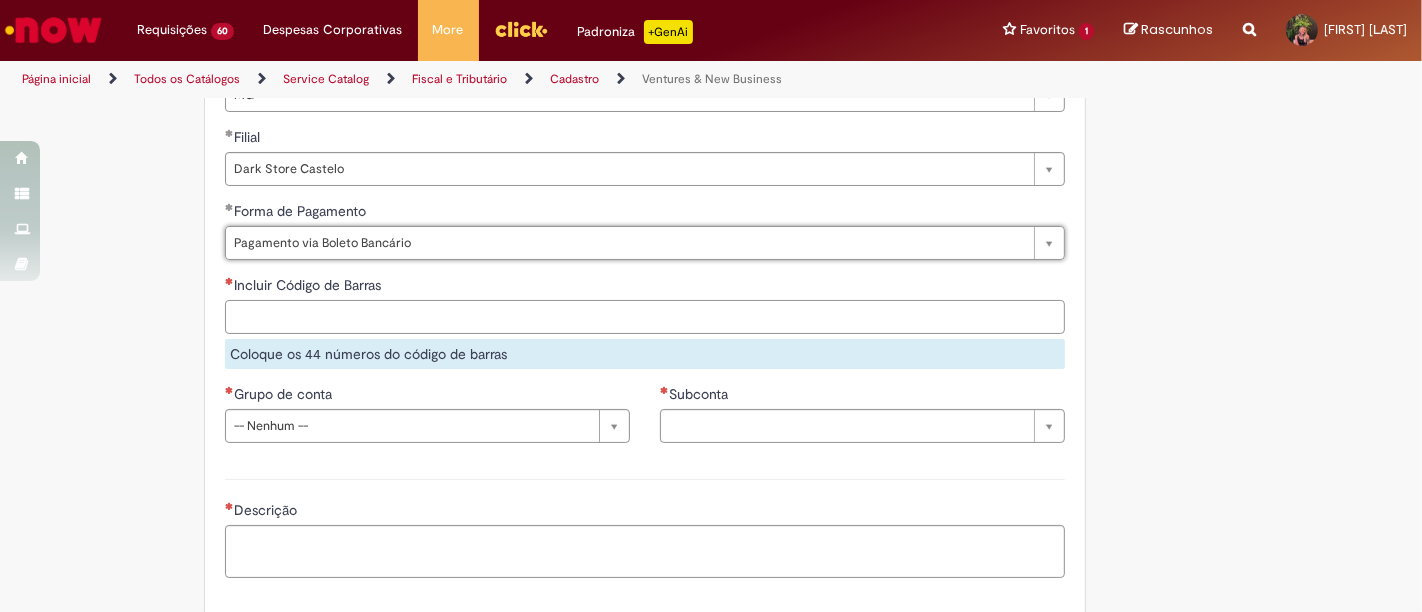 click on "Incluir Código de Barras" at bounding box center [645, 317] 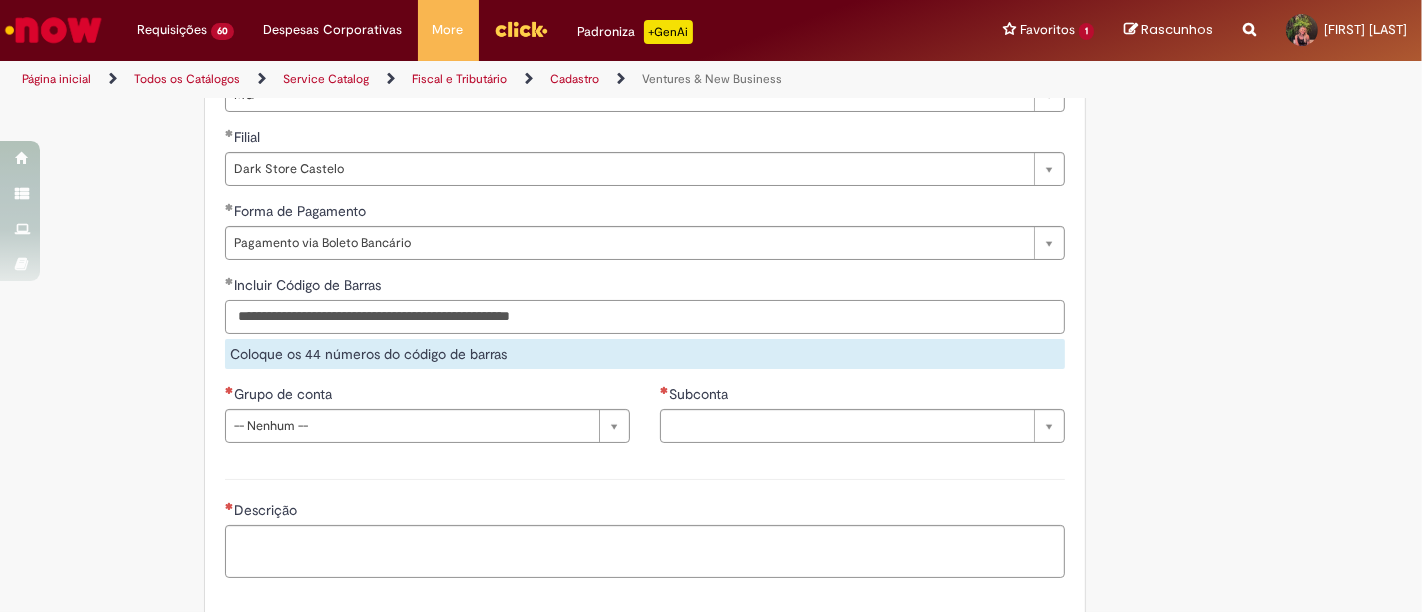 type on "**********" 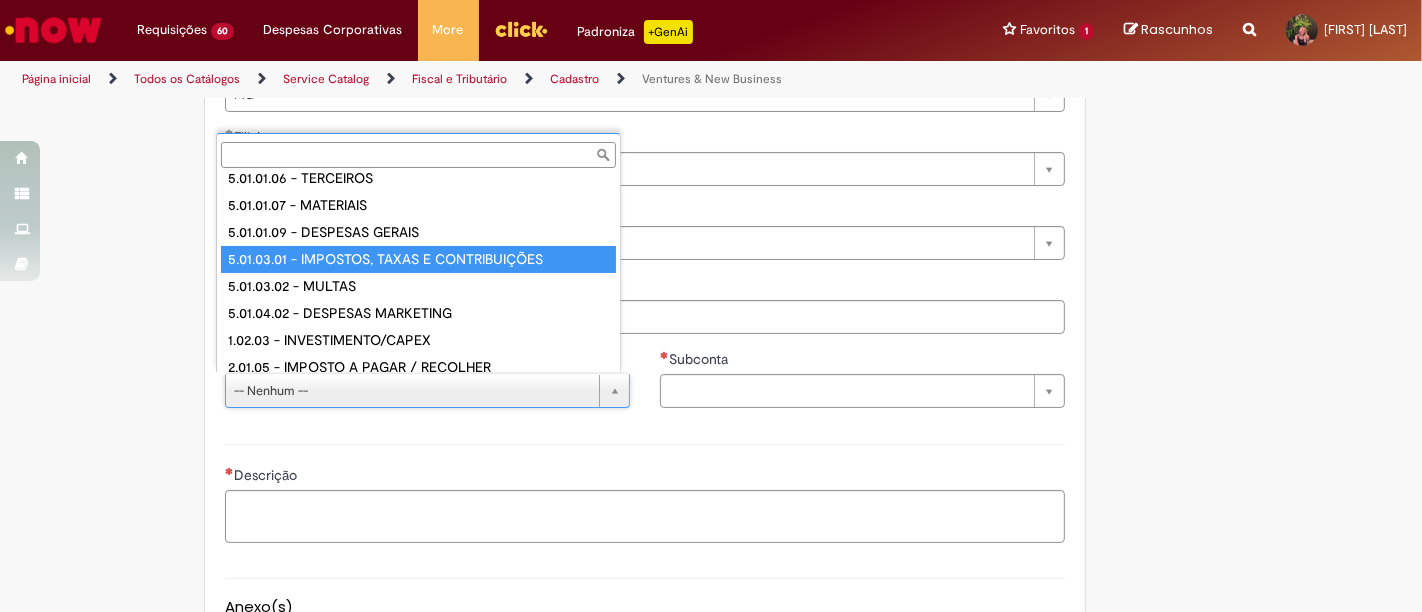 scroll, scrollTop: 212, scrollLeft: 0, axis: vertical 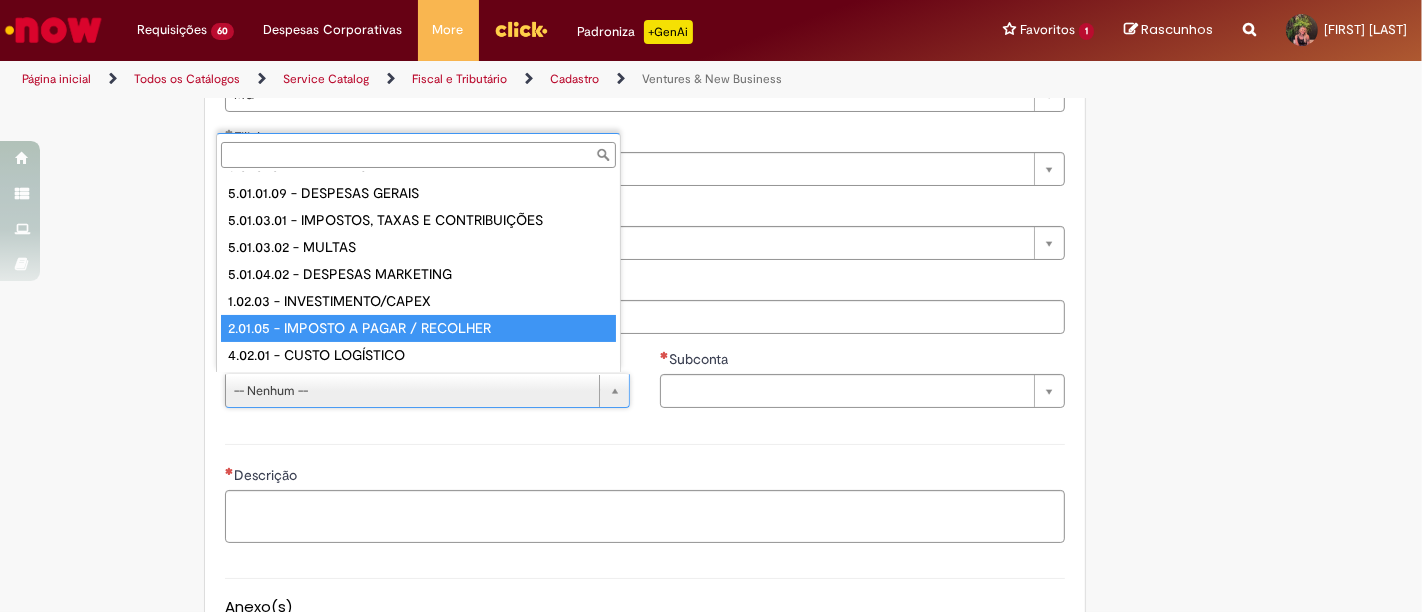 type on "**********" 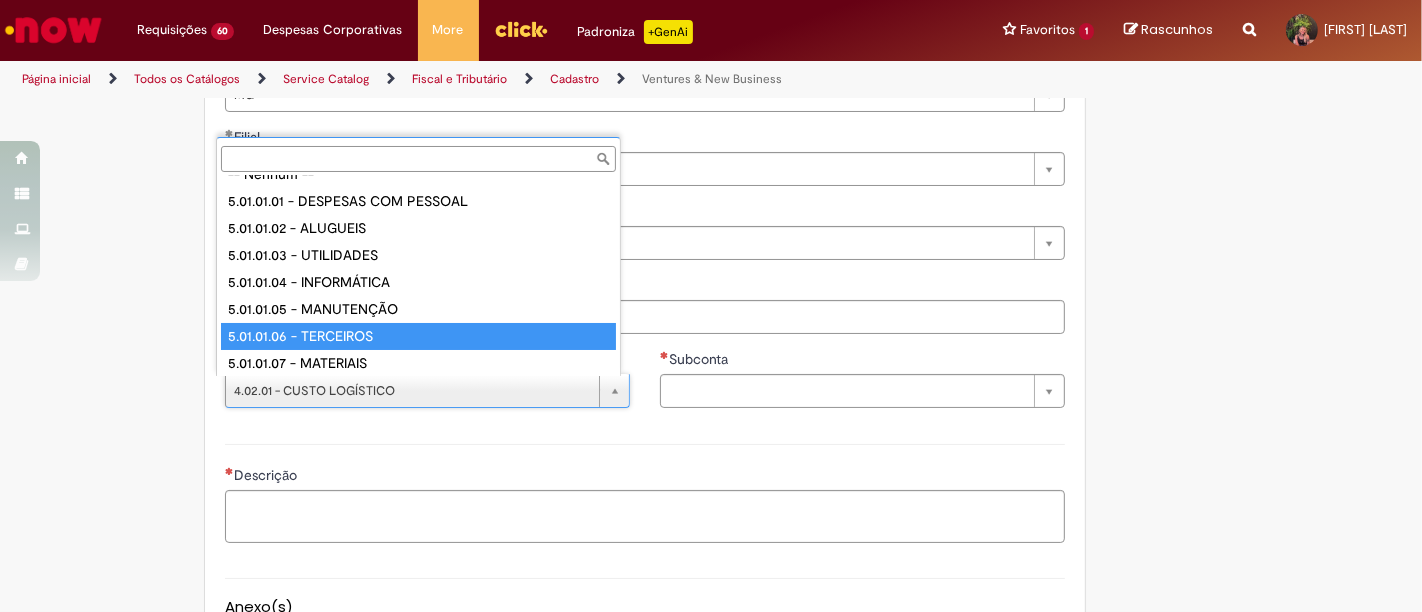 scroll, scrollTop: 0, scrollLeft: 0, axis: both 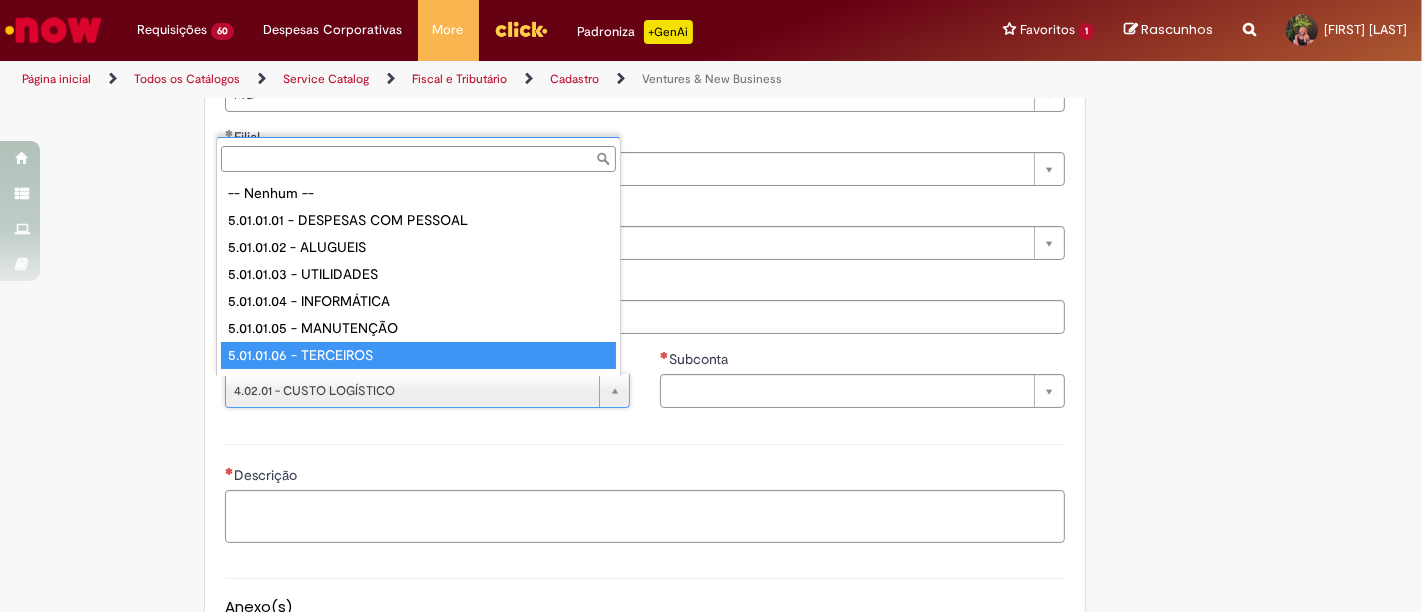 type on "**********" 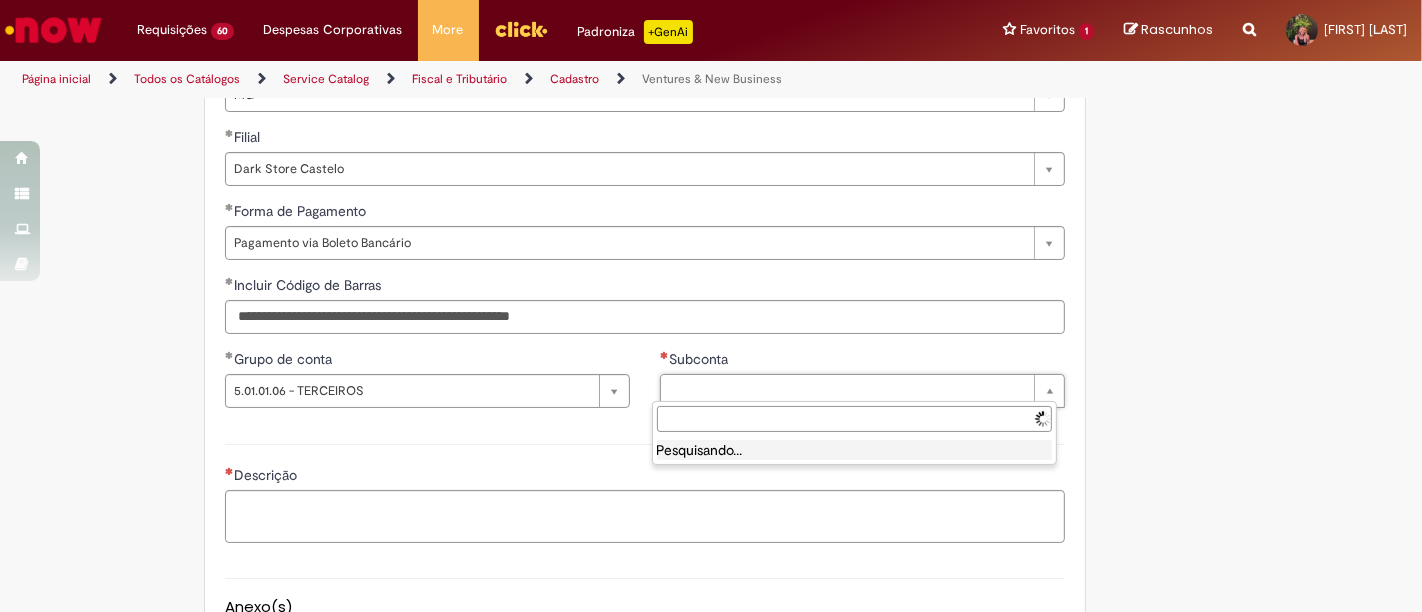 scroll, scrollTop: 0, scrollLeft: 0, axis: both 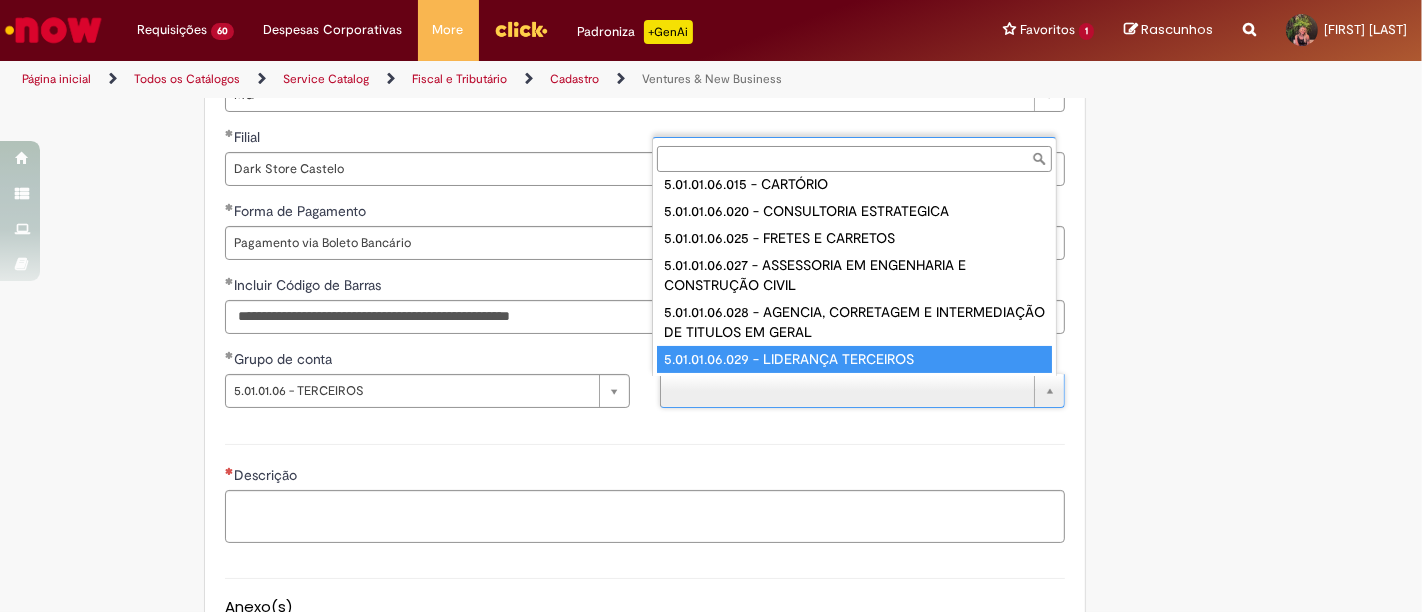 type on "**********" 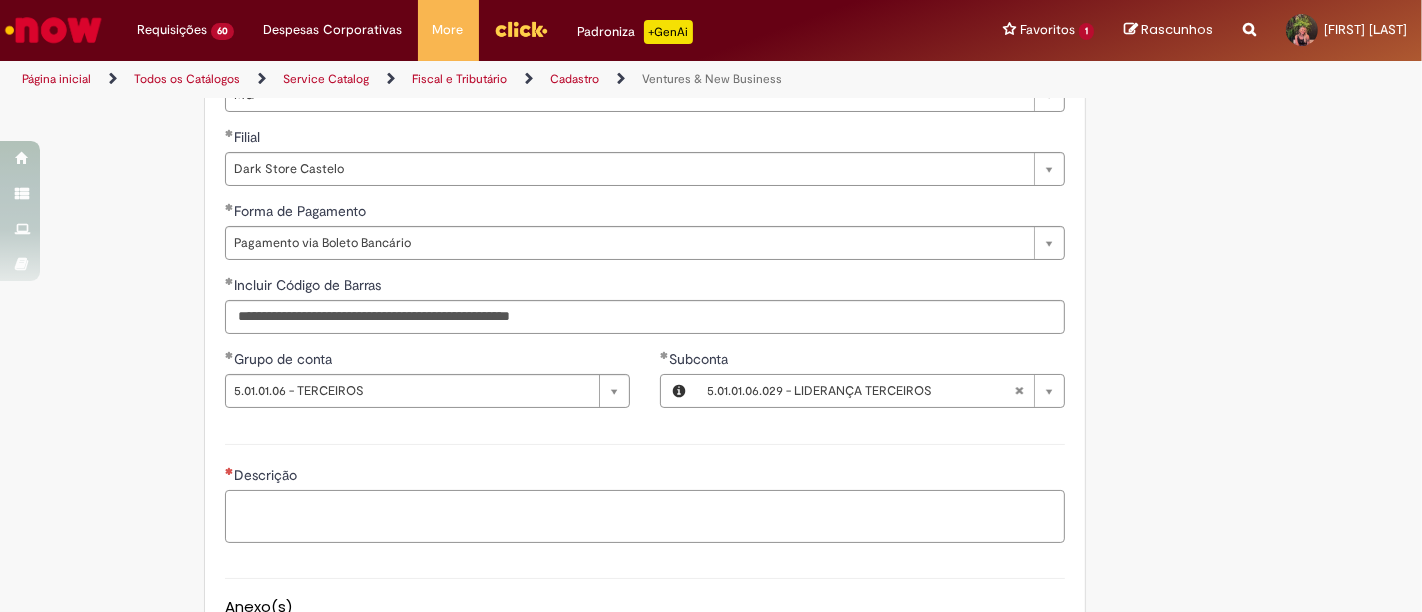 click on "Descrição" at bounding box center [645, 516] 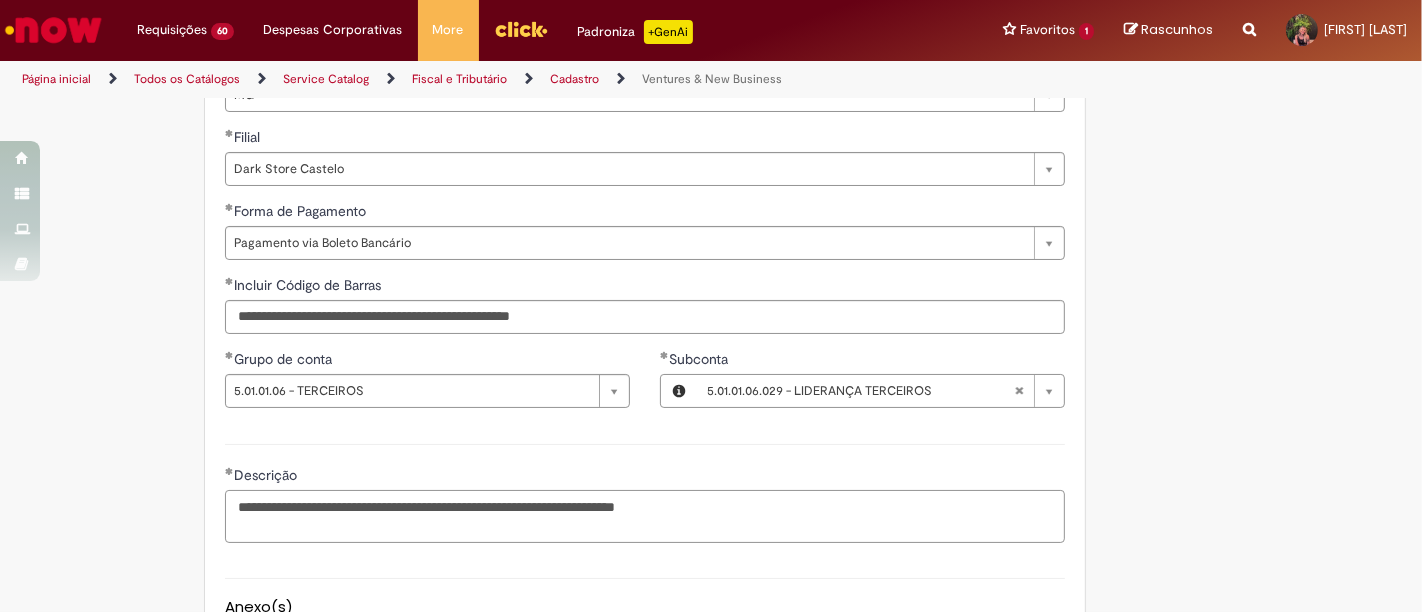 type on "**********" 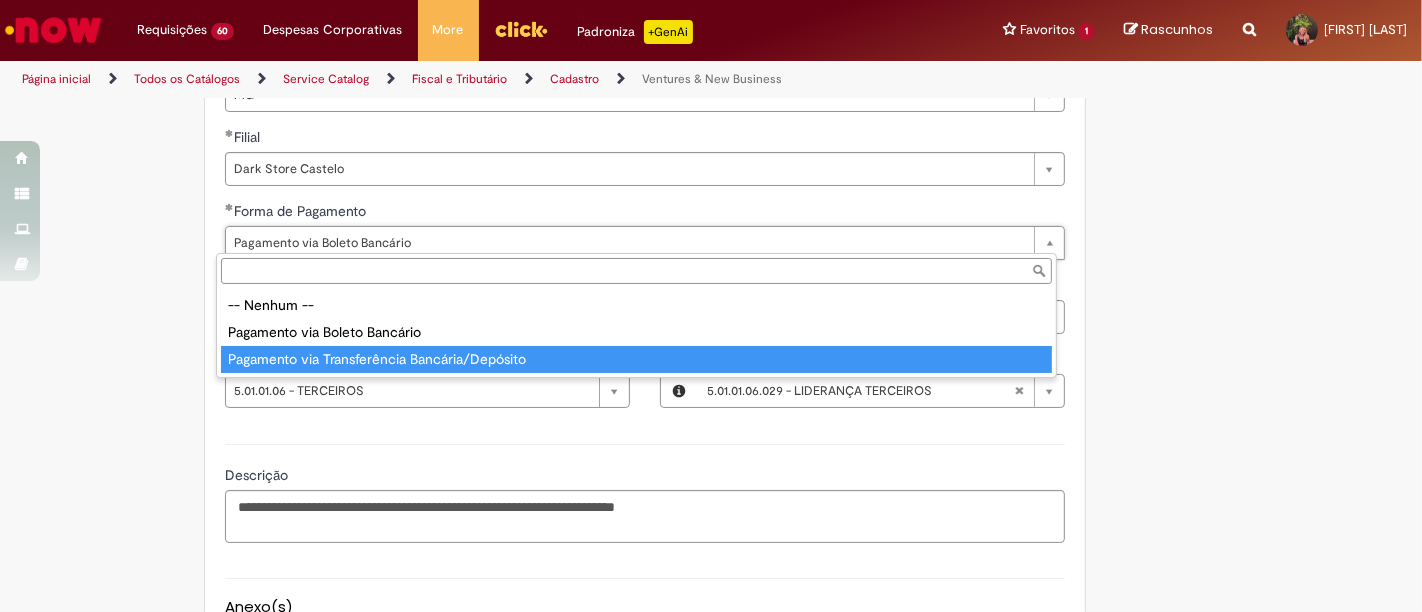 type on "**********" 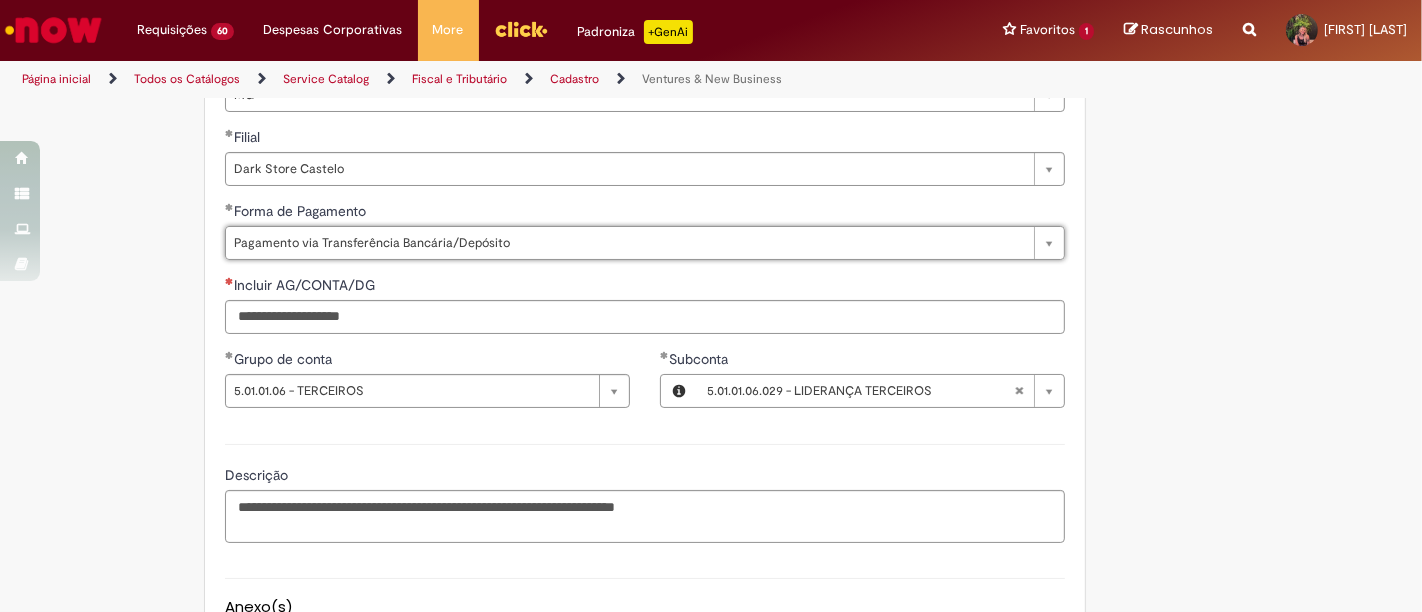 scroll, scrollTop: 0, scrollLeft: 191, axis: horizontal 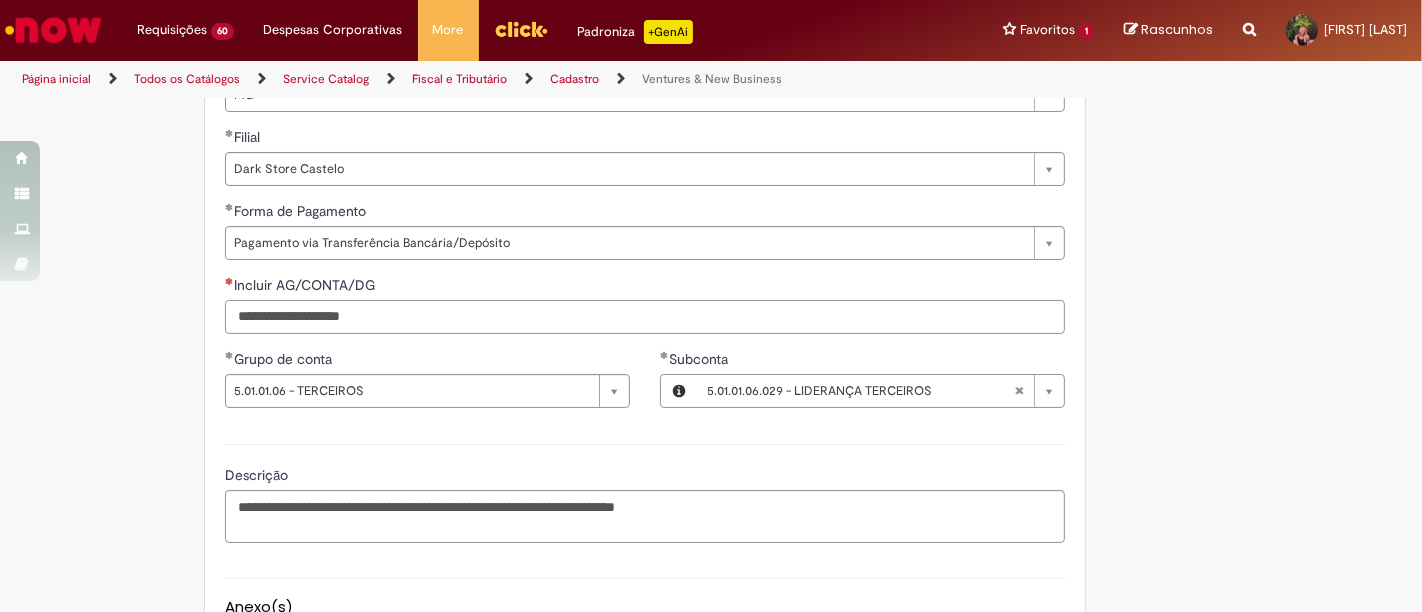 click on "Incluir AG/CONTA/DG" at bounding box center (645, 317) 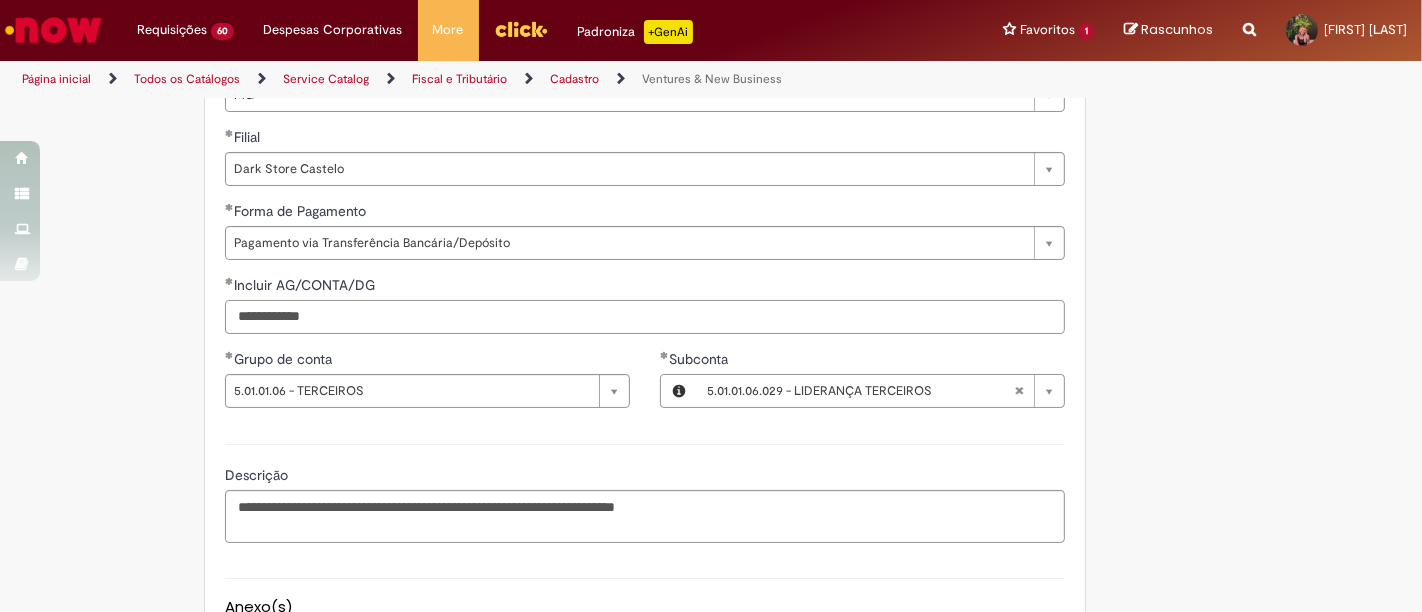 drag, startPoint x: 374, startPoint y: 310, endPoint x: 125, endPoint y: 323, distance: 249.33913 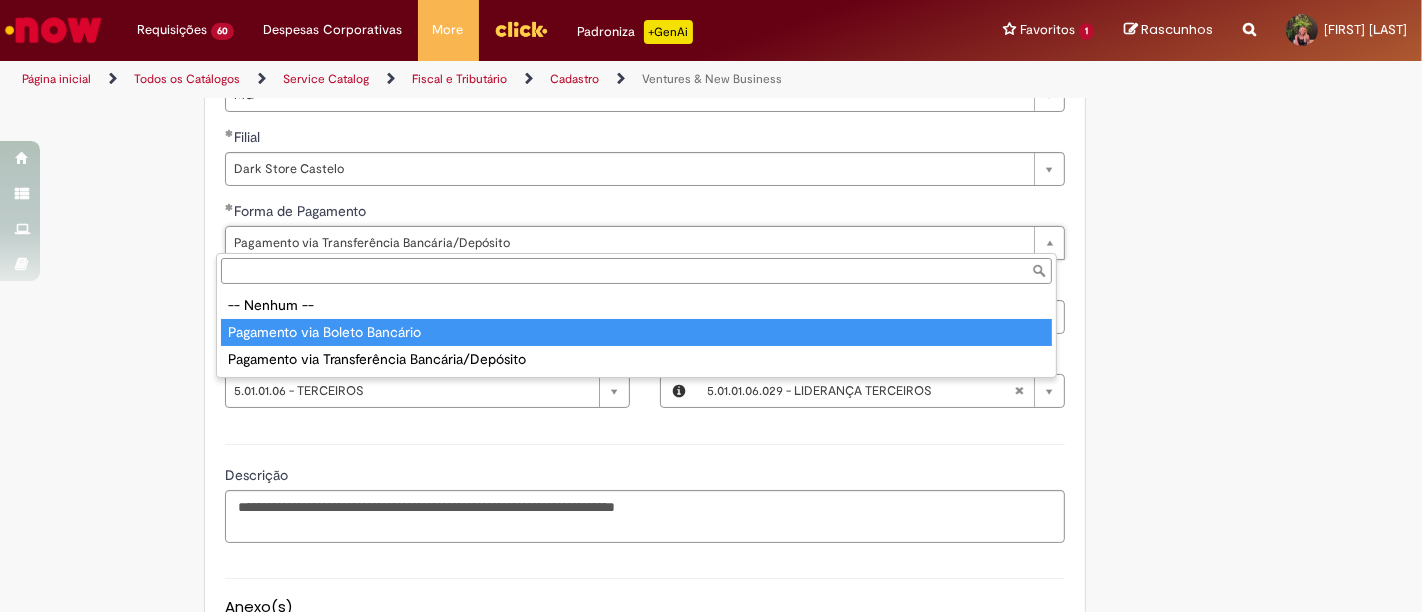 type on "**********" 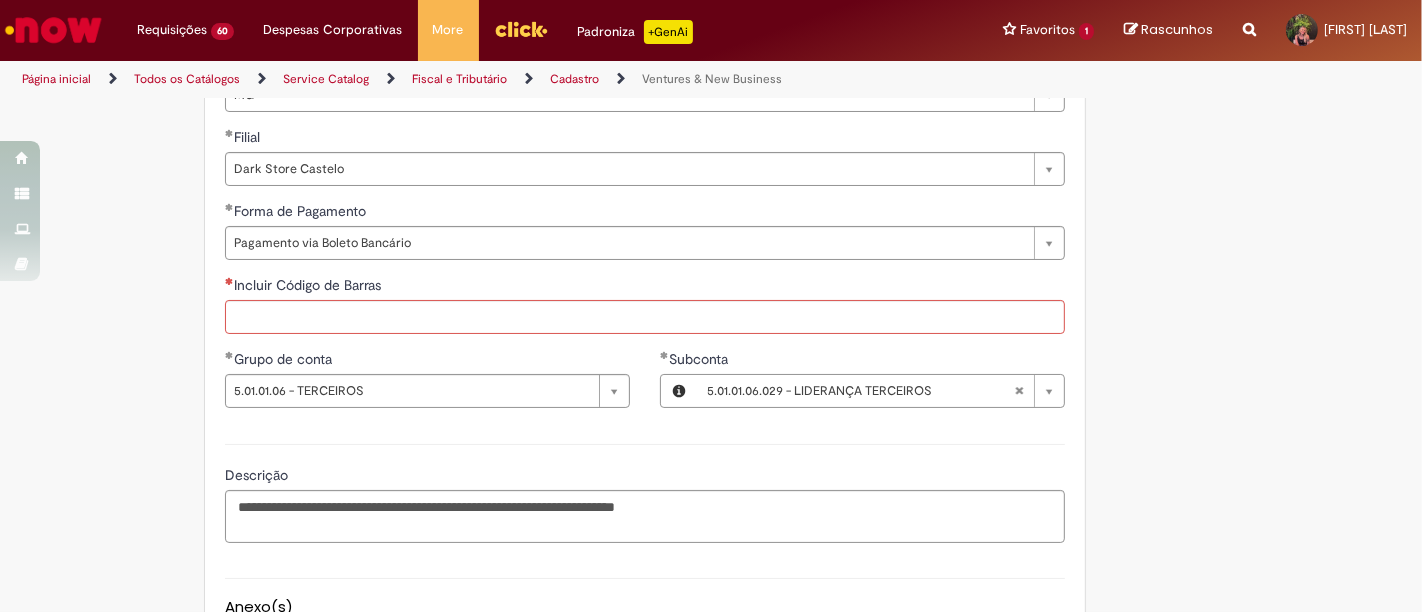 scroll, scrollTop: 0, scrollLeft: 0, axis: both 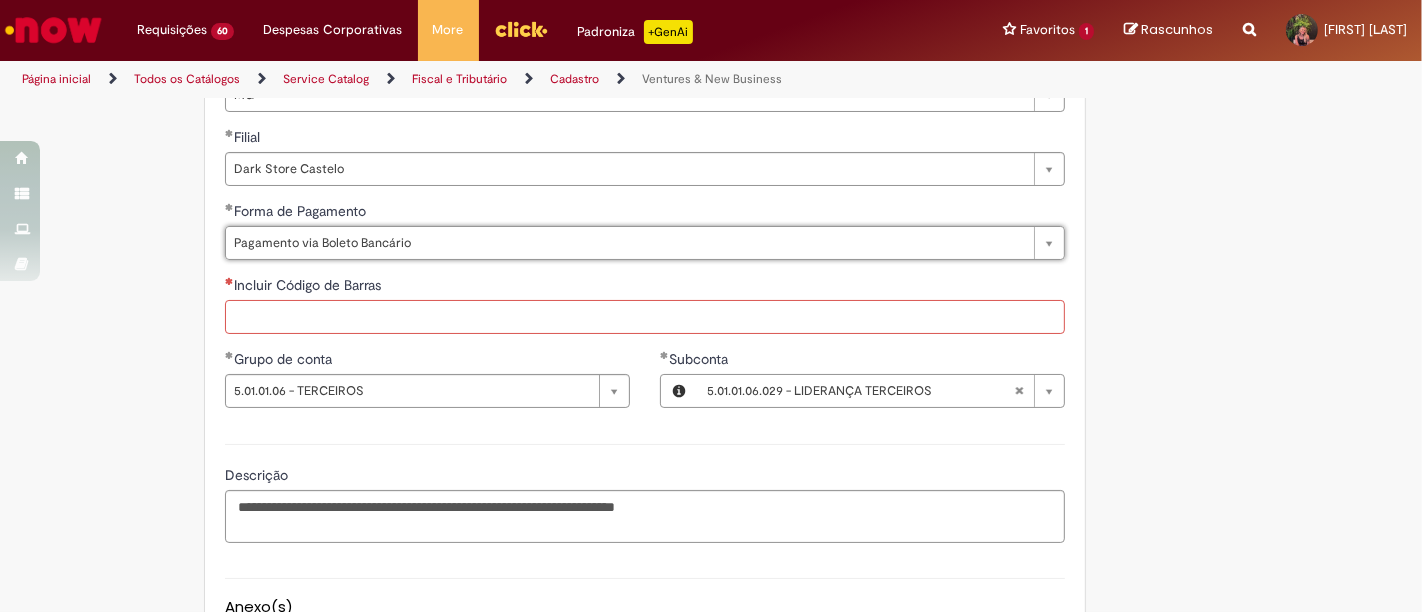 click on "Incluir Código de Barras" at bounding box center (645, 317) 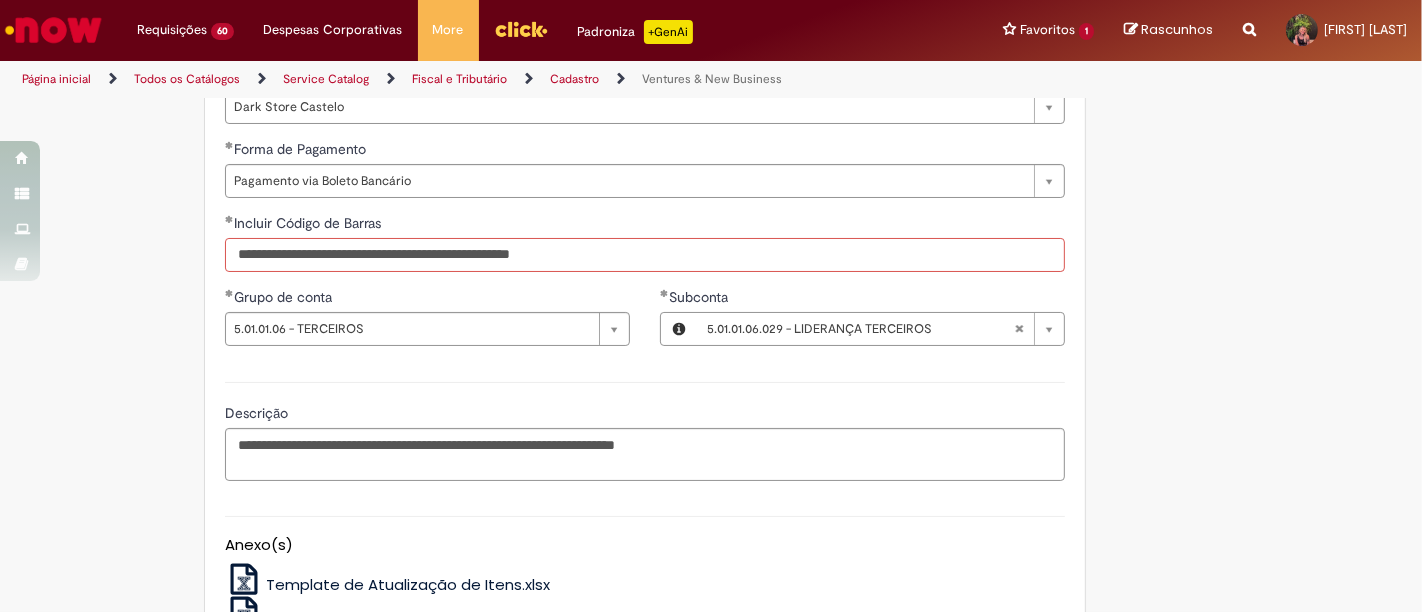 scroll, scrollTop: 1333, scrollLeft: 0, axis: vertical 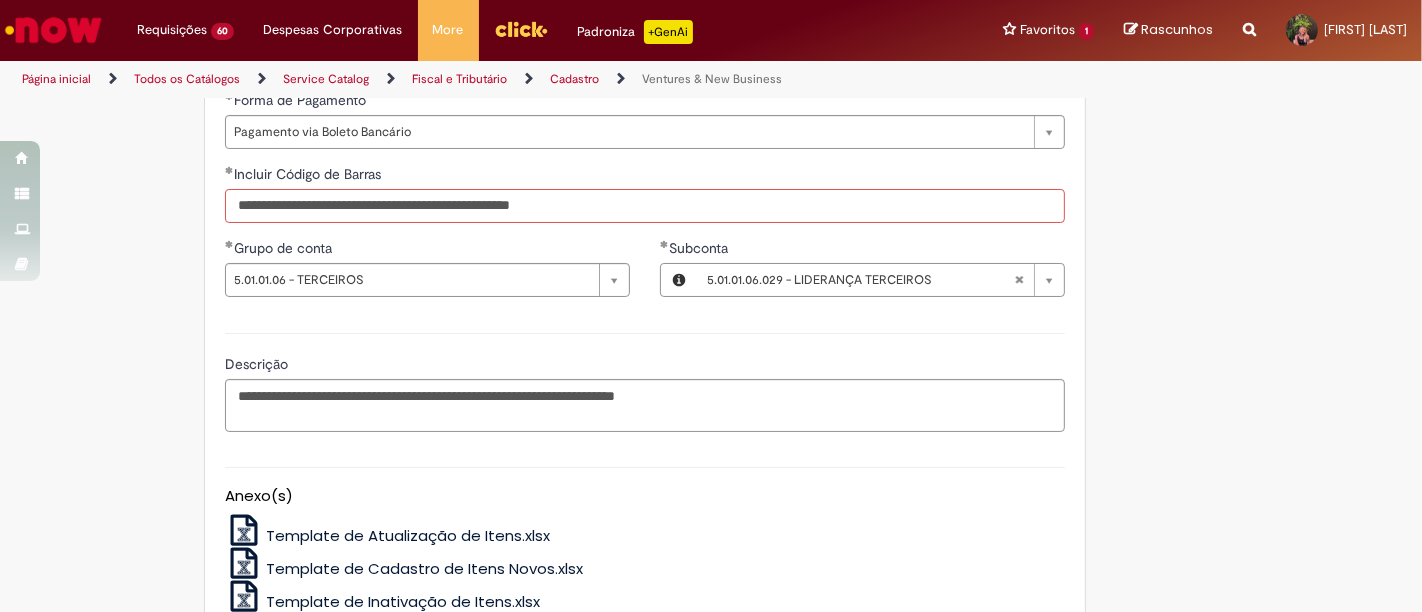 type on "**********" 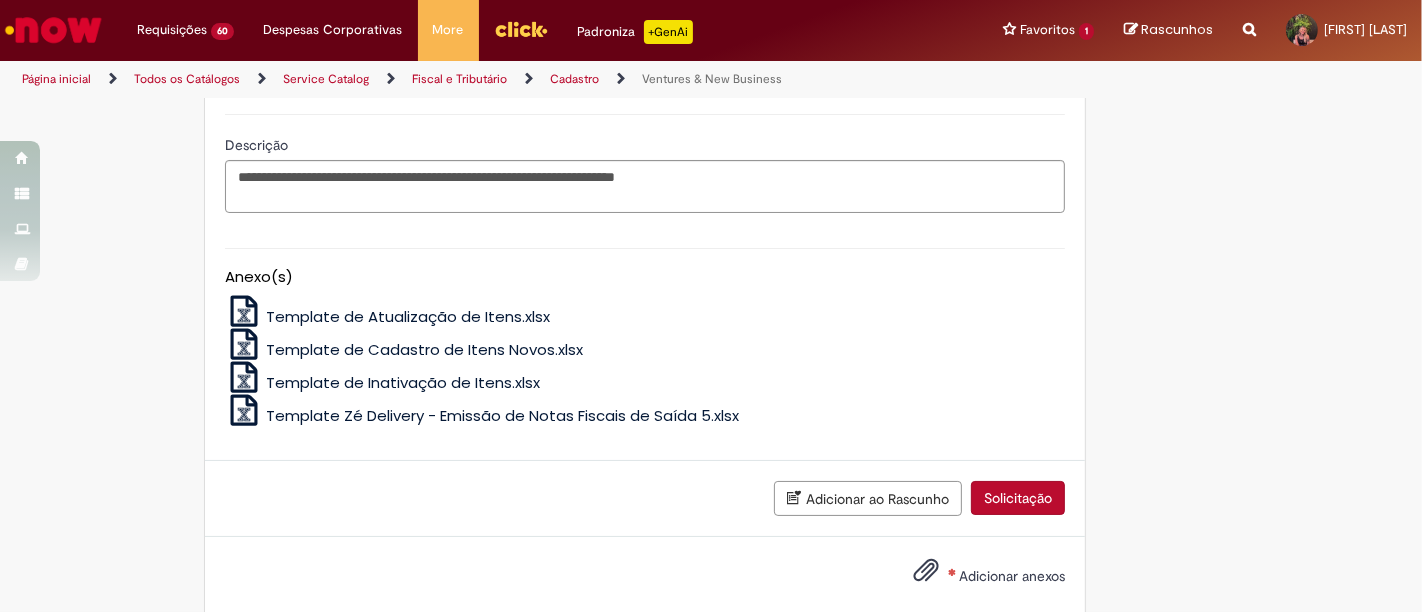 scroll, scrollTop: 1583, scrollLeft: 0, axis: vertical 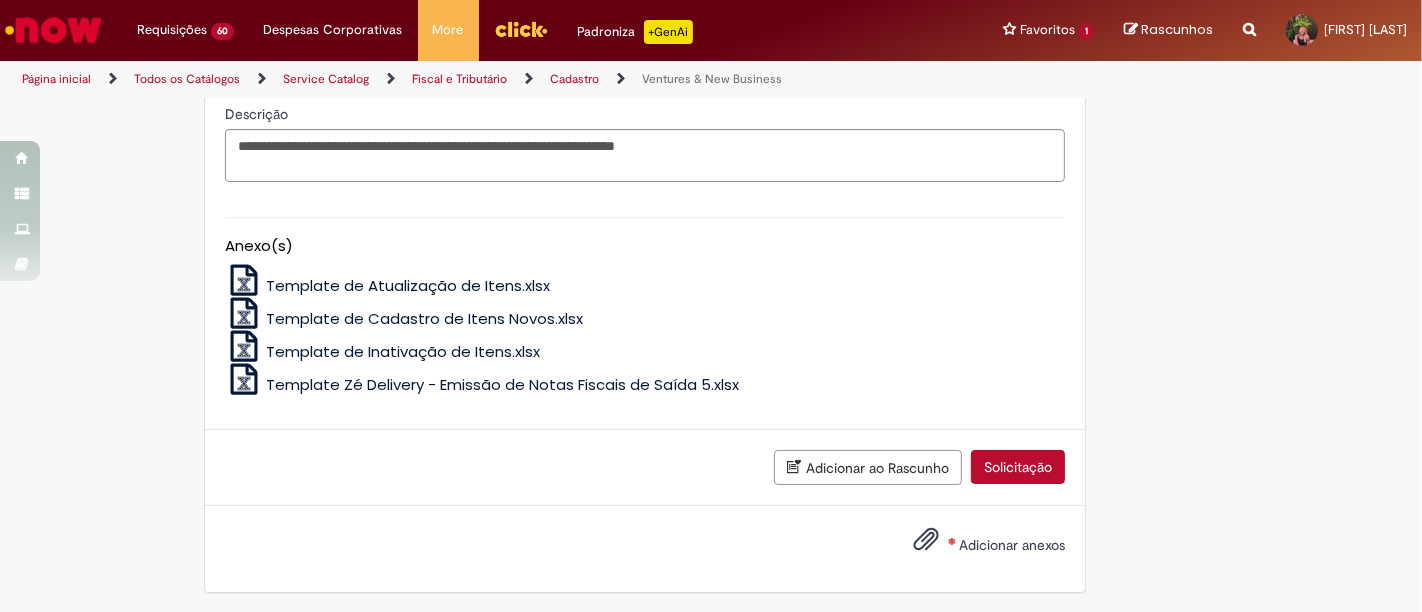 click on "Adicionar anexos" at bounding box center [1012, 545] 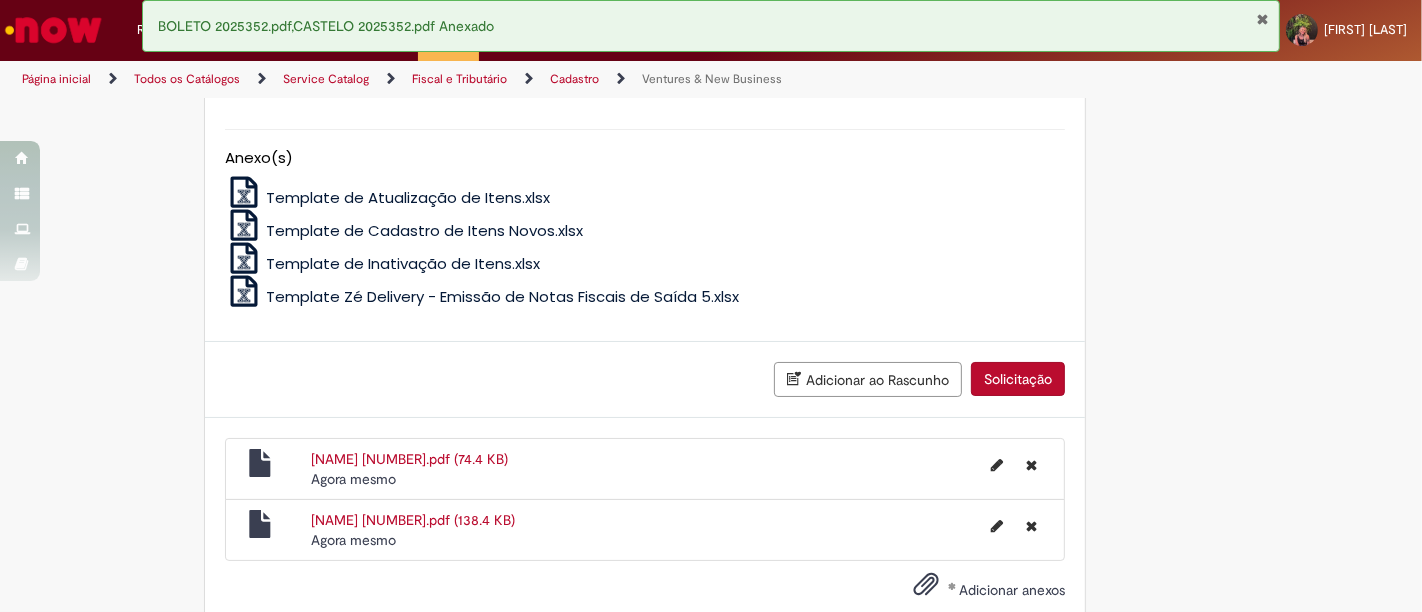 scroll, scrollTop: 1715, scrollLeft: 0, axis: vertical 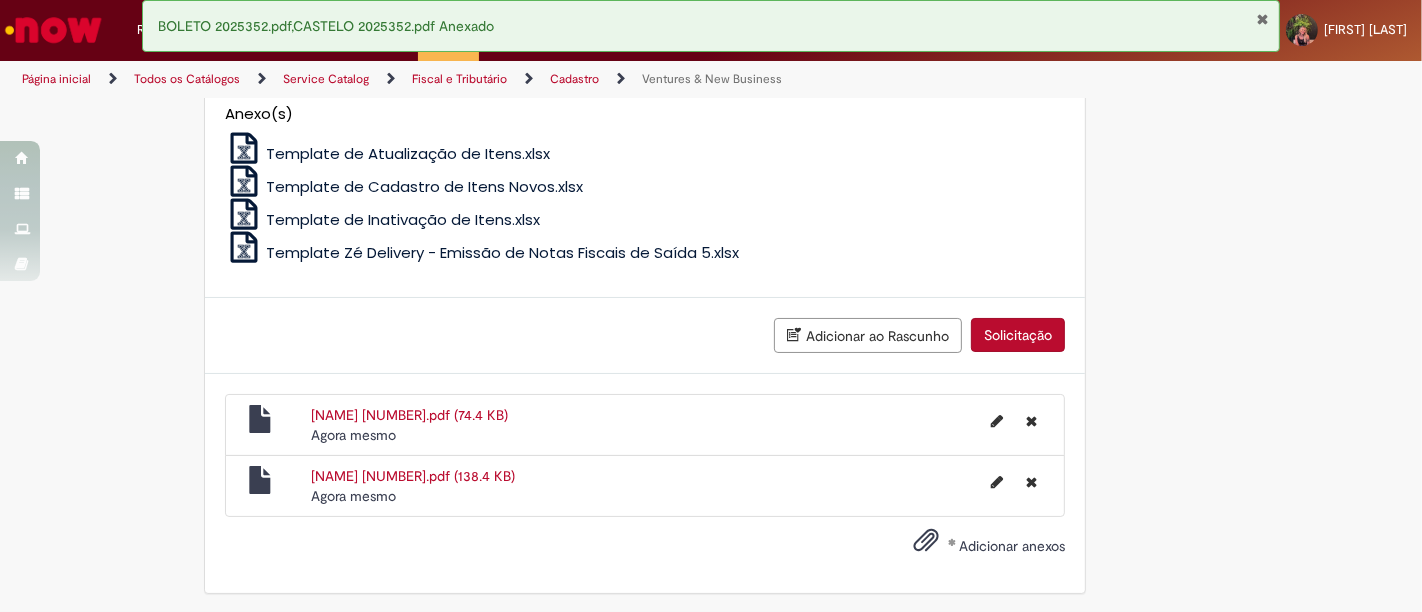click on "Solicitação" at bounding box center [1018, 335] 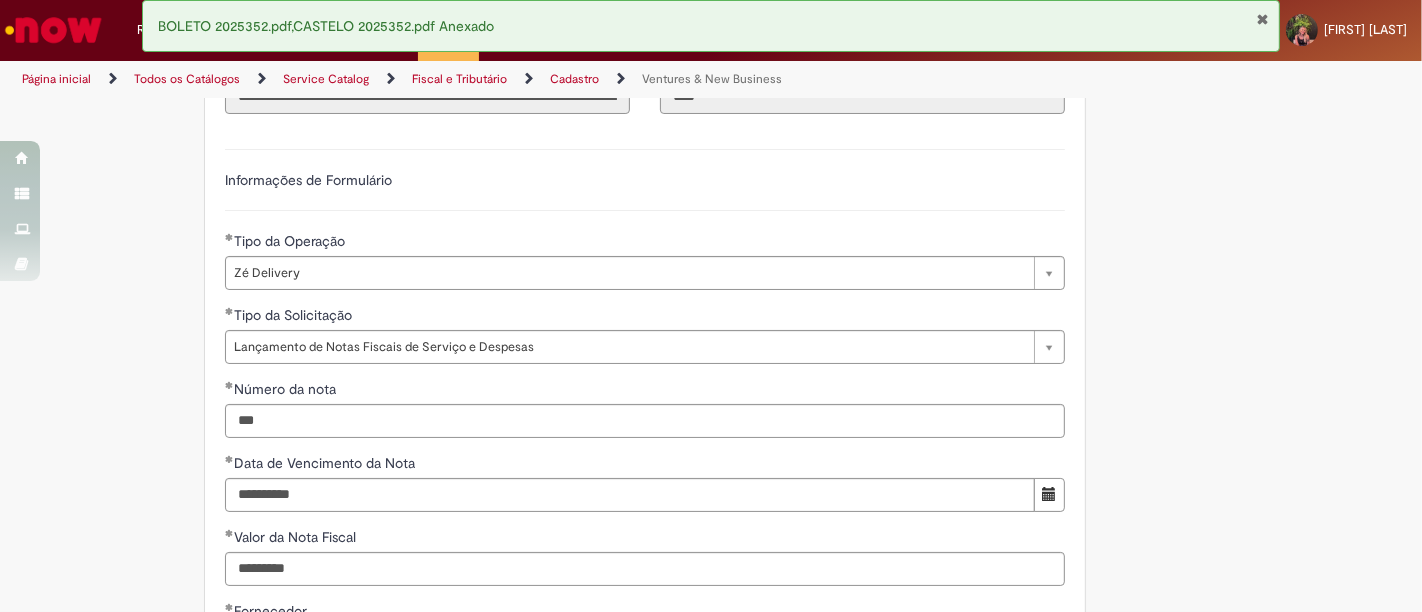 scroll, scrollTop: 559, scrollLeft: 0, axis: vertical 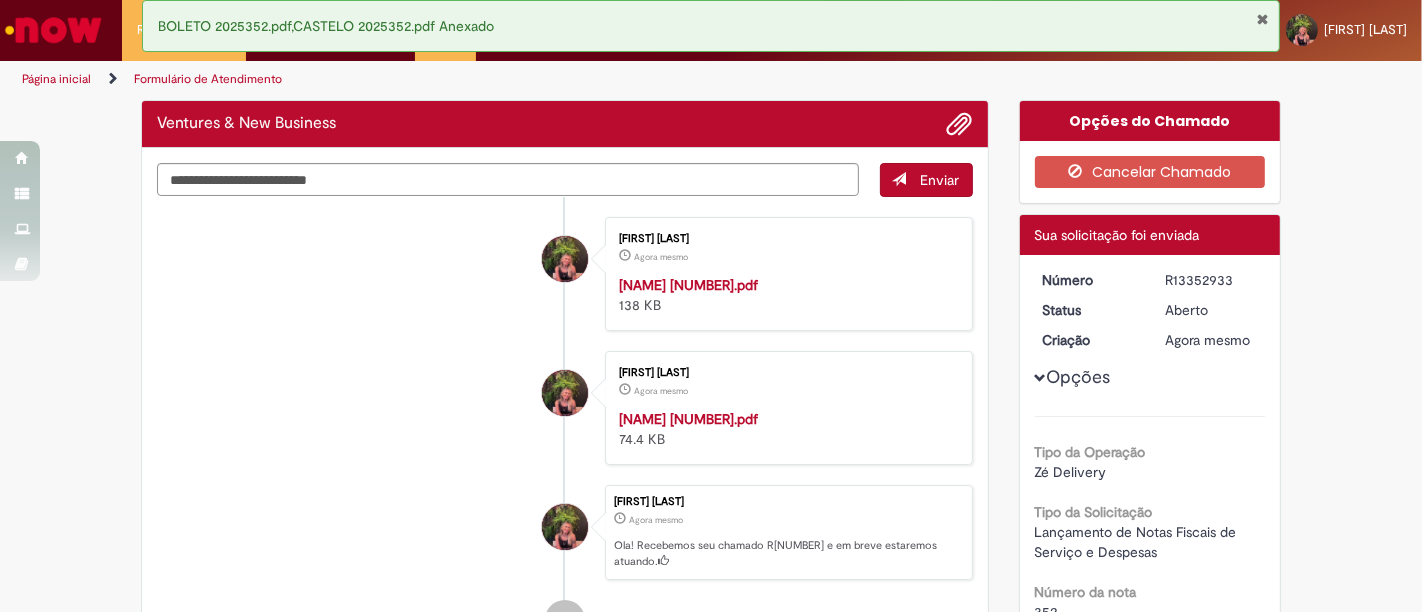click on "R13352933" at bounding box center (1211, 280) 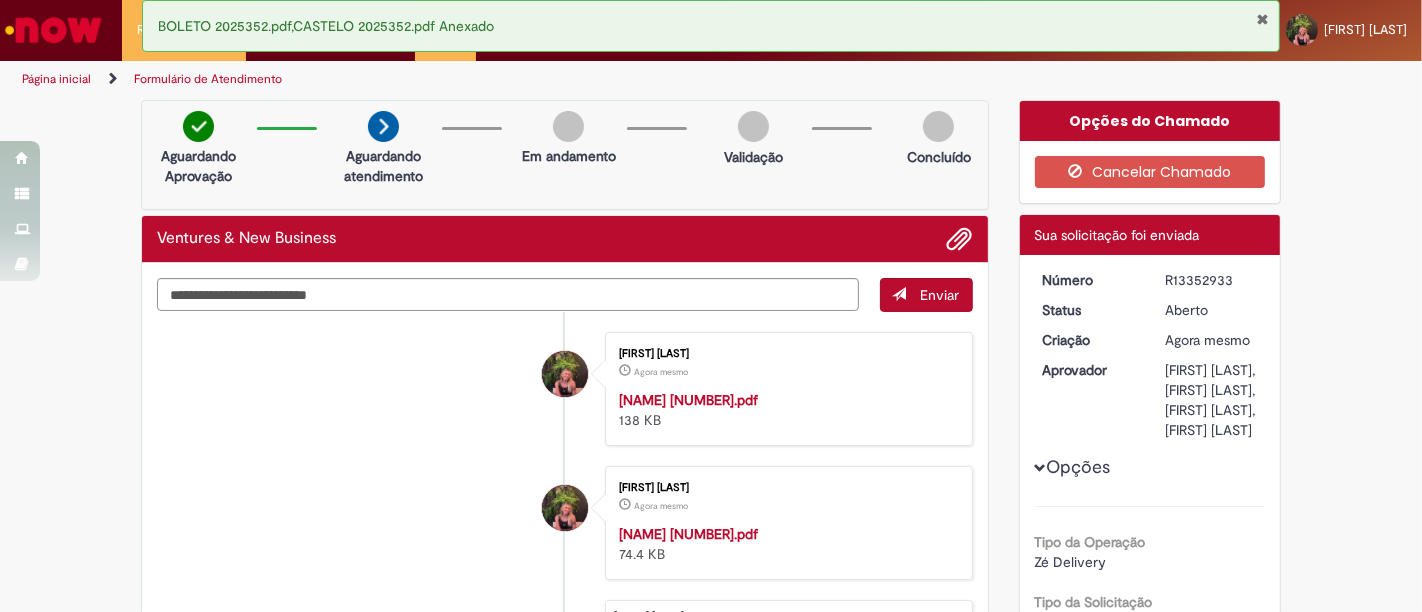 click on "R13352933" at bounding box center (1211, 280) 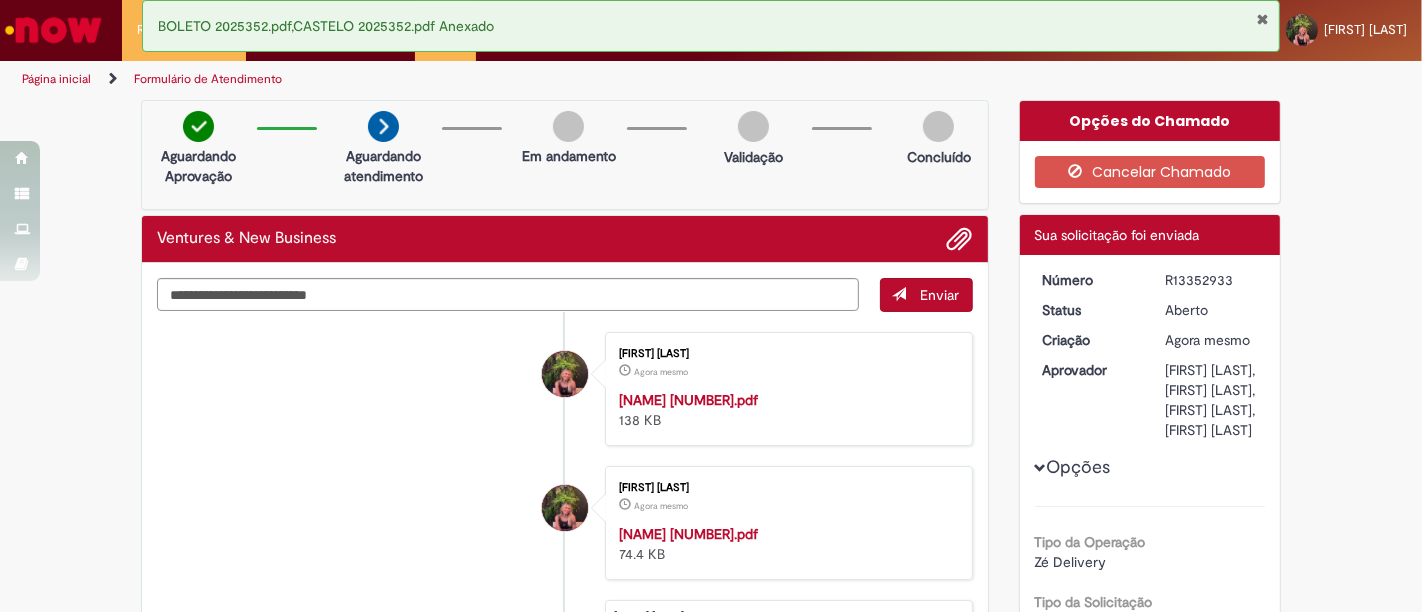 click on "Número
R13352933
Status
Aberto
Criação
Agora mesmo Agora mesmo
Aprovador
Jonathas Dias de Carvalho, Liliane De Godoi, Naiara Domingues Rodrigues Santos, Pedro Henrique Macedo Kumaira
Opções
Tipo da Operação
Zé Delivery
Tipo da Solicitação
Lançamento de Notas Fiscais de Serviço e Despesas
Número da nota
352
Data de Vencimento da Nota
14/08/2025
Valor da Nota Fiscal
17.085,06
Fornecedor
SCAPINISUL 365 LOG LTDA
Não encontrei o fornecedor
Falso
Estado
MG
Filial" at bounding box center [1150, 858] 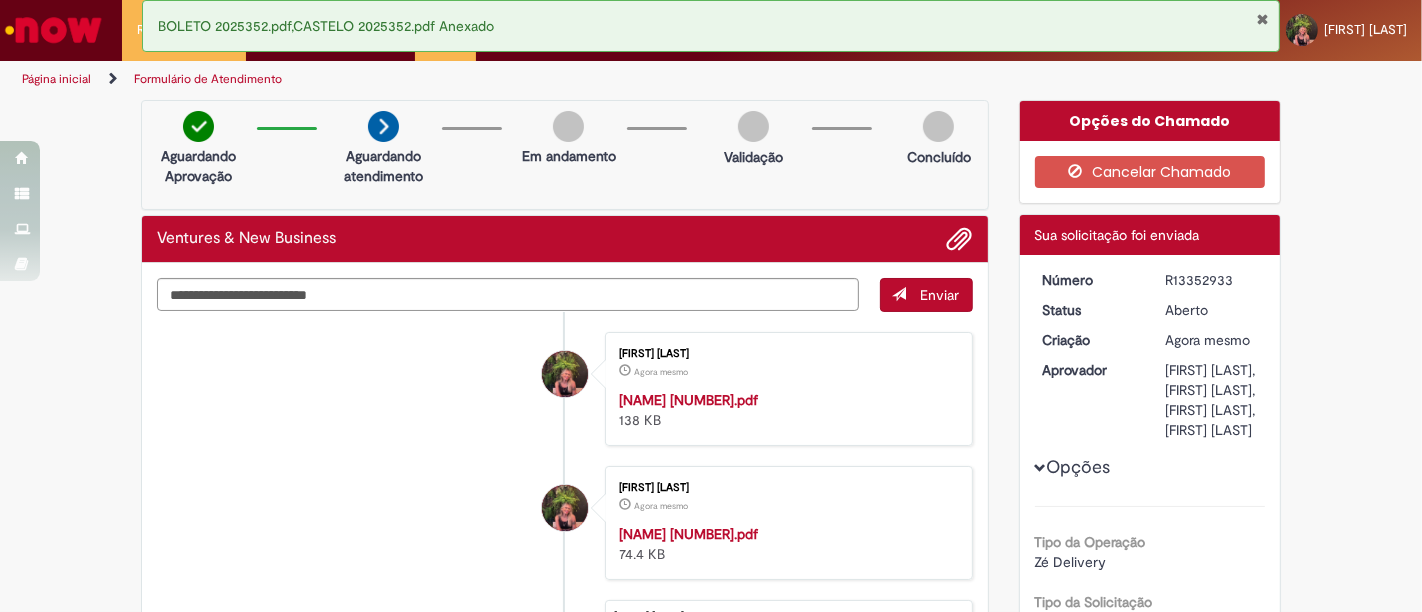 click at bounding box center [1262, 19] 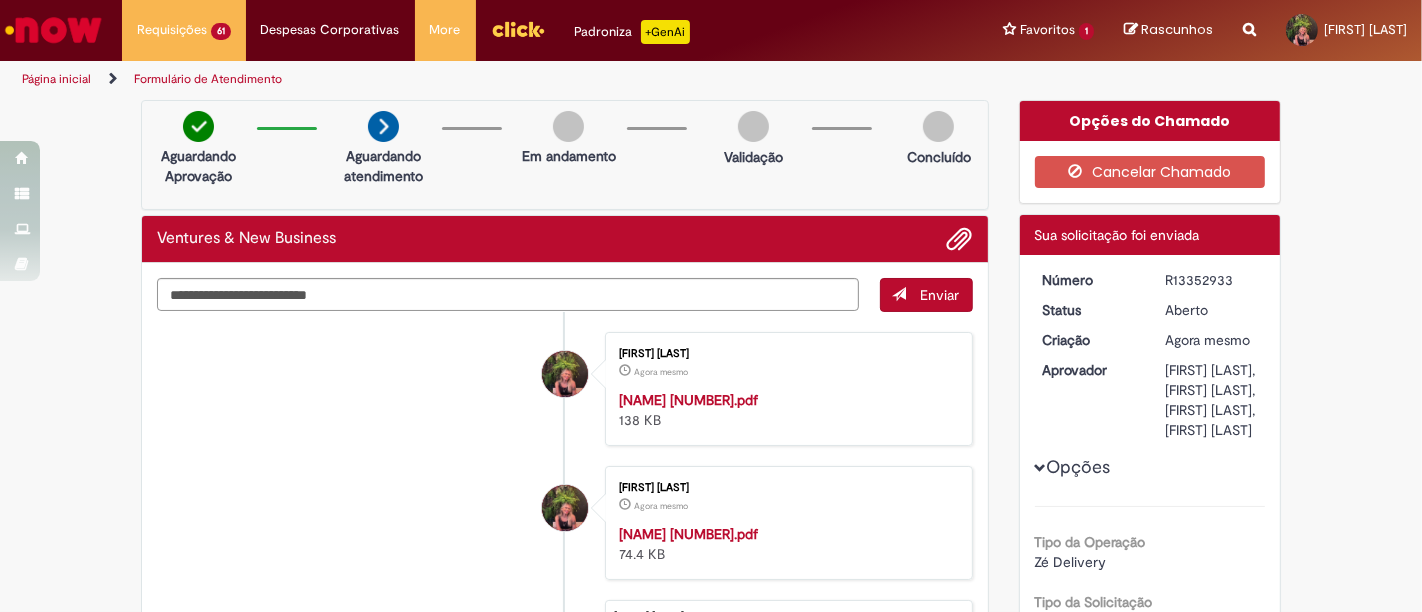 click on "BOLETO 2025352.pdf,CASTELO 2025352.pdf Anexado" at bounding box center (711, 26) 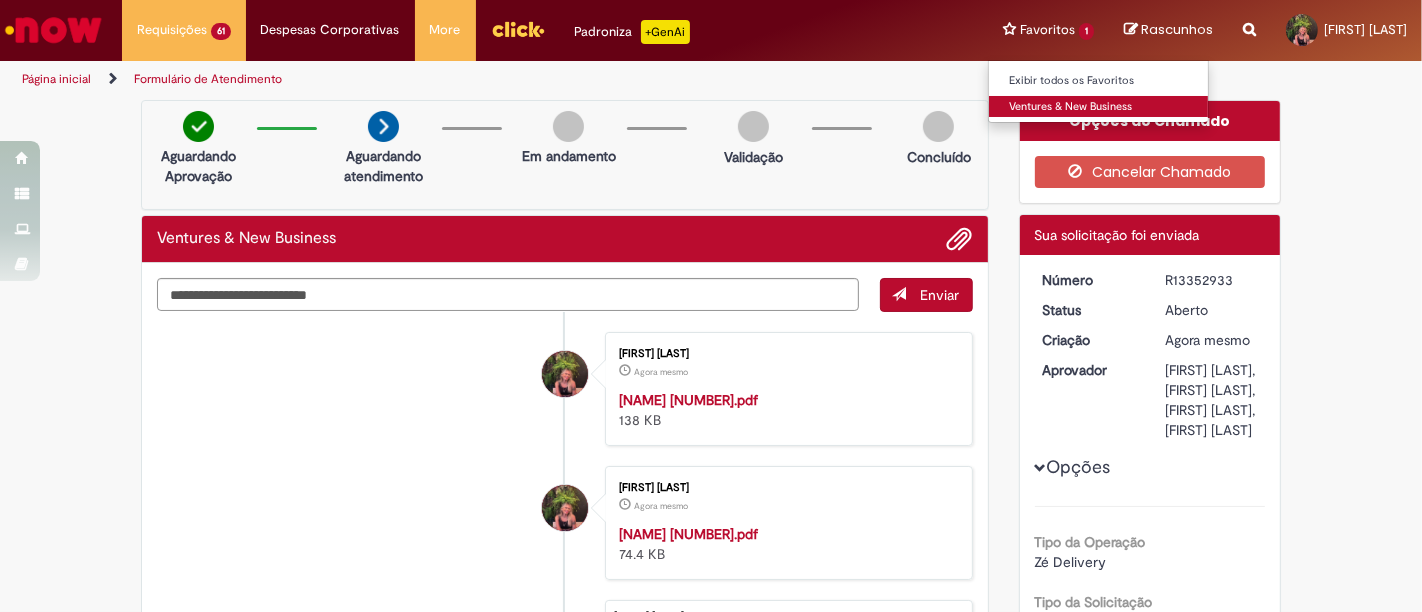 click on "Ventures & New Business" at bounding box center (1099, 107) 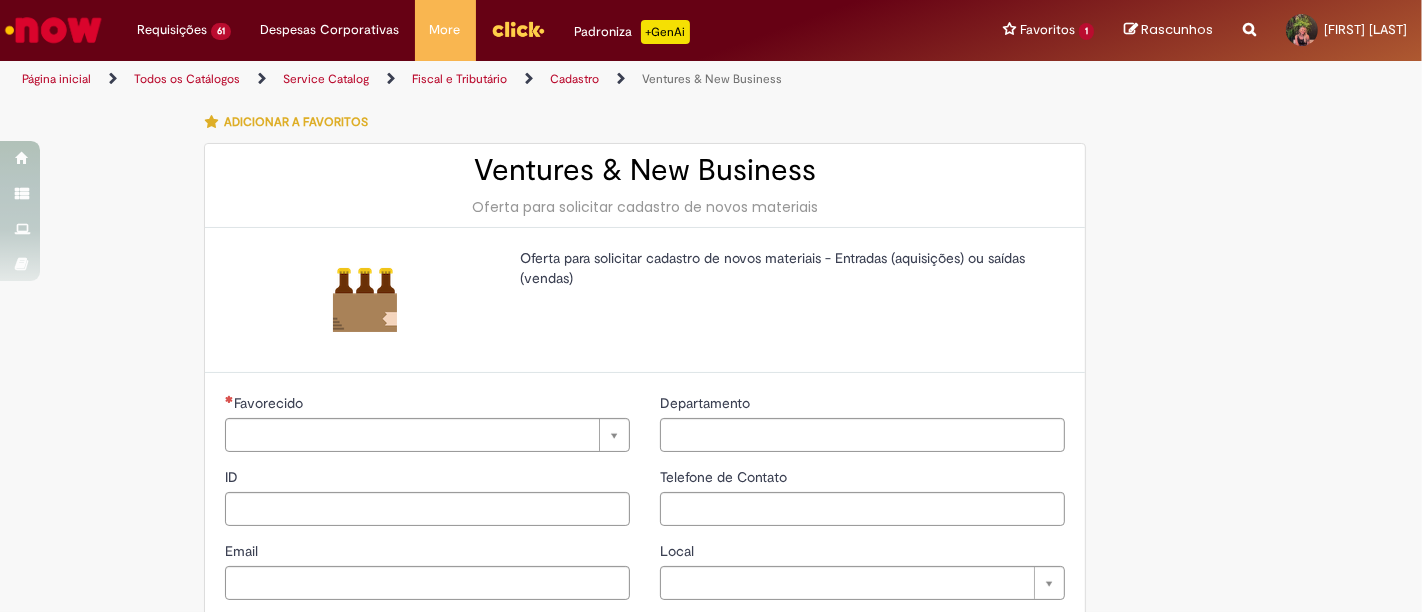 type on "********" 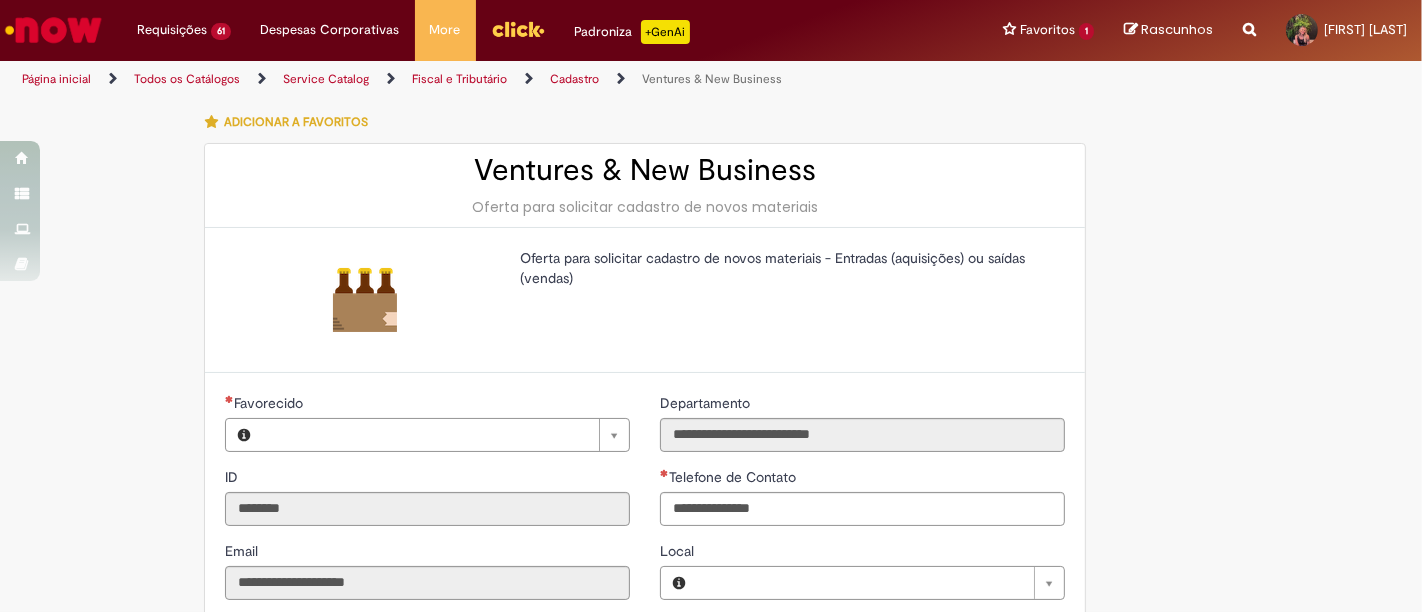 type on "**********" 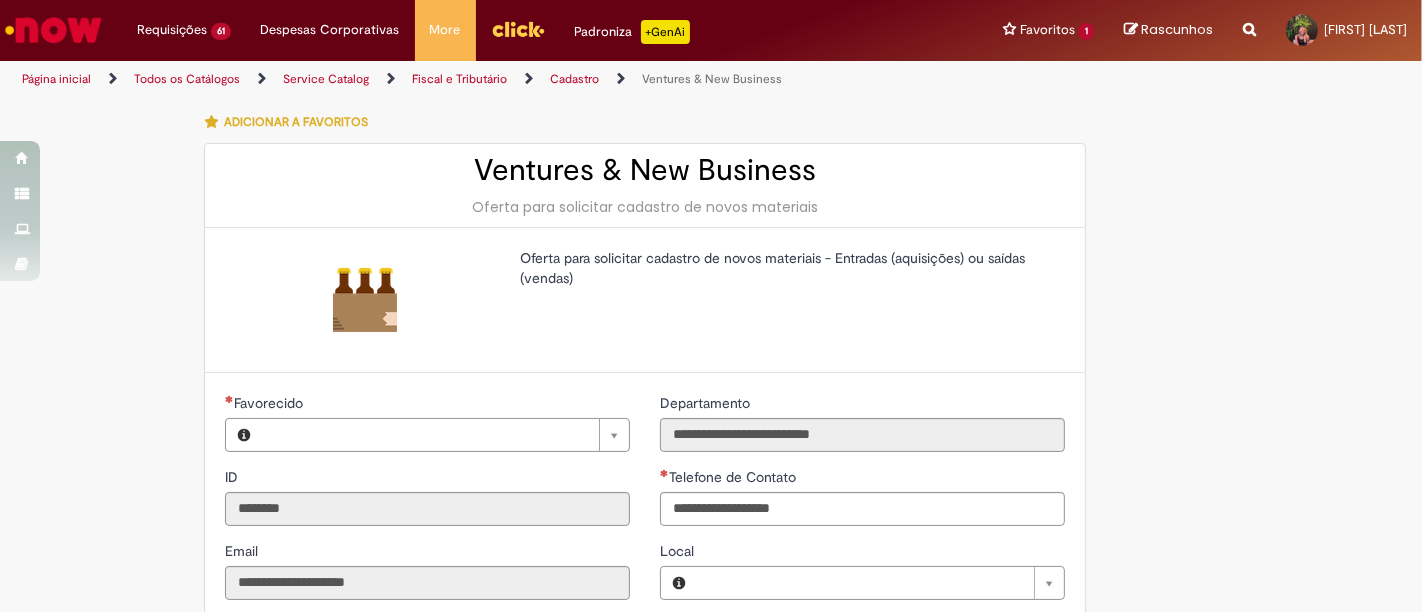 type on "**********" 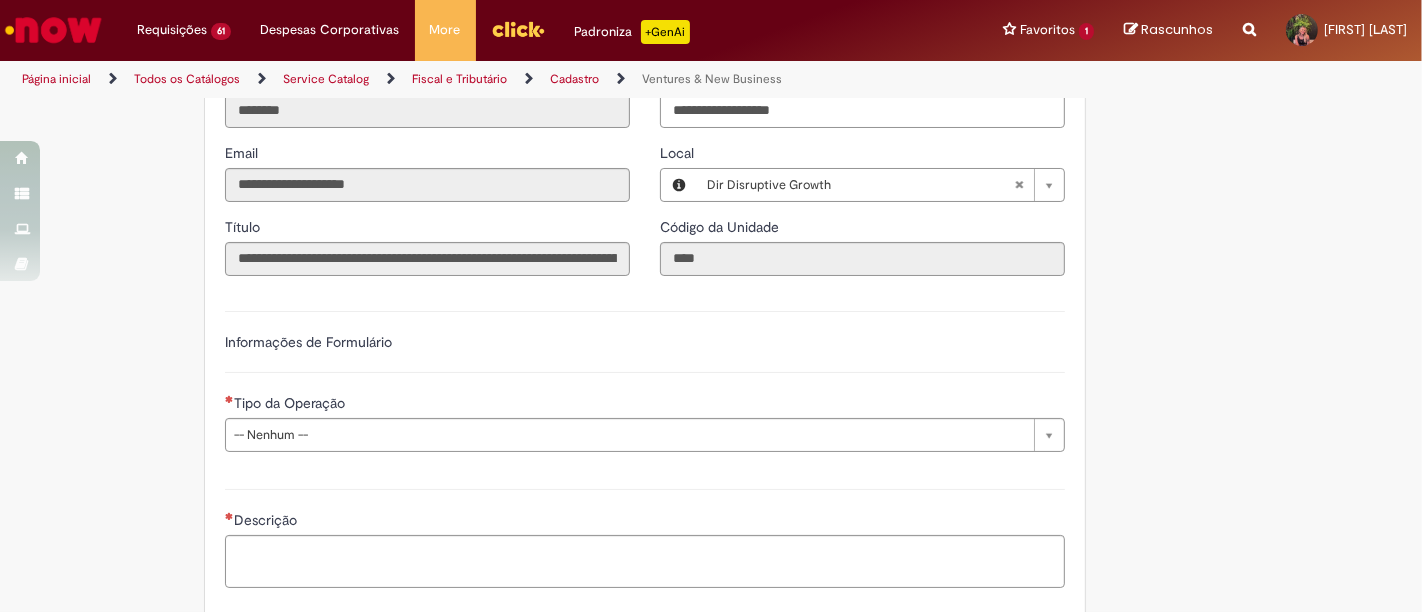 scroll, scrollTop: 444, scrollLeft: 0, axis: vertical 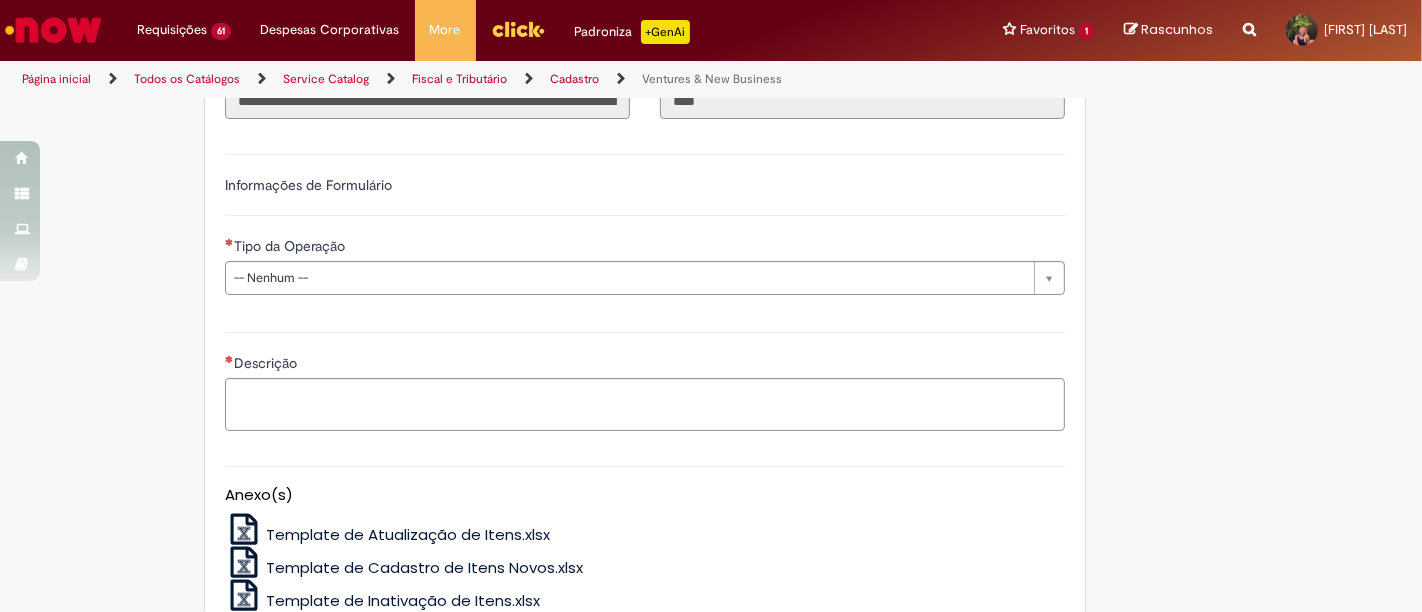click on "Tipo da Operação" at bounding box center [645, 248] 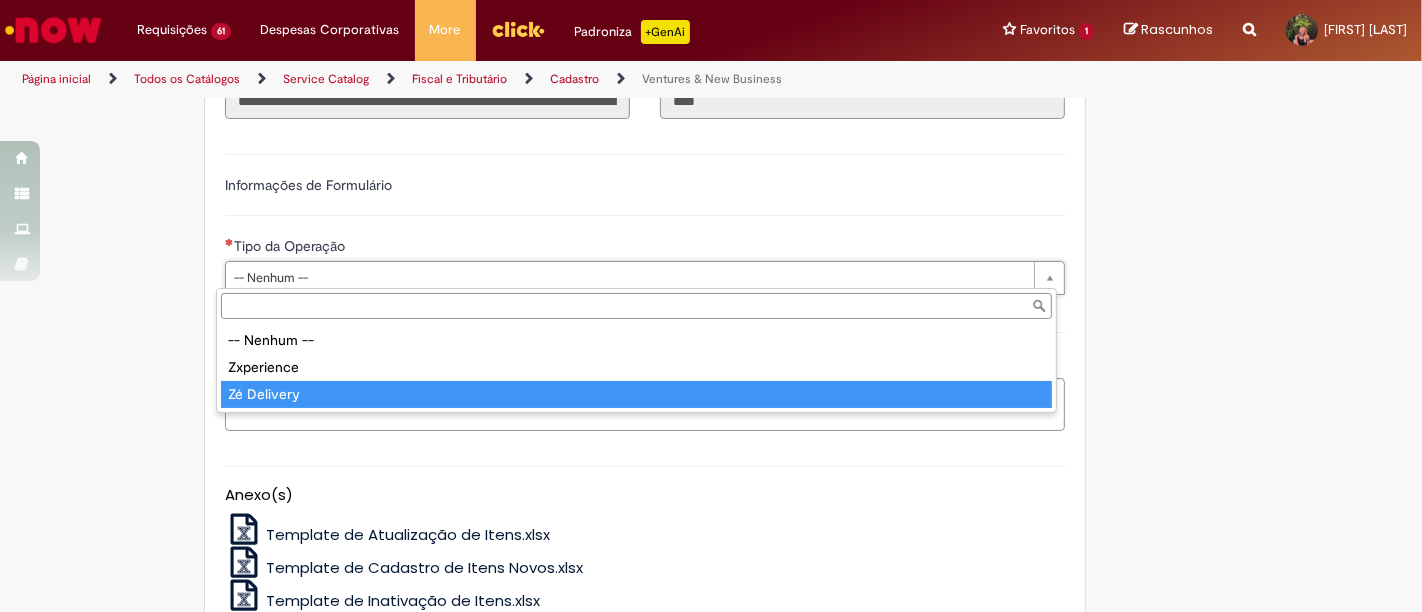 type on "**********" 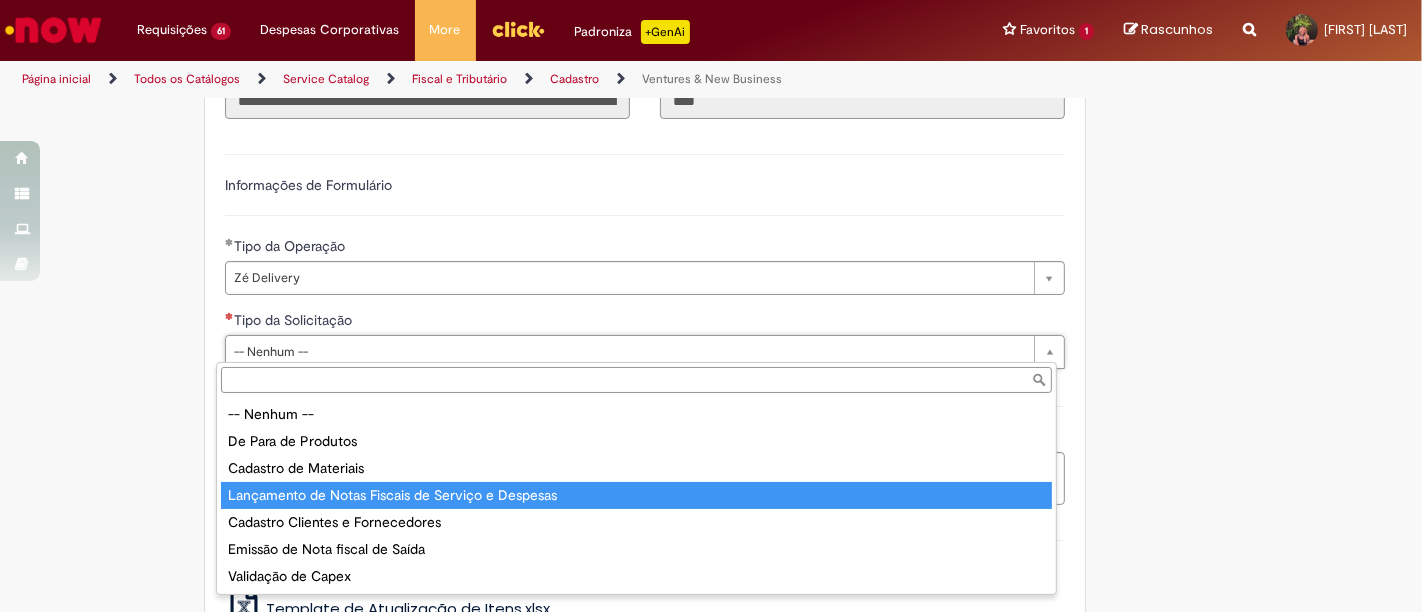 type on "**********" 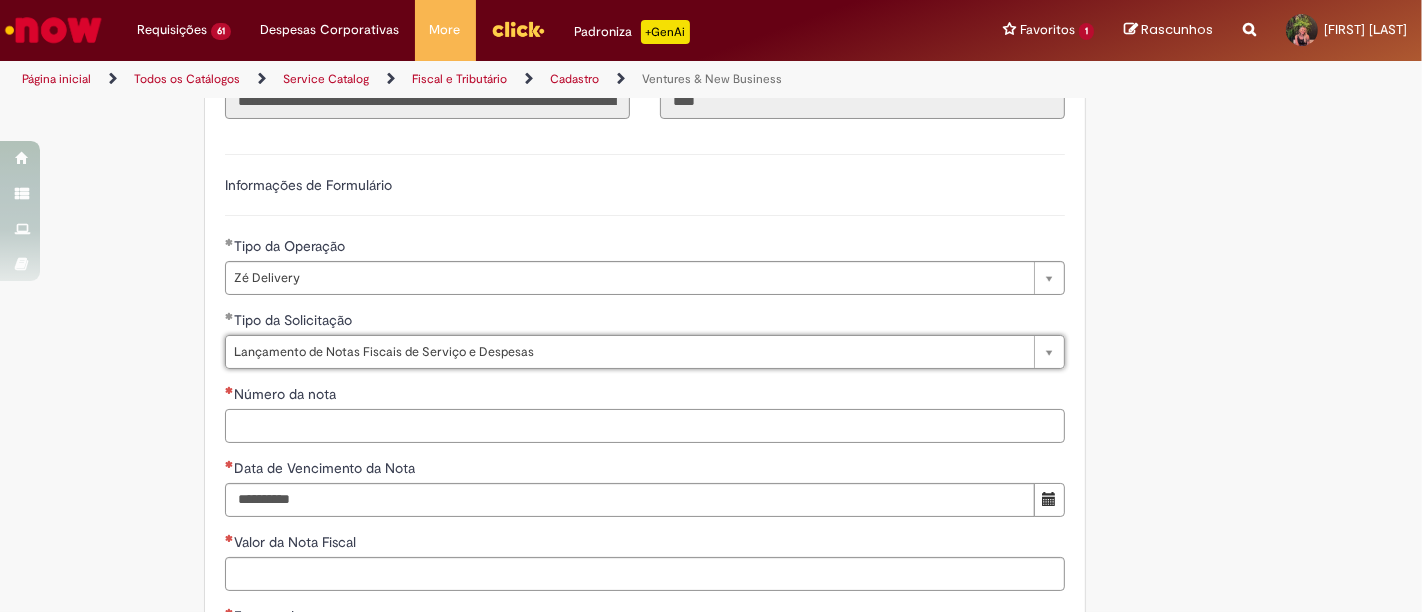 click on "Número da nota" at bounding box center [645, 426] 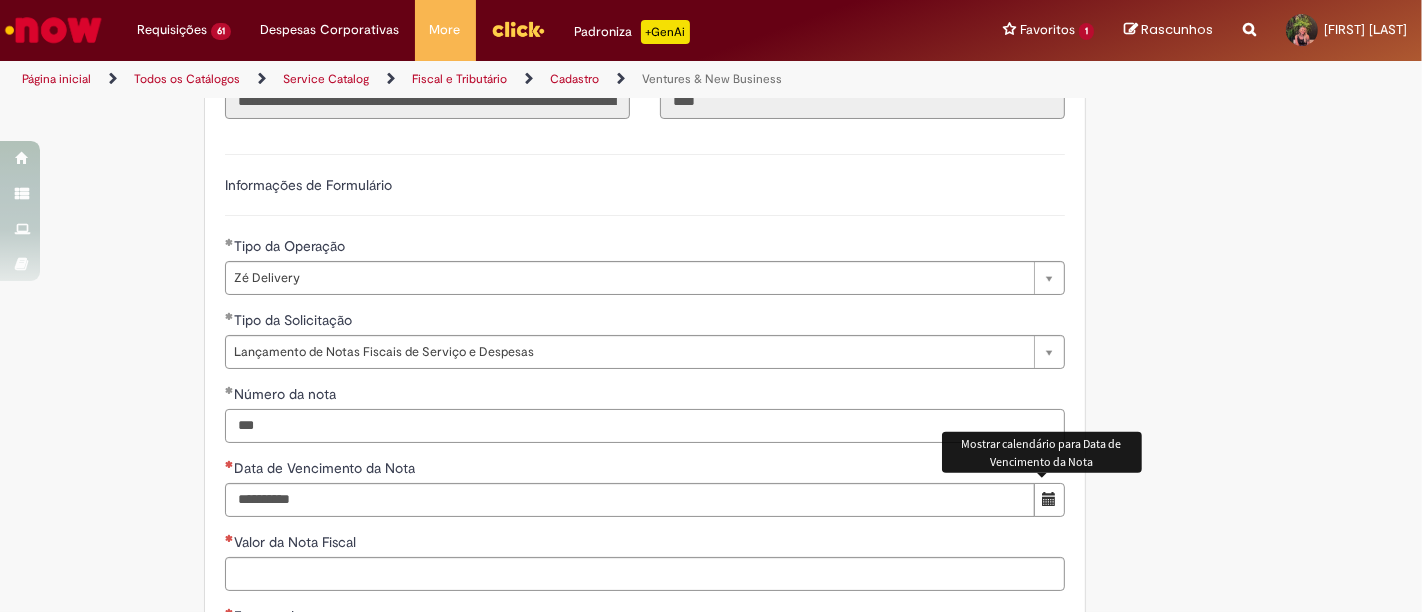 type on "***" 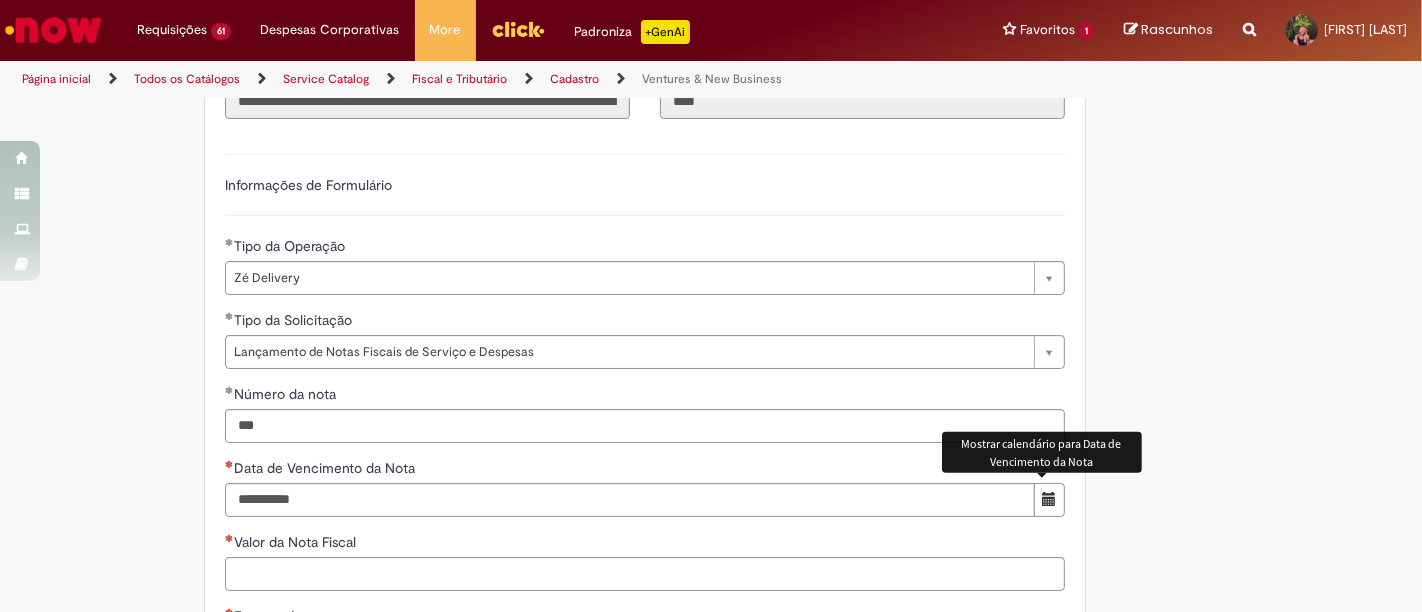click at bounding box center (1049, 499) 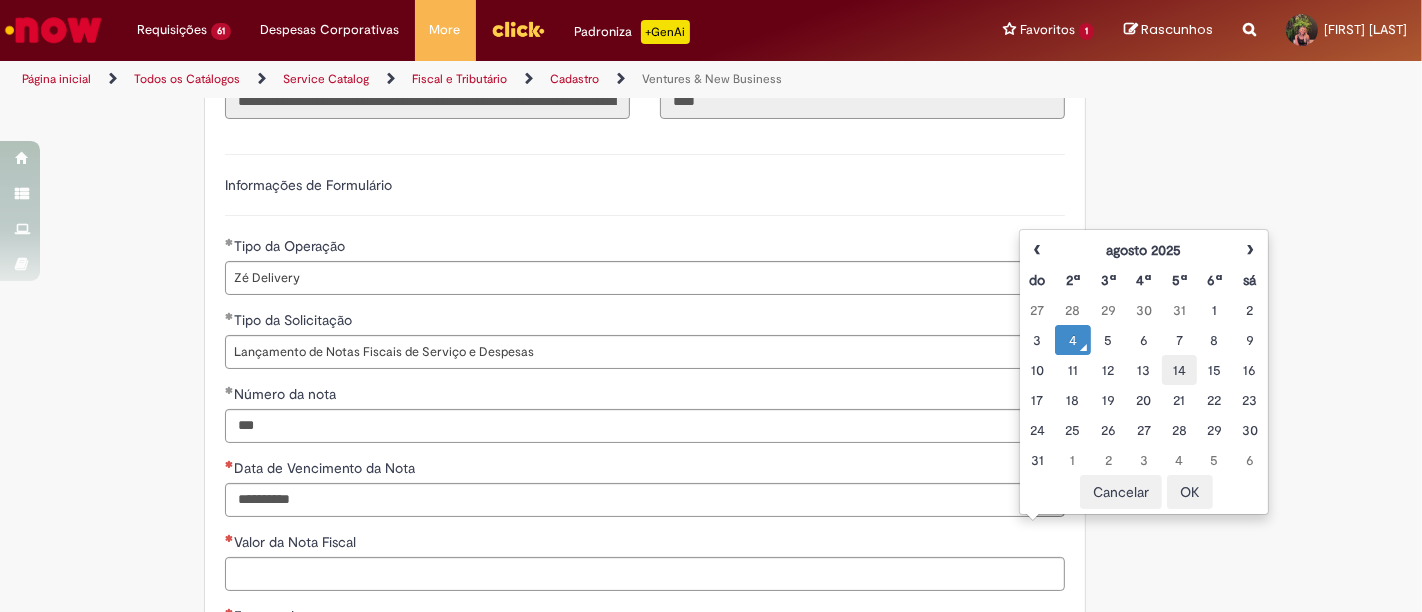 click on "14" at bounding box center [1179, 370] 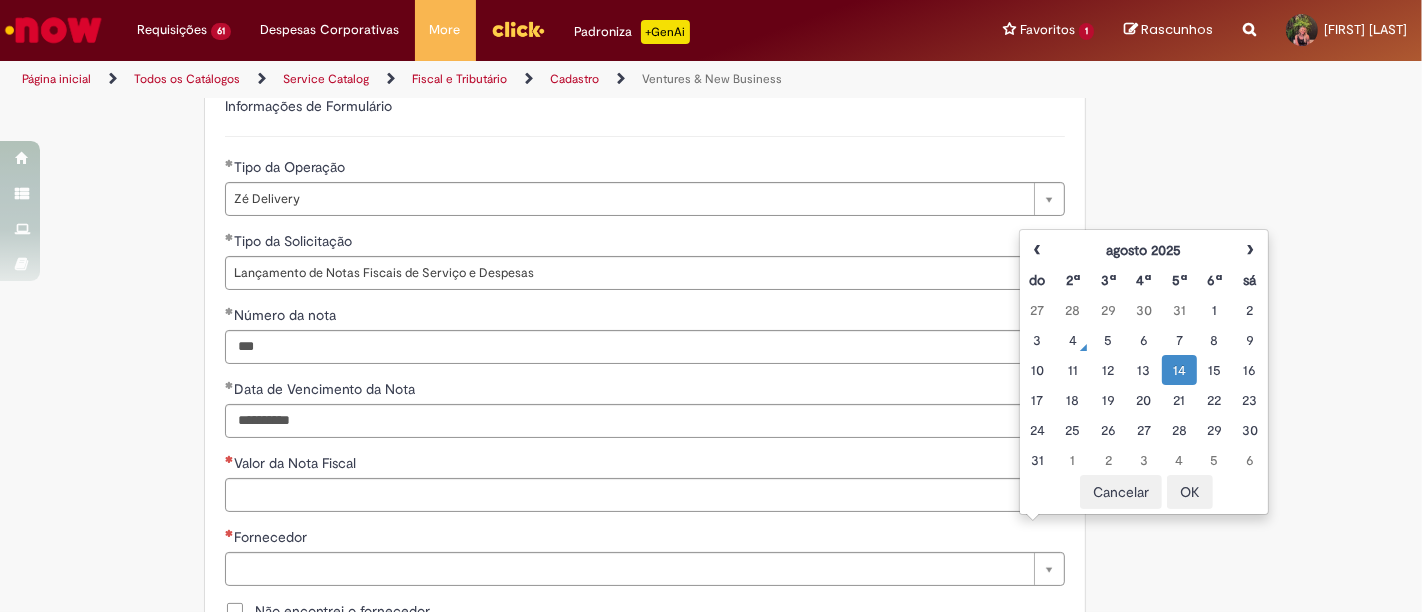 scroll, scrollTop: 666, scrollLeft: 0, axis: vertical 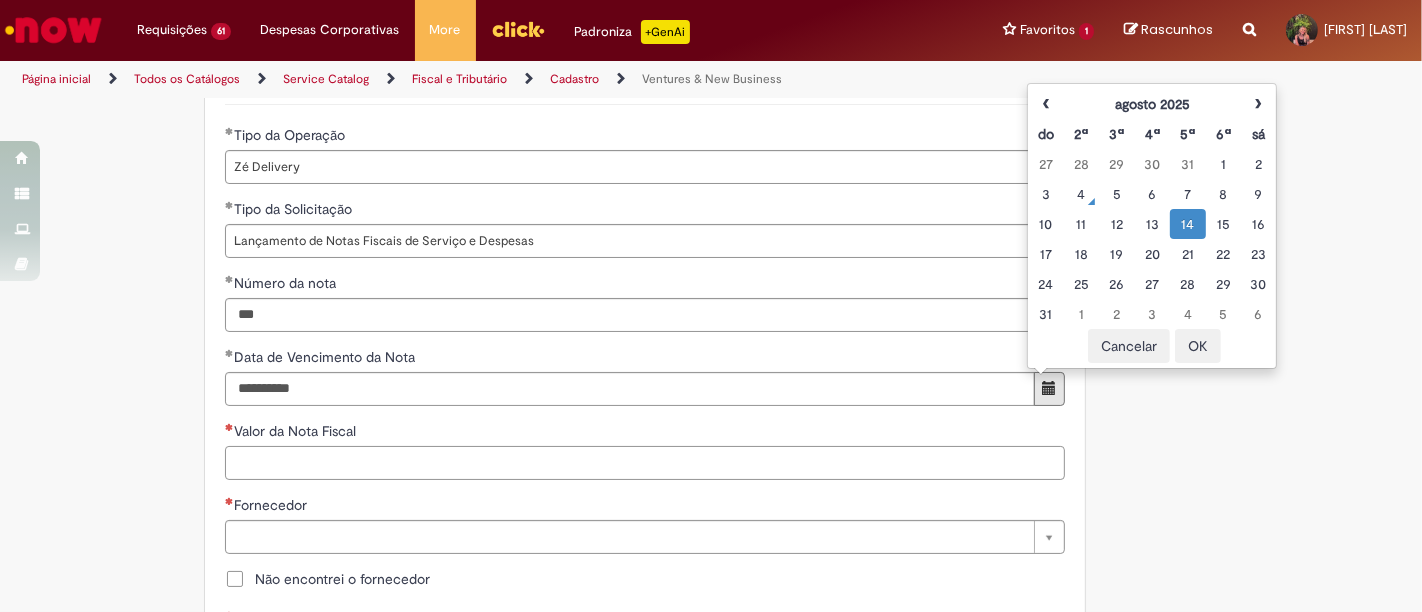 click on "Valor da Nota Fiscal" at bounding box center (645, 463) 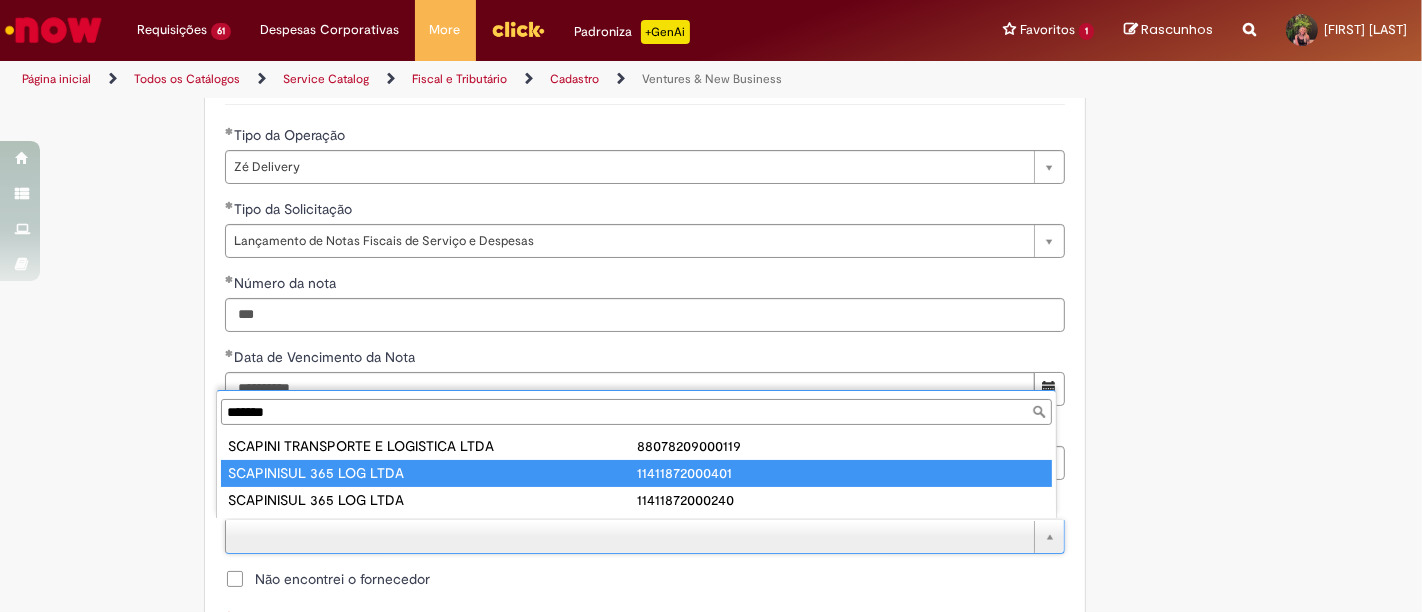 type on "*******" 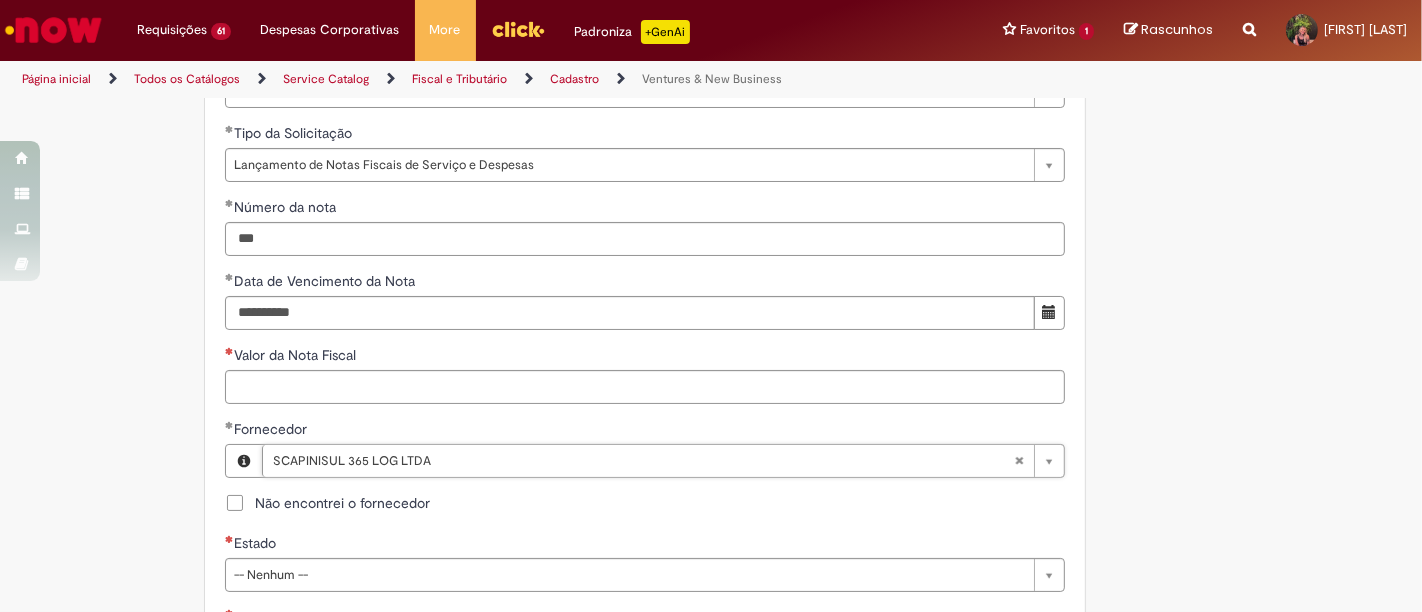 scroll, scrollTop: 777, scrollLeft: 0, axis: vertical 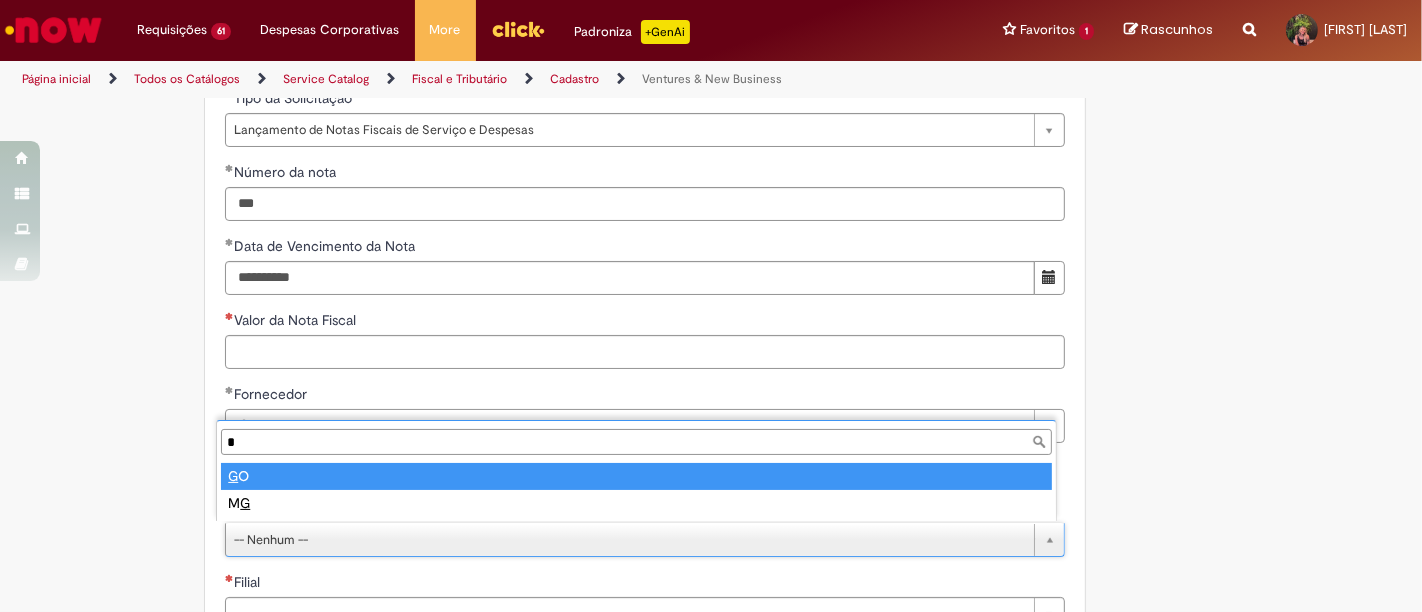 type on "*" 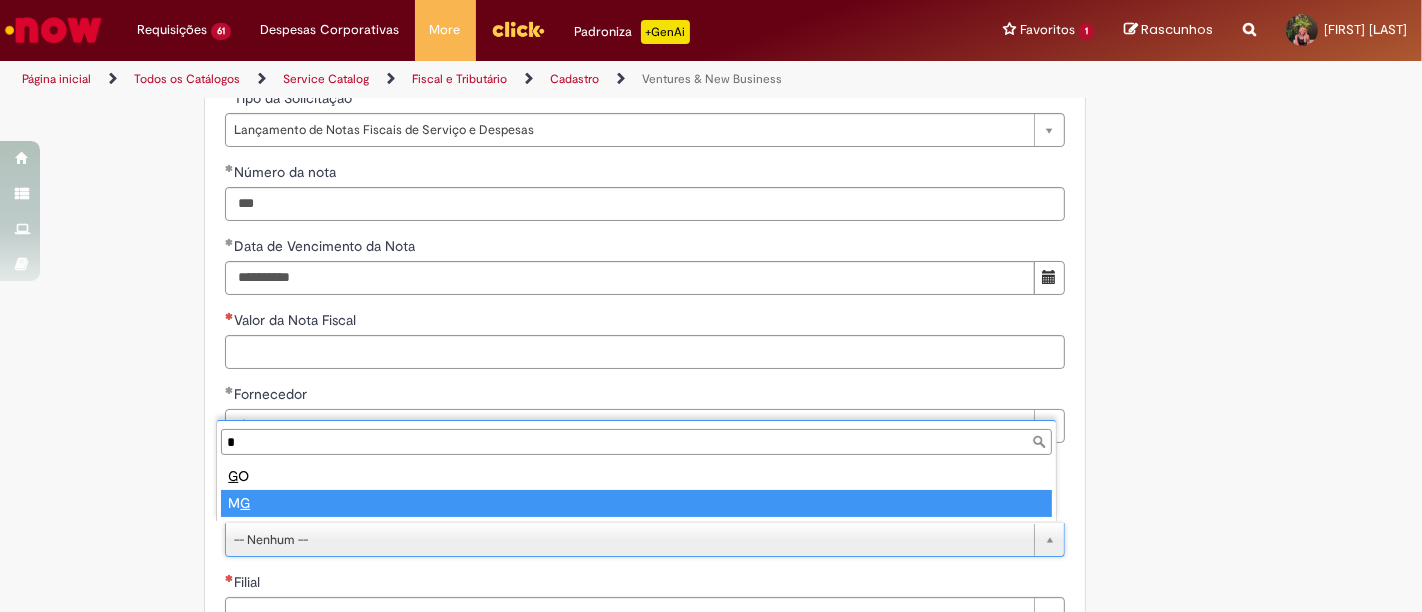 type on "**" 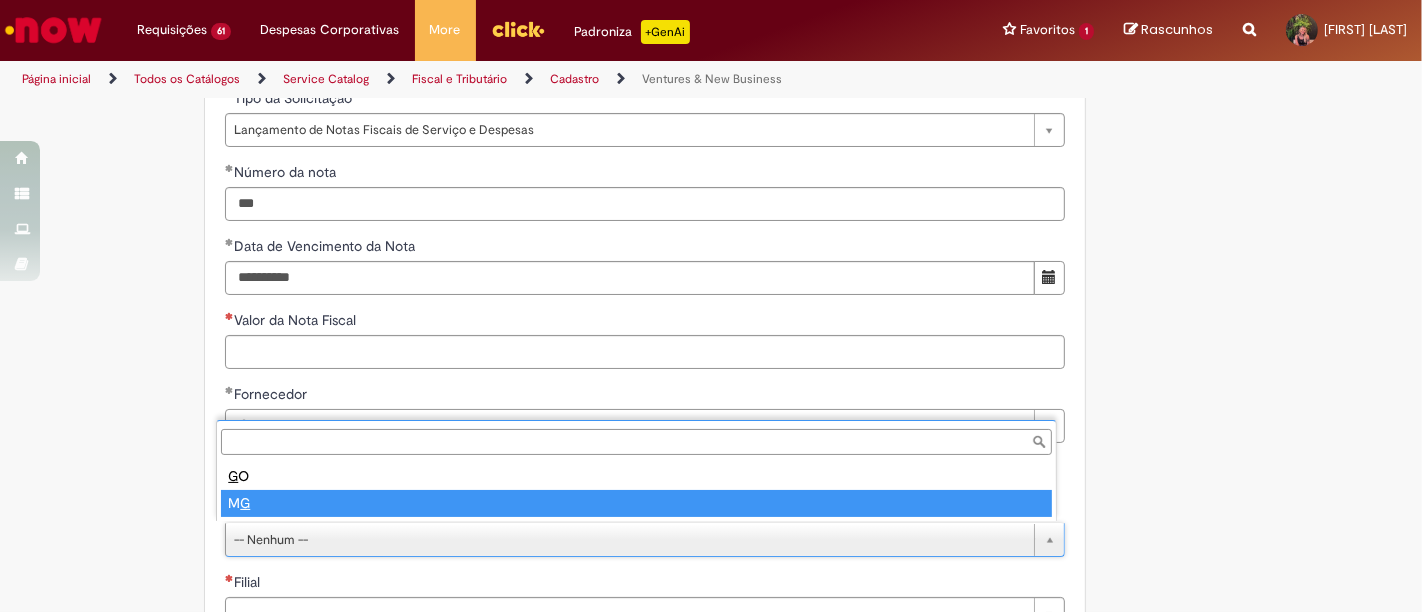 select 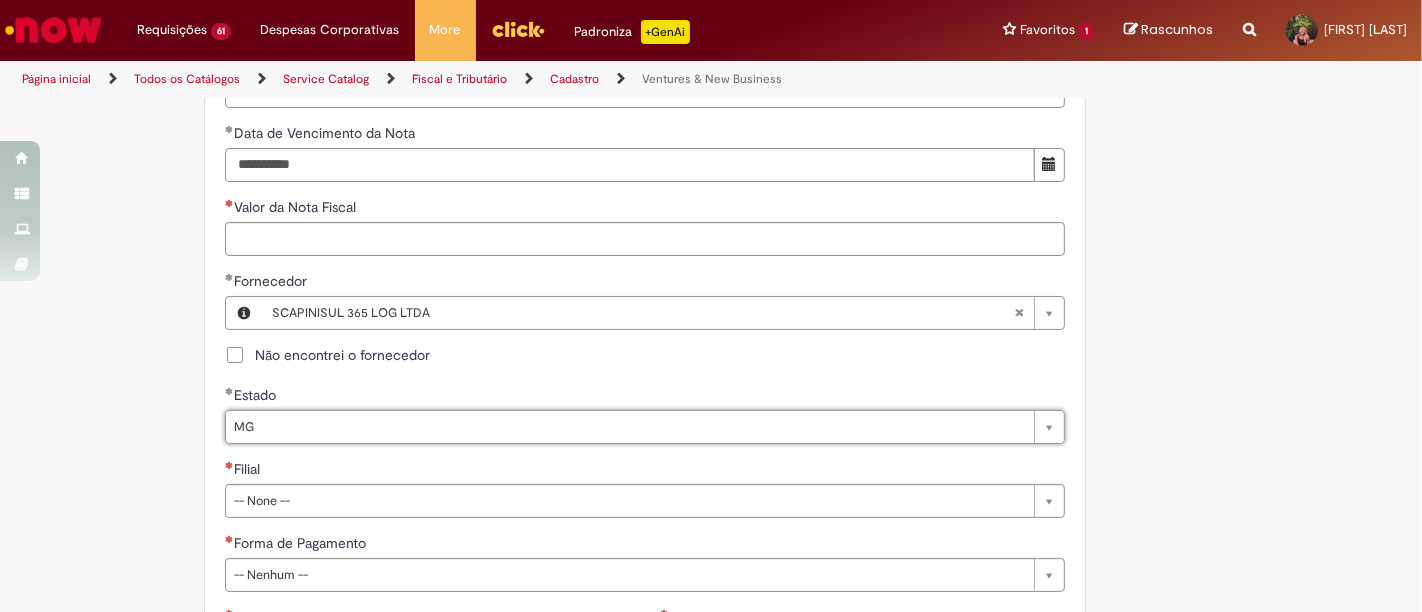 scroll, scrollTop: 1000, scrollLeft: 0, axis: vertical 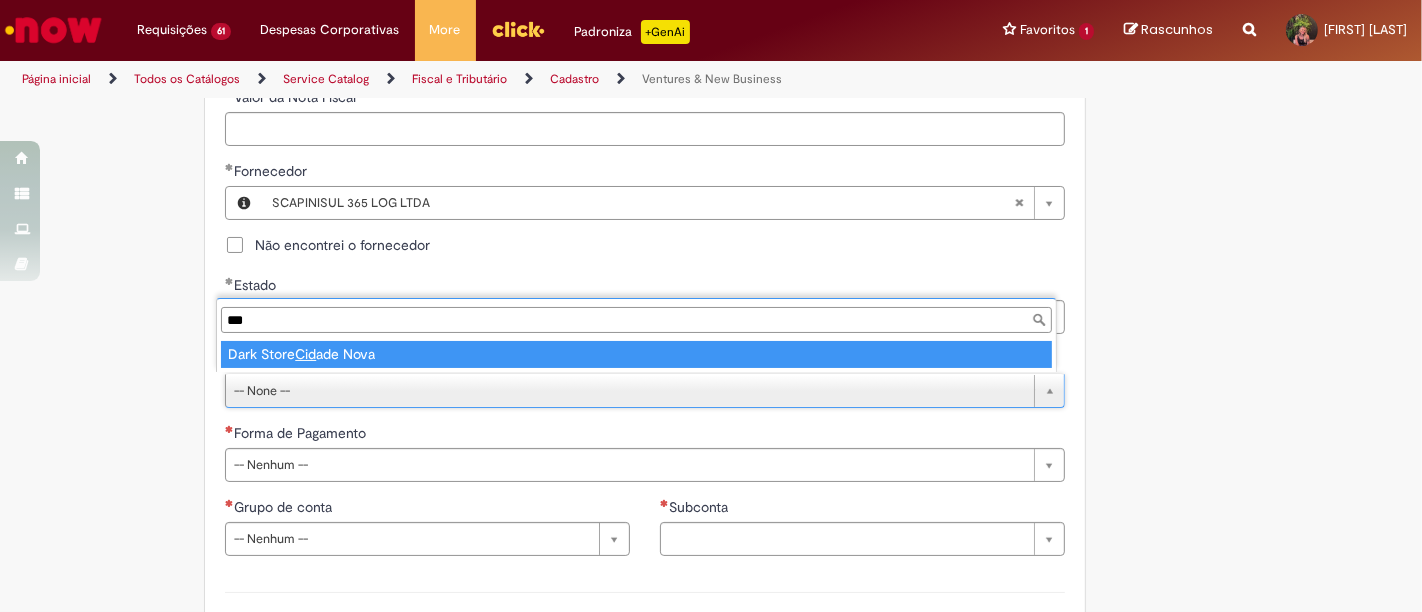 type on "***" 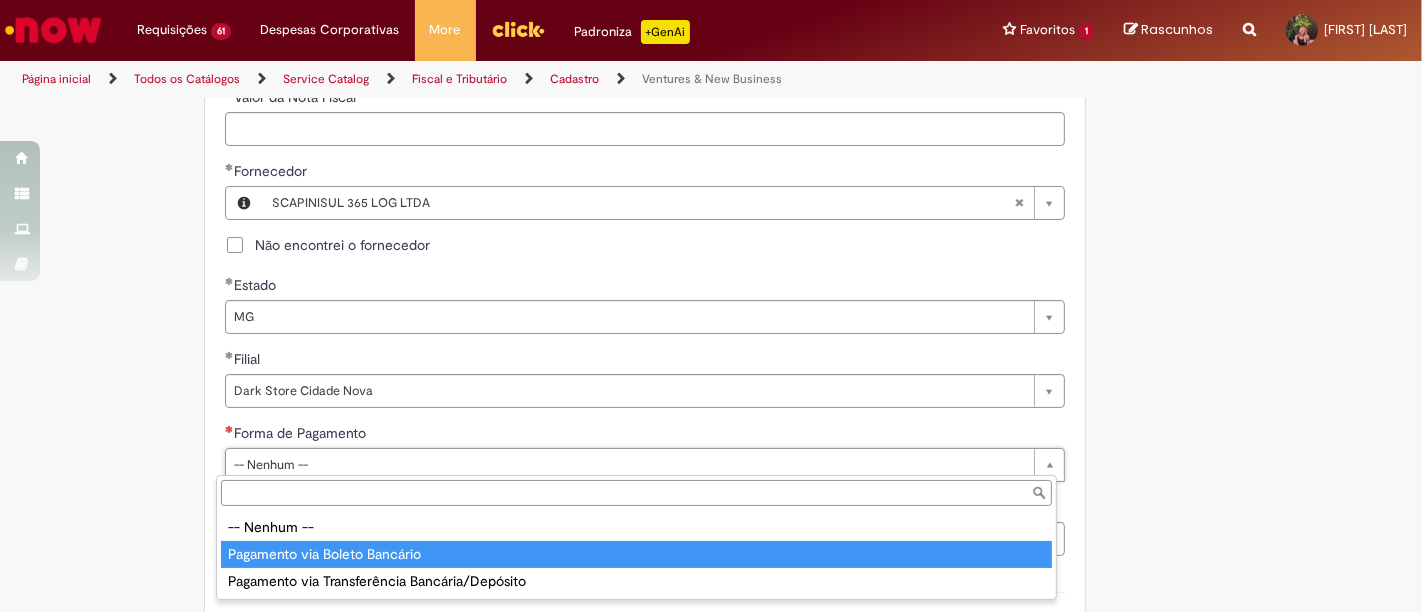 type on "**********" 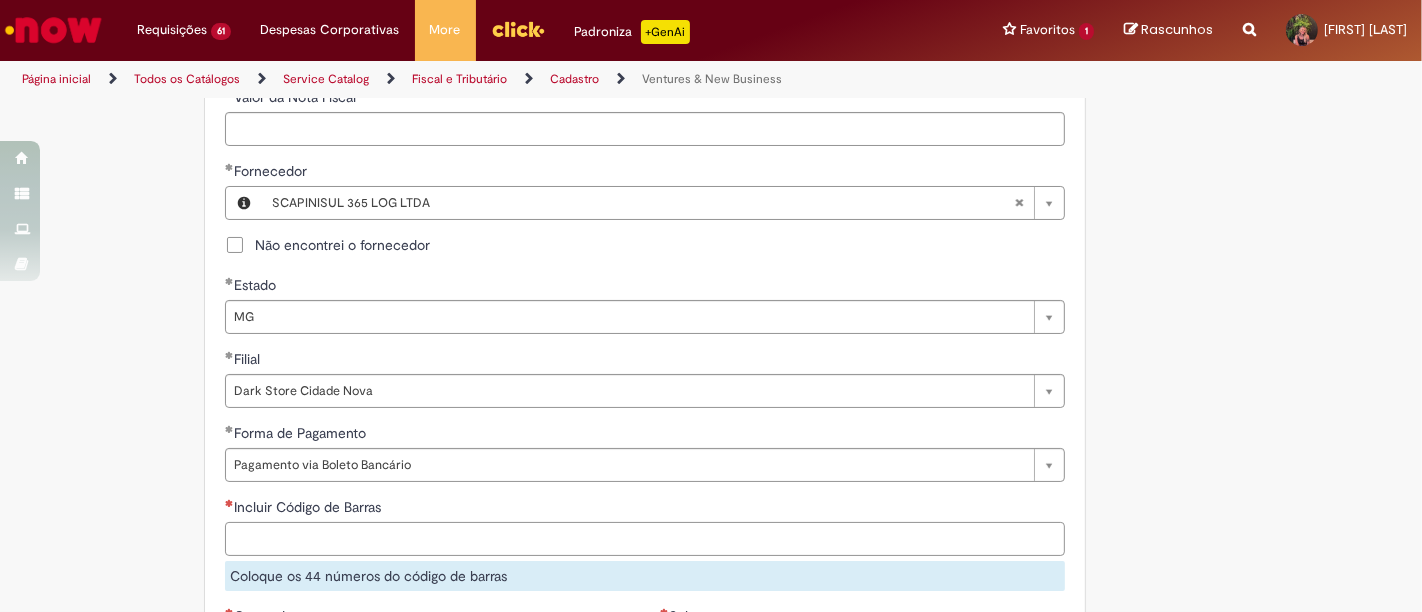 click on "Incluir Código de Barras" at bounding box center (645, 539) 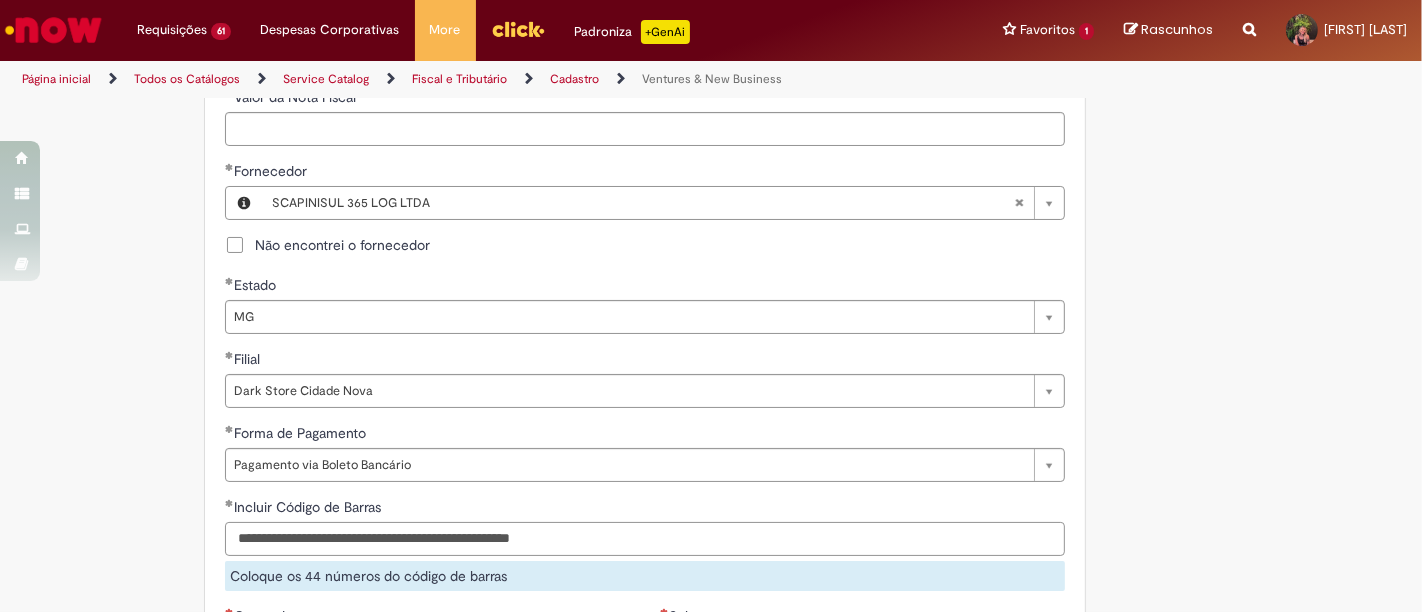 type on "**********" 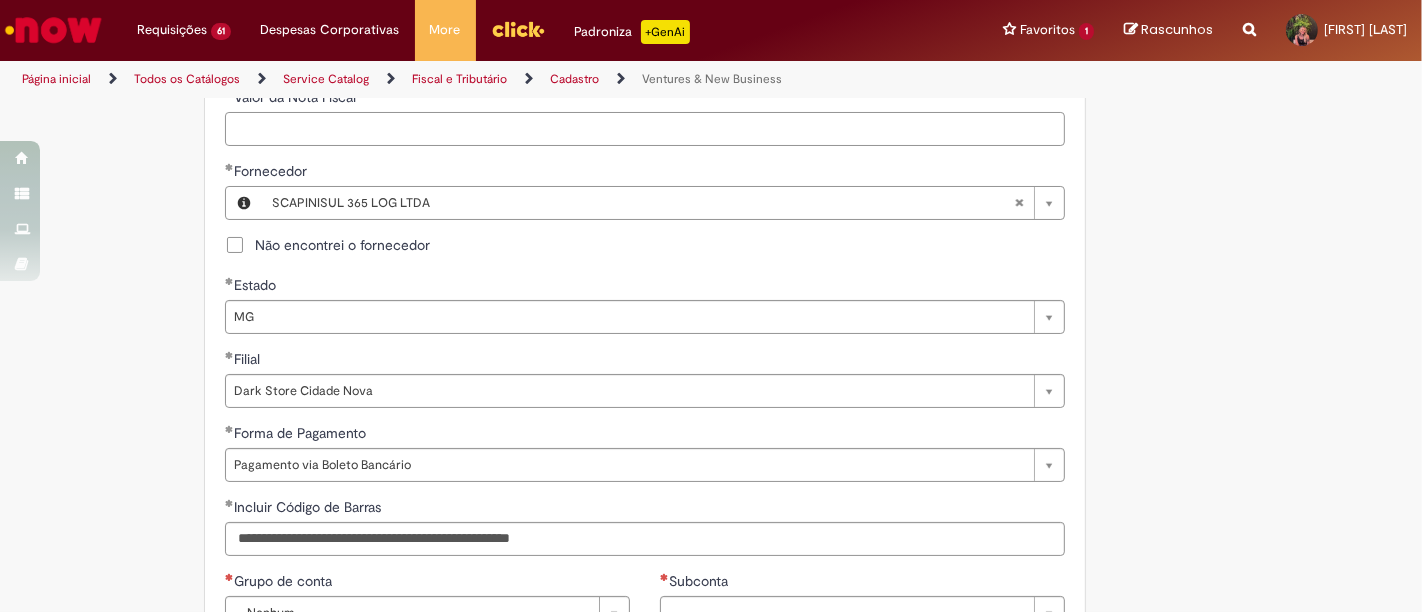 click on "Valor da Nota Fiscal" at bounding box center (645, 129) 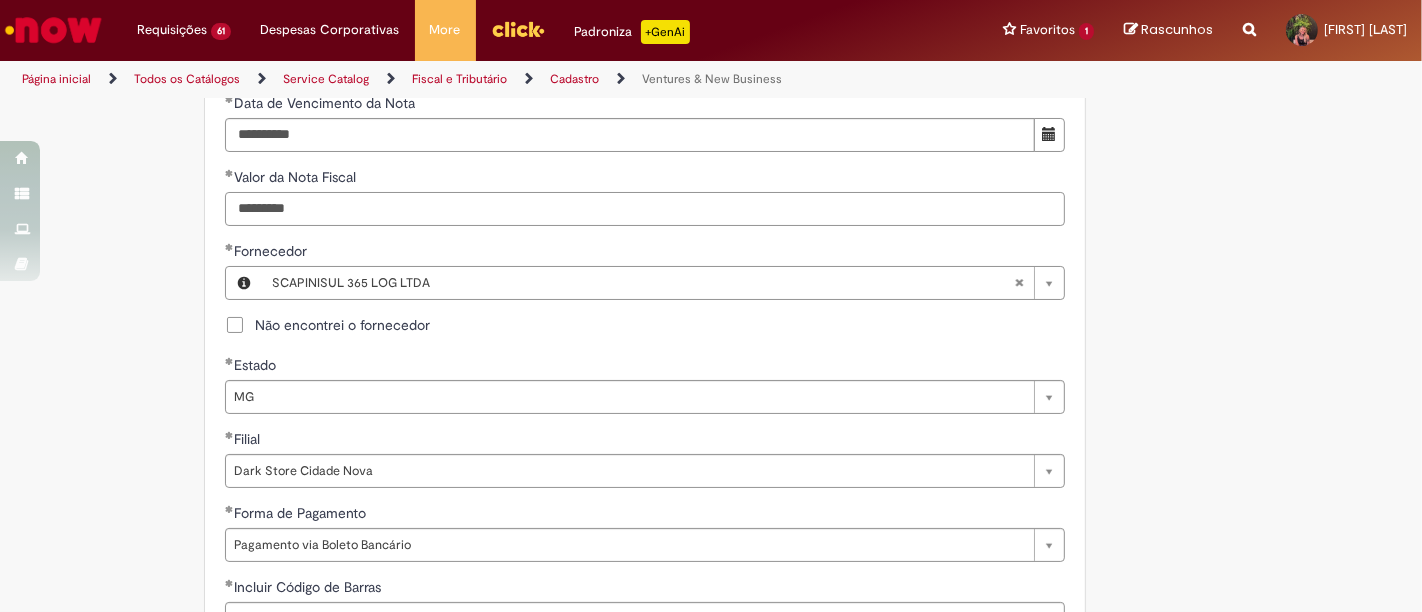 scroll, scrollTop: 777, scrollLeft: 0, axis: vertical 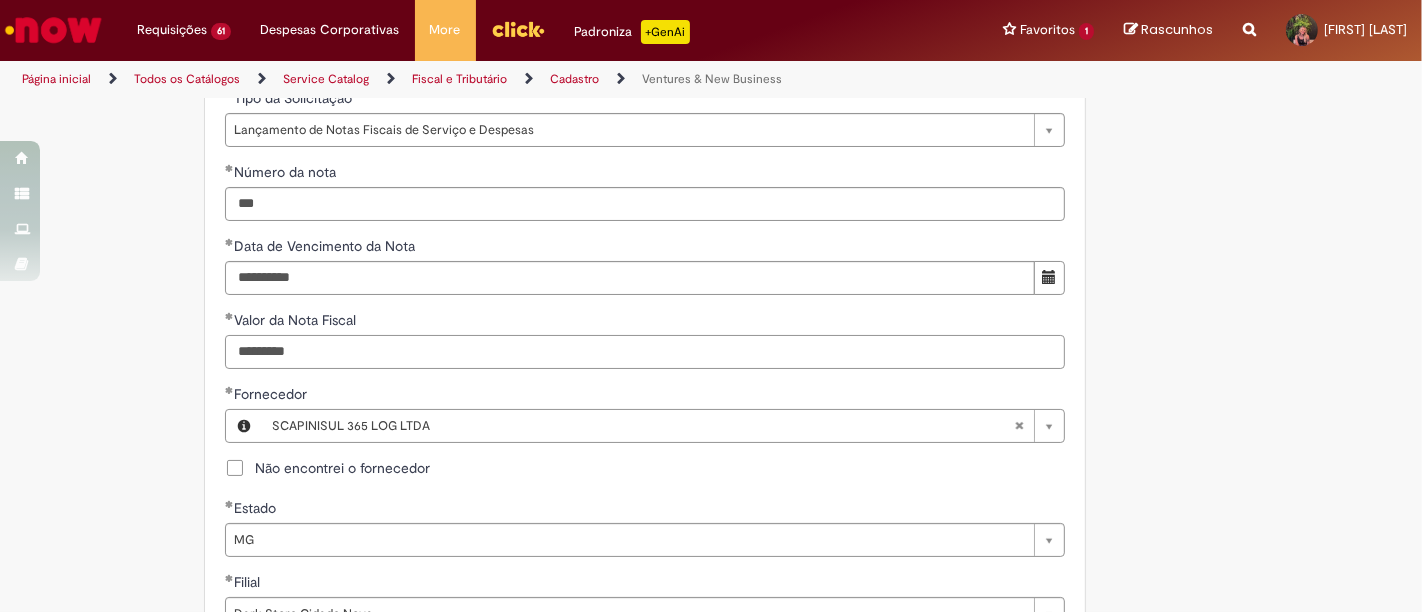 click on "*********" at bounding box center (645, 352) 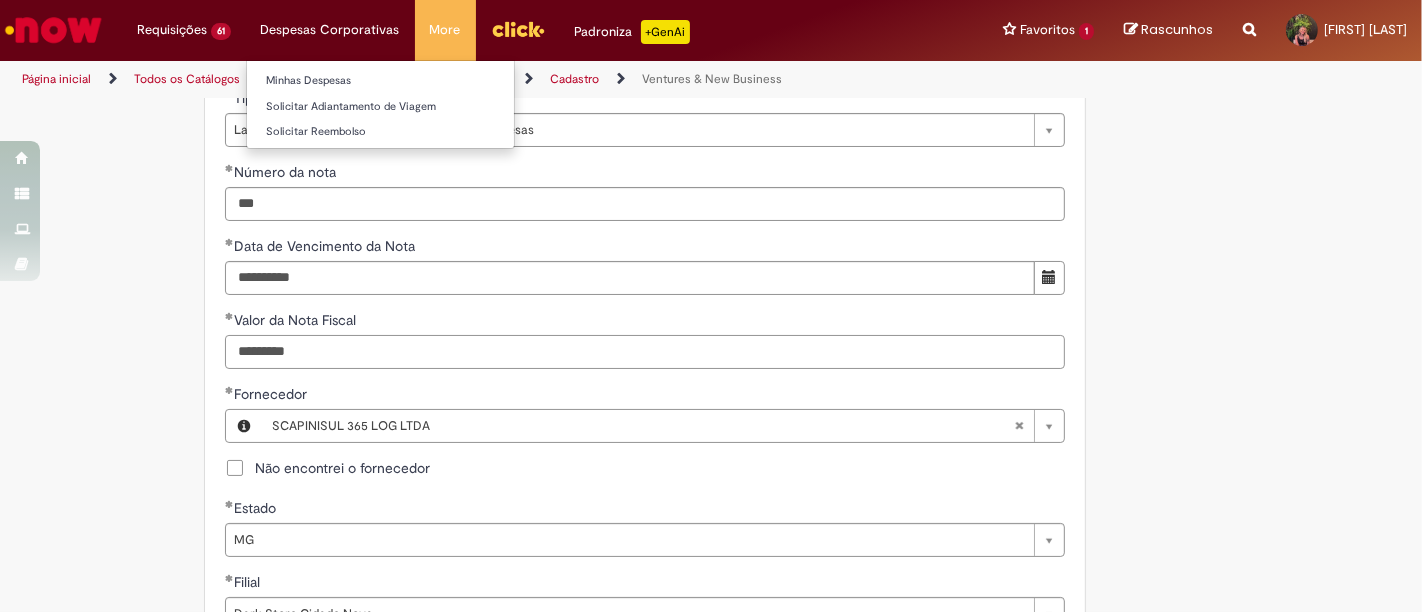 type on "*********" 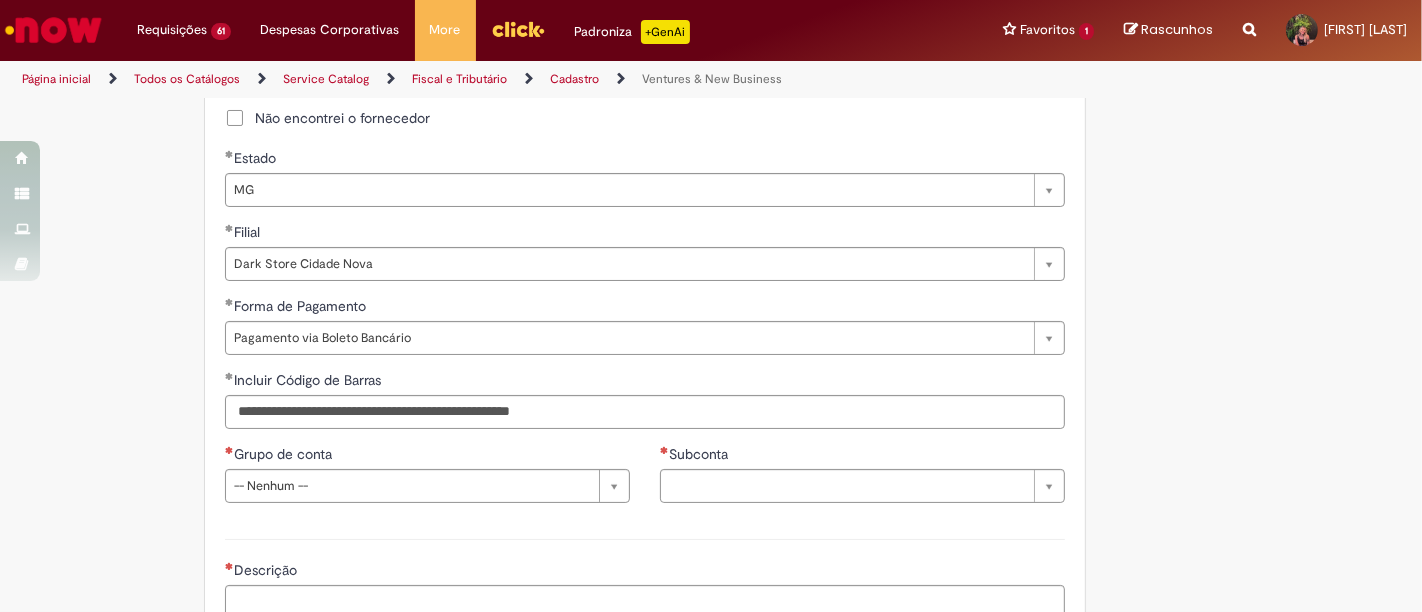 scroll, scrollTop: 1222, scrollLeft: 0, axis: vertical 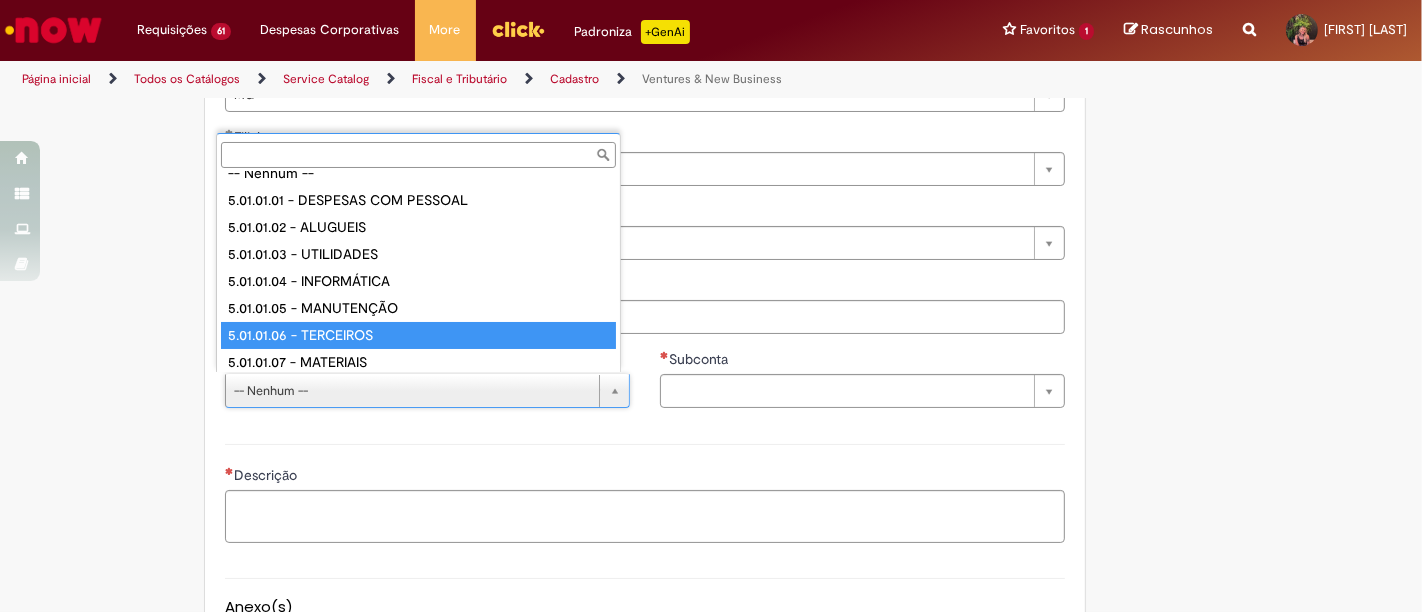 type on "**********" 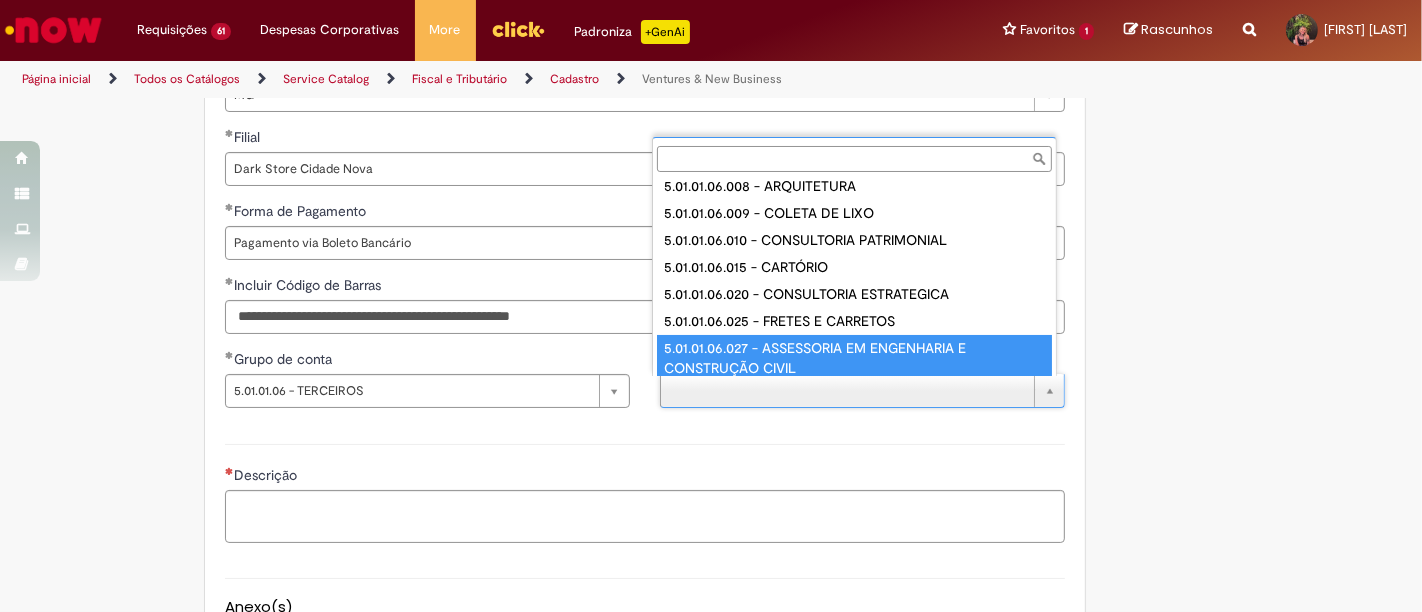 scroll, scrollTop: 218, scrollLeft: 0, axis: vertical 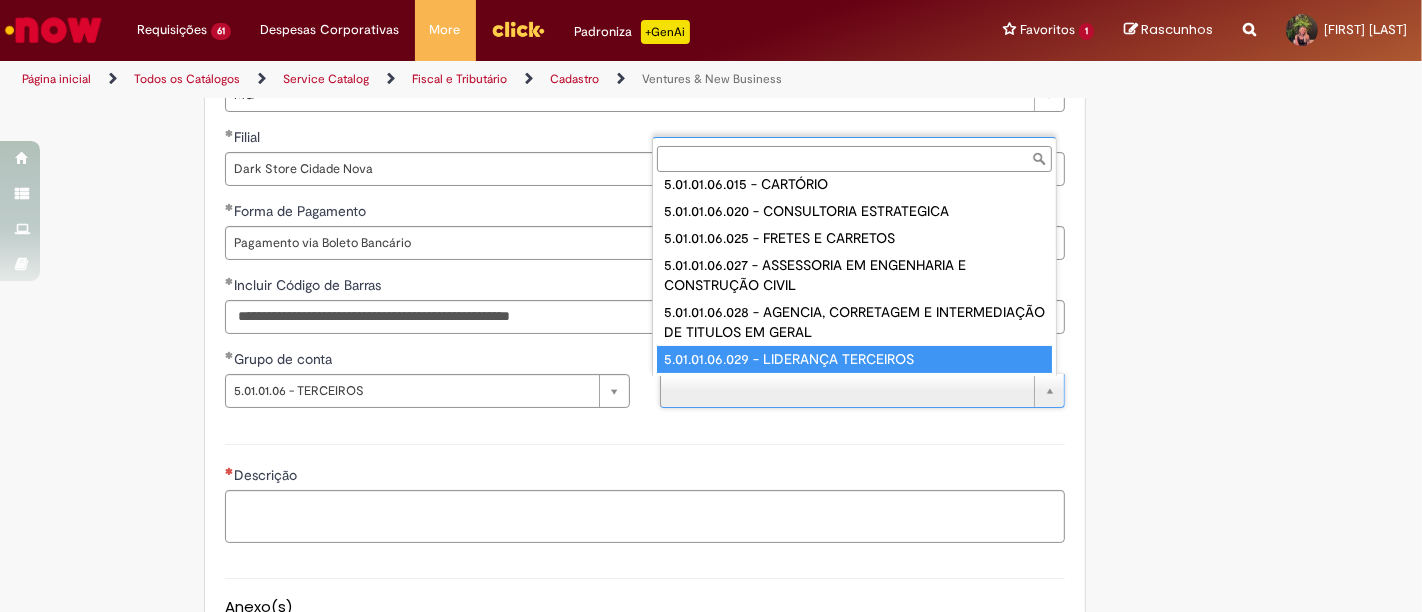 type on "**********" 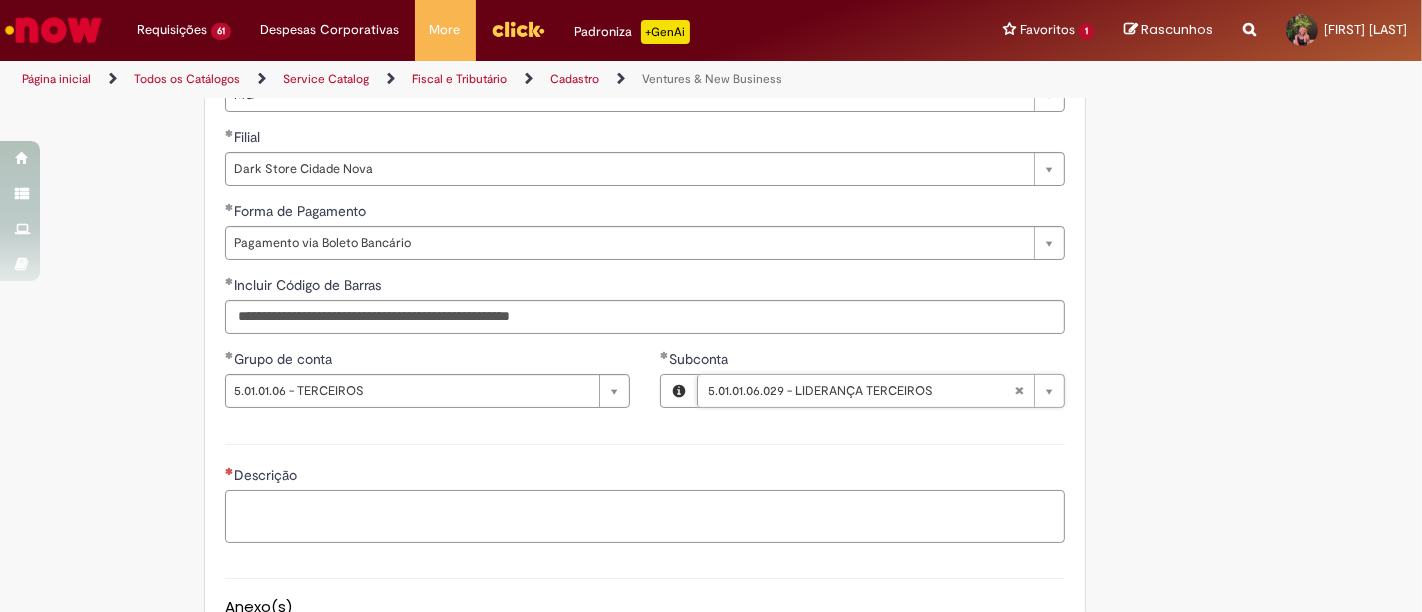 click on "Descrição" at bounding box center (645, 516) 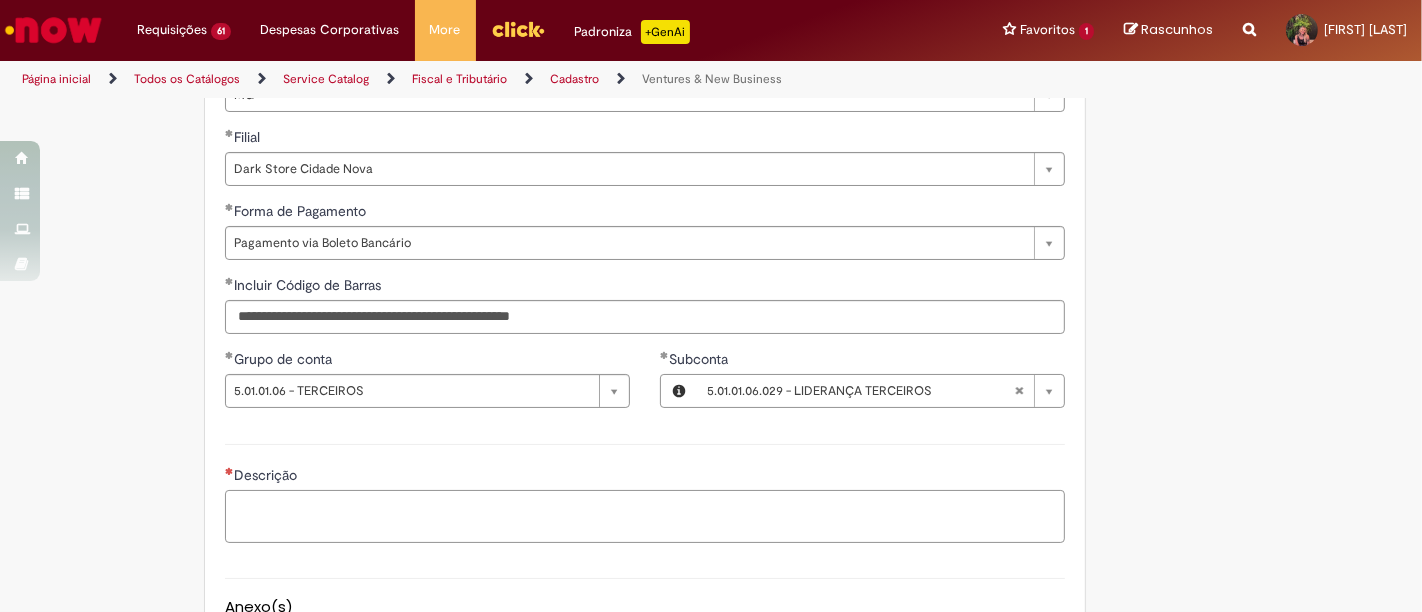 paste on "**********" 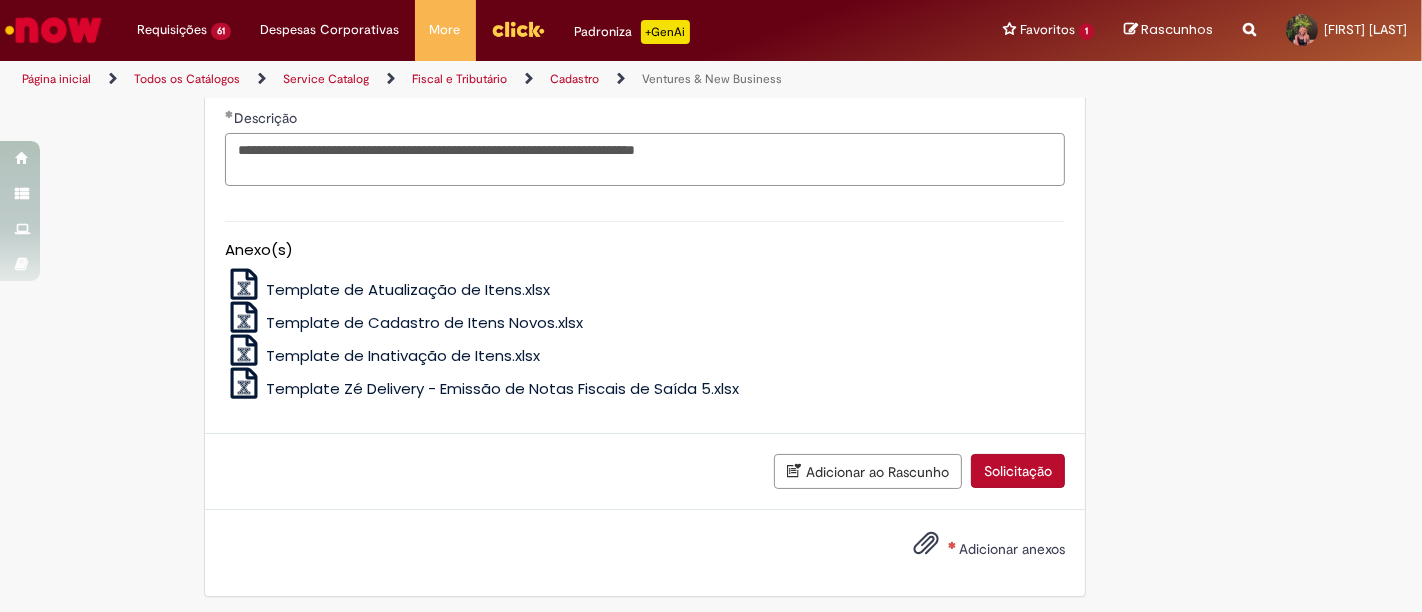 scroll, scrollTop: 1583, scrollLeft: 0, axis: vertical 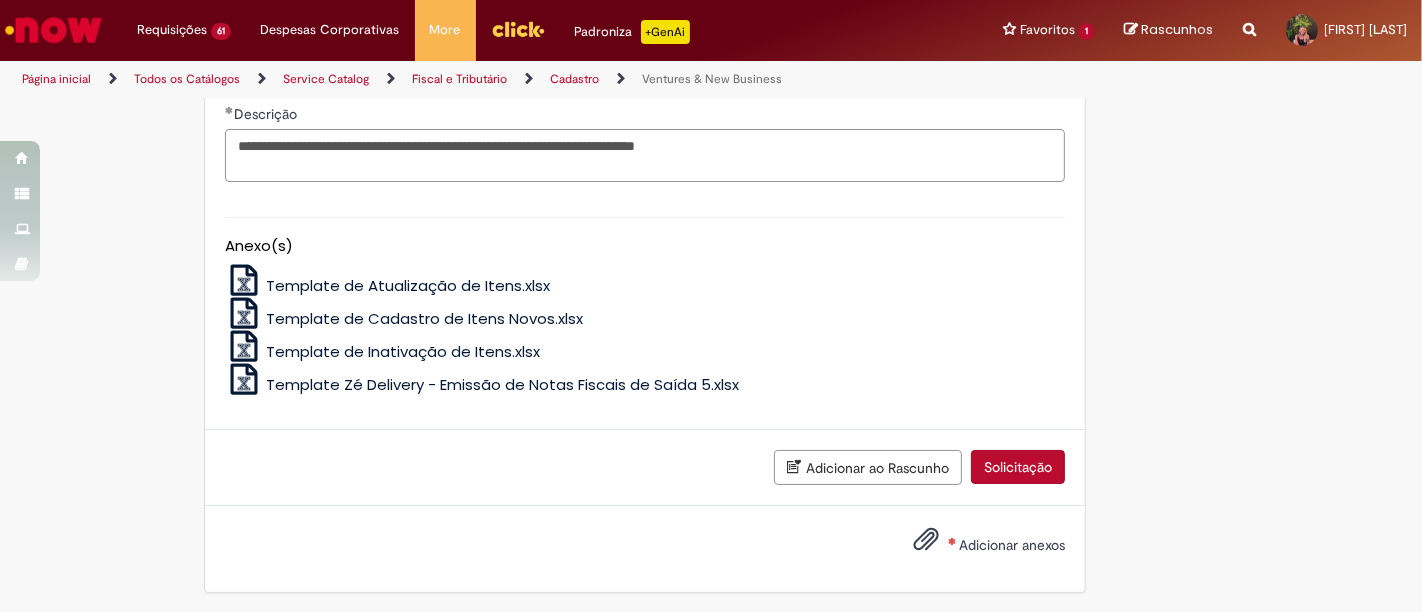 type on "**********" 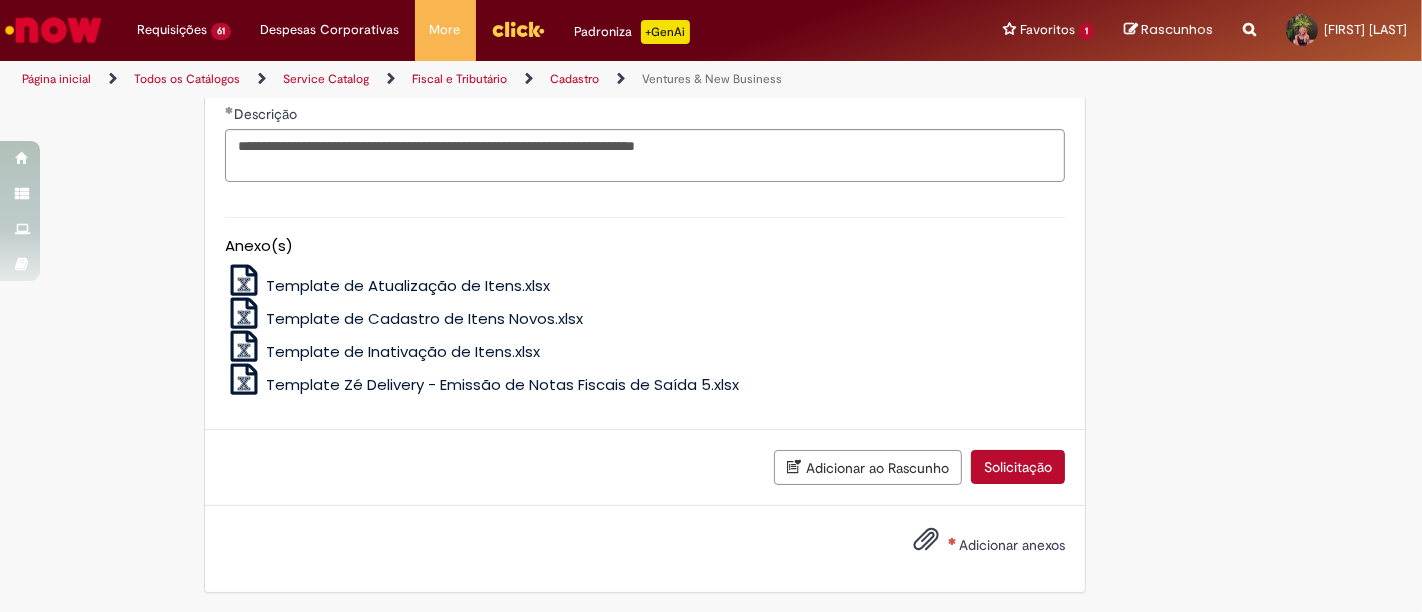 click on "Adicionar anexos" at bounding box center [1012, 545] 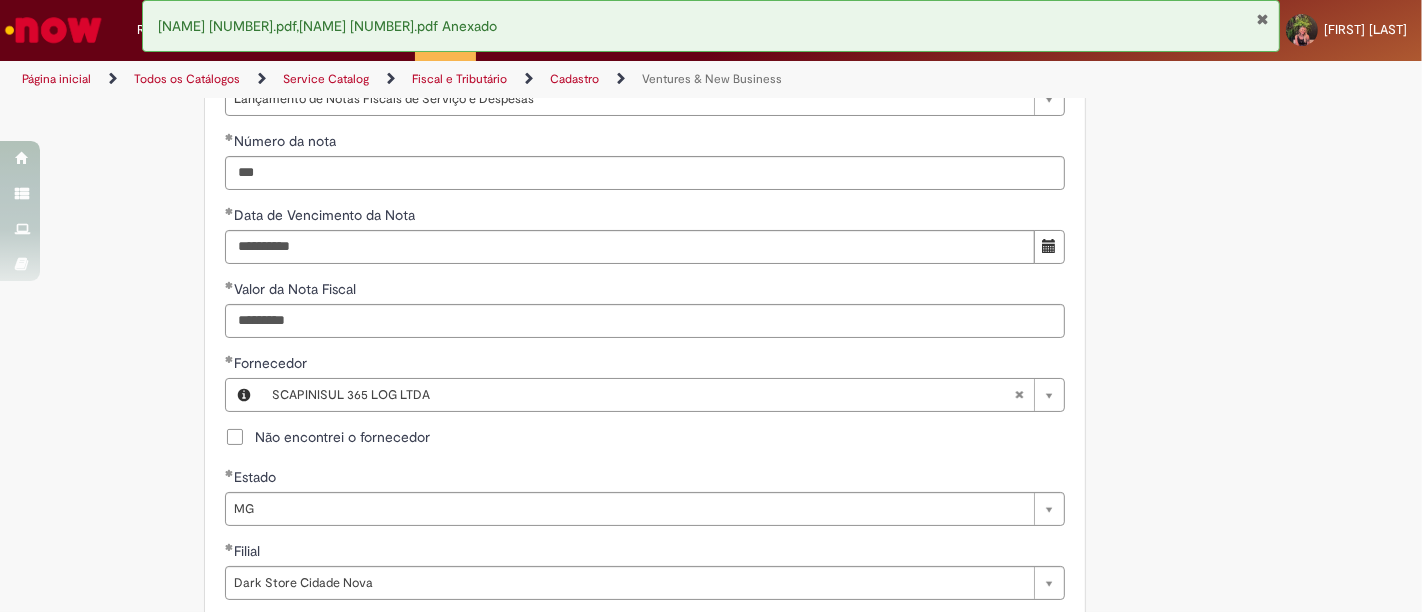scroll, scrollTop: 937, scrollLeft: 0, axis: vertical 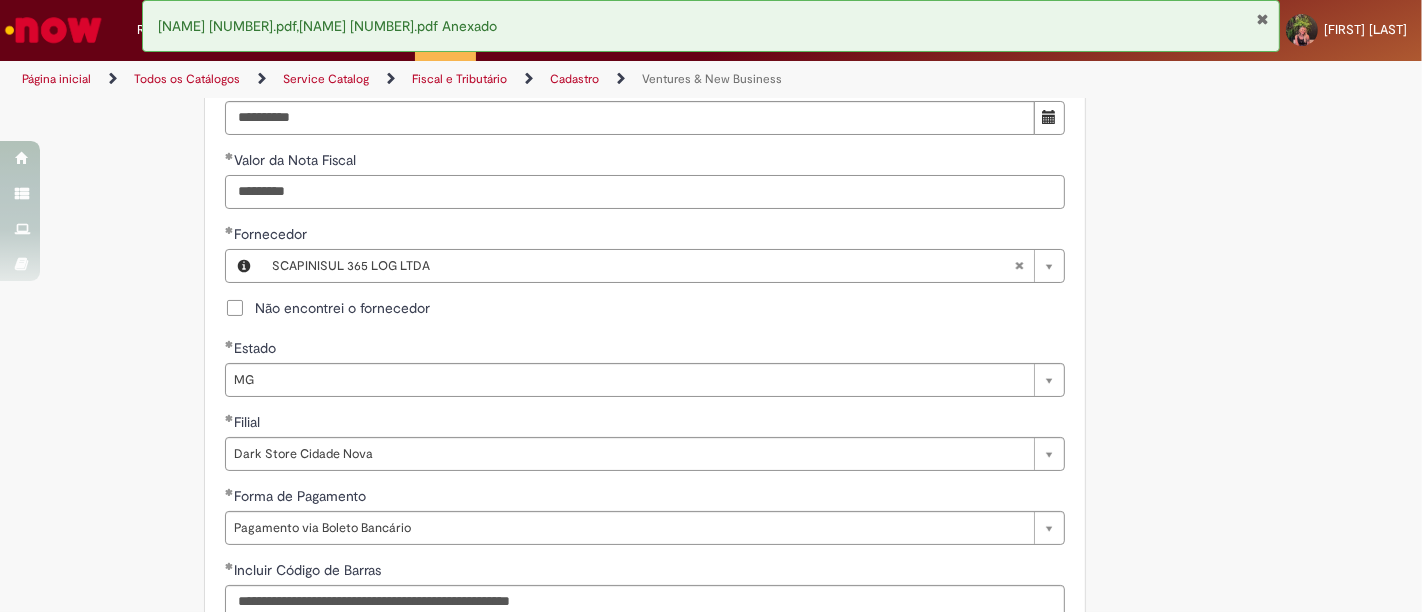 click on "*********" at bounding box center [645, 192] 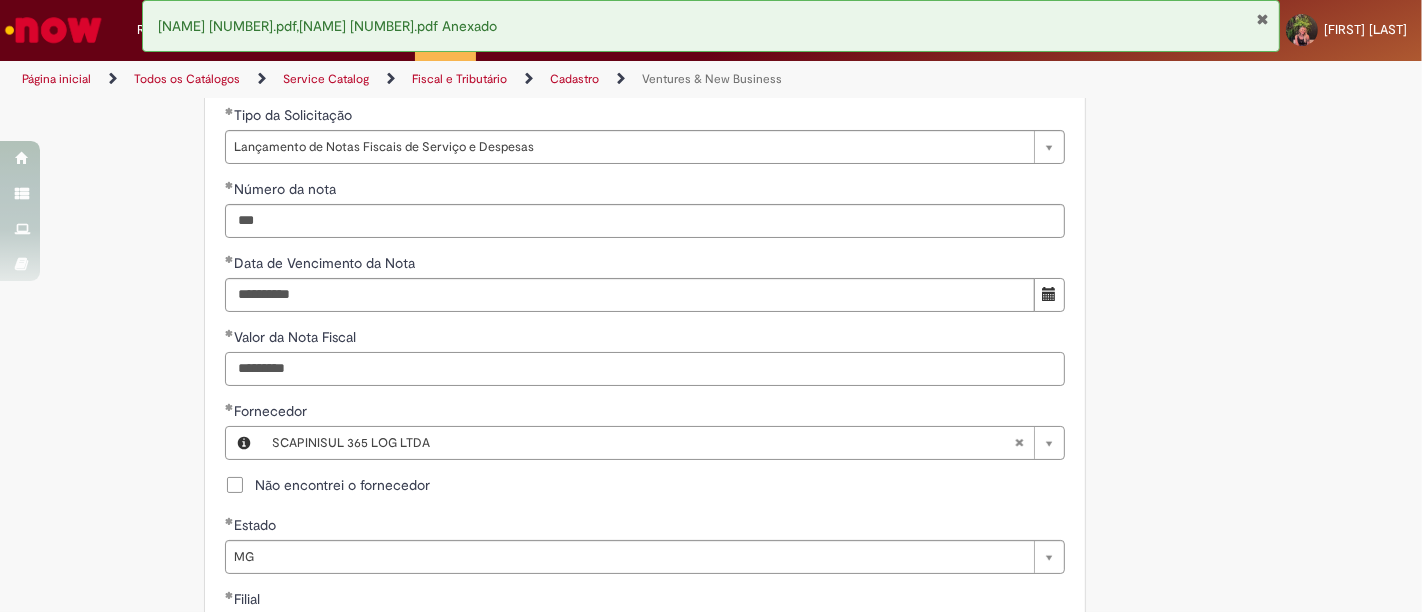 scroll, scrollTop: 604, scrollLeft: 0, axis: vertical 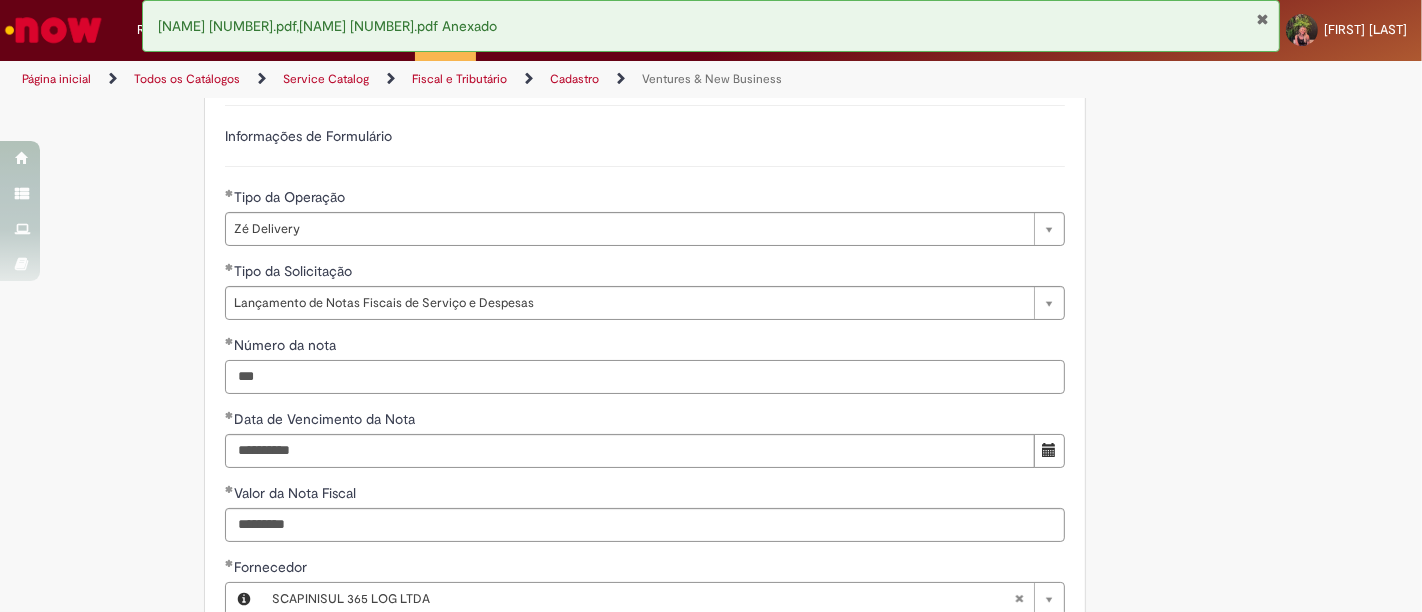click on "***" at bounding box center (645, 377) 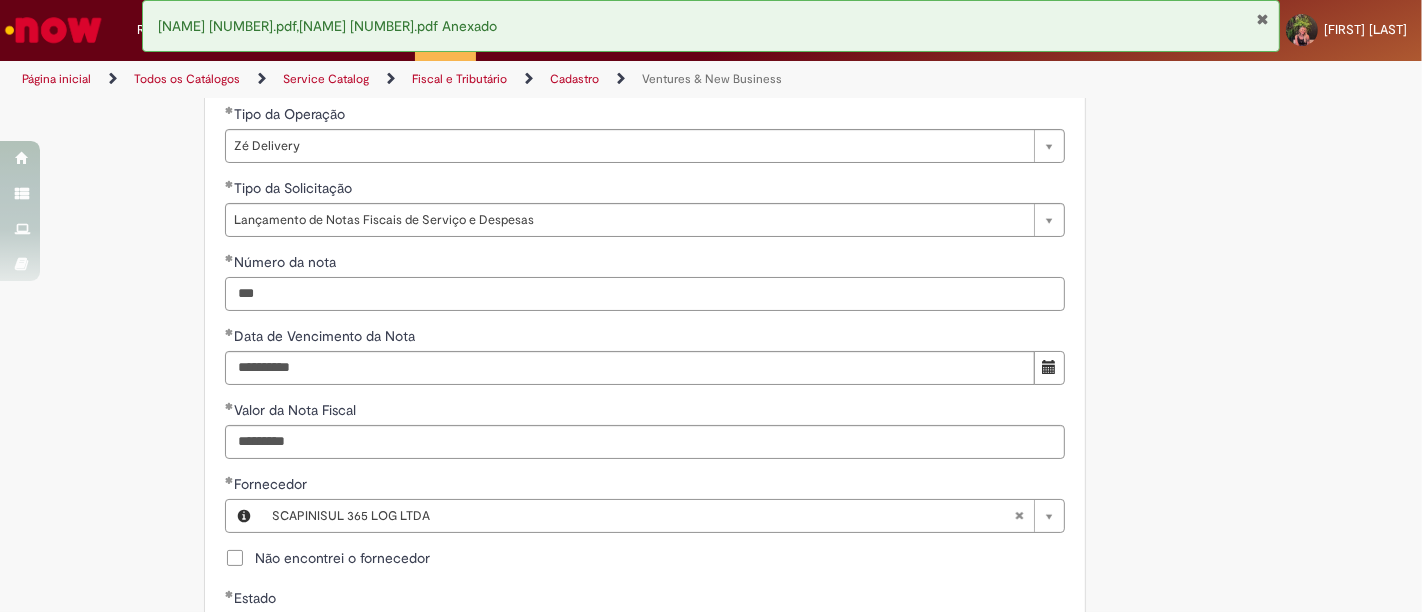 scroll, scrollTop: 715, scrollLeft: 0, axis: vertical 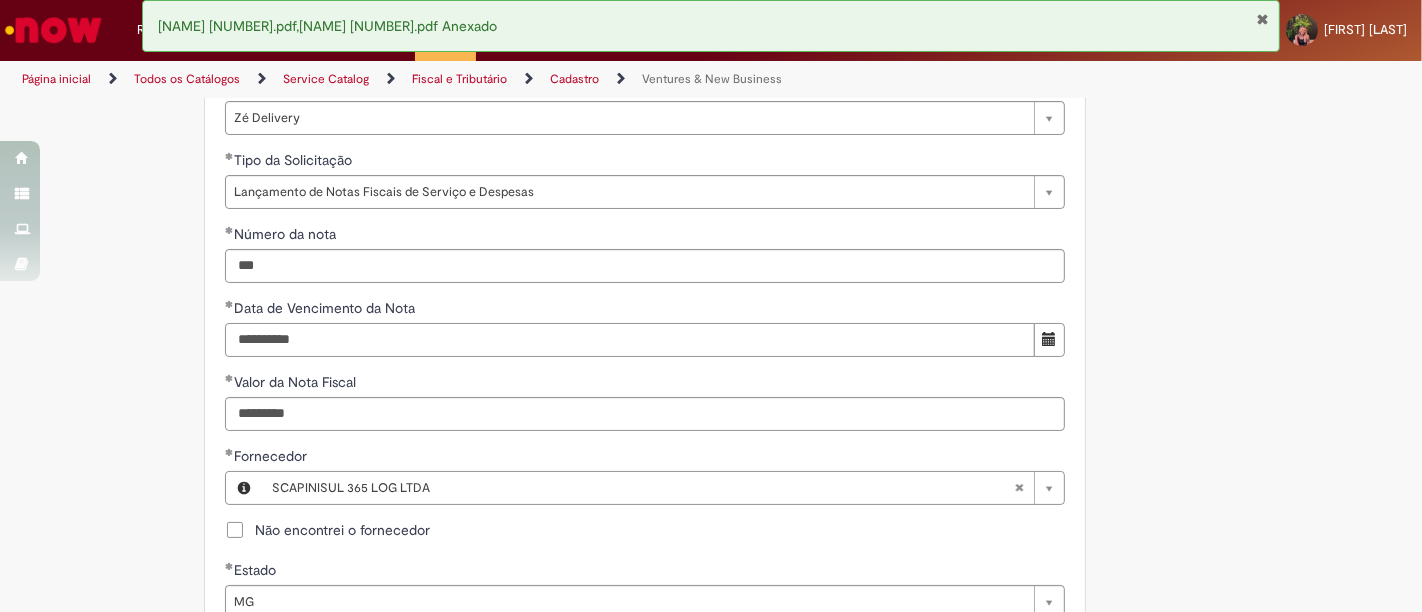 click on "**********" at bounding box center [630, 340] 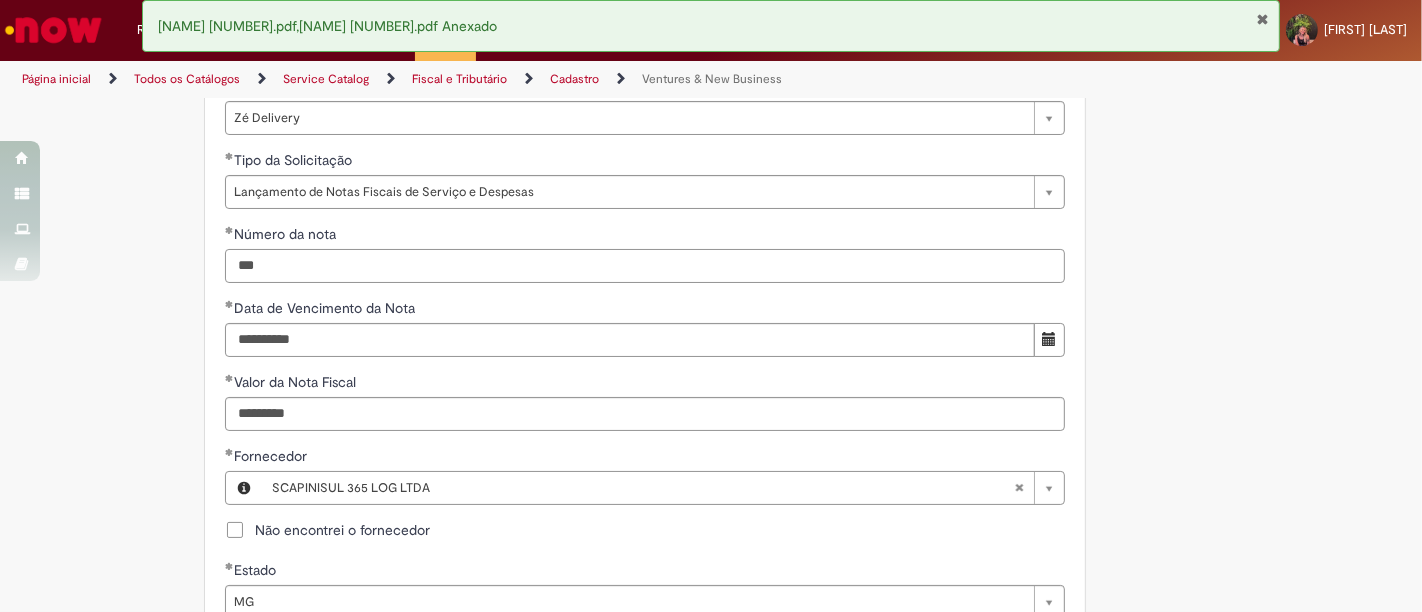 click on "***" at bounding box center [645, 266] 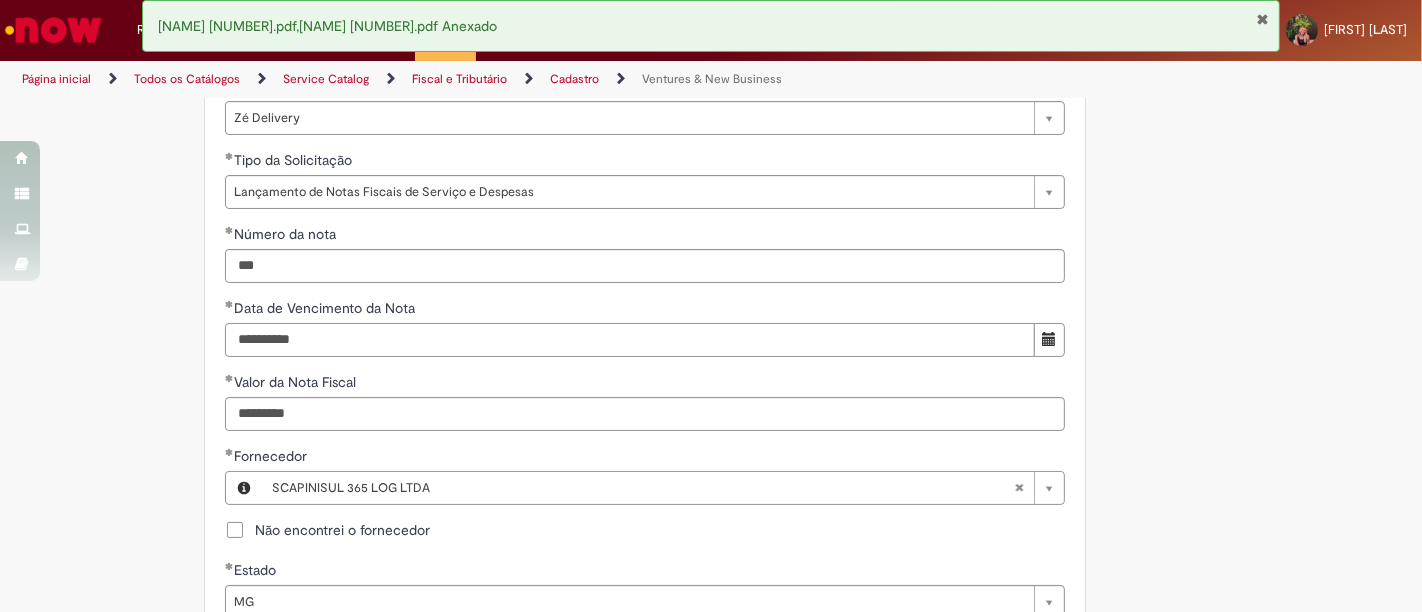 click on "**********" at bounding box center [630, 340] 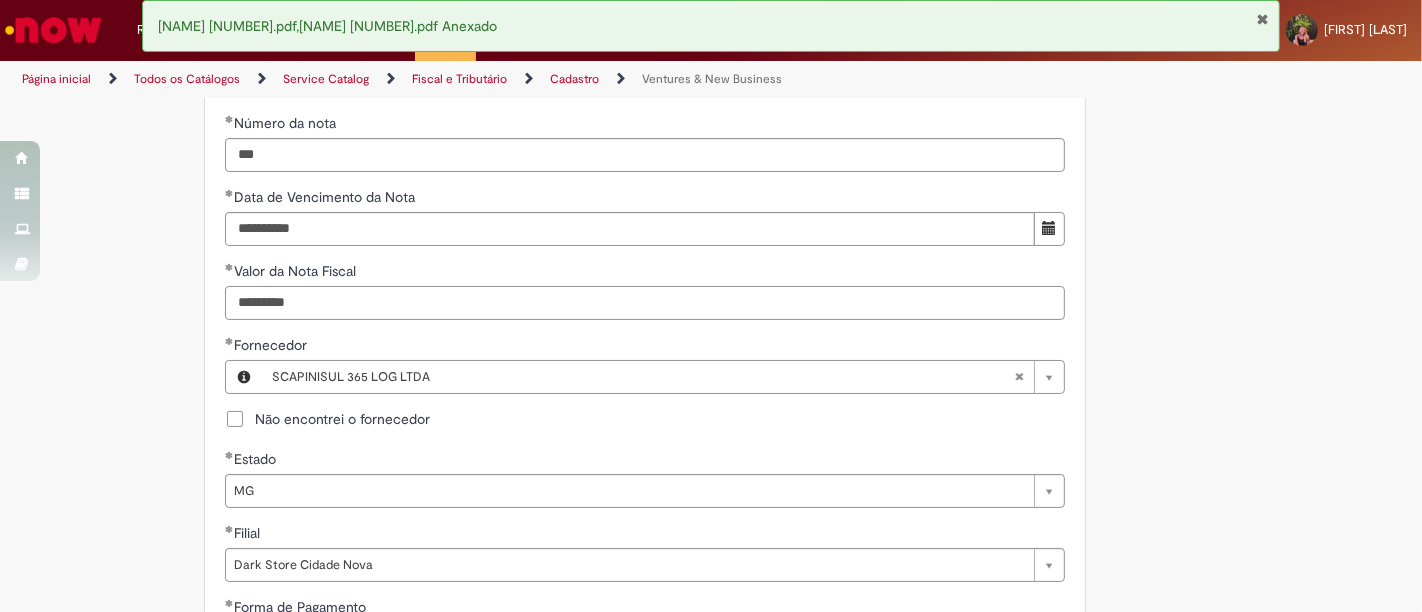 click on "*********" at bounding box center (645, 303) 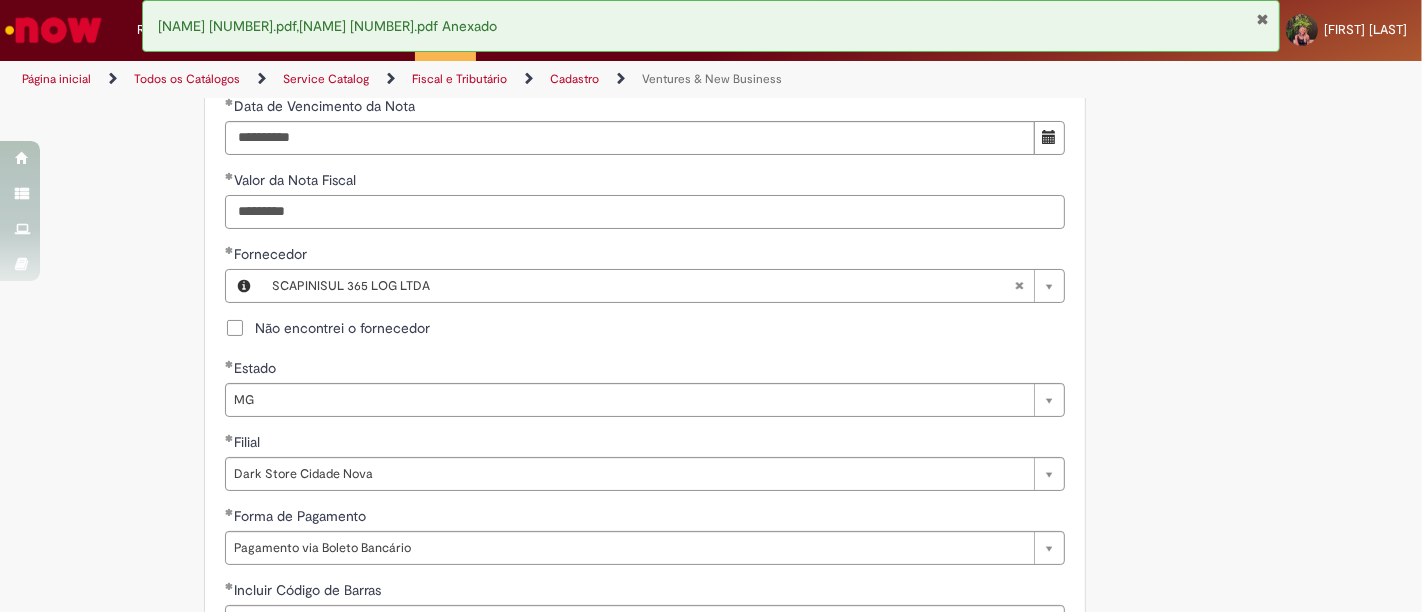 scroll, scrollTop: 937, scrollLeft: 0, axis: vertical 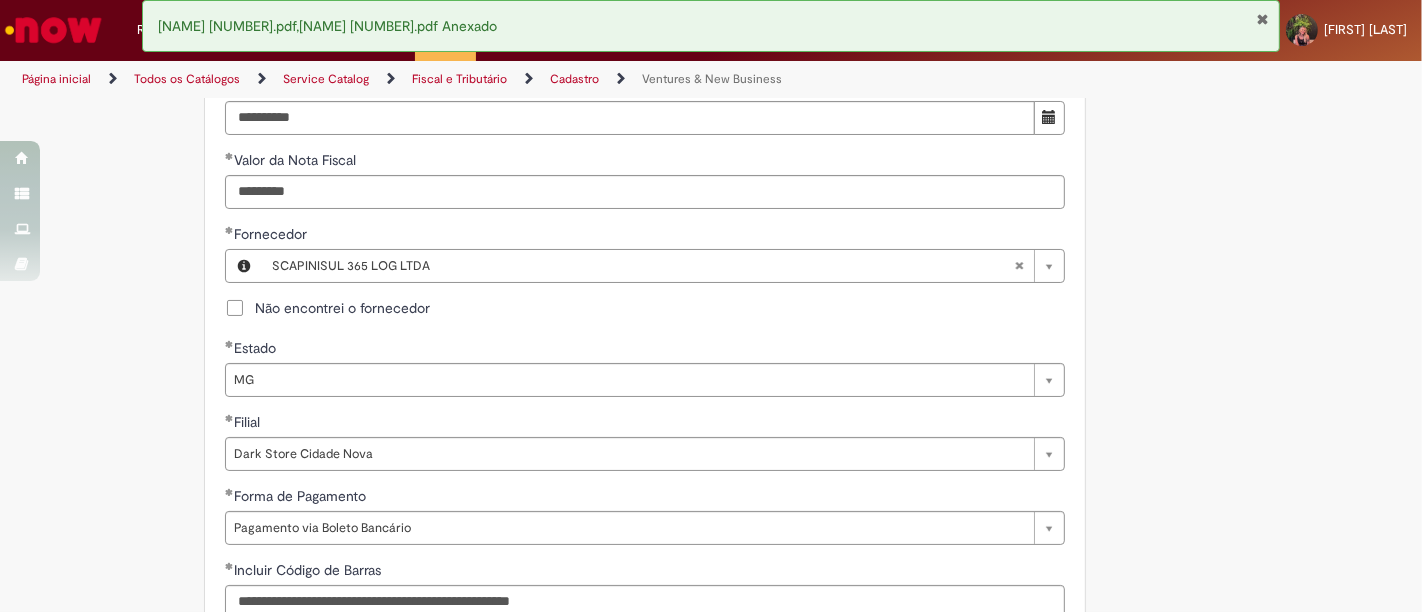 type 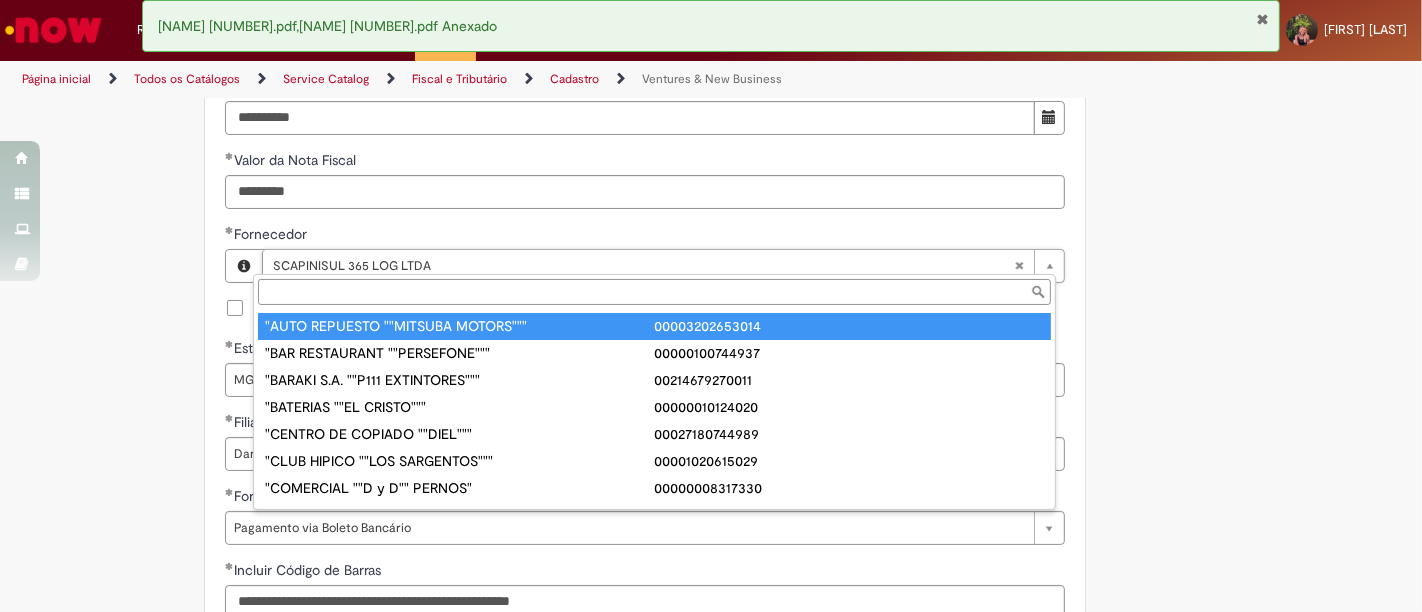 type on "**********" 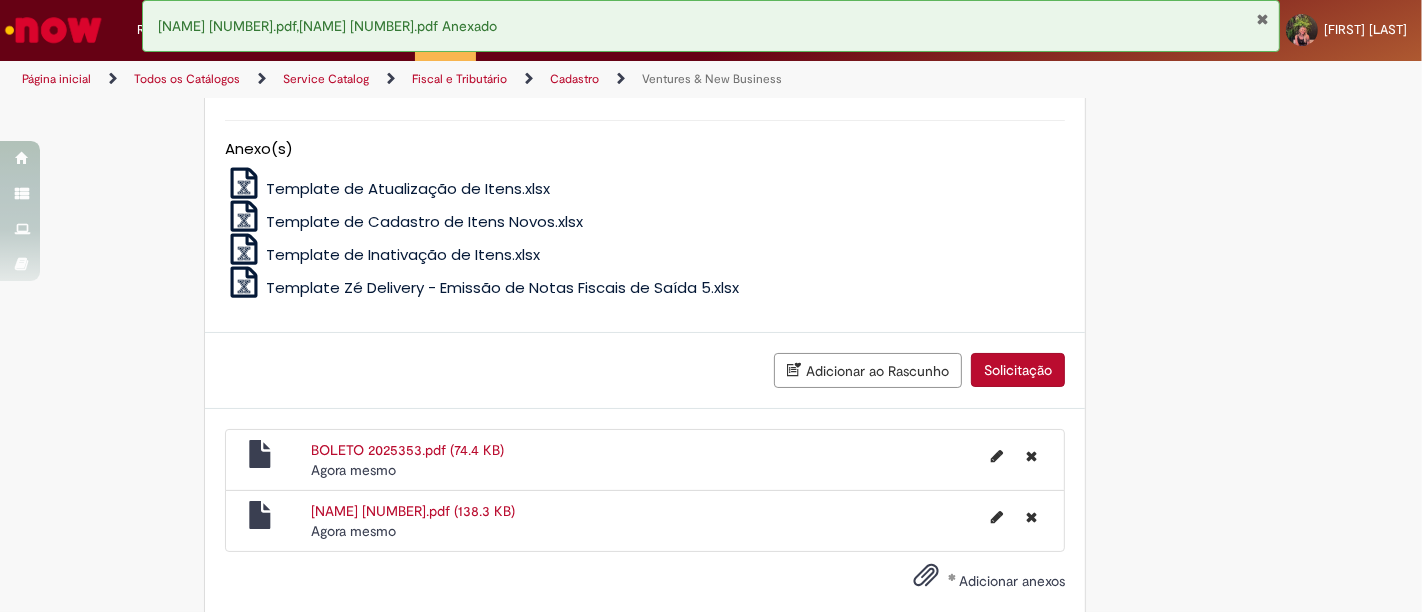 scroll, scrollTop: 1715, scrollLeft: 0, axis: vertical 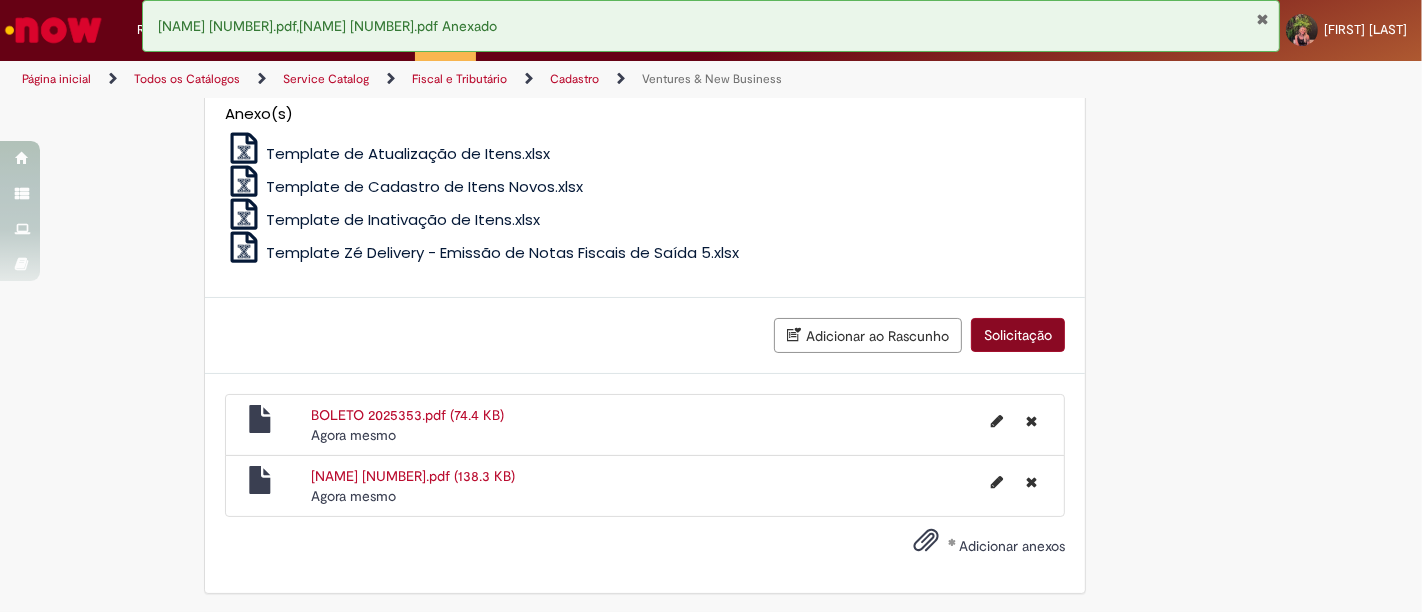 click on "Adicionar ao Rascunho        Solicitação" at bounding box center (645, 335) 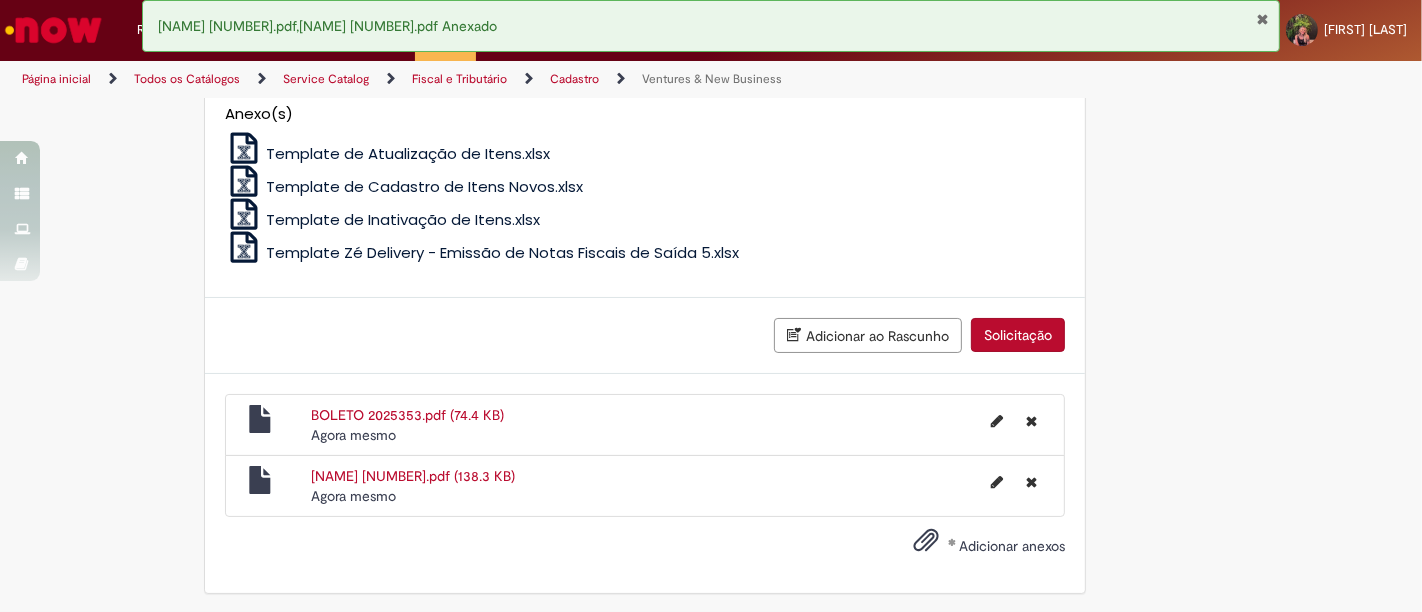 click on "Solicitação" at bounding box center [1018, 335] 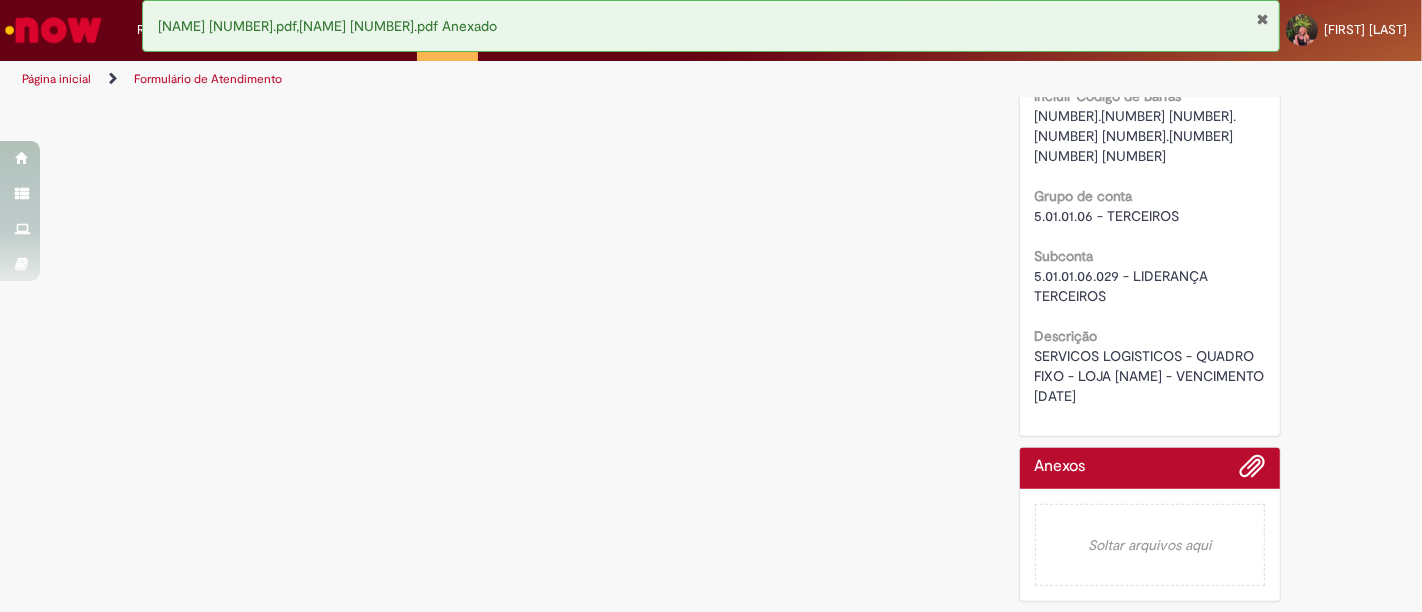 scroll, scrollTop: 0, scrollLeft: 0, axis: both 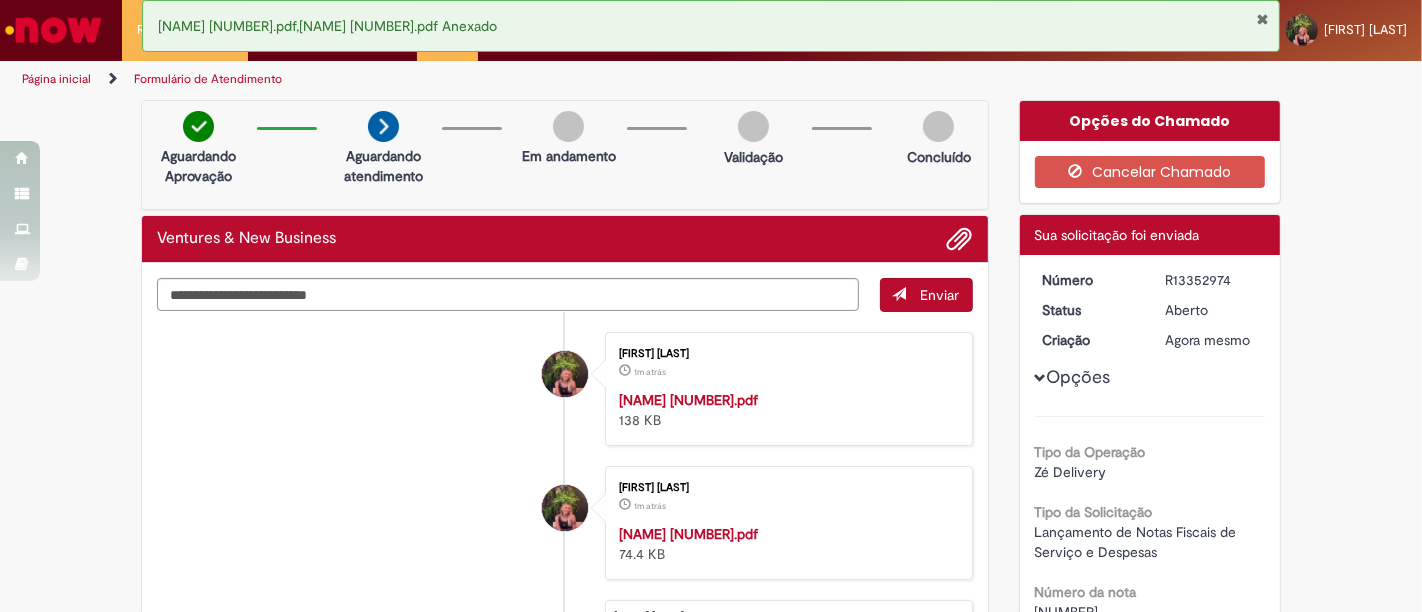 click on "R13352974" at bounding box center [1211, 280] 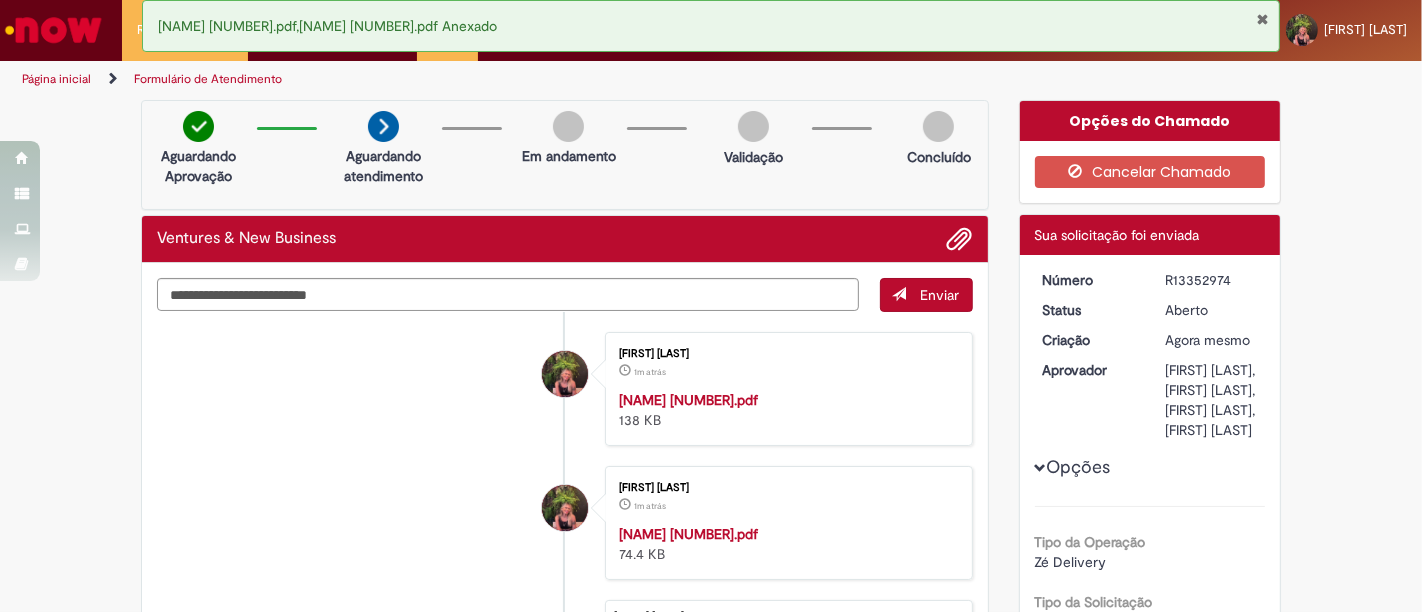 click on "R13352974" at bounding box center [1211, 280] 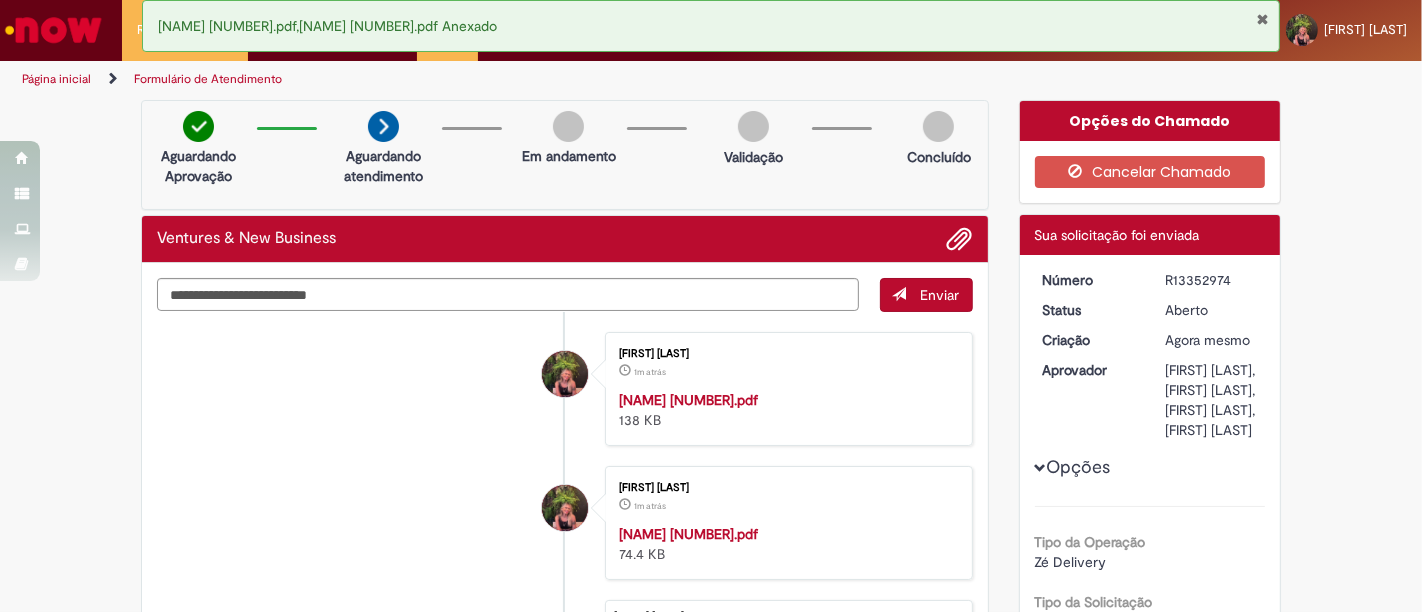 click at bounding box center (1262, 19) 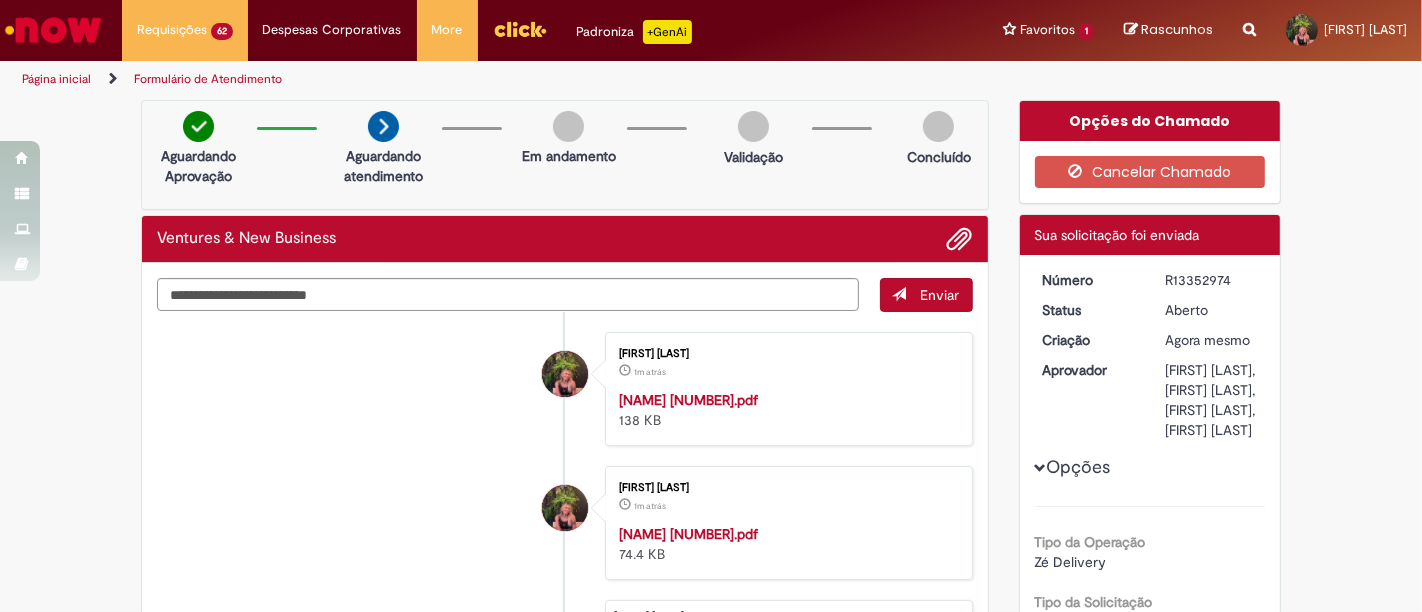 click on "BOLETO 2025353.pdf,CIDADE NOVA 2025353.pdf Anexado" at bounding box center [711, 26] 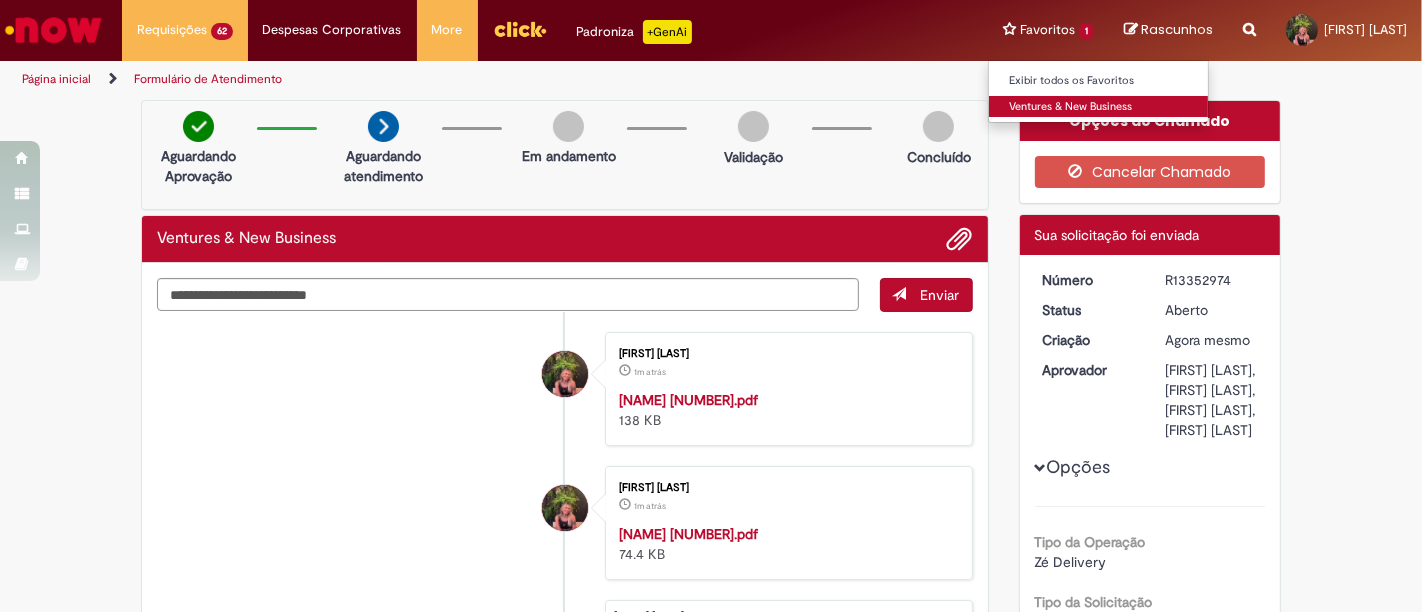 click on "Ventures & New Business" at bounding box center [1099, 107] 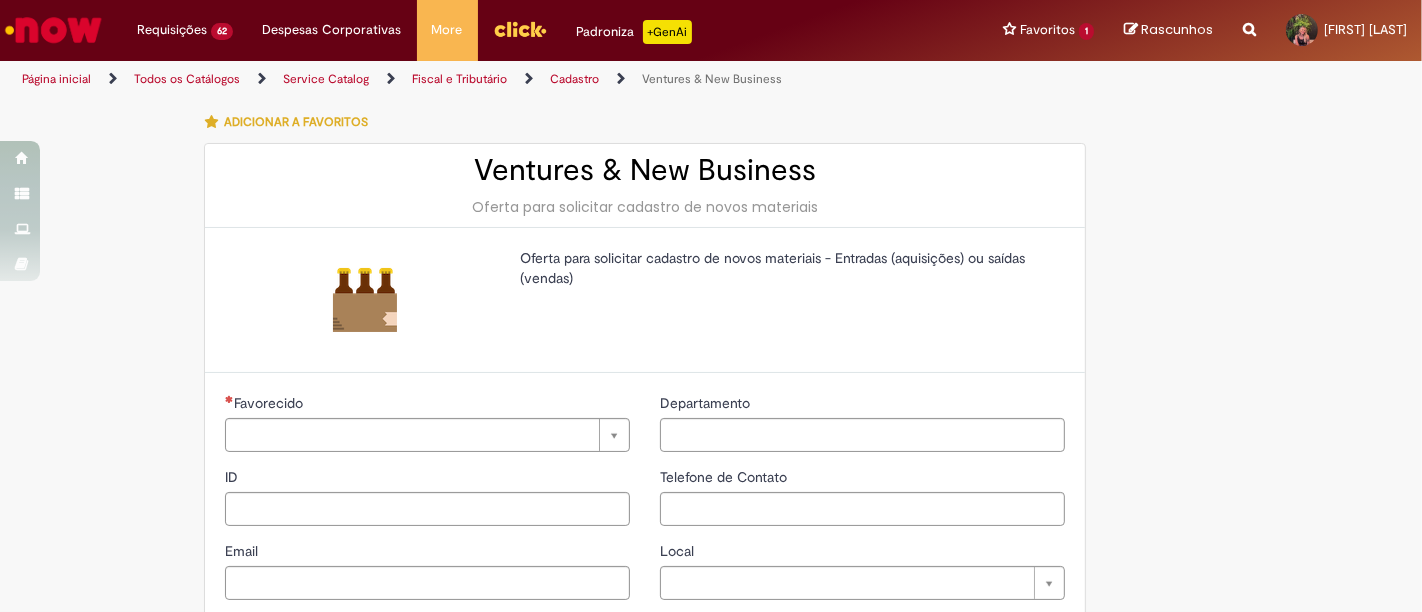 type on "********" 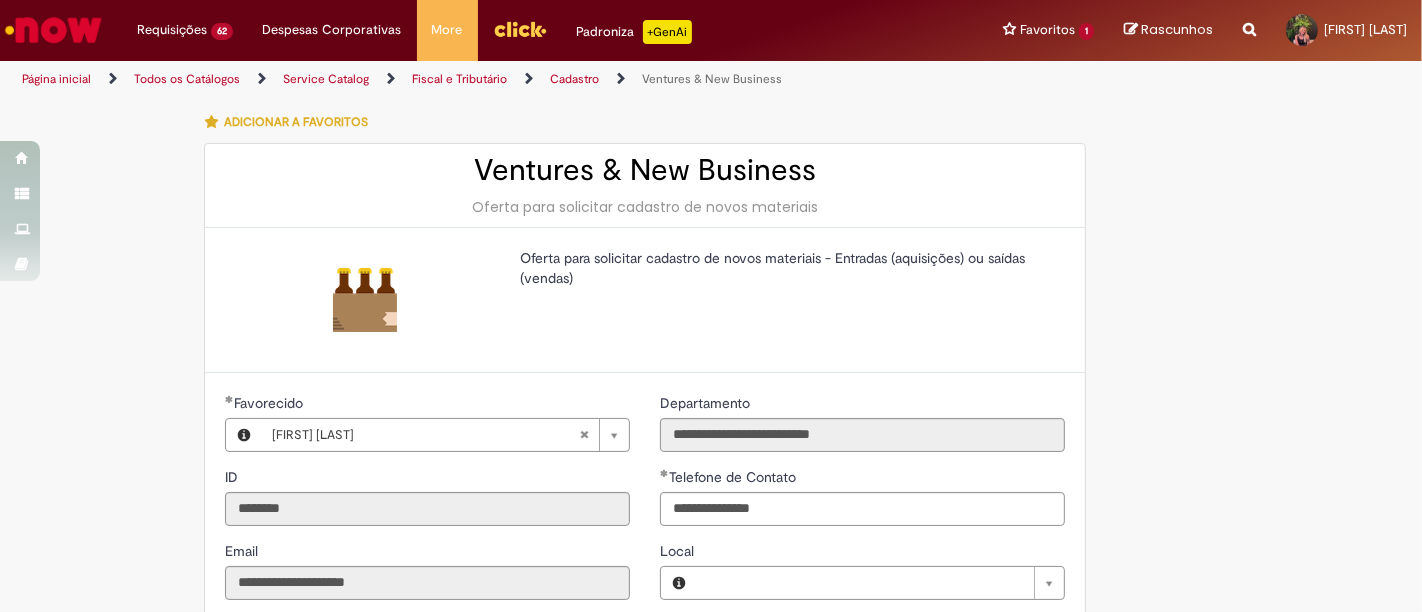type on "**********" 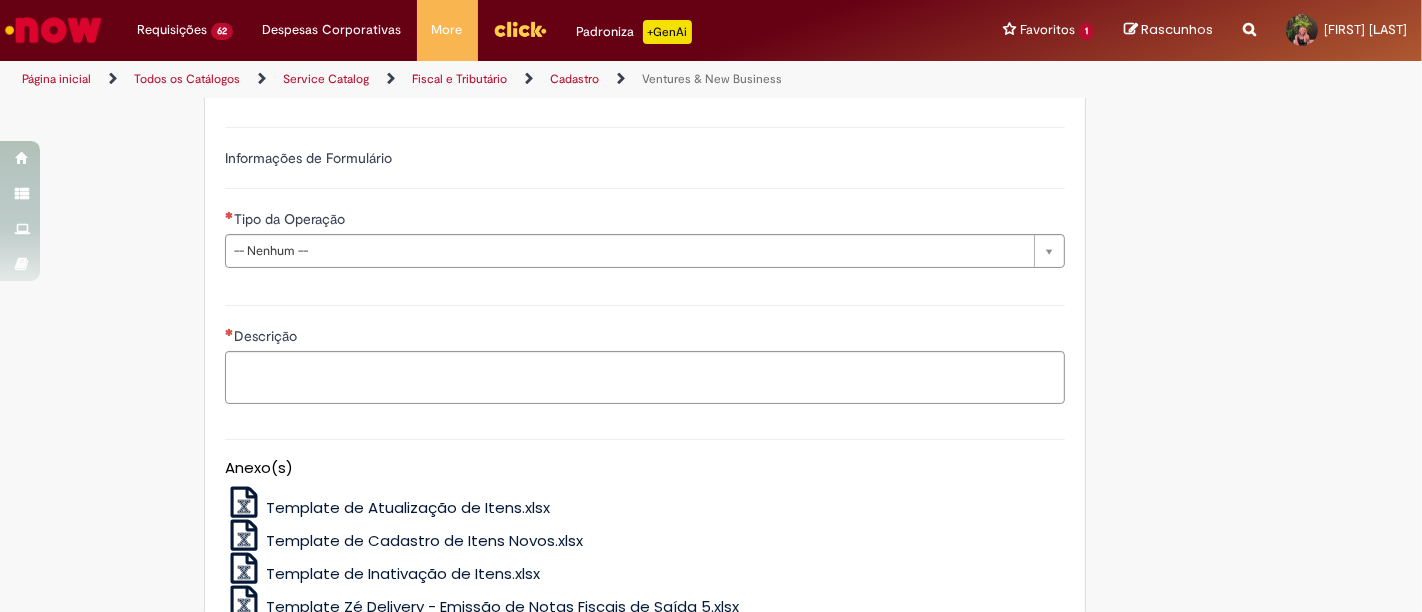 type on "**********" 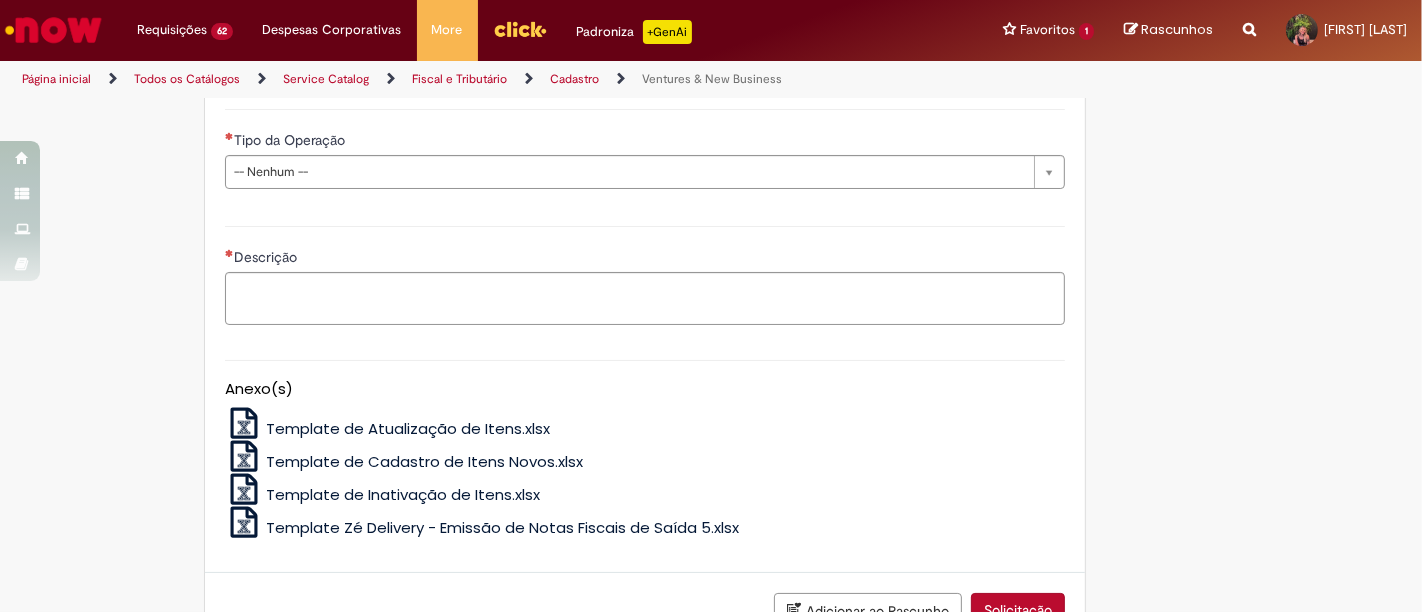 scroll, scrollTop: 666, scrollLeft: 0, axis: vertical 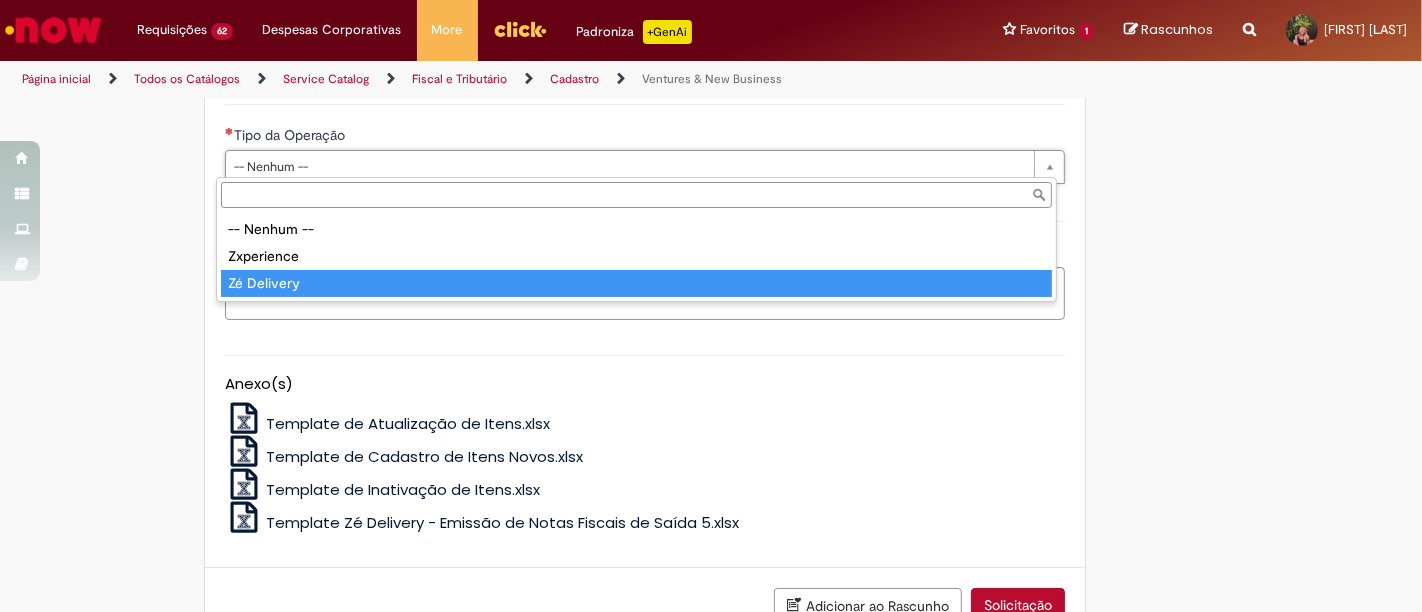 type on "**********" 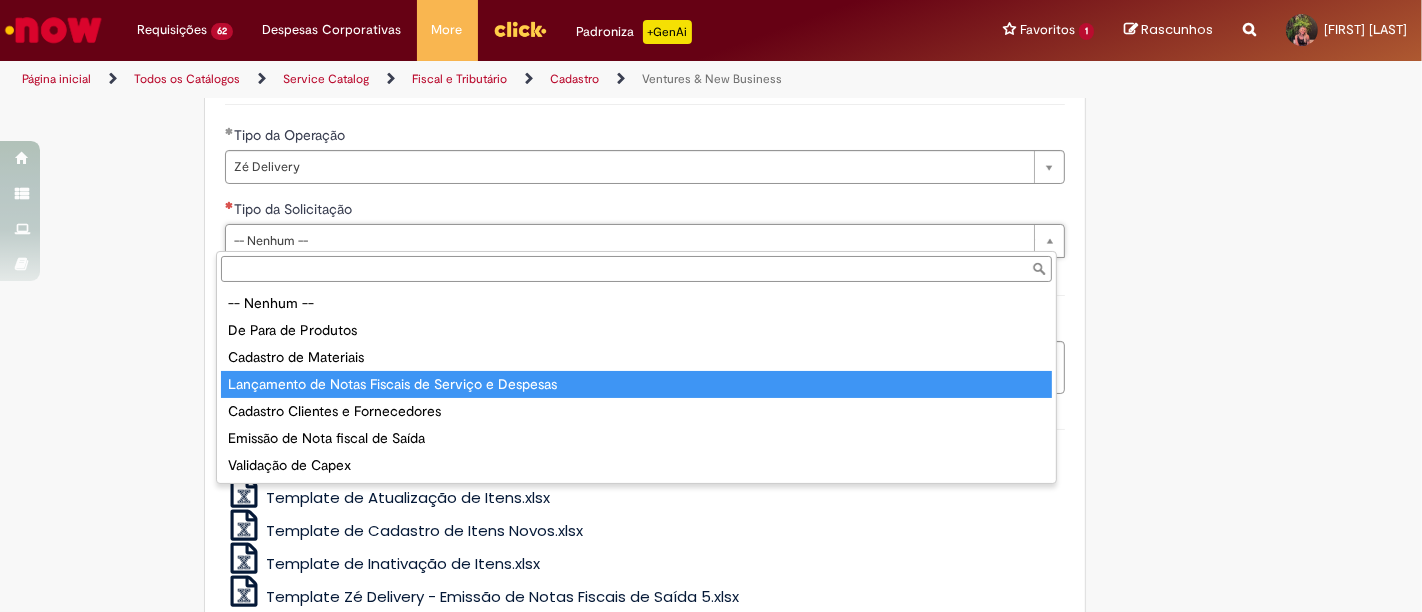 type on "**********" 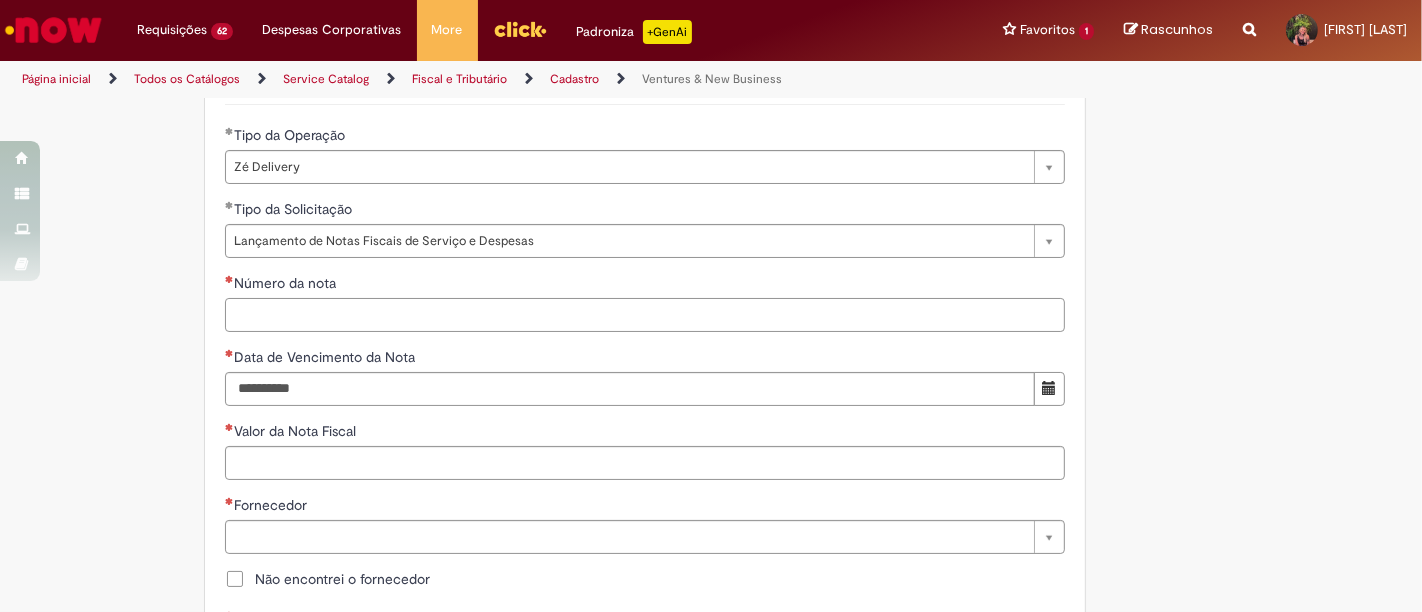 click on "Número da nota" at bounding box center [645, 315] 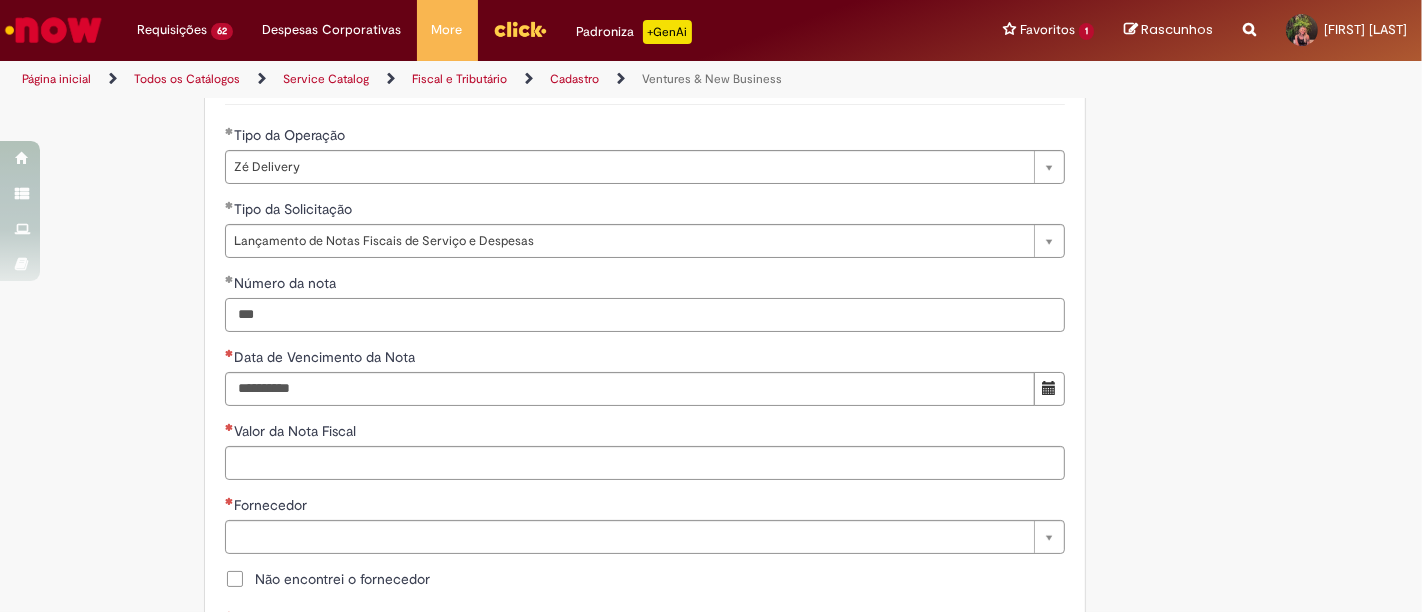type on "***" 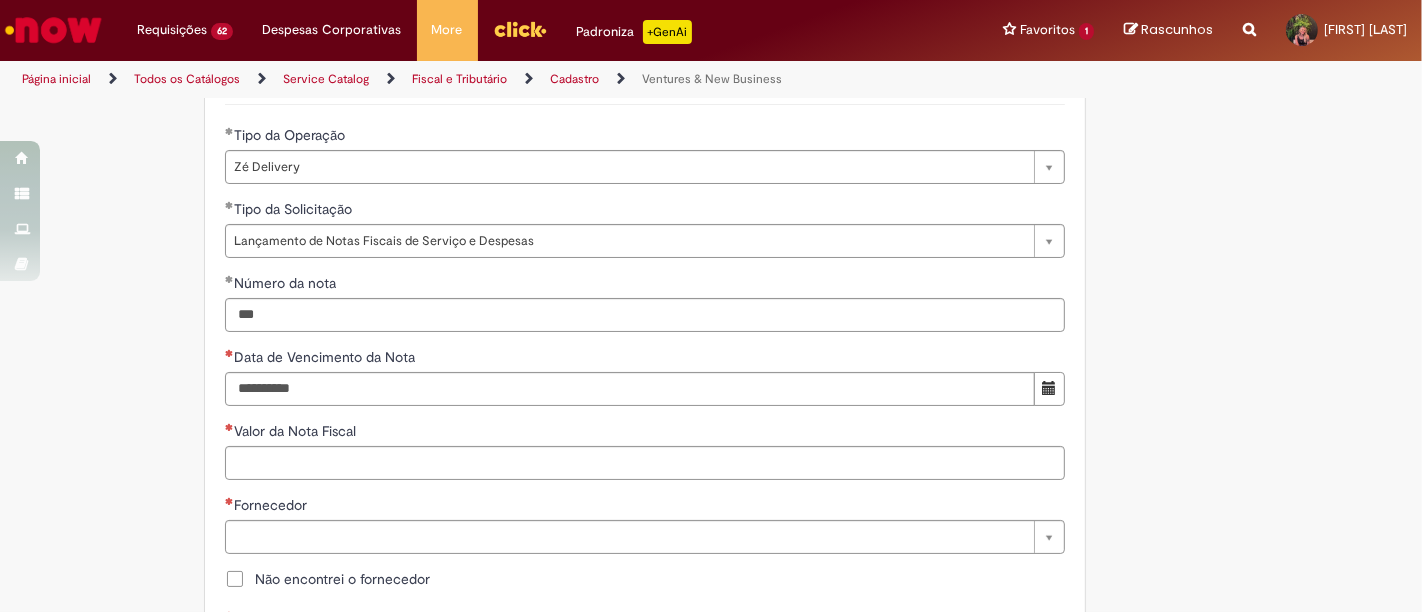 click at bounding box center [1049, 388] 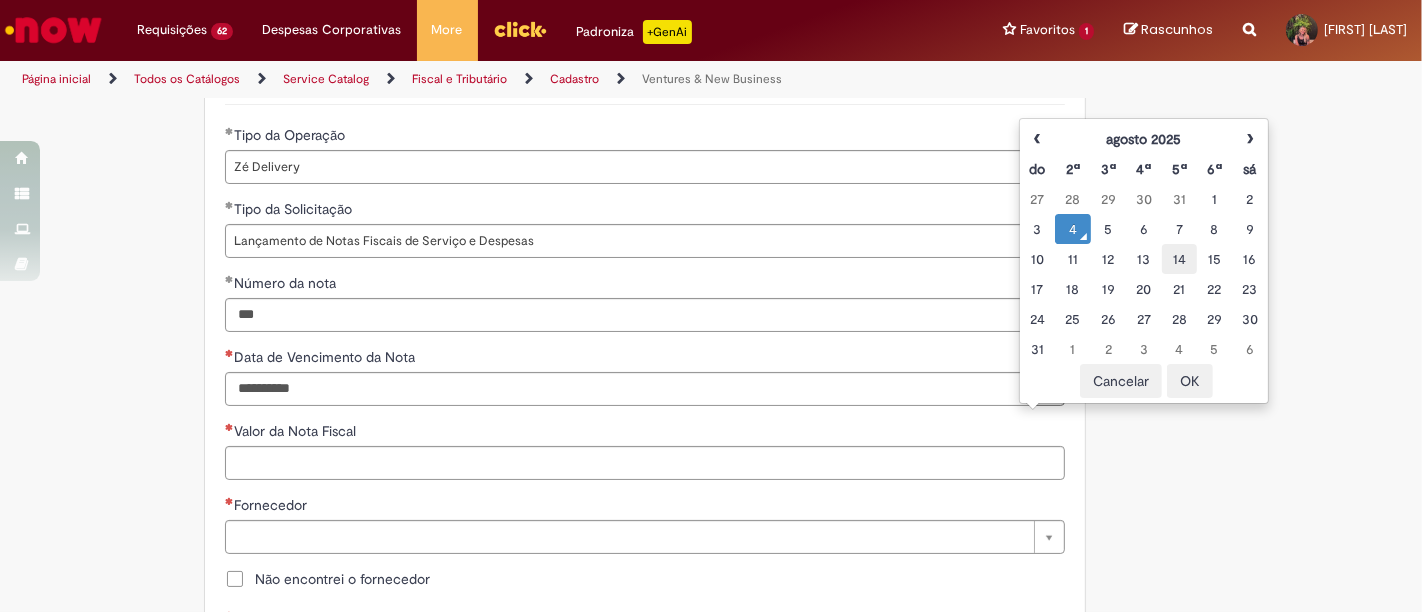 click on "14" at bounding box center (1179, 259) 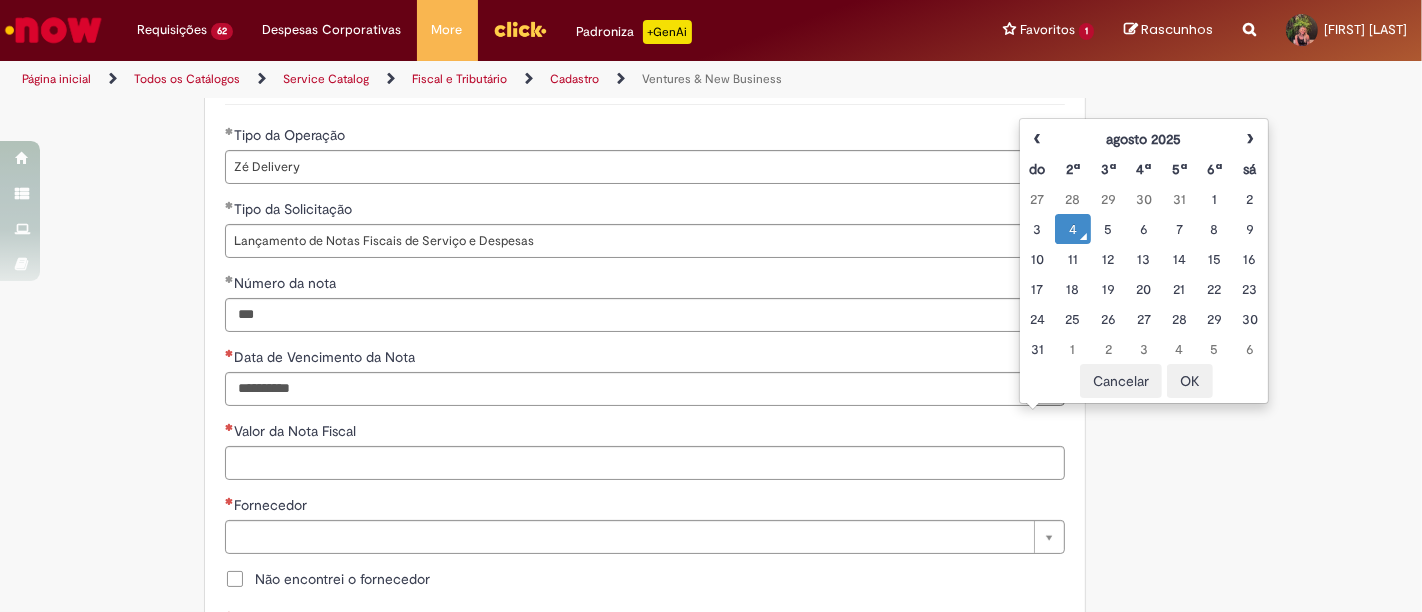 type on "**********" 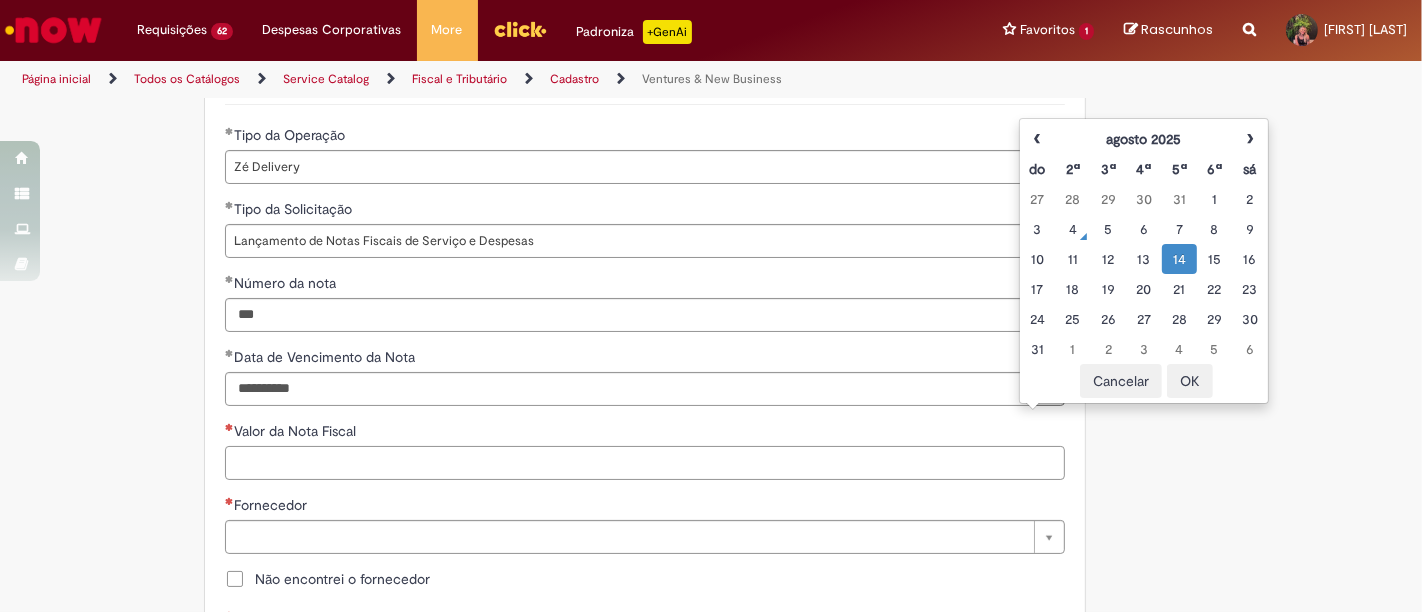 click on "Valor da Nota Fiscal" at bounding box center [645, 463] 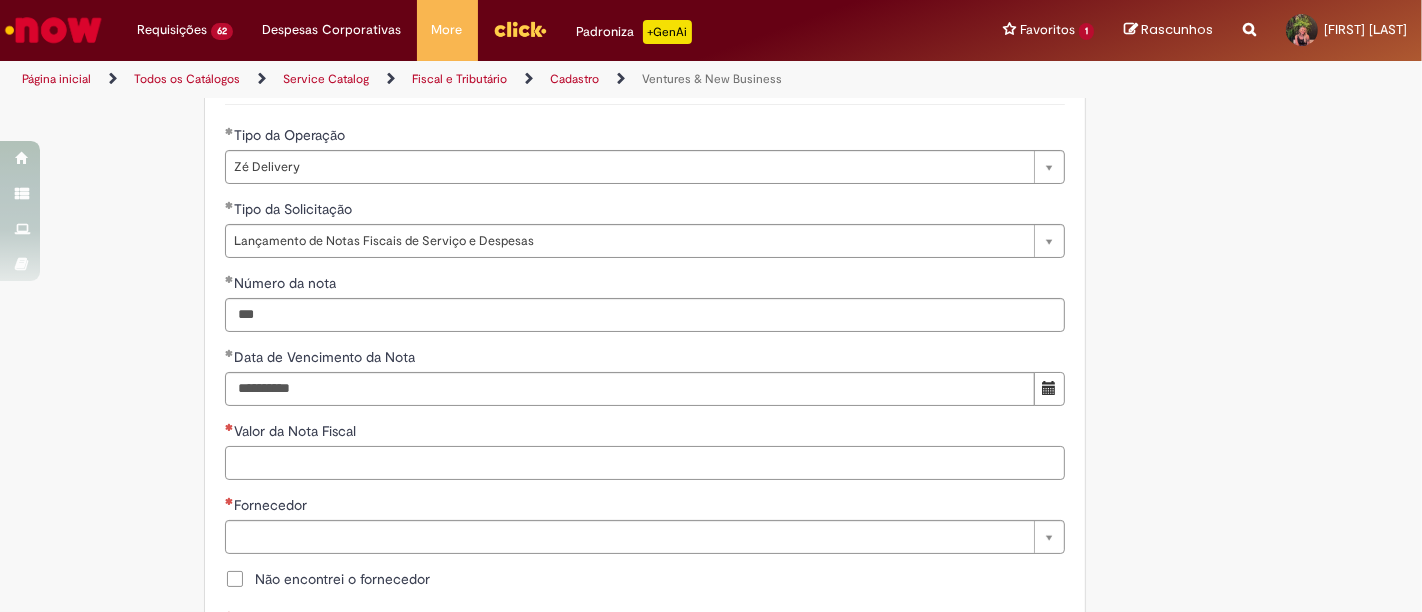 paste on "*********" 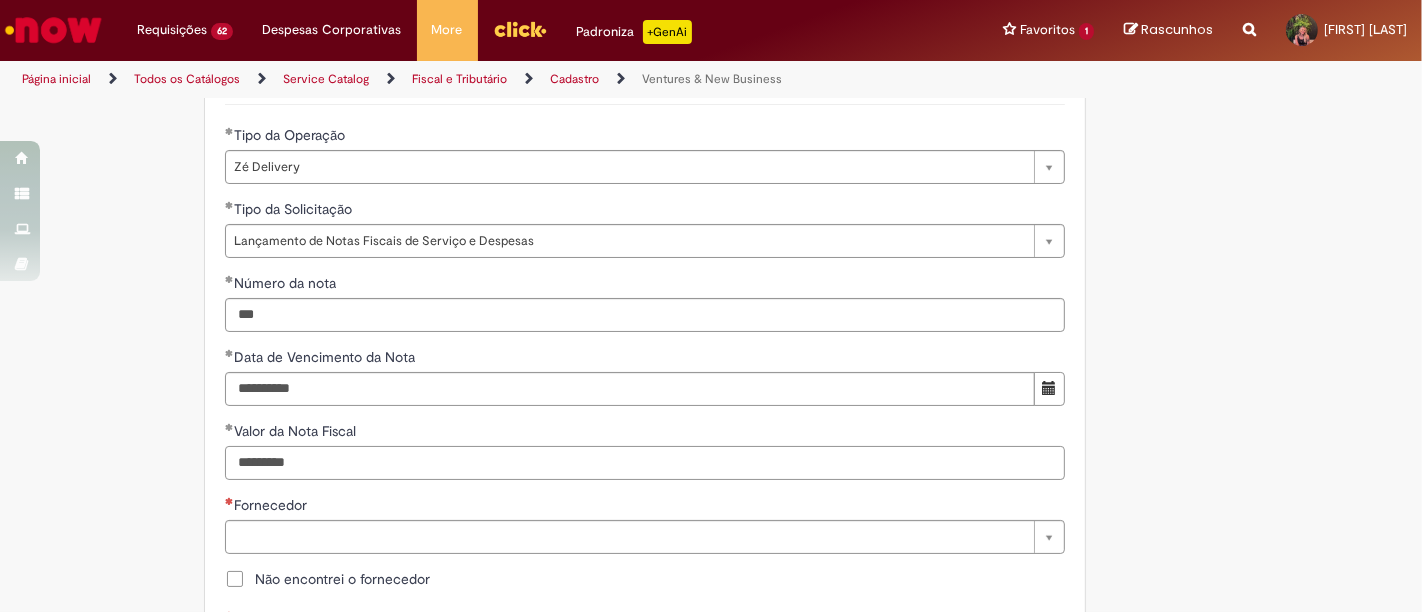 click on "*********" at bounding box center [645, 463] 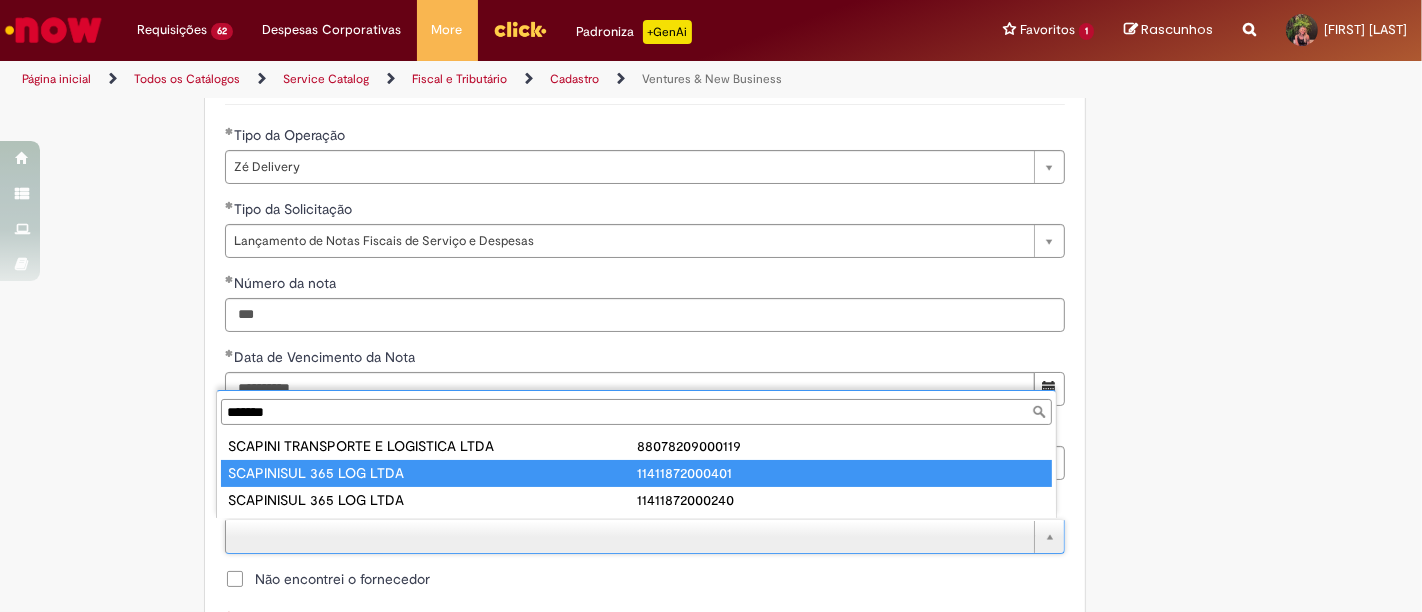 type on "*******" 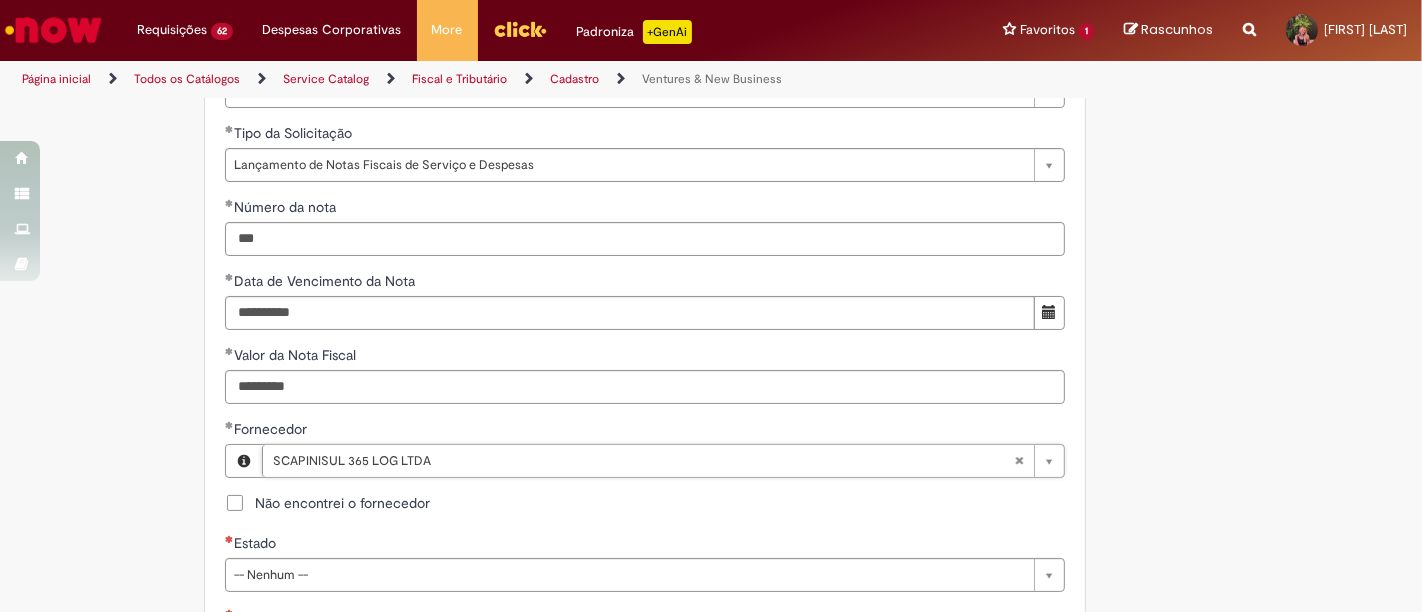 scroll, scrollTop: 777, scrollLeft: 0, axis: vertical 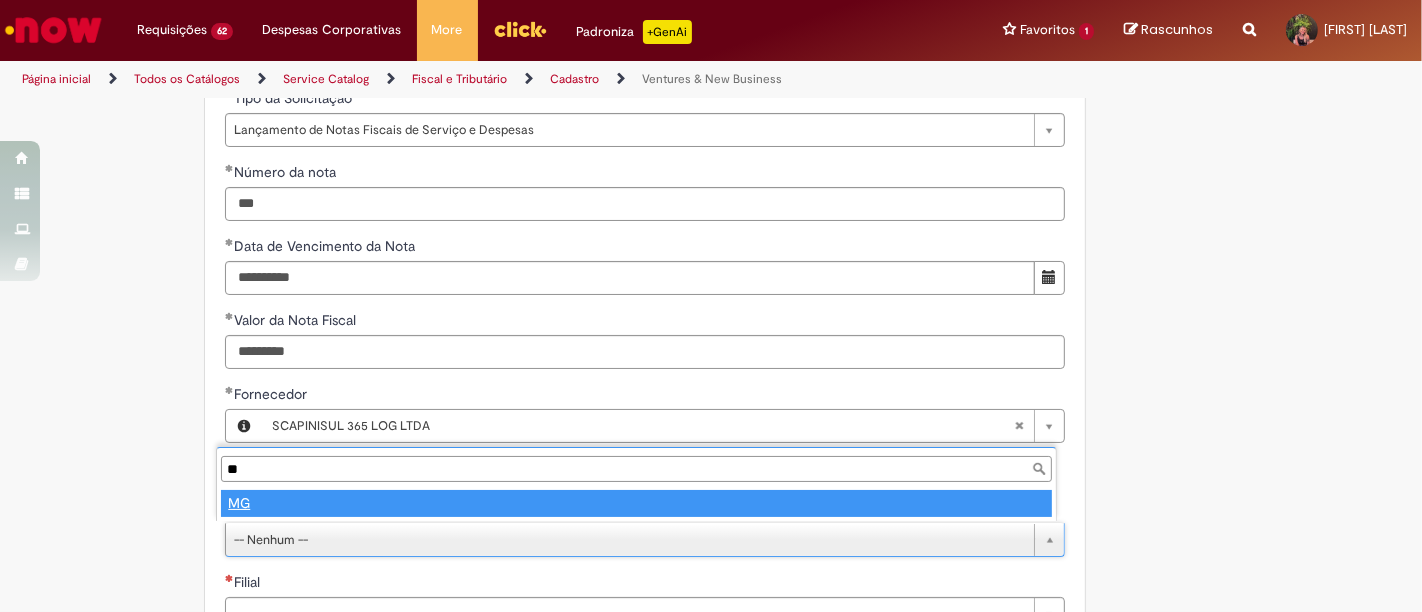 type on "**" 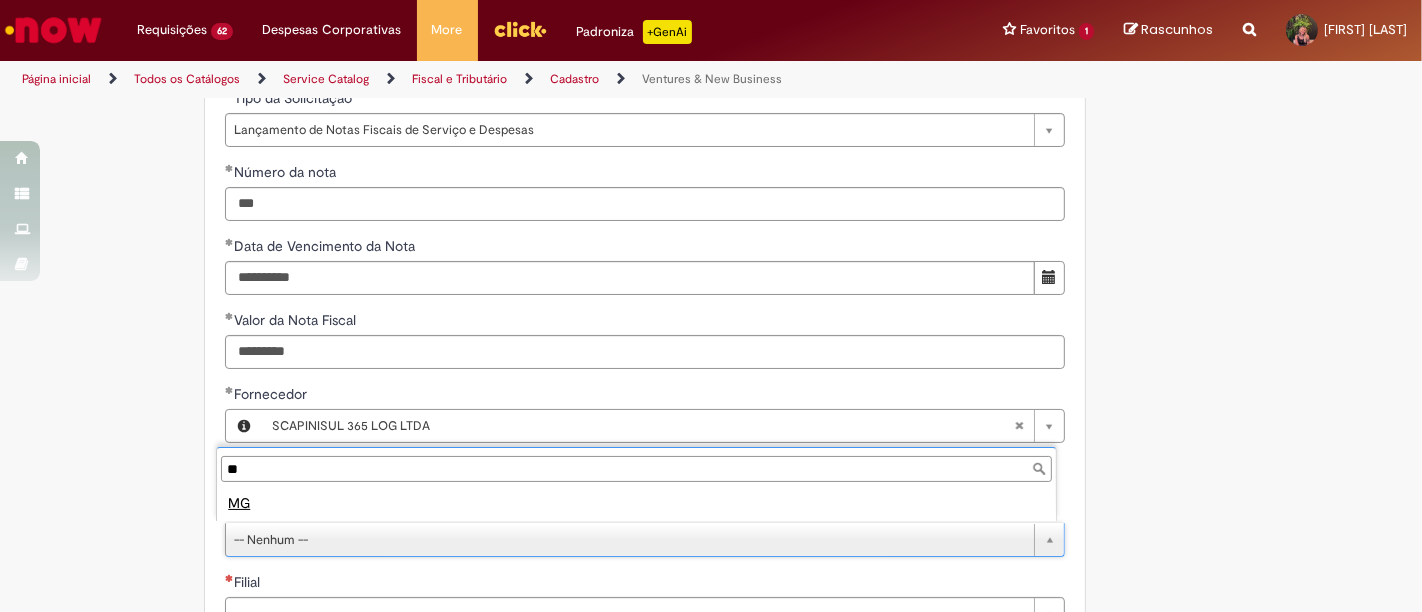 click on "MG" at bounding box center [636, 503] 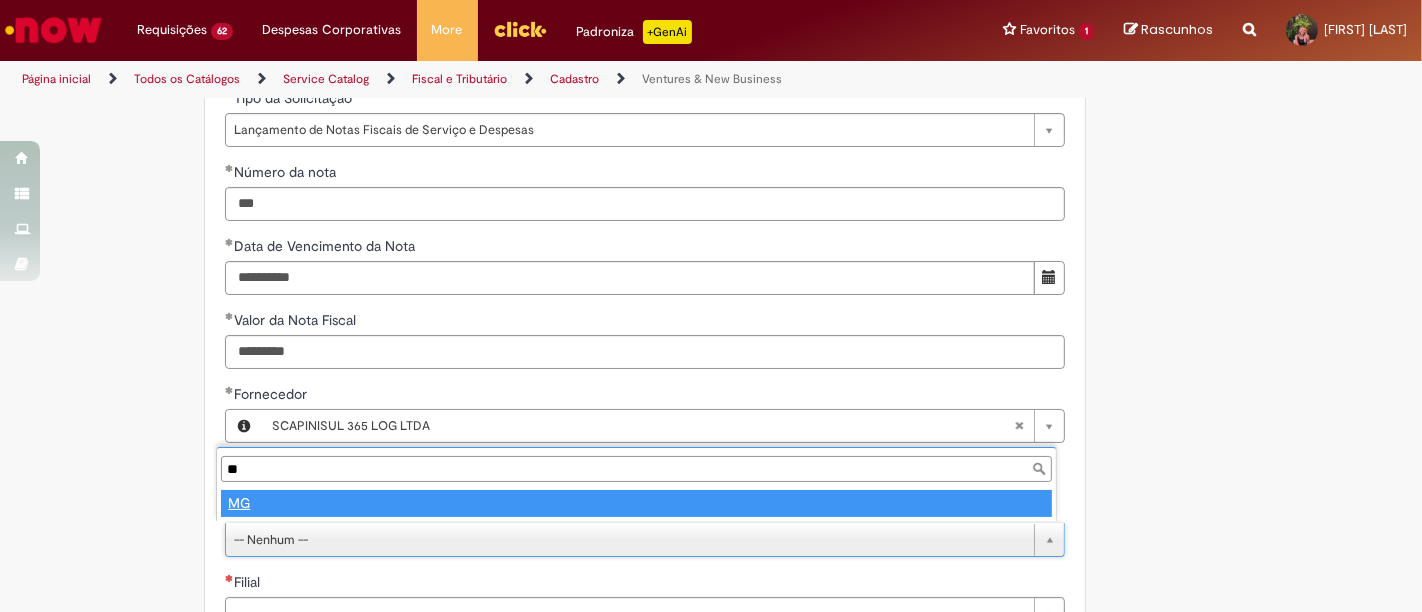 type on "**" 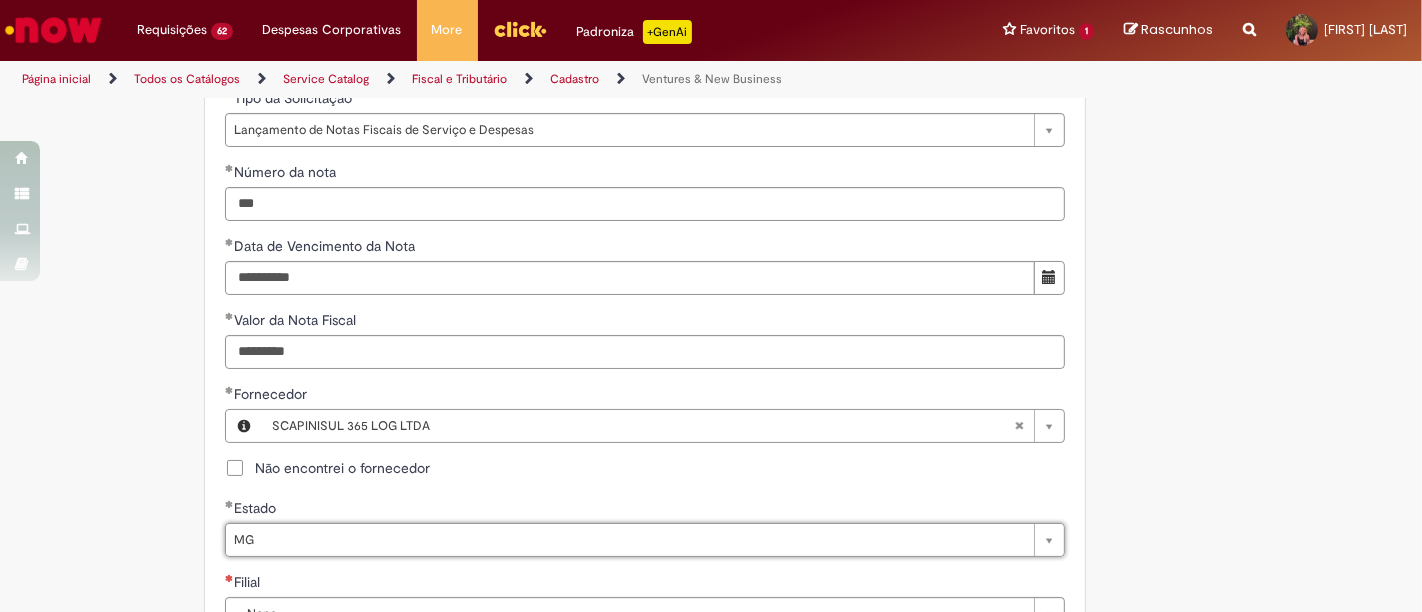 select 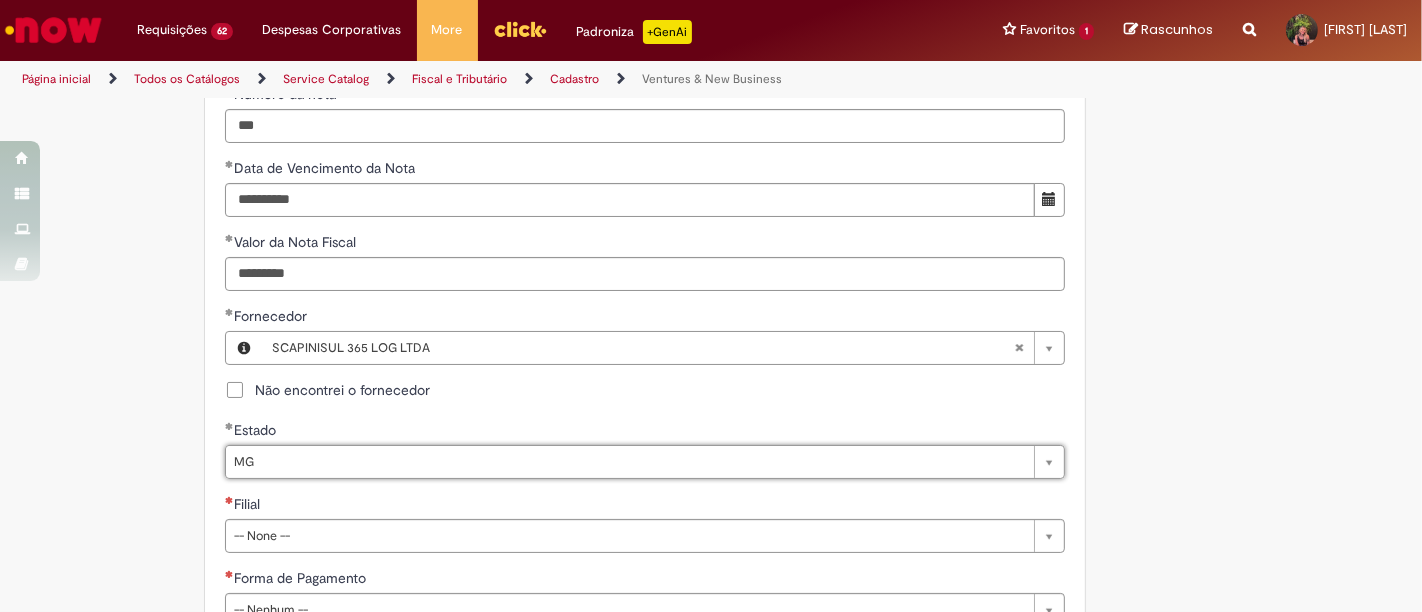 scroll, scrollTop: 888, scrollLeft: 0, axis: vertical 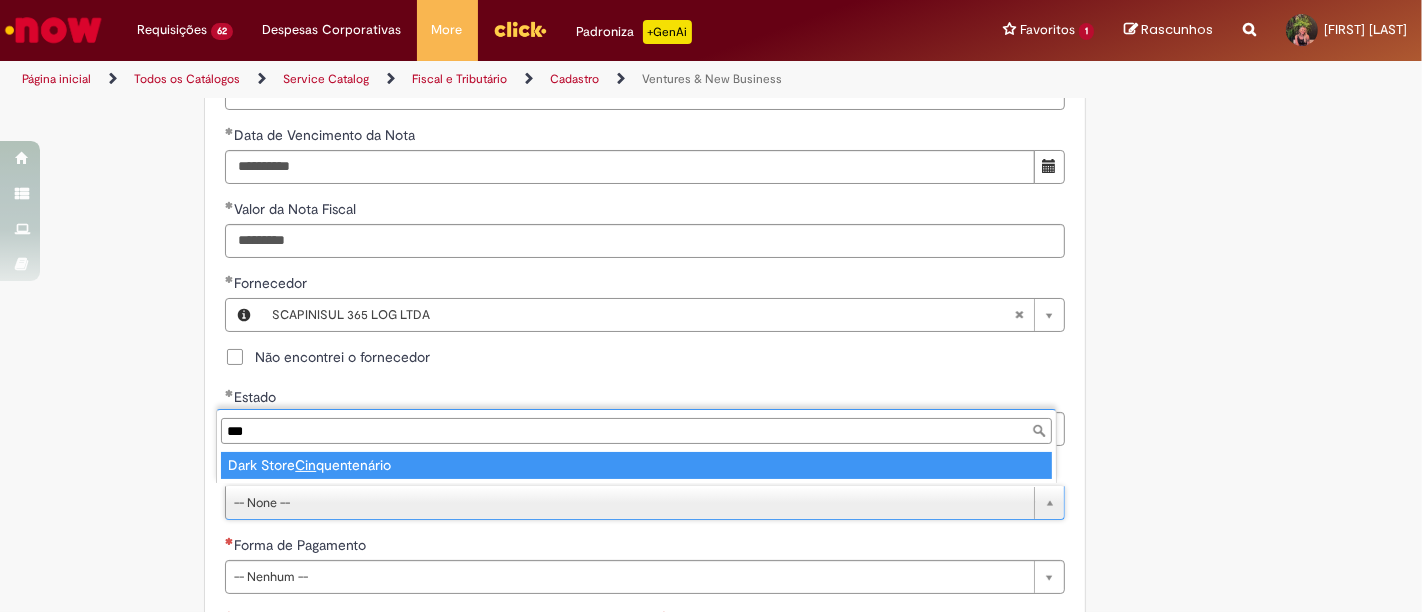 type on "***" 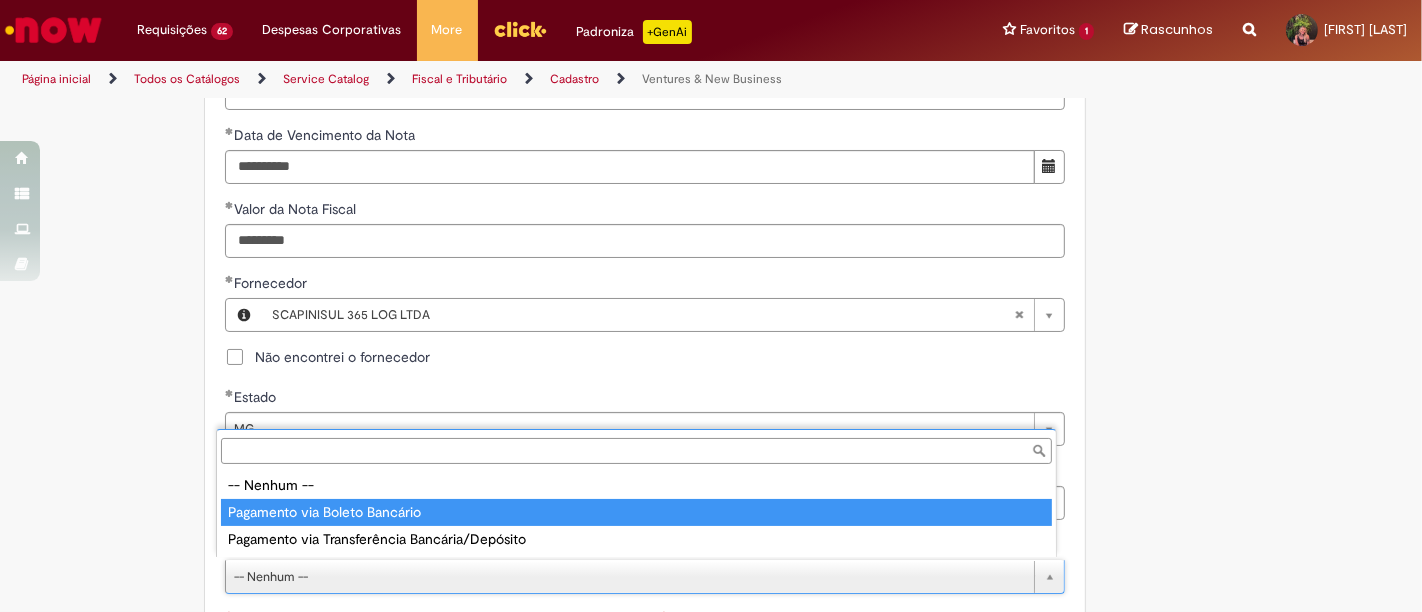 type on "**********" 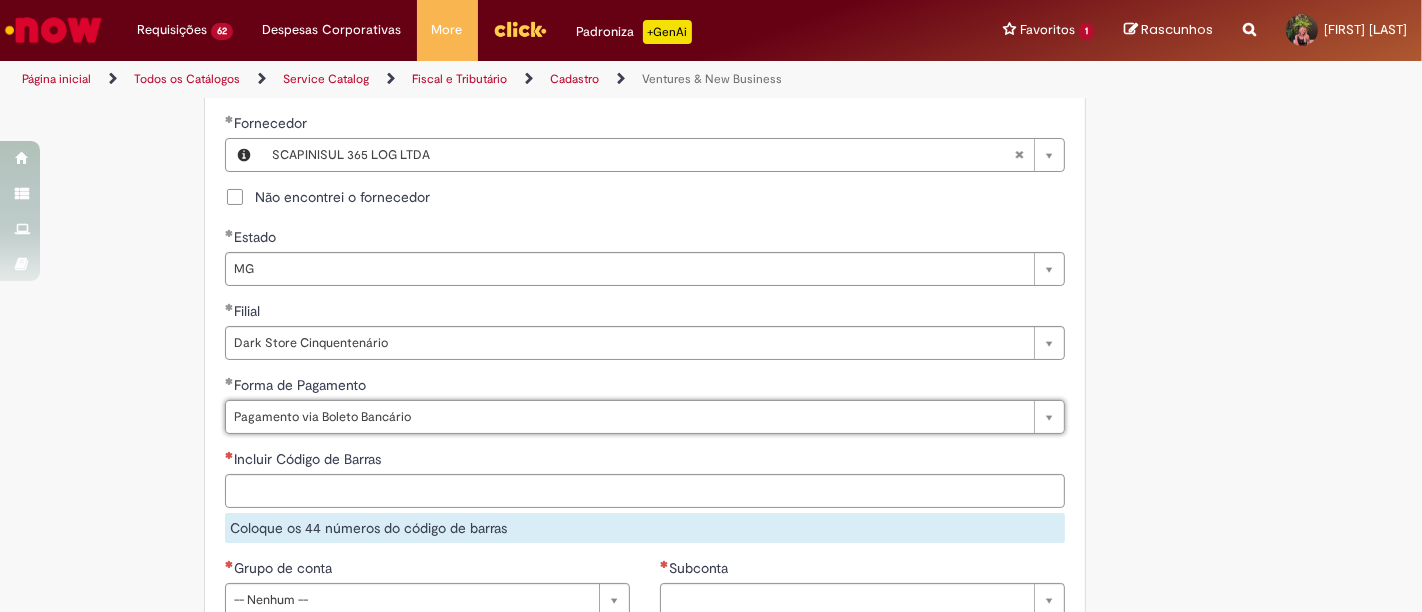 scroll, scrollTop: 1111, scrollLeft: 0, axis: vertical 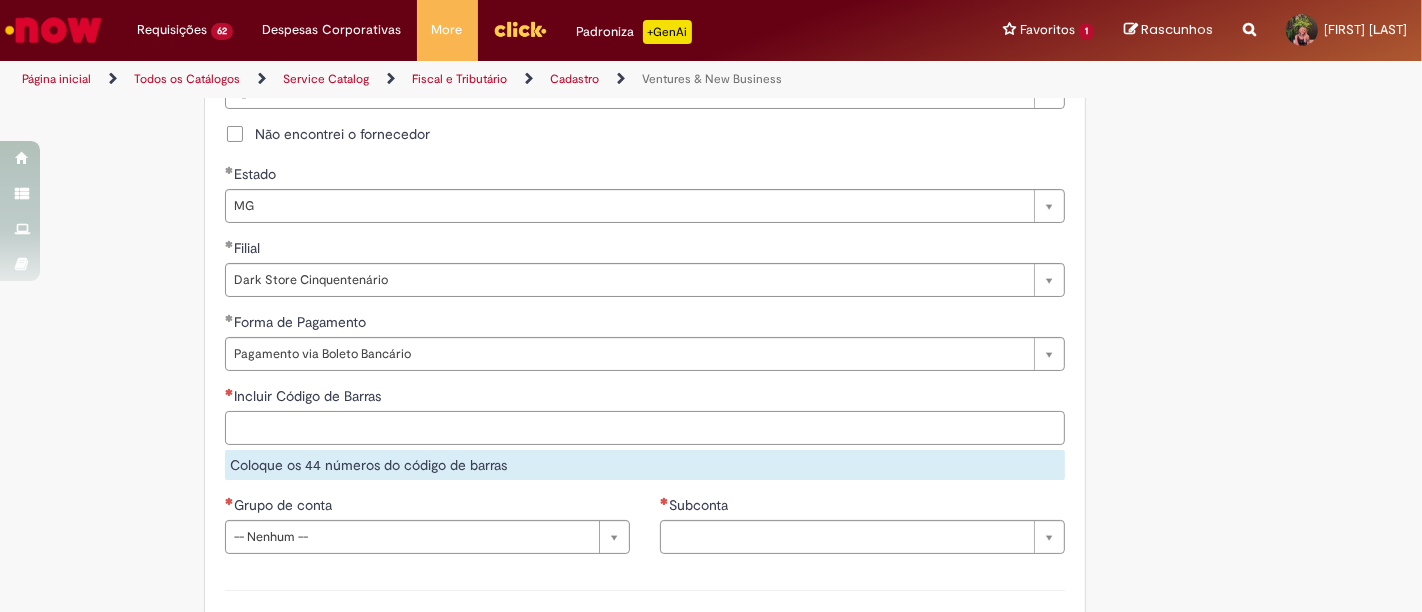 click on "Incluir Código de Barras" at bounding box center (645, 428) 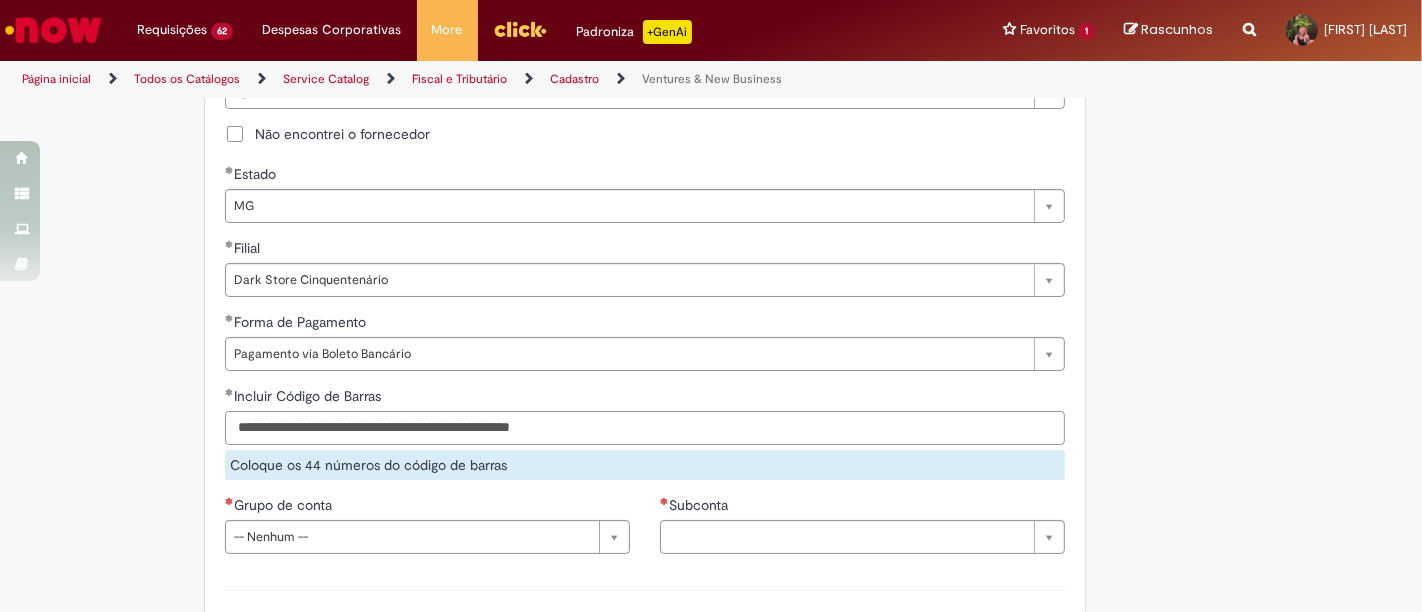 click on "**********" at bounding box center (645, 428) 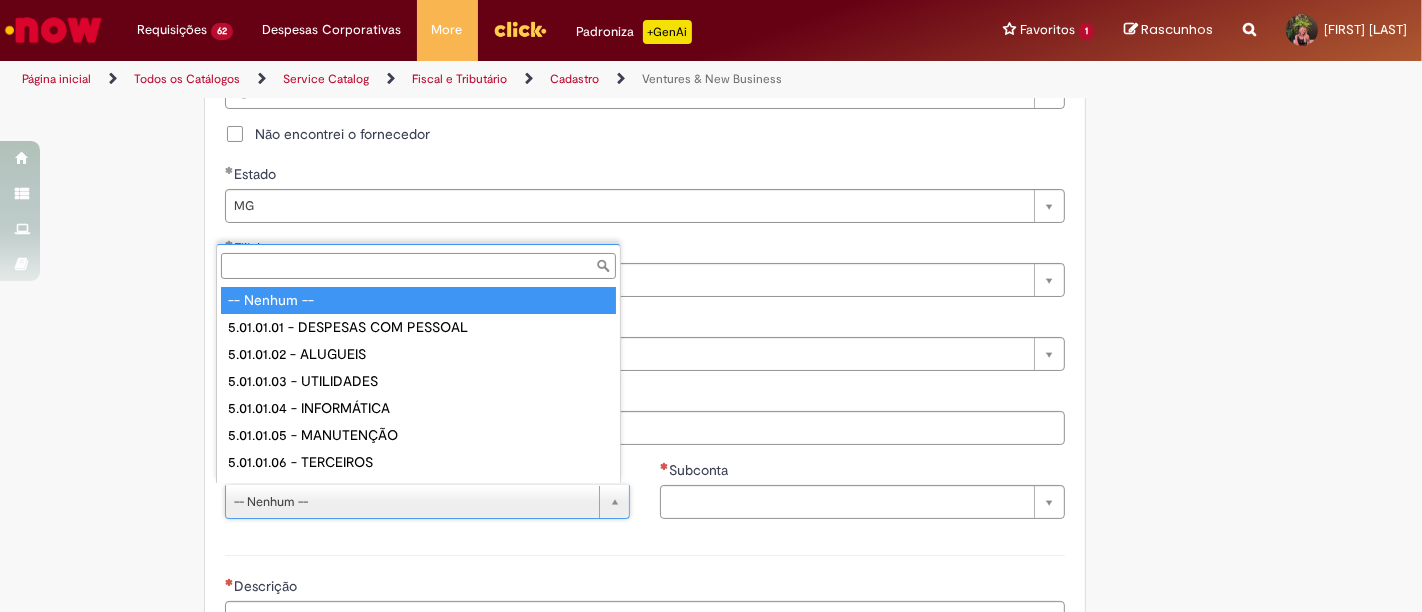 scroll, scrollTop: 16, scrollLeft: 0, axis: vertical 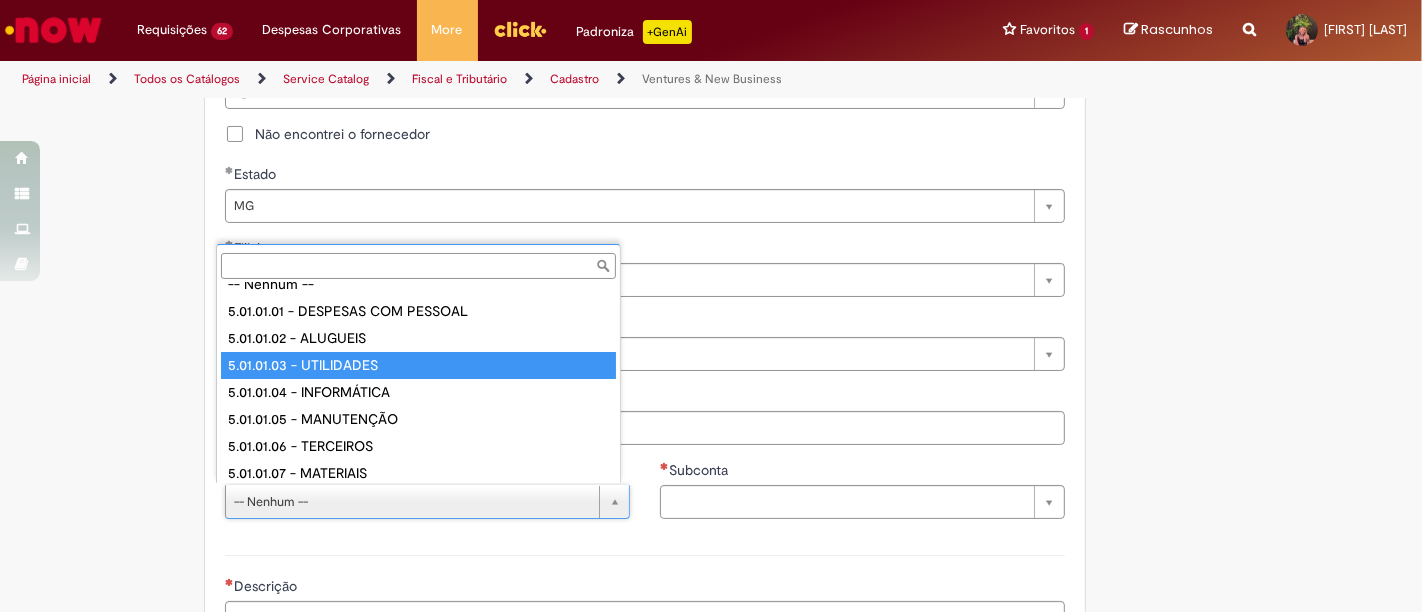 type on "**********" 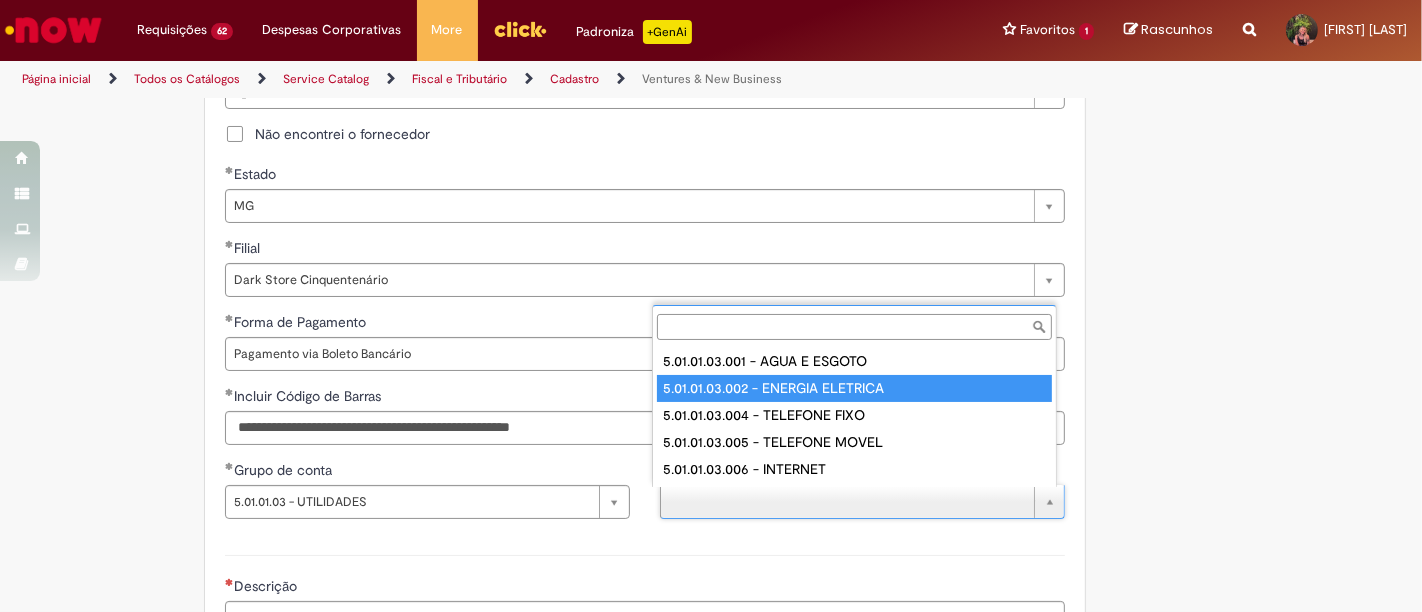type on "**********" 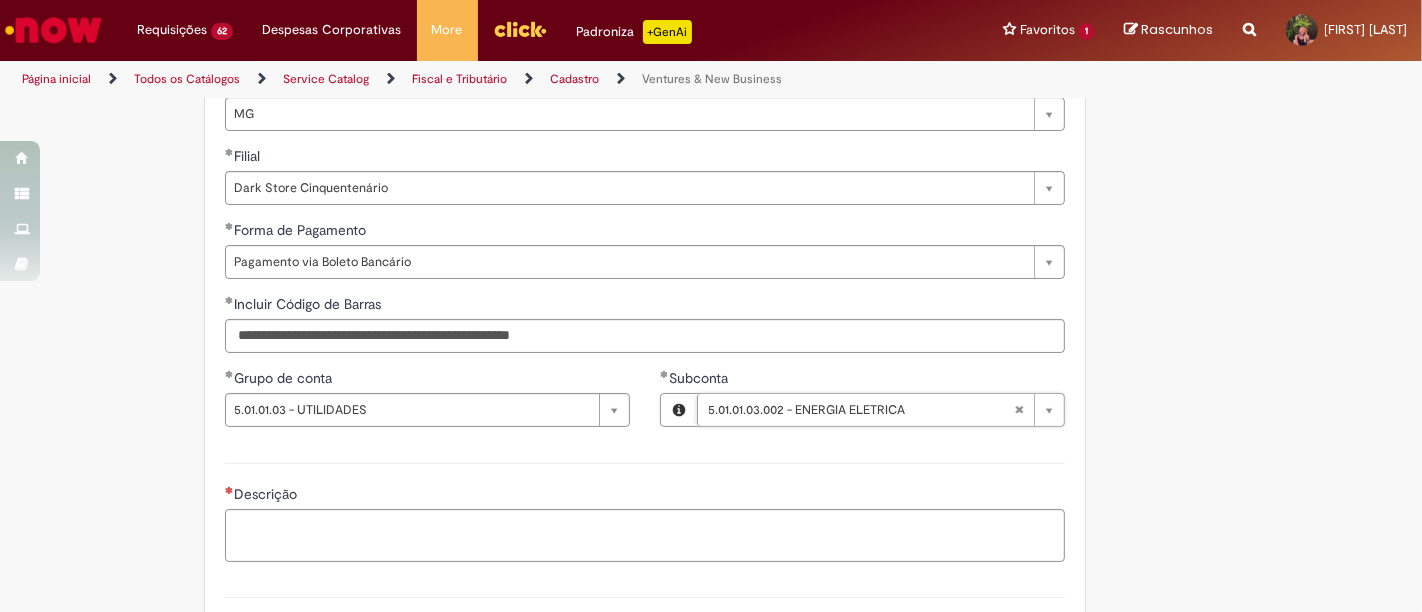 scroll, scrollTop: 1333, scrollLeft: 0, axis: vertical 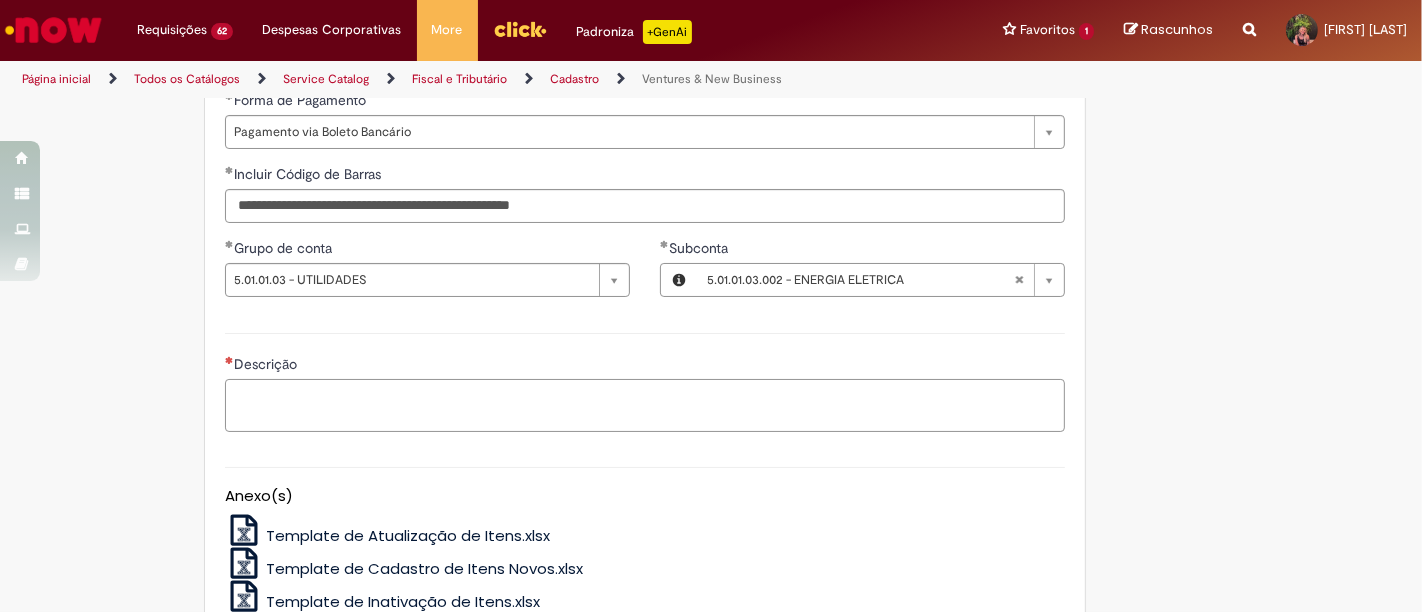 click on "Descrição" at bounding box center (645, 405) 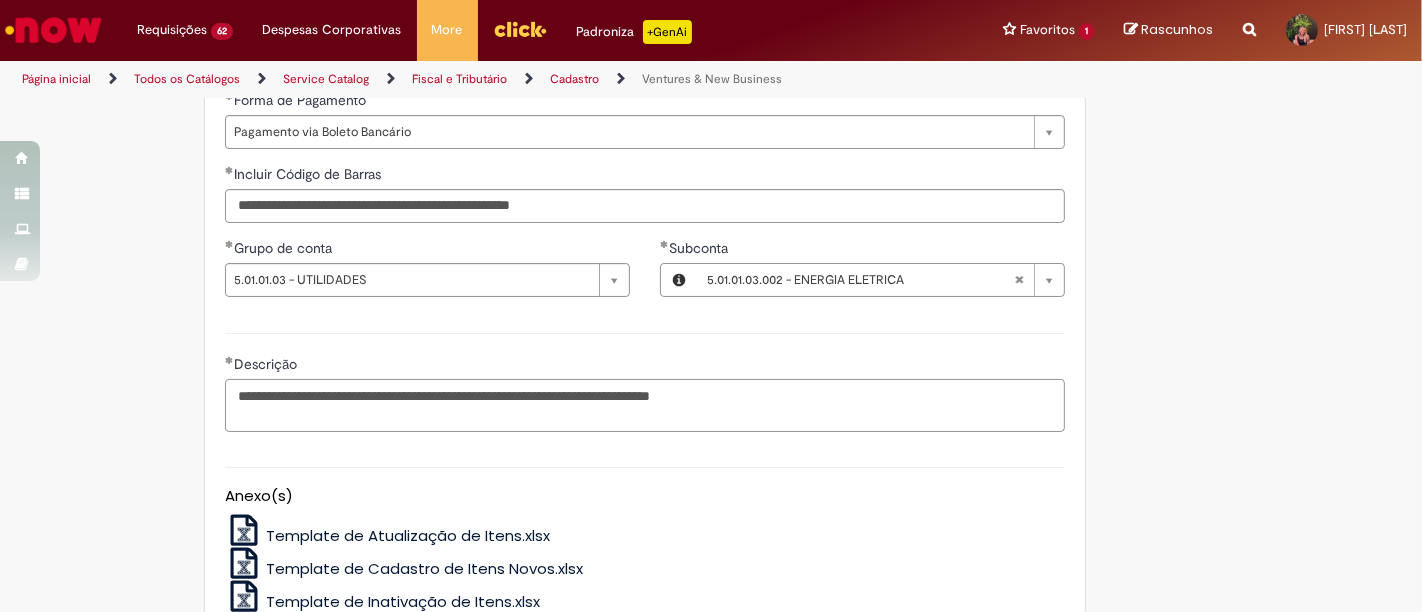 type on "**********" 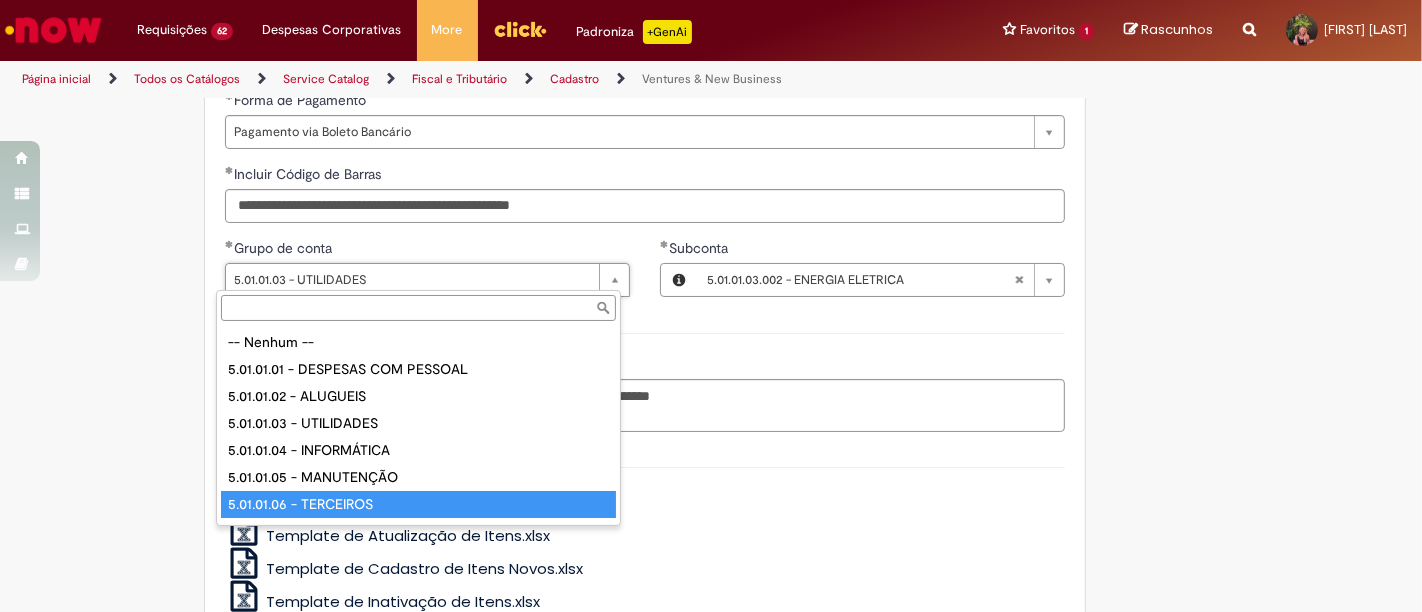type on "**********" 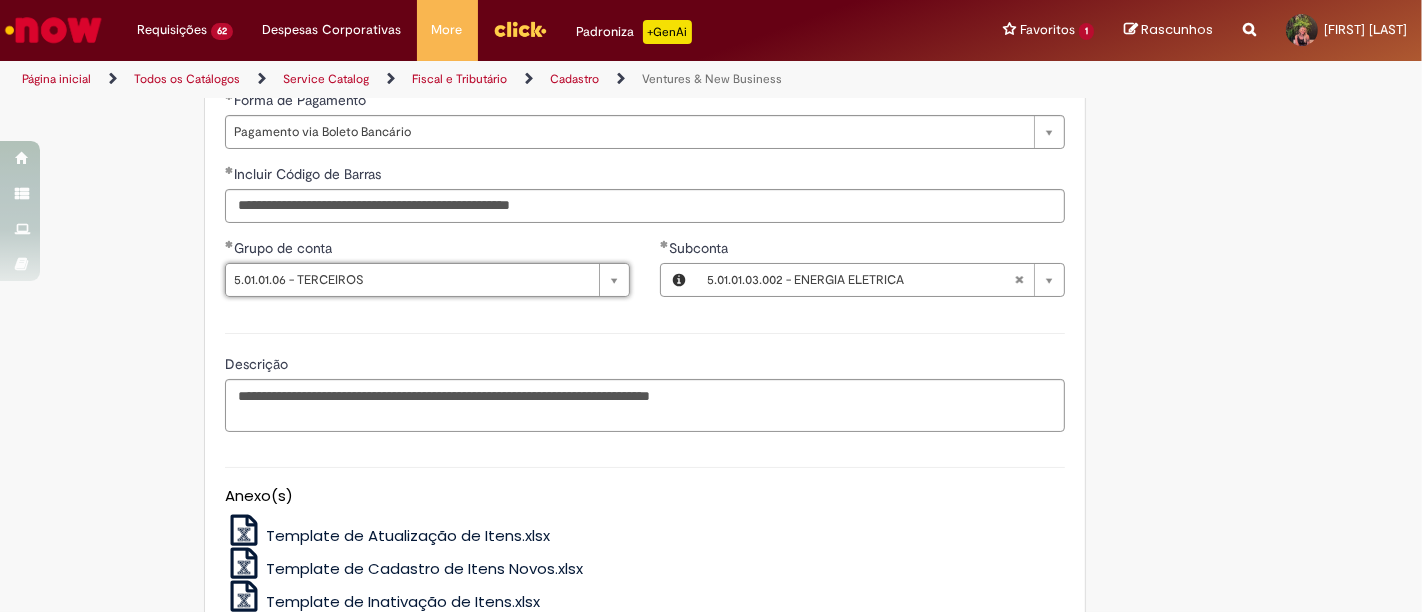 scroll, scrollTop: 0, scrollLeft: 145, axis: horizontal 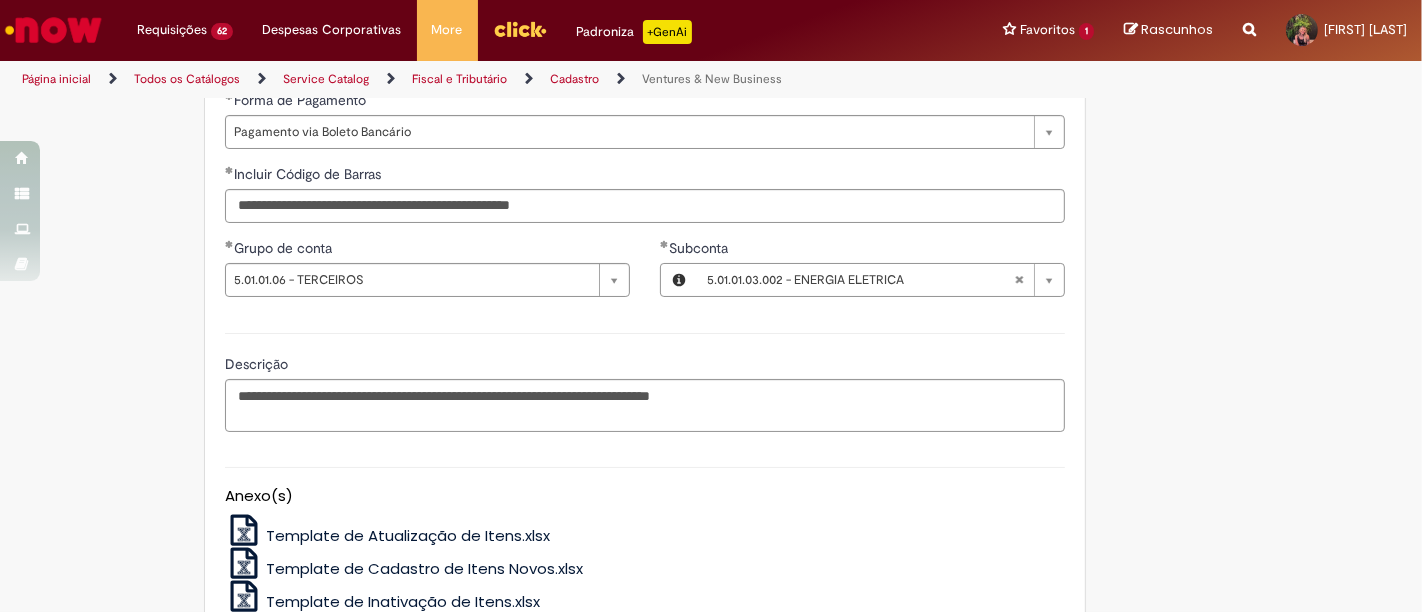 type 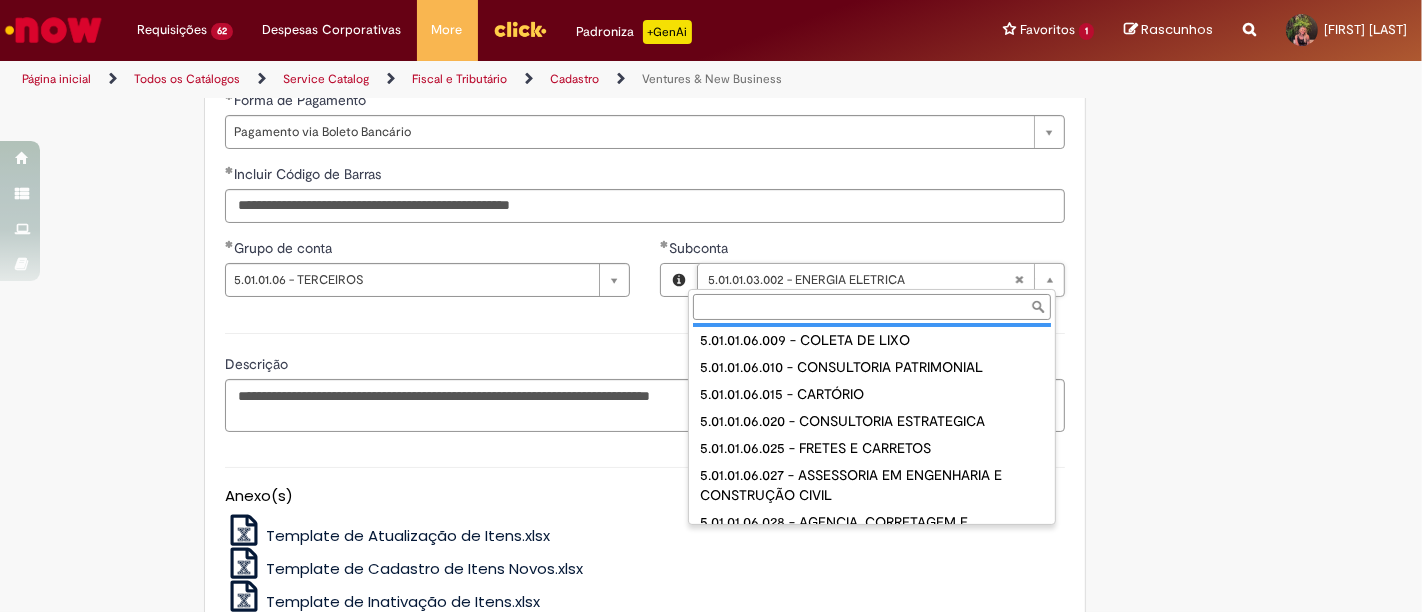 scroll, scrollTop: 238, scrollLeft: 0, axis: vertical 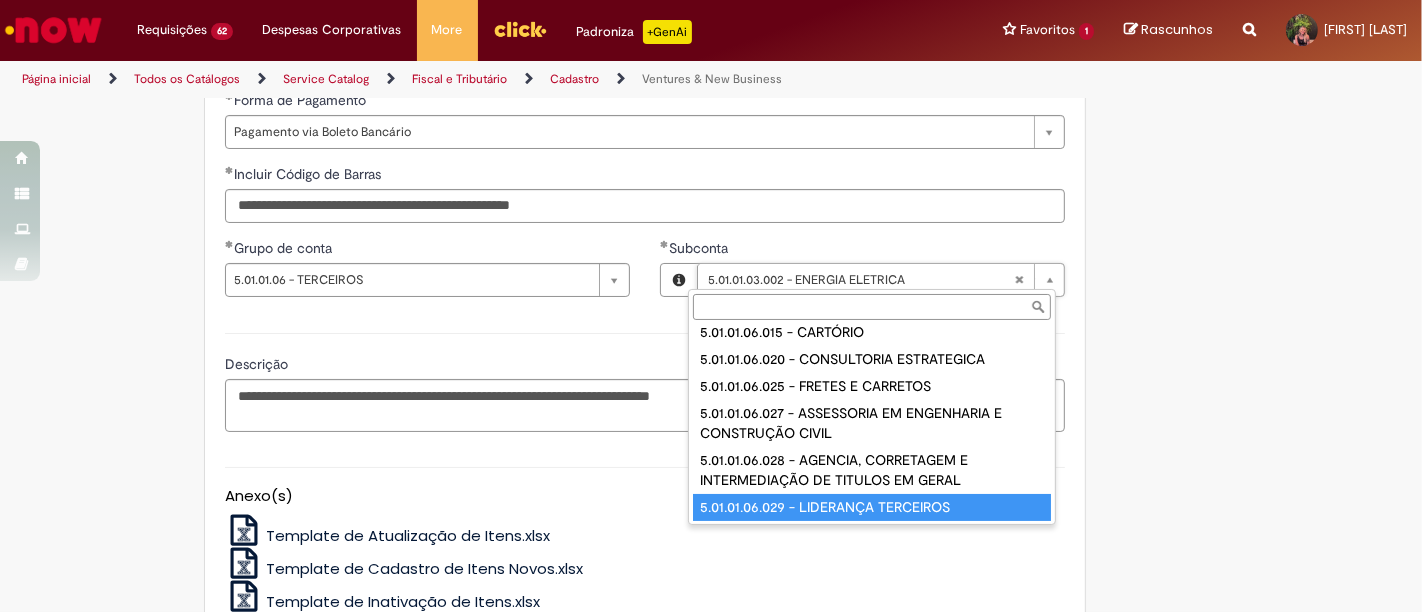 type on "**********" 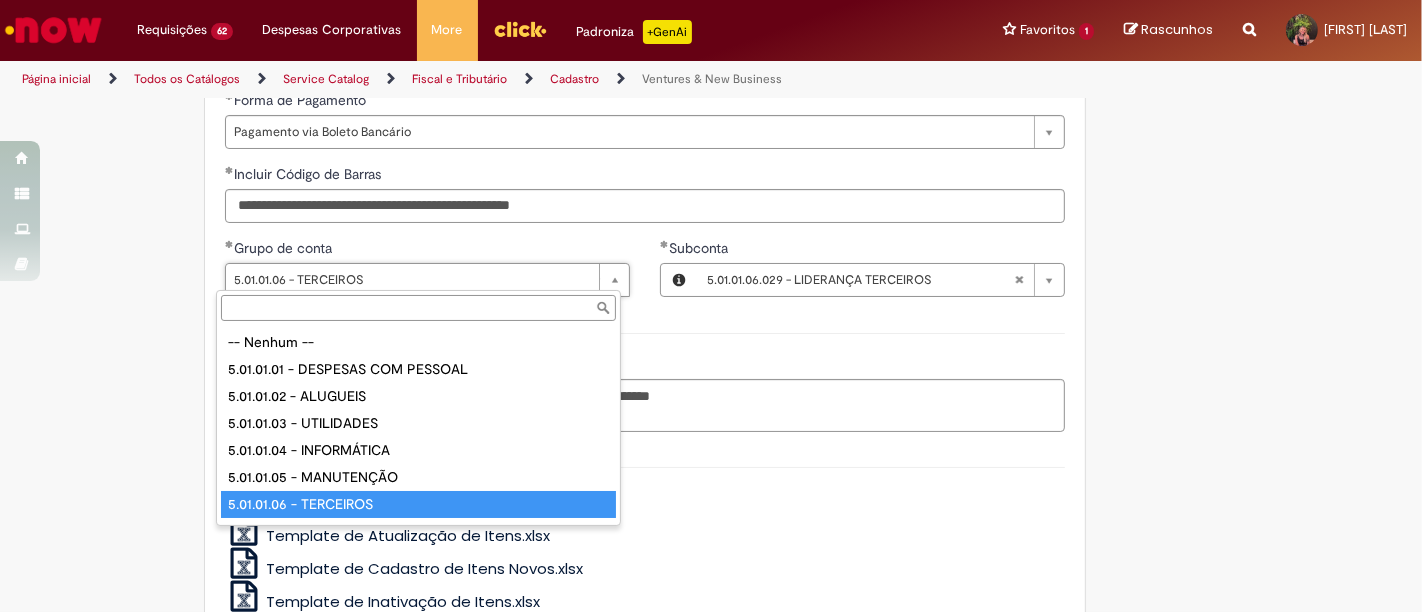 scroll, scrollTop: 0, scrollLeft: 0, axis: both 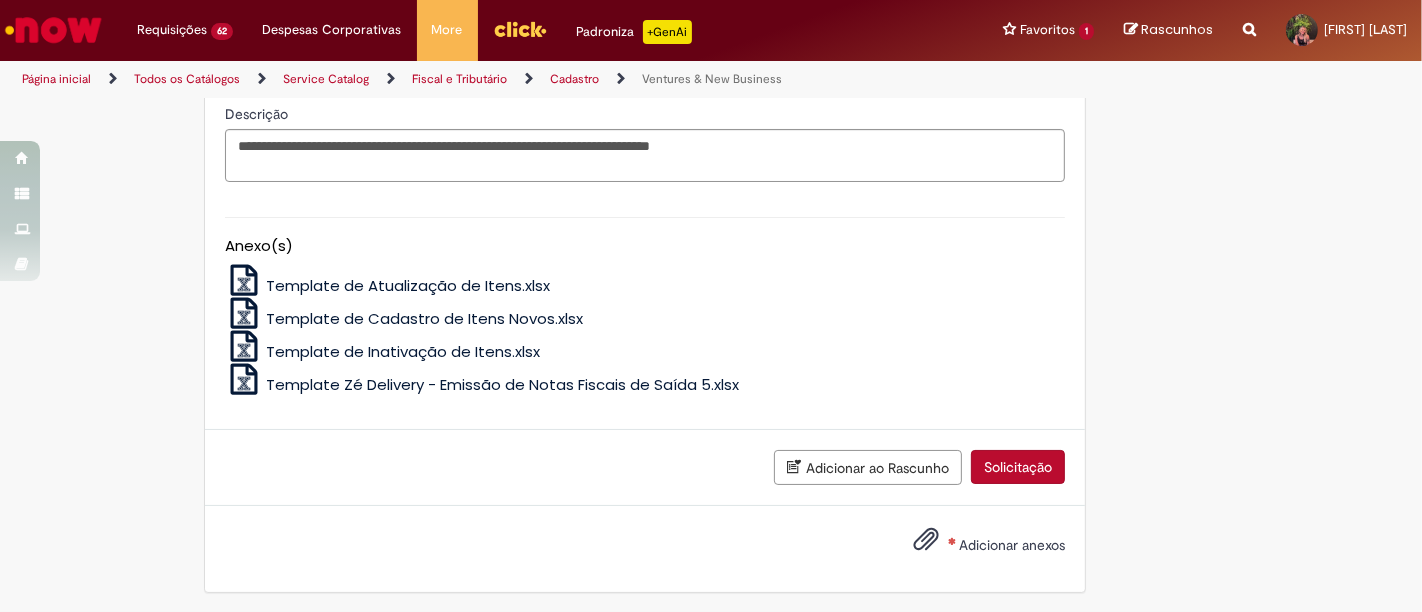 click on "Adicionar anexos" at bounding box center [1012, 545] 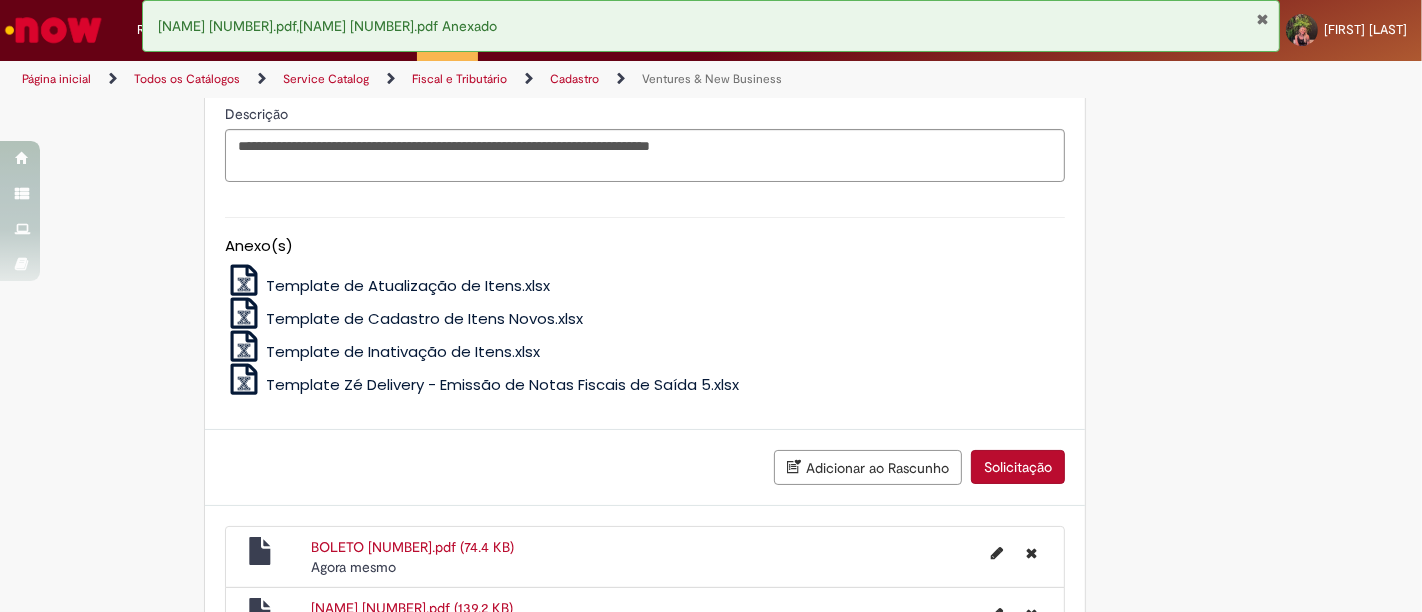 scroll, scrollTop: 1715, scrollLeft: 0, axis: vertical 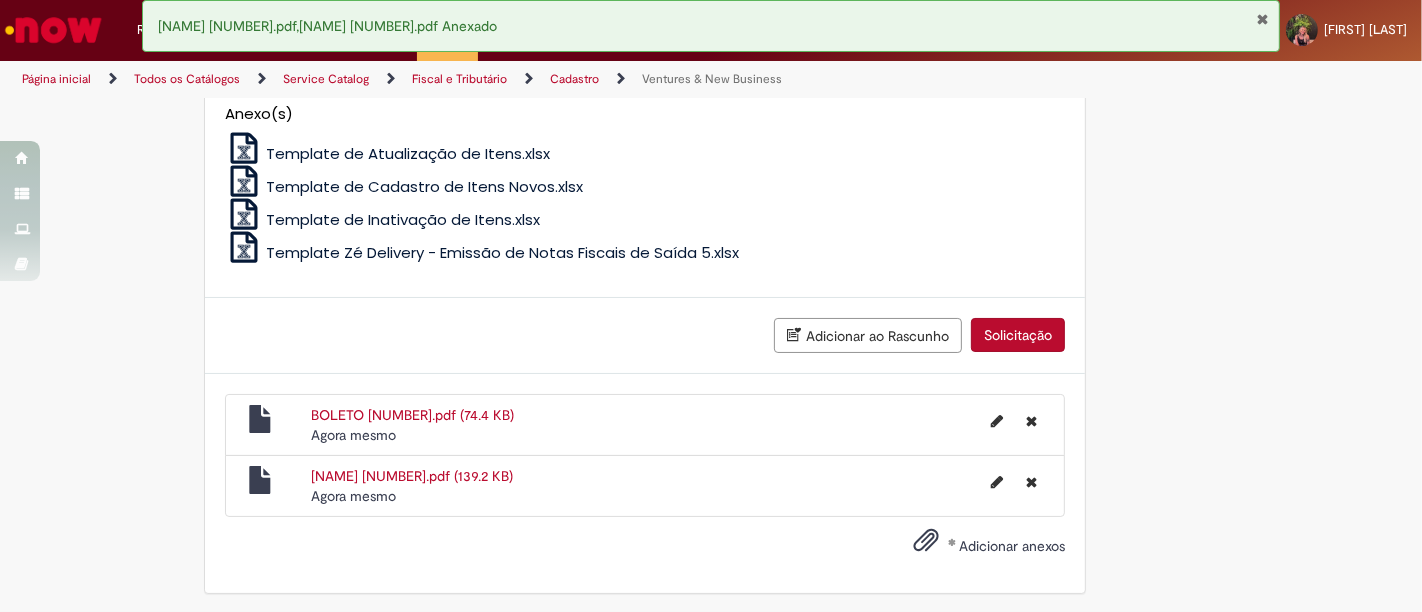 click on "Solicitação" at bounding box center (1018, 335) 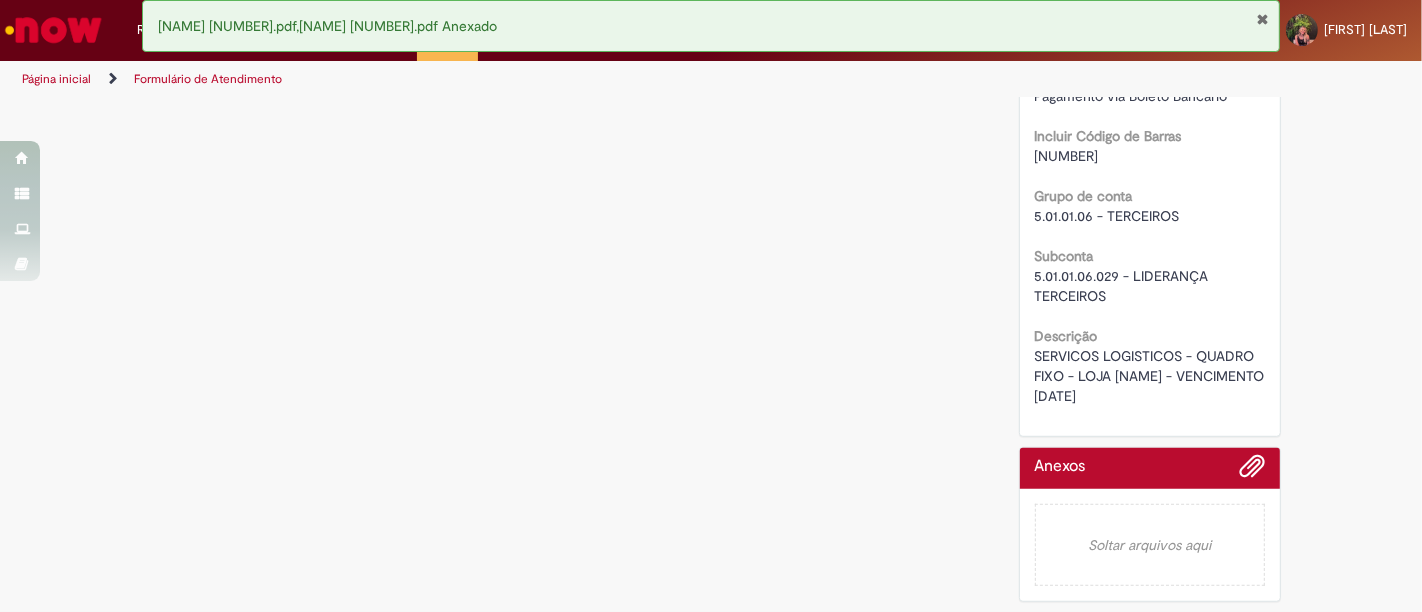 scroll, scrollTop: 0, scrollLeft: 0, axis: both 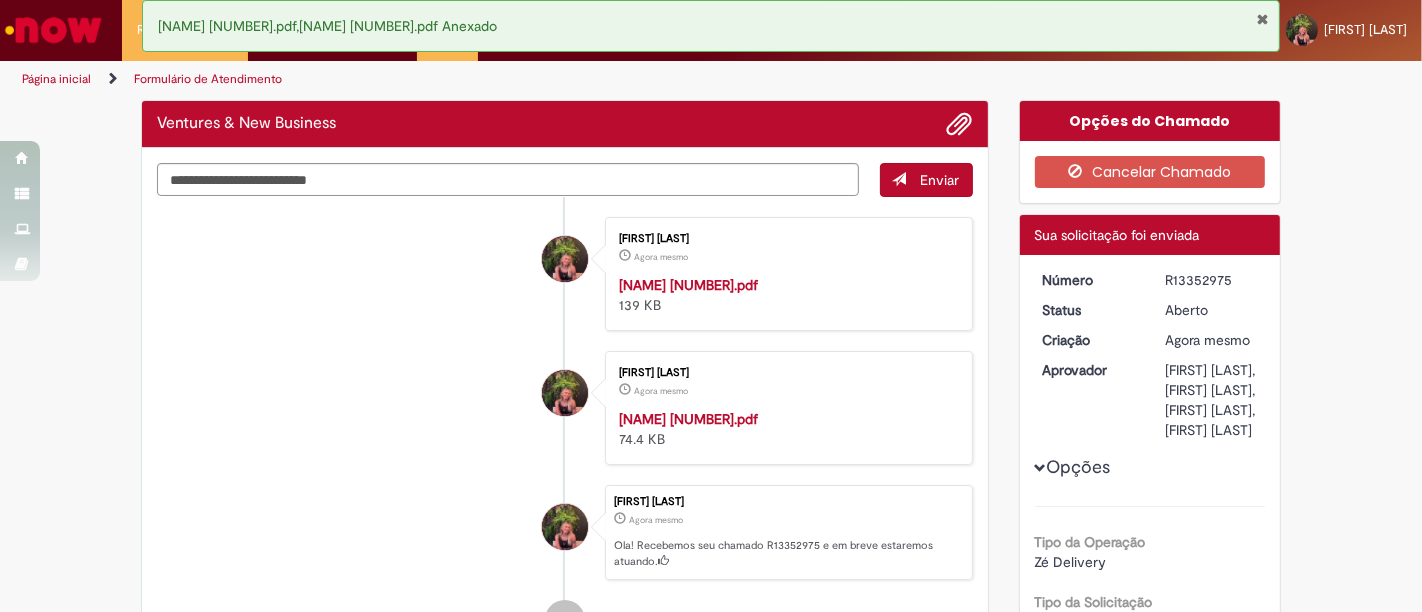 click on "R13352975" at bounding box center [1211, 280] 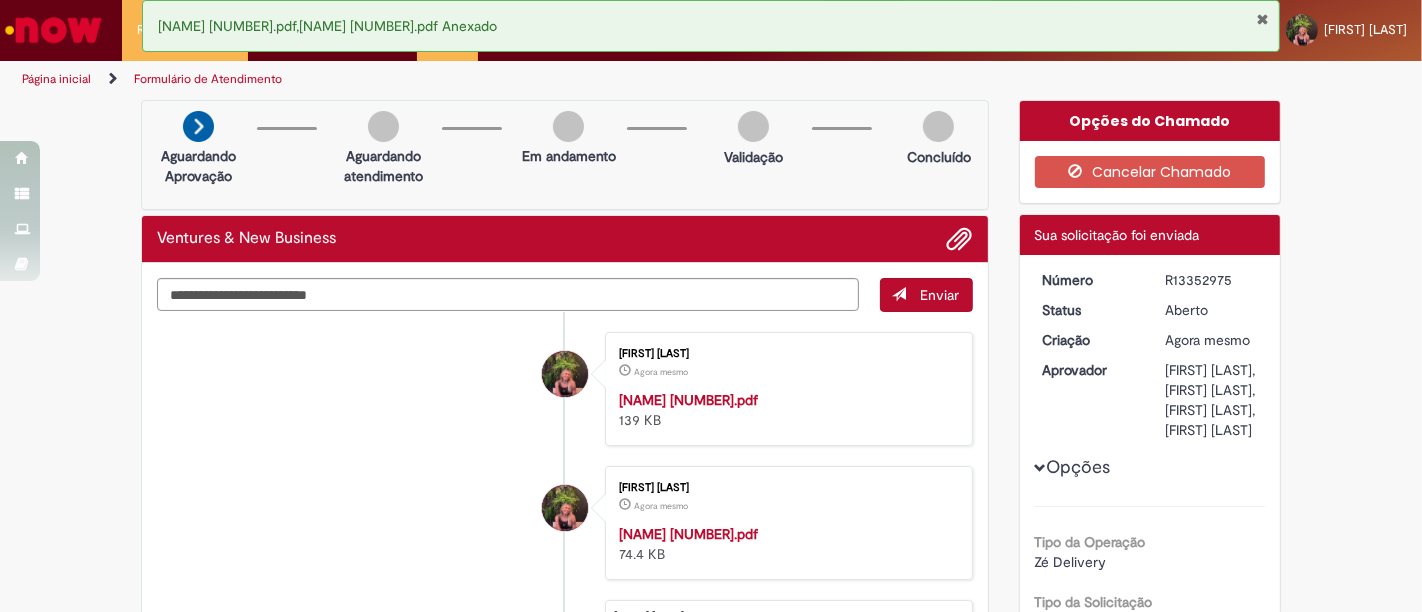 click at bounding box center [1262, 19] 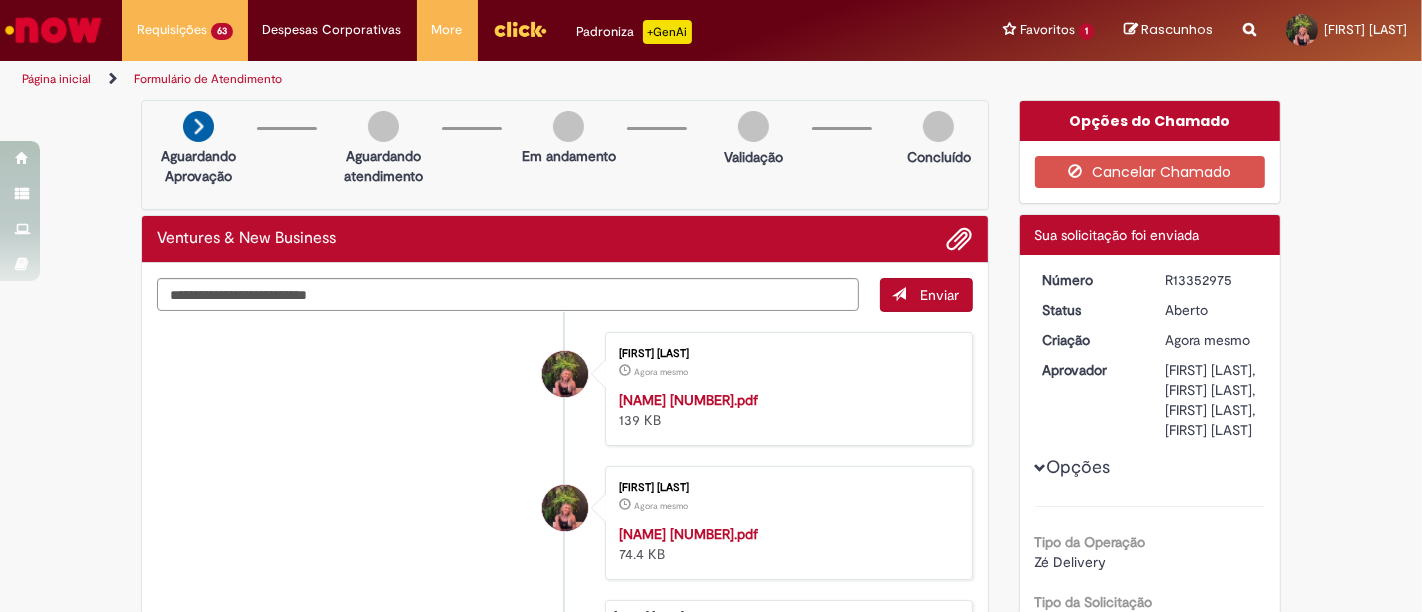 click on "BOLETO 2025354.pdf,CINQUENTENARIO 2025354.pdf Anexado" at bounding box center [711, 26] 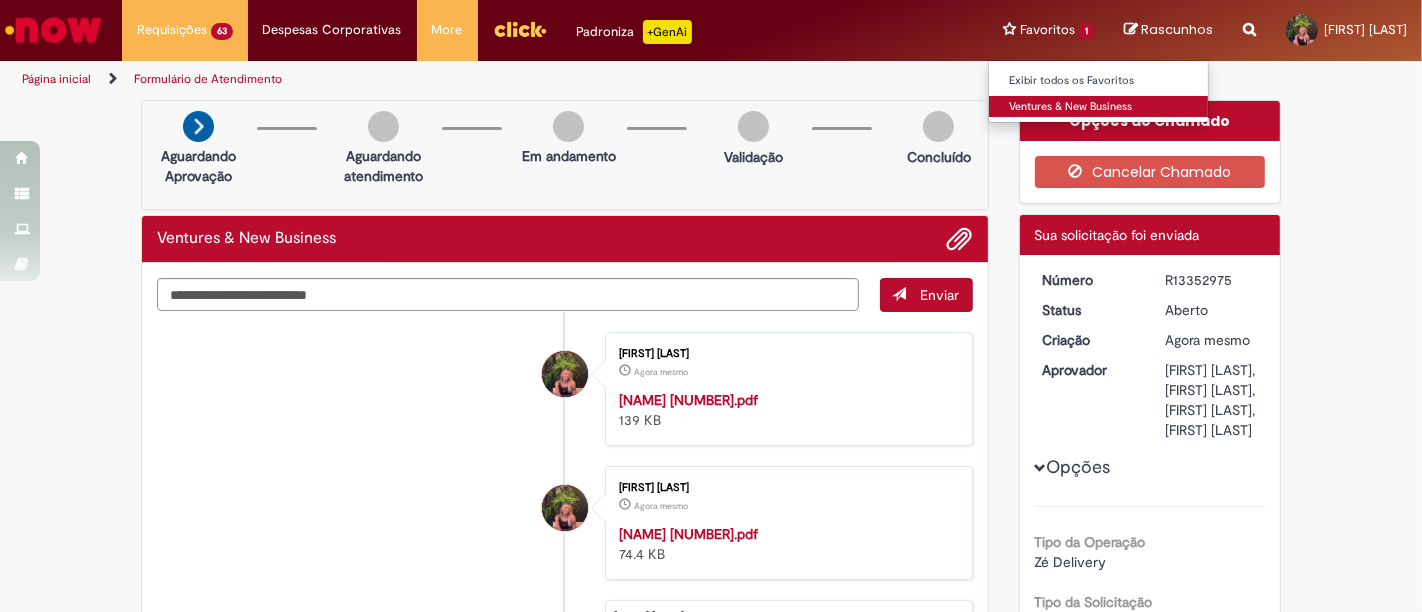 click on "Ventures & New Business" at bounding box center [1099, 107] 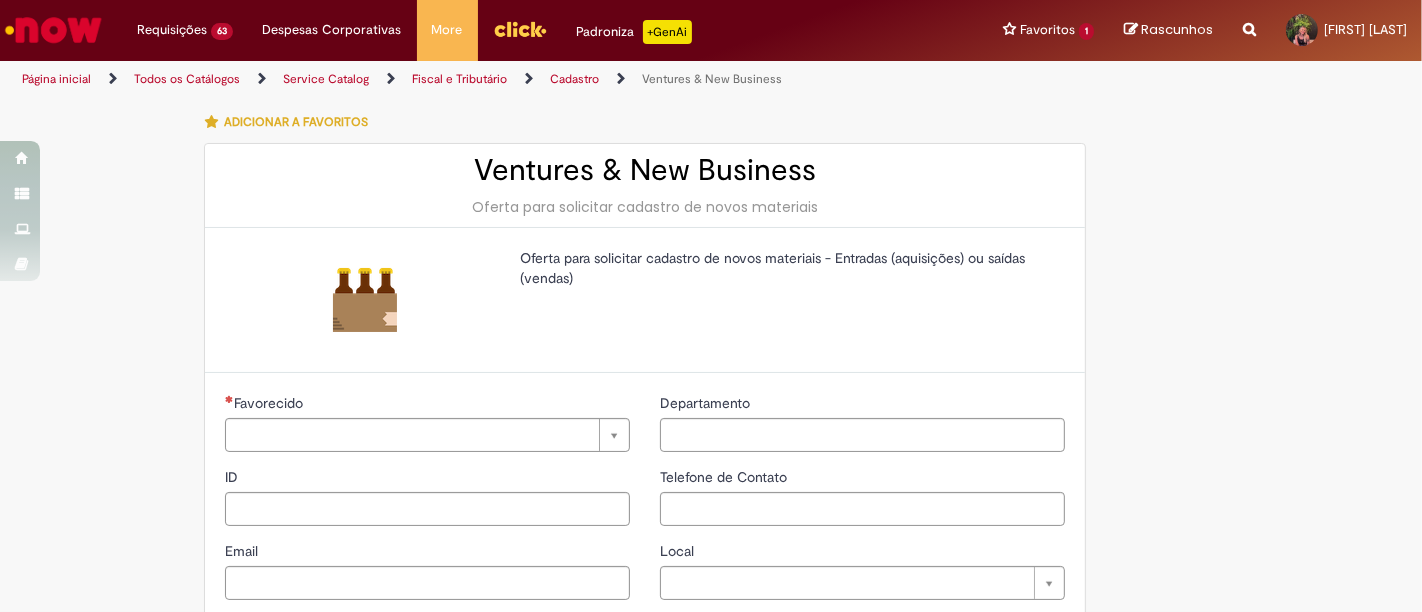 type on "********" 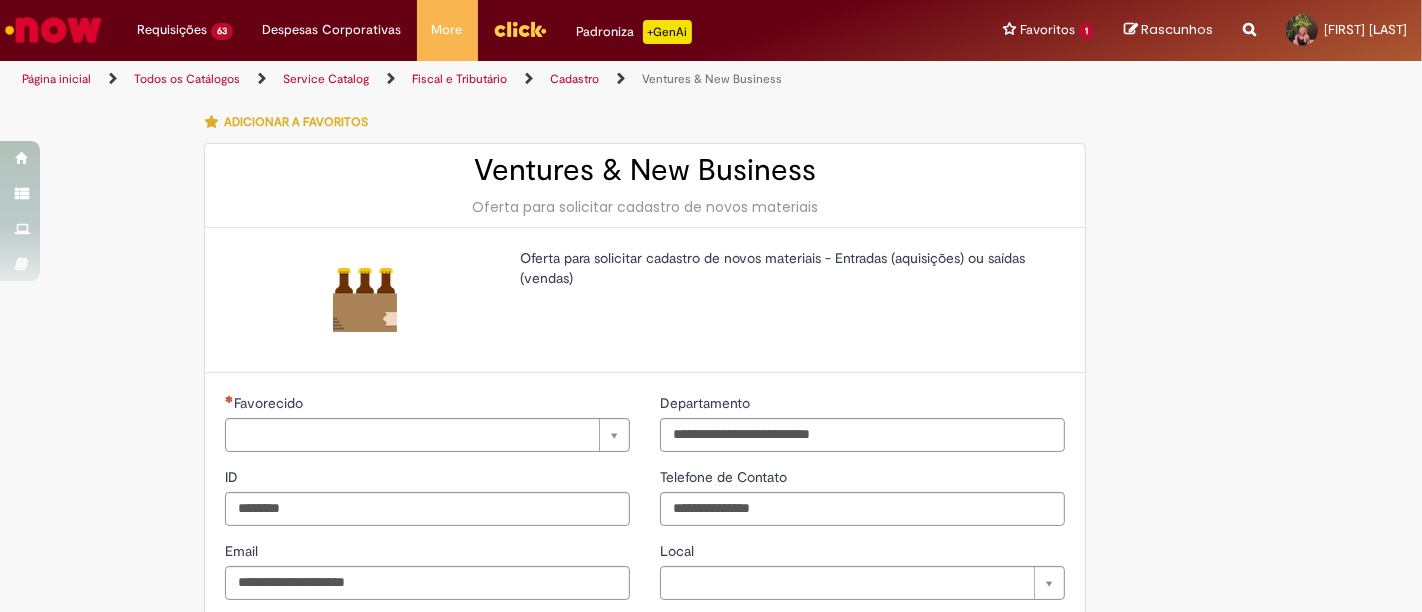 type on "**********" 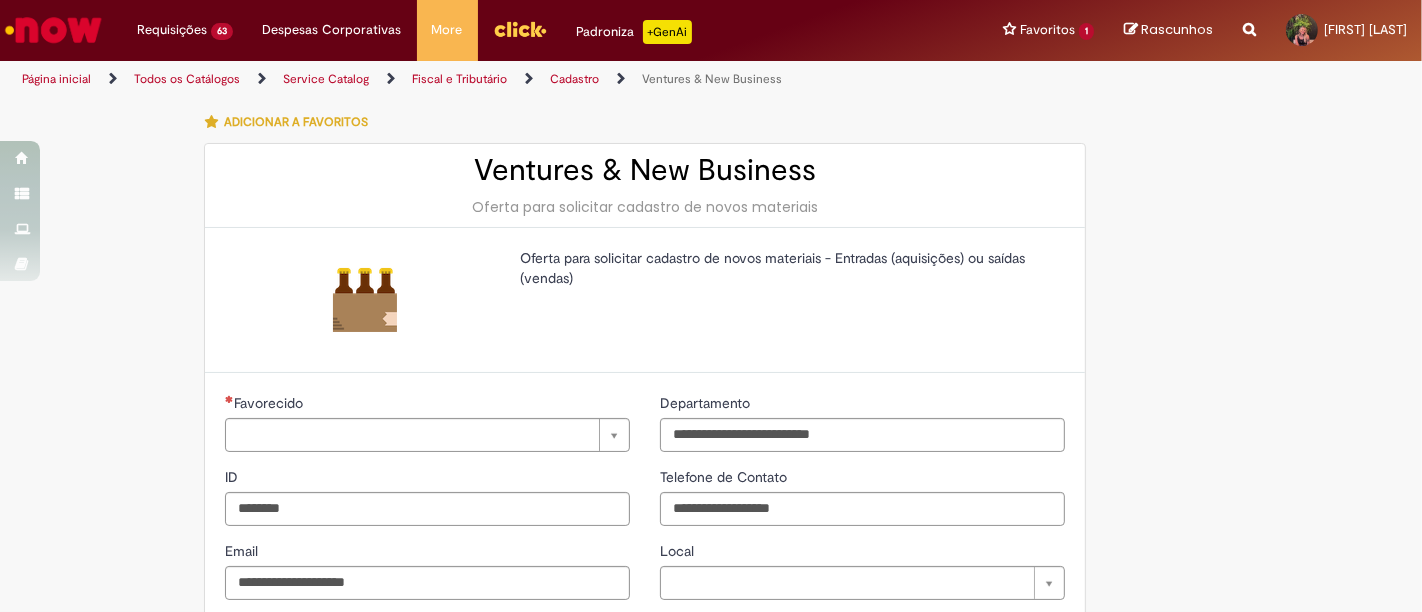 type on "**********" 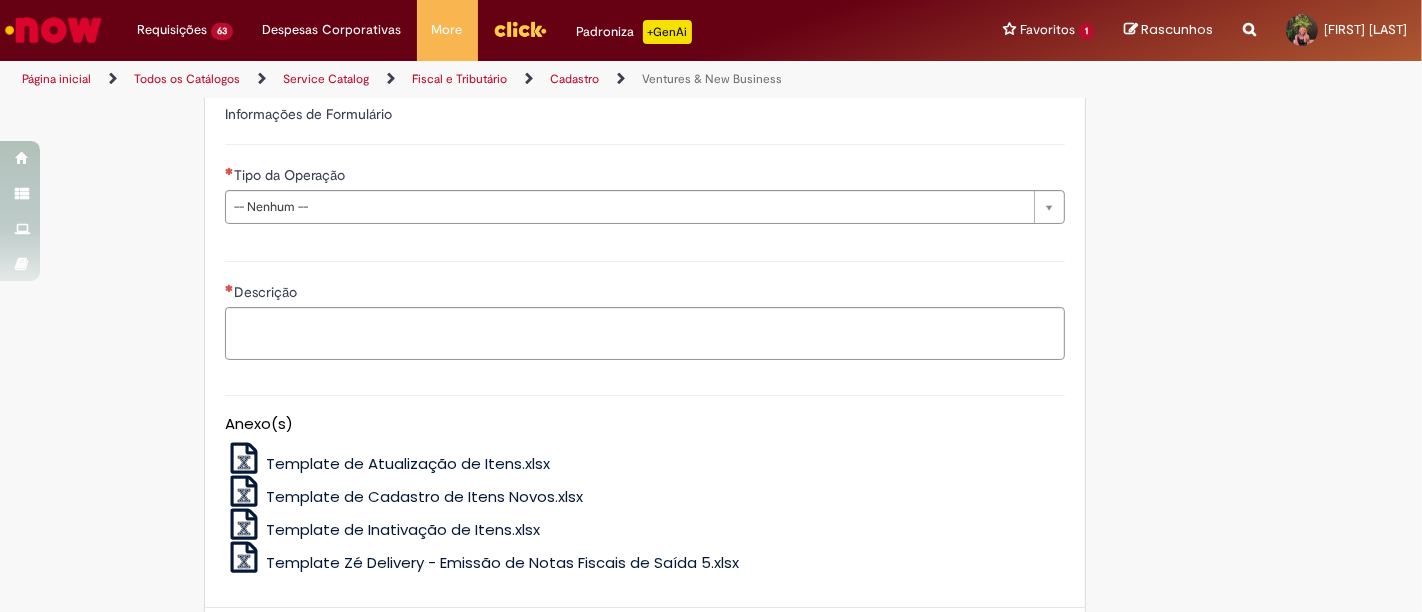 scroll, scrollTop: 666, scrollLeft: 0, axis: vertical 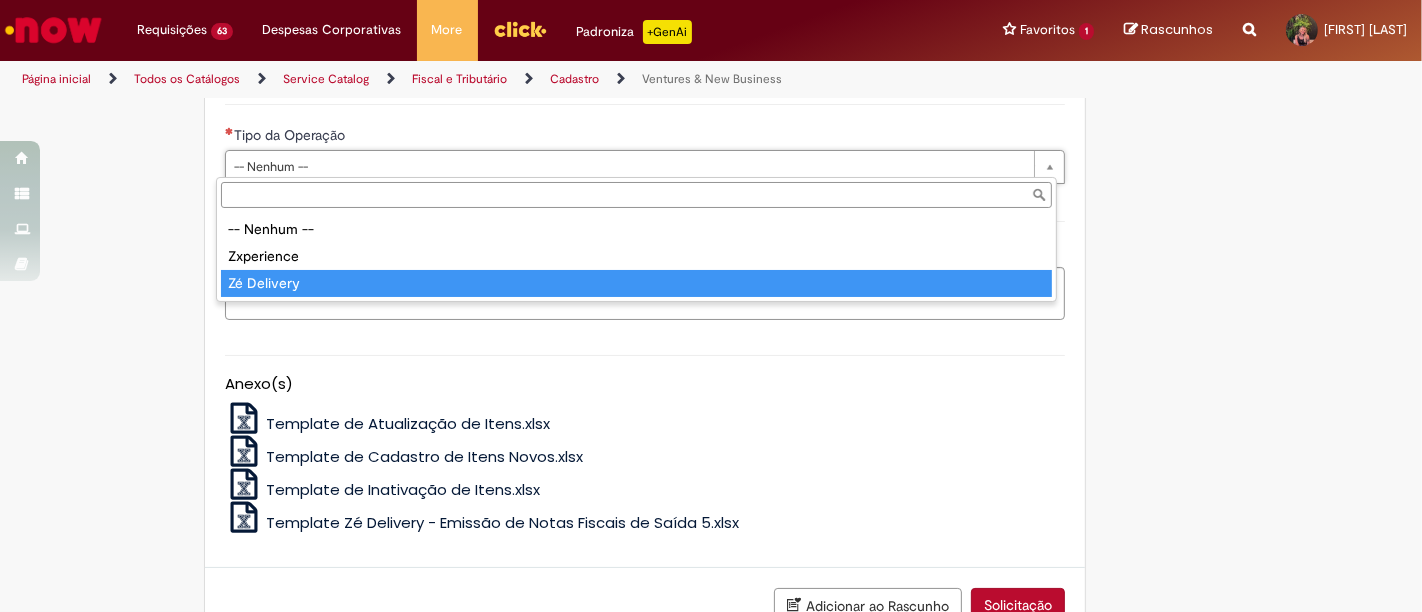 type on "**********" 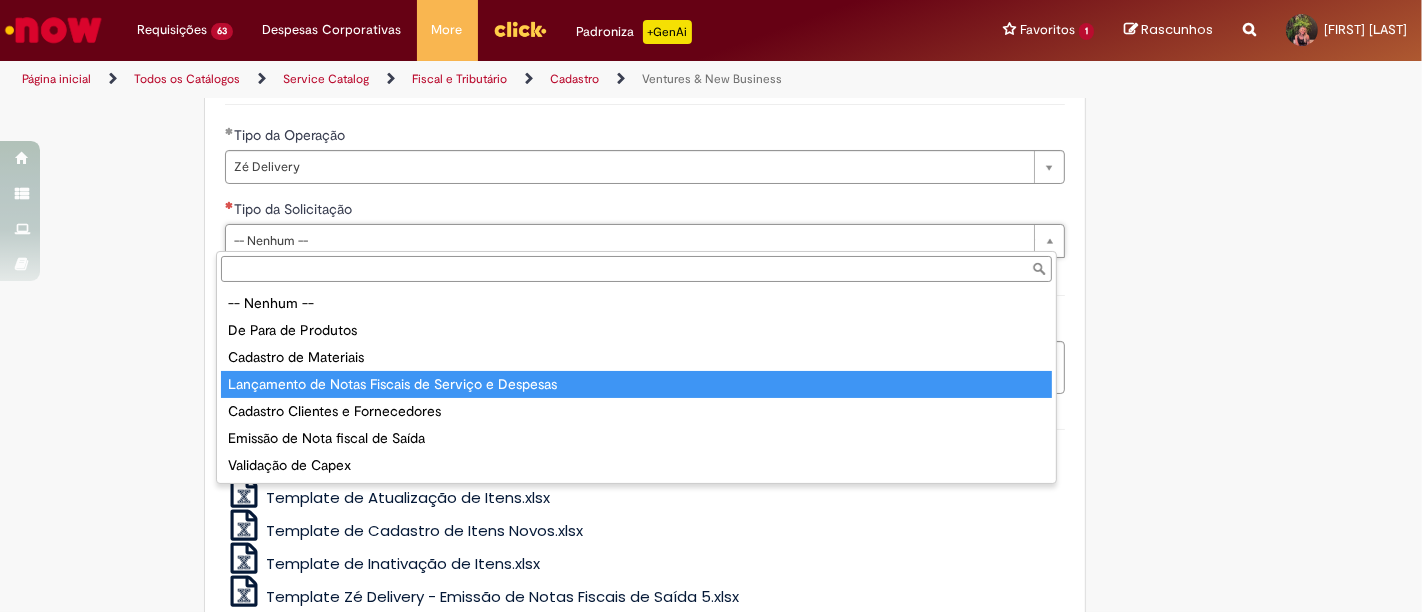 type on "**********" 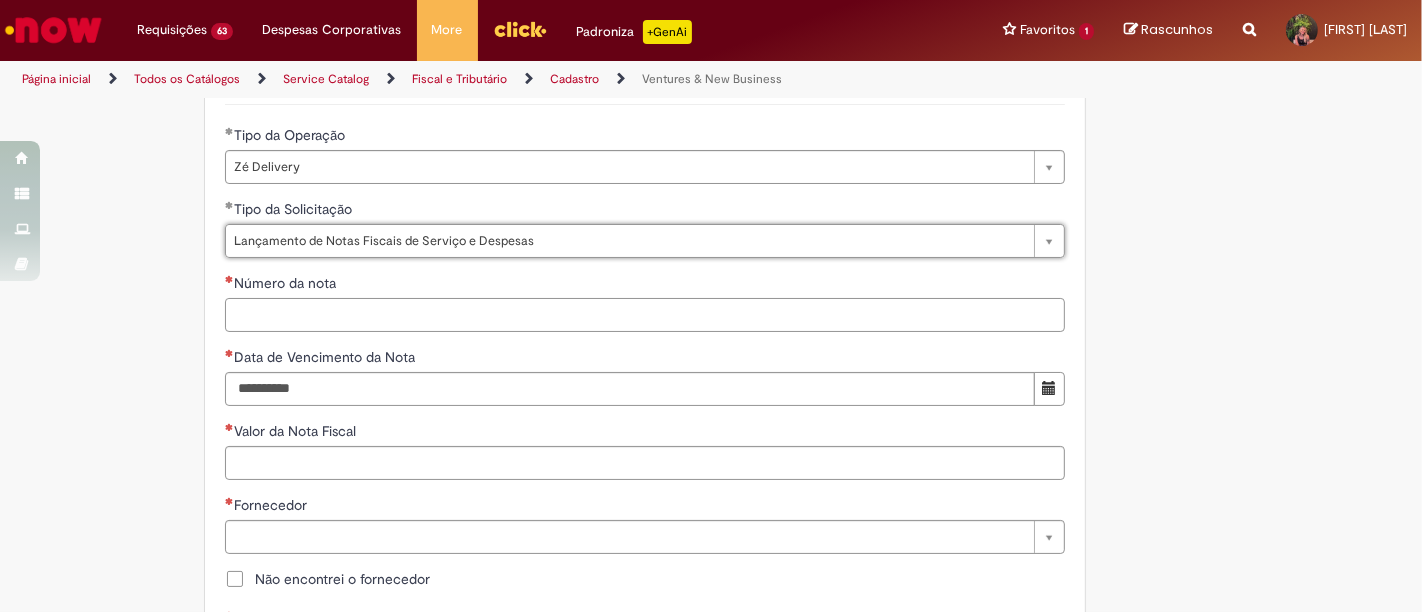 click on "Número da nota" at bounding box center [645, 315] 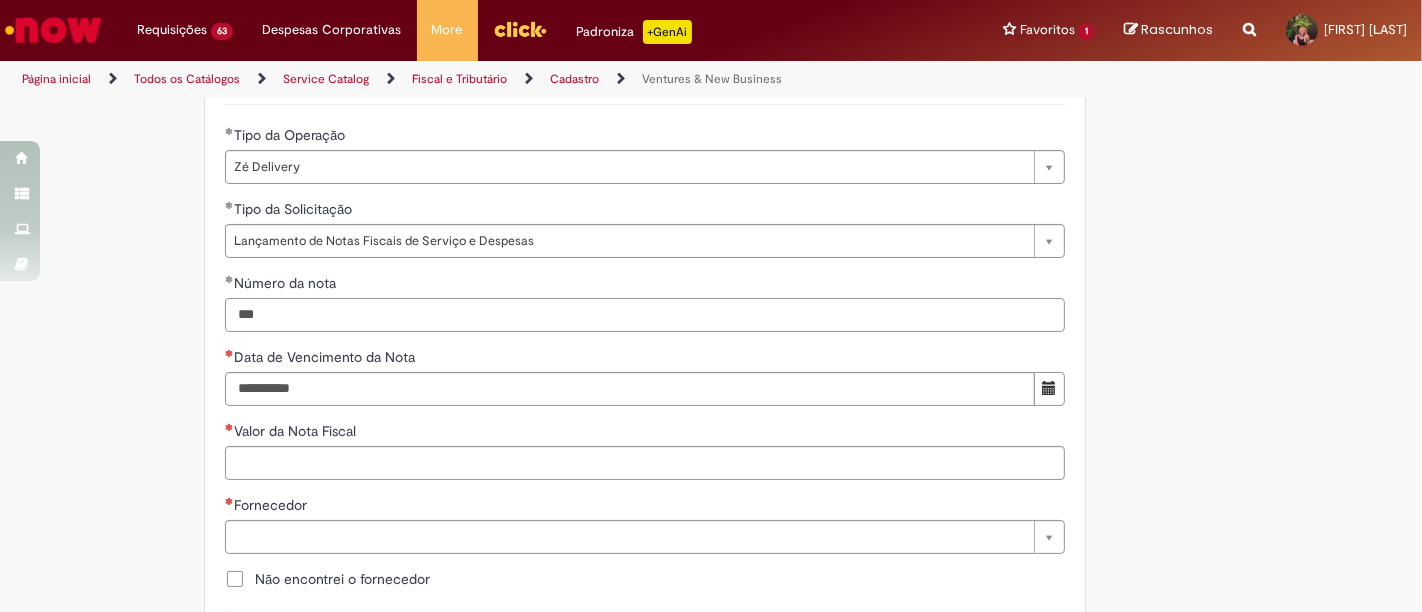 type on "***" 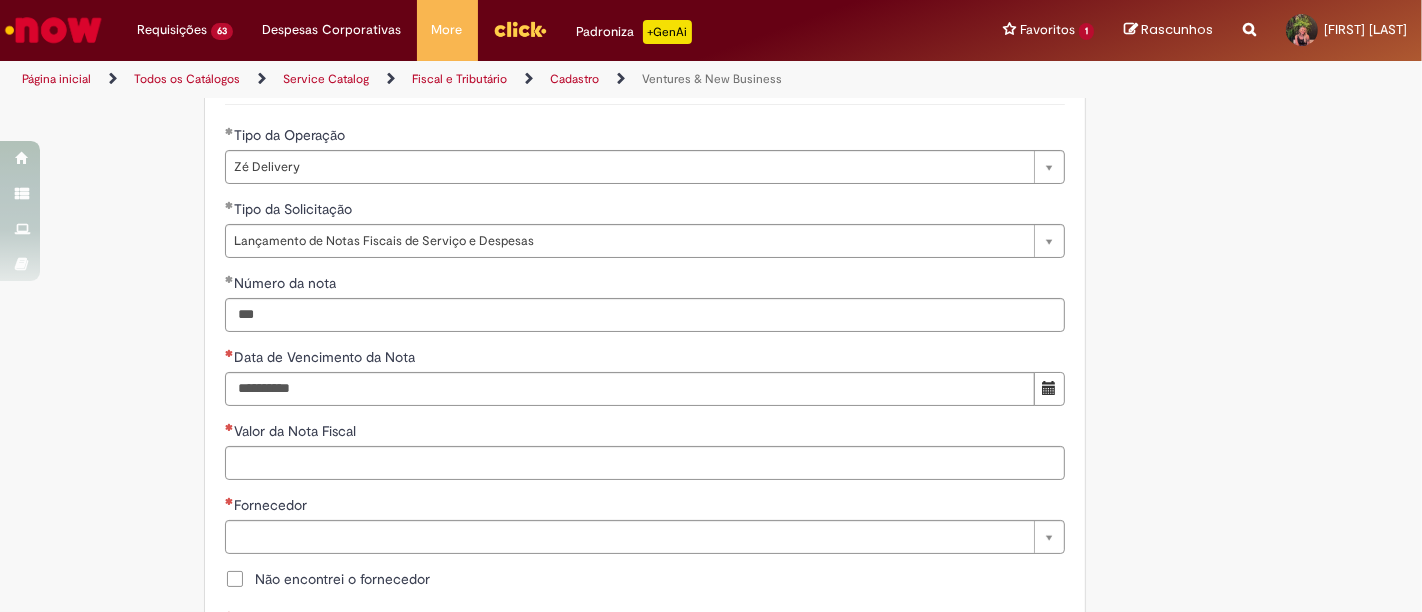 click at bounding box center [1049, 388] 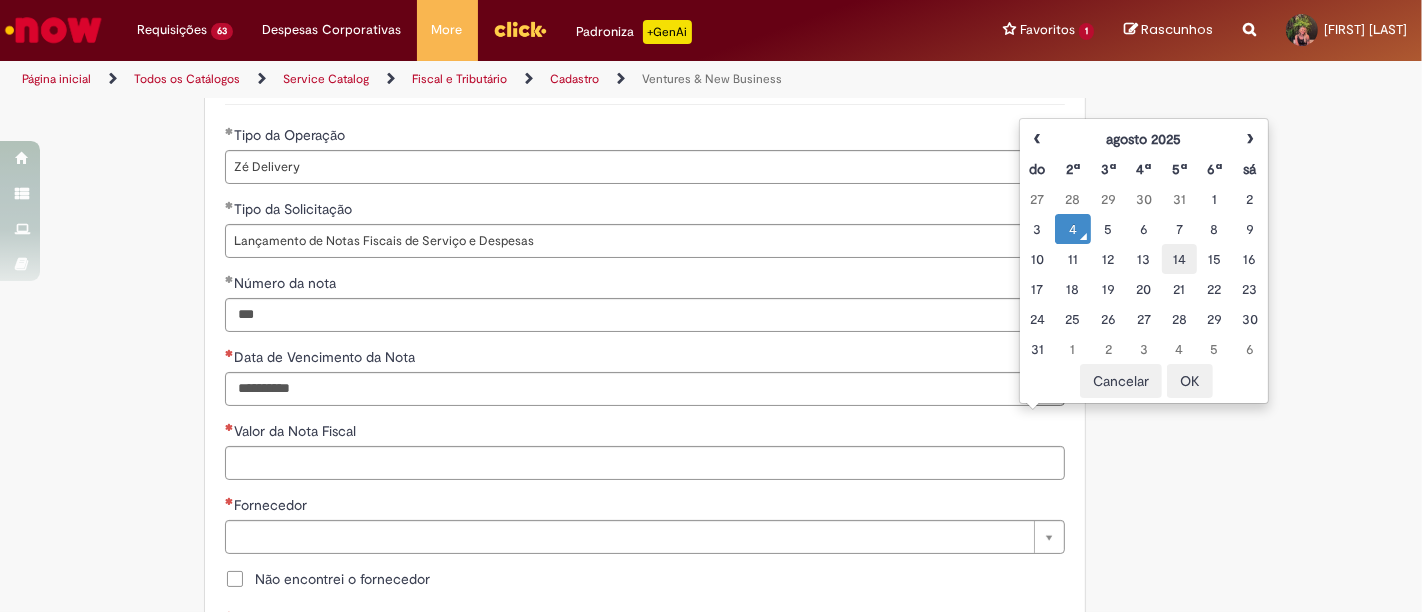 click on "14" at bounding box center [1179, 259] 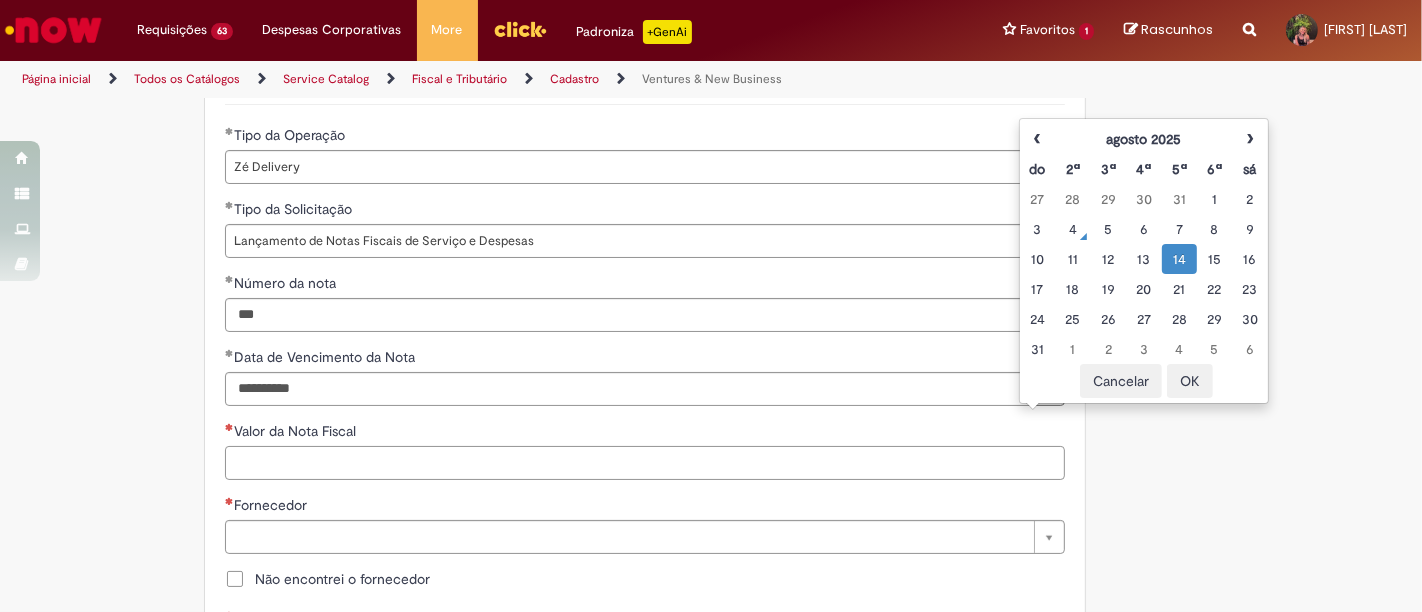 click on "Valor da Nota Fiscal" at bounding box center [645, 463] 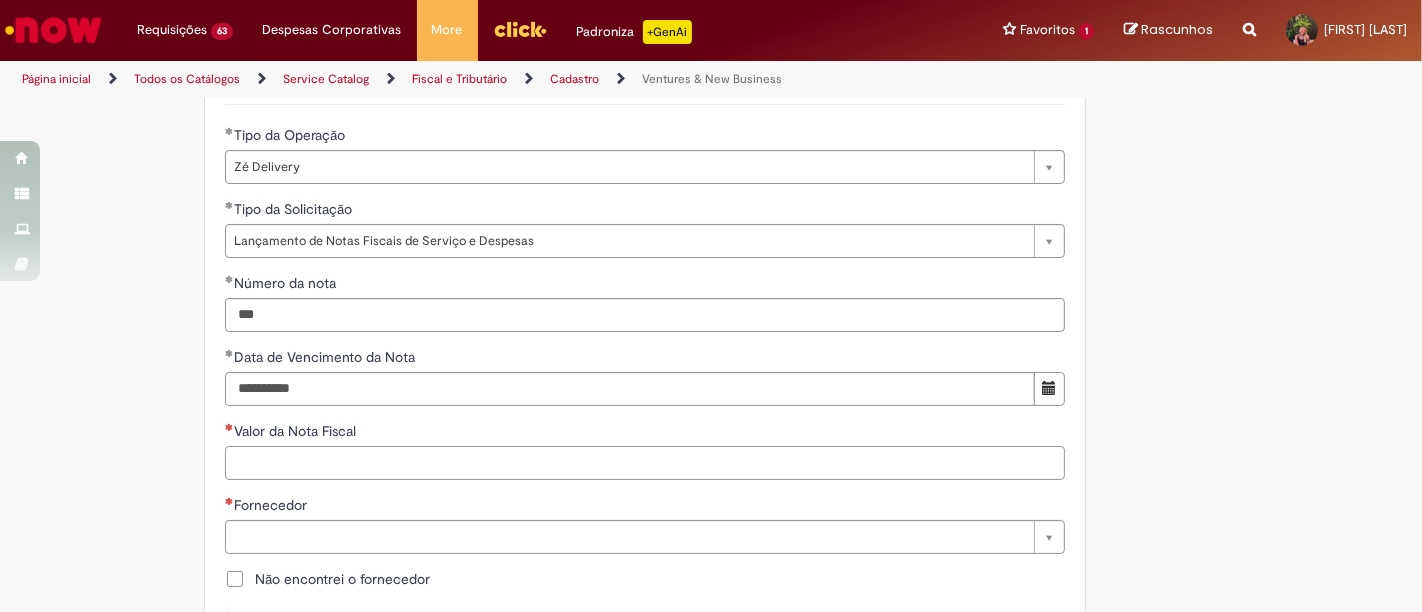 paste on "*********" 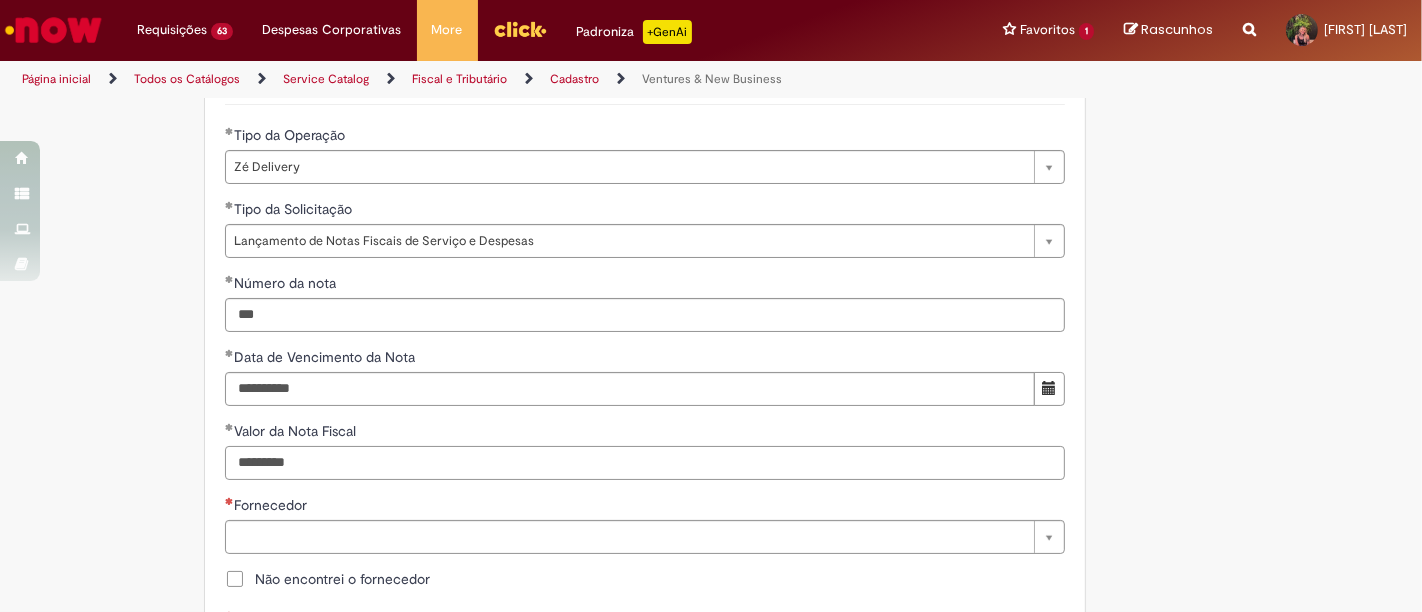 click on "*********" at bounding box center (645, 463) 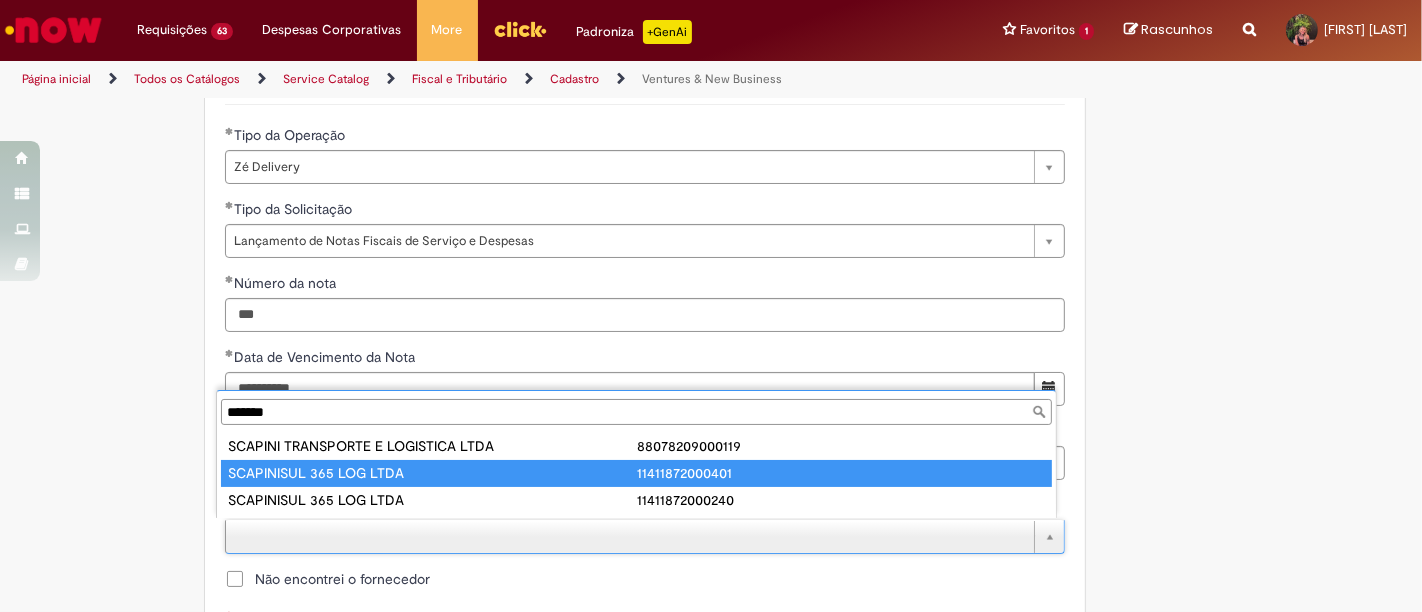 type on "*******" 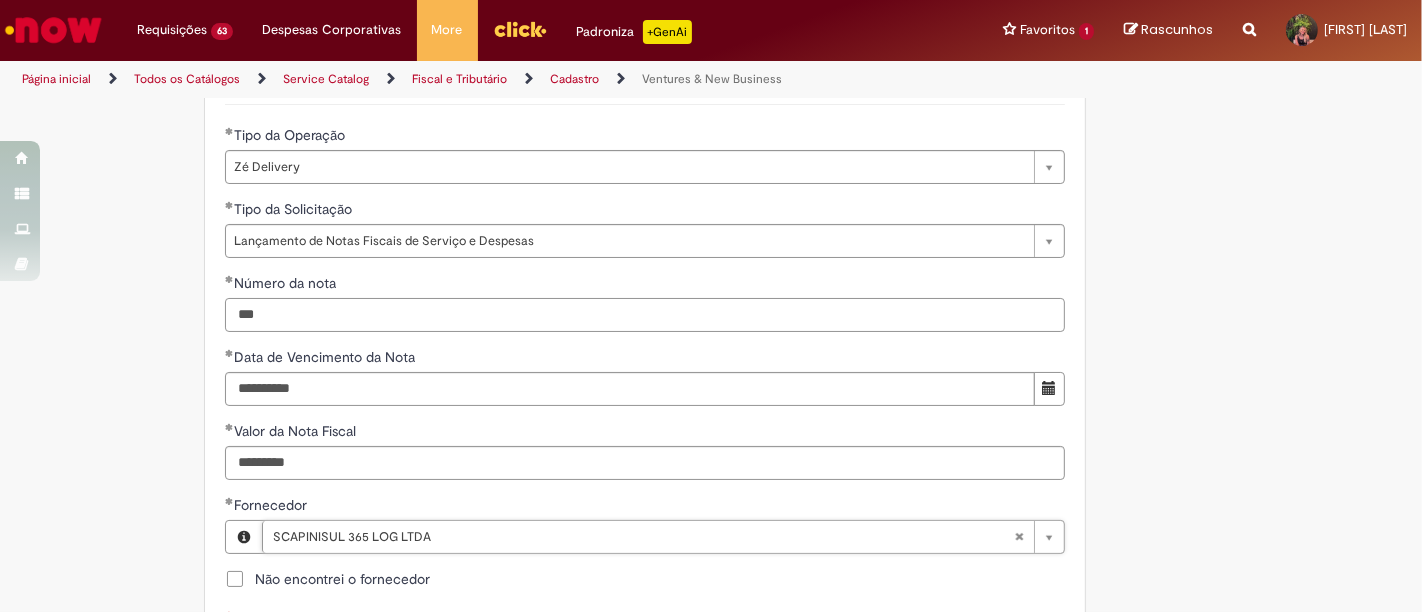 click on "***" at bounding box center [645, 315] 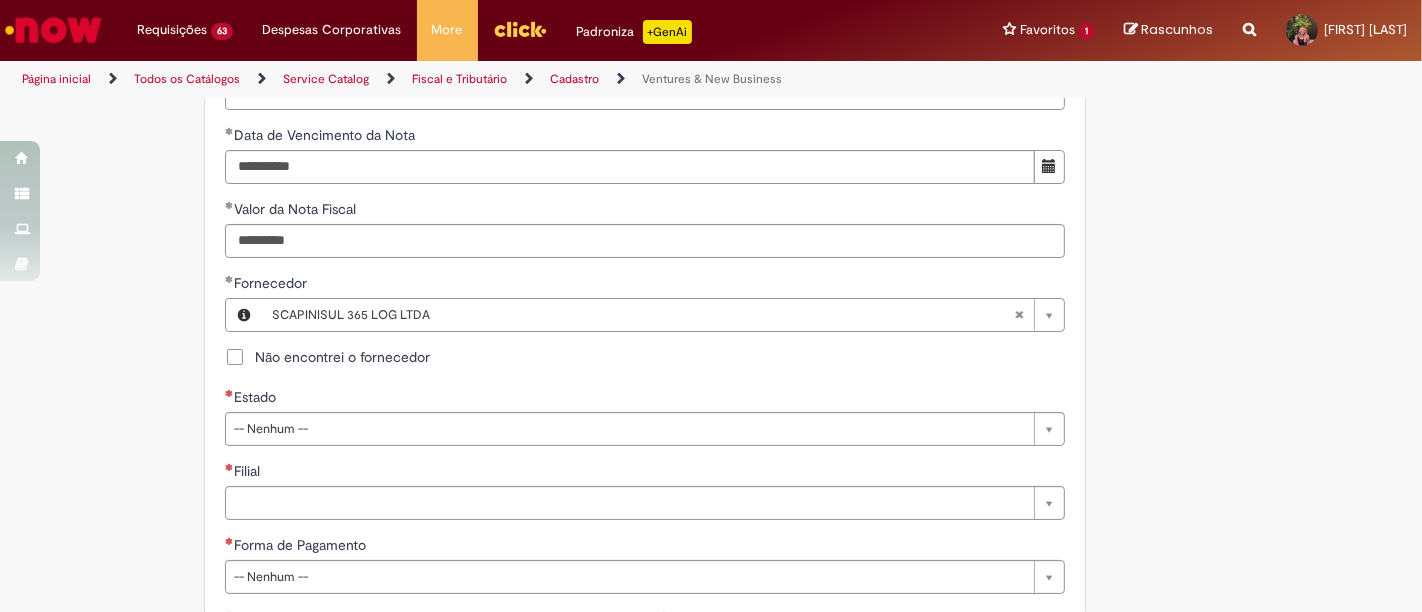 scroll, scrollTop: 1000, scrollLeft: 0, axis: vertical 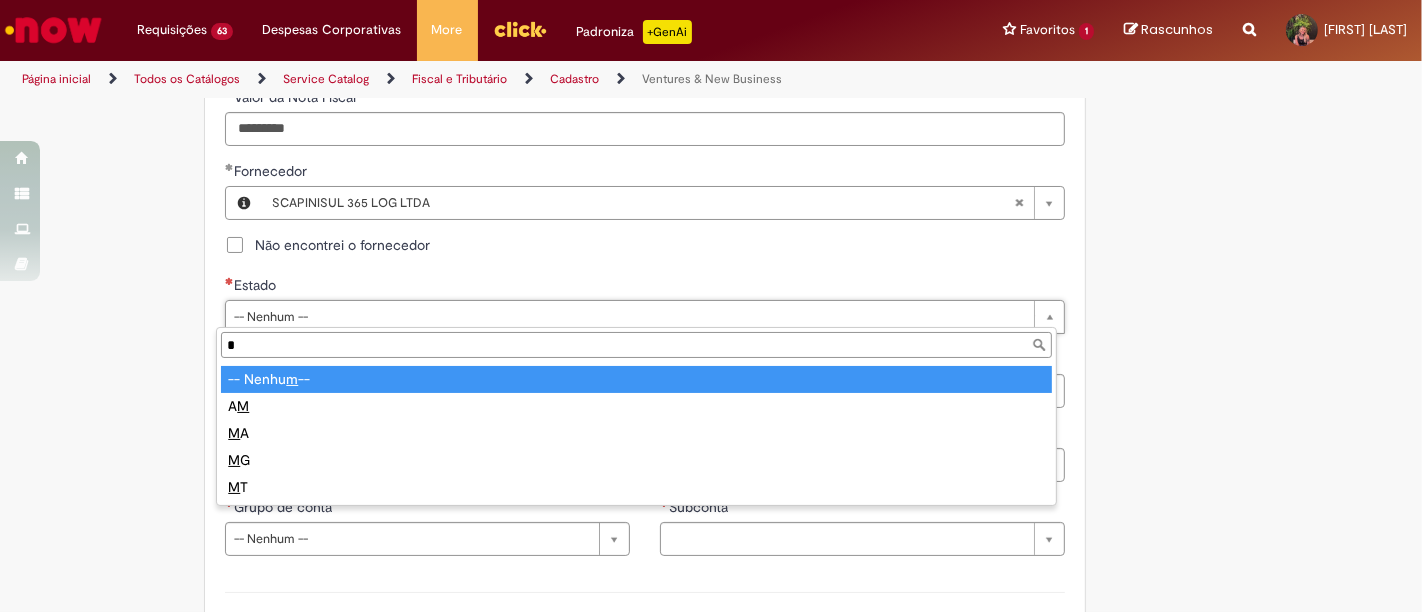 type on "**" 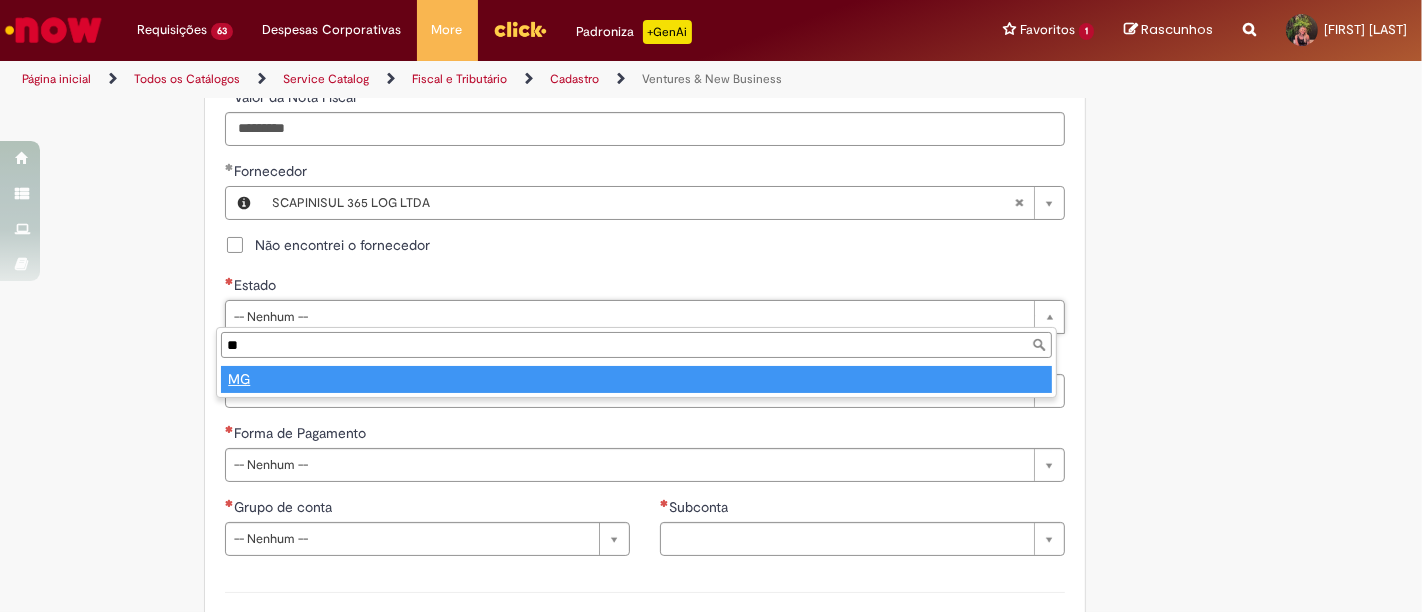 type on "**" 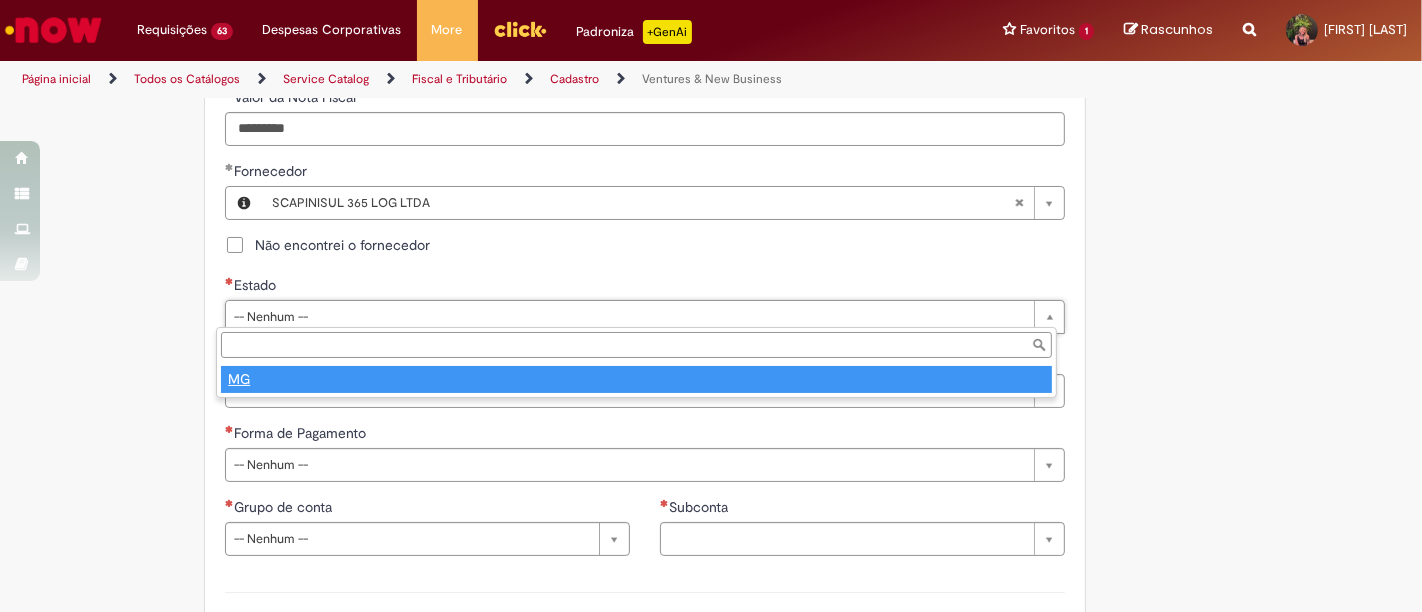 select 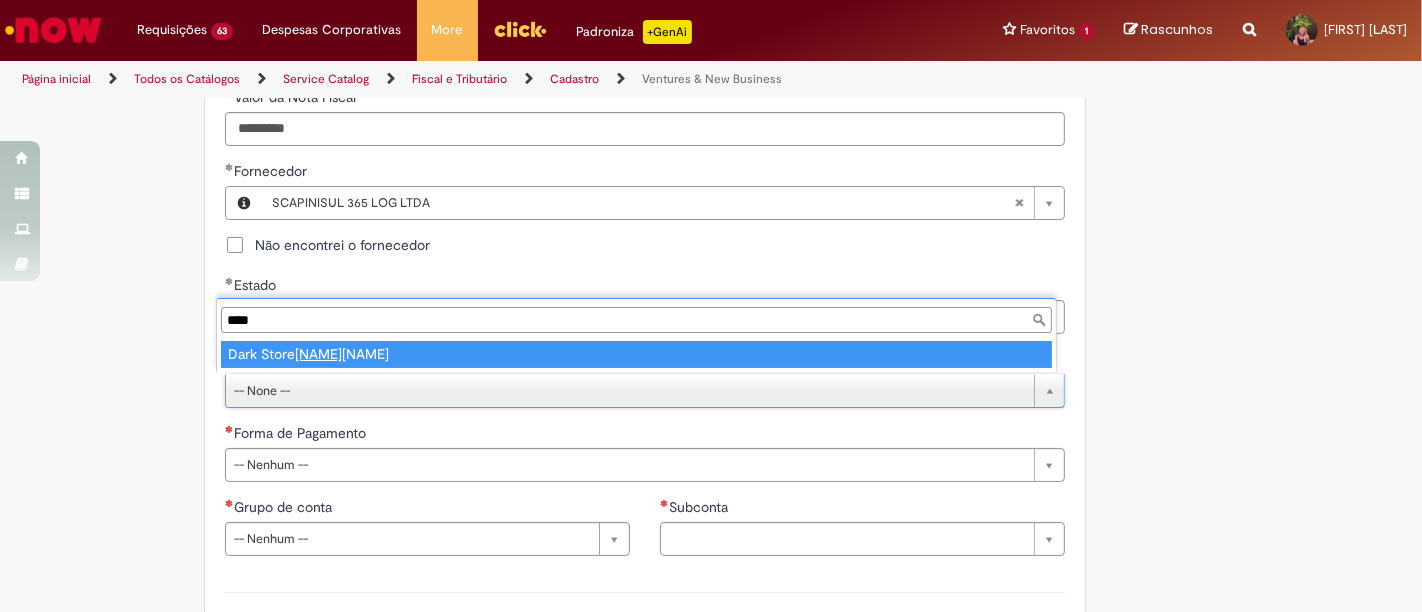 type on "****" 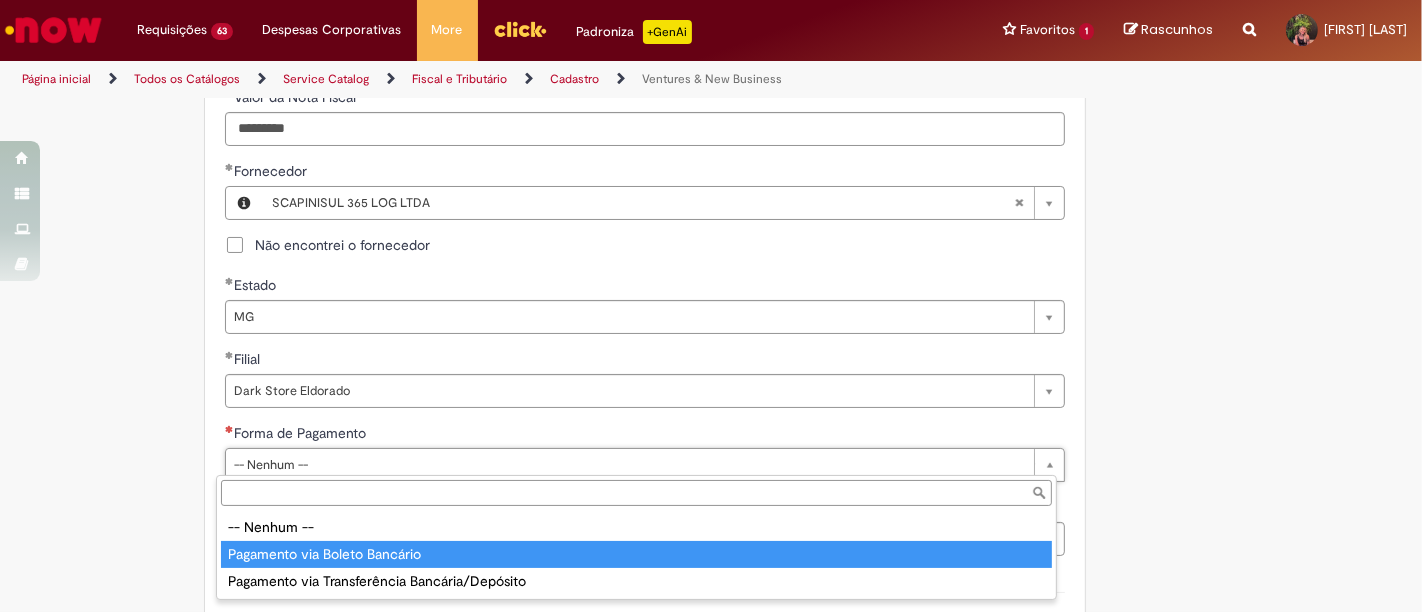 type on "**********" 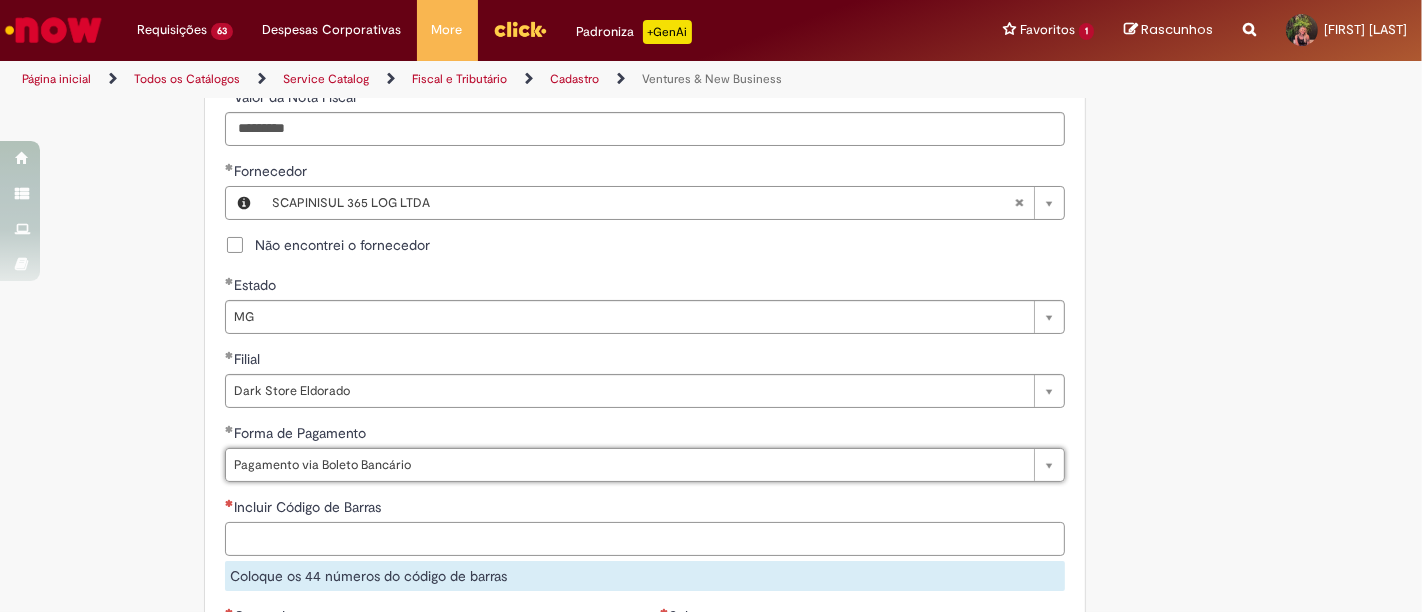 click on "Incluir Código de Barras" at bounding box center (645, 539) 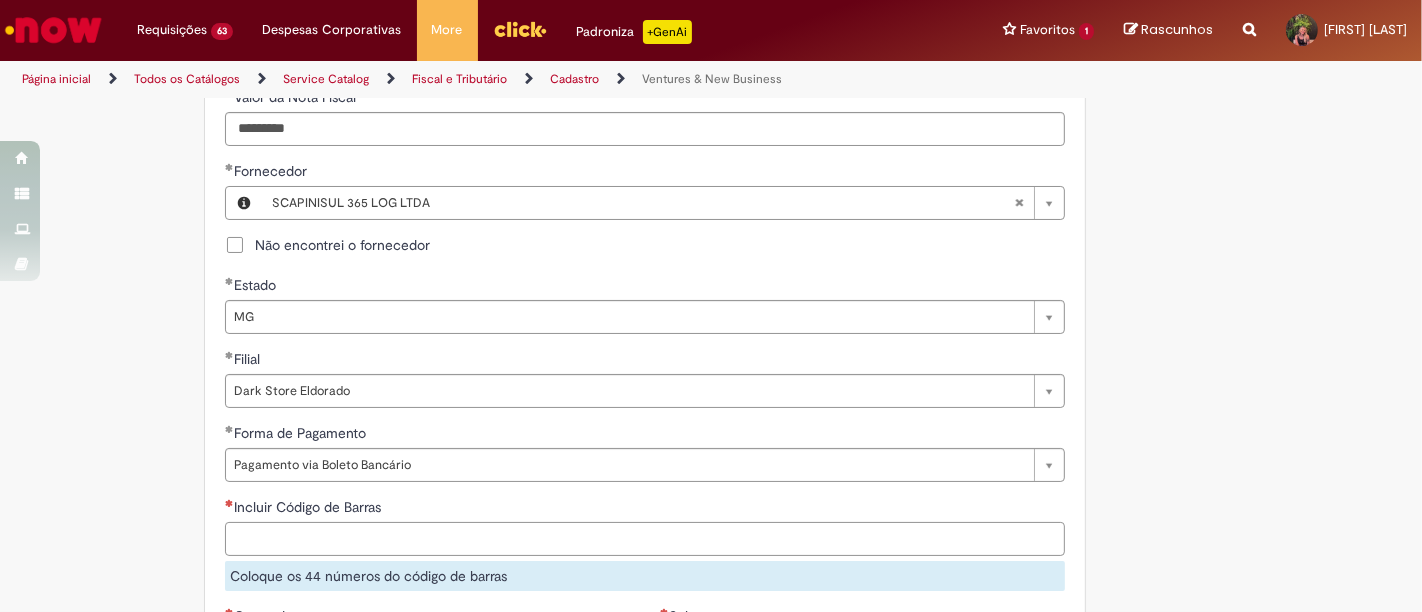 paste on "**********" 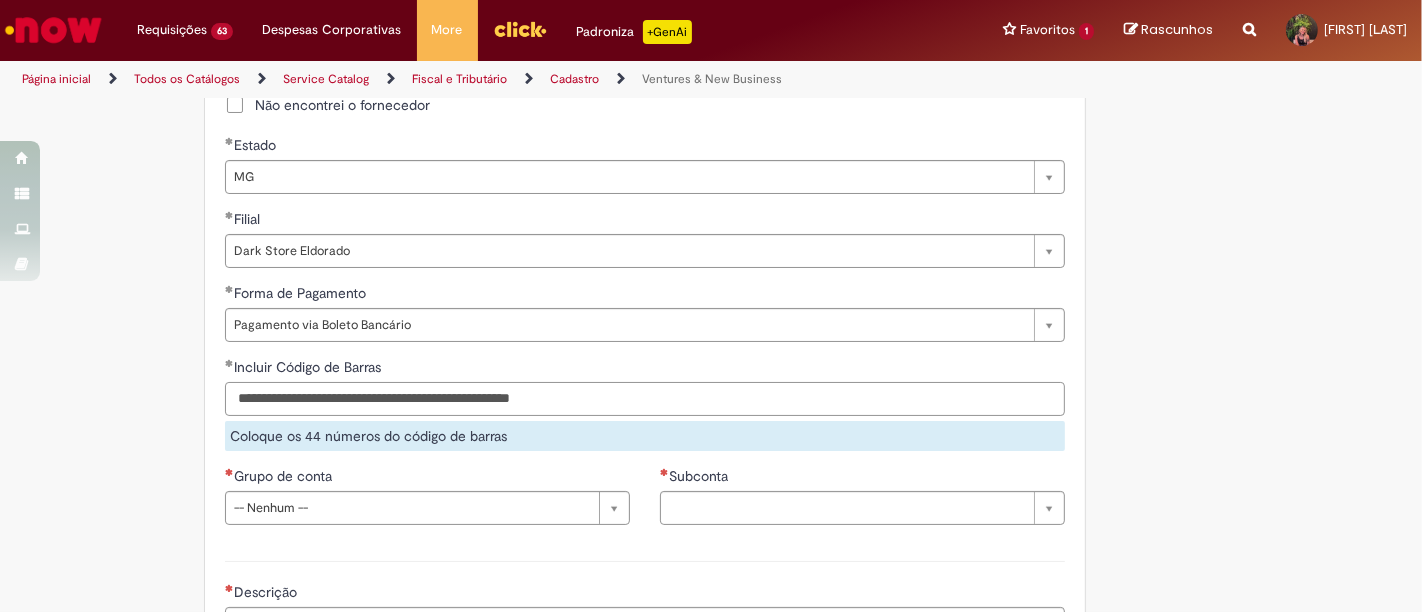 scroll, scrollTop: 1222, scrollLeft: 0, axis: vertical 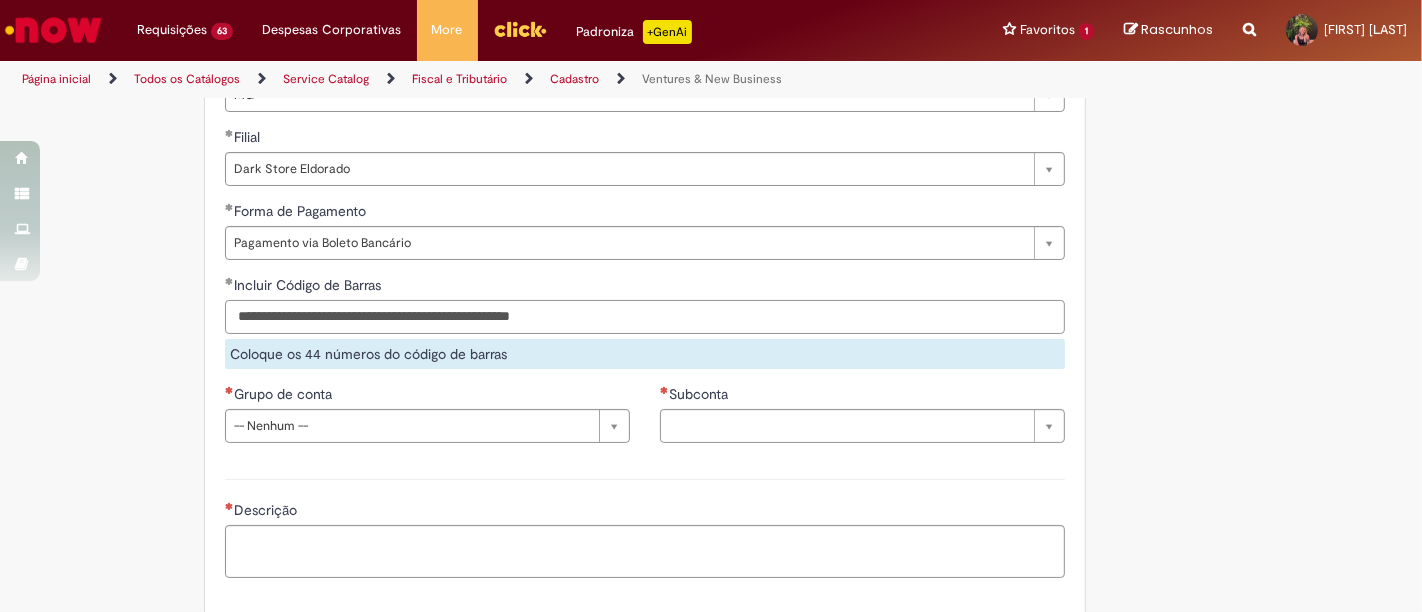 type on "**********" 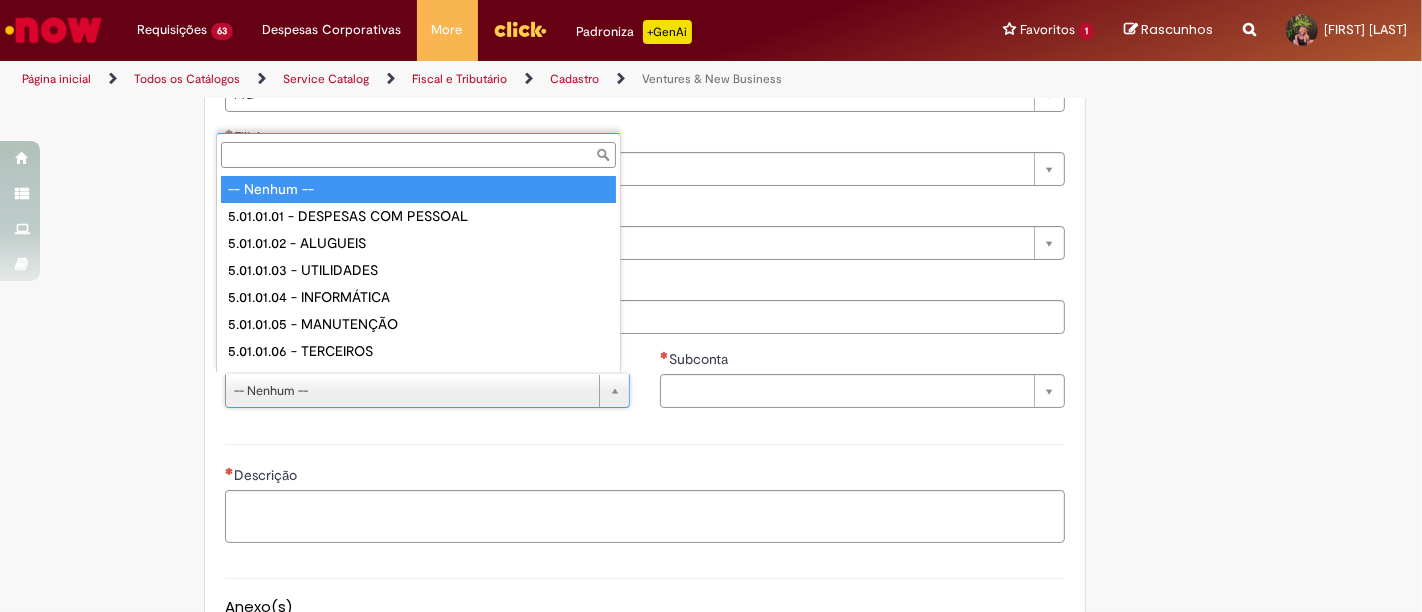 scroll, scrollTop: 16, scrollLeft: 0, axis: vertical 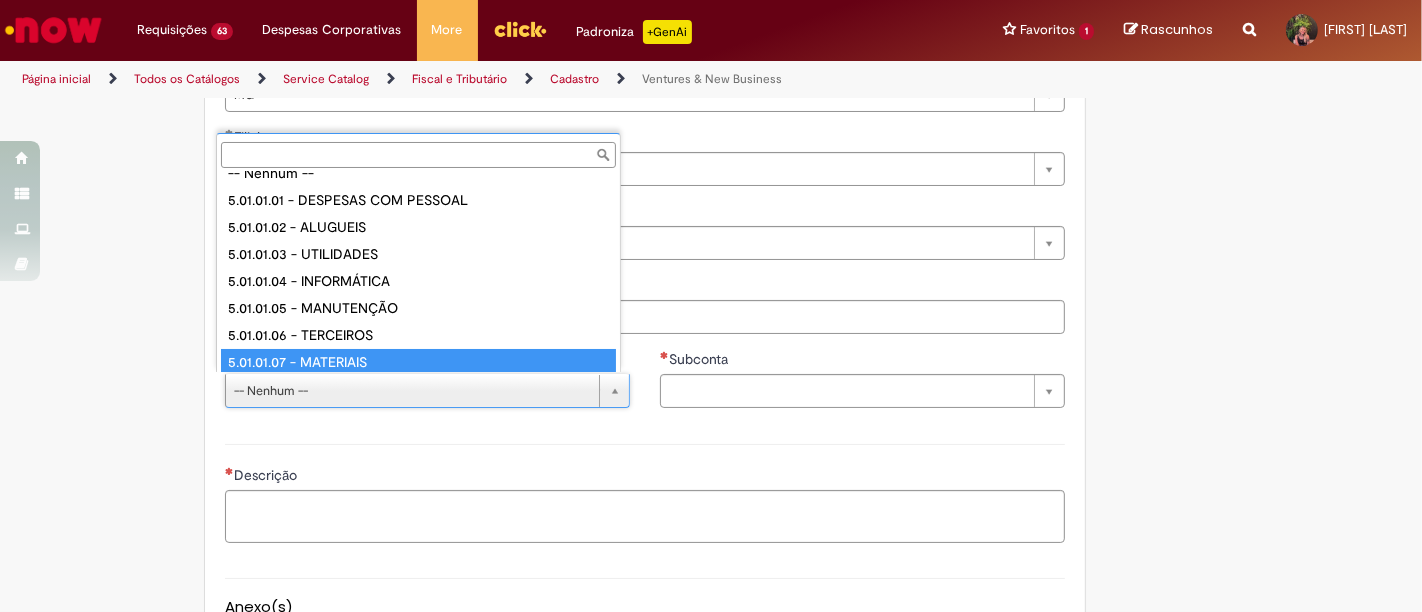 type on "**********" 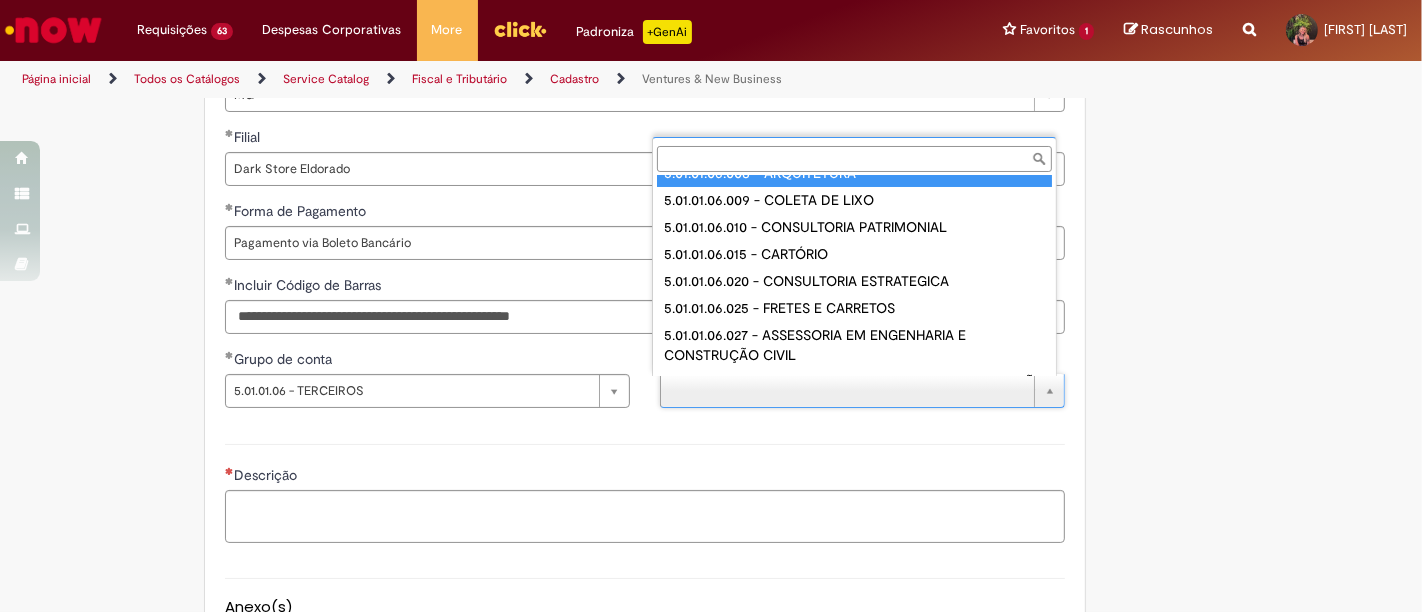 scroll, scrollTop: 218, scrollLeft: 0, axis: vertical 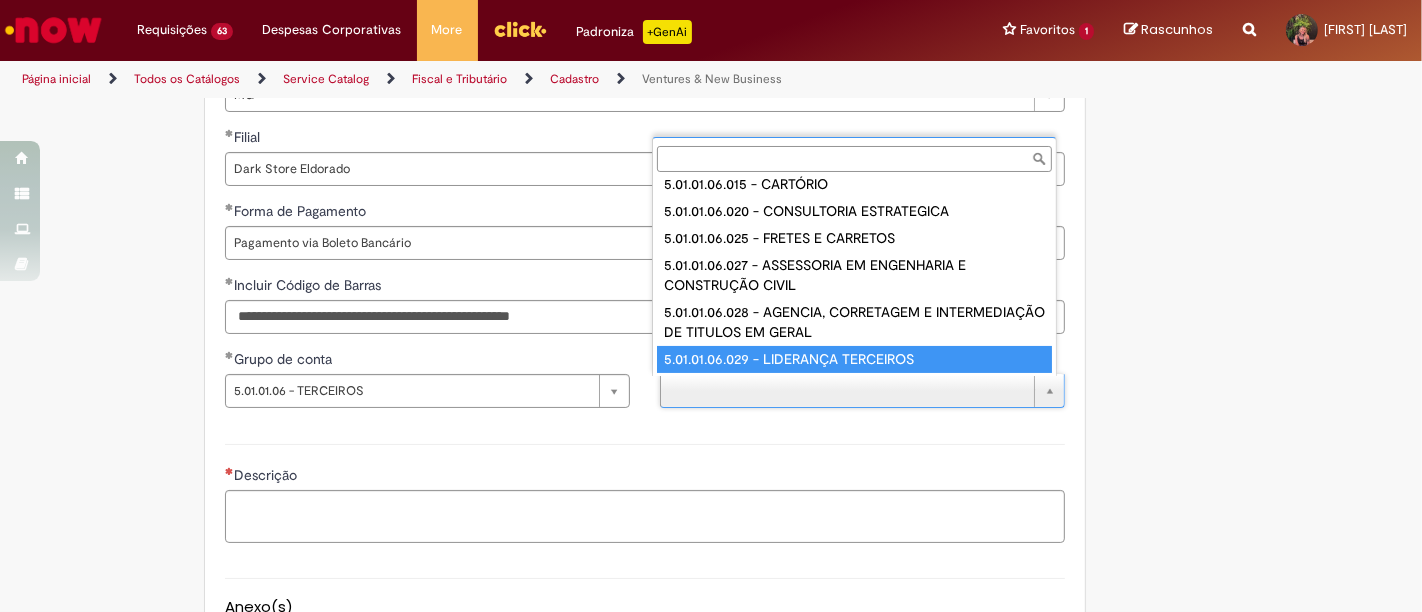 type on "**********" 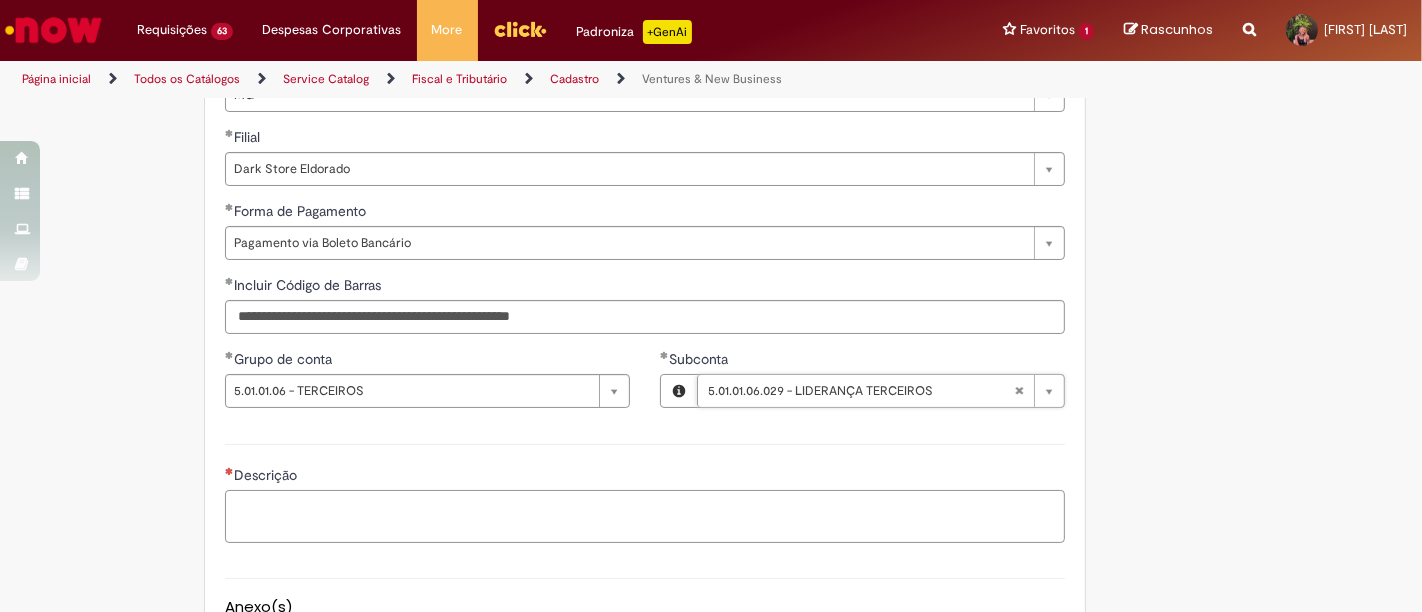 click on "Descrição" at bounding box center (645, 516) 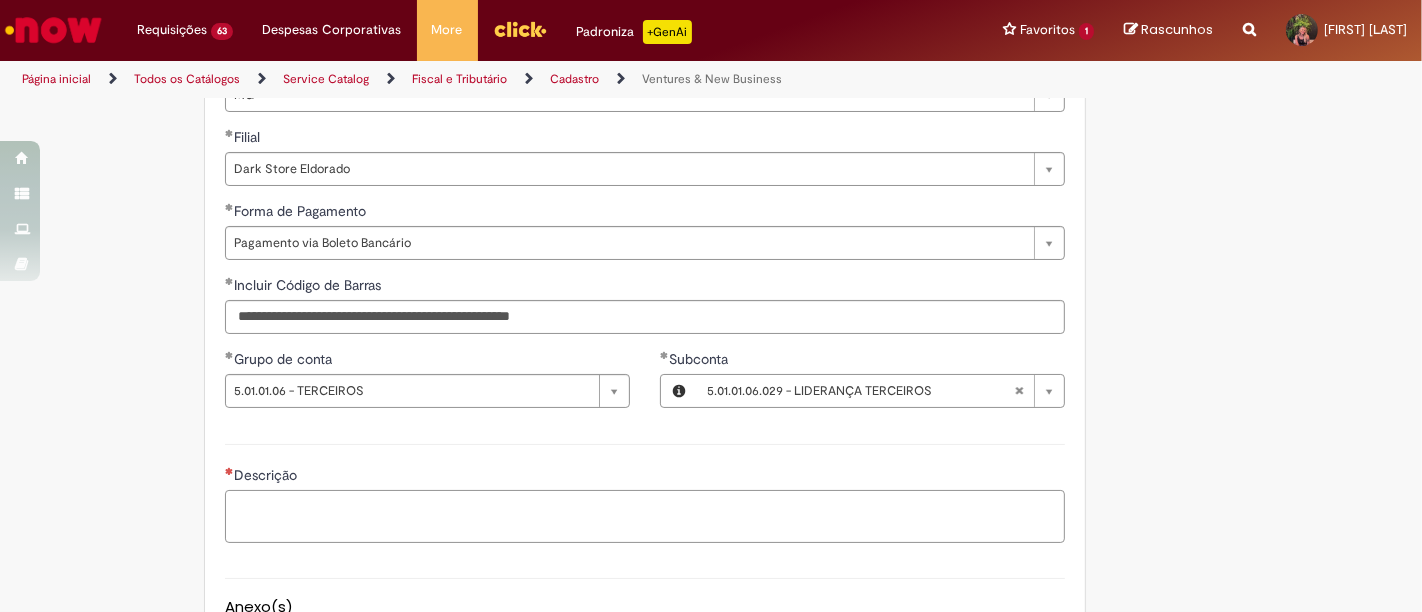 paste on "**********" 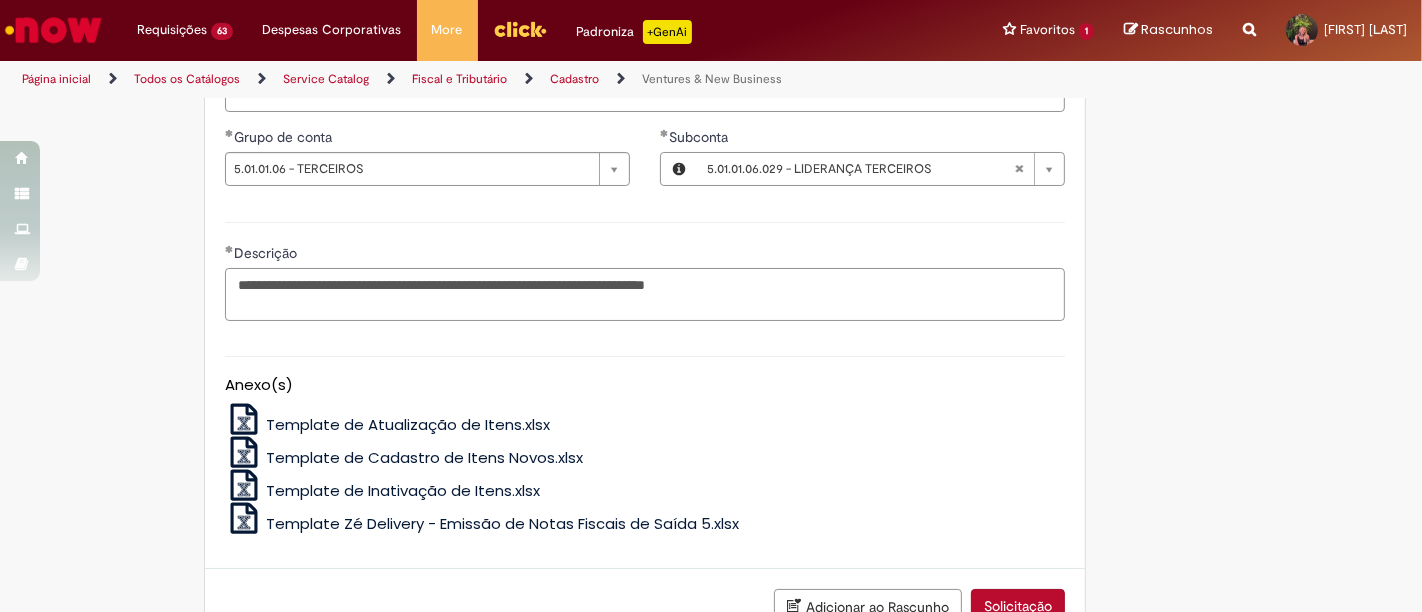 scroll, scrollTop: 1583, scrollLeft: 0, axis: vertical 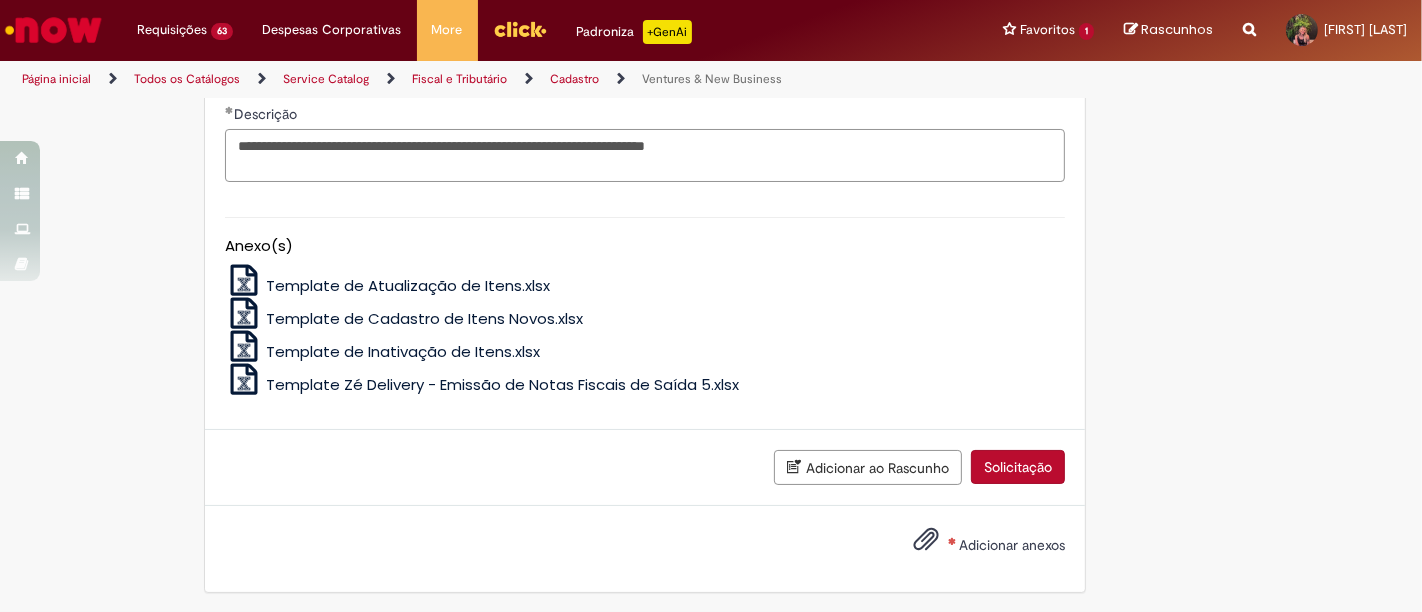 type on "**********" 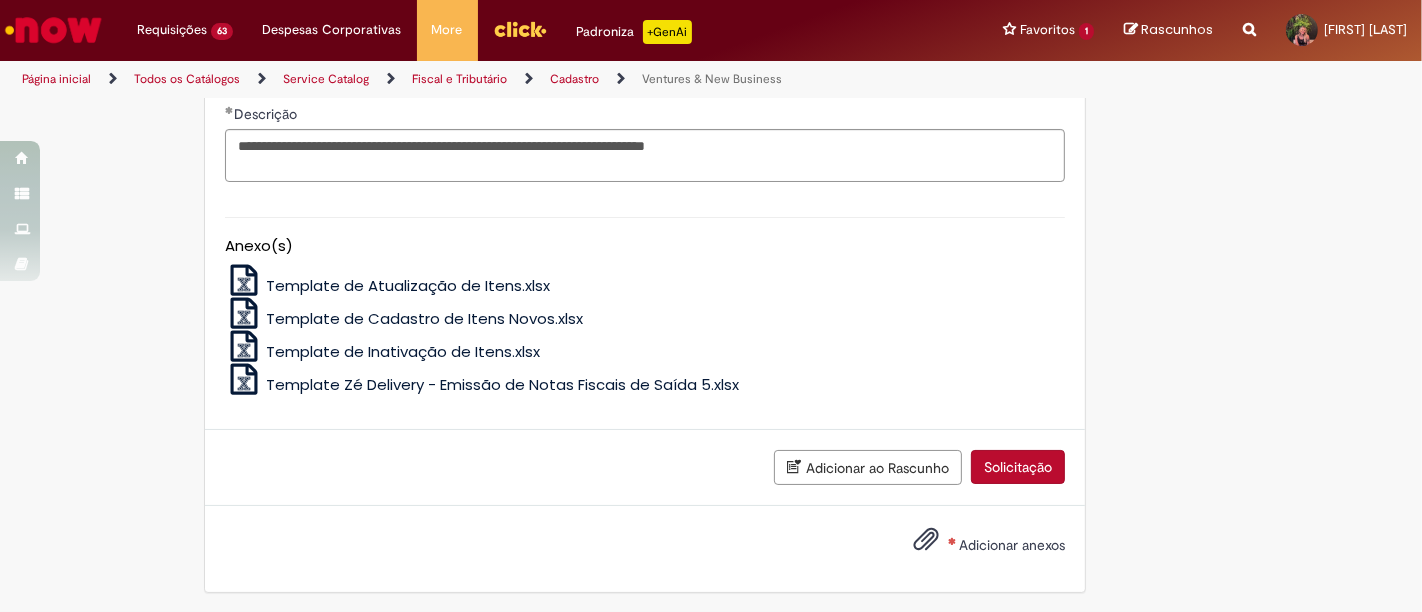 click on "Adicionar anexos" at bounding box center [1012, 545] 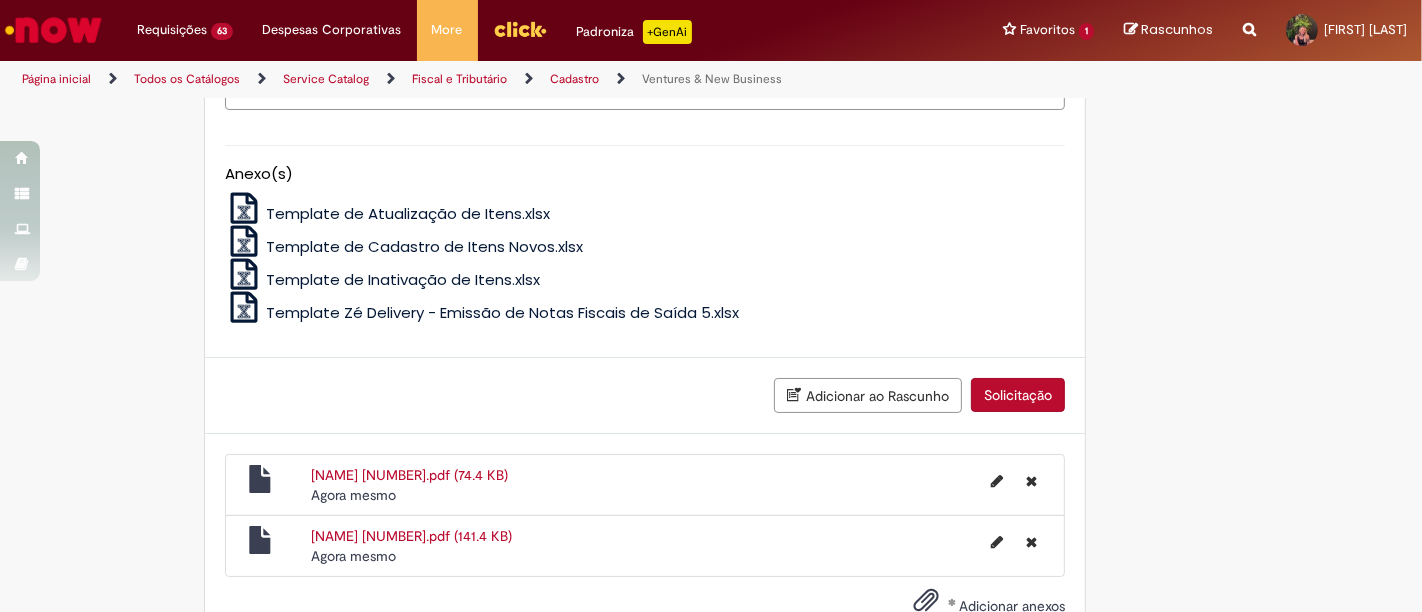 scroll, scrollTop: 1715, scrollLeft: 0, axis: vertical 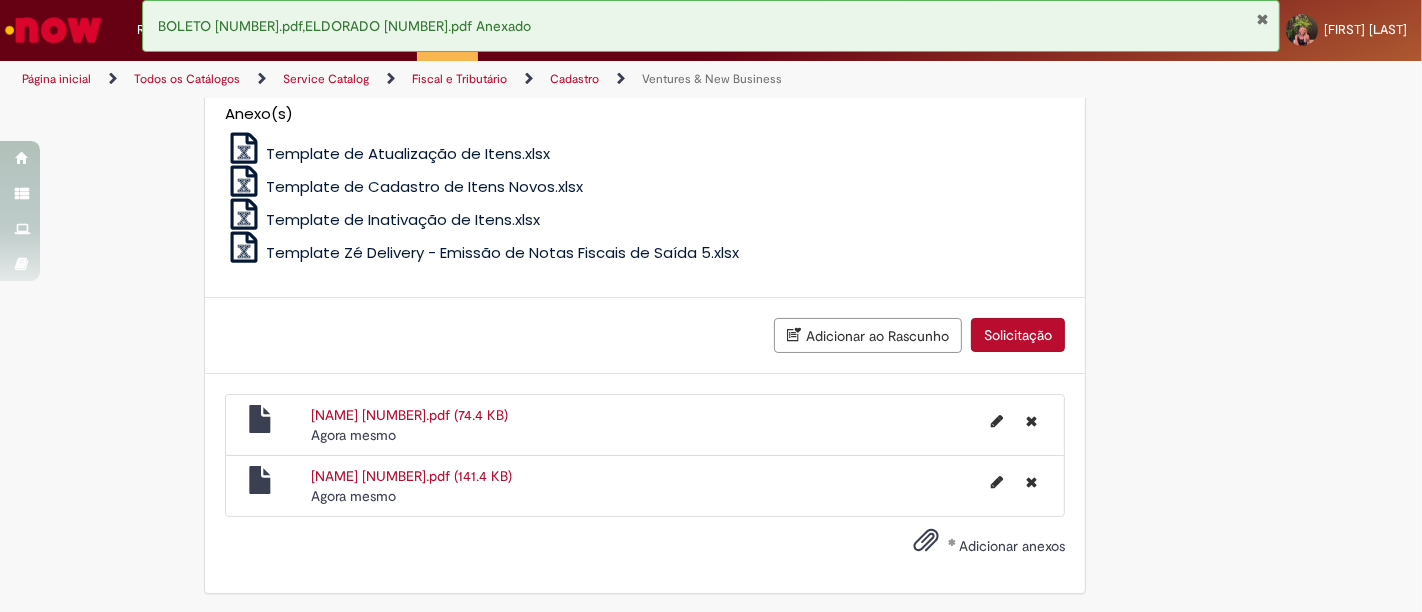 click on "Solicitação" at bounding box center (1018, 335) 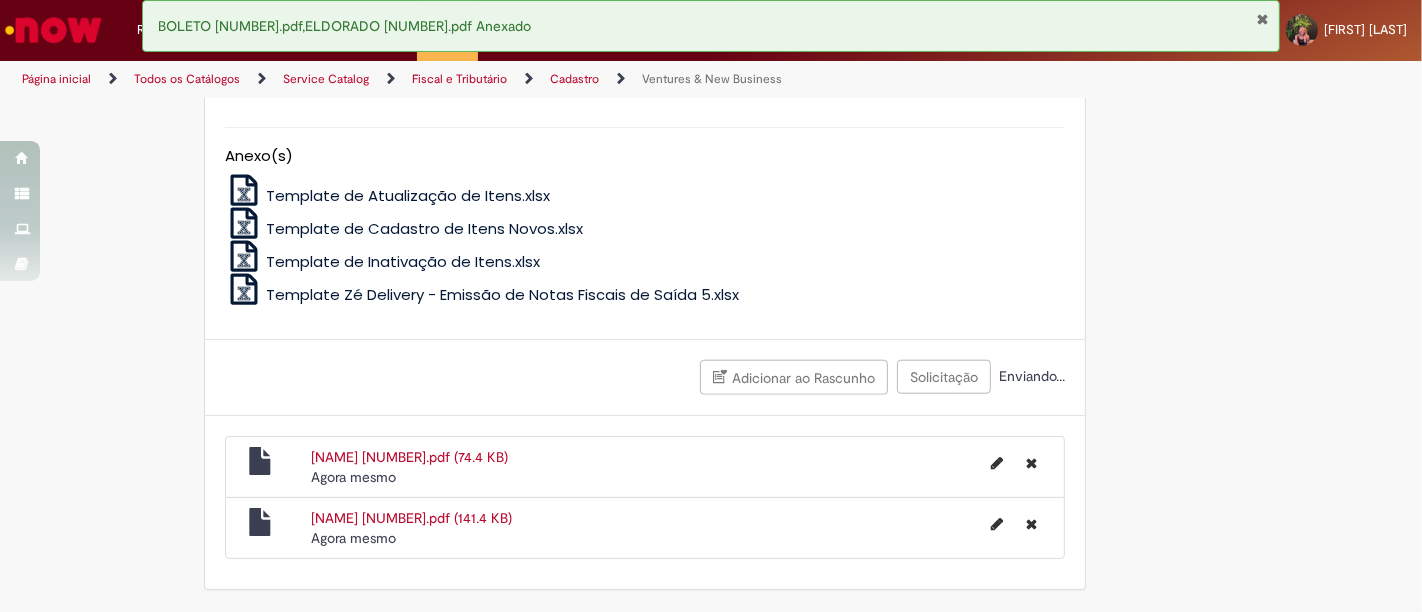 scroll, scrollTop: 1670, scrollLeft: 0, axis: vertical 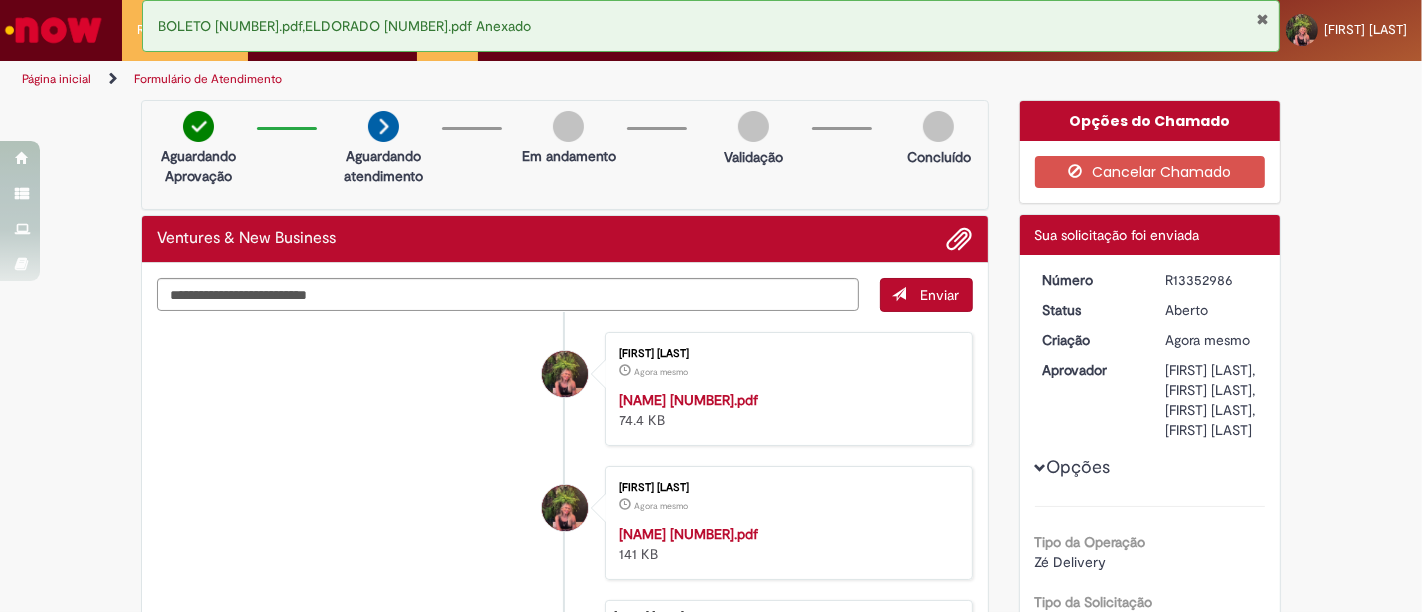 click on "R13352986" at bounding box center [1211, 280] 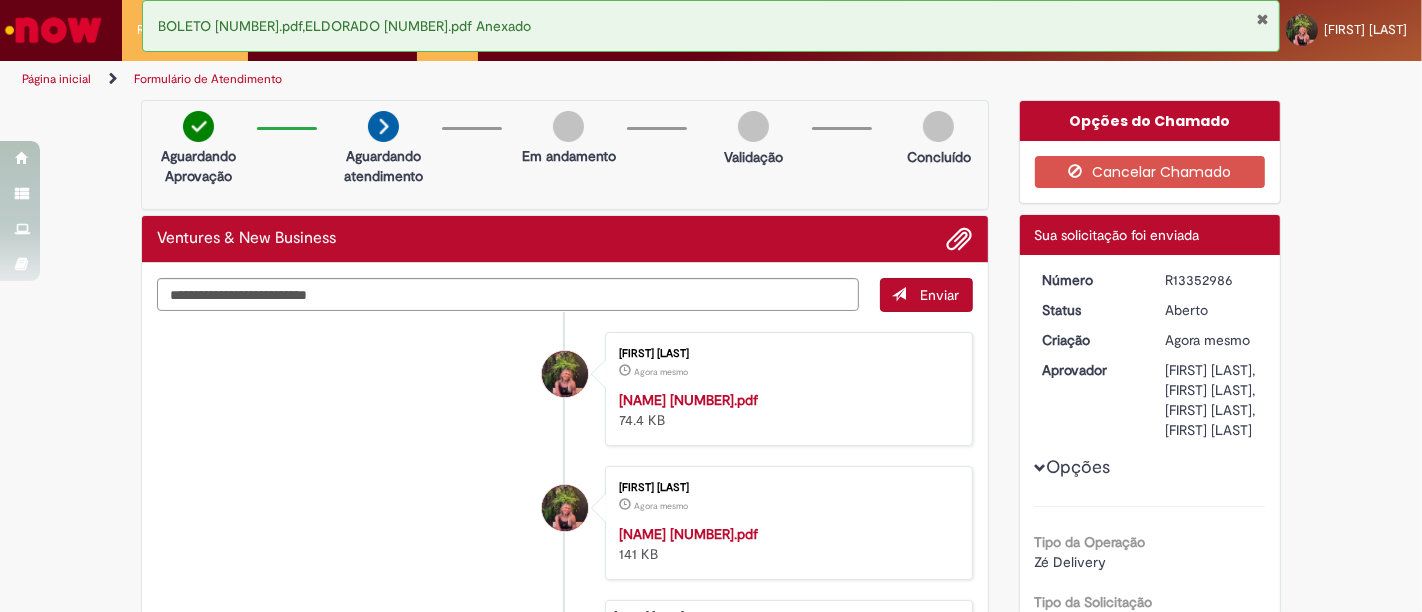 click at bounding box center (1262, 19) 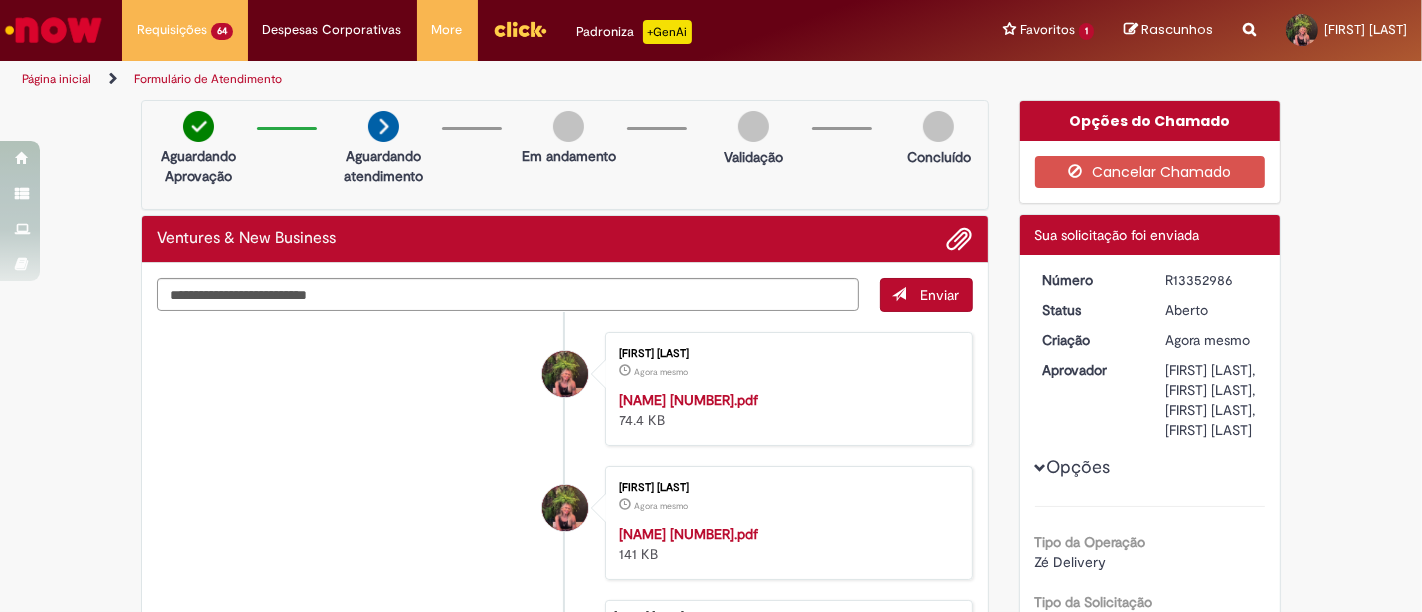 click on "BOLETO 2025355.pdf,ELDORADO 2025355.pdf Anexado" at bounding box center [711, 26] 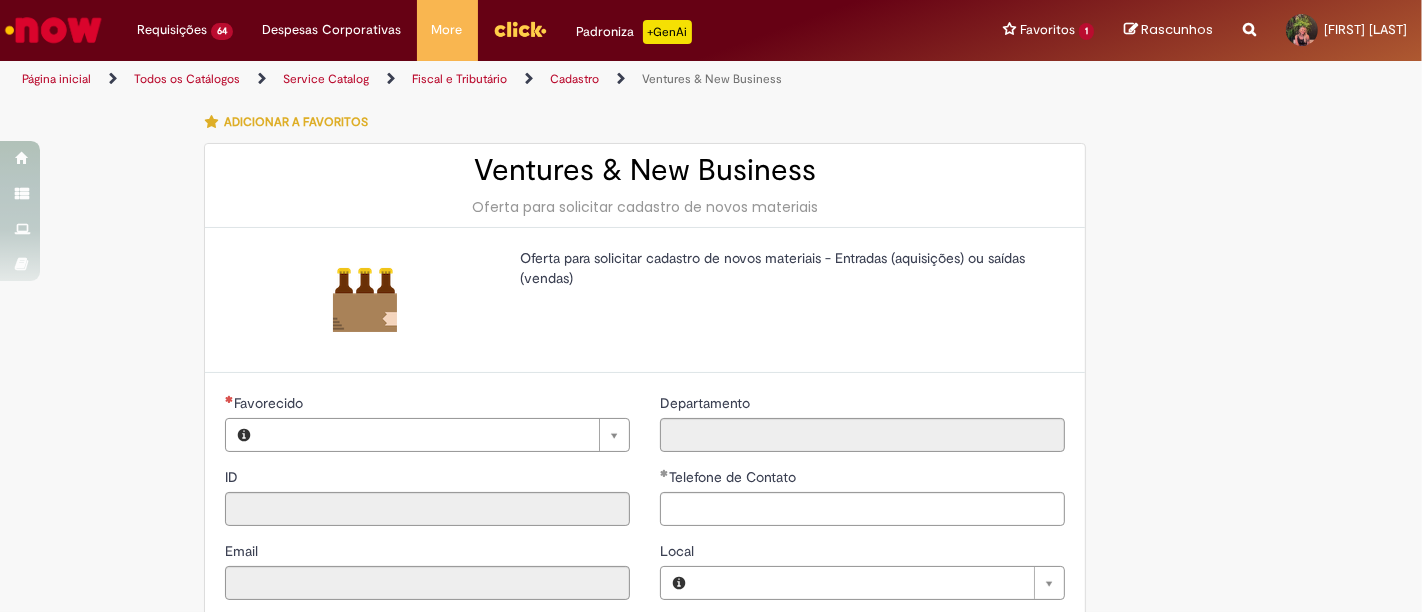 type on "********" 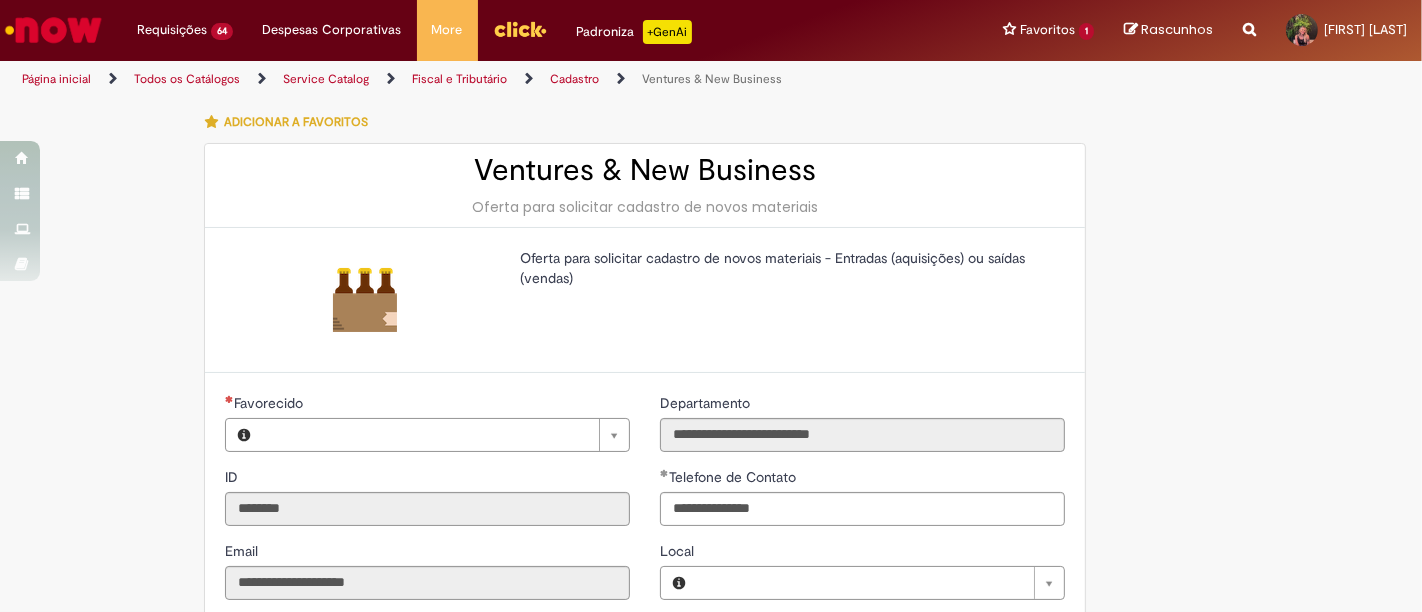type on "**********" 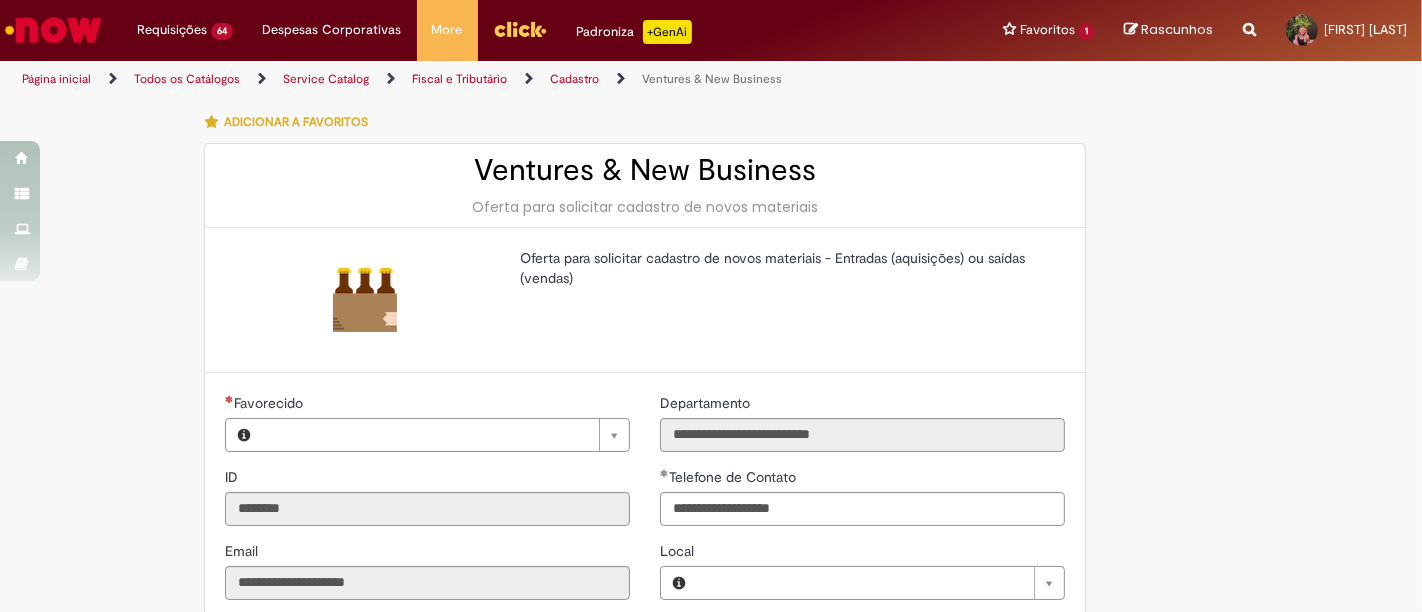 type on "**********" 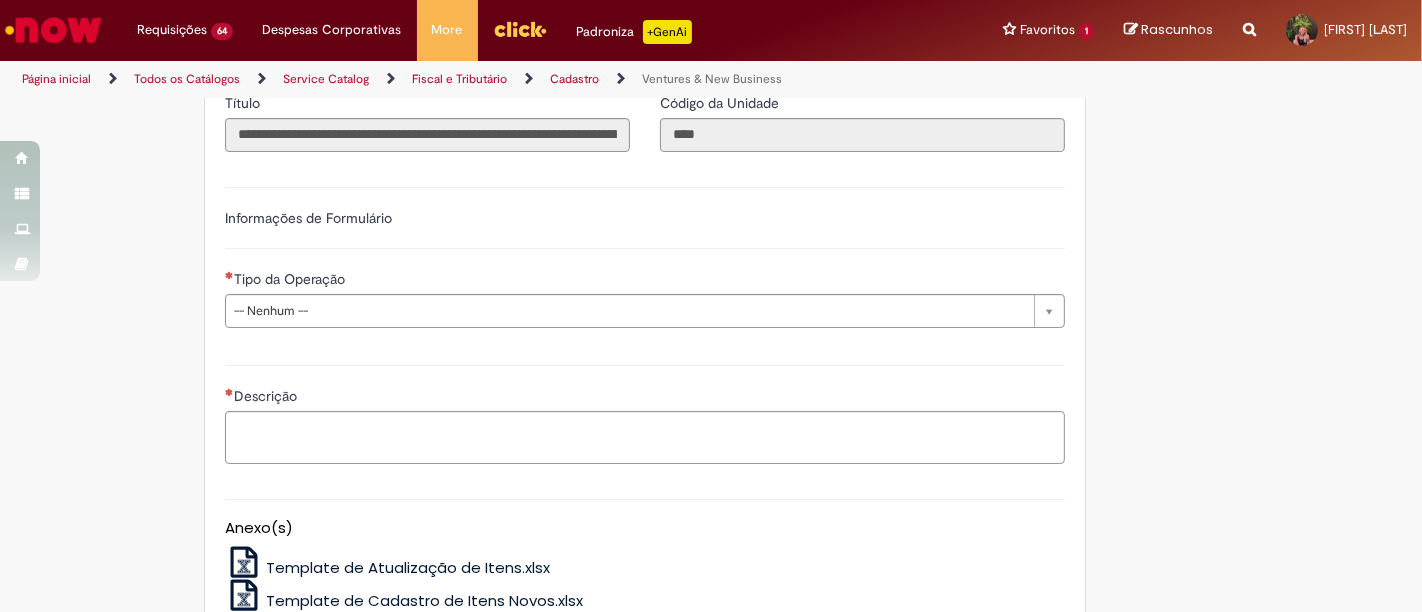 scroll, scrollTop: 555, scrollLeft: 0, axis: vertical 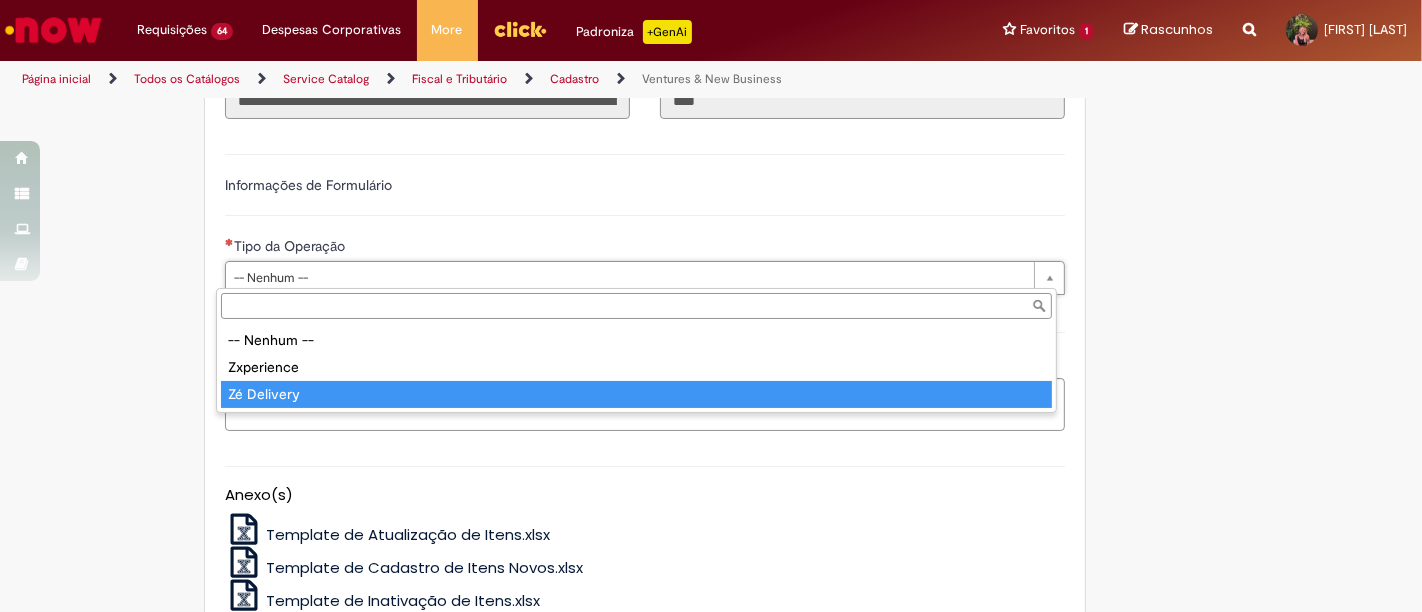 type on "**********" 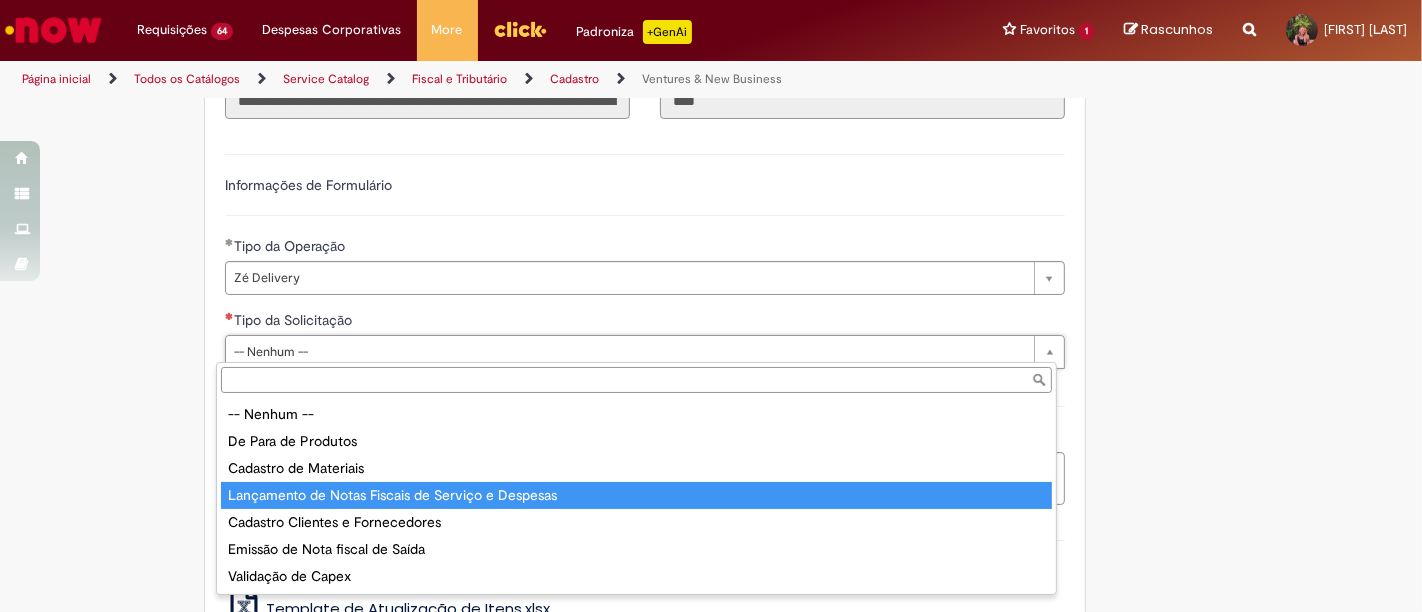 drag, startPoint x: 489, startPoint y: 486, endPoint x: 273, endPoint y: 432, distance: 222.6477 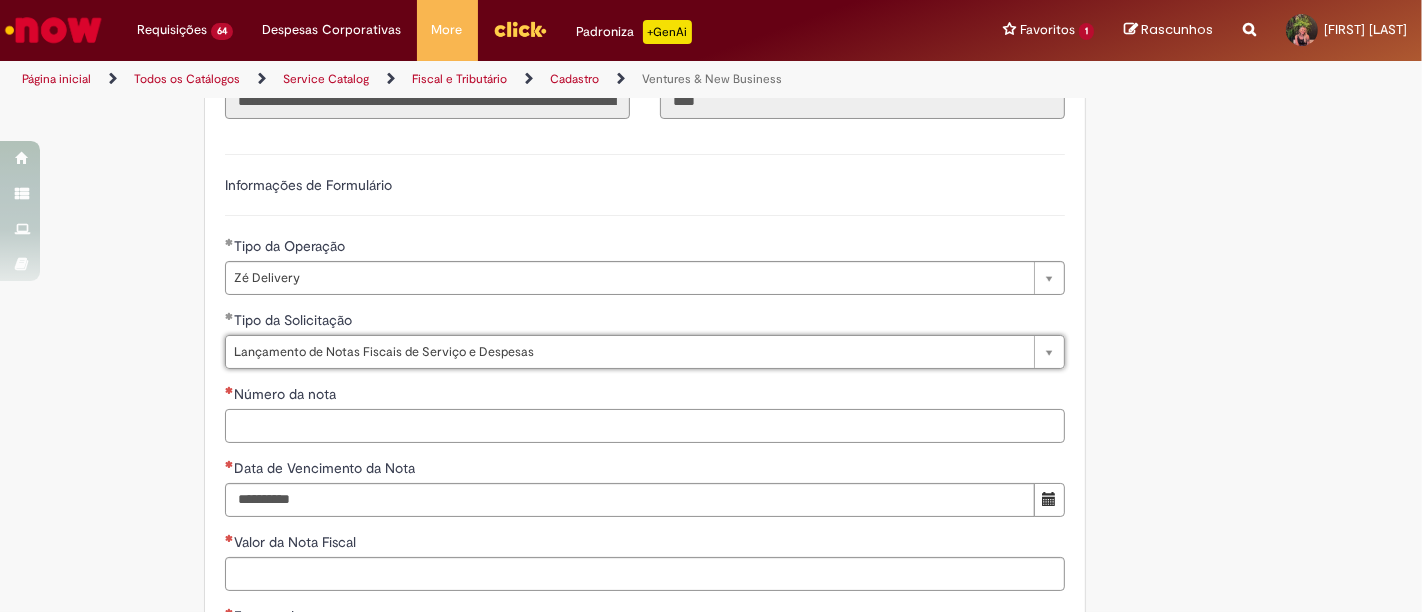 click on "Número da nota" at bounding box center [645, 426] 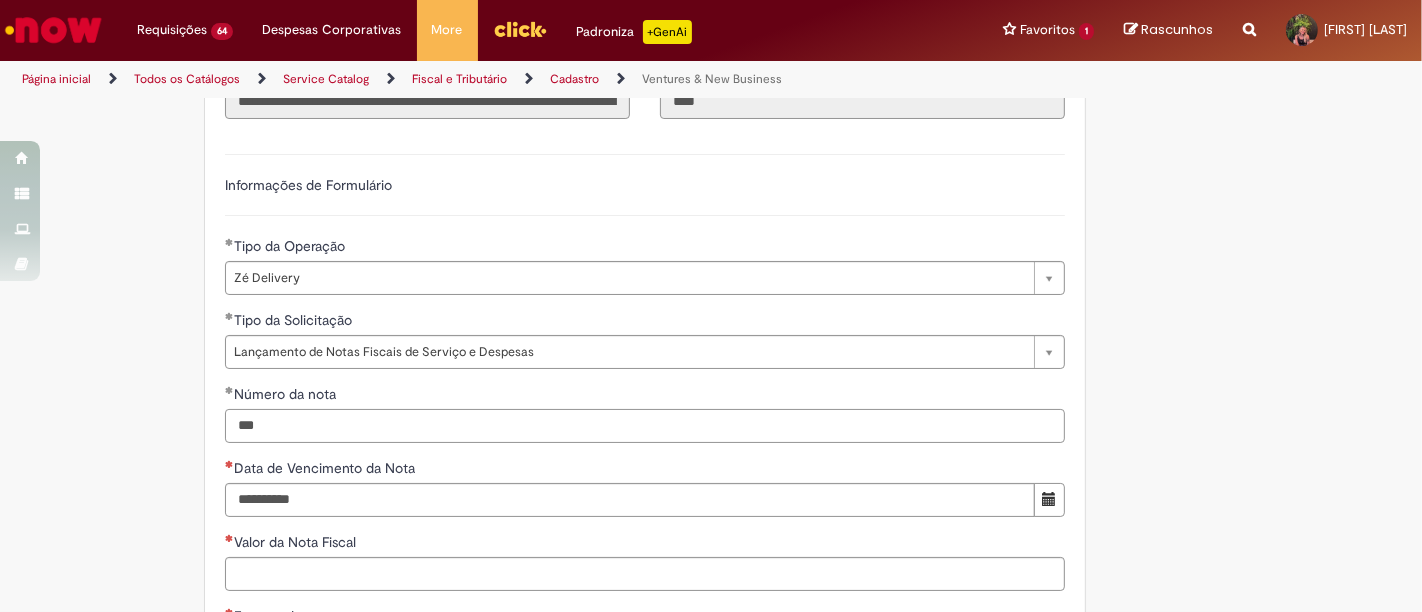 type on "***" 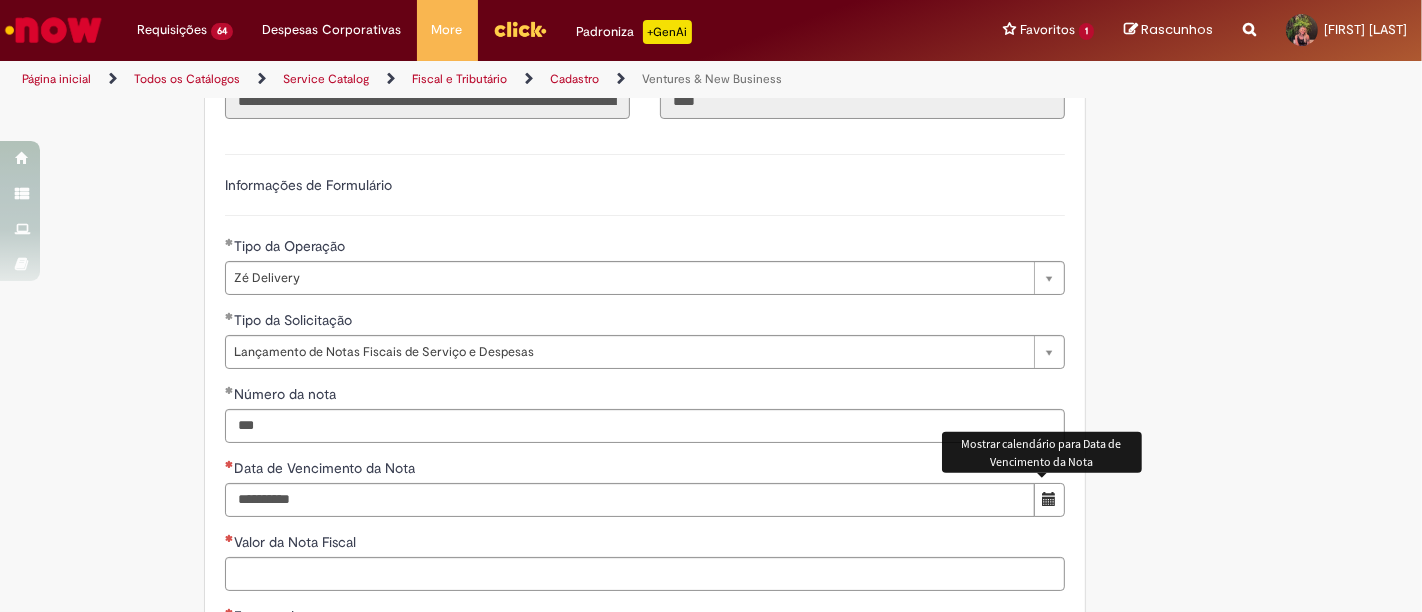 click at bounding box center (1049, 499) 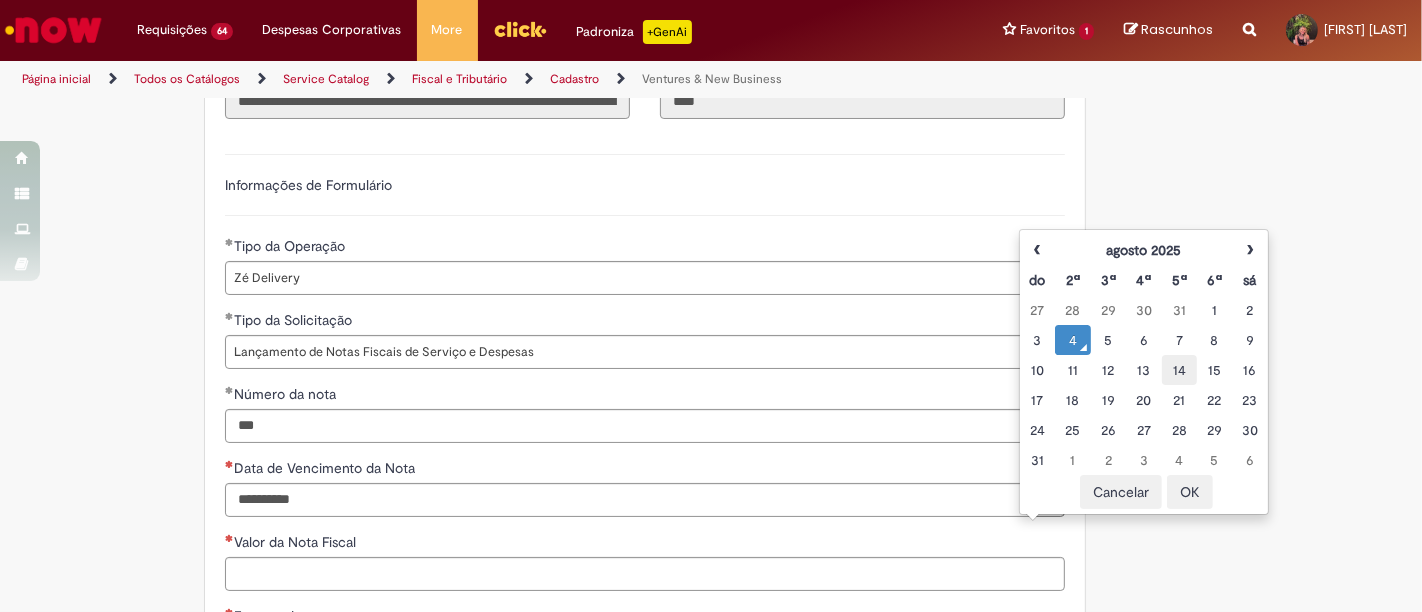 click on "14" at bounding box center (1179, 370) 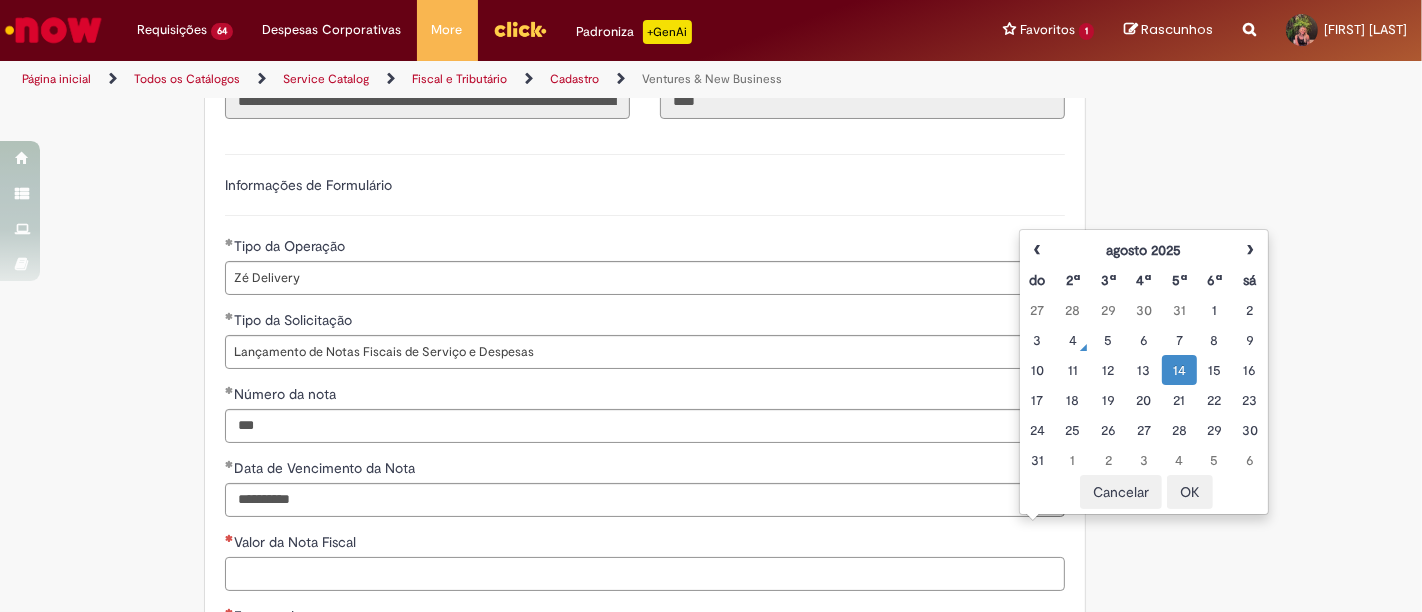 click on "Valor da Nota Fiscal" at bounding box center [645, 574] 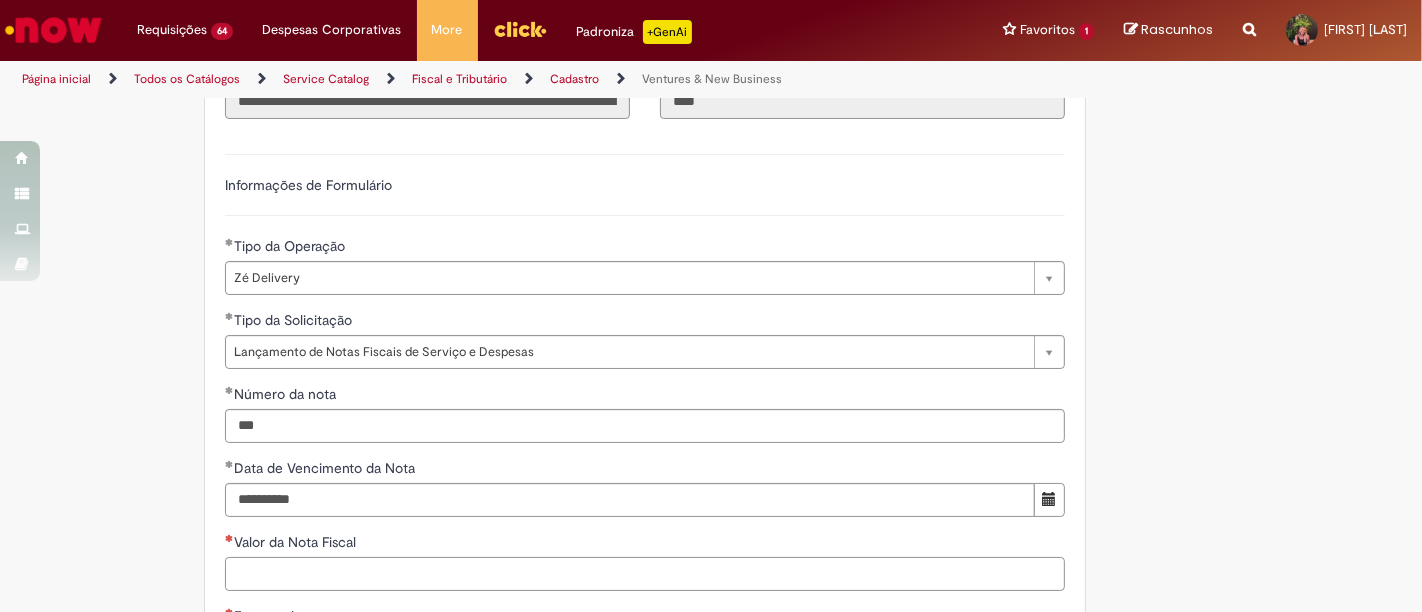 paste on "*********" 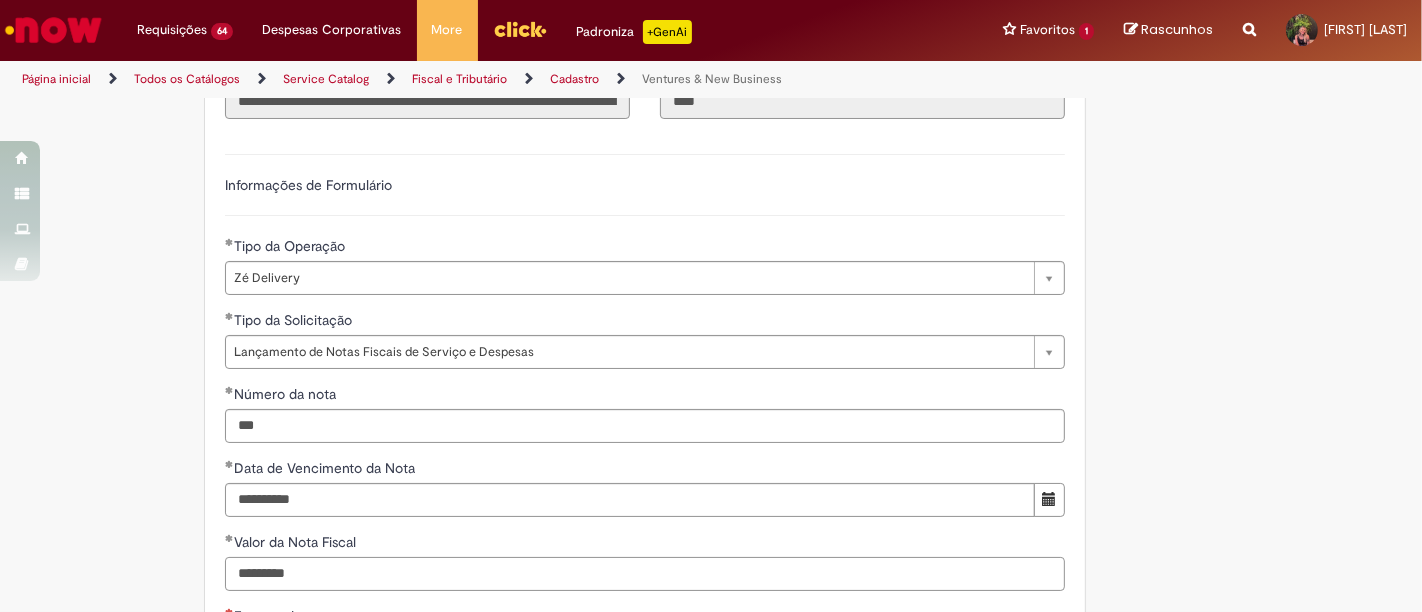 click on "*********" at bounding box center (645, 574) 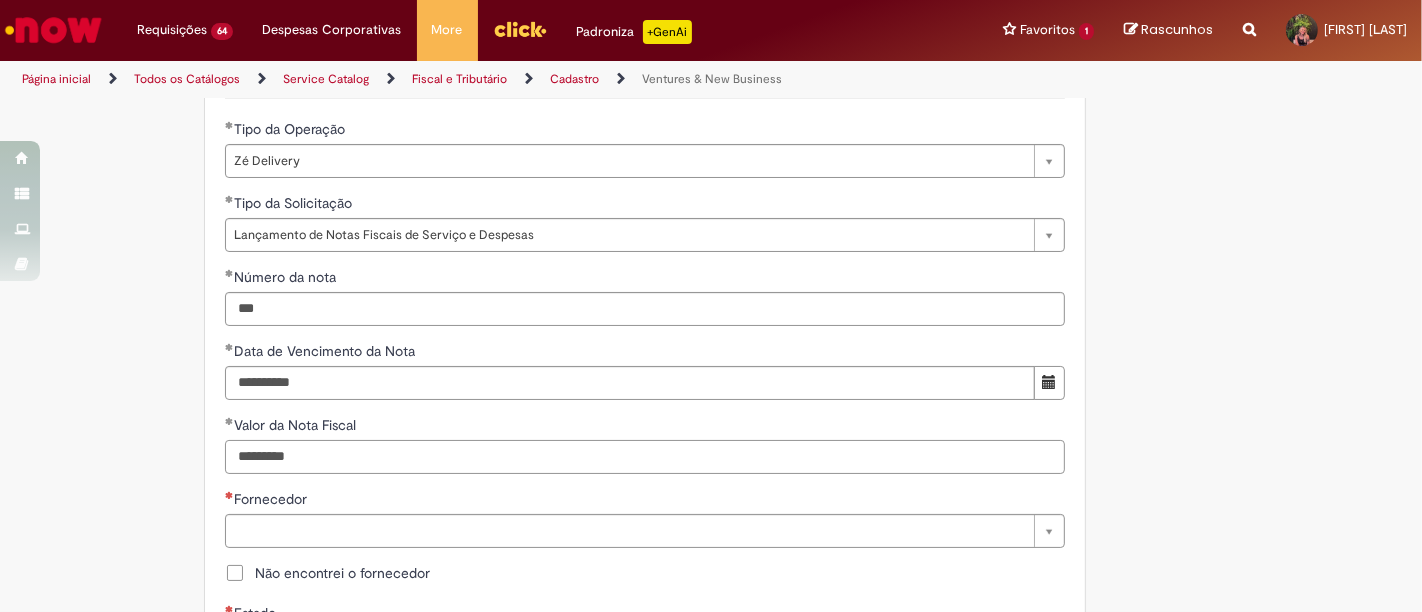 scroll, scrollTop: 888, scrollLeft: 0, axis: vertical 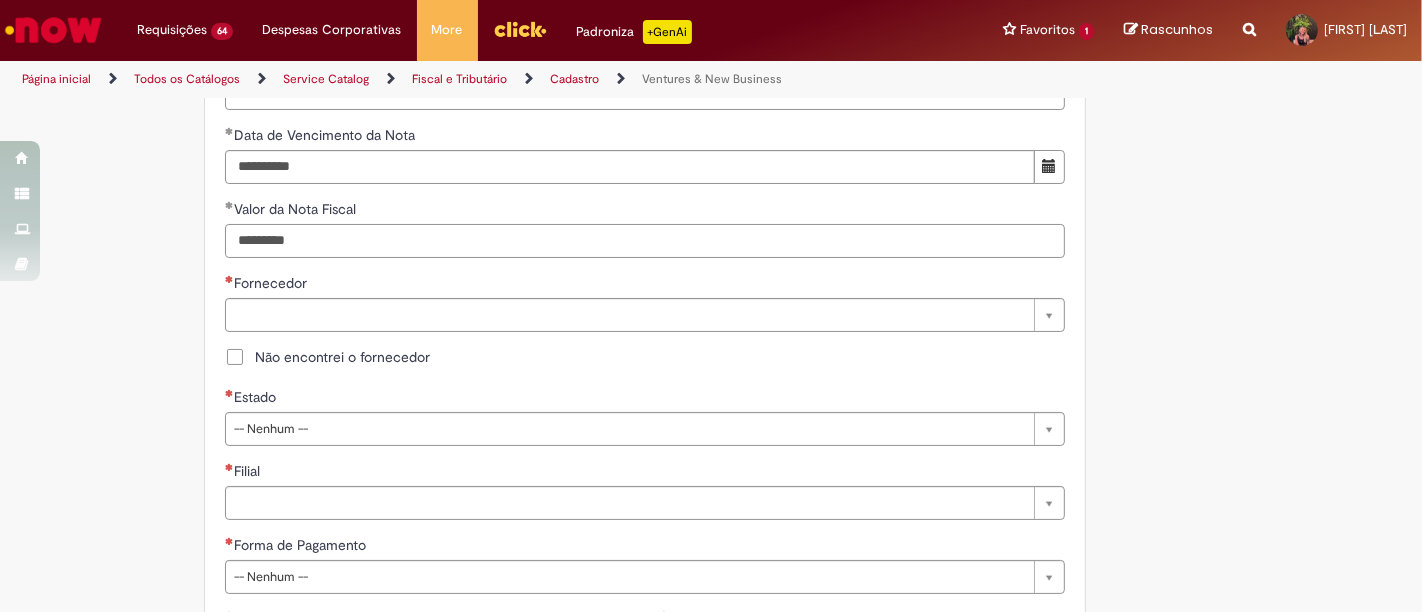 type on "*********" 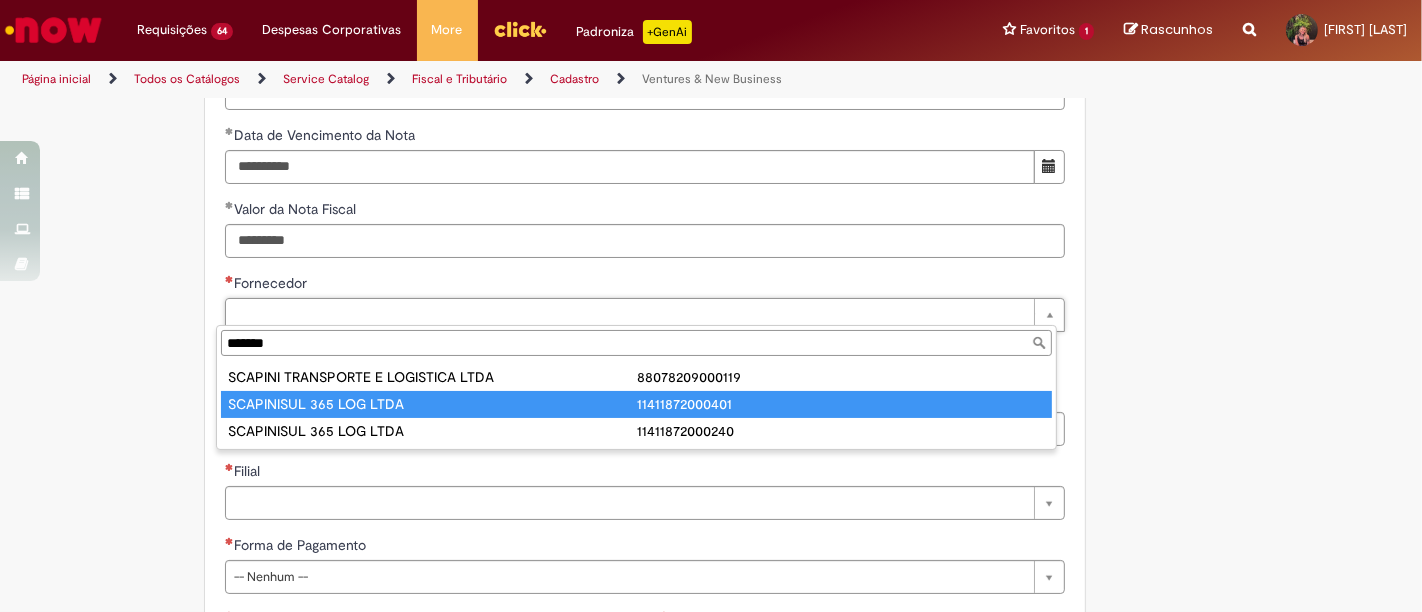 type on "*******" 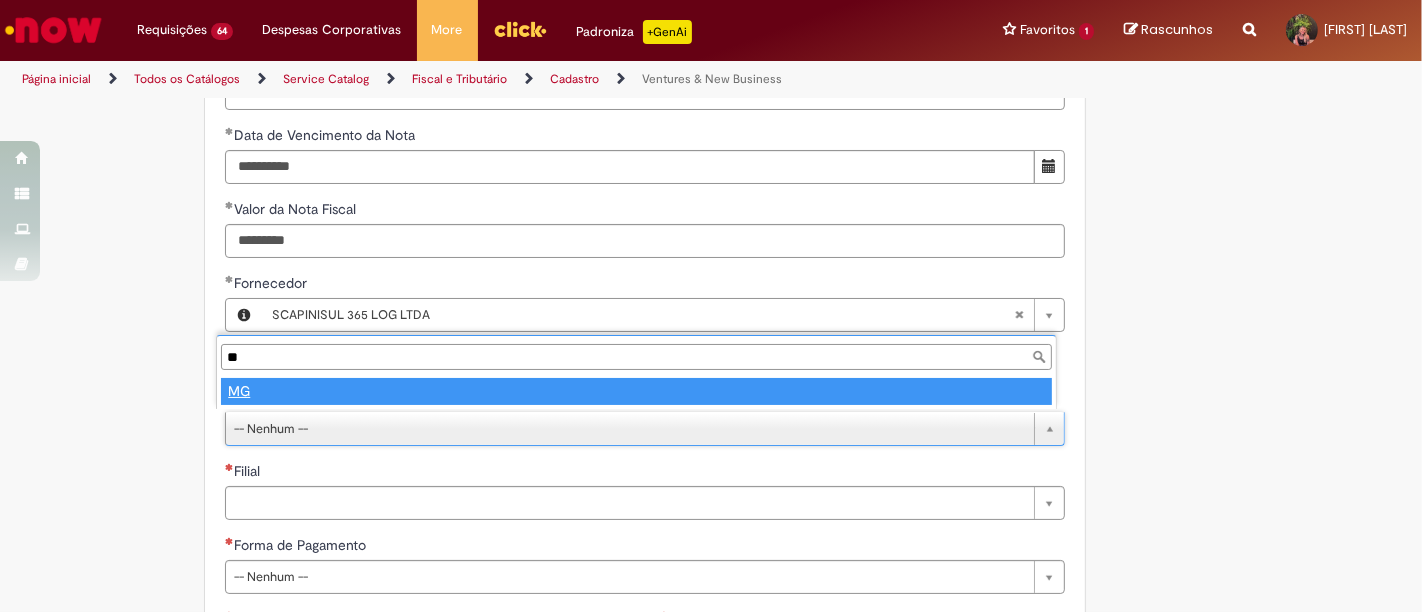 type on "**" 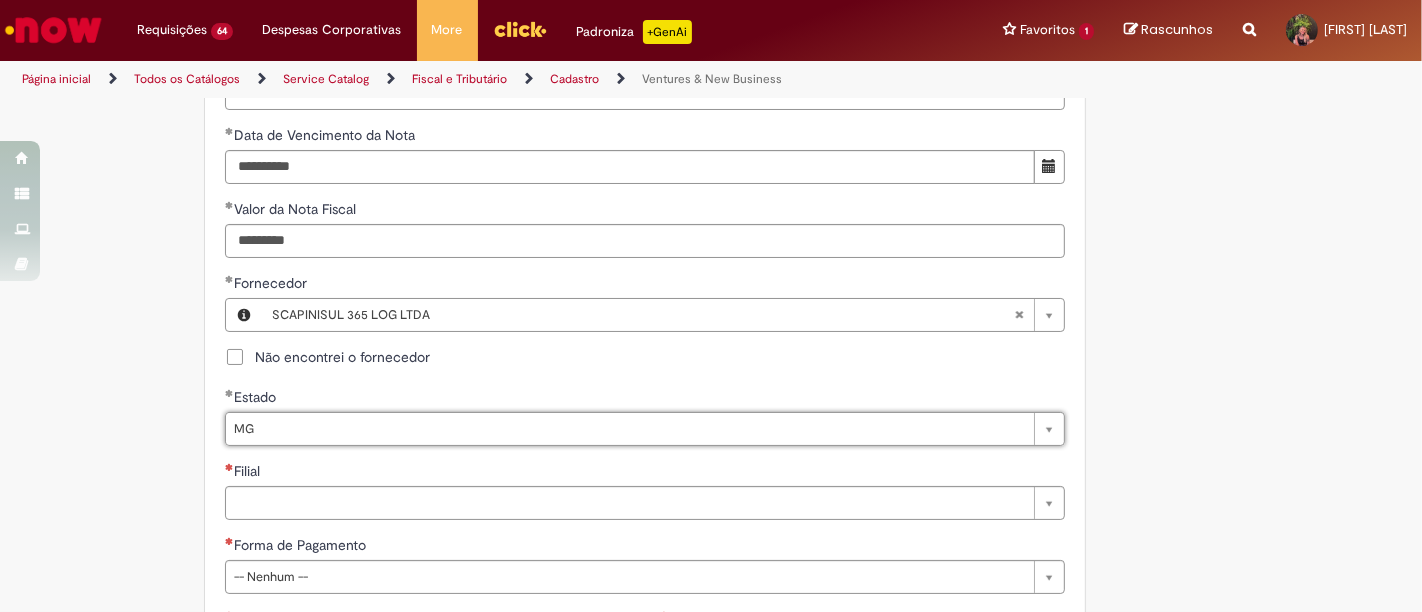 select 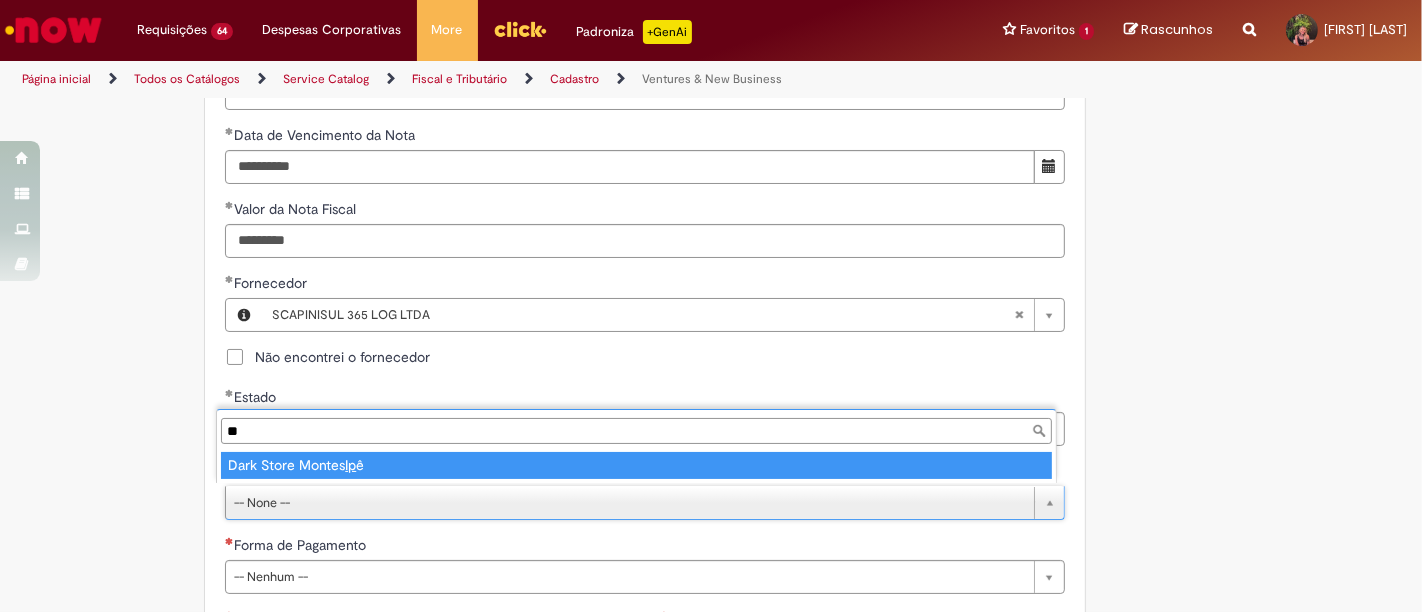 type on "**" 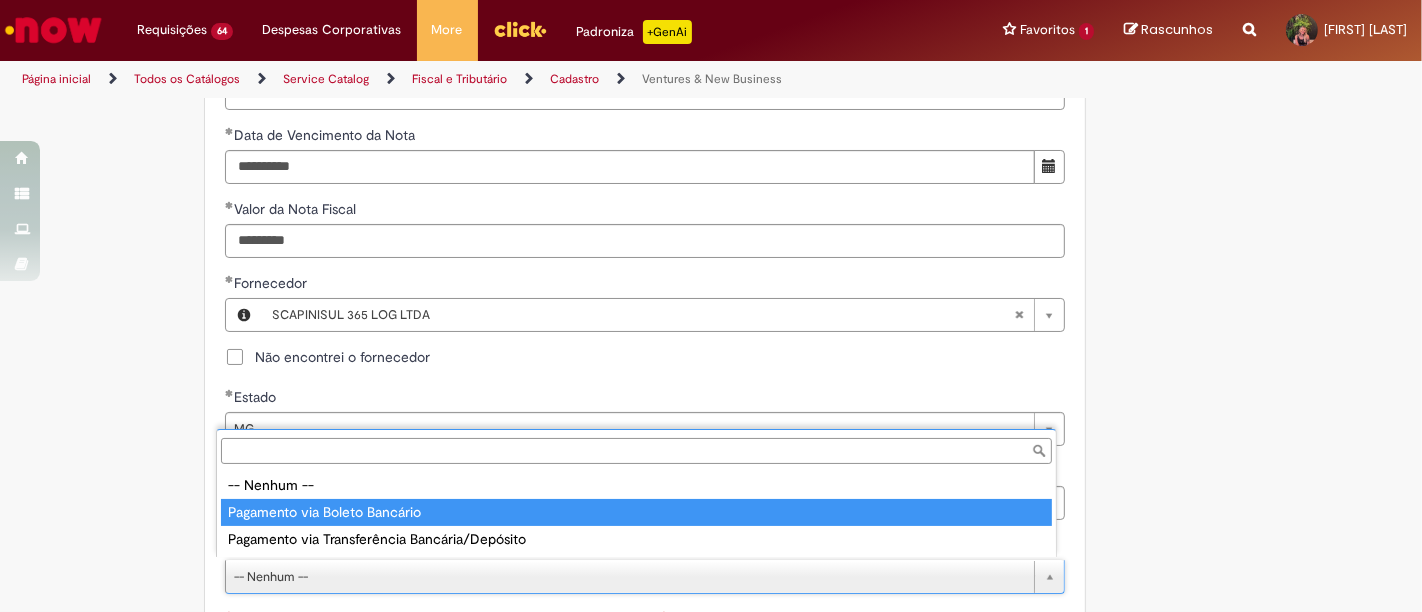 type on "**********" 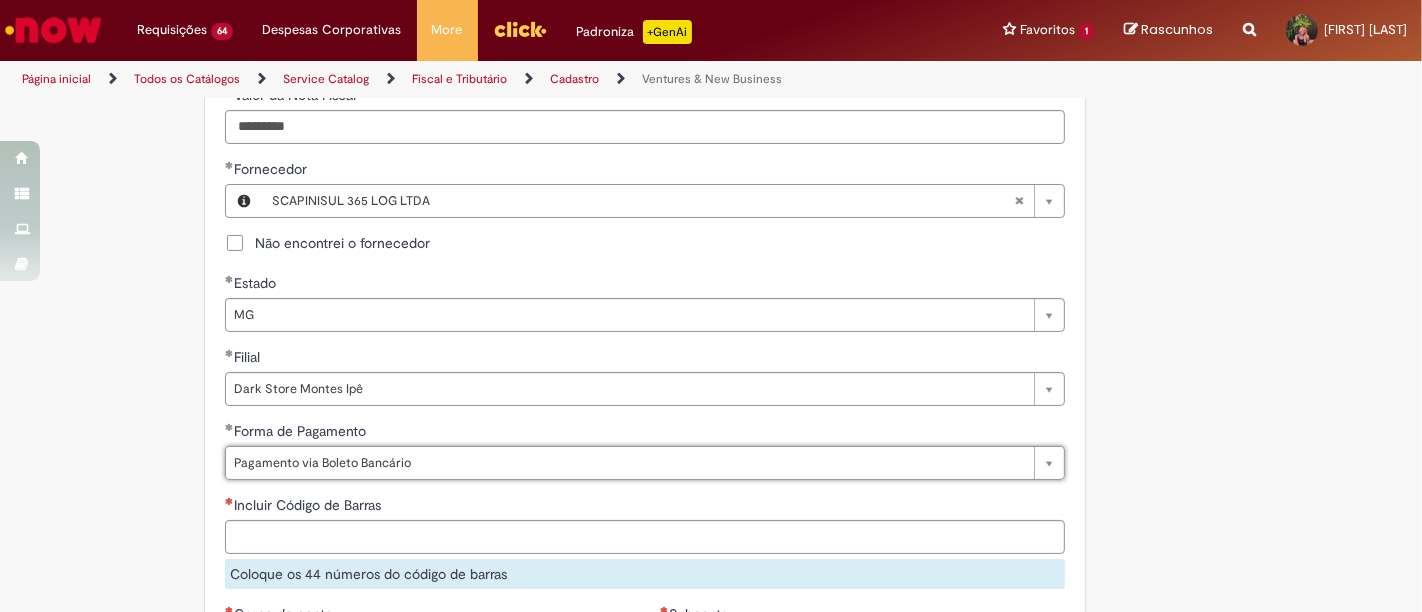 scroll, scrollTop: 1111, scrollLeft: 0, axis: vertical 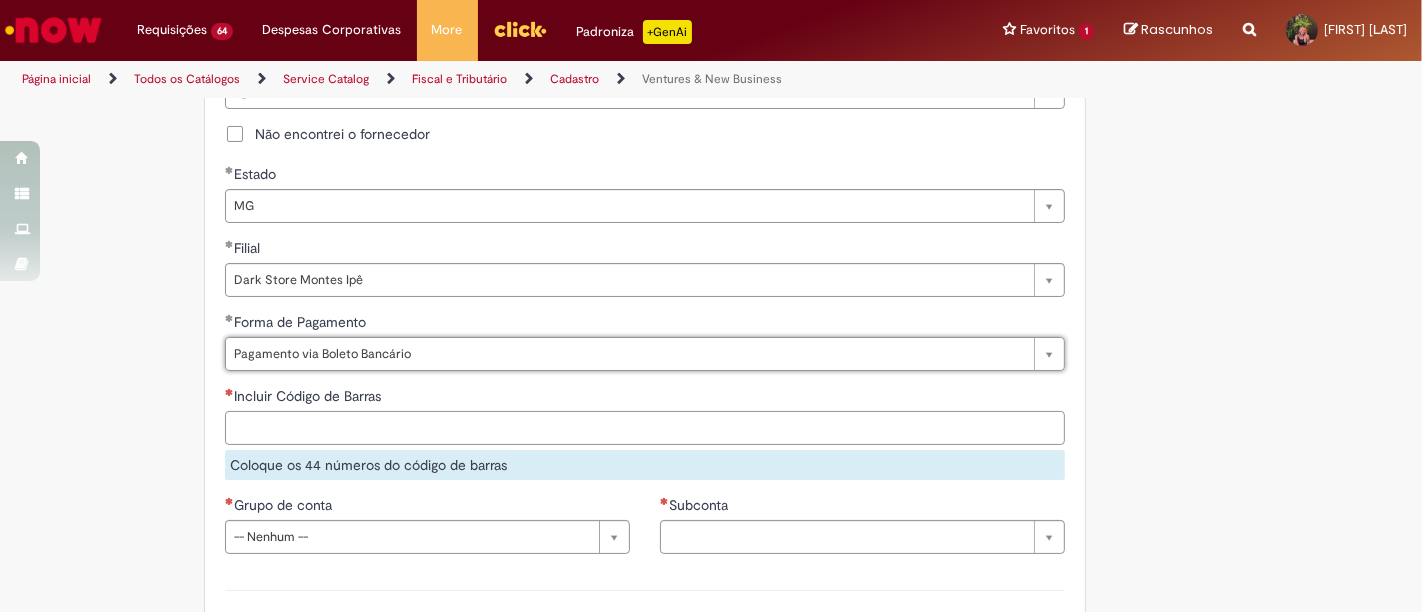 click on "Incluir Código de Barras" at bounding box center (645, 428) 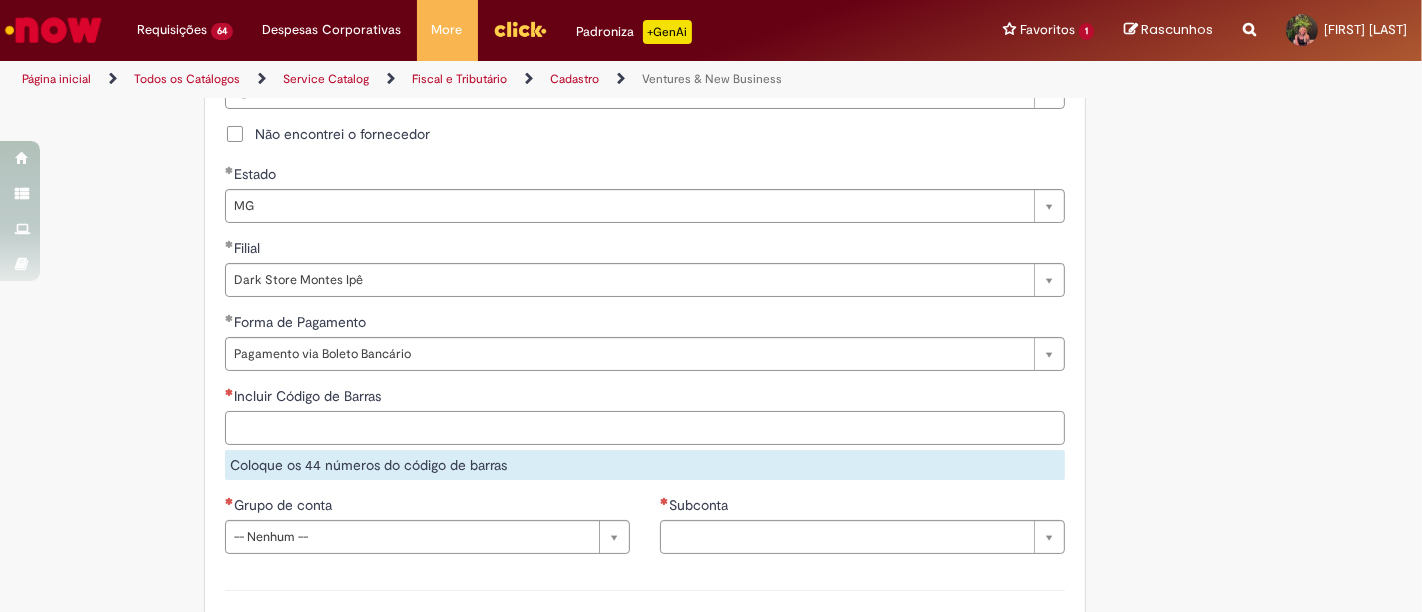 paste on "**********" 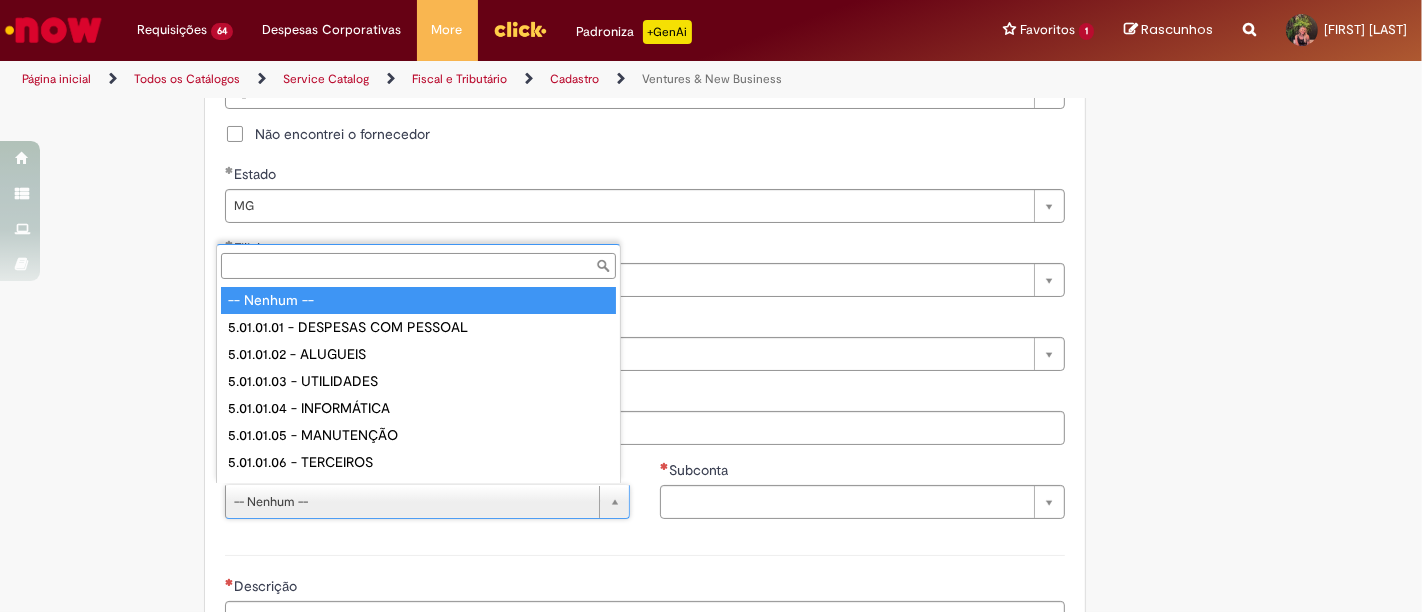scroll, scrollTop: 16, scrollLeft: 0, axis: vertical 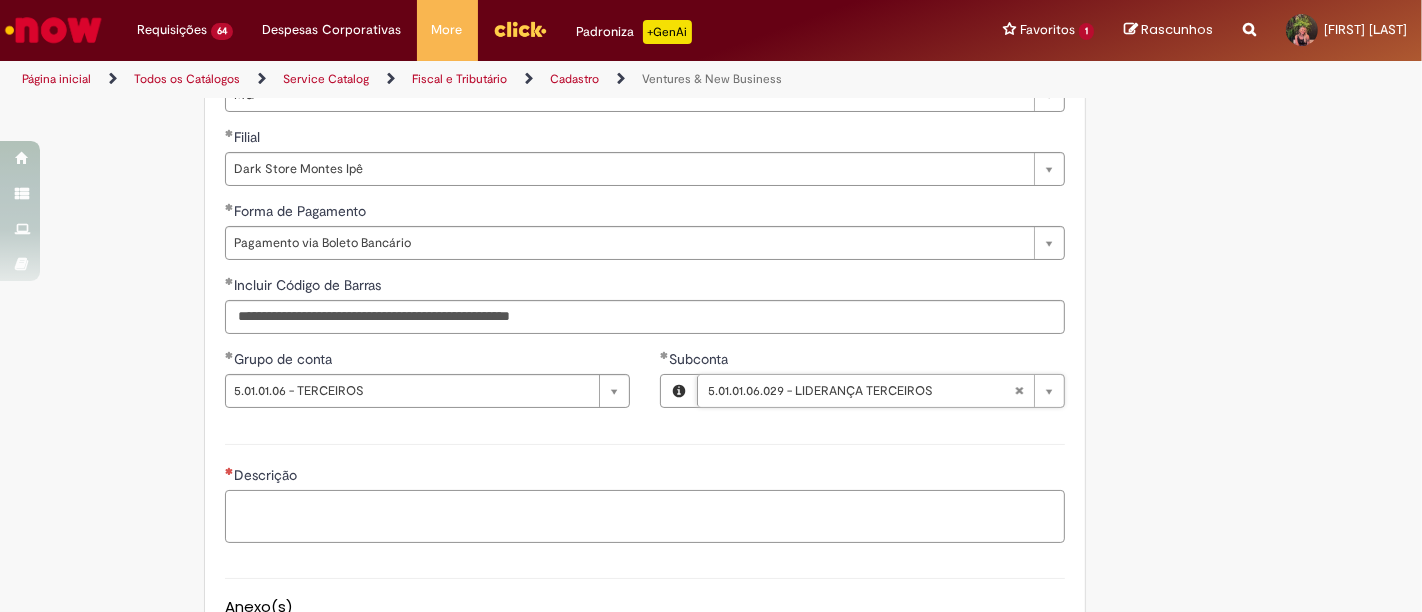 click on "Descrição" at bounding box center [645, 516] 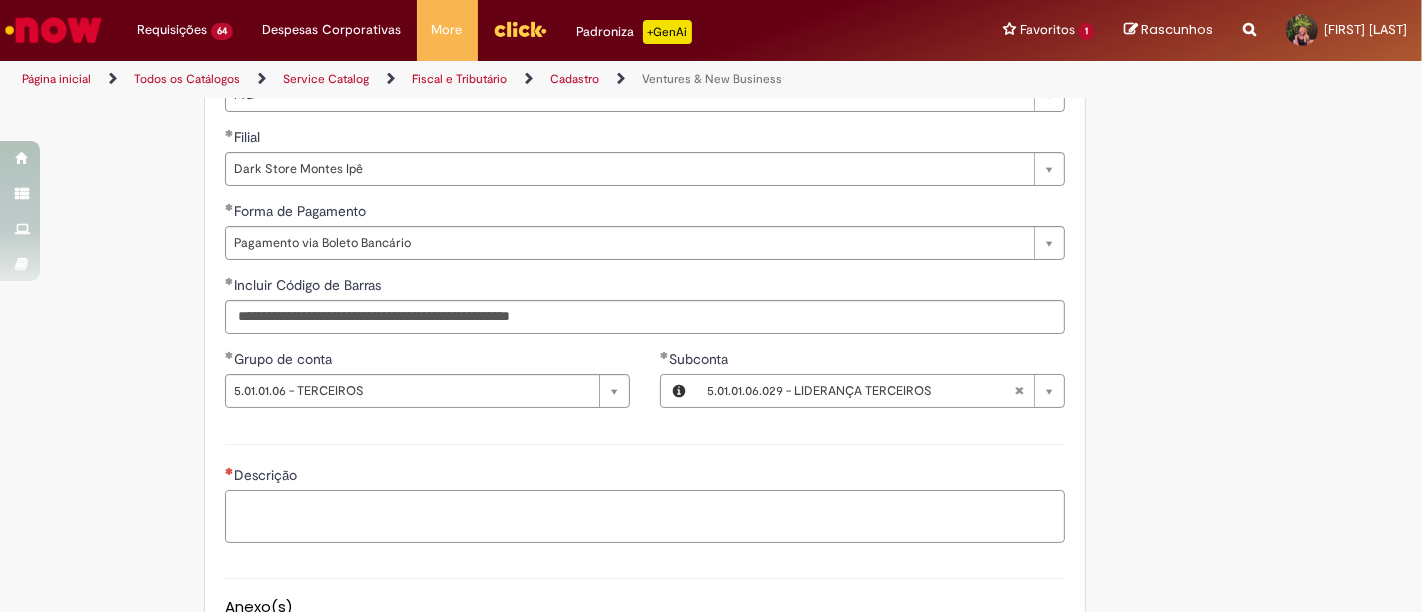 paste on "**********" 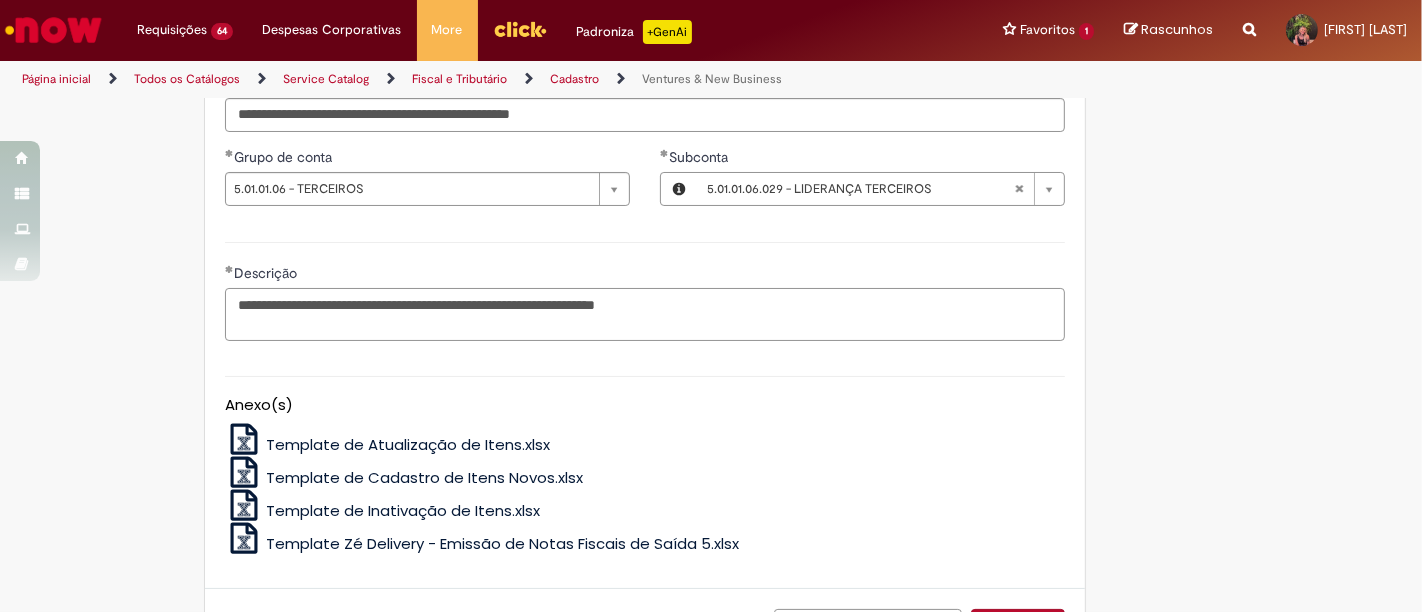 scroll, scrollTop: 1583, scrollLeft: 0, axis: vertical 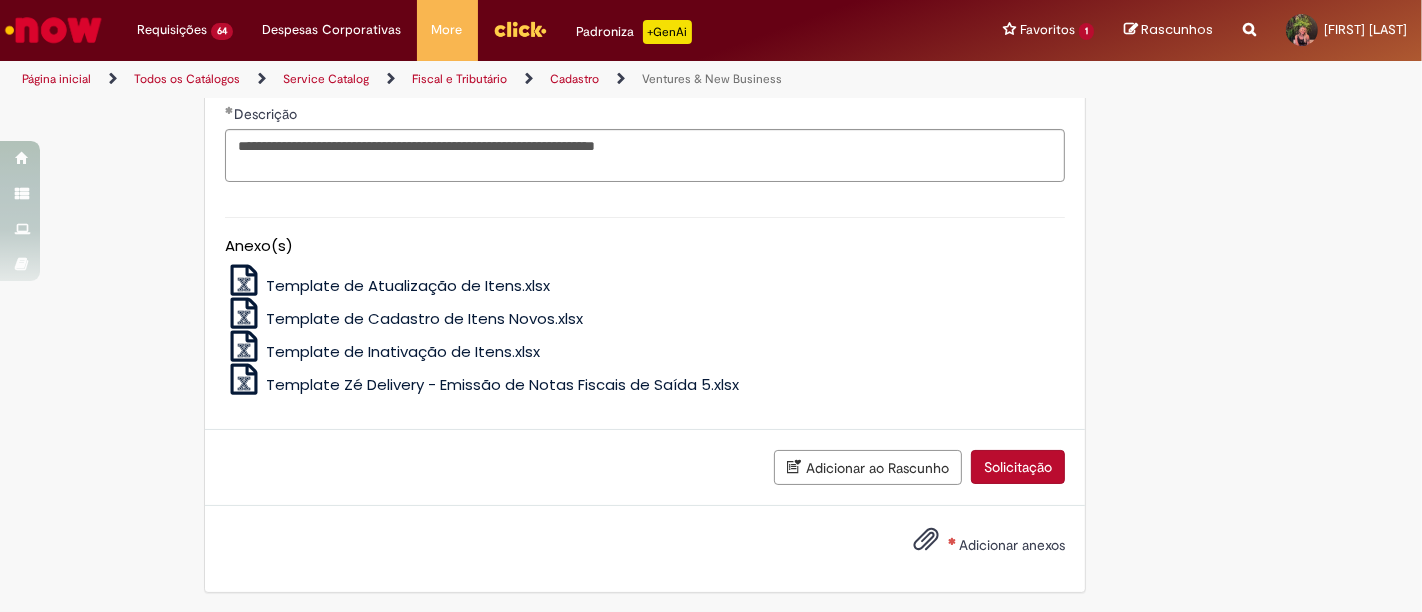 click on "Adicionar anexos" at bounding box center [1012, 545] 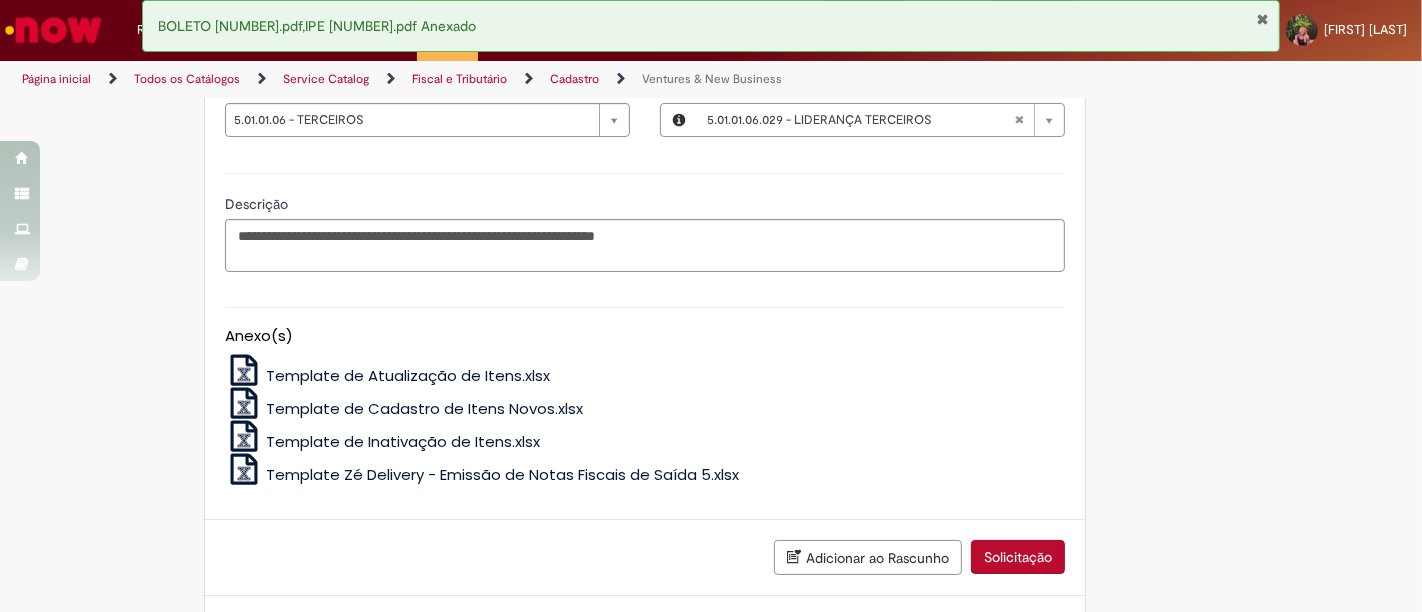scroll, scrollTop: 1715, scrollLeft: 0, axis: vertical 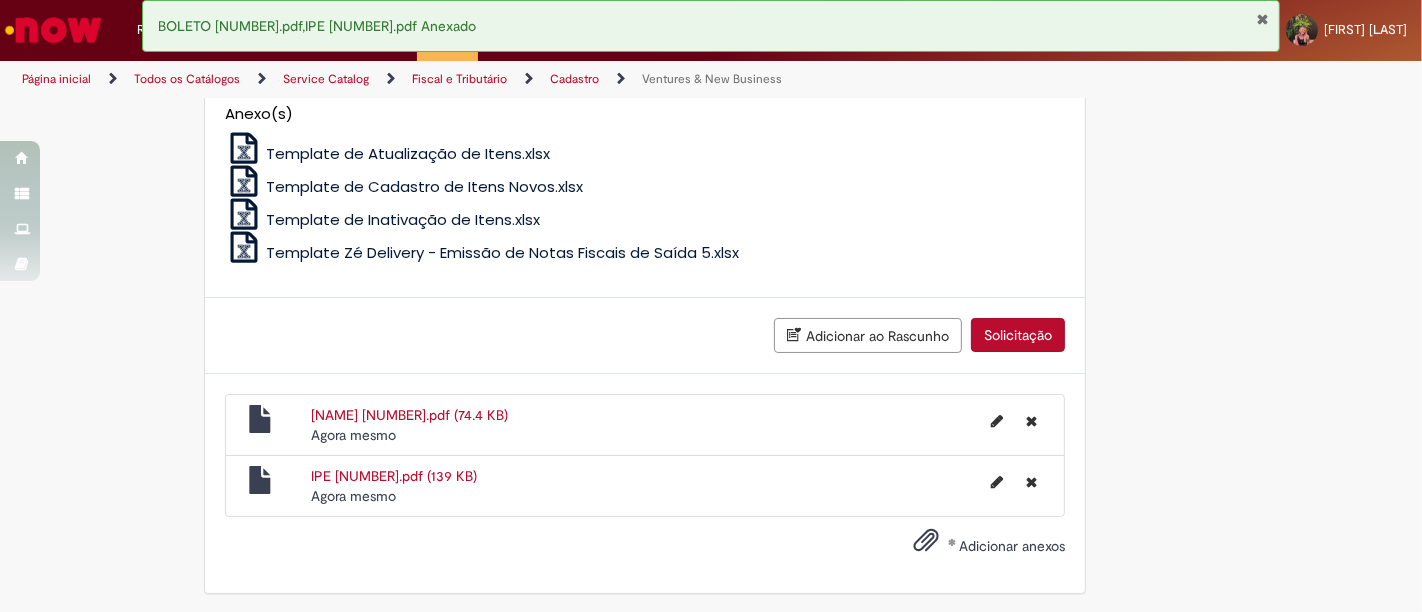 click on "Solicitação" at bounding box center (1018, 335) 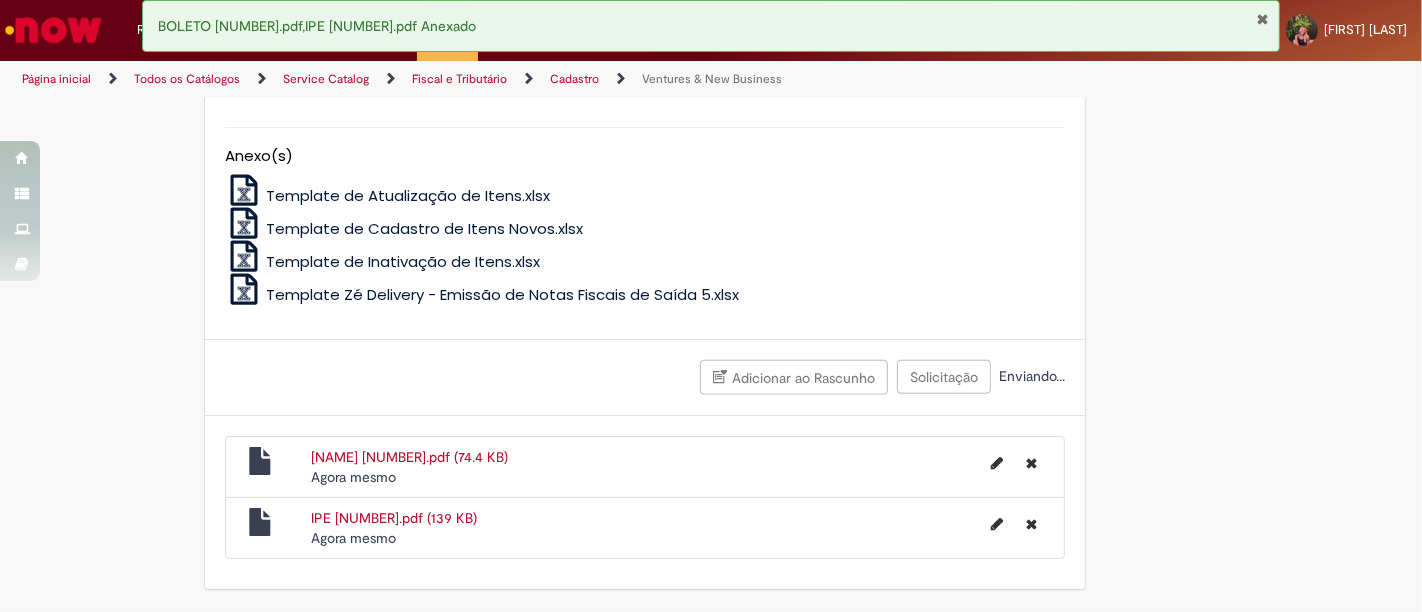 scroll, scrollTop: 1670, scrollLeft: 0, axis: vertical 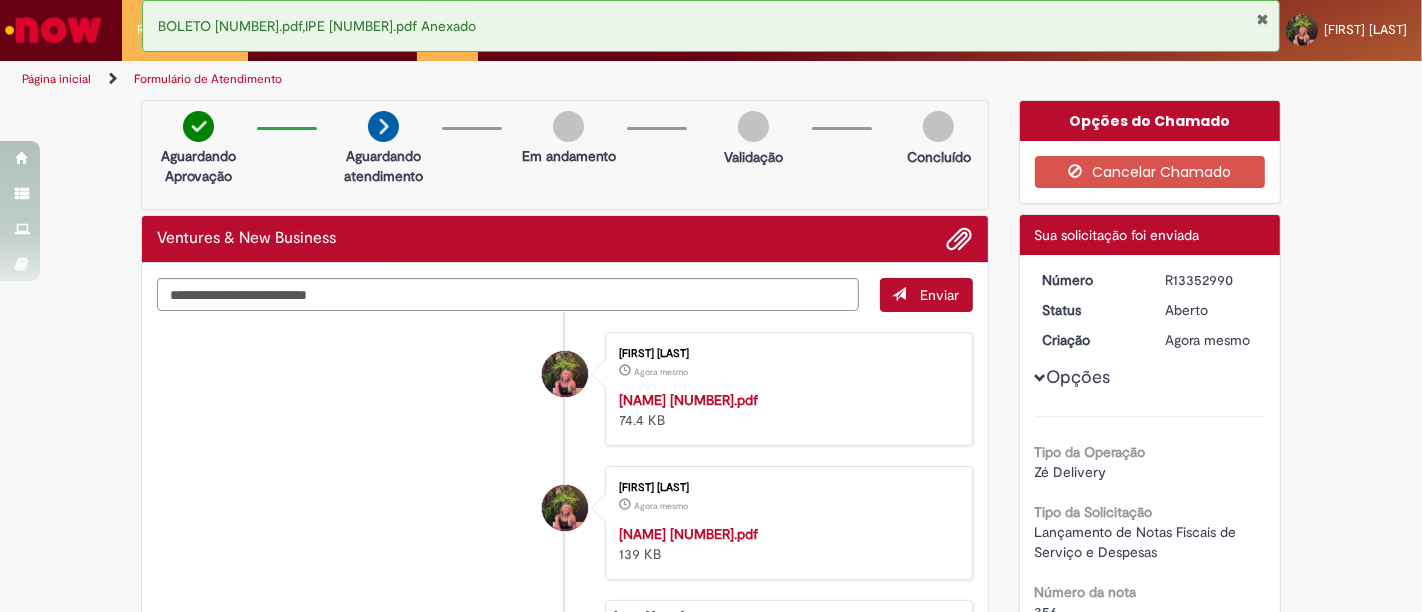 click on "R13352990" at bounding box center [1211, 280] 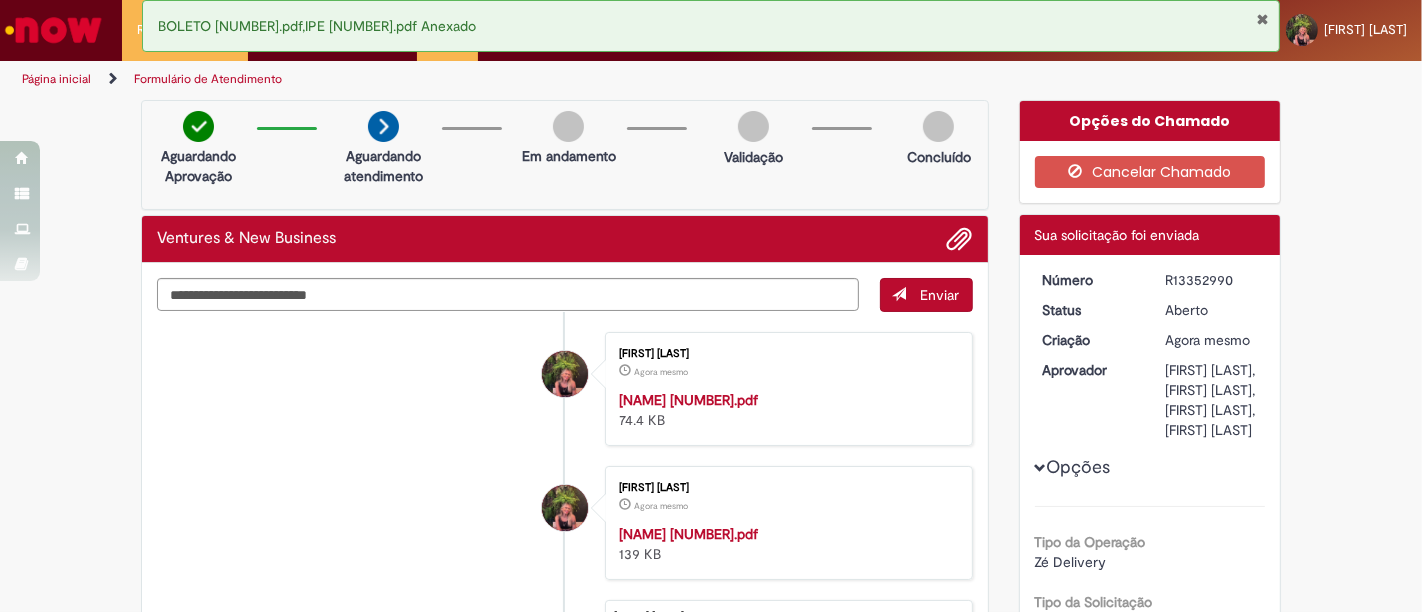 click on "R13352990" at bounding box center [1211, 280] 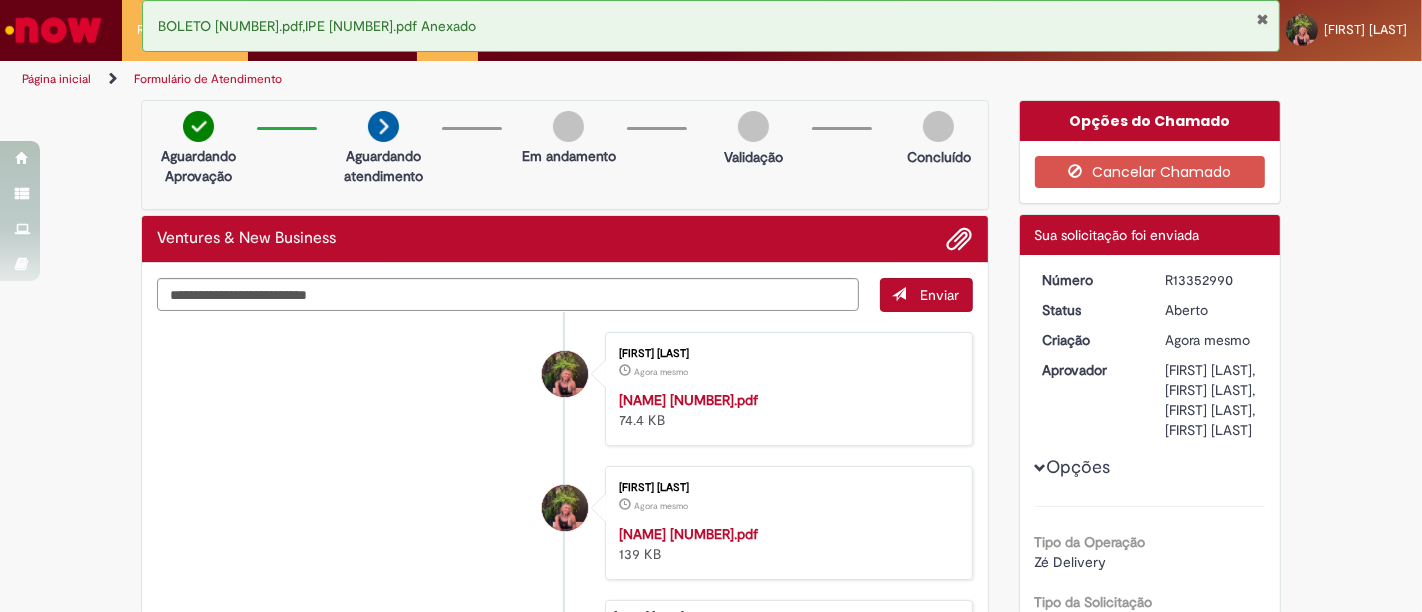 click on "BOLETO 2025356.pdf,IPE 2025356.pdf Anexado" at bounding box center (711, 26) 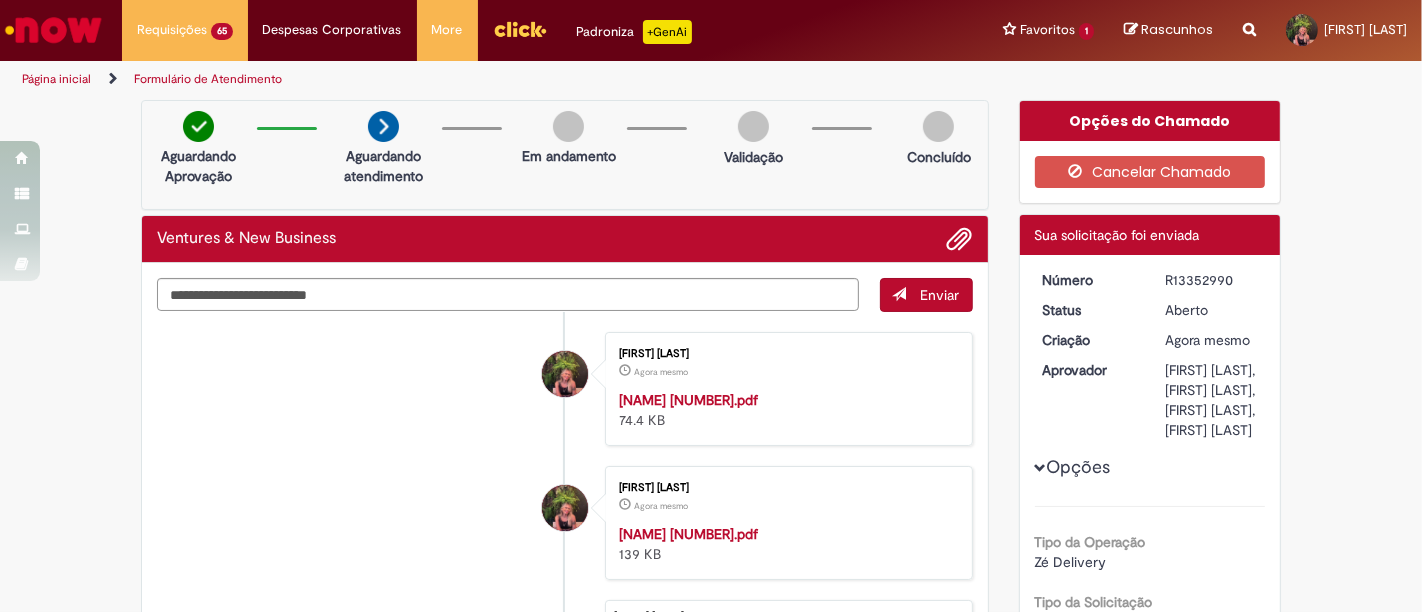 click on "Favoritos   1
Exibir todos os Favoritos
Ventures & New Business" at bounding box center (1048, 30) 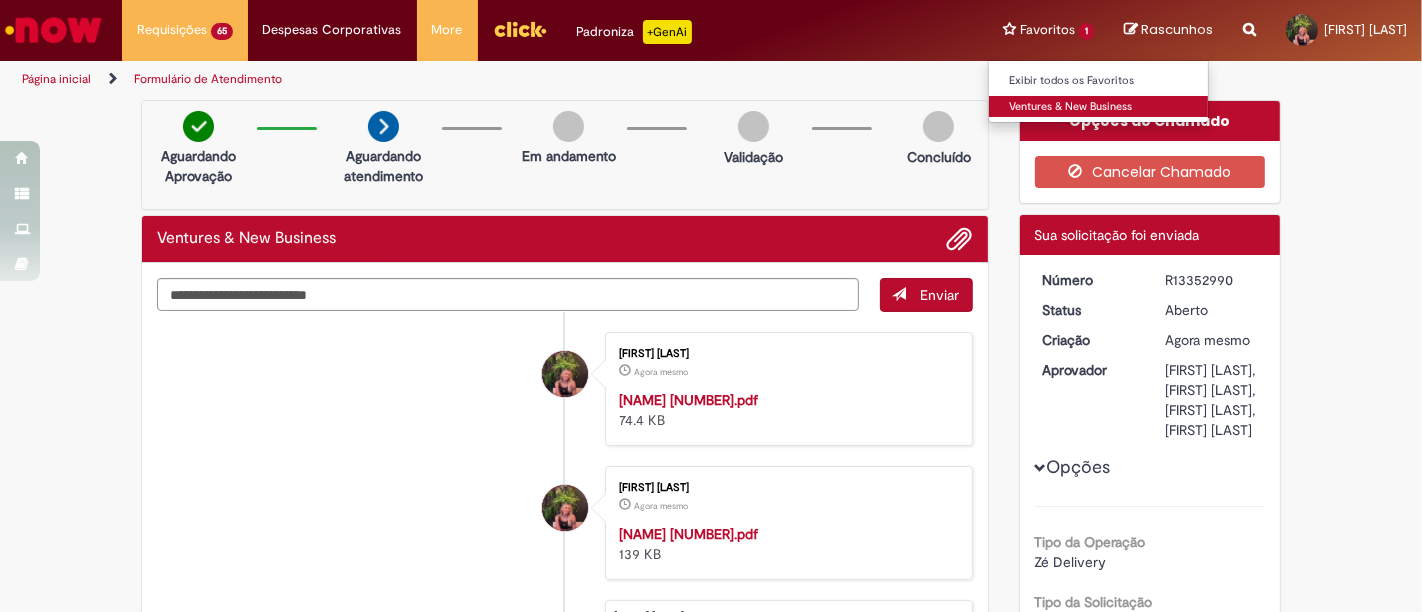 click on "Ventures & New Business" at bounding box center (1099, 107) 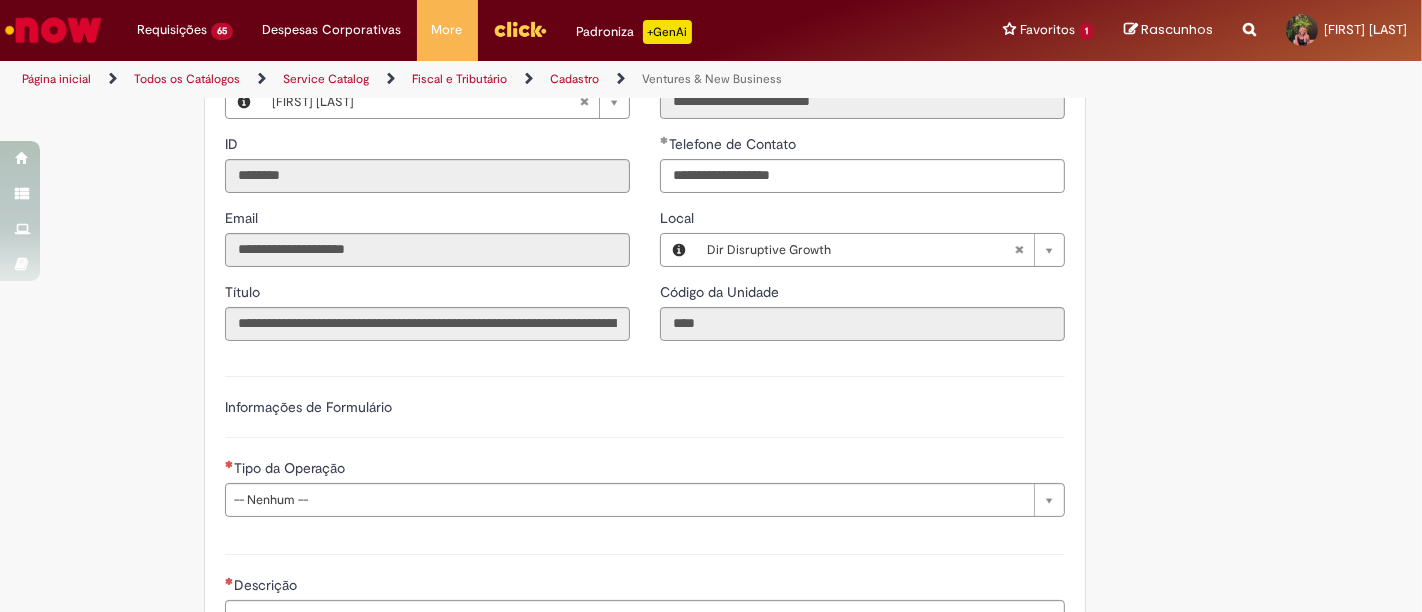 scroll, scrollTop: 555, scrollLeft: 0, axis: vertical 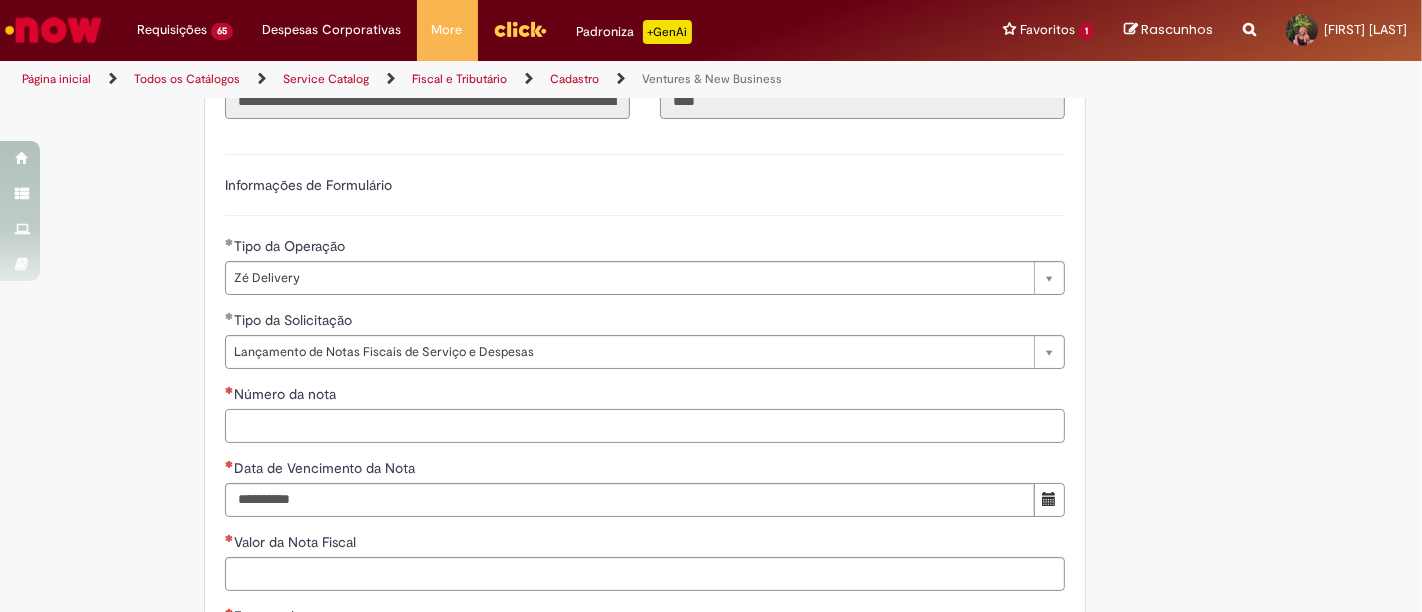 click on "Número da nota" at bounding box center (645, 426) 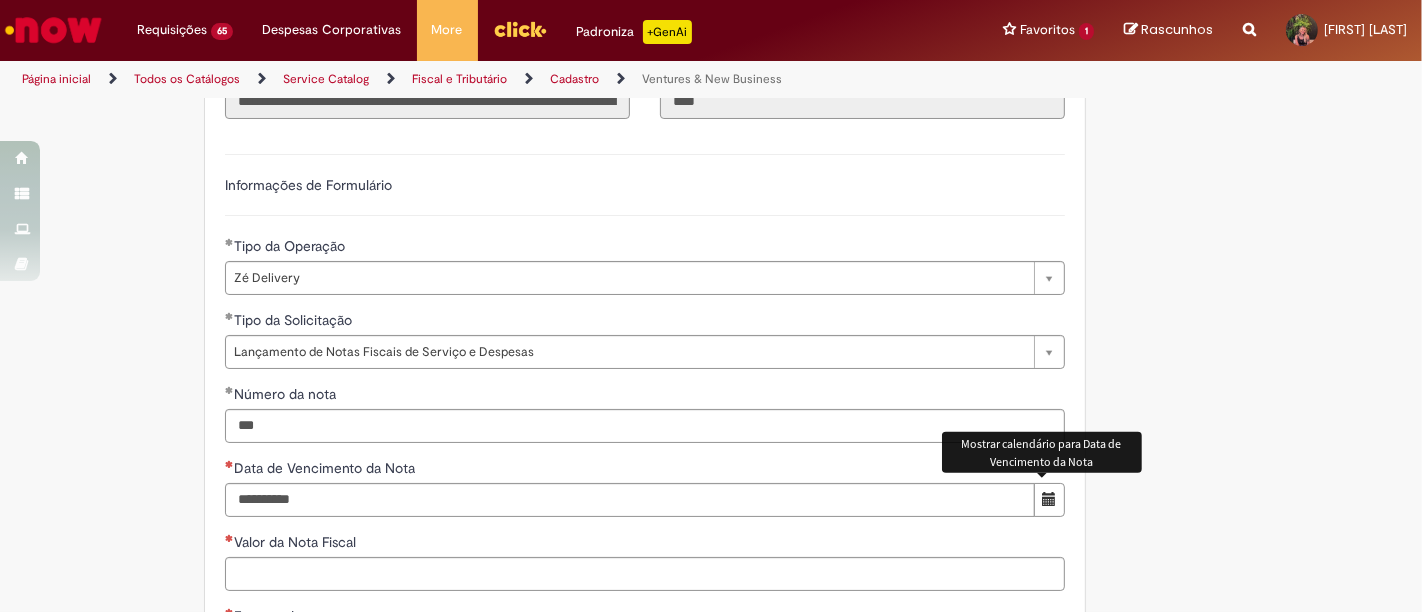 click at bounding box center [1049, 499] 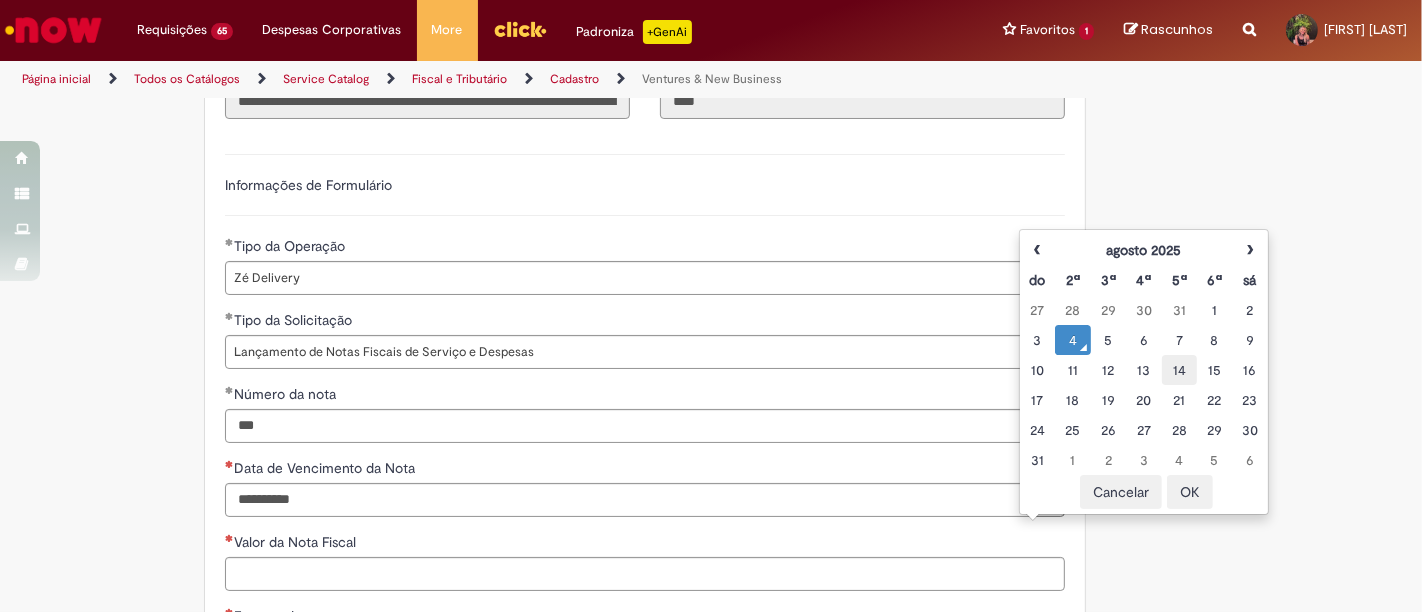 click on "14" at bounding box center [1179, 370] 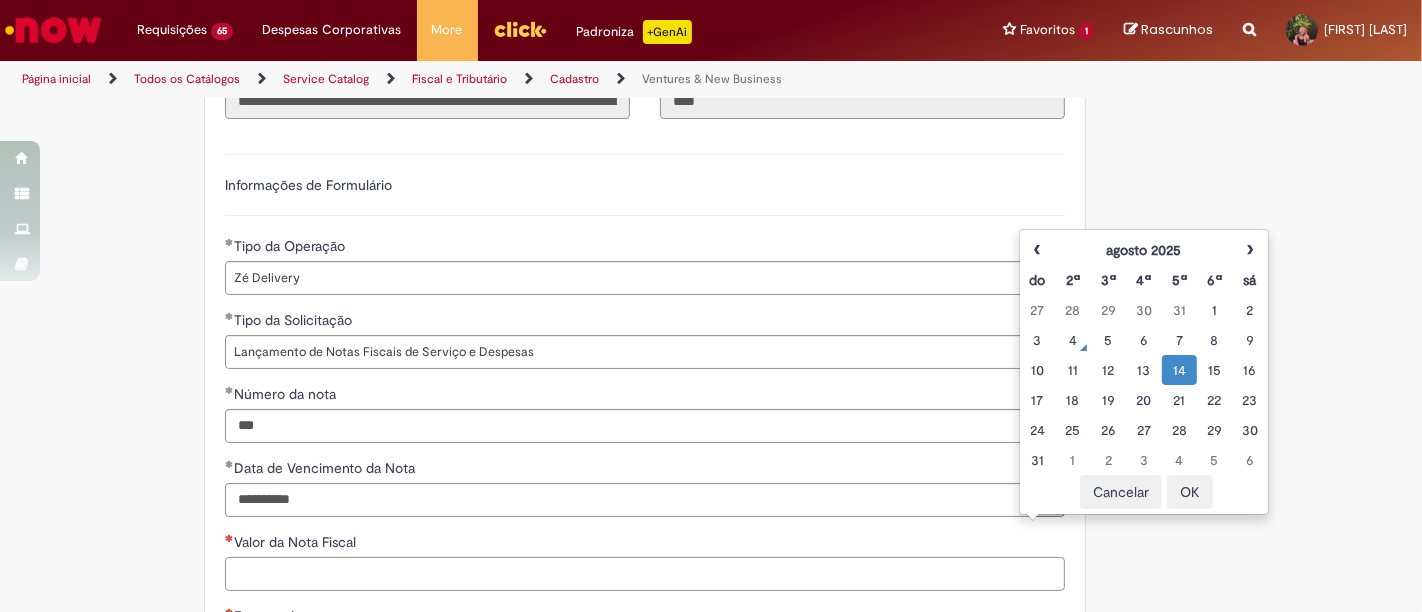 click on "Valor da Nota Fiscal" at bounding box center (645, 574) 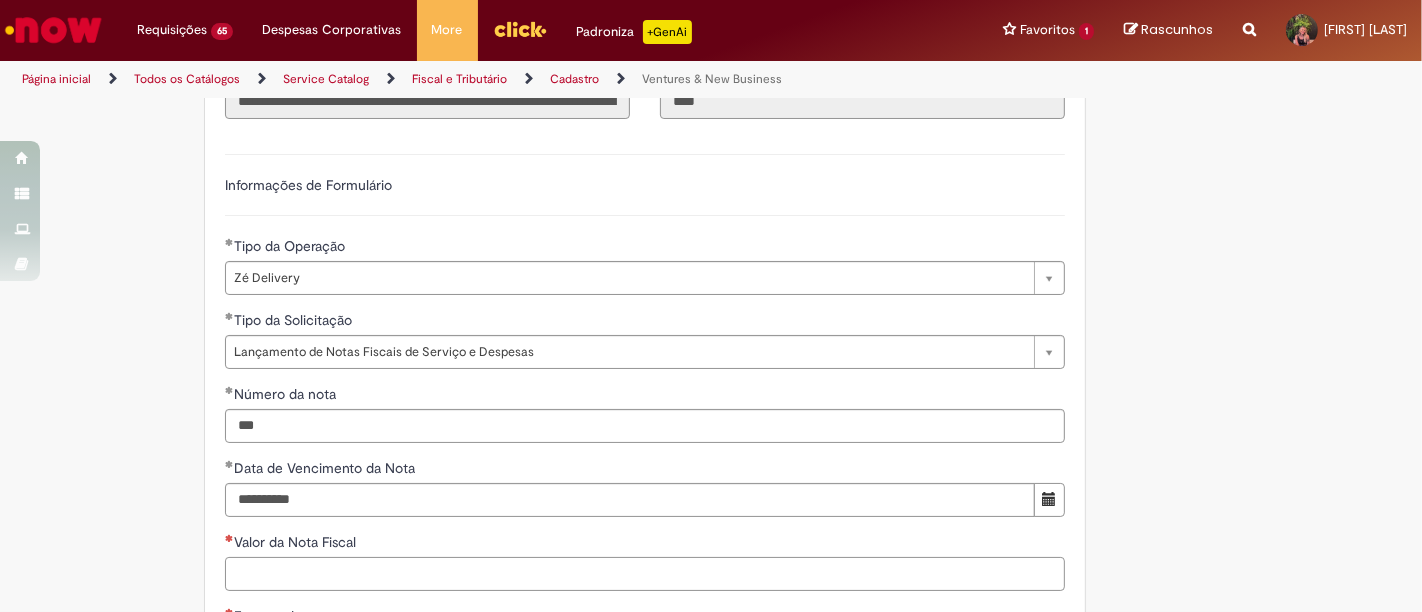 paste on "*********" 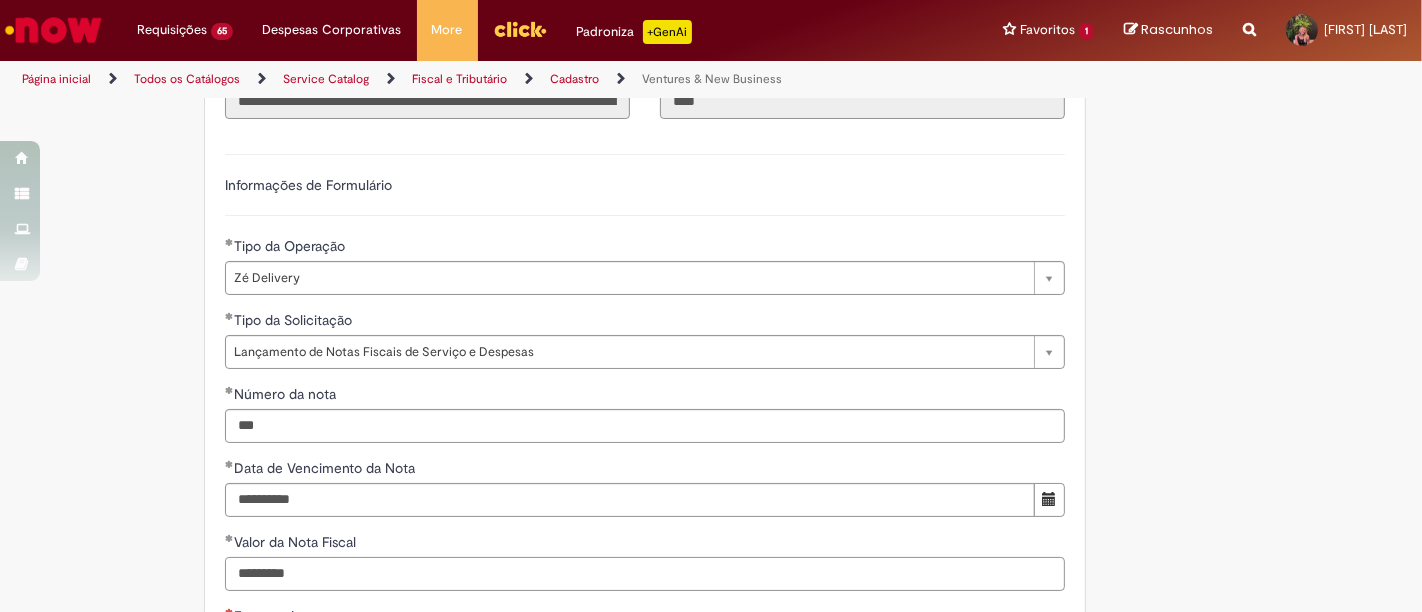 click on "*********" at bounding box center [645, 574] 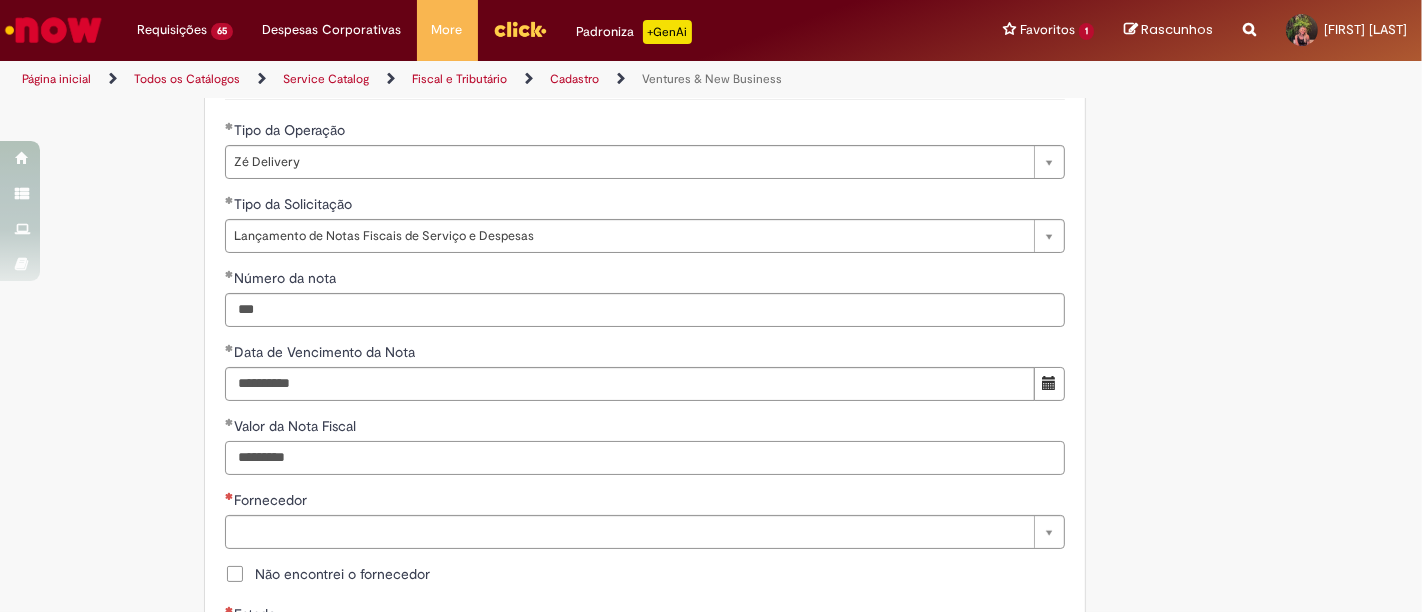 scroll, scrollTop: 888, scrollLeft: 0, axis: vertical 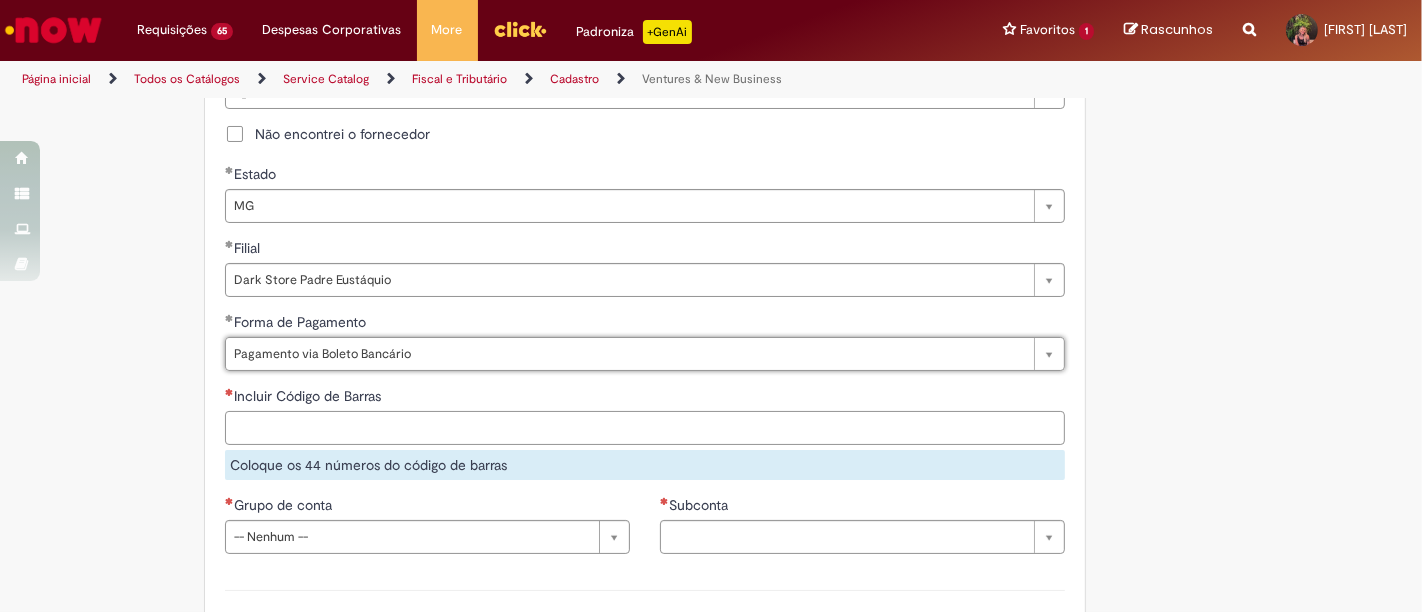 click on "Incluir Código de Barras" at bounding box center (645, 428) 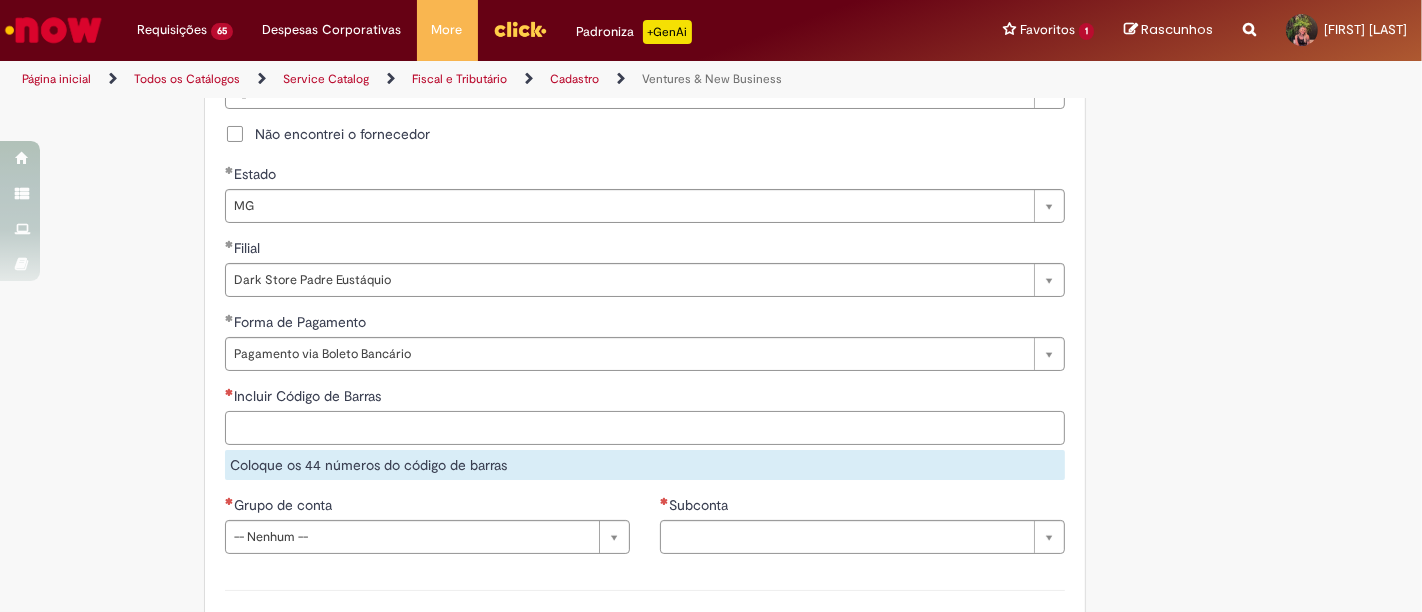 paste on "**********" 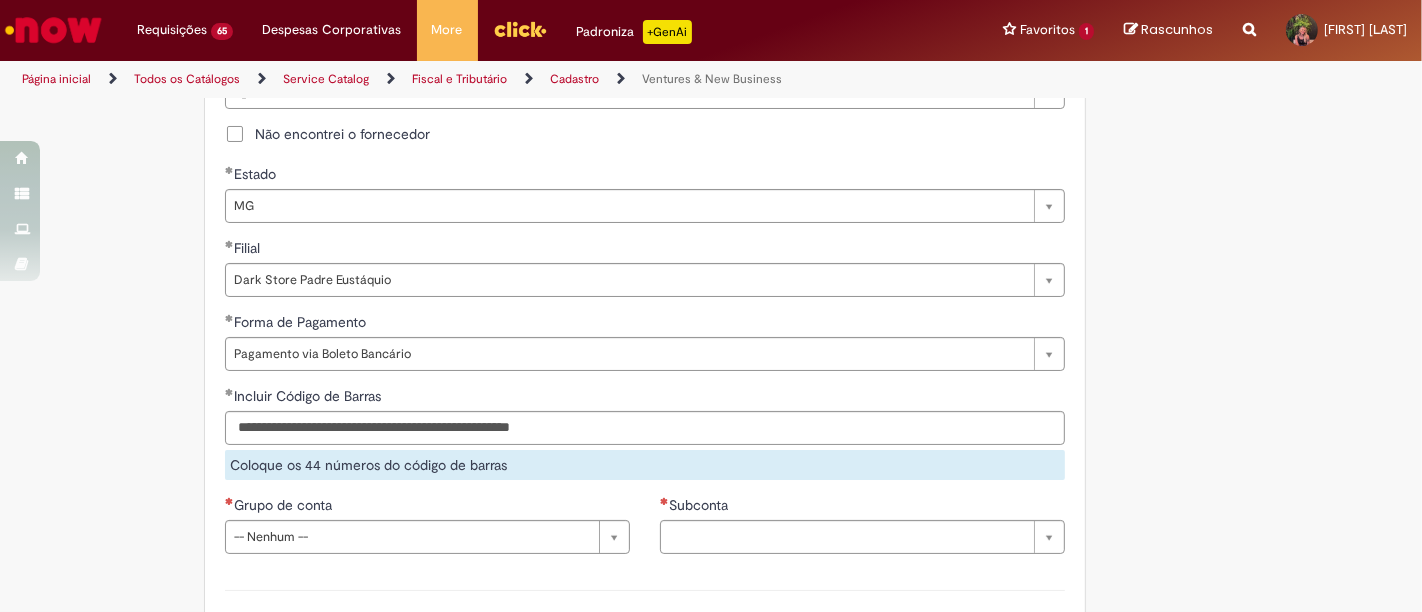 drag, startPoint x: 309, startPoint y: 538, endPoint x: 317, endPoint y: 504, distance: 34.928497 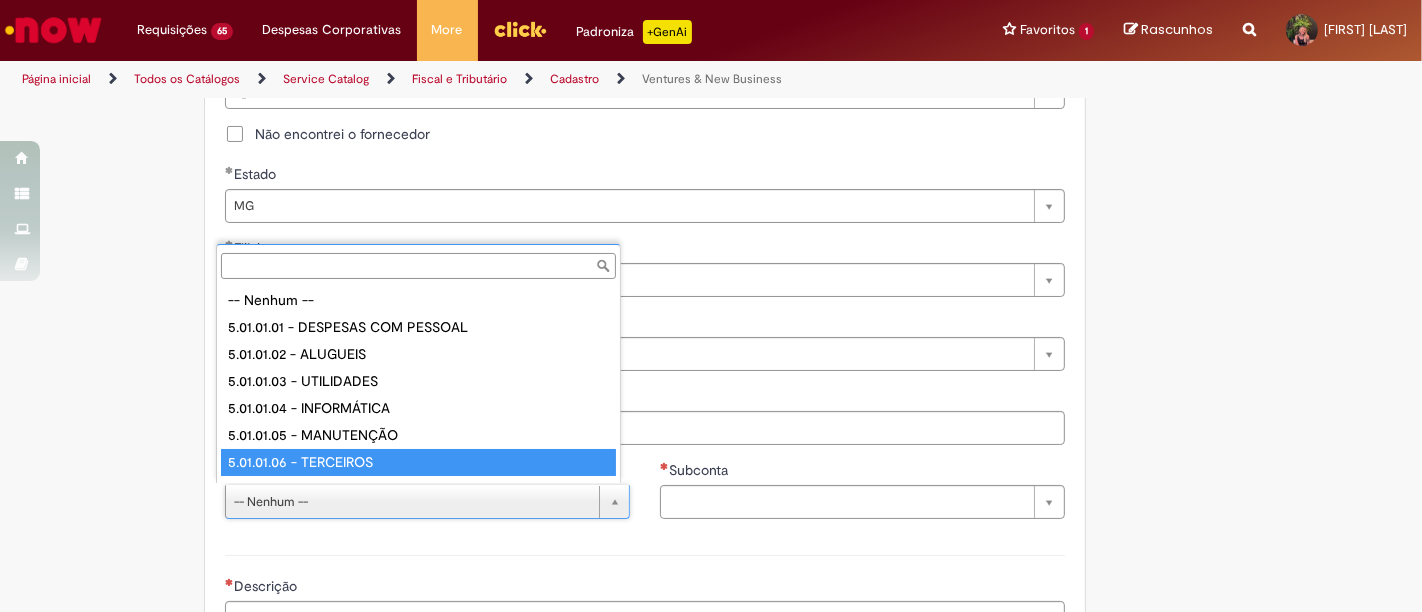scroll, scrollTop: 16, scrollLeft: 0, axis: vertical 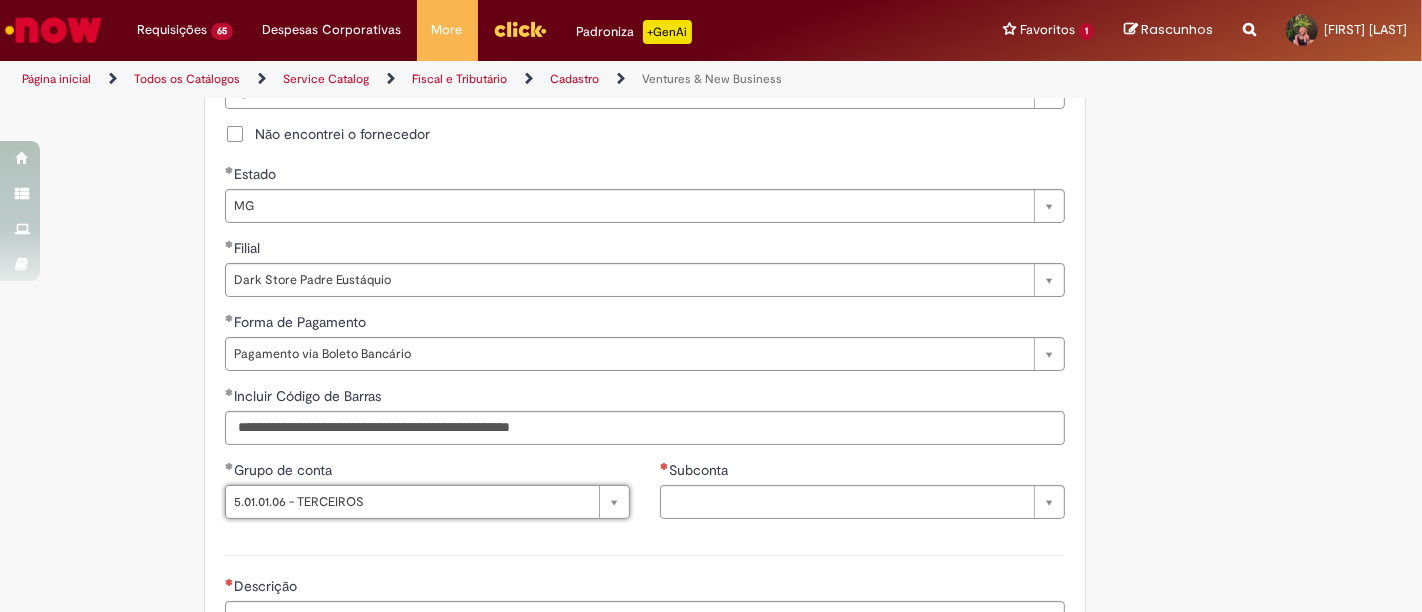 click on "Agencia CNPJ da Conta Subconta          Pesquisar usando lista                 Subconta" at bounding box center (862, 497) 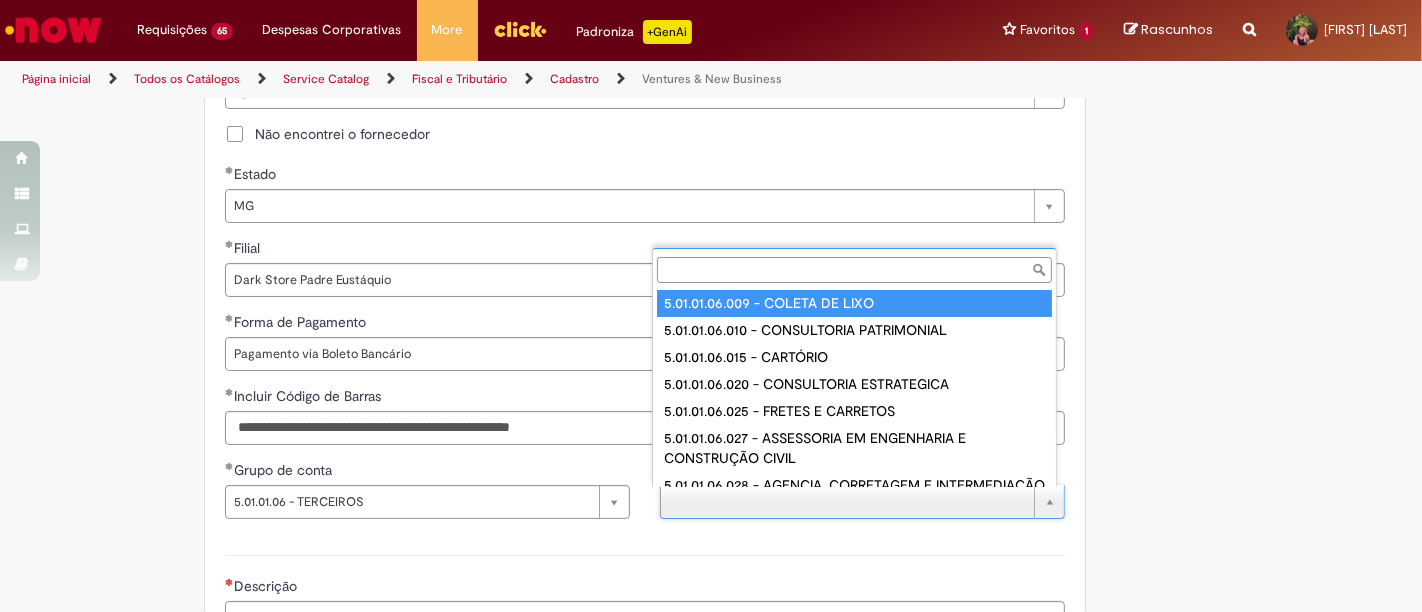 scroll, scrollTop: 218, scrollLeft: 0, axis: vertical 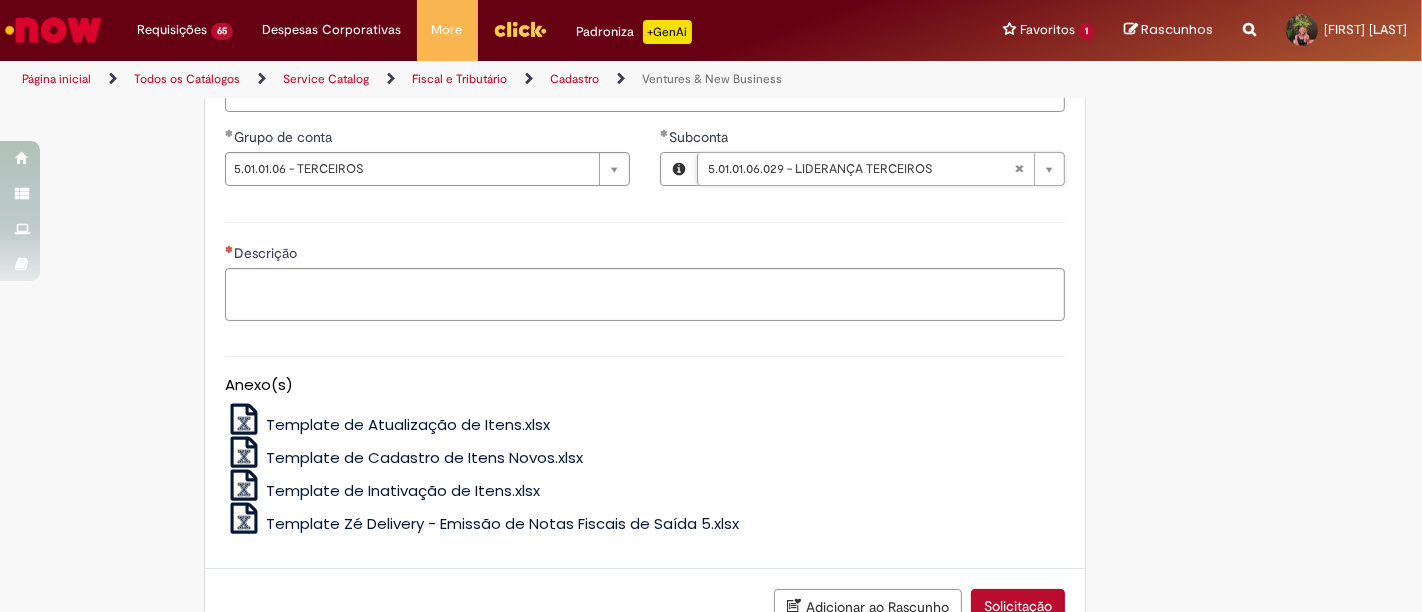 click on "Descrição" at bounding box center (645, 255) 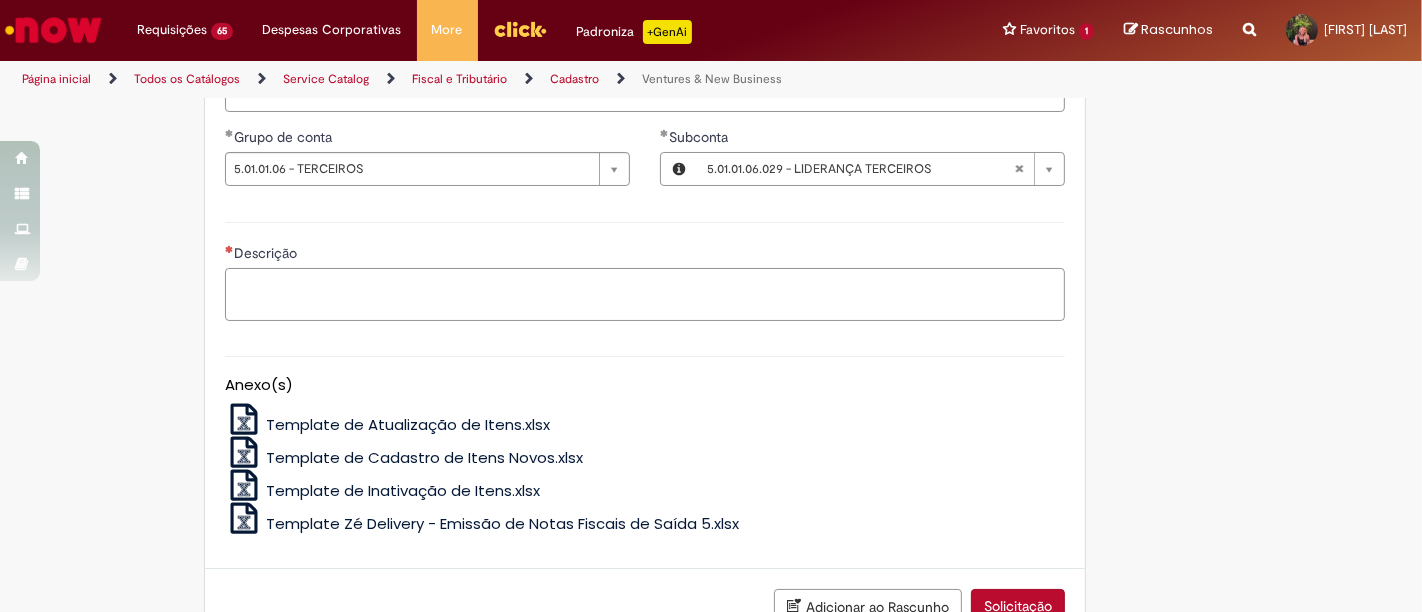 click on "Descrição" at bounding box center [645, 294] 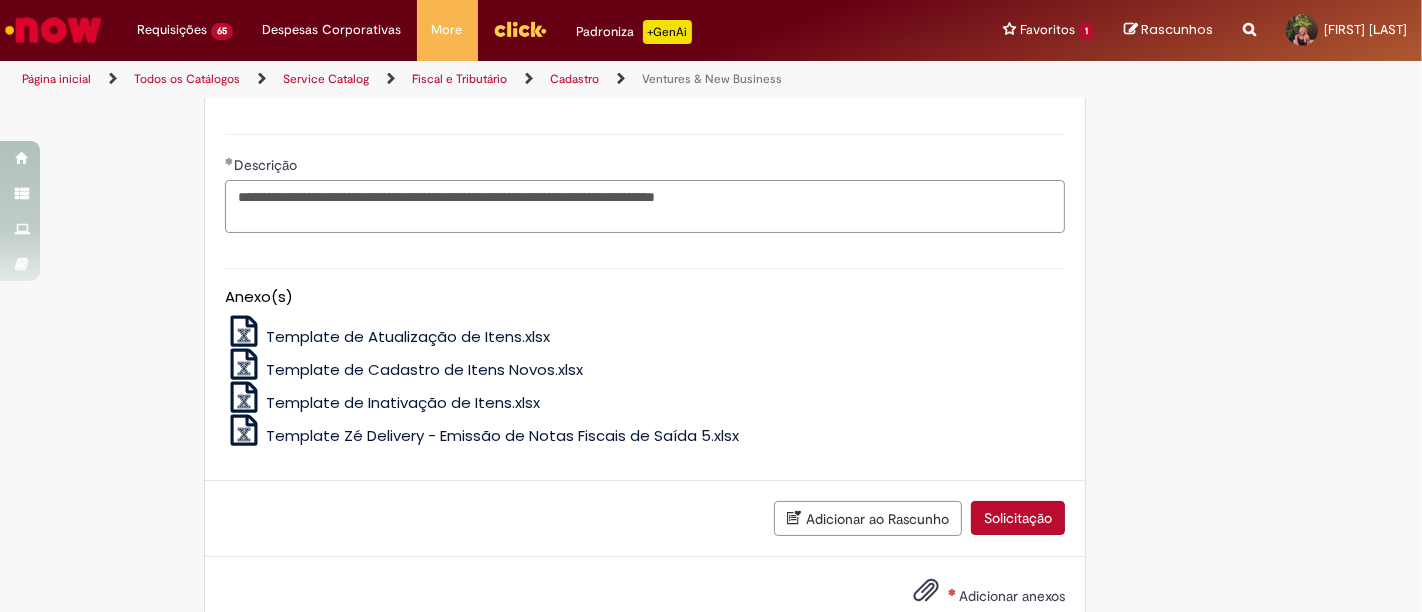 scroll, scrollTop: 1583, scrollLeft: 0, axis: vertical 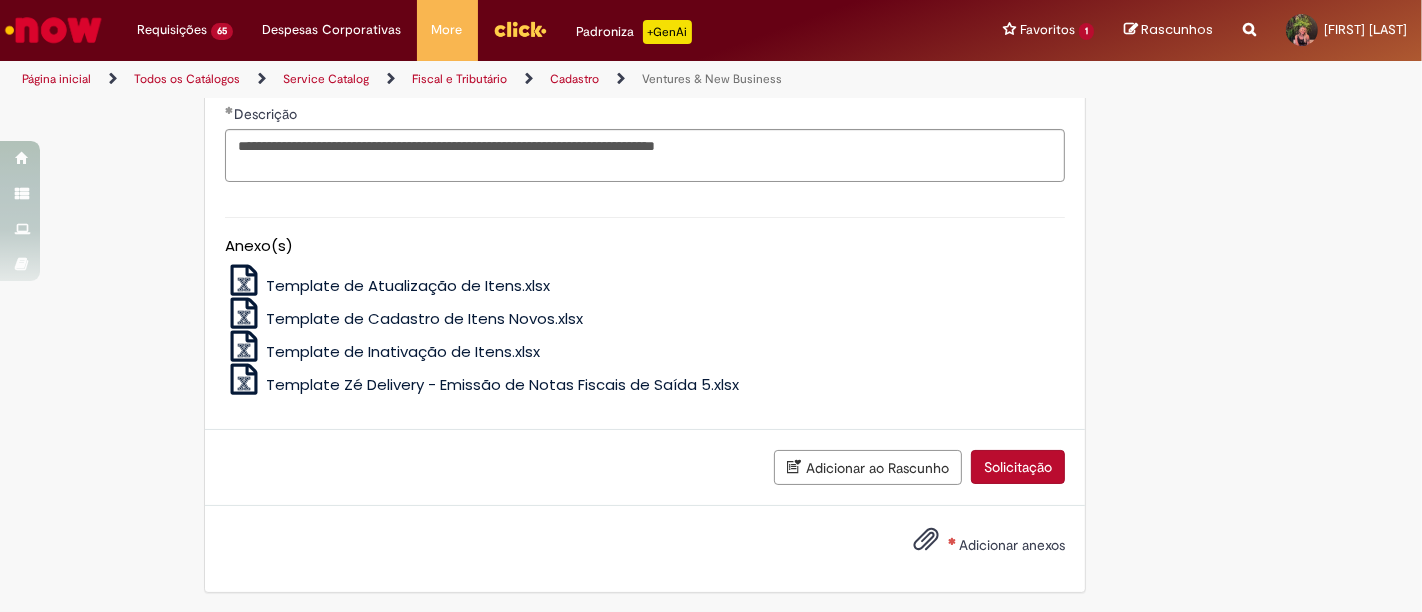 click on "Adicionar anexos" at bounding box center [1012, 545] 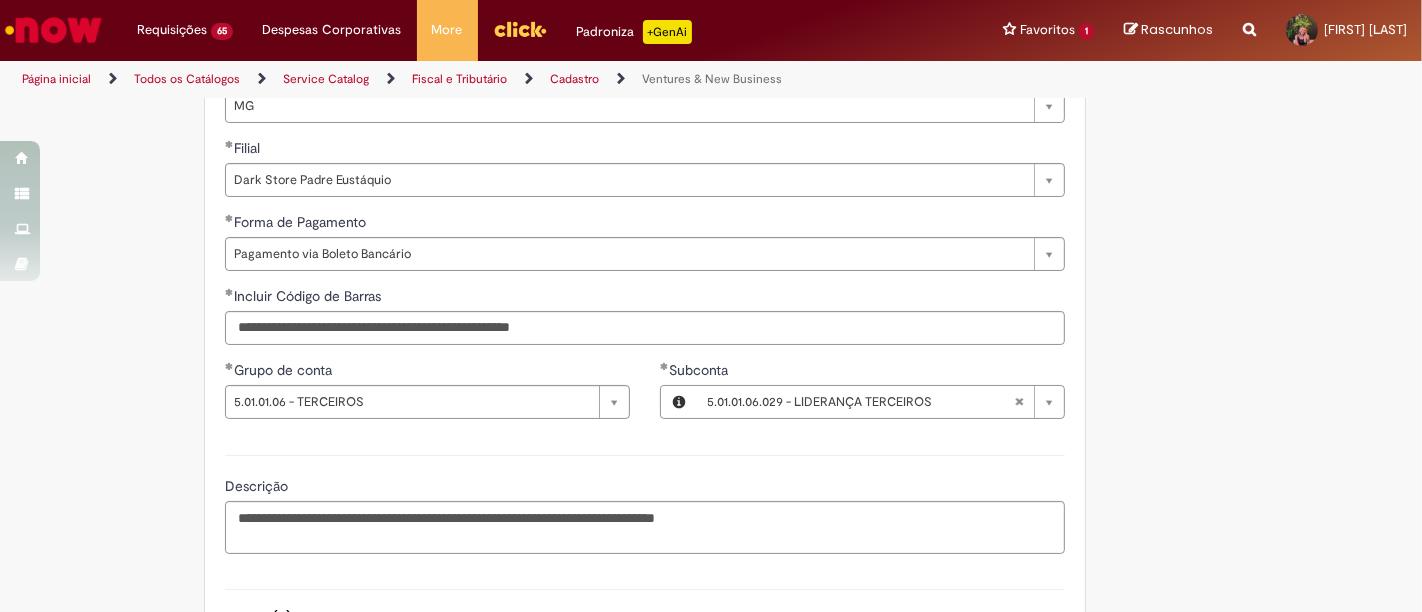 scroll, scrollTop: 1655, scrollLeft: 0, axis: vertical 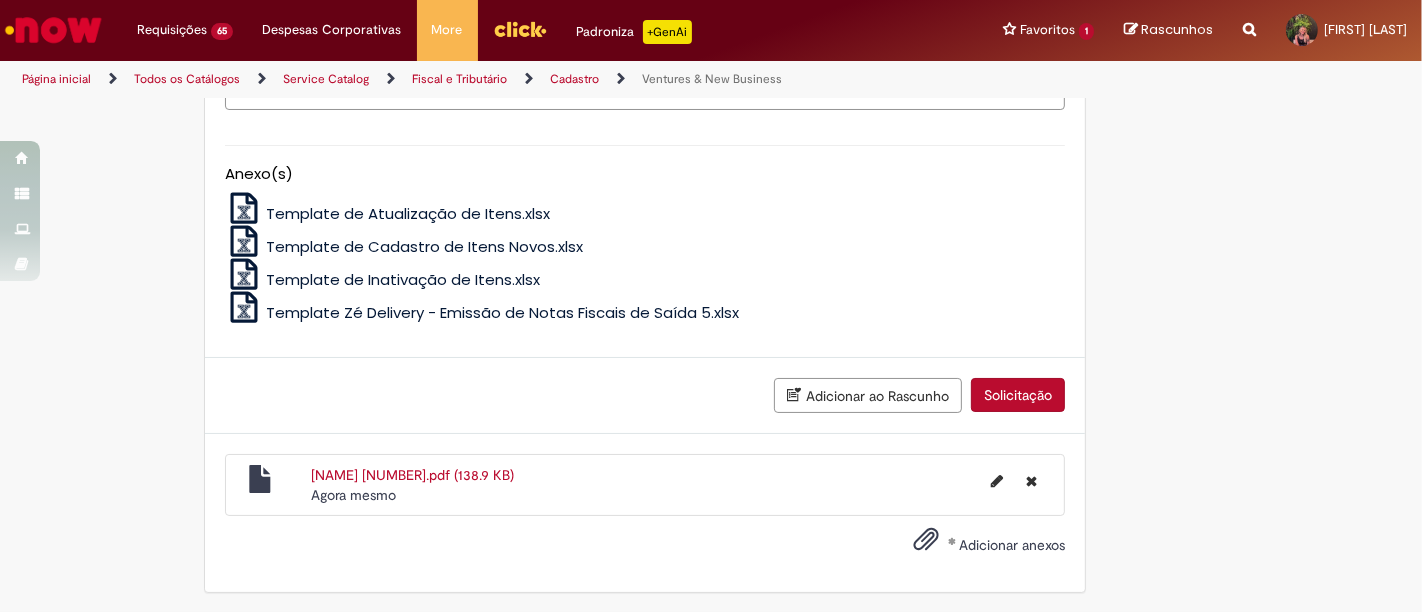 click on "Adicionar anexos" at bounding box center (1012, 545) 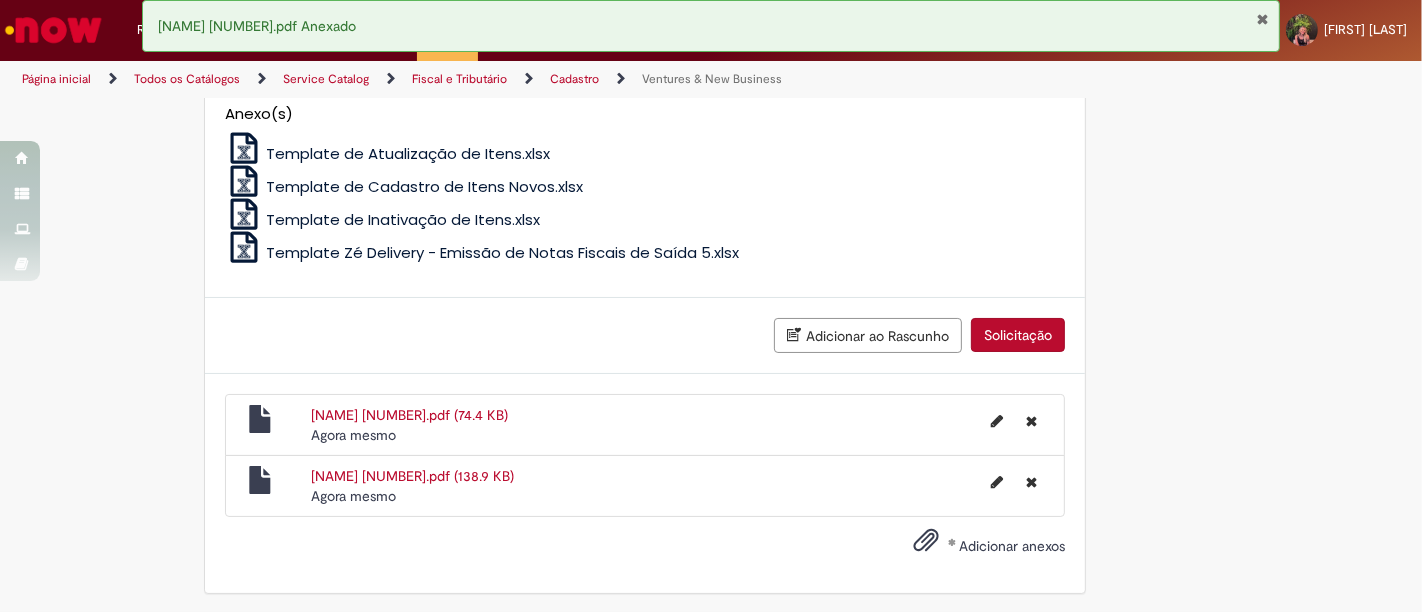 click on "Solicitação" at bounding box center (1018, 335) 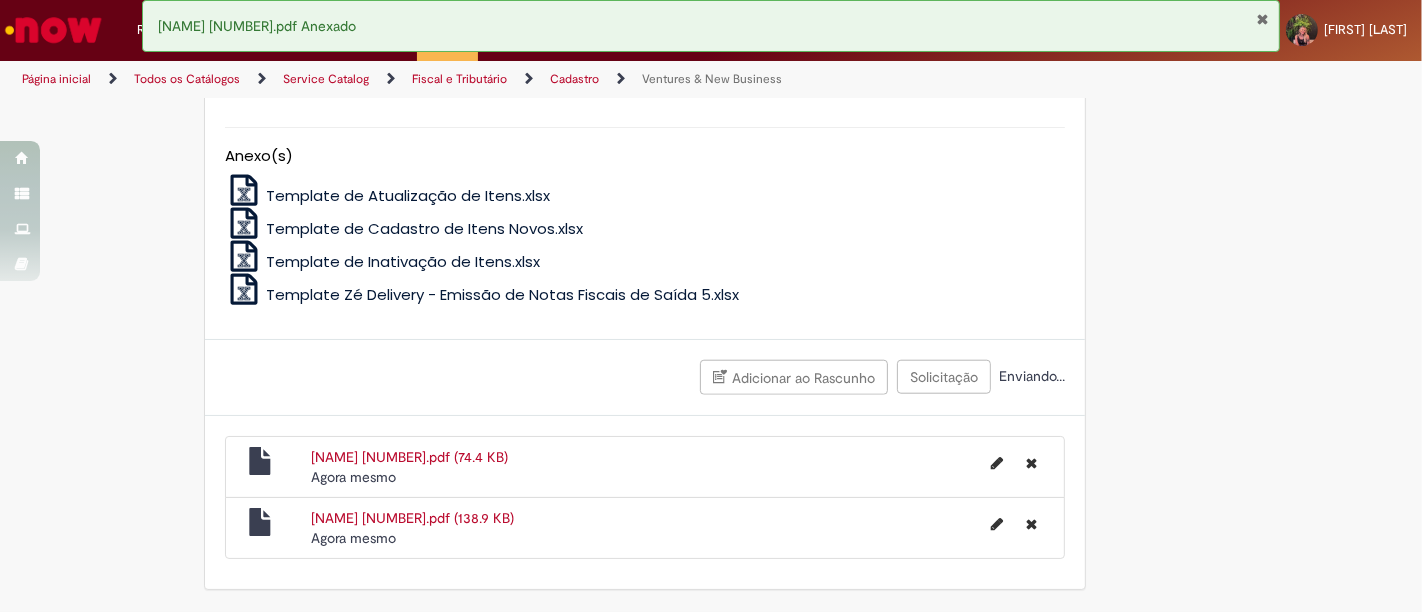 scroll, scrollTop: 1670, scrollLeft: 0, axis: vertical 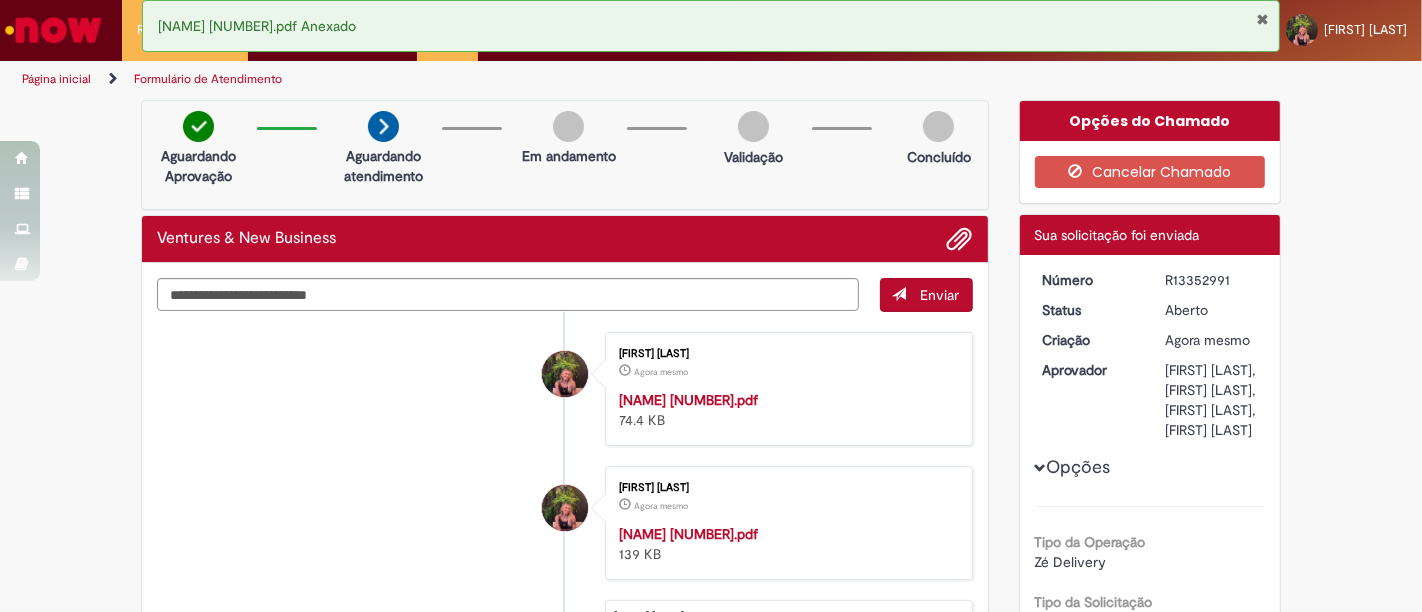 click on "Número
R13352991
Status
Aberto
Criação
Agora mesmo Agora mesmo
Aprovador
Jonathas Dias de Carvalho, Liliane De Godoi, Naiara Domingues Rodrigues Santos, Pedro Henrique Macedo Kumaira
Opções
Tipo da Operação
Zé Delivery
Tipo da Solicitação
Lançamento de Notas Fiscais de Serviço e Despesas
Número da nota
357
Data de Vencimento da Nota
14/08/2025
Valor da Nota Fiscal
17.085,06
Fornecedor
SCAPINISUL 365 LOG LTDA
Não encontrei o fornecedor
Falso
Estado
MG
Filial" at bounding box center (1150, 858) 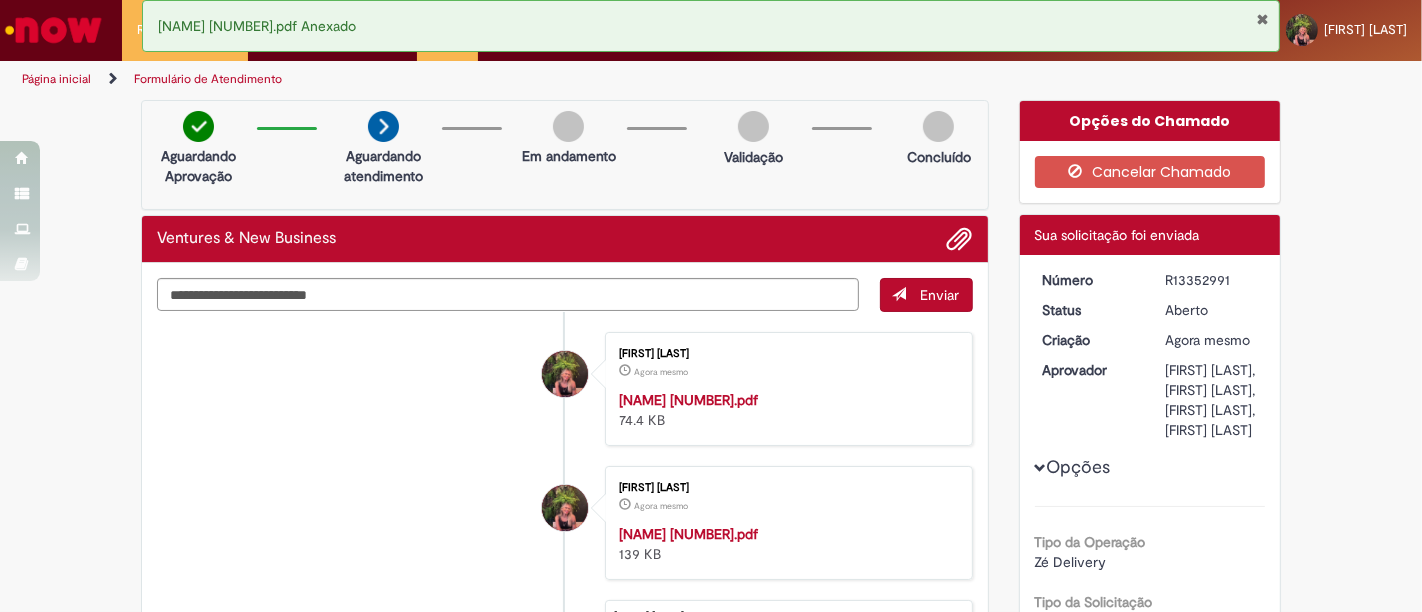 click at bounding box center (1262, 19) 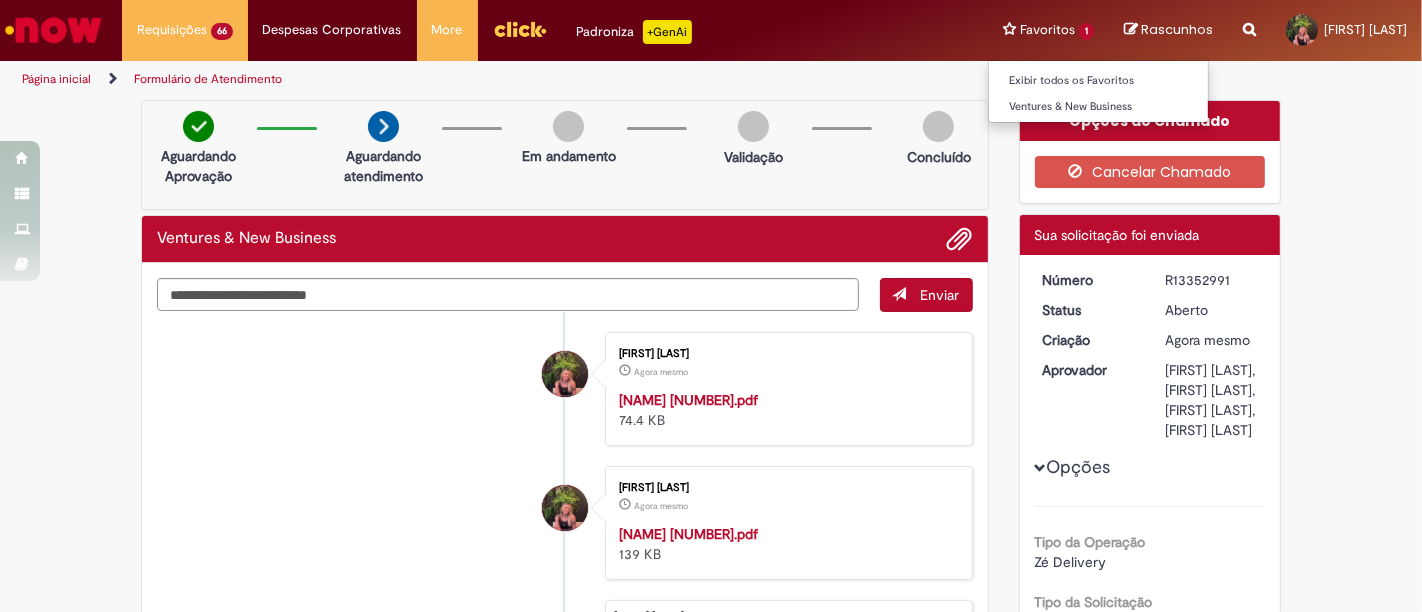 drag, startPoint x: 1028, startPoint y: 23, endPoint x: 1024, endPoint y: 34, distance: 11.7046995 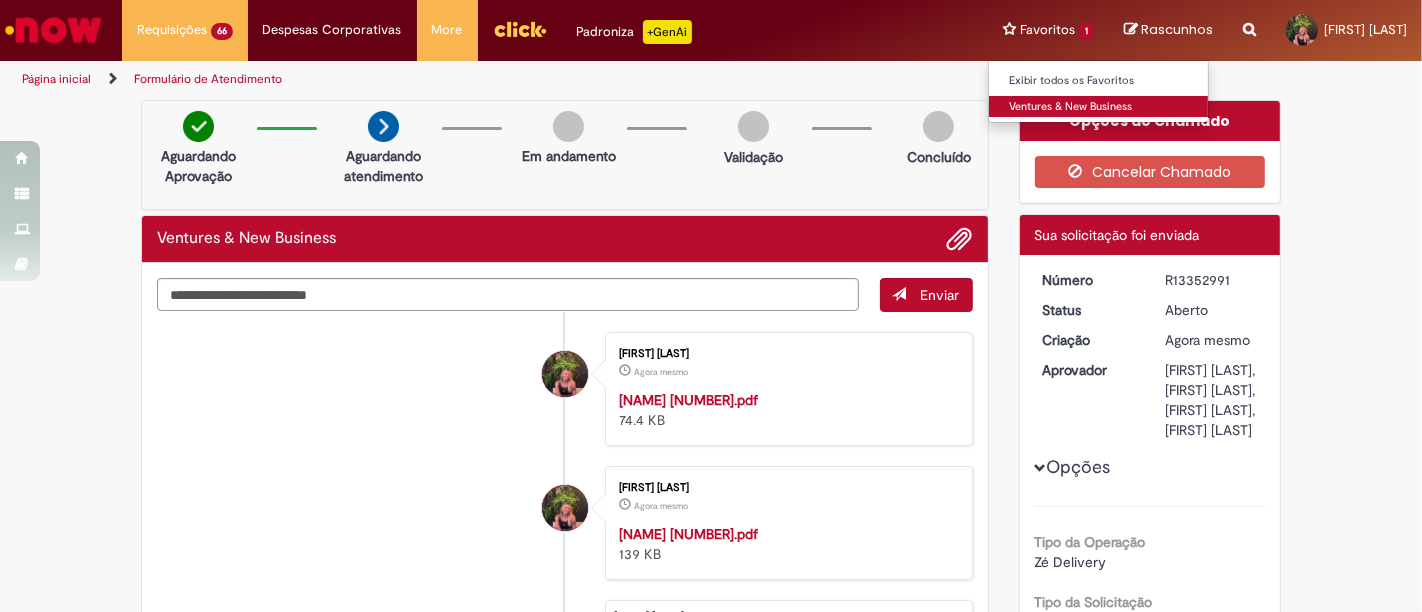 click on "Ventures & New Business" at bounding box center [1099, 107] 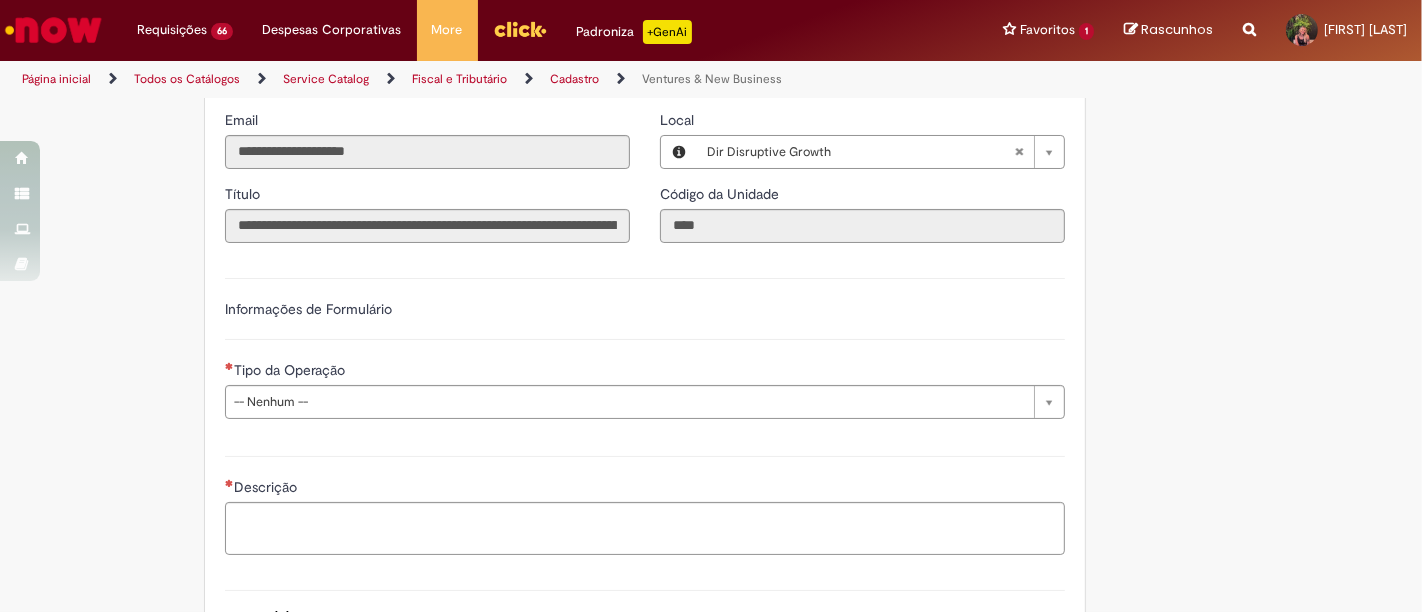 scroll, scrollTop: 555, scrollLeft: 0, axis: vertical 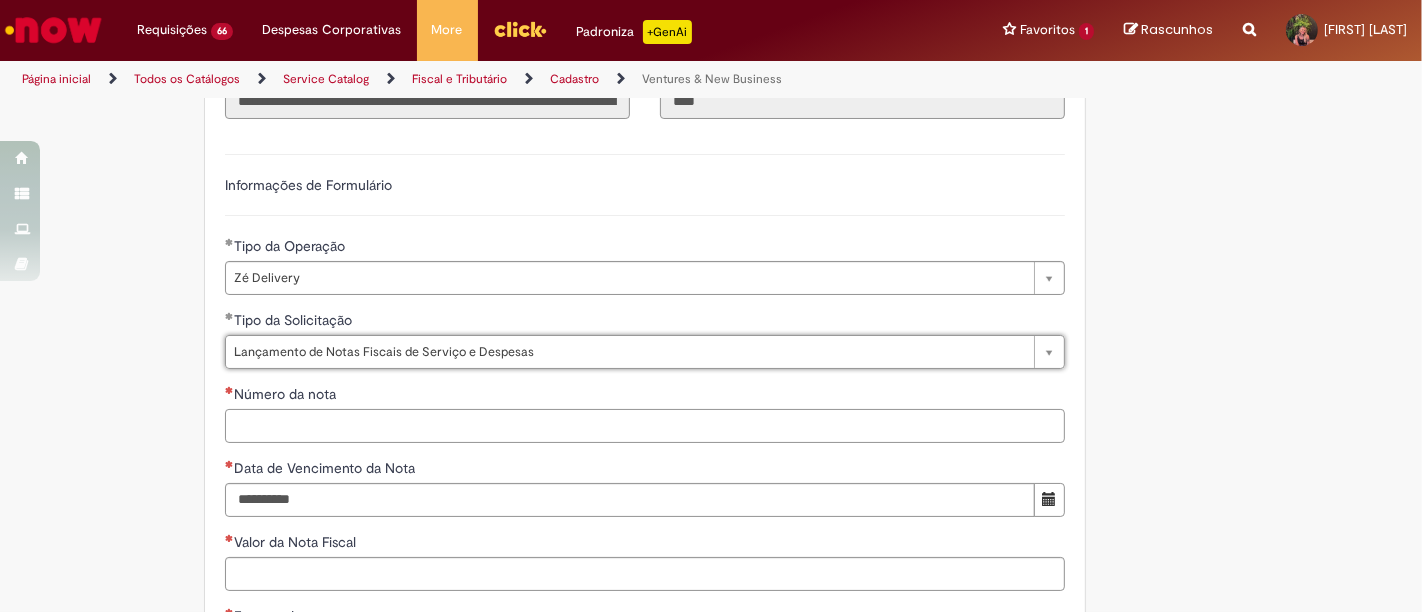 click on "Número da nota" at bounding box center (645, 426) 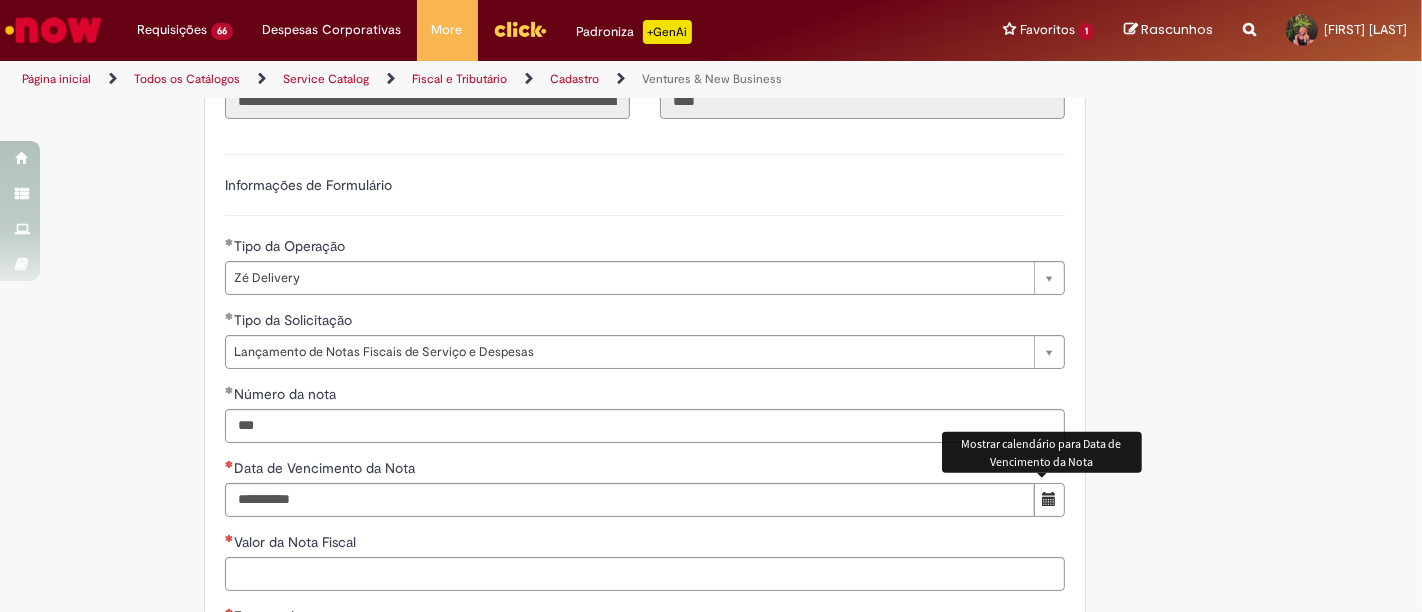 click at bounding box center [1049, 499] 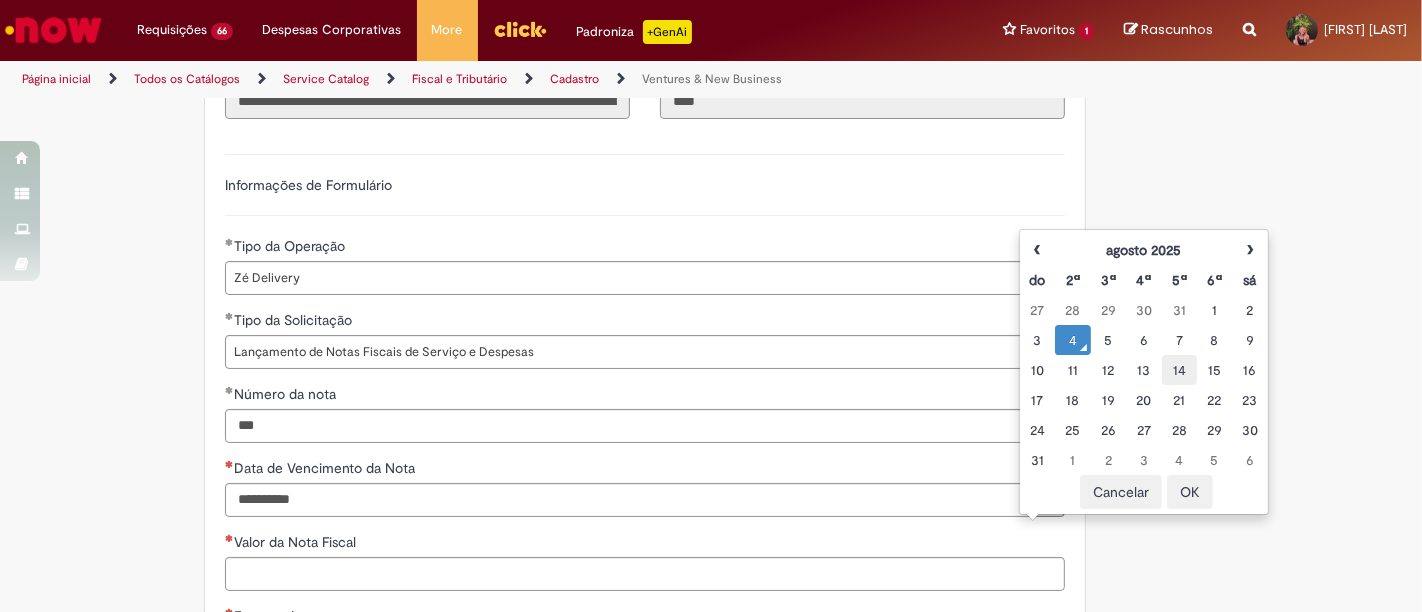 click on "14" at bounding box center [1179, 370] 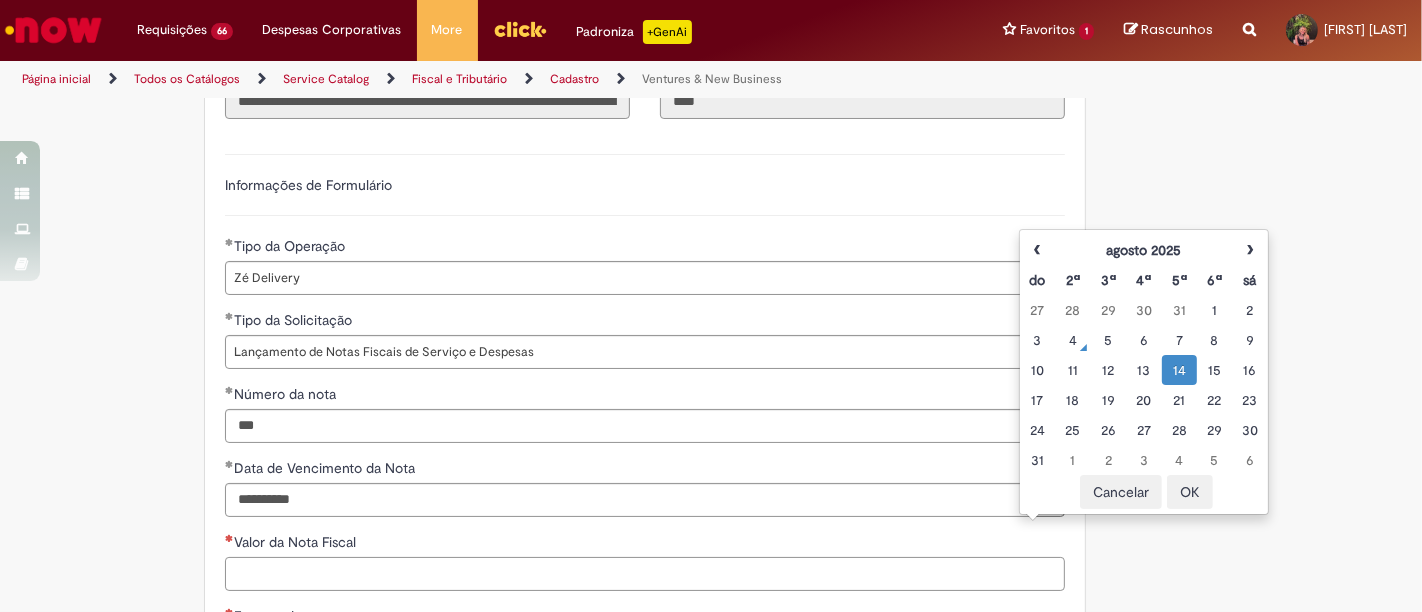 click on "Valor da Nota Fiscal" at bounding box center [645, 574] 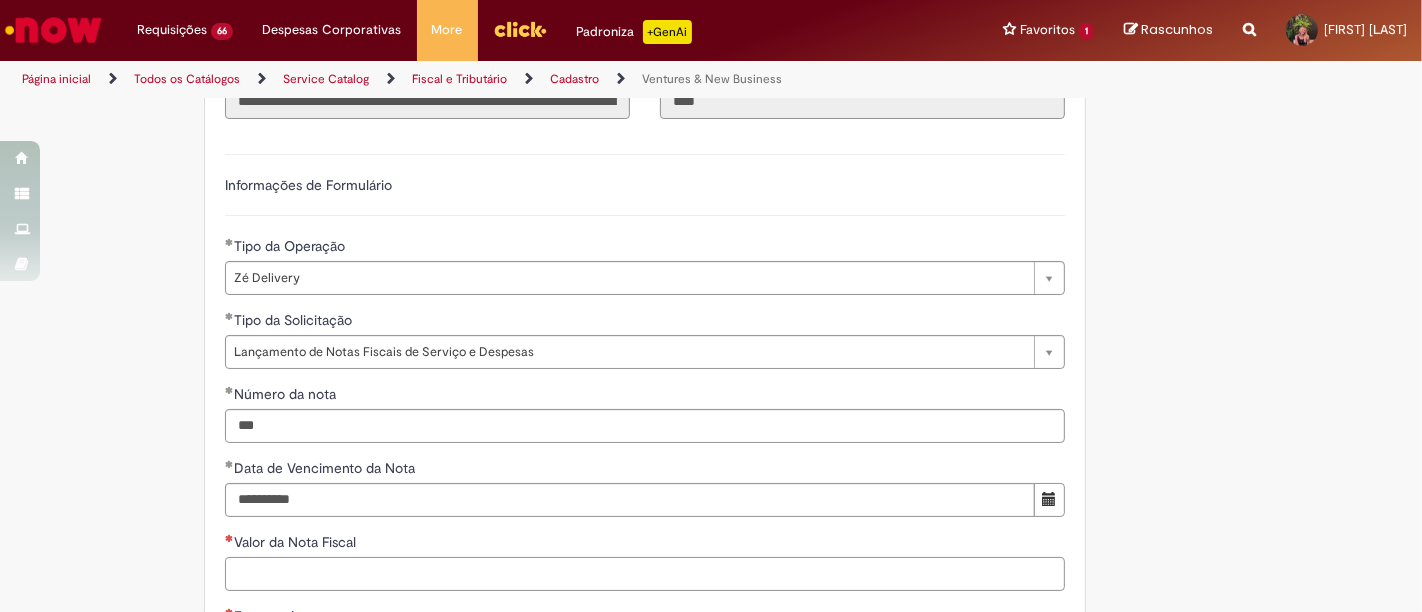 paste on "*********" 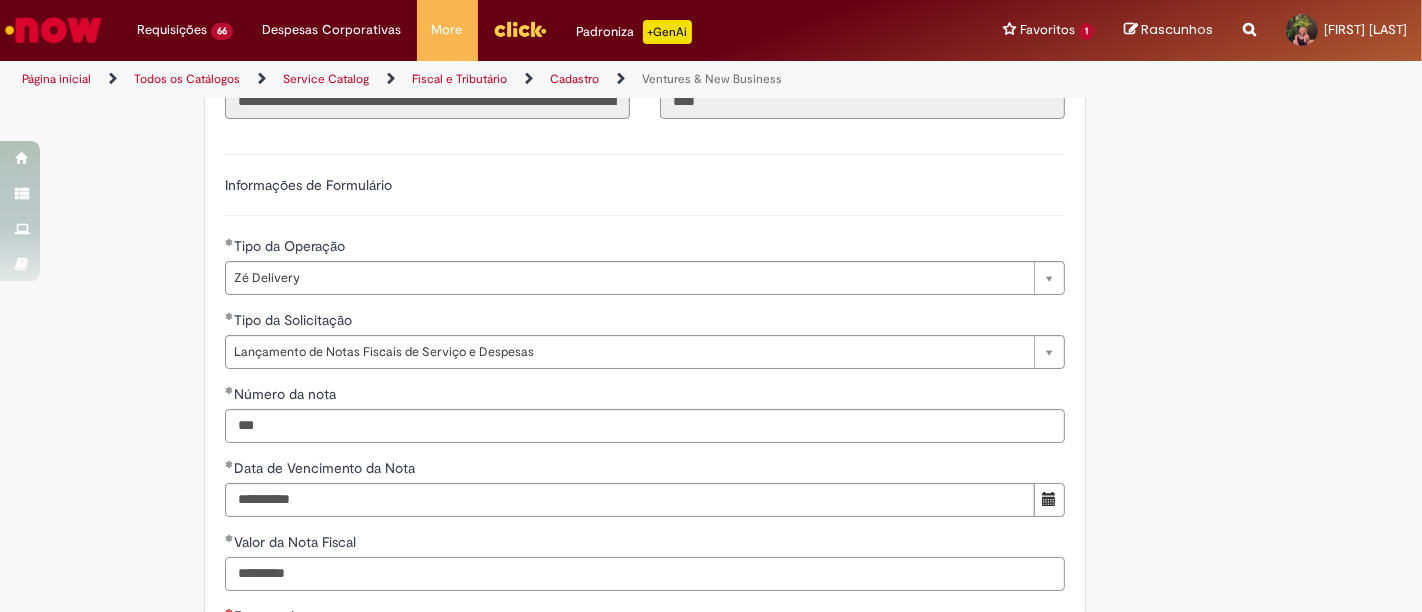 click on "*********" at bounding box center [645, 574] 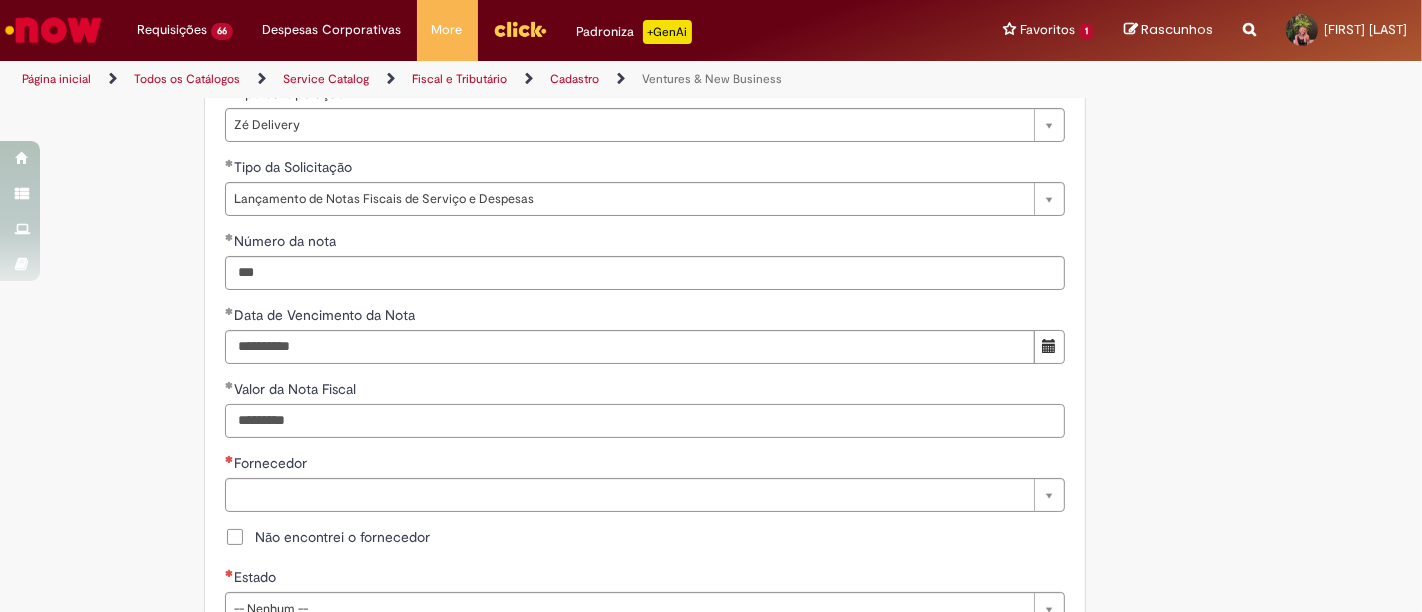 scroll, scrollTop: 777, scrollLeft: 0, axis: vertical 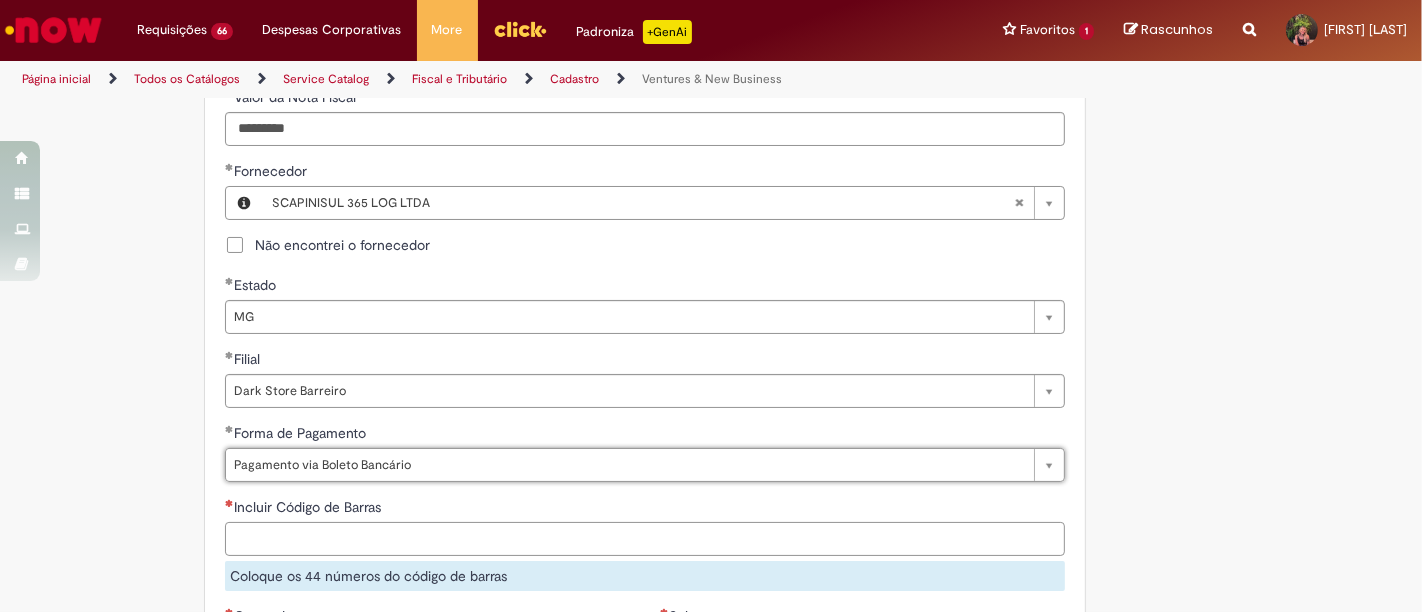 click on "Incluir Código de Barras" at bounding box center [645, 539] 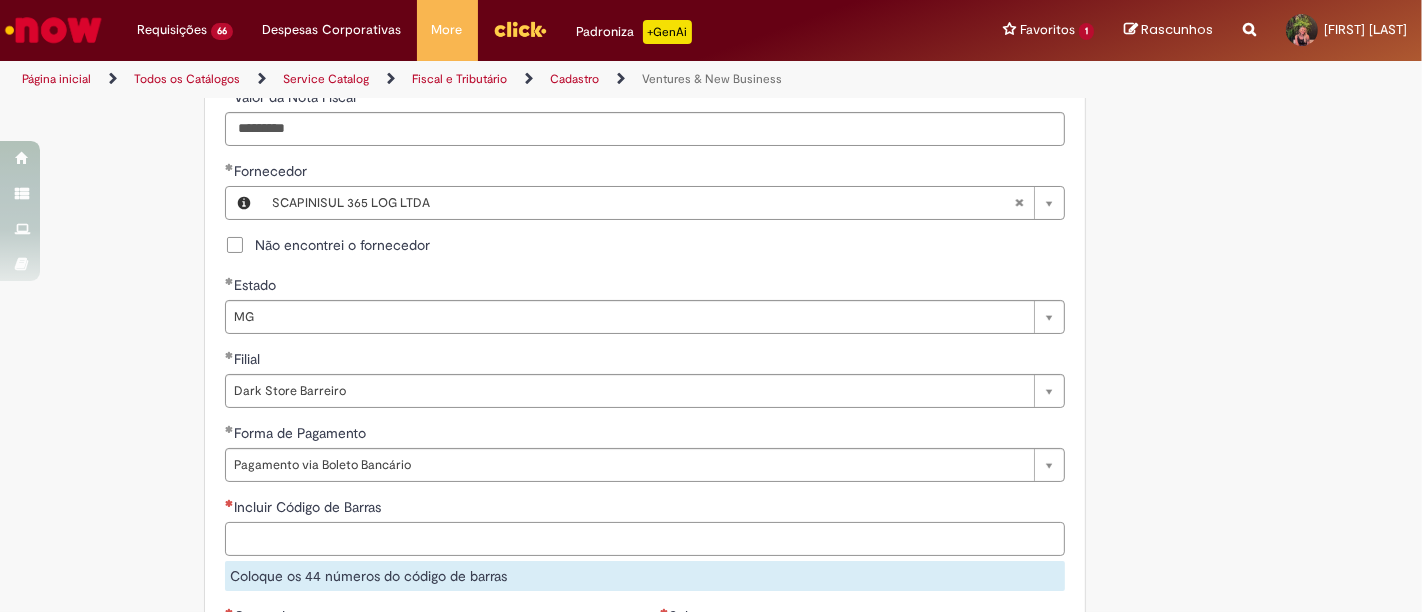 paste on "**********" 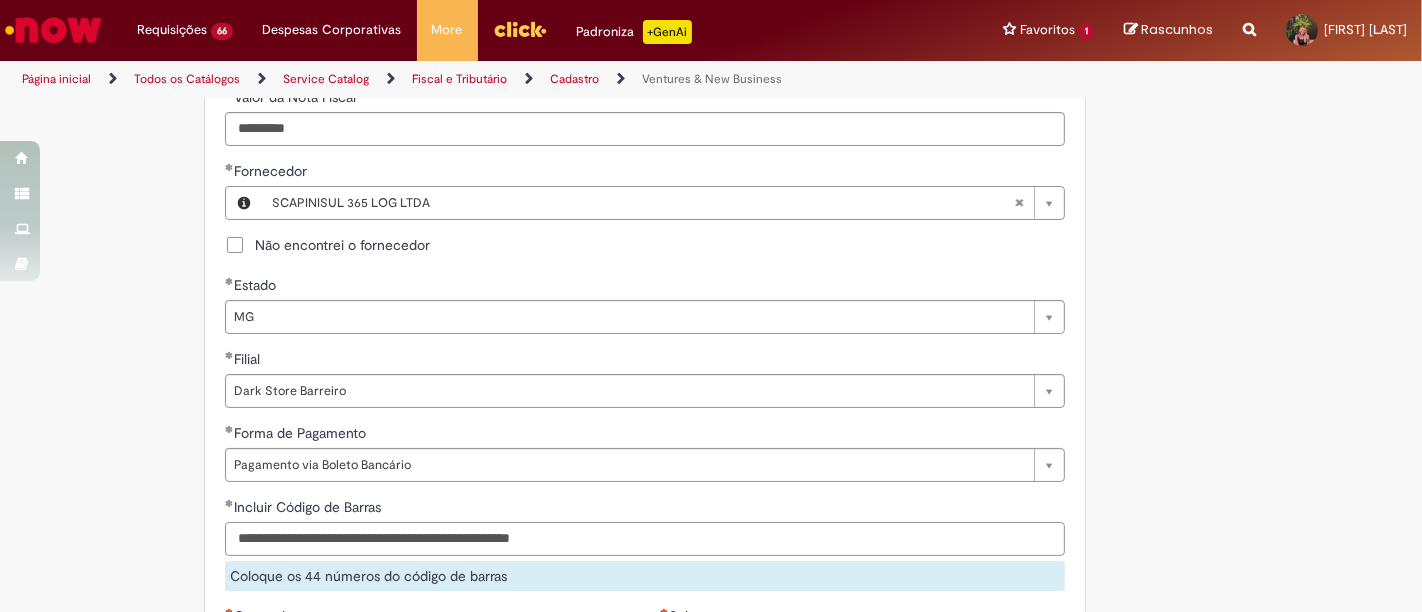 scroll, scrollTop: 1222, scrollLeft: 0, axis: vertical 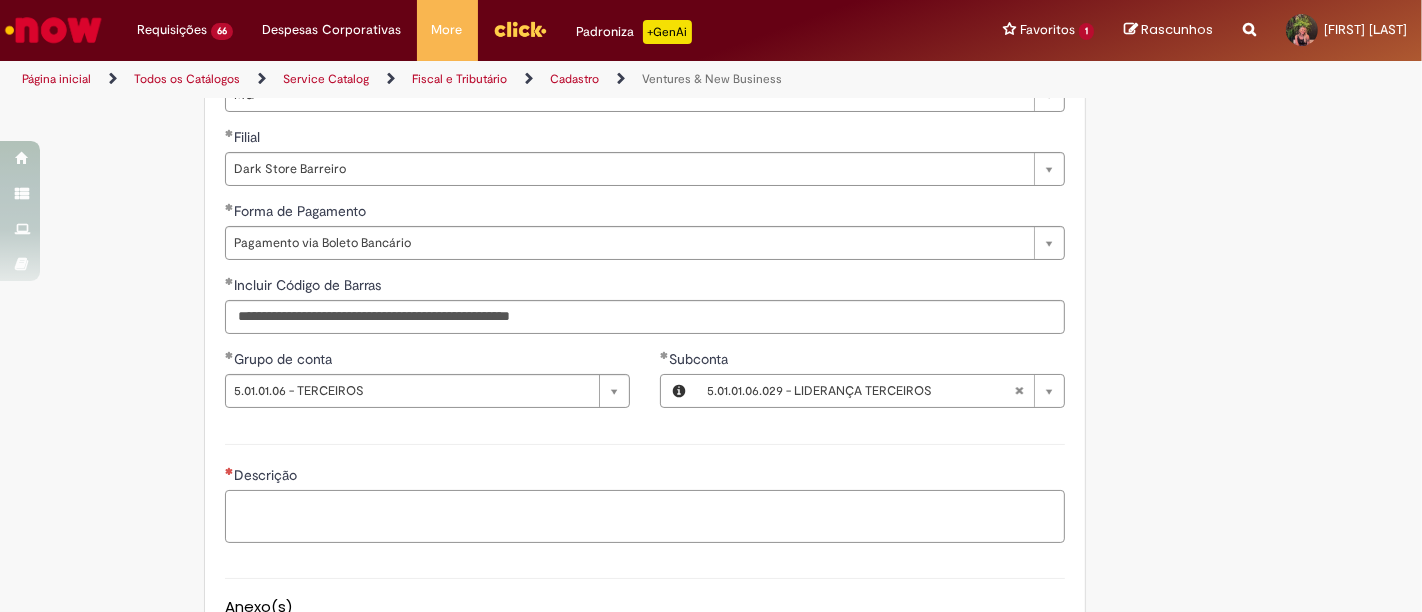 click on "Descrição" at bounding box center [645, 516] 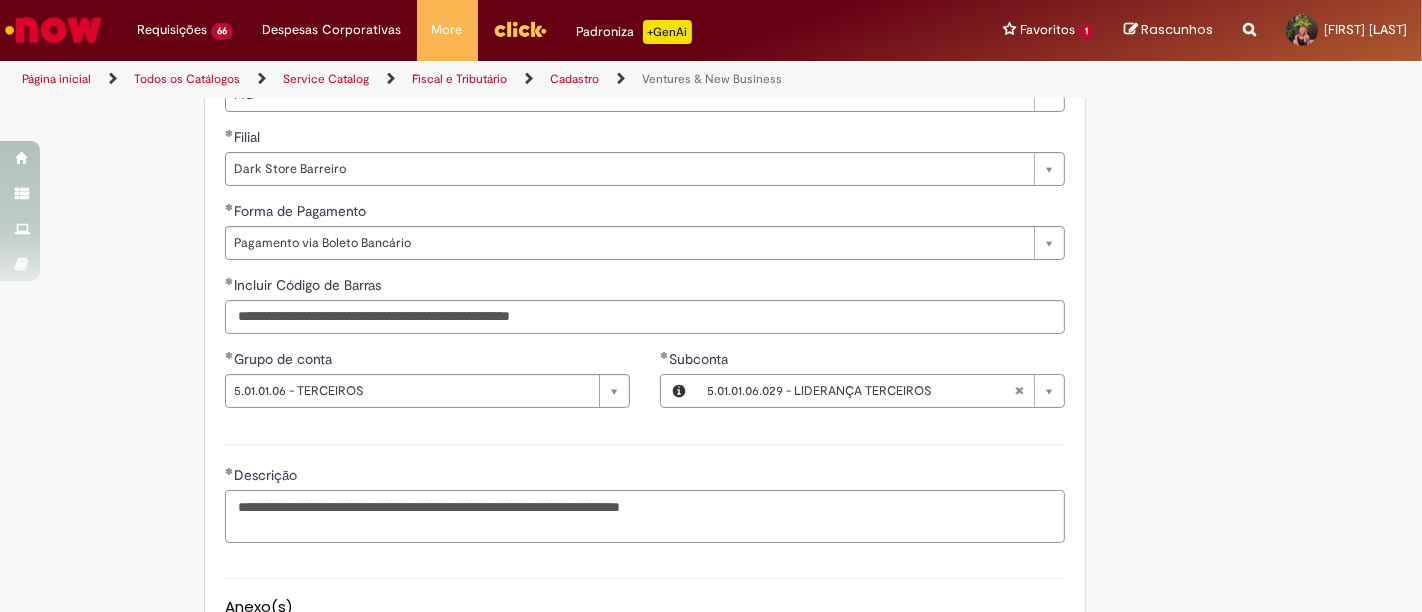 scroll, scrollTop: 1583, scrollLeft: 0, axis: vertical 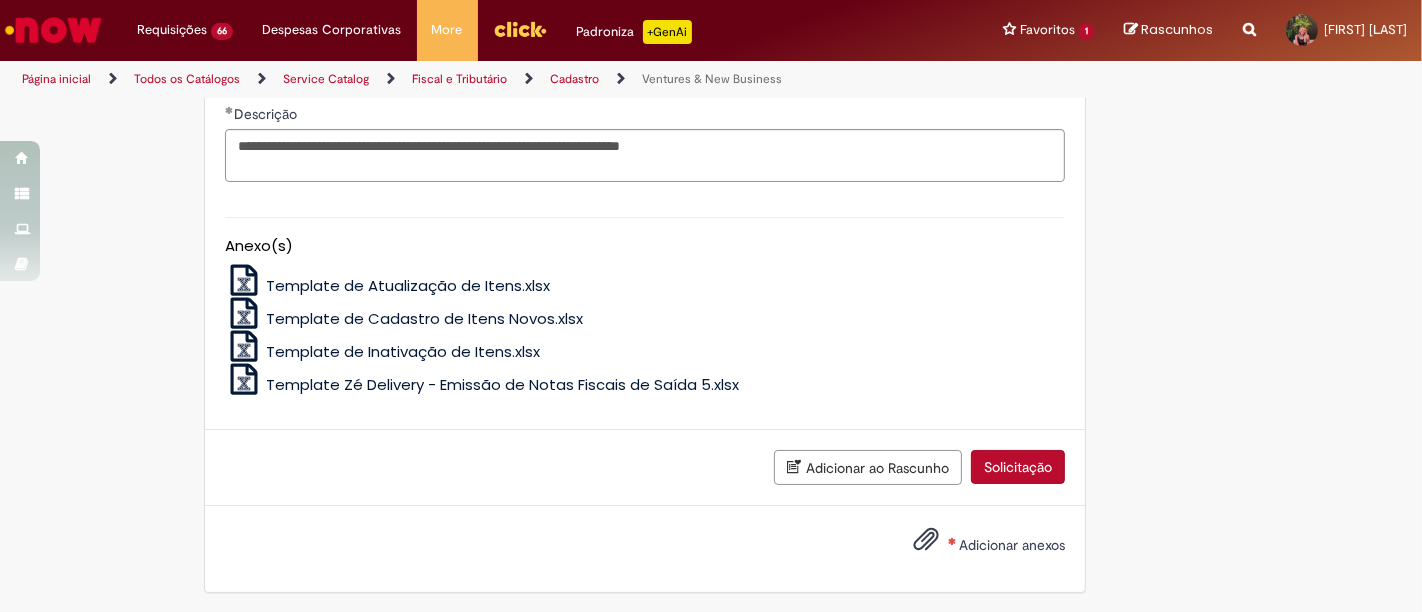 click on "Adicionar anexos" at bounding box center [974, 546] 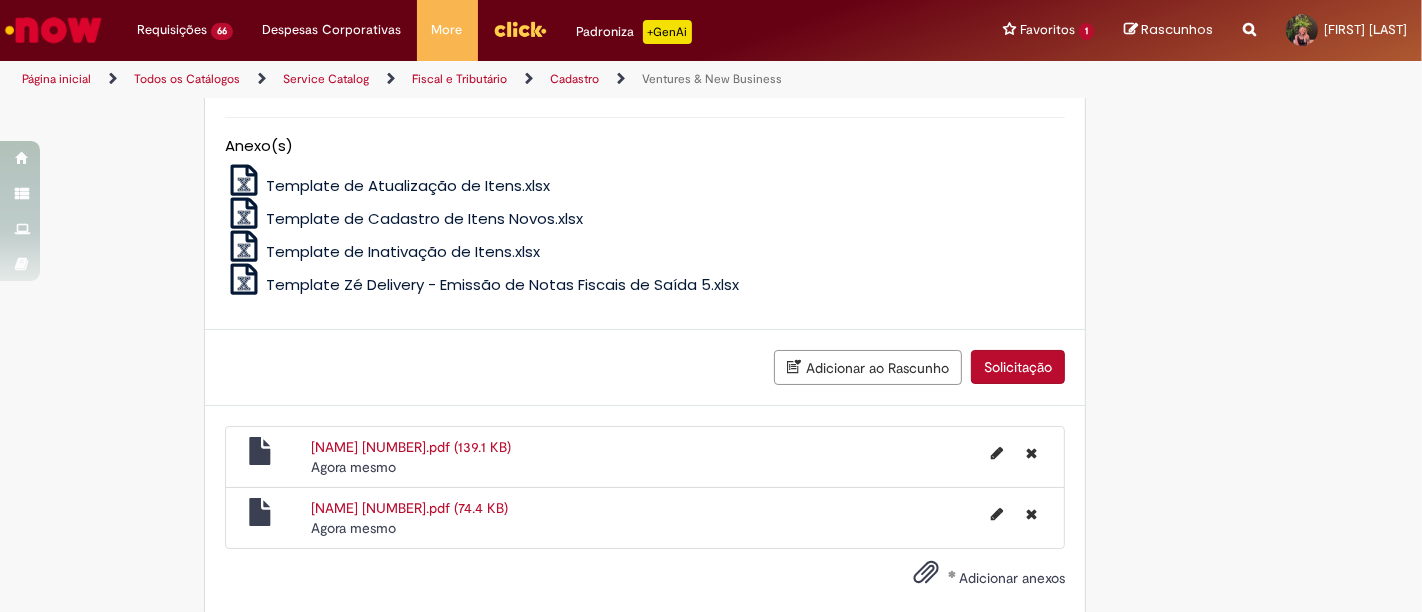 scroll, scrollTop: 1715, scrollLeft: 0, axis: vertical 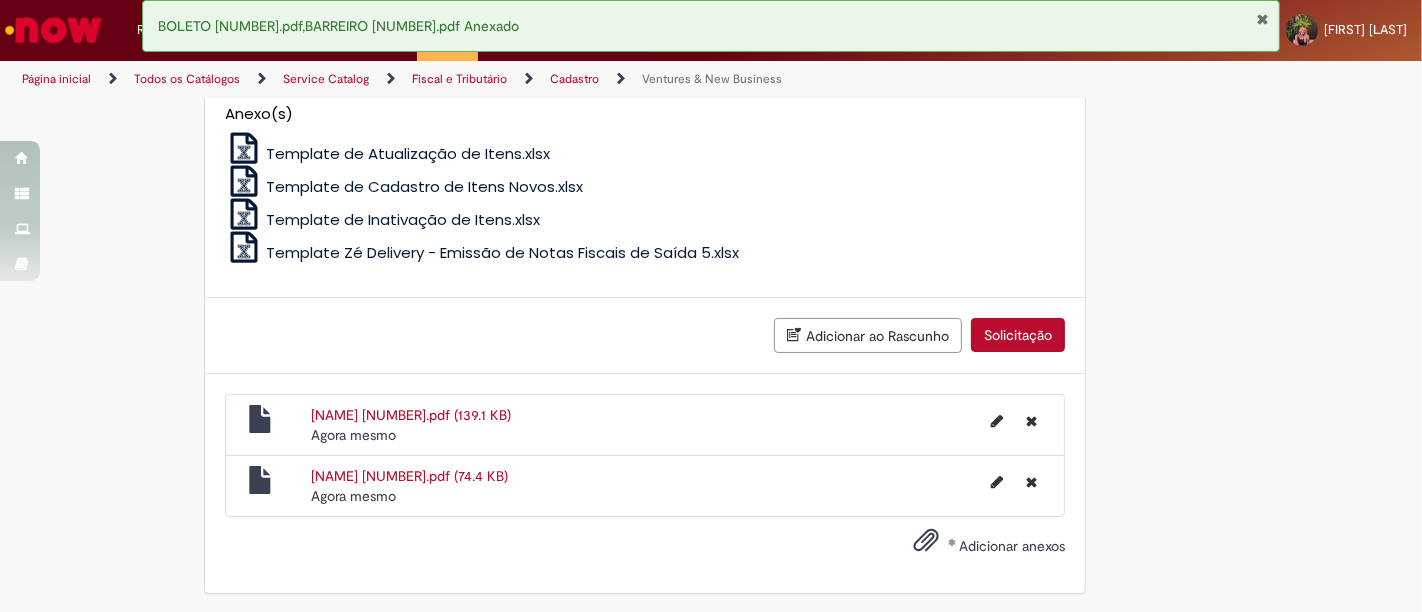 click on "Solicitação" at bounding box center [1018, 335] 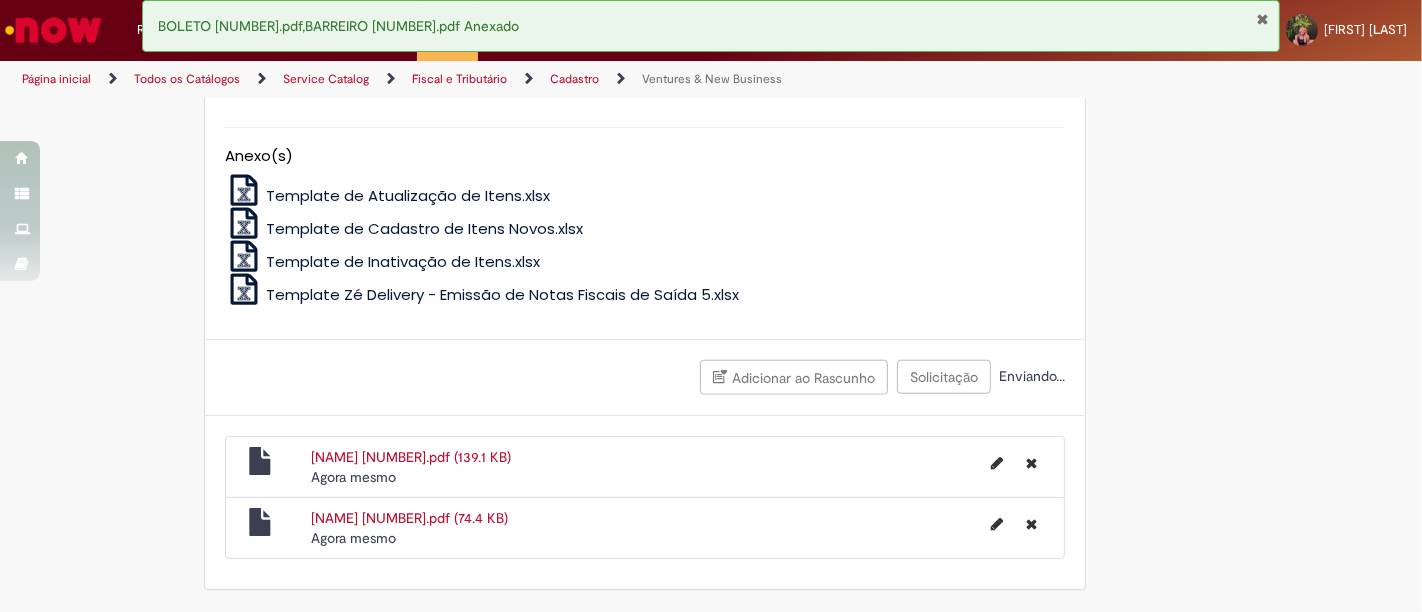 scroll, scrollTop: 1670, scrollLeft: 0, axis: vertical 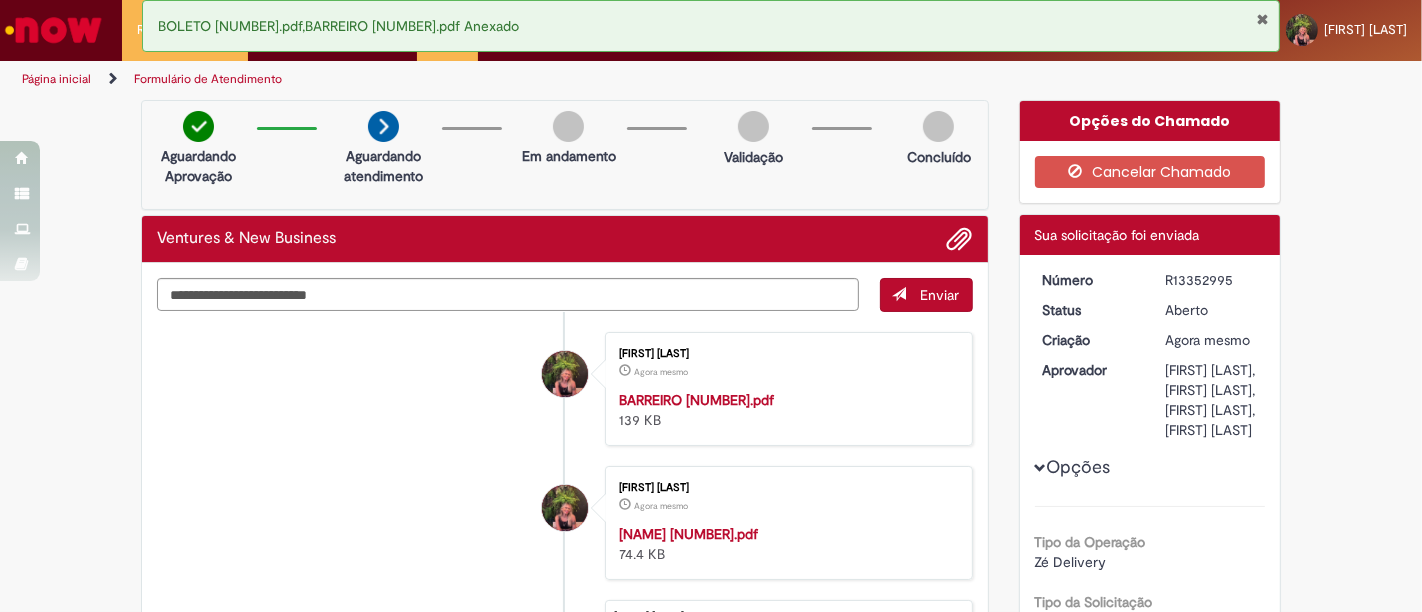 click on "R13352995" at bounding box center [1211, 280] 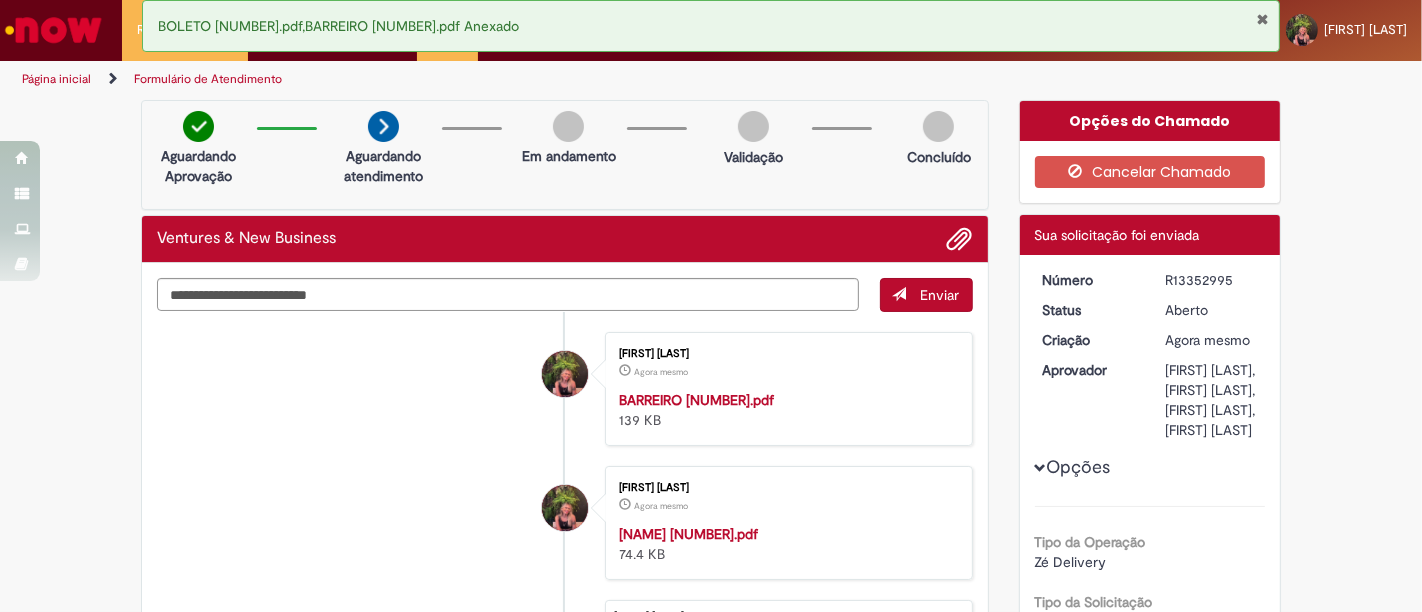 click at bounding box center (1262, 19) 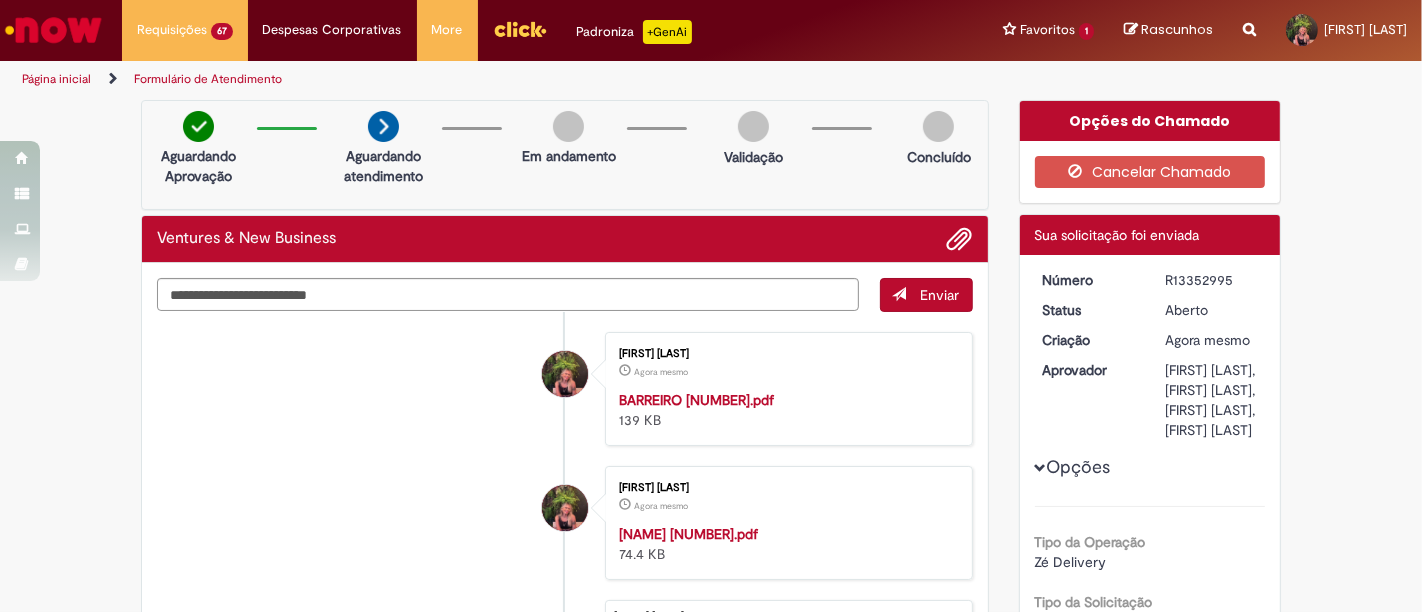 click on "BOLETO 2025351.pdf,BARREIRO 2025351.pdf Anexado" at bounding box center [711, 26] 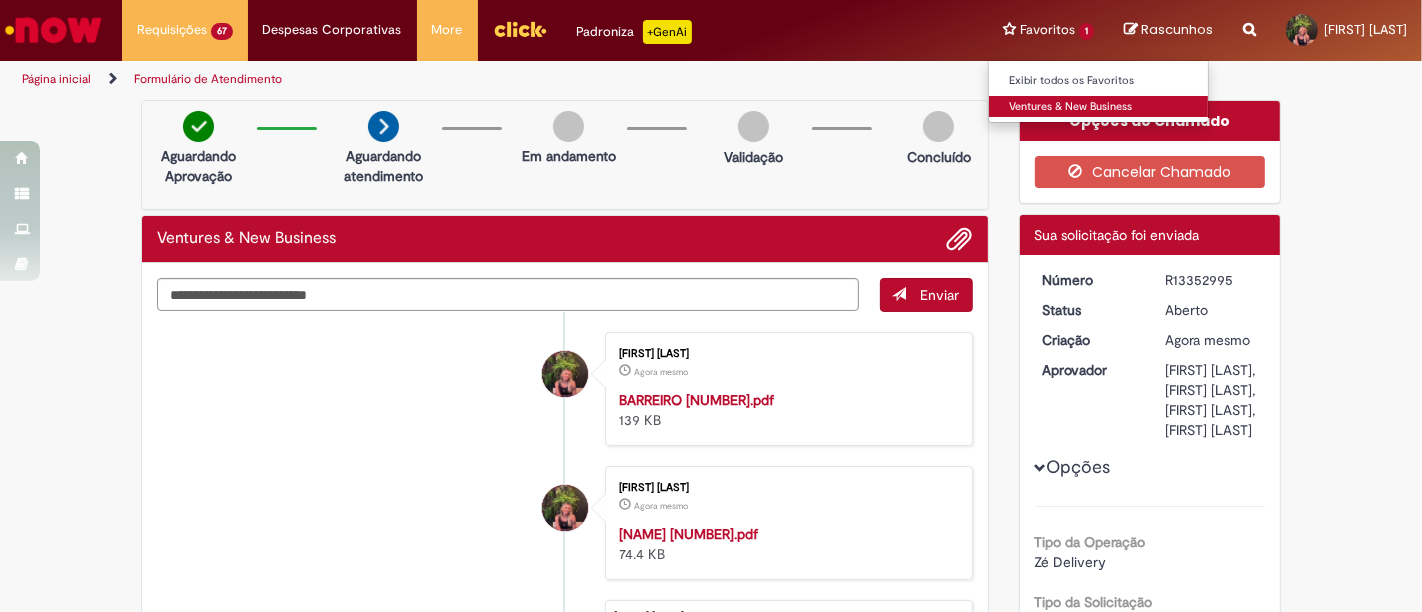 click on "Ventures & New Business" at bounding box center (1099, 107) 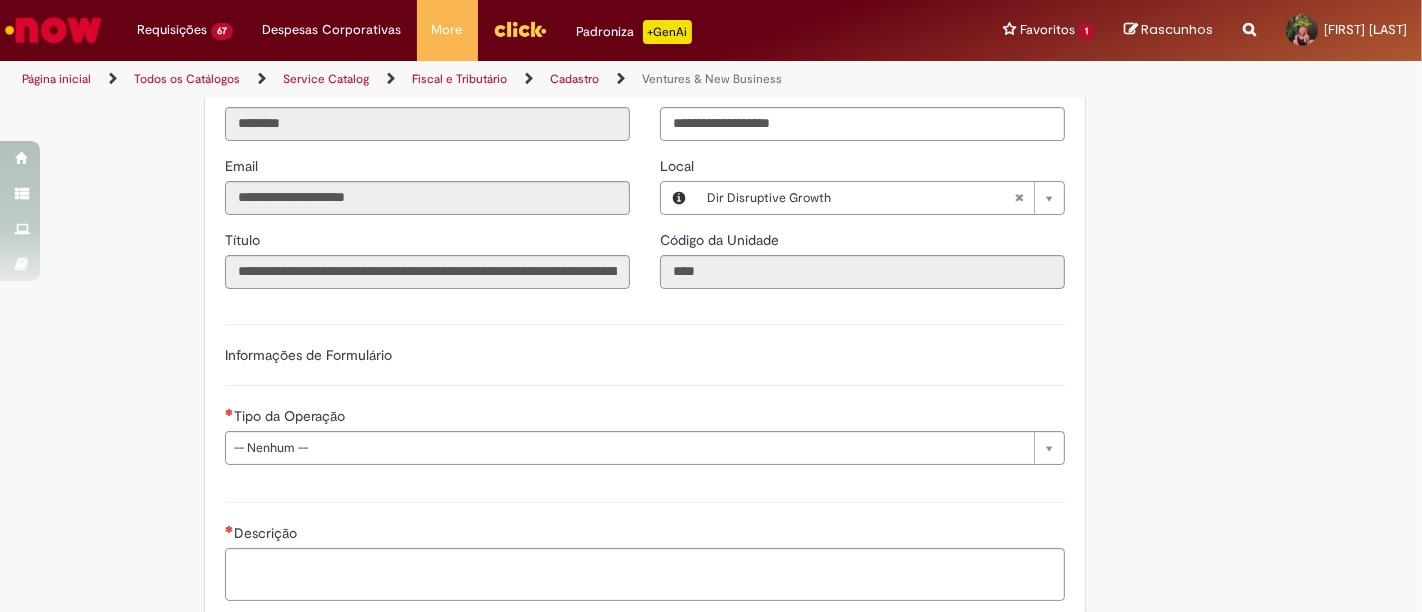 scroll, scrollTop: 444, scrollLeft: 0, axis: vertical 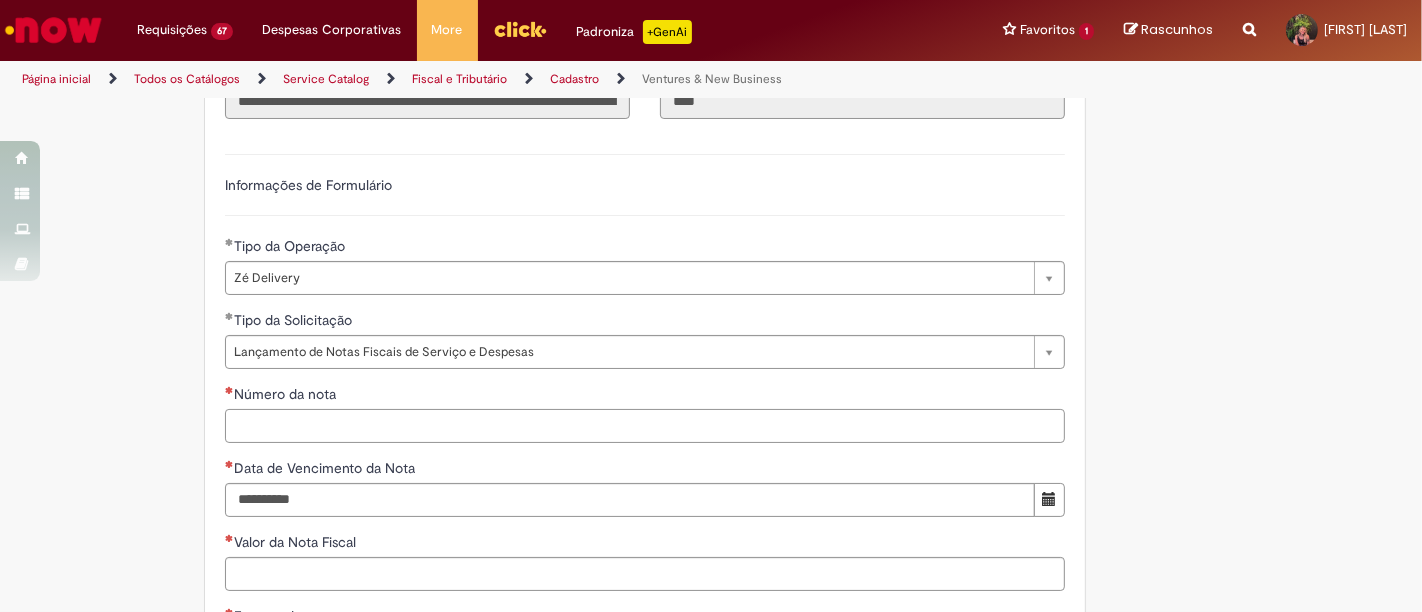 click on "Número da nota" at bounding box center (645, 426) 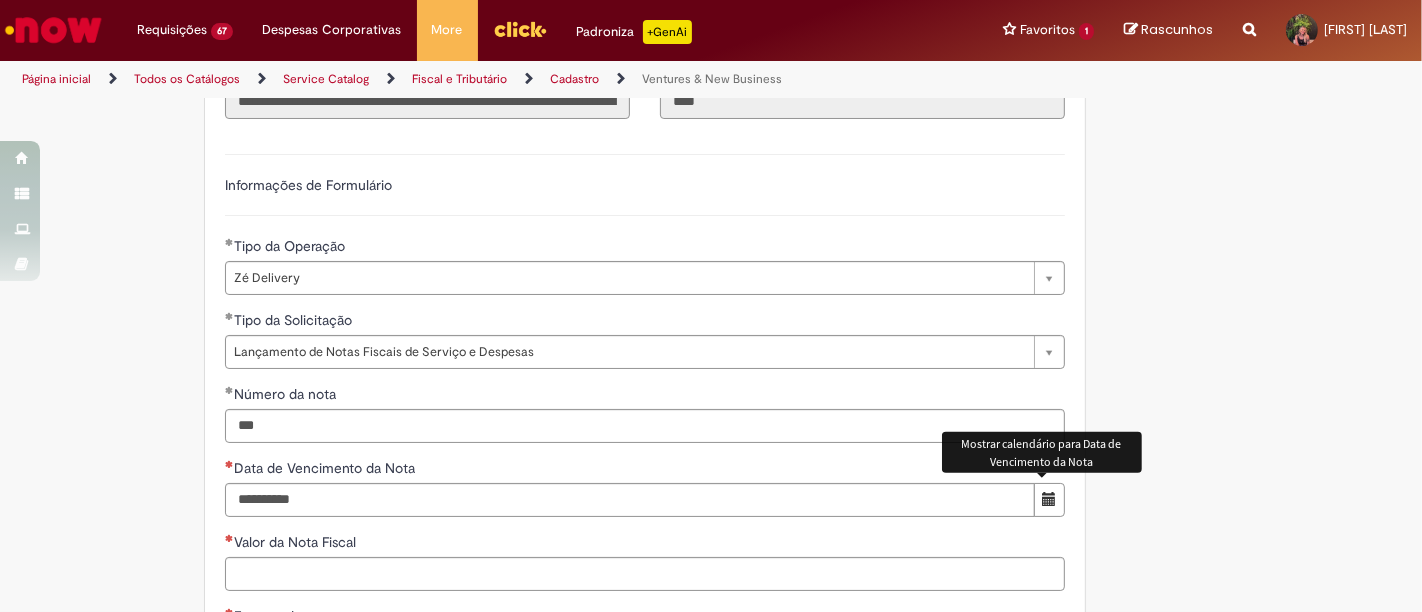 click at bounding box center [1049, 500] 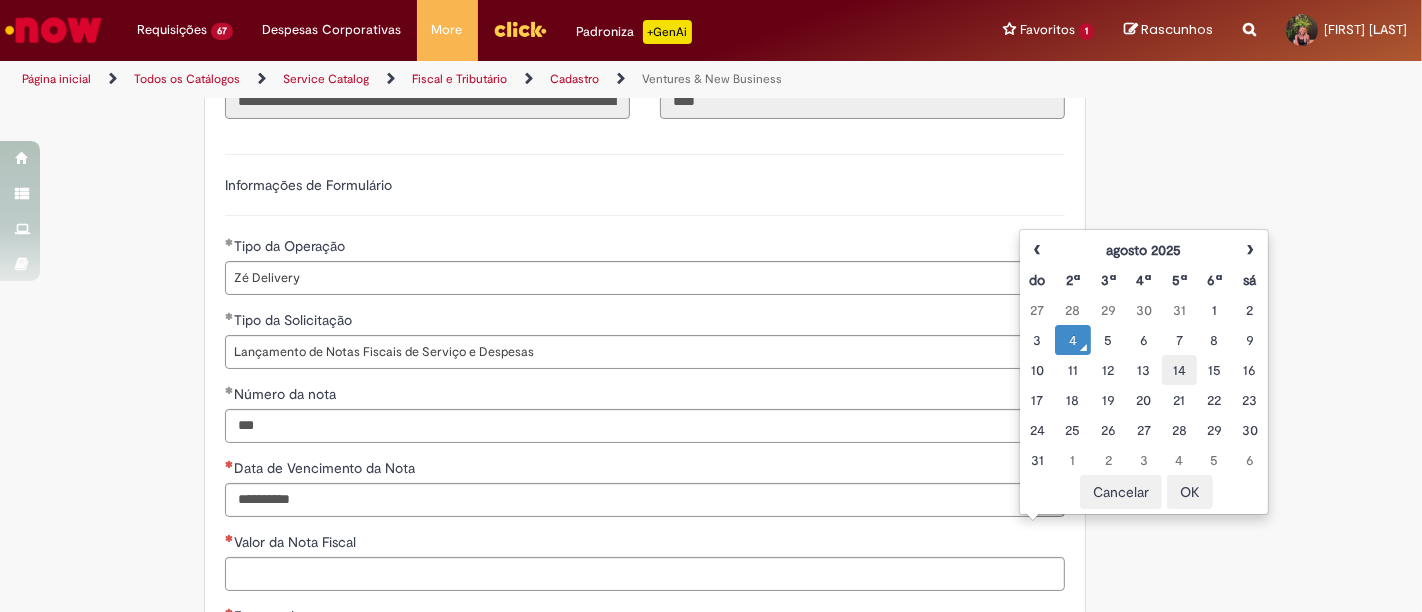 click on "14" at bounding box center (1179, 370) 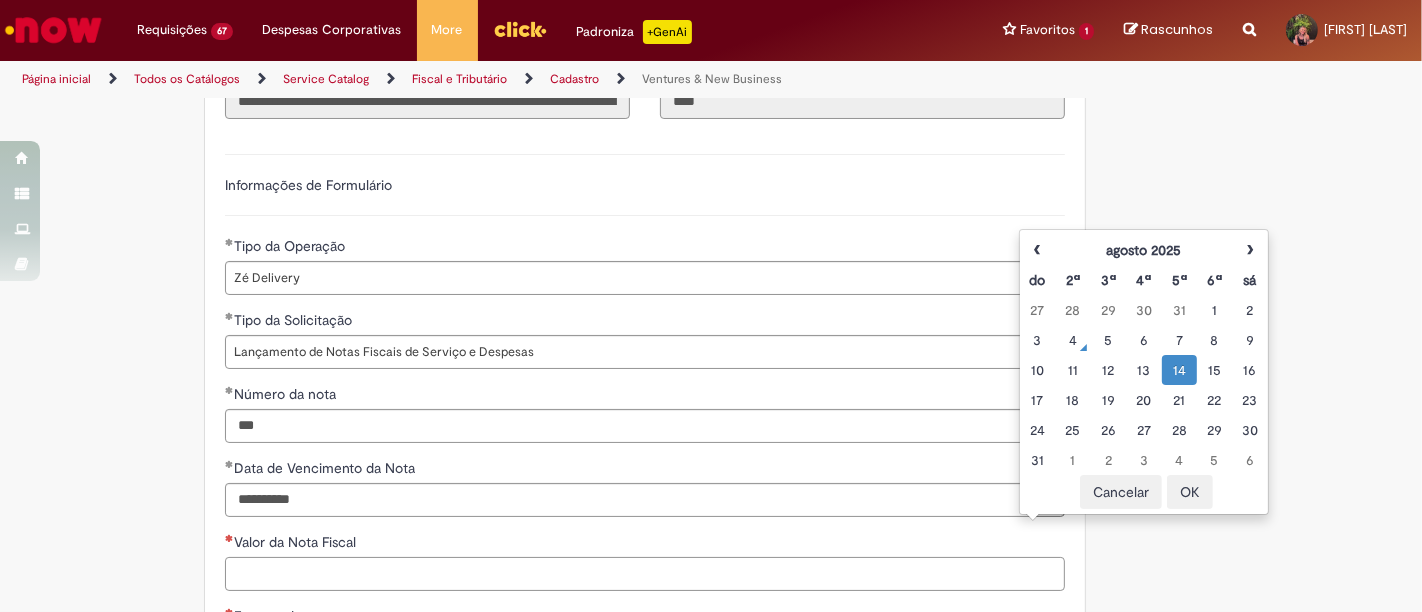 click on "Valor da Nota Fiscal" at bounding box center [645, 574] 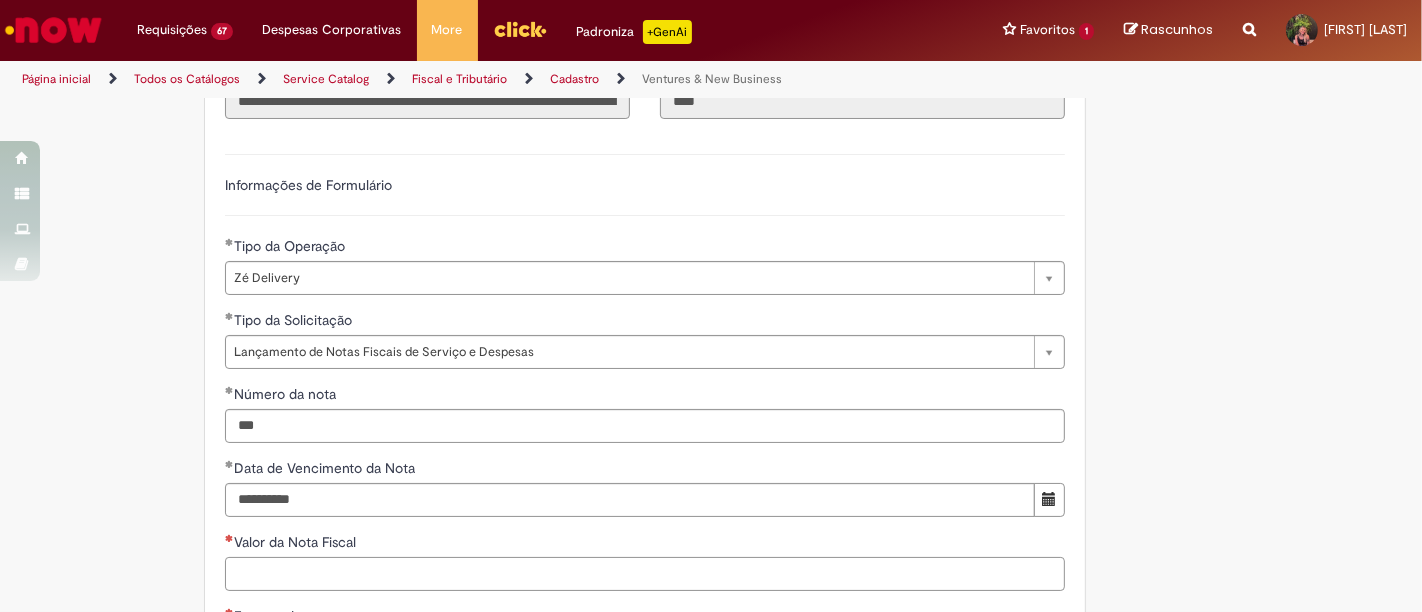 paste on "*********" 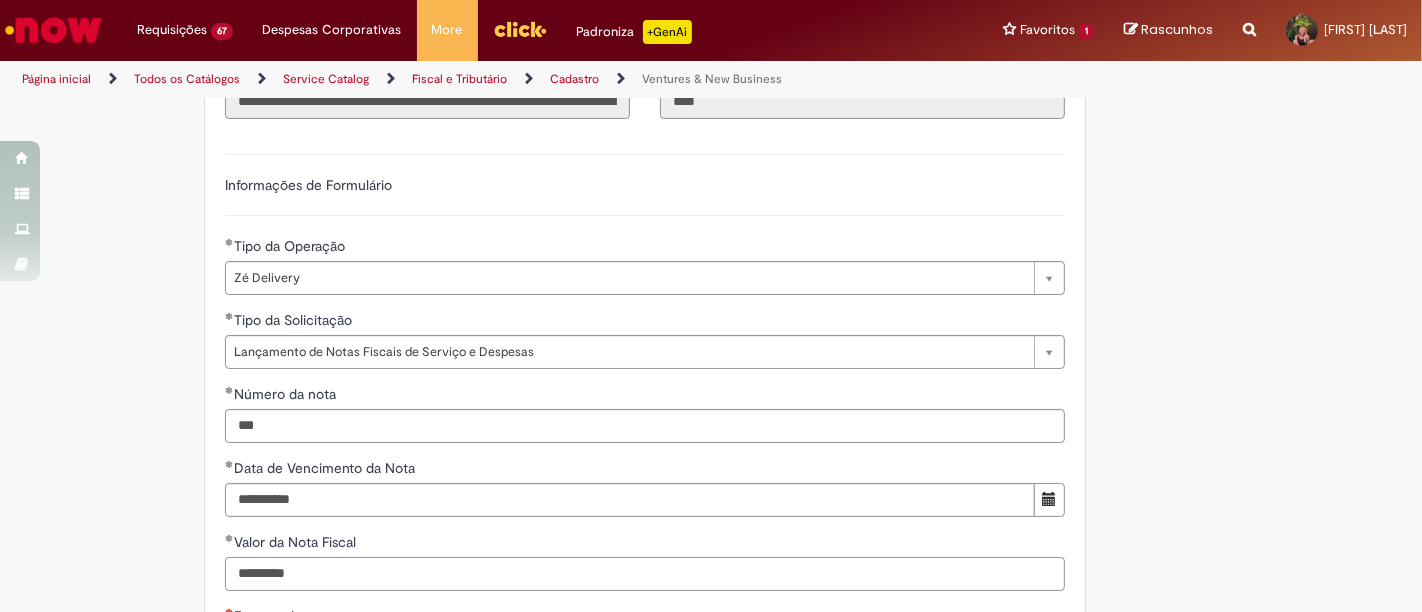 click on "*********" at bounding box center [645, 574] 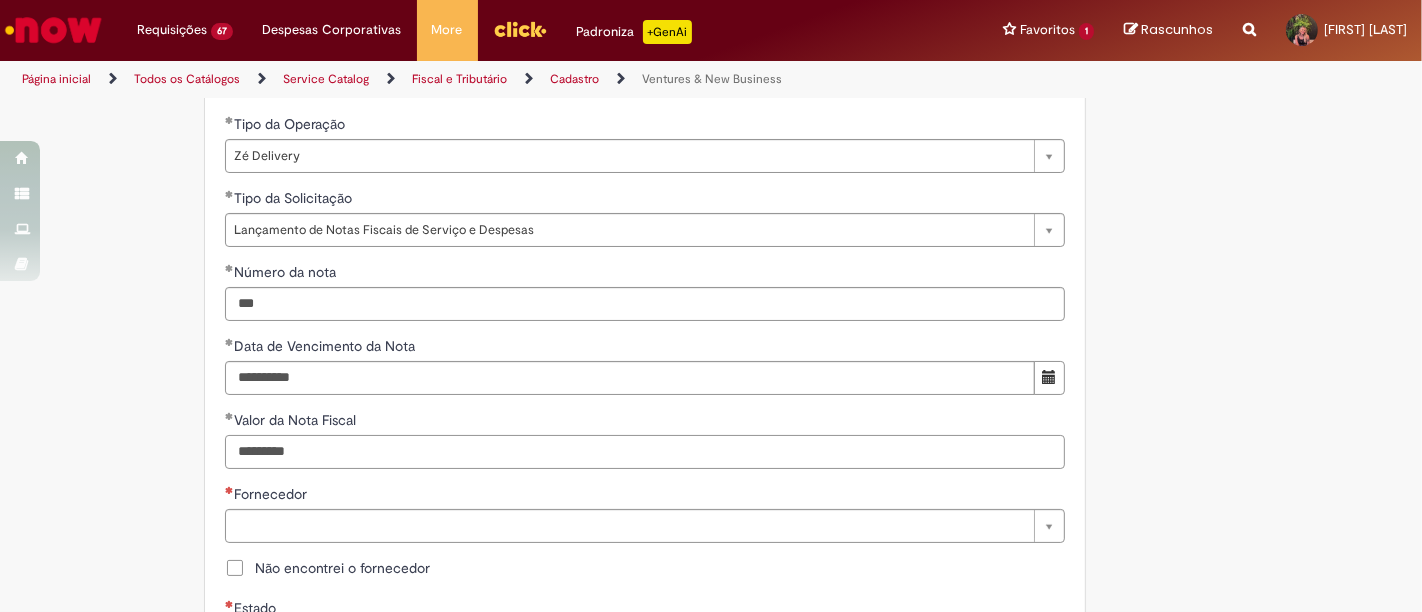 scroll, scrollTop: 777, scrollLeft: 0, axis: vertical 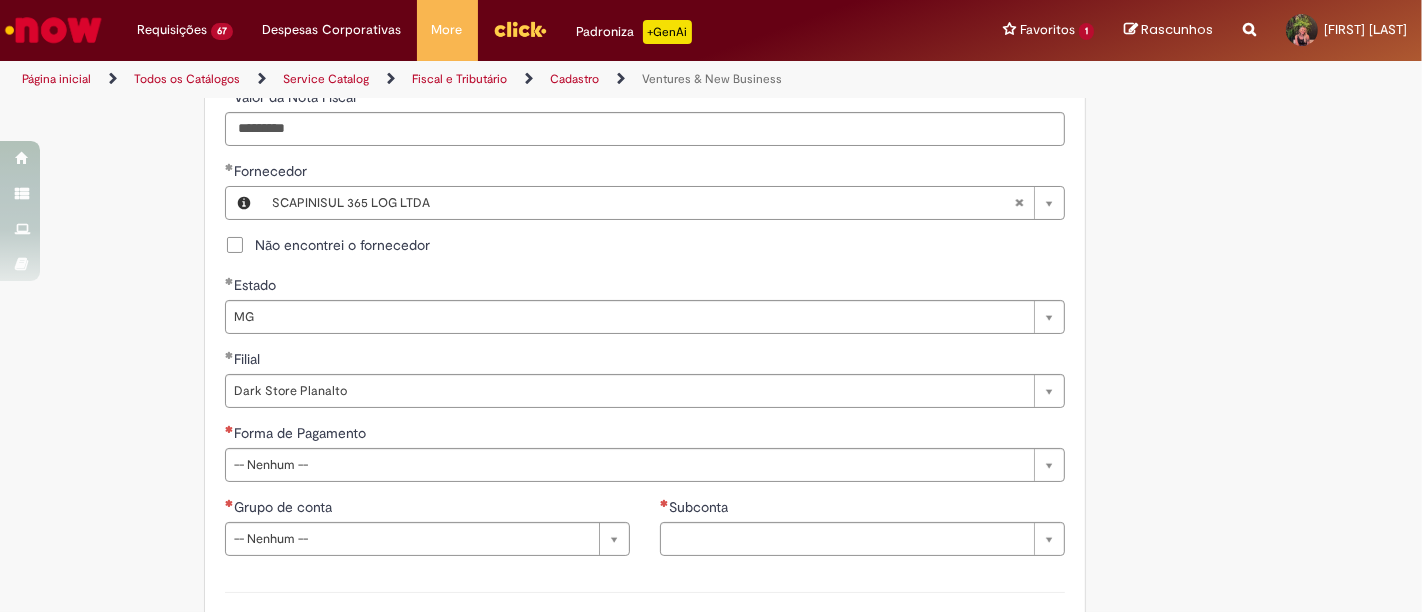 click on "Forma de Pagamento" at bounding box center [645, 435] 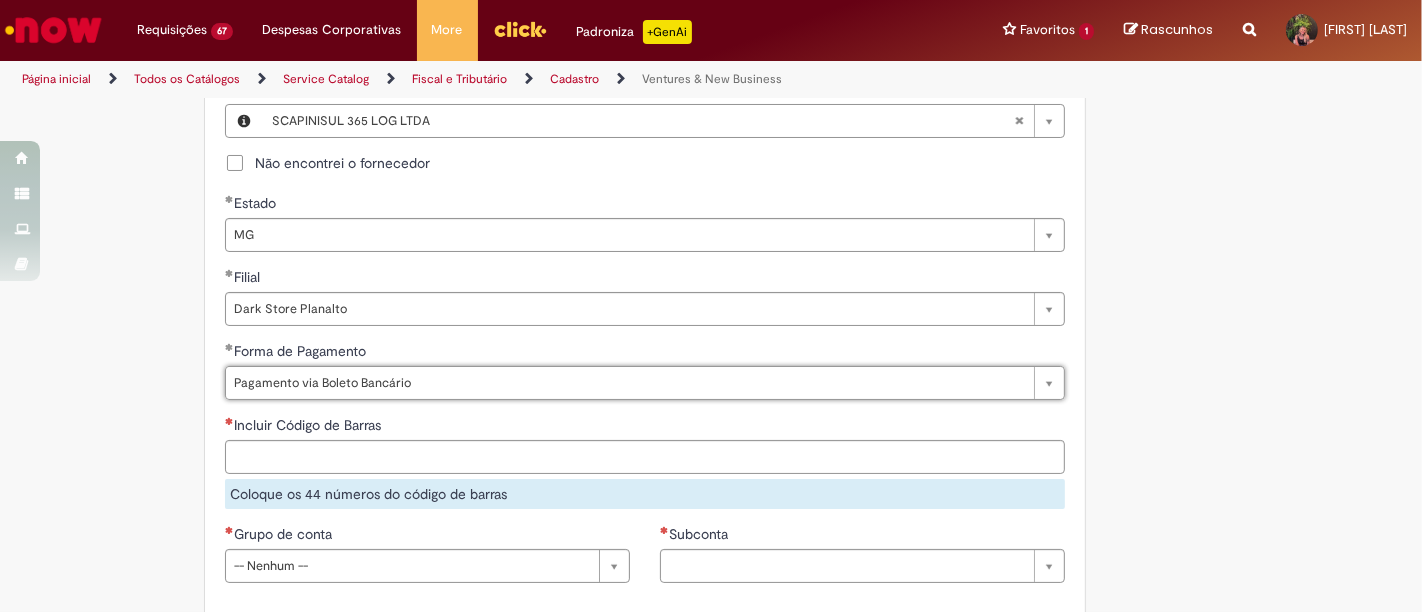scroll, scrollTop: 1222, scrollLeft: 0, axis: vertical 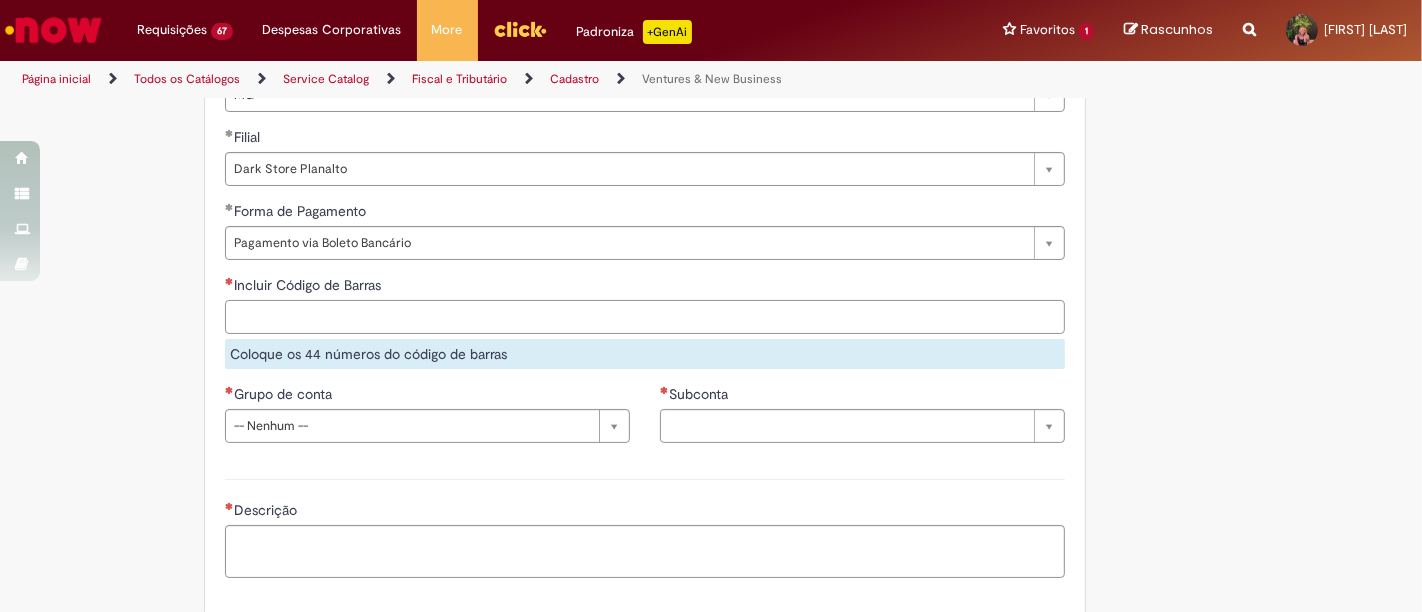 click on "Incluir Código de Barras" at bounding box center [645, 317] 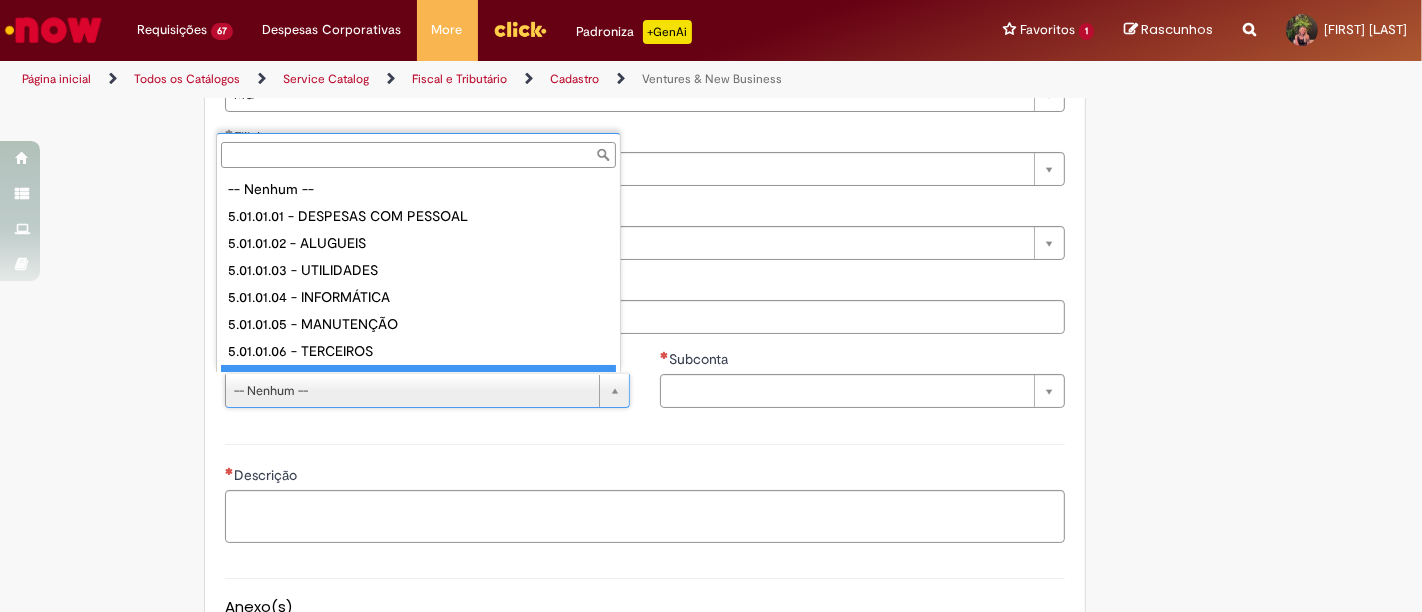scroll, scrollTop: 16, scrollLeft: 0, axis: vertical 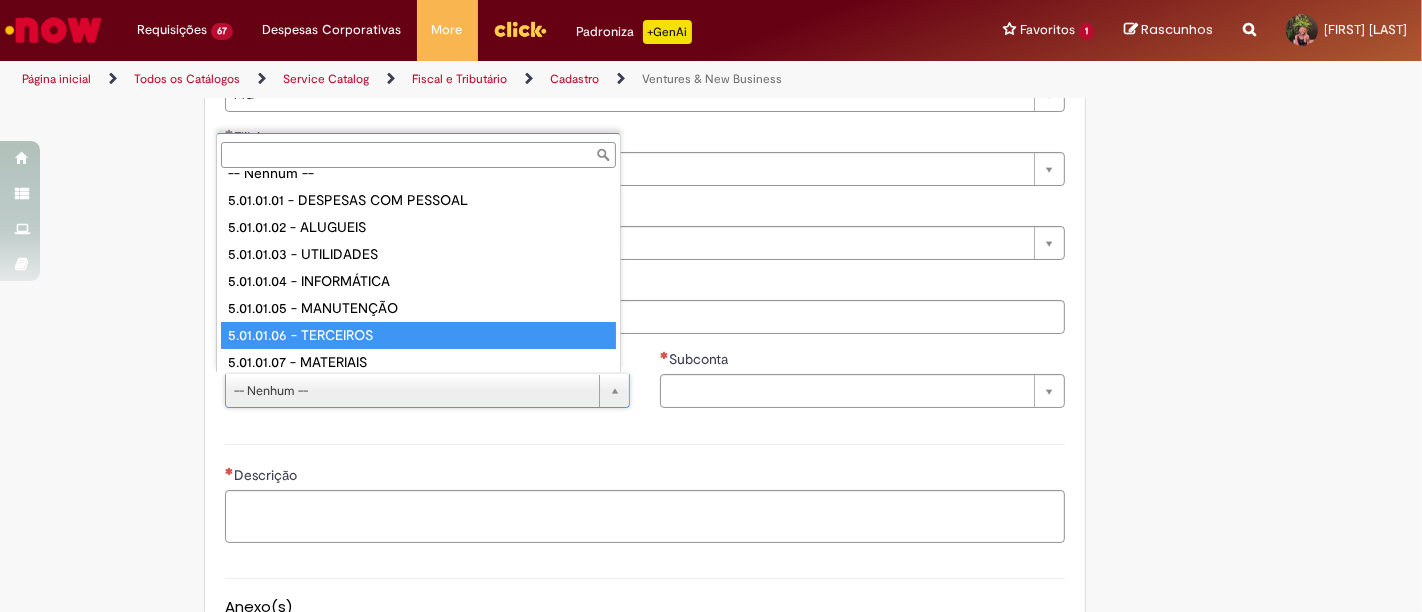 drag, startPoint x: 342, startPoint y: 332, endPoint x: 674, endPoint y: 372, distance: 334.40097 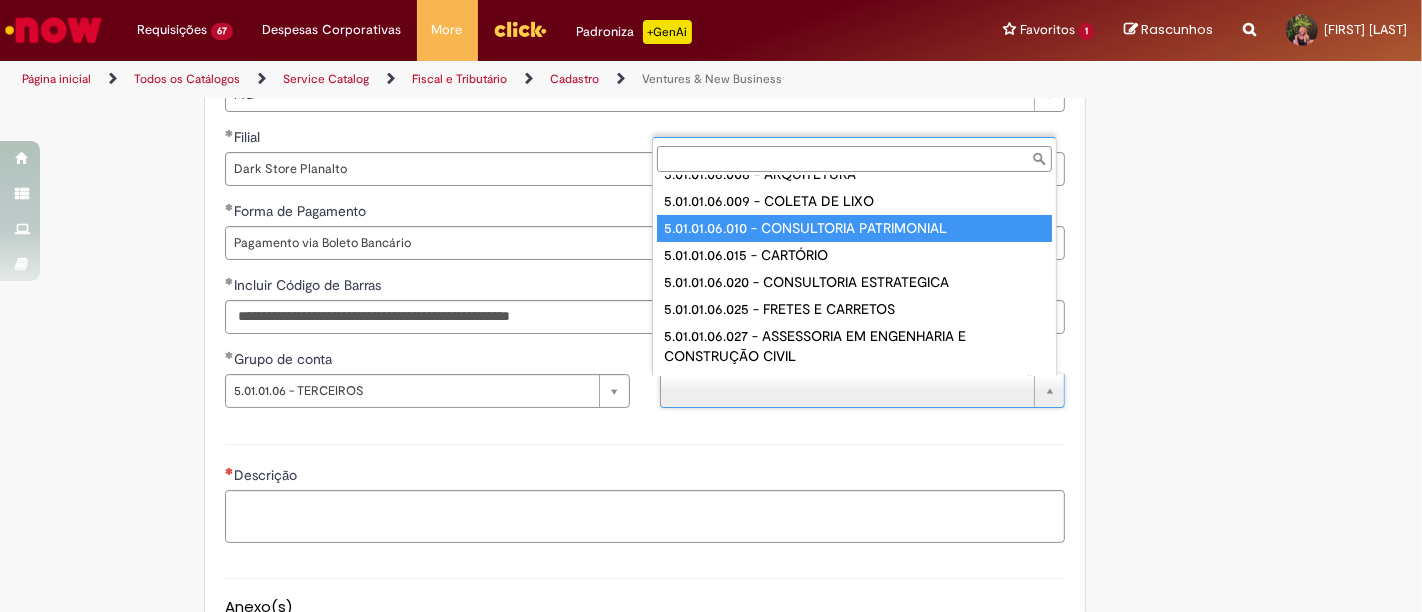 scroll, scrollTop: 218, scrollLeft: 0, axis: vertical 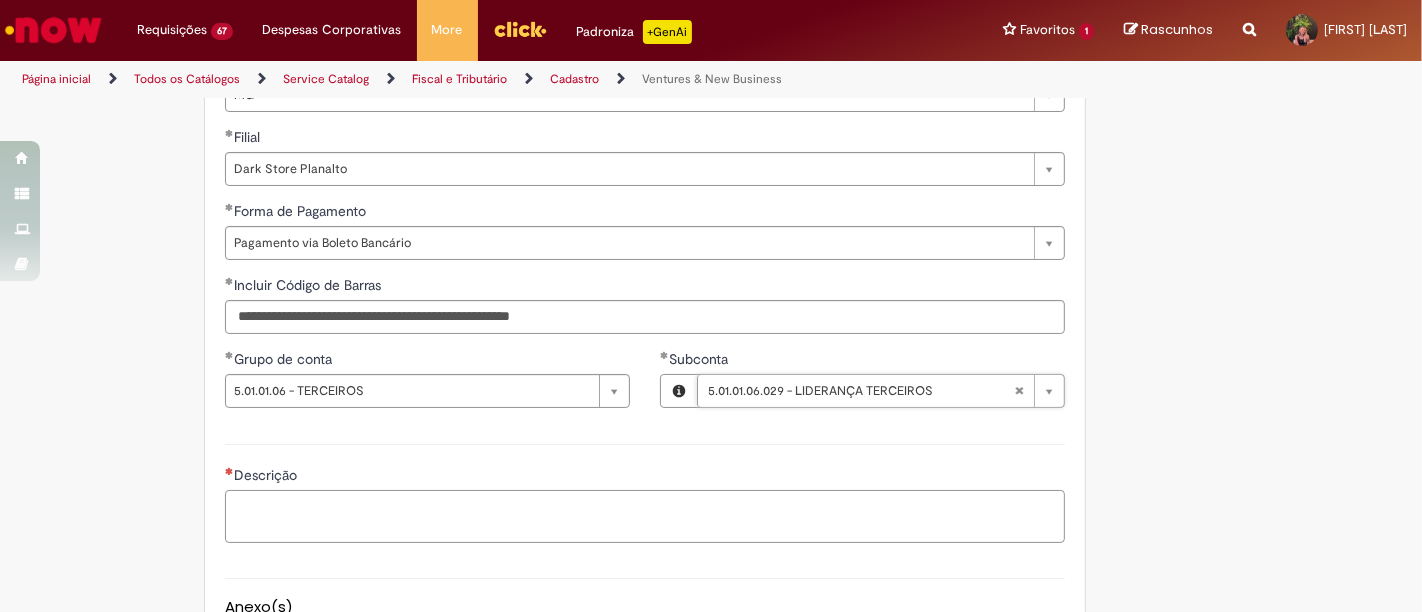 click on "Descrição" at bounding box center [645, 516] 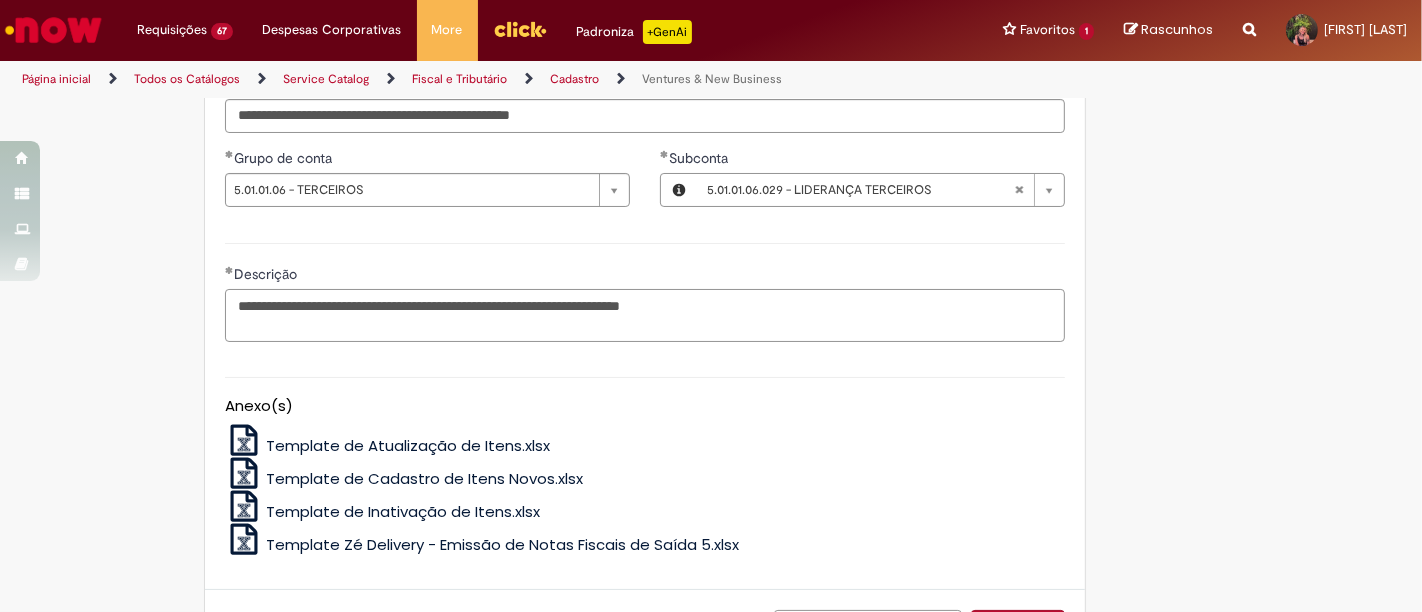 scroll, scrollTop: 1583, scrollLeft: 0, axis: vertical 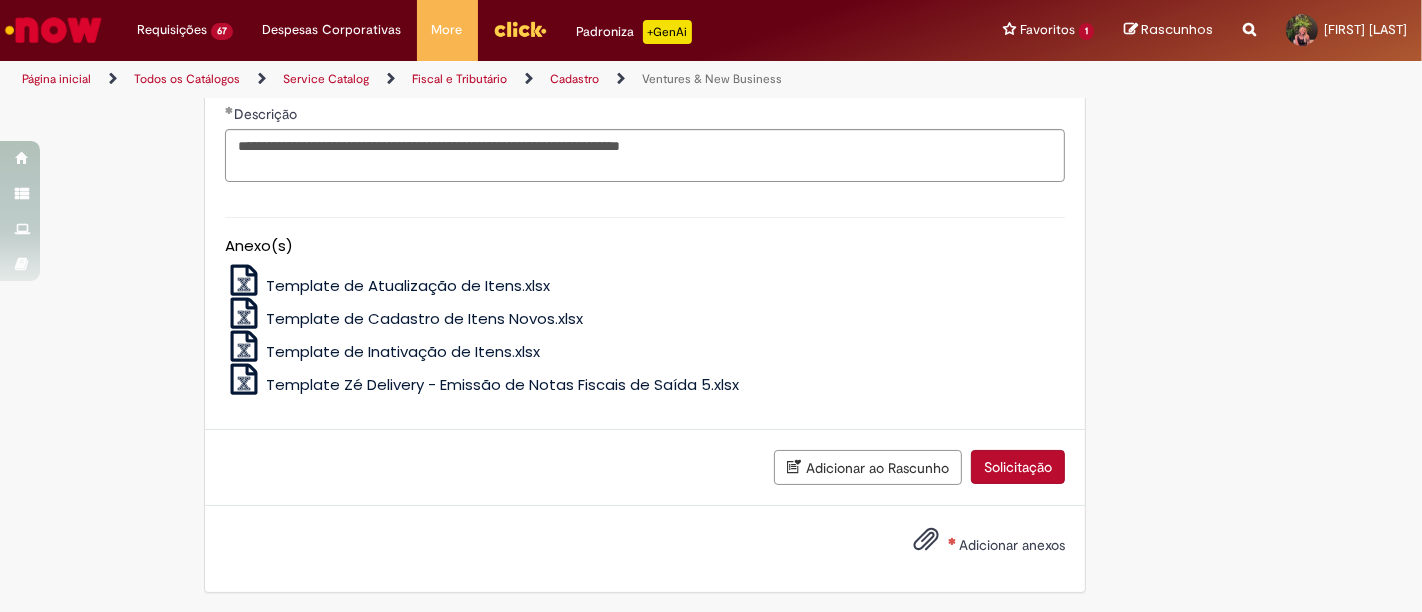 click on "Adicionar anexos" at bounding box center (1012, 545) 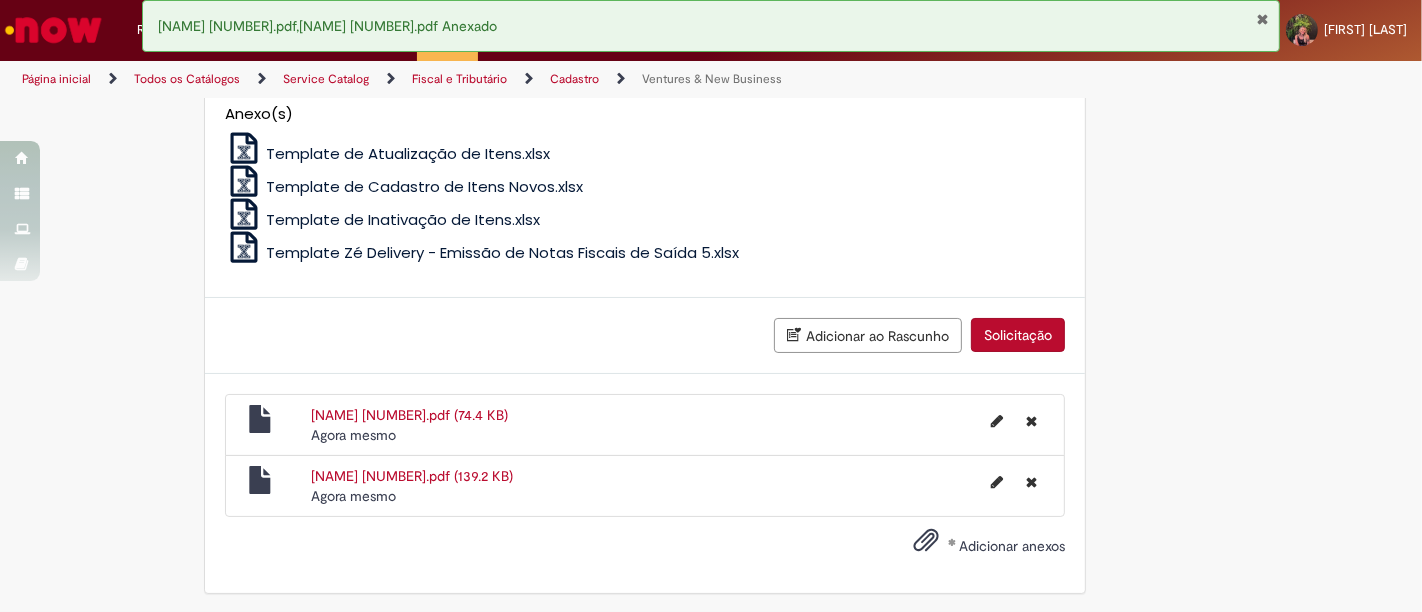 click on "Solicitação" at bounding box center [1018, 335] 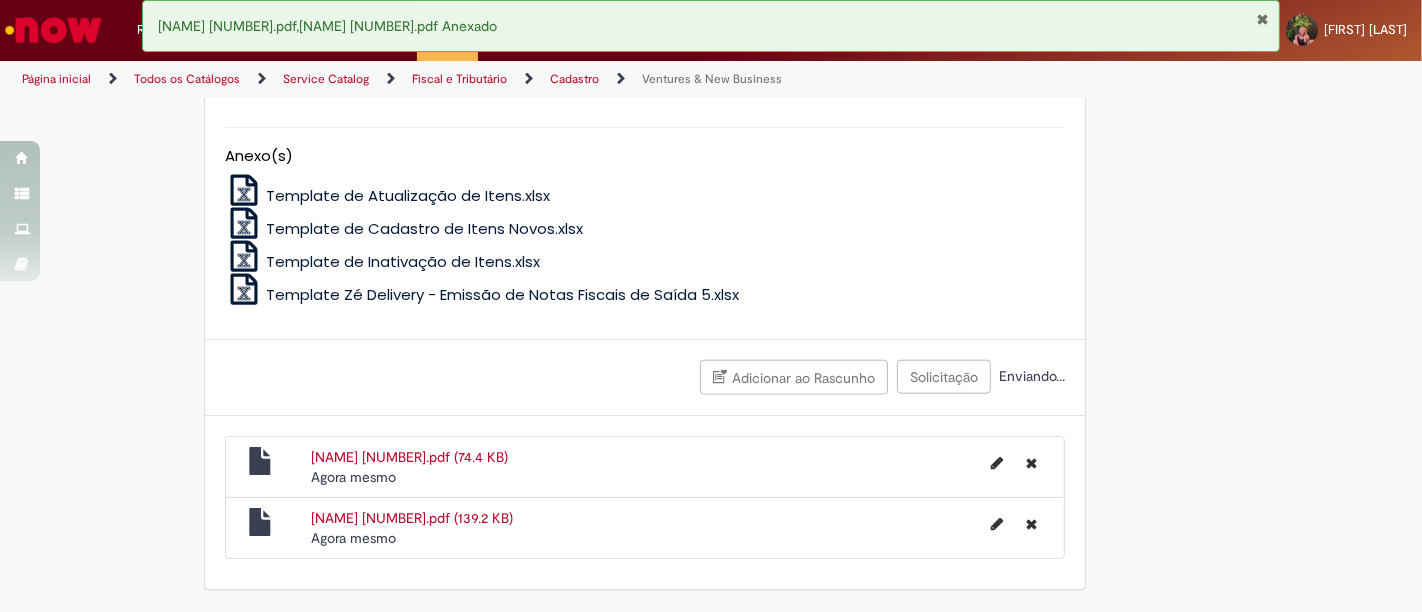 scroll, scrollTop: 1670, scrollLeft: 0, axis: vertical 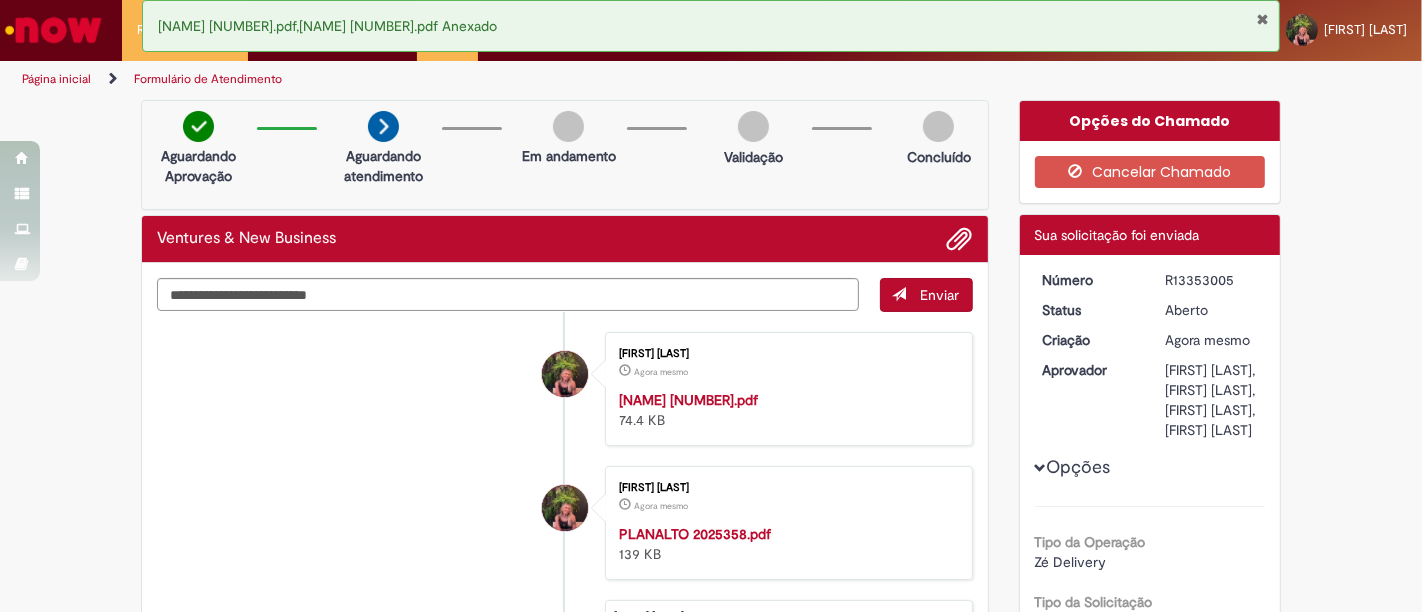 click on "R13353005" at bounding box center (1211, 280) 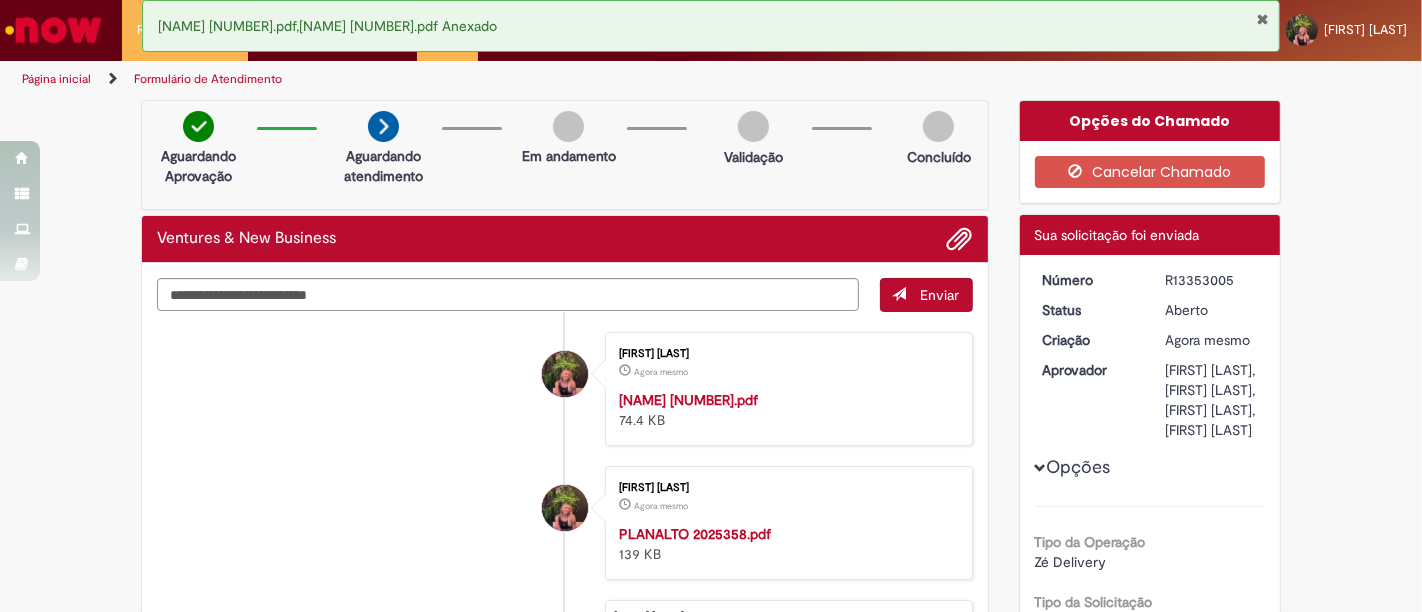 click on "BOLETO 2025358.pdf,PLANALTO 2025358.pdf Anexado" at bounding box center [711, 26] 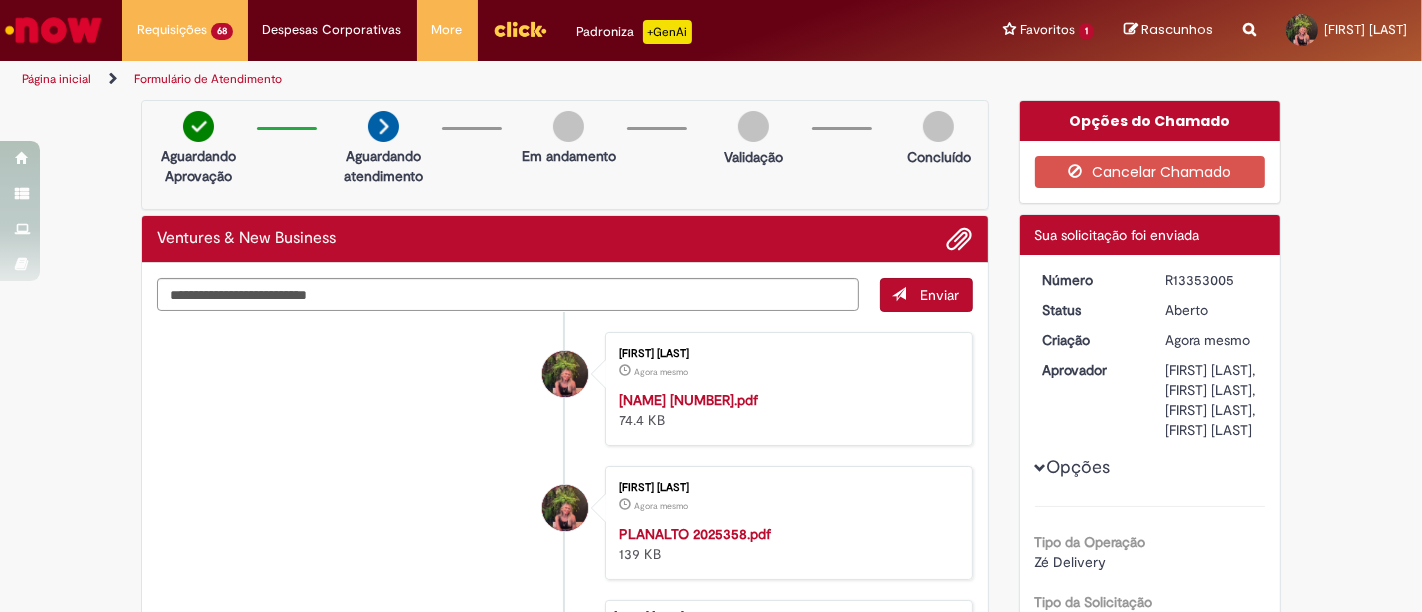 drag, startPoint x: 1011, startPoint y: 25, endPoint x: 1011, endPoint y: 36, distance: 11 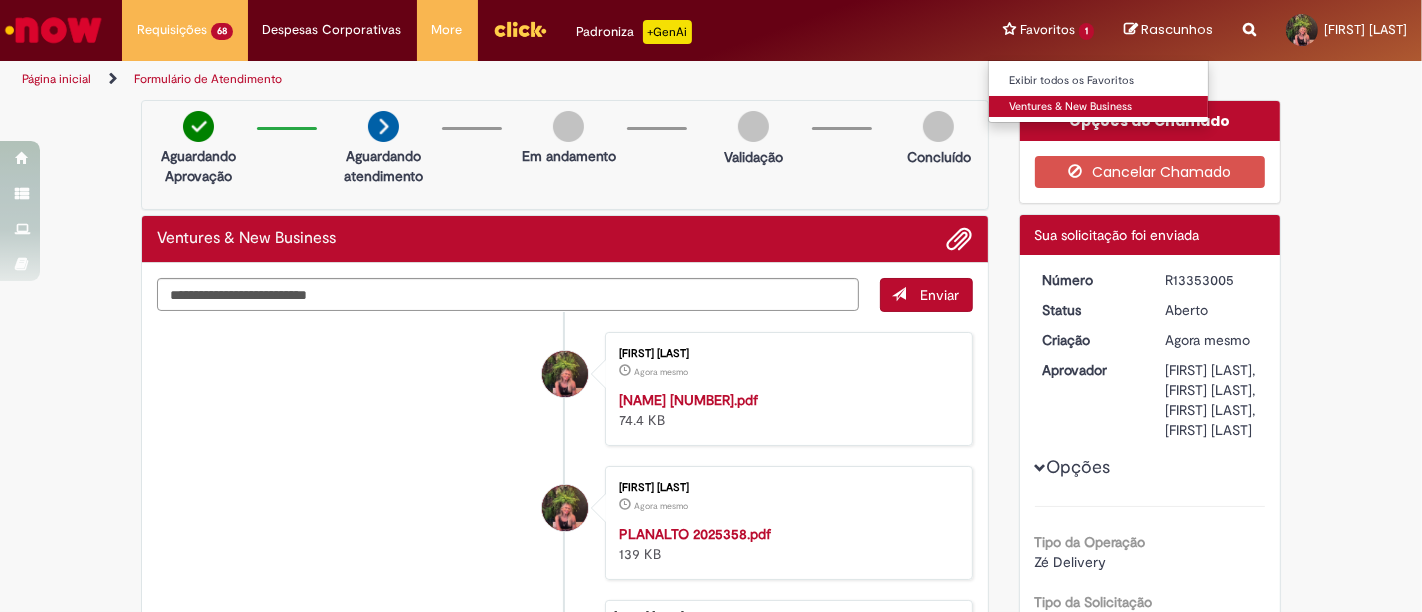drag, startPoint x: 1008, startPoint y: 103, endPoint x: 737, endPoint y: 2, distance: 289.20926 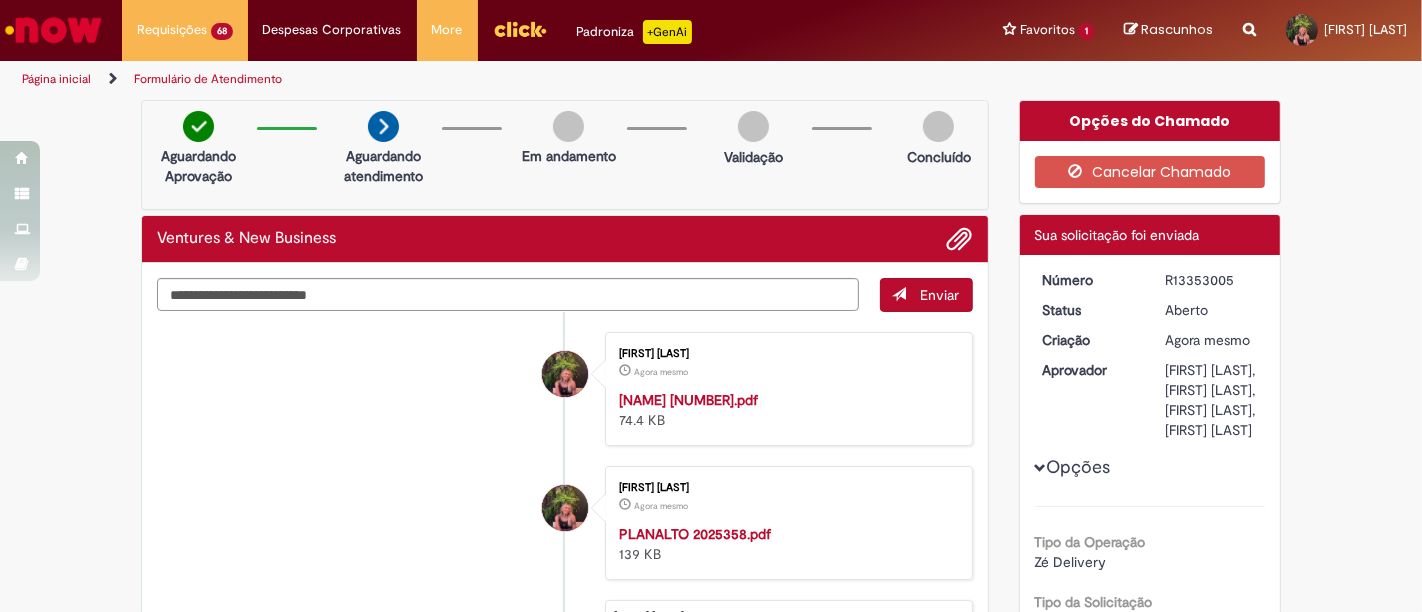 click on "Ventures & New Business" at bounding box center [0, 0] 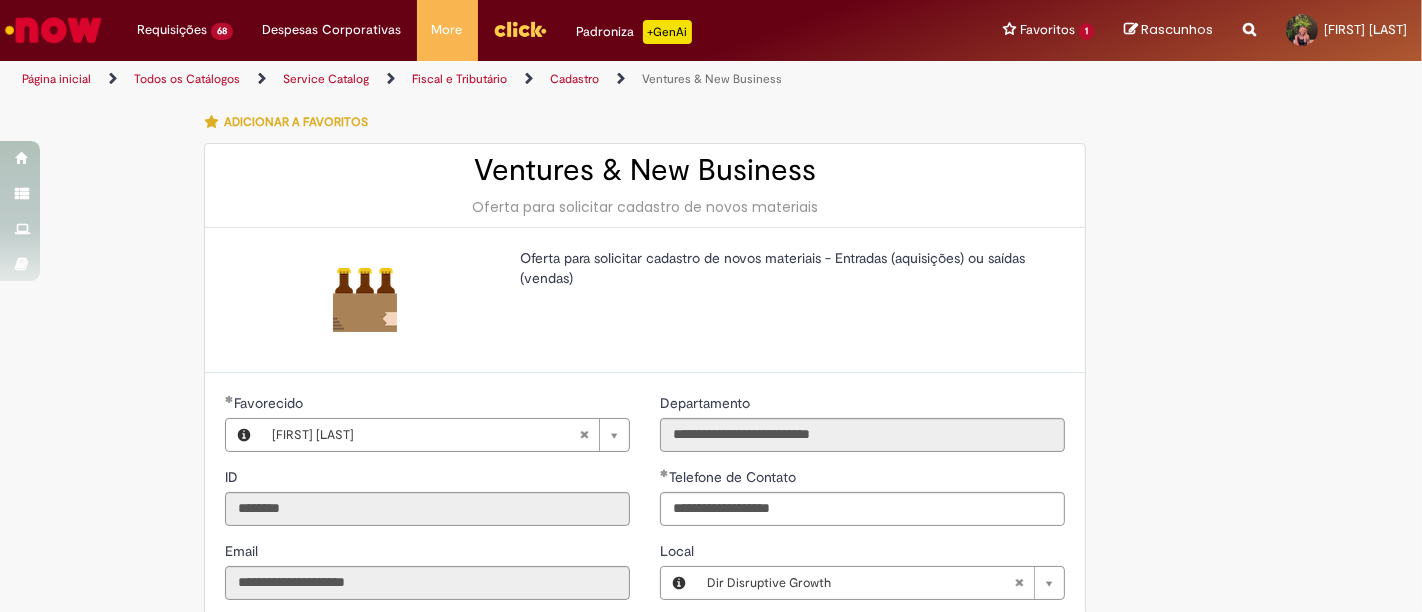 scroll, scrollTop: 444, scrollLeft: 0, axis: vertical 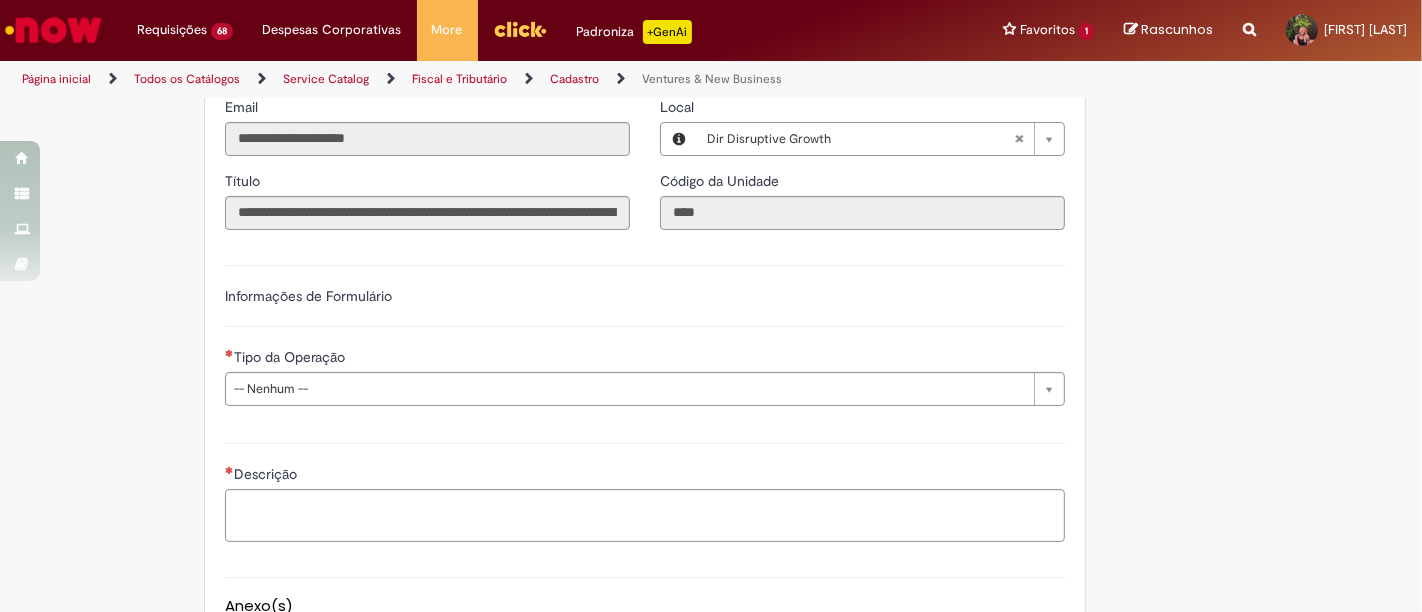 drag, startPoint x: 371, startPoint y: 378, endPoint x: 331, endPoint y: 433, distance: 68.007355 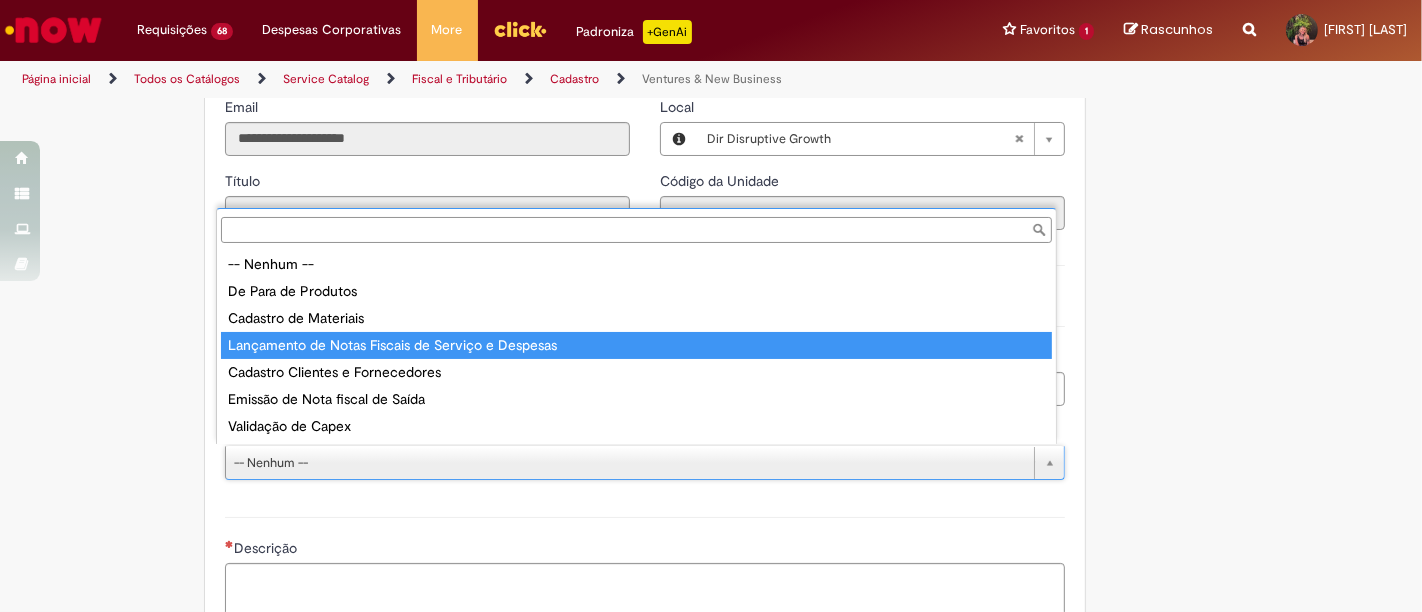 drag, startPoint x: 480, startPoint y: 332, endPoint x: 456, endPoint y: 354, distance: 32.55764 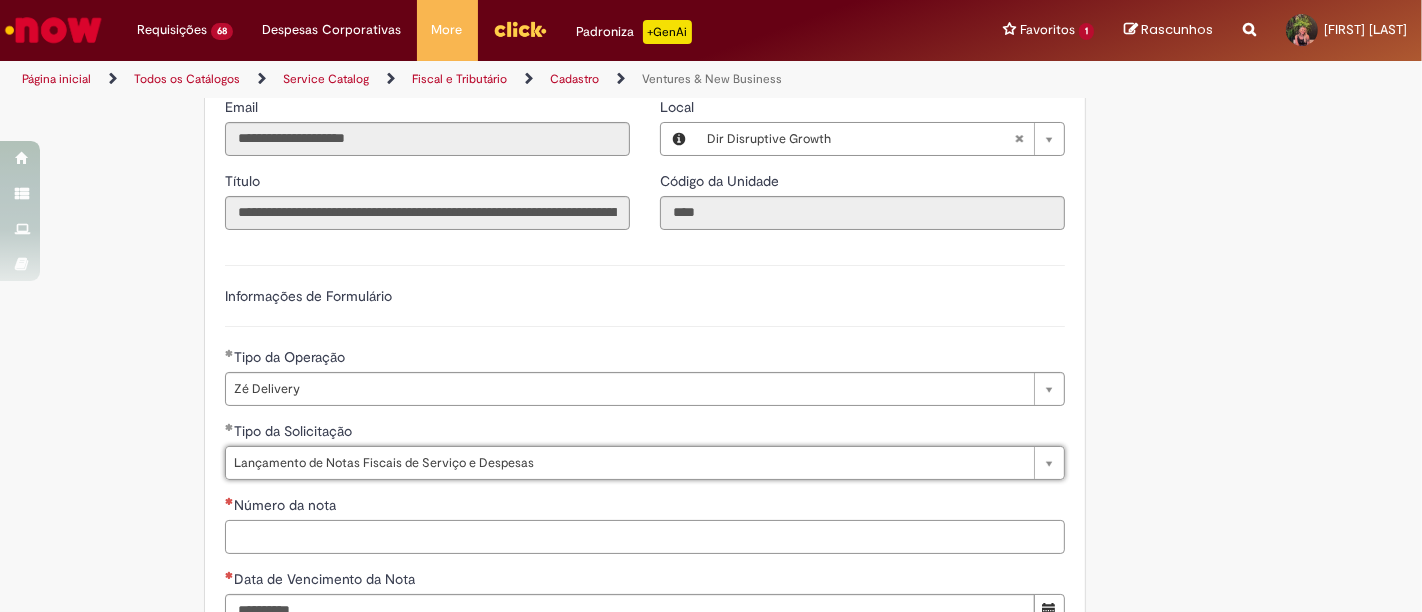 click on "Número da nota" at bounding box center [645, 537] 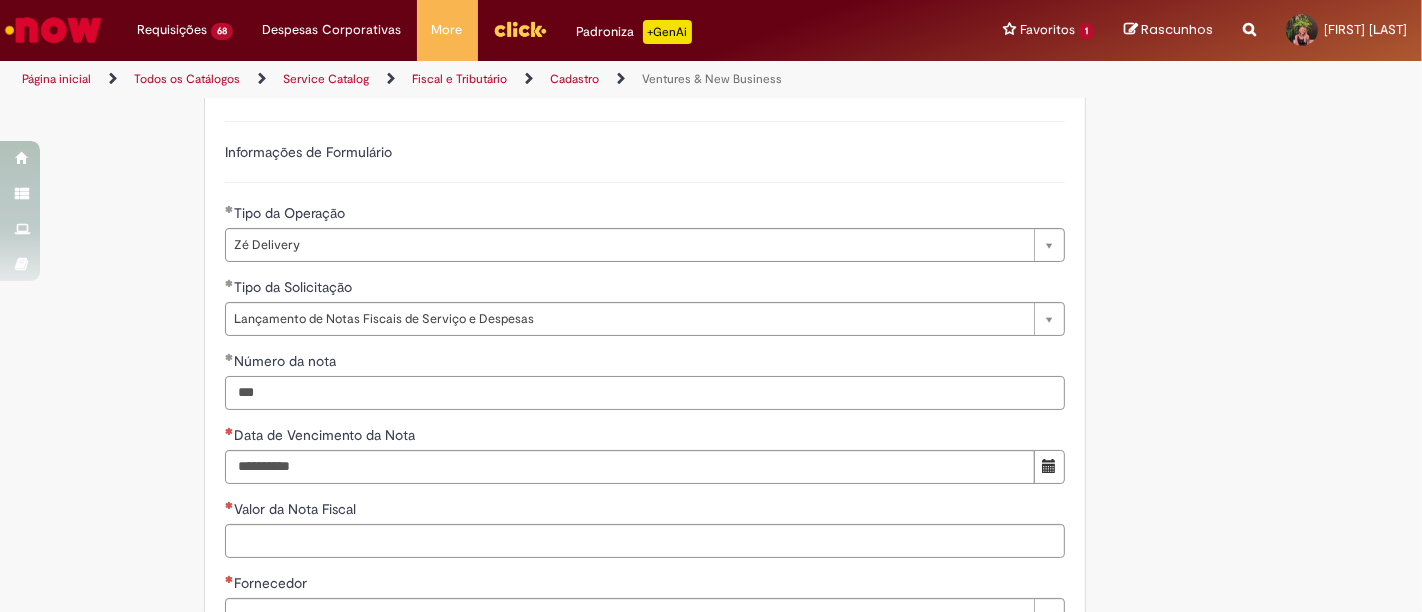scroll, scrollTop: 666, scrollLeft: 0, axis: vertical 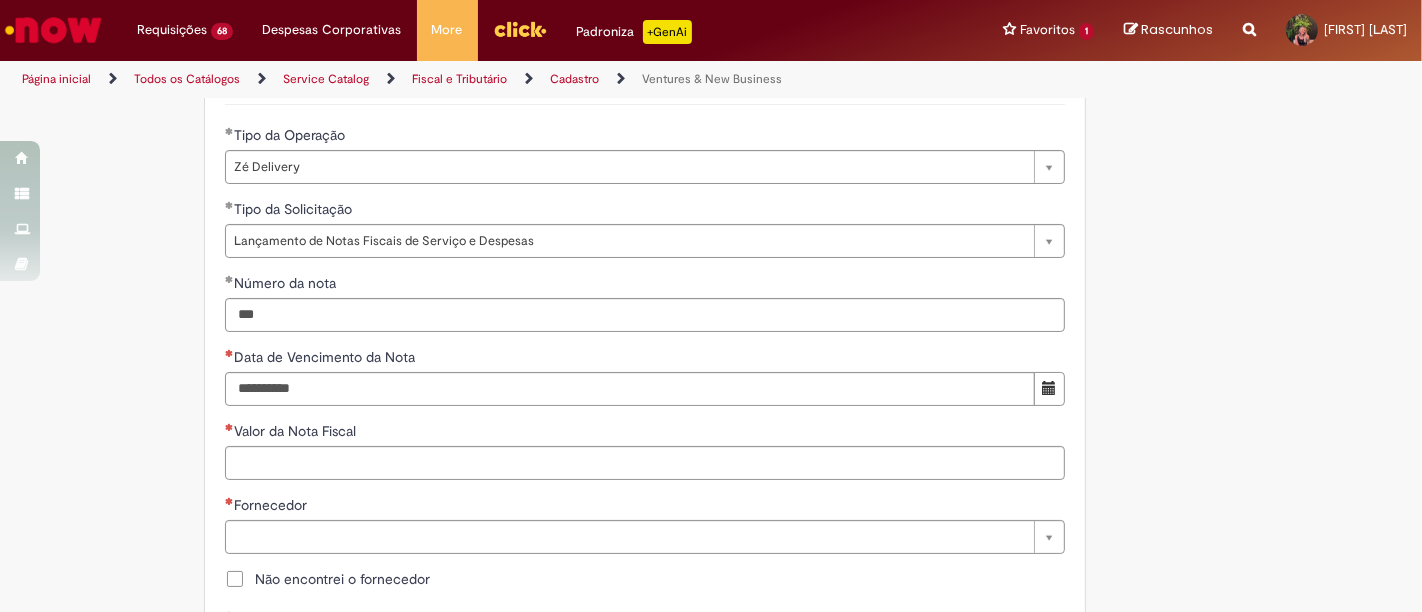 click at bounding box center [1049, 389] 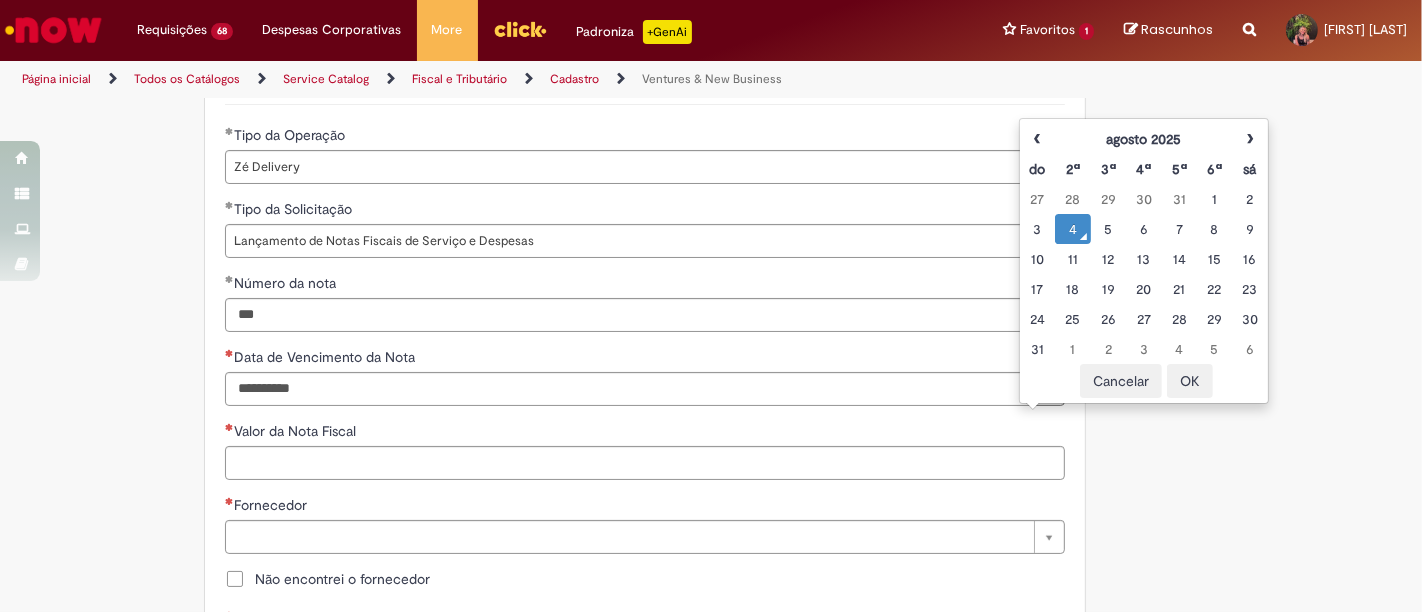 click on "14" at bounding box center [1179, 259] 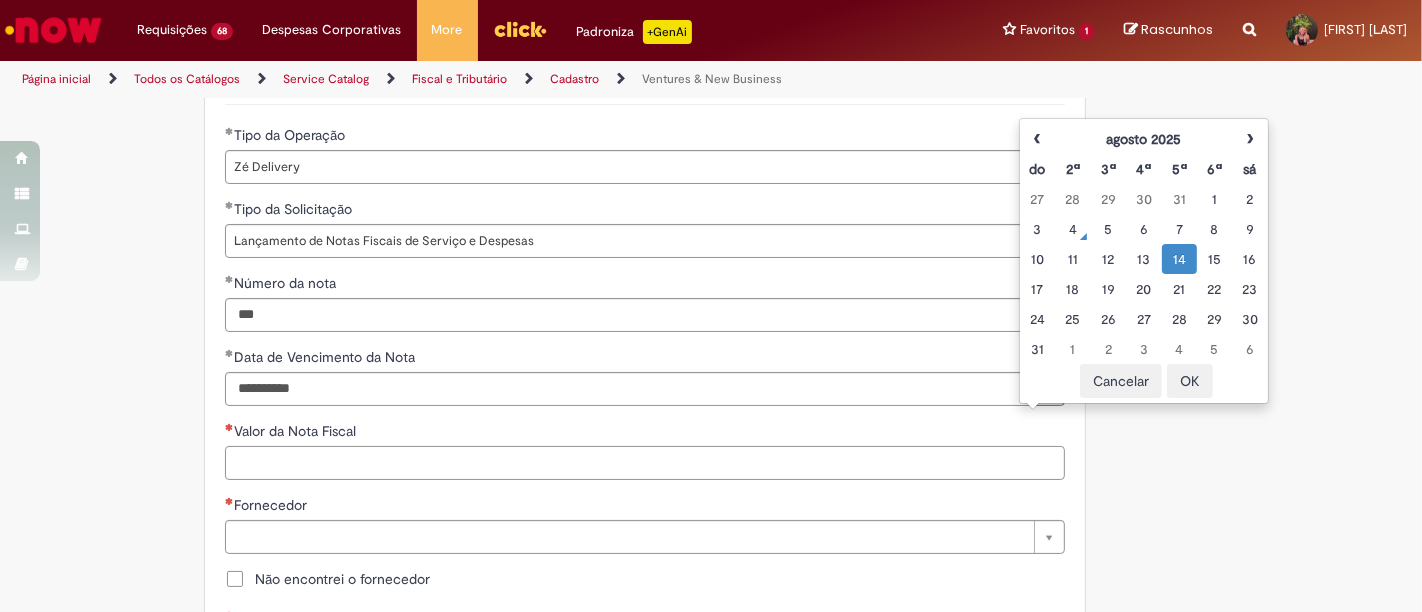 click on "Valor da Nota Fiscal" at bounding box center (645, 463) 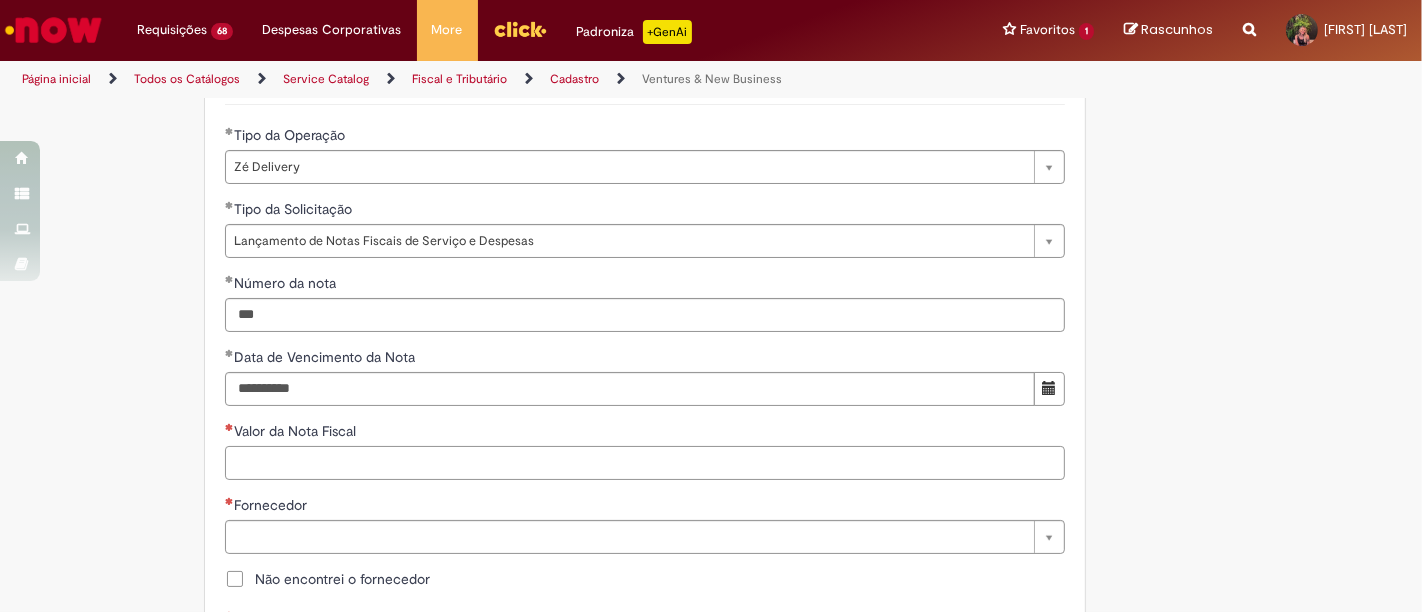 paste on "*********" 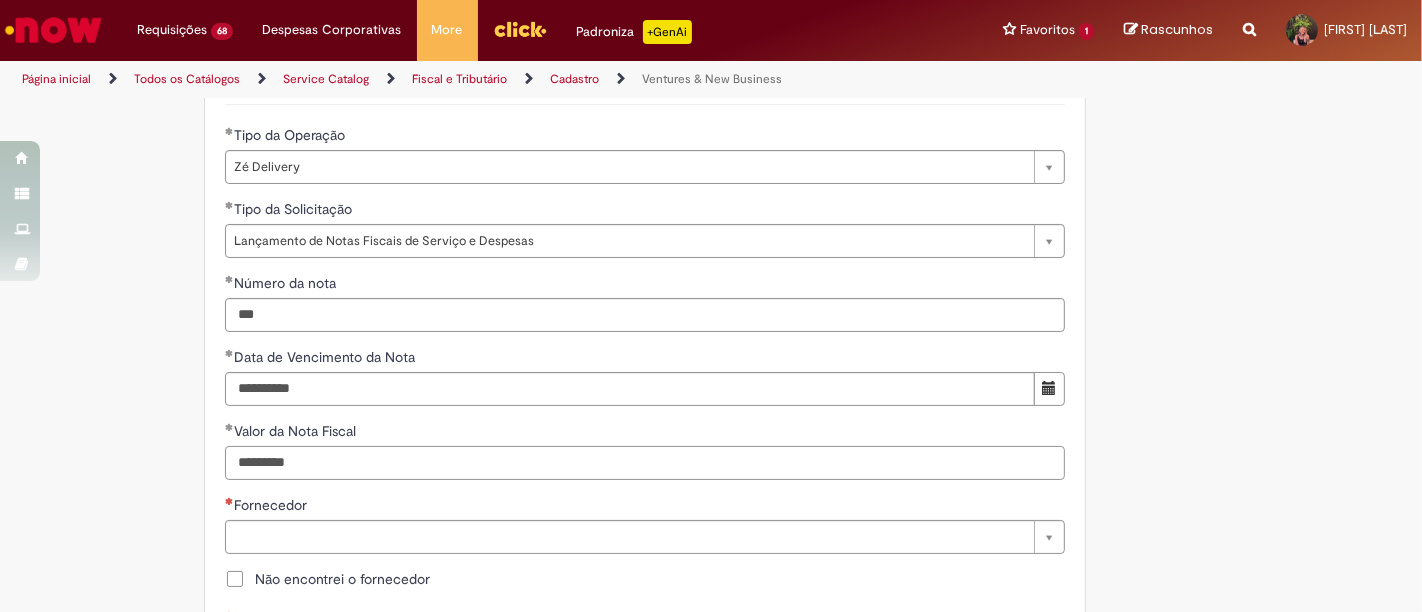 click on "*********" at bounding box center [645, 463] 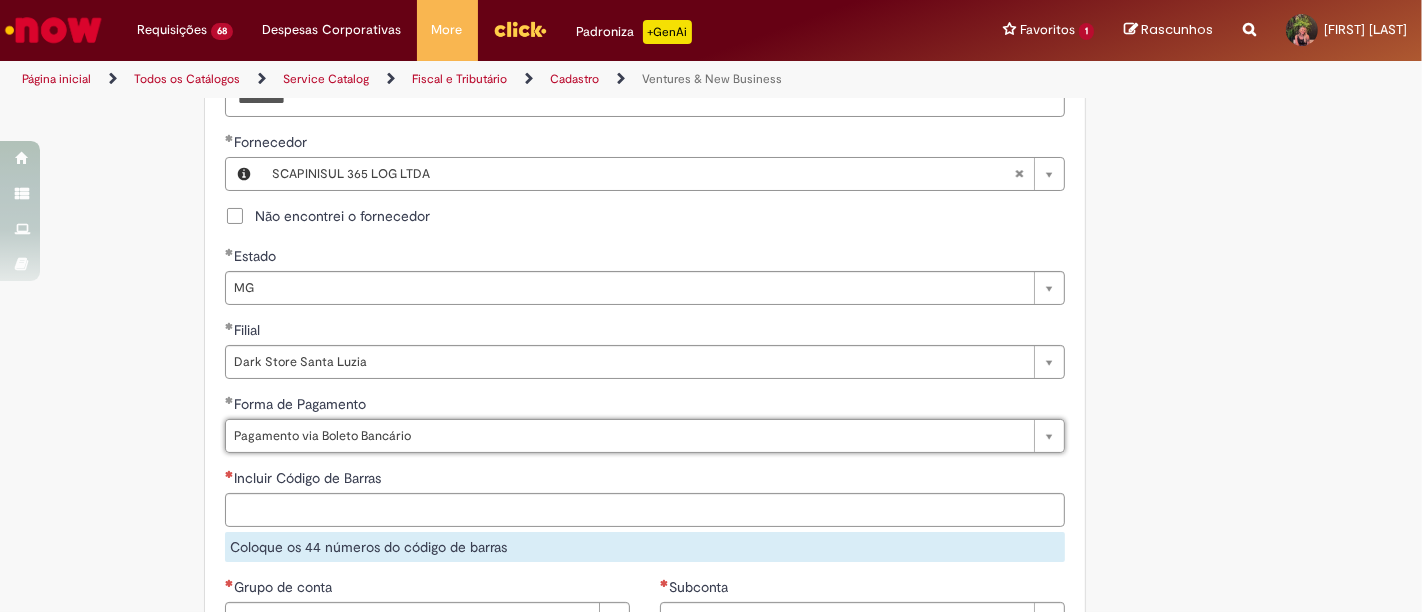 scroll, scrollTop: 1222, scrollLeft: 0, axis: vertical 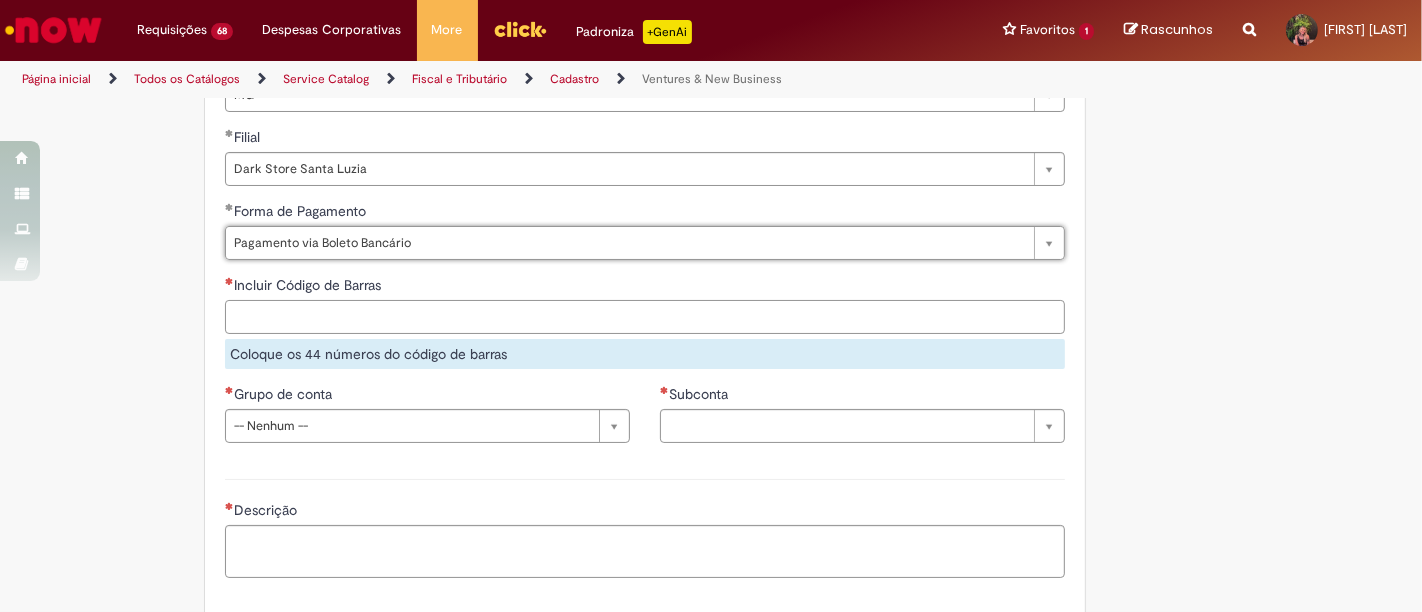 click on "Incluir Código de Barras" at bounding box center (645, 317) 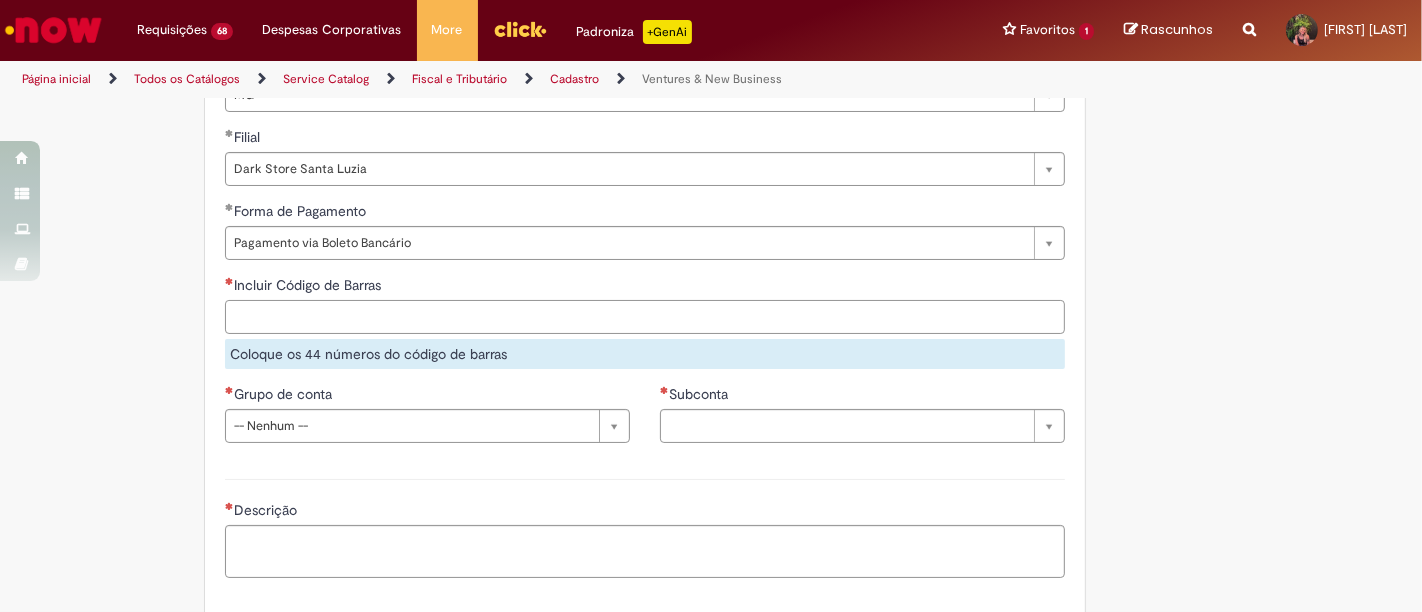 paste on "**********" 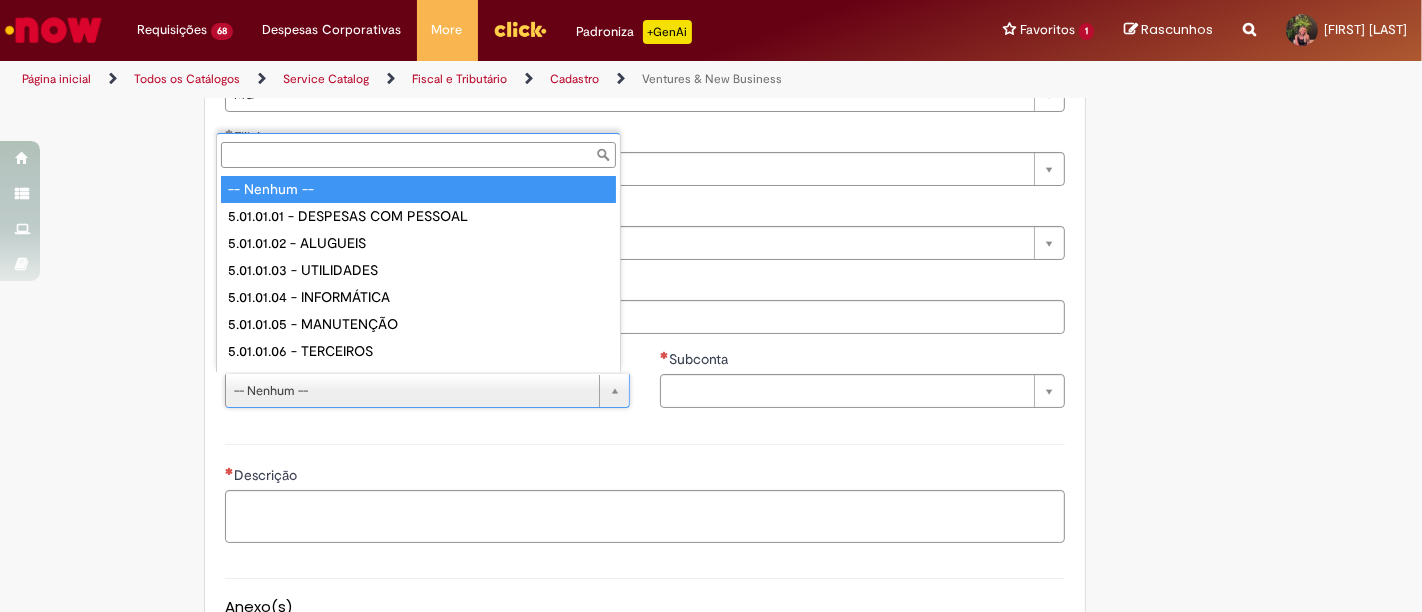 scroll, scrollTop: 16, scrollLeft: 0, axis: vertical 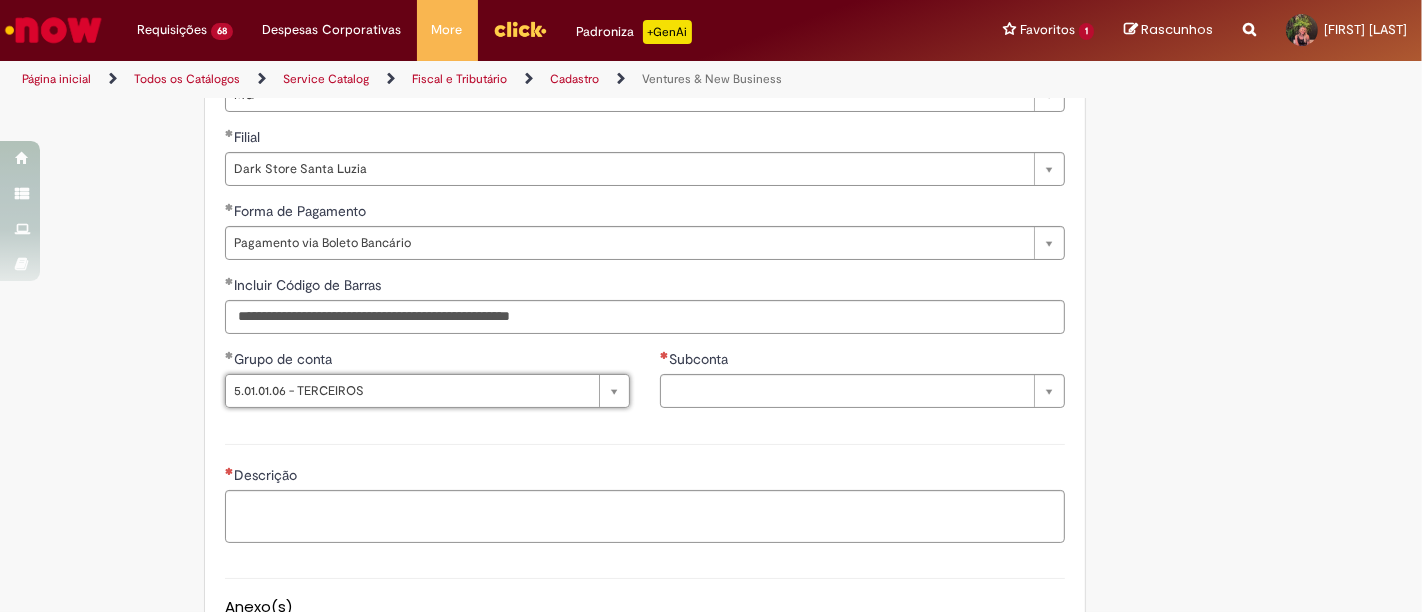 click on "Subconta" at bounding box center [700, 359] 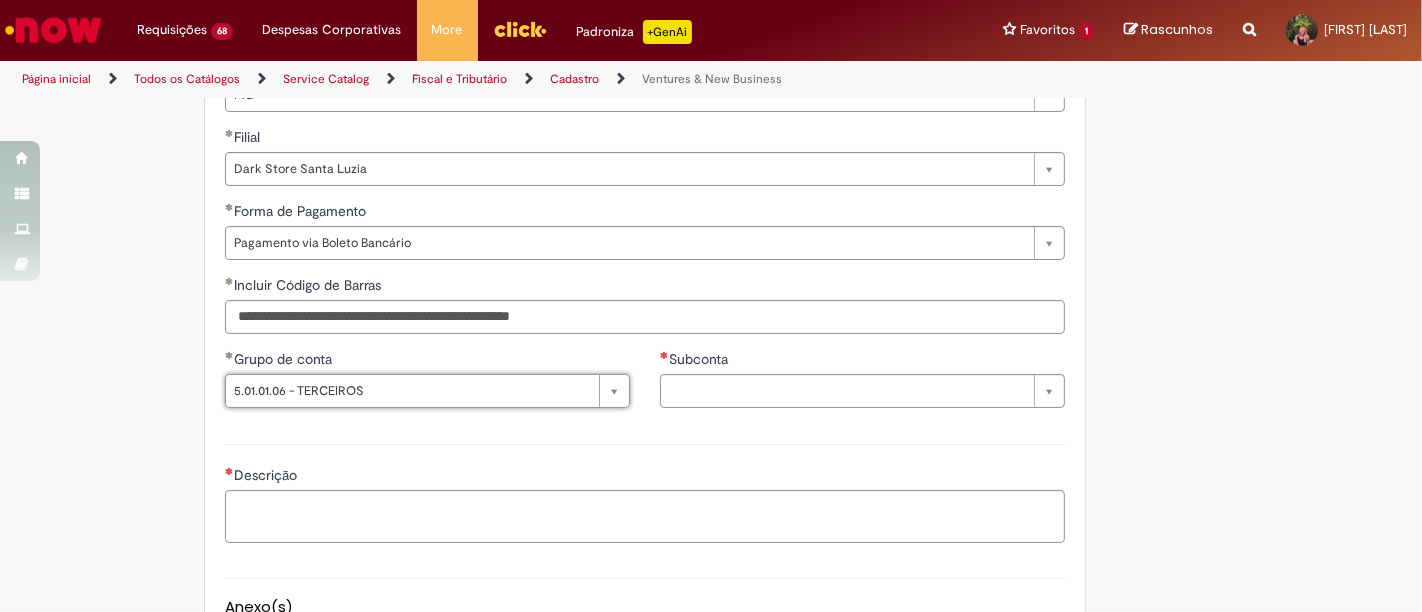 click on "Subconta" at bounding box center (660, 374) 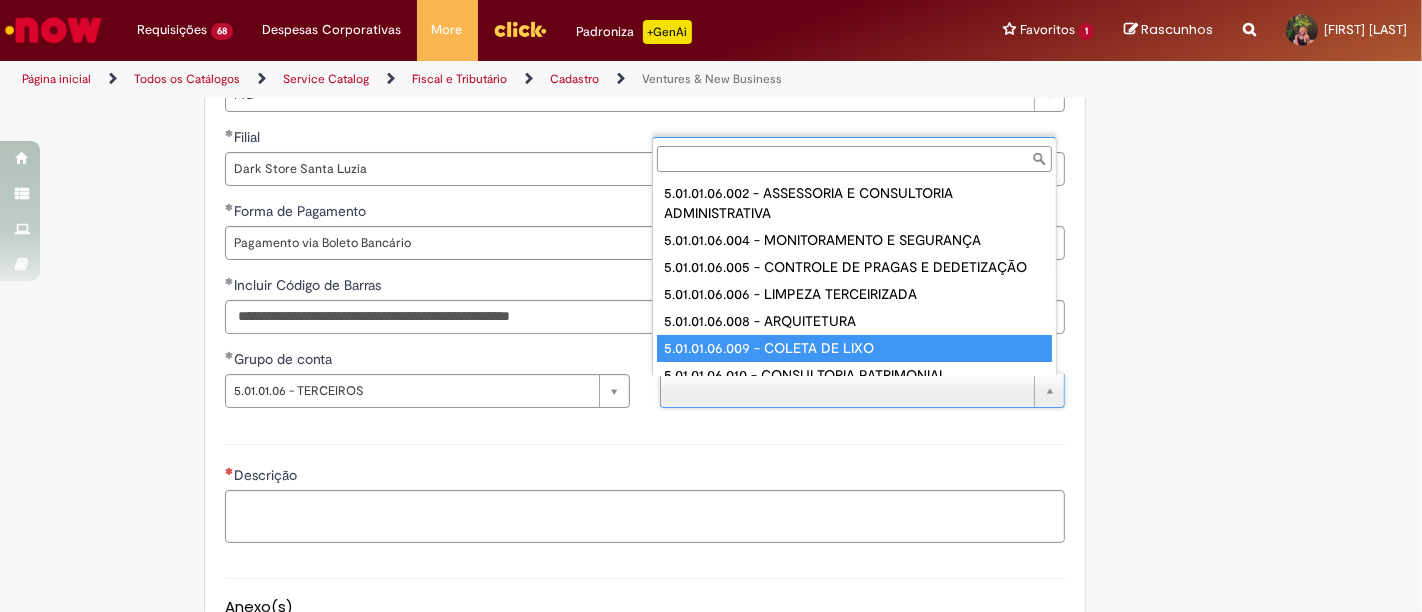 scroll, scrollTop: 218, scrollLeft: 0, axis: vertical 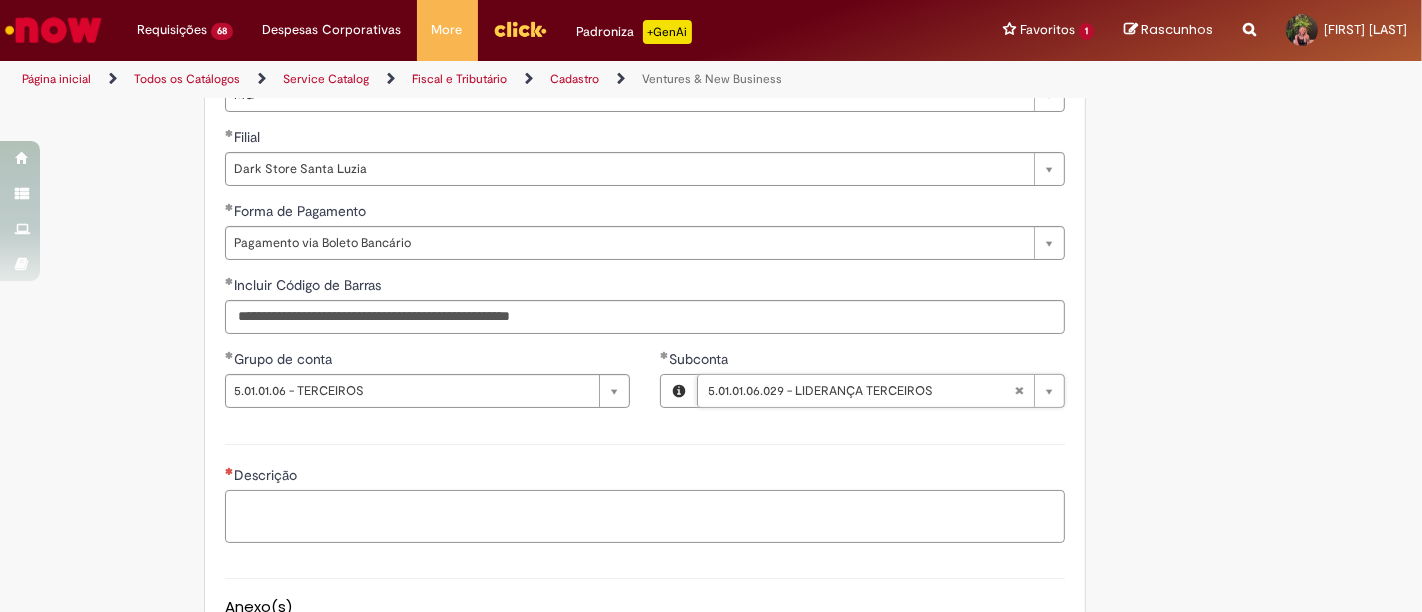 click on "Descrição" at bounding box center (645, 516) 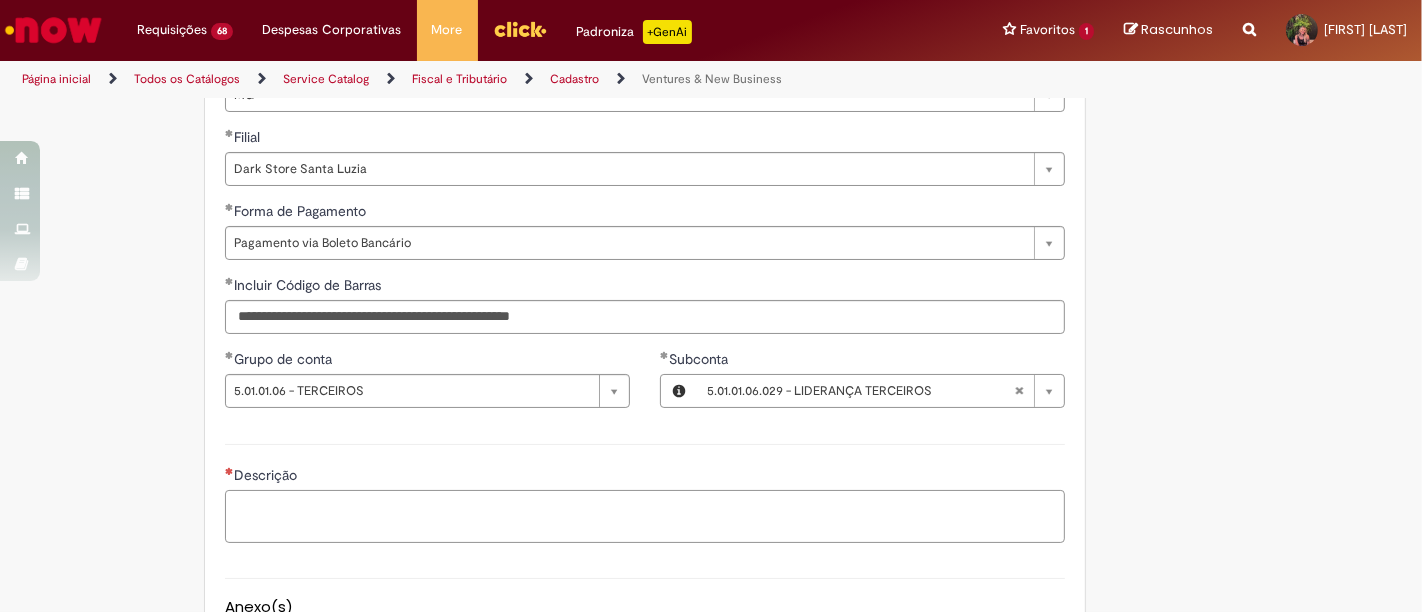 paste on "**********" 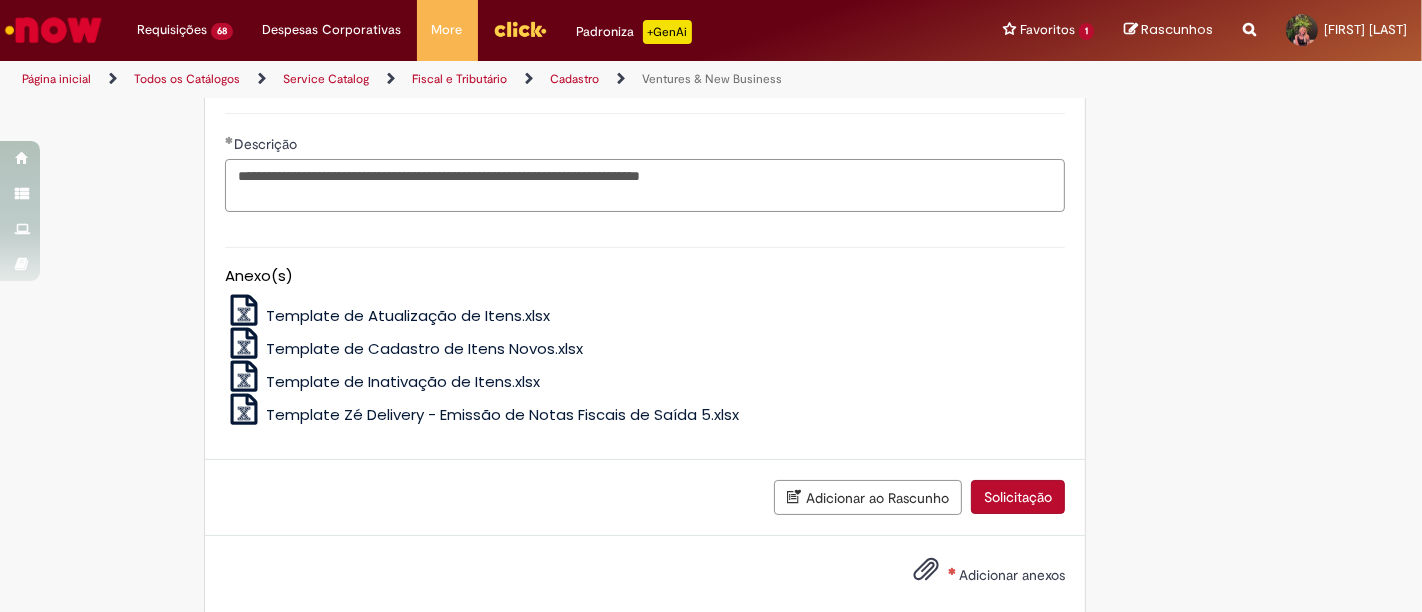 scroll, scrollTop: 1583, scrollLeft: 0, axis: vertical 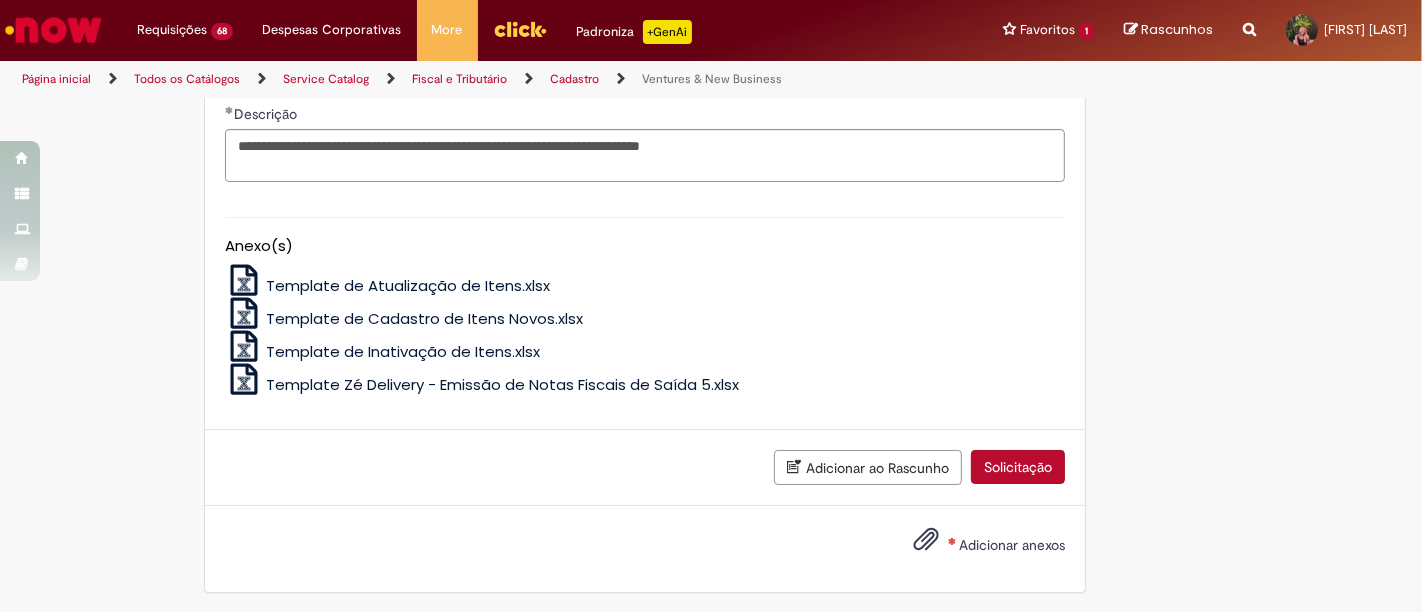 click on "Adicionar anexos" at bounding box center (1012, 545) 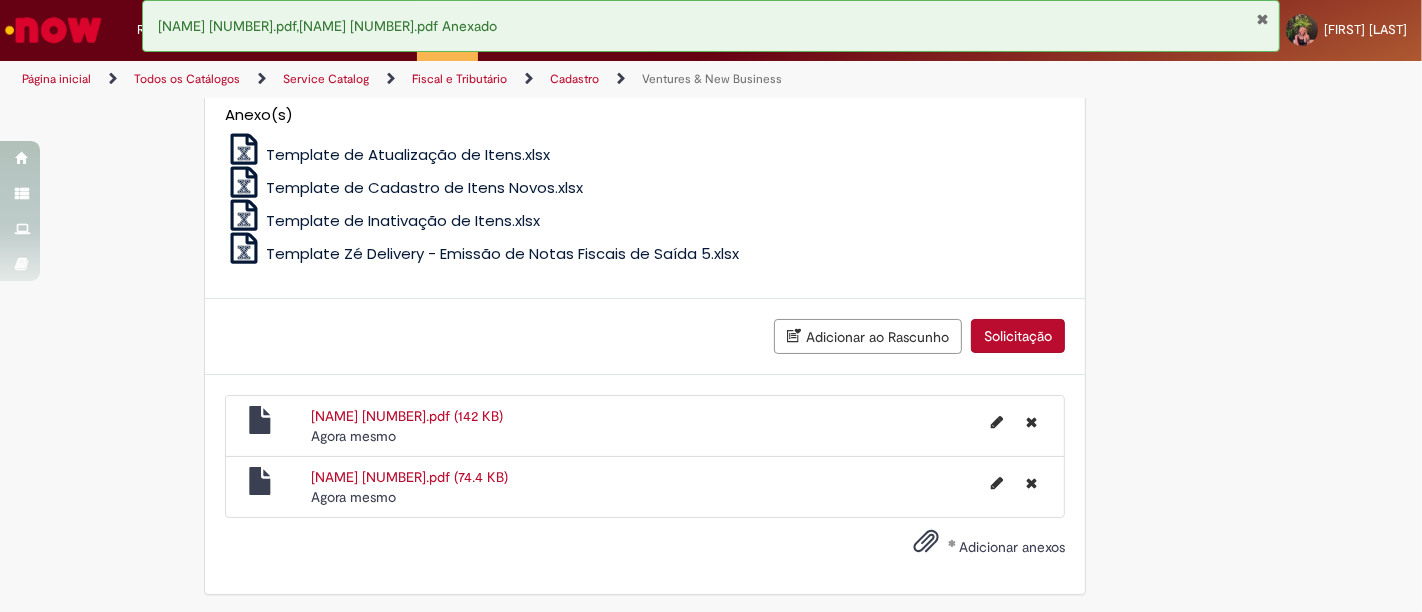 scroll, scrollTop: 1715, scrollLeft: 0, axis: vertical 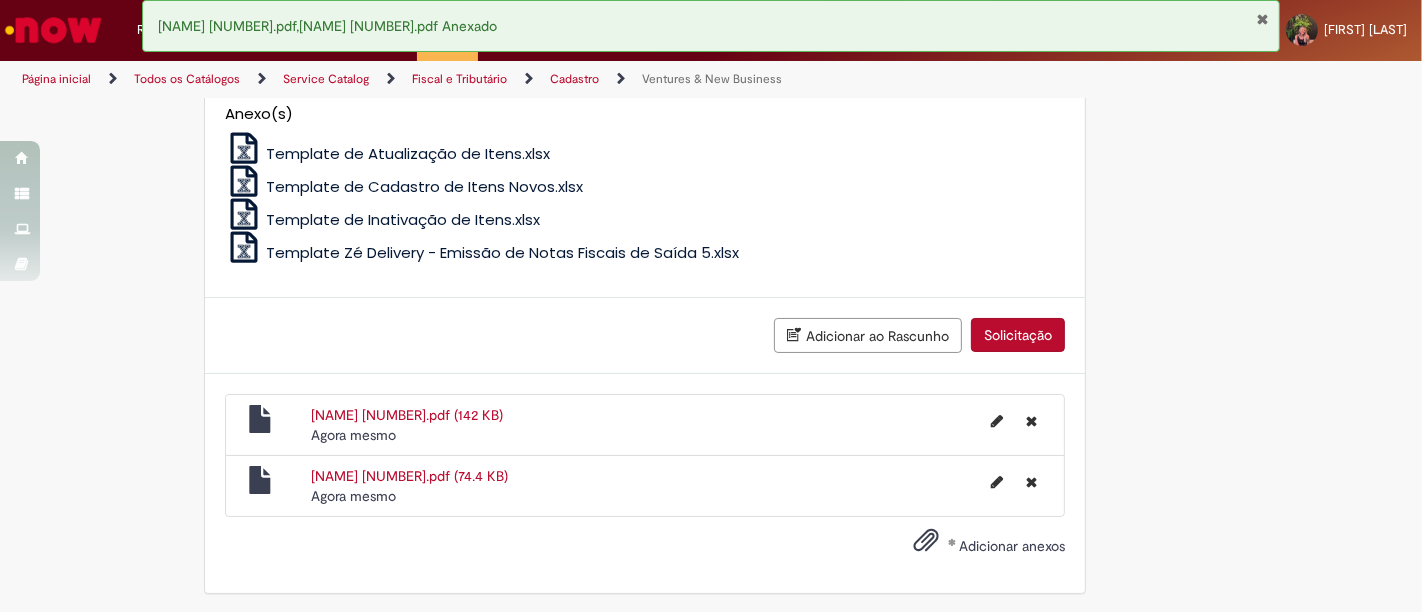 click on "Solicitação" at bounding box center [1018, 335] 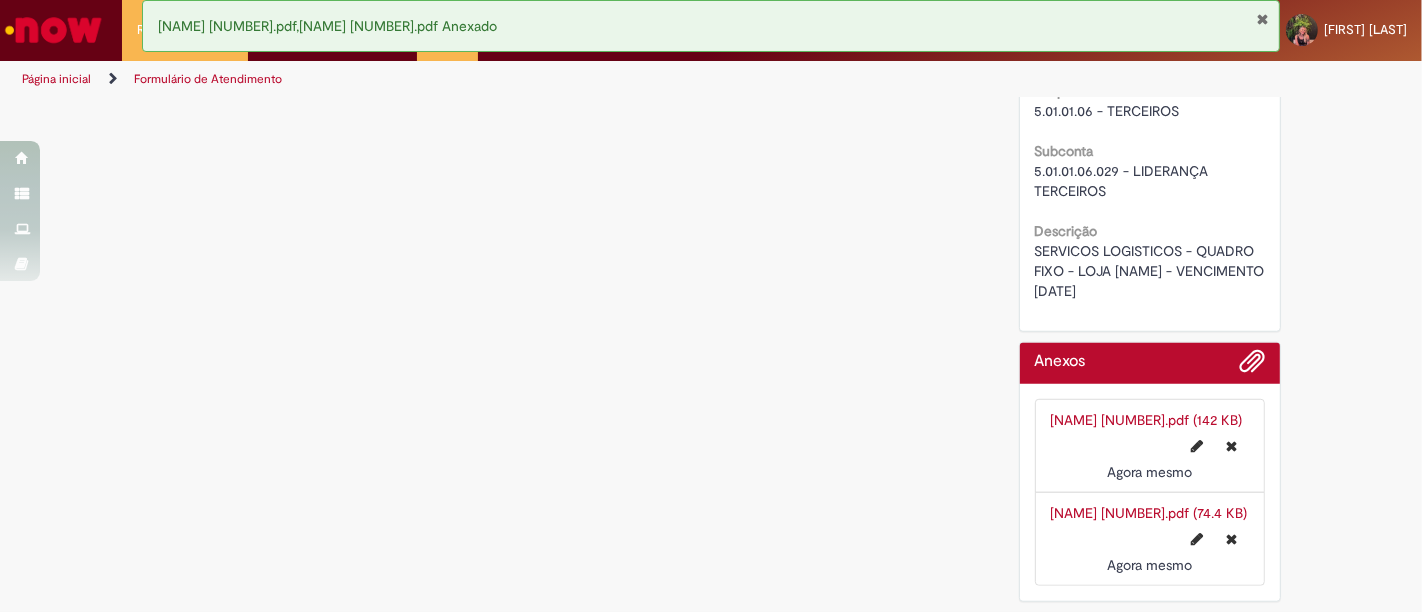 scroll, scrollTop: 0, scrollLeft: 0, axis: both 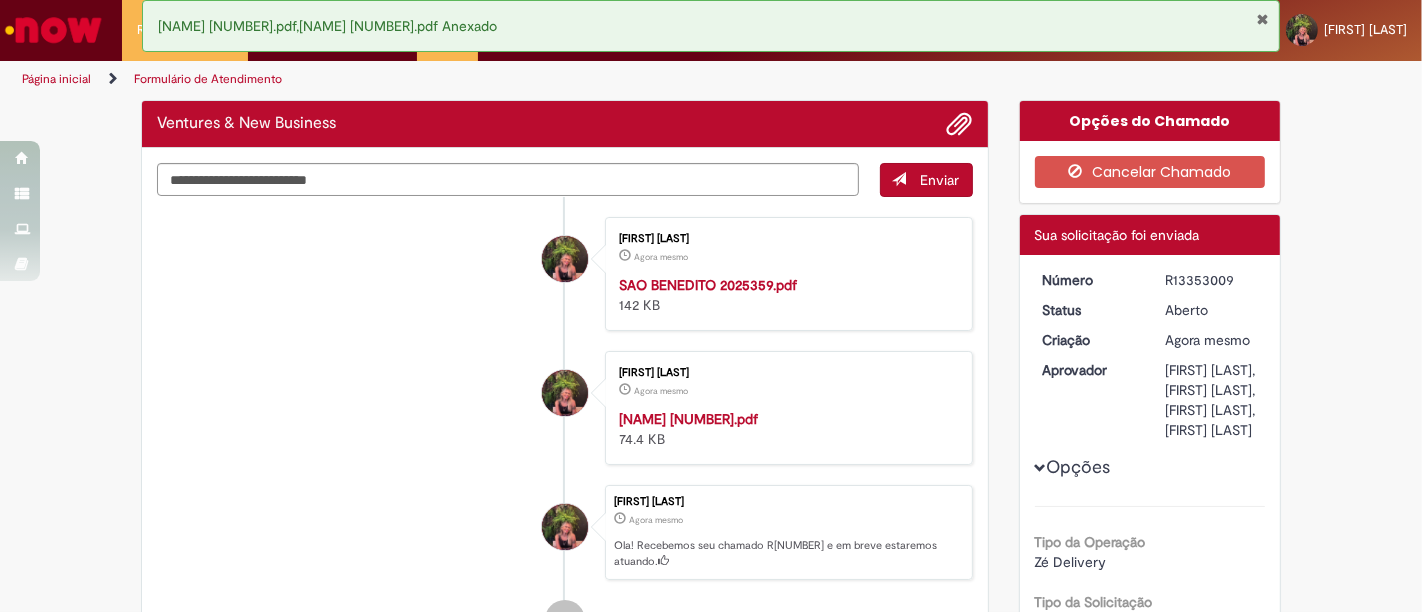 click on "R13353009" at bounding box center [1211, 280] 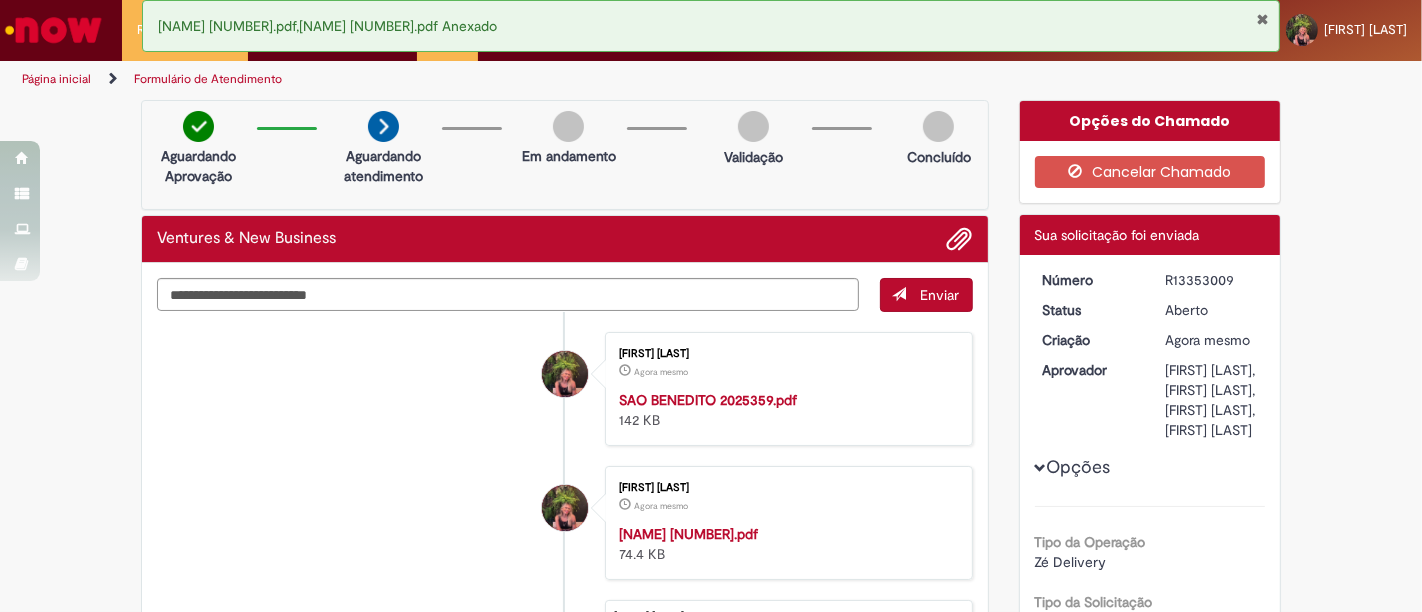 click at bounding box center [1262, 19] 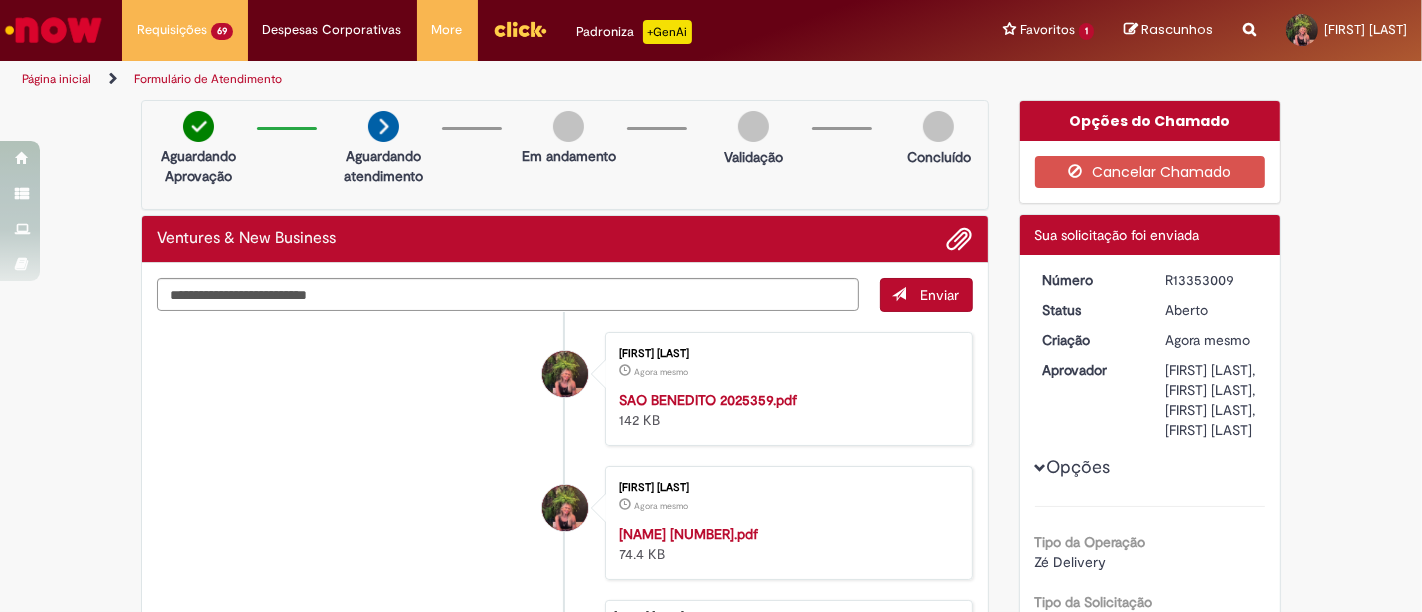 click on "BOLETO 2025359.pdf,SAO BENEDITO 2025359.pdf Anexado" at bounding box center (711, 26) 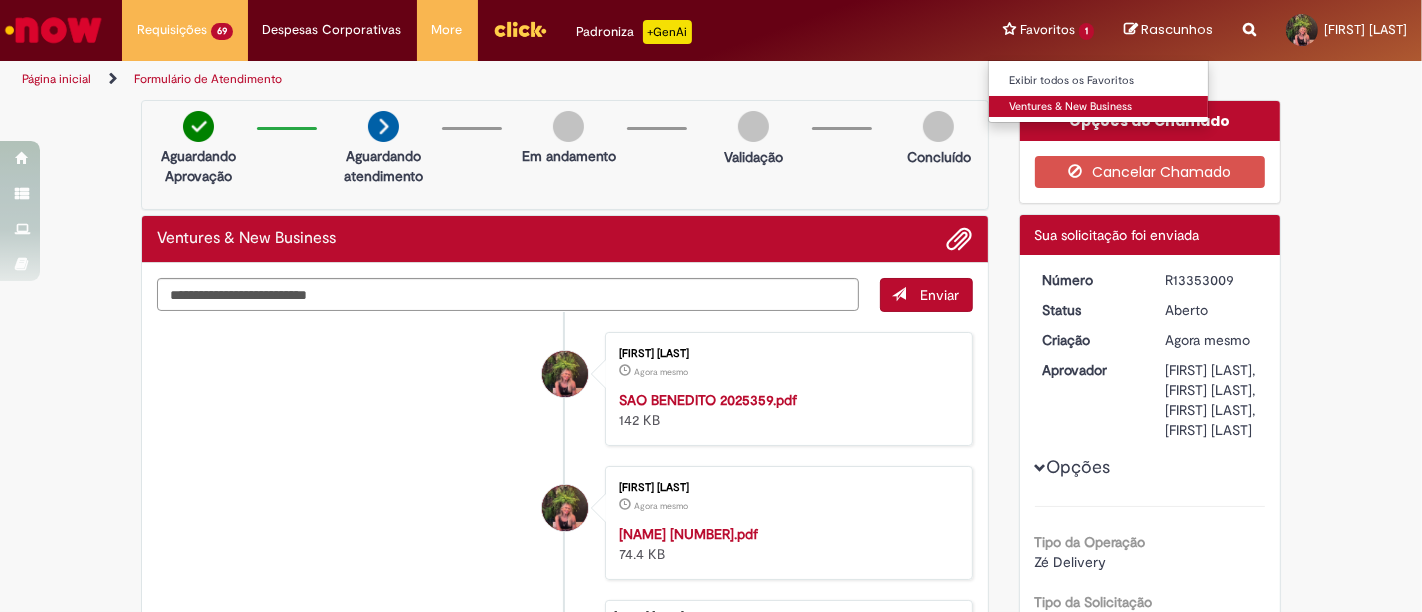 click on "Ventures & New Business" at bounding box center (1099, 107) 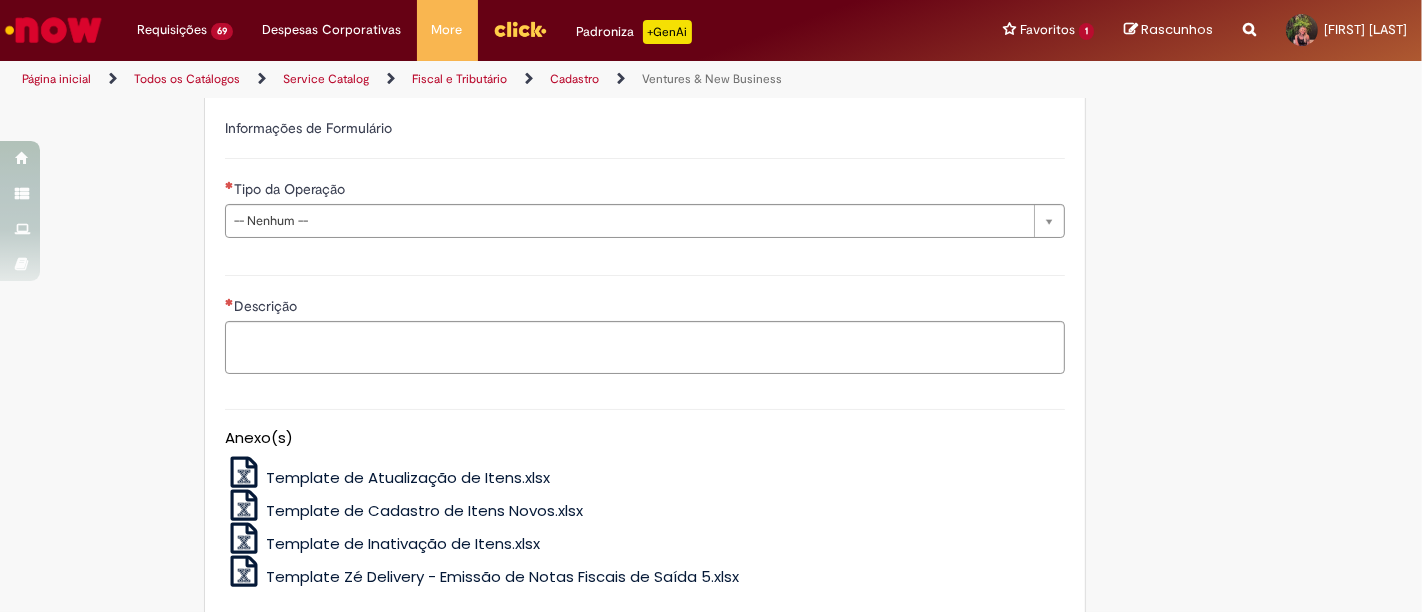scroll, scrollTop: 666, scrollLeft: 0, axis: vertical 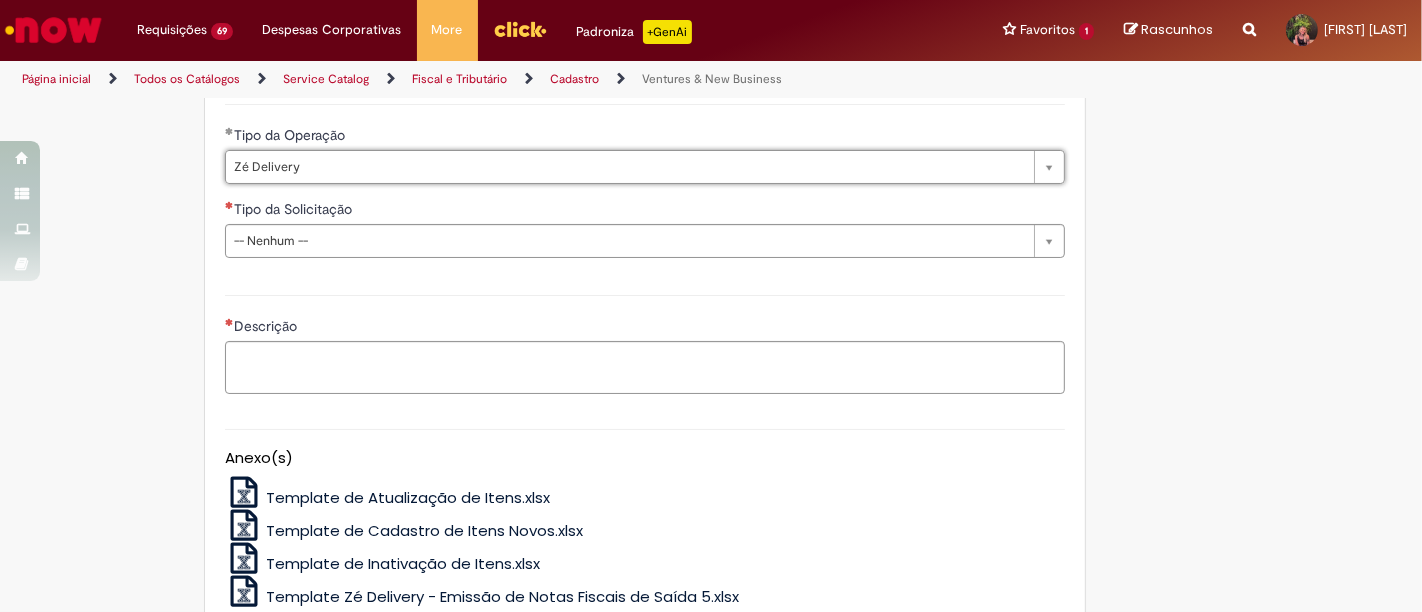 drag, startPoint x: 324, startPoint y: 246, endPoint x: 361, endPoint y: 275, distance: 47.010635 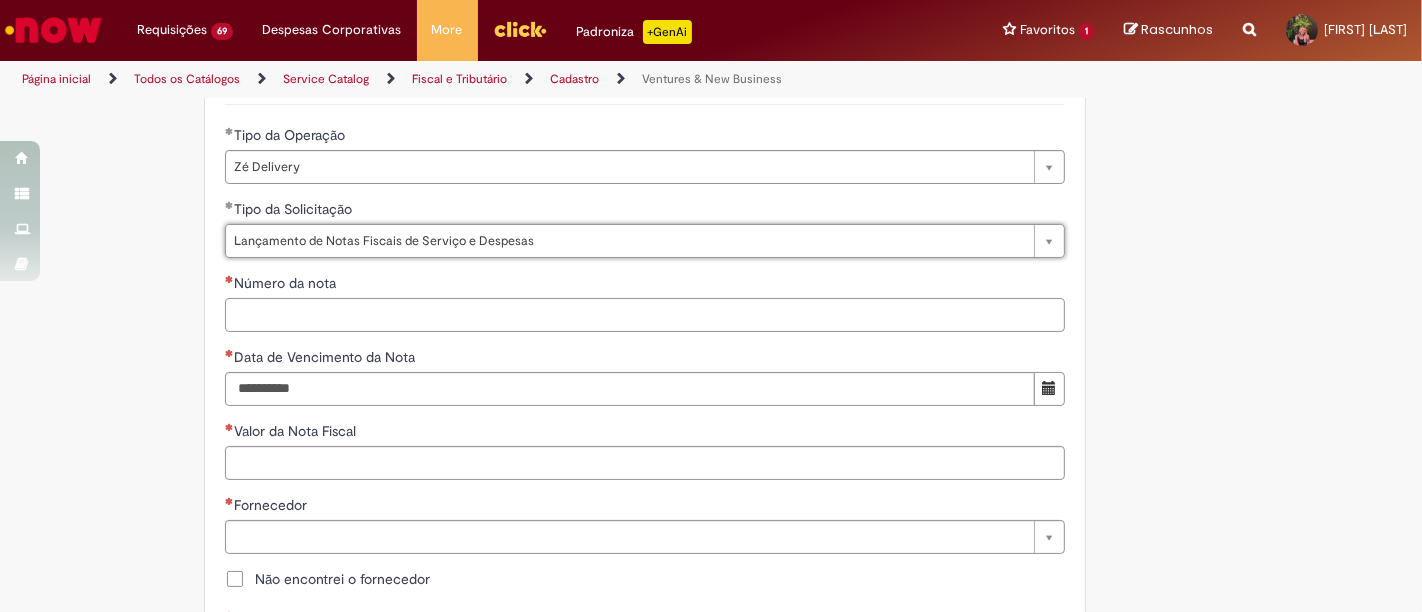 click on "Número da nota" at bounding box center (645, 315) 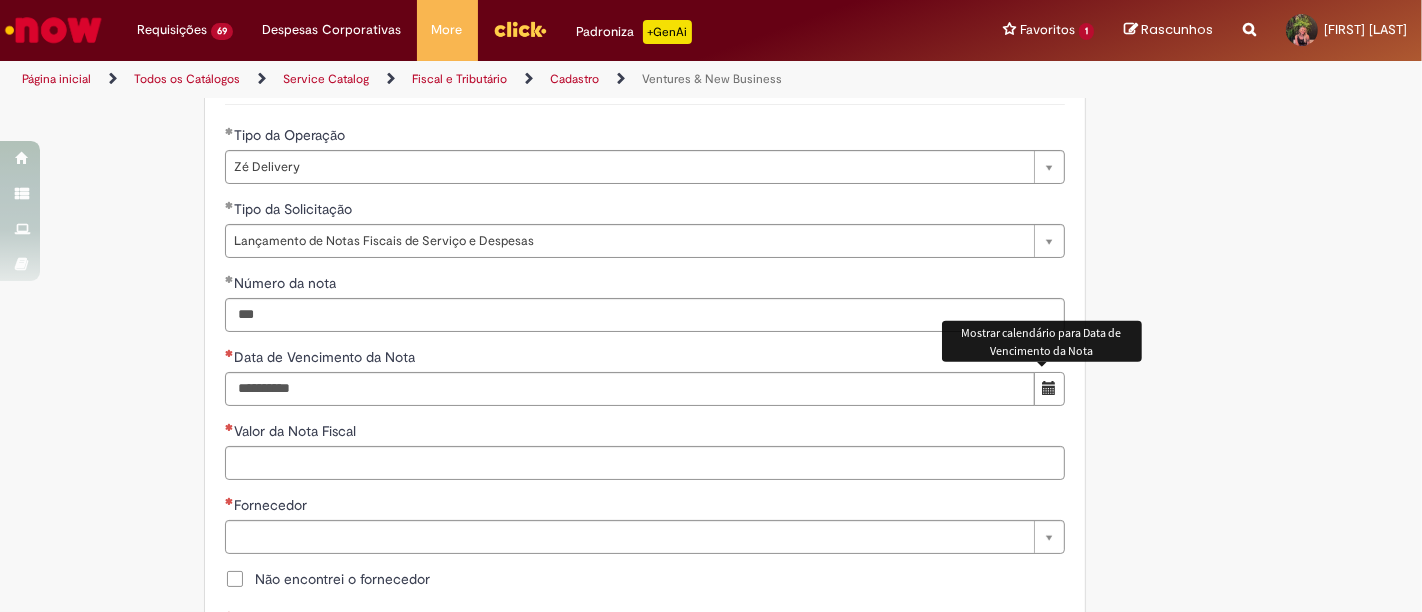 click at bounding box center (1049, 389) 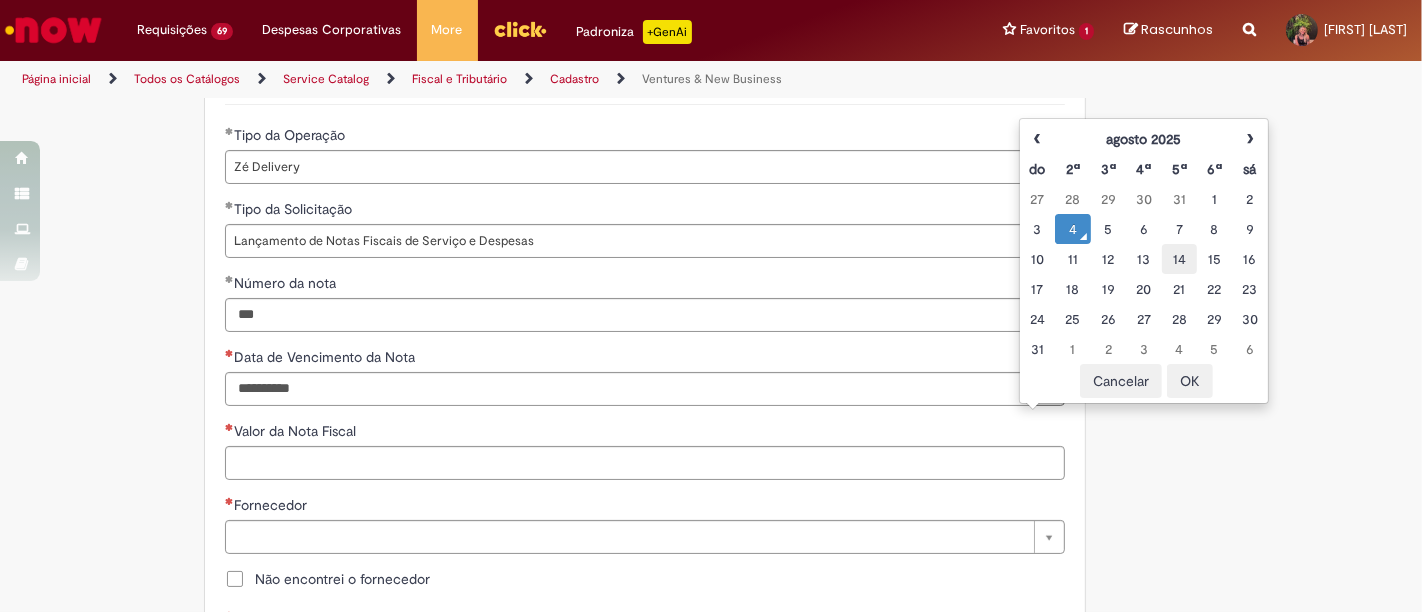 click on "14" at bounding box center [1179, 259] 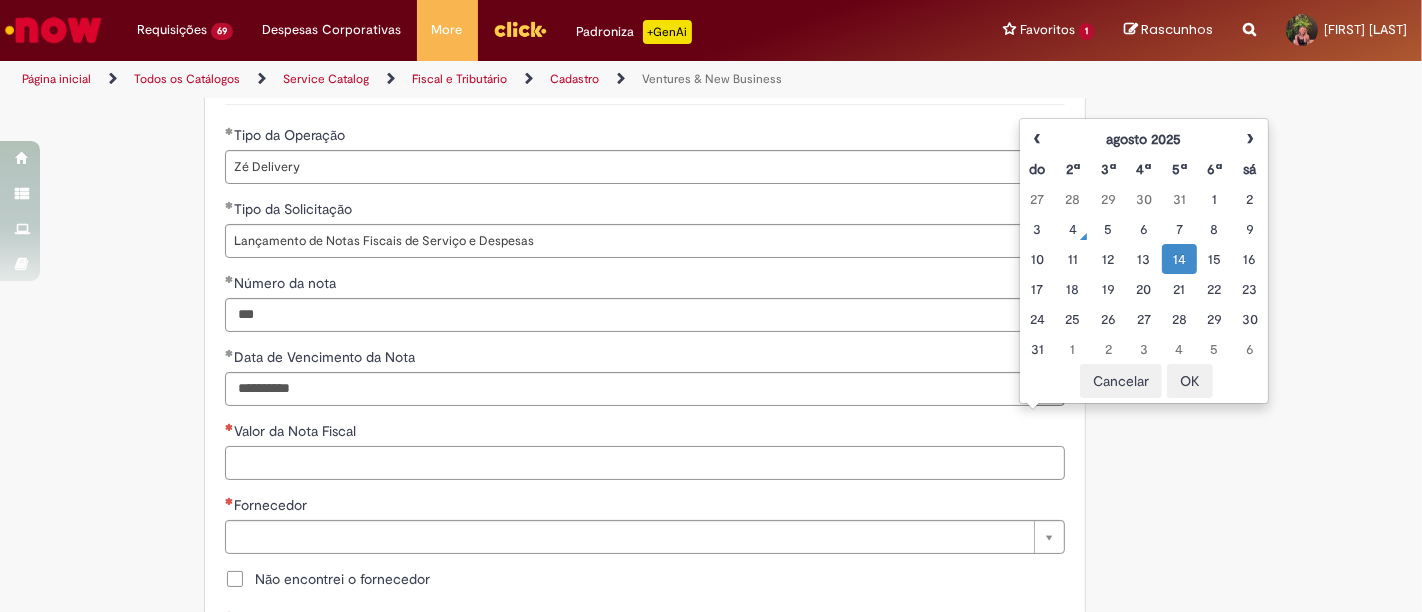 click on "Valor da Nota Fiscal" at bounding box center (645, 463) 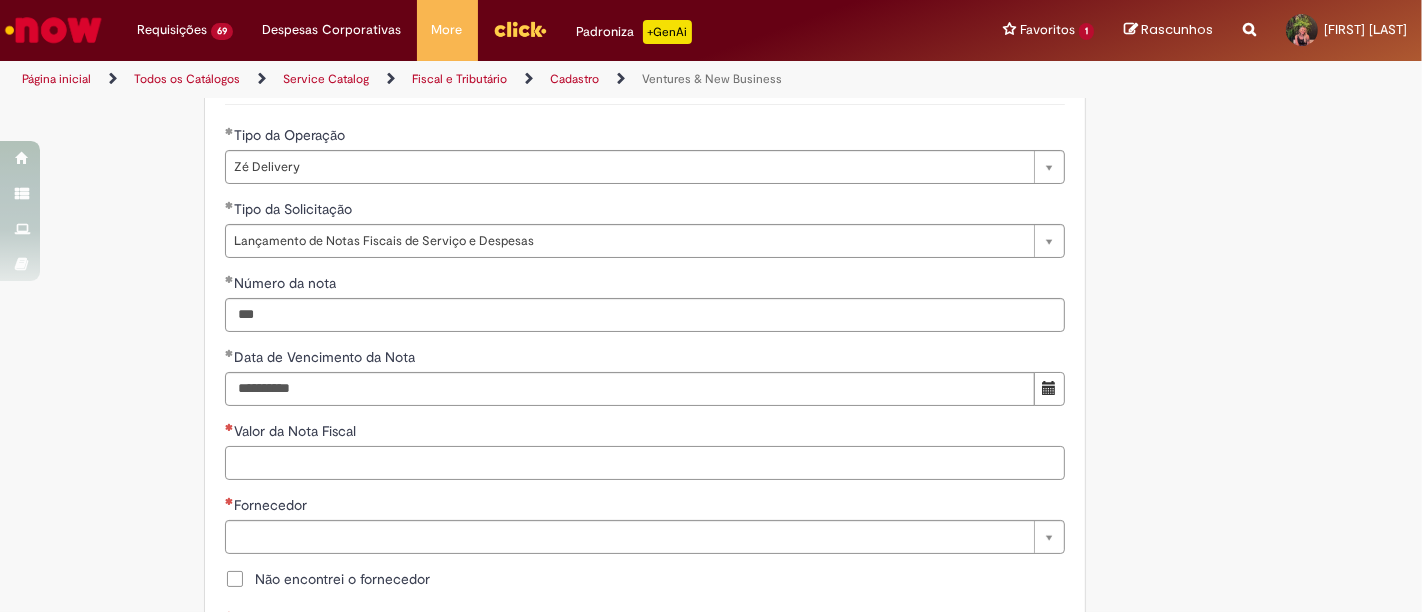 paste on "*********" 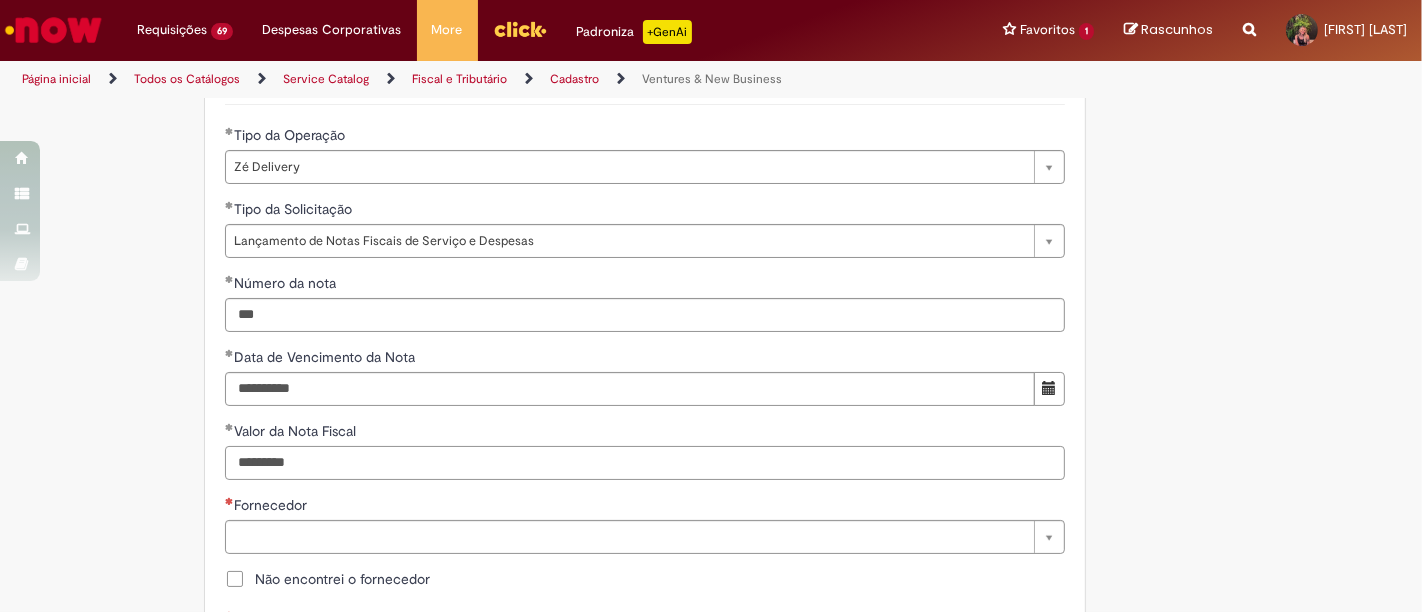 click on "*********" at bounding box center (645, 463) 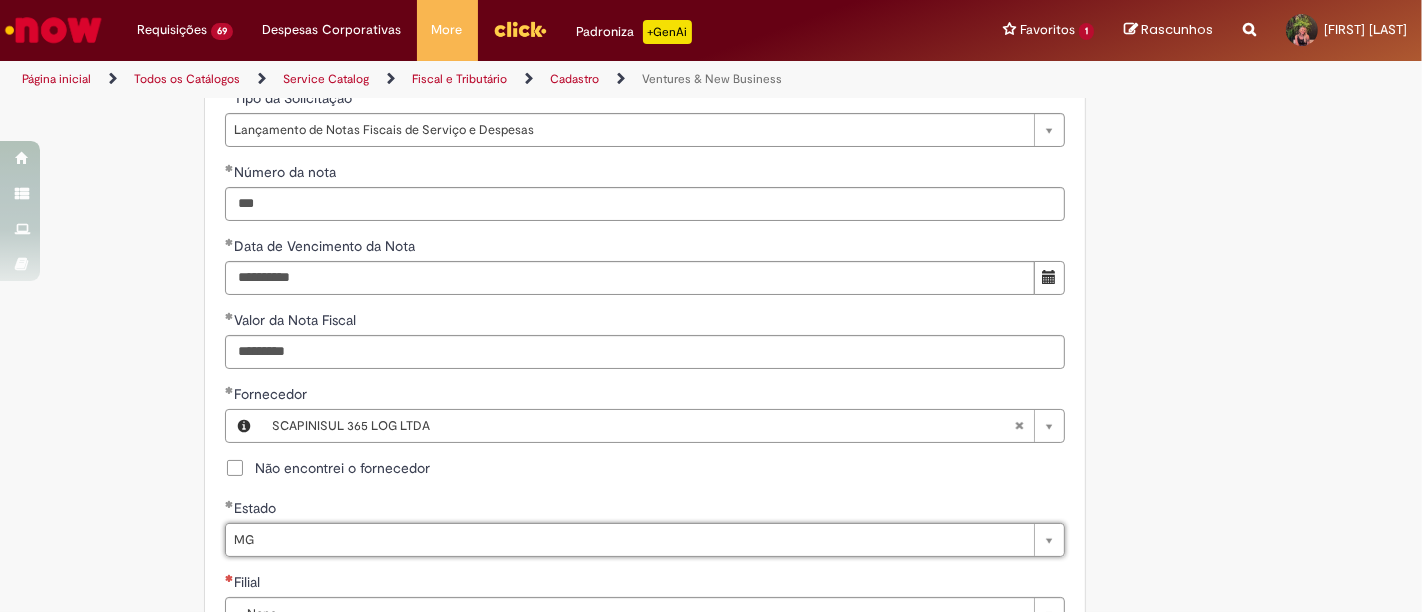 scroll, scrollTop: 1000, scrollLeft: 0, axis: vertical 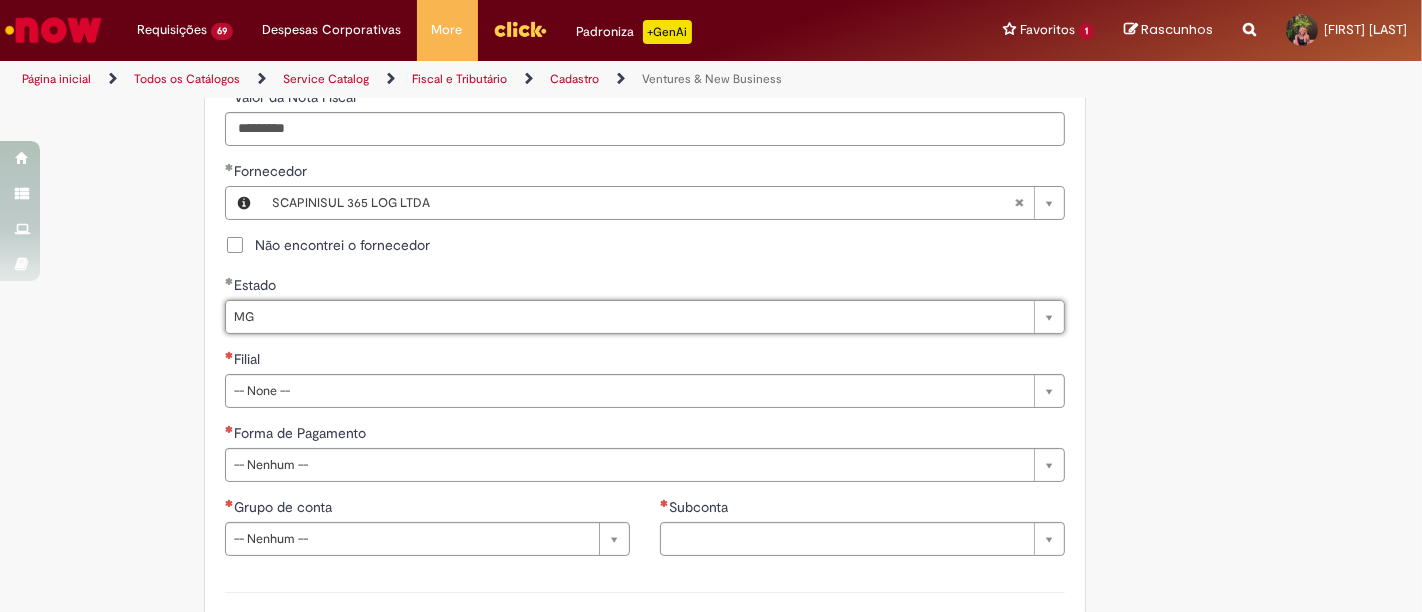 click on "Filial" at bounding box center [645, 361] 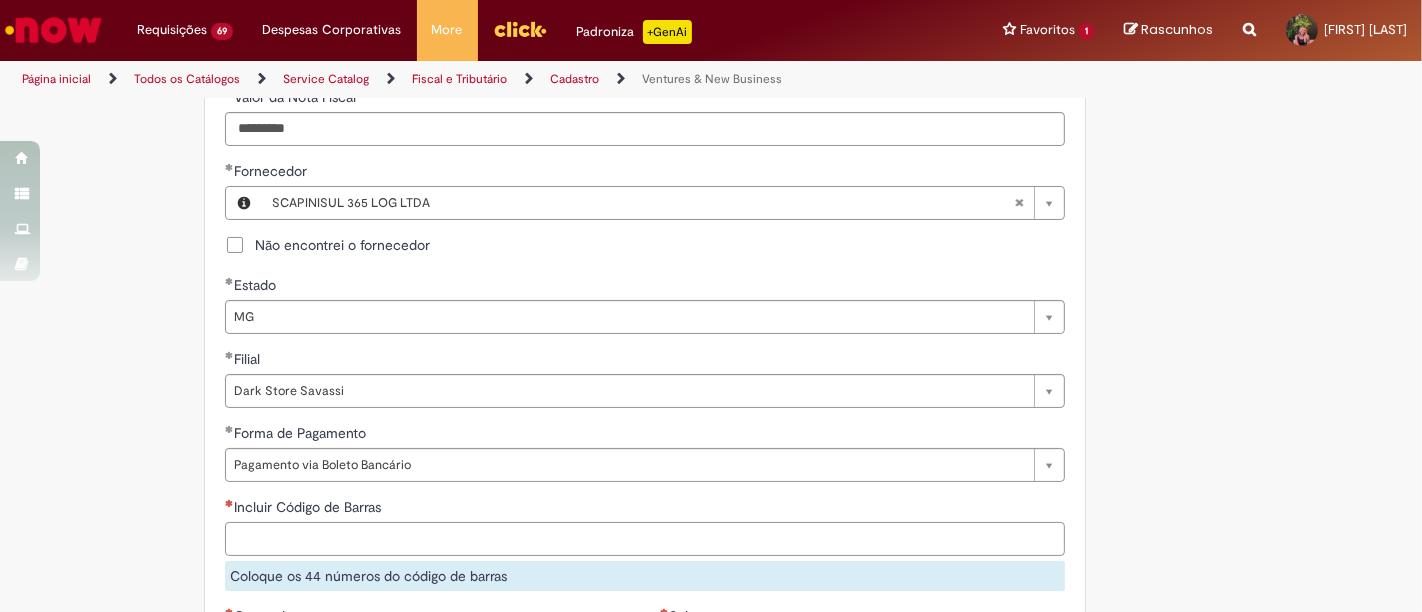 click on "Incluir Código de Barras" at bounding box center [645, 539] 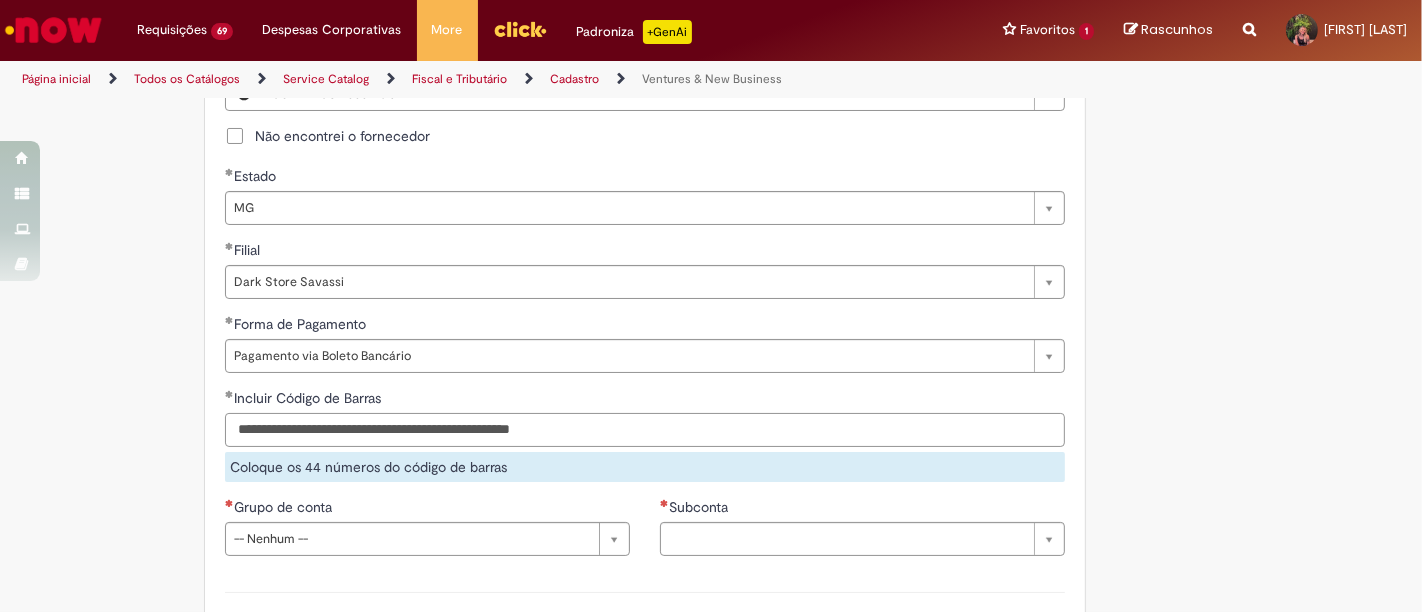 scroll, scrollTop: 1222, scrollLeft: 0, axis: vertical 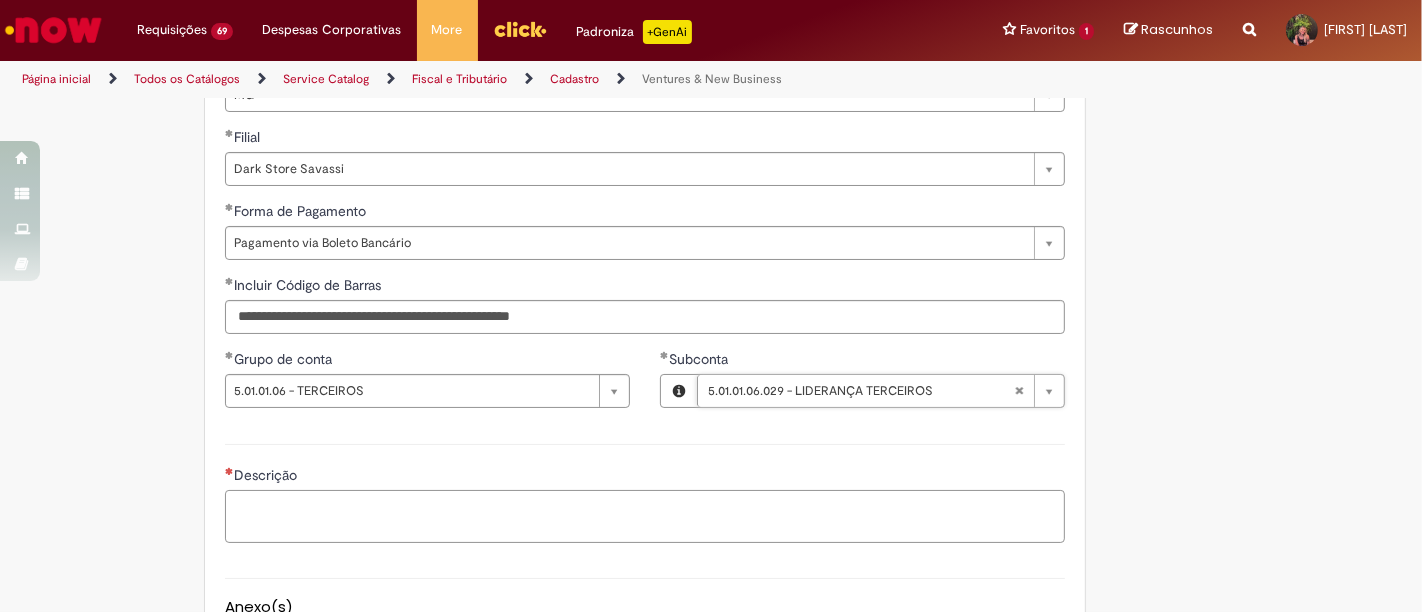 click on "Descrição" at bounding box center (645, 516) 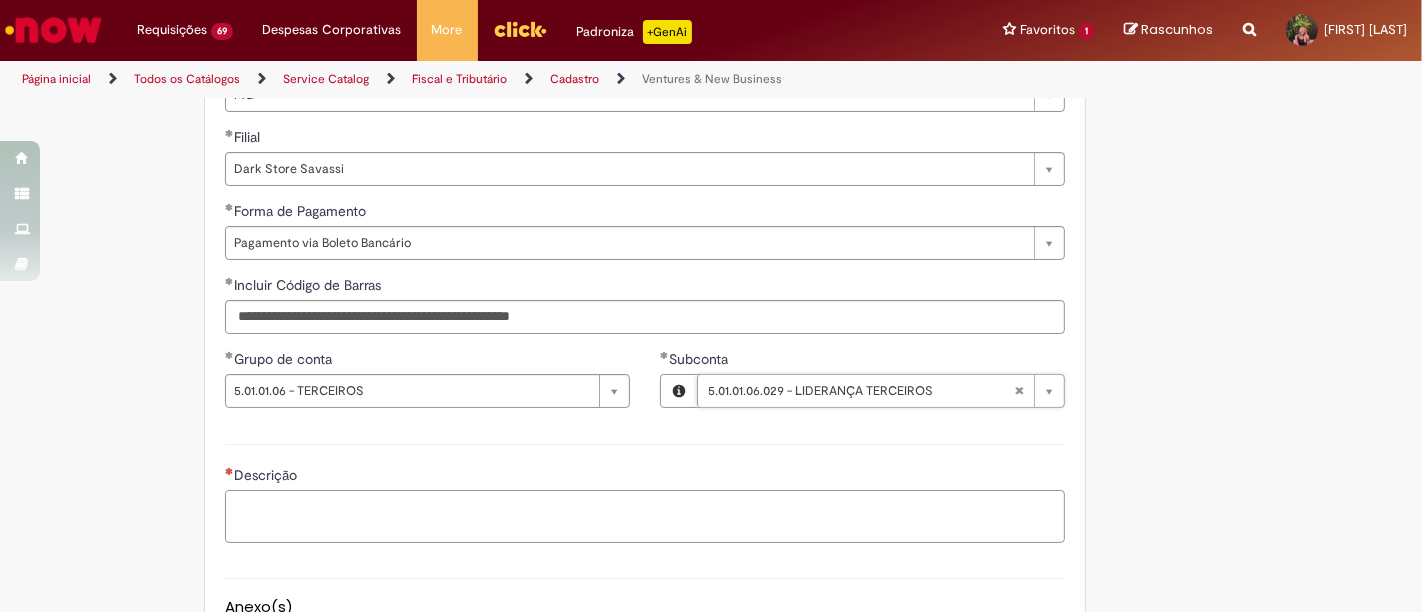 paste on "**********" 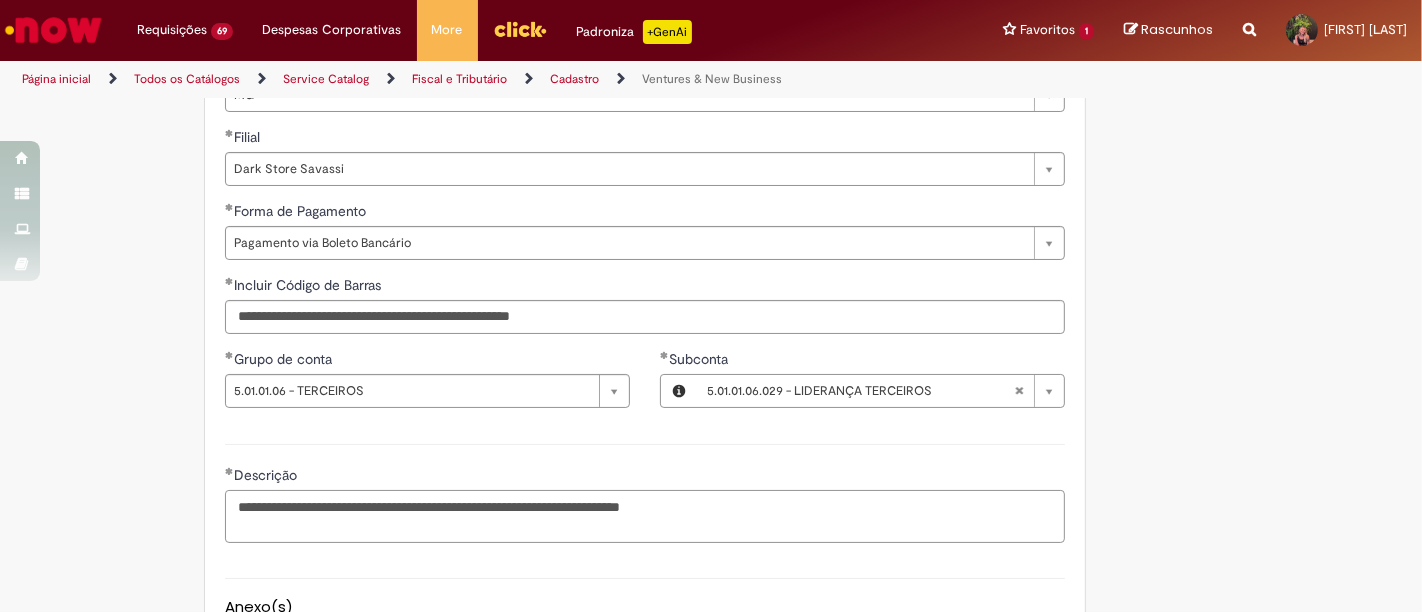 scroll, scrollTop: 1583, scrollLeft: 0, axis: vertical 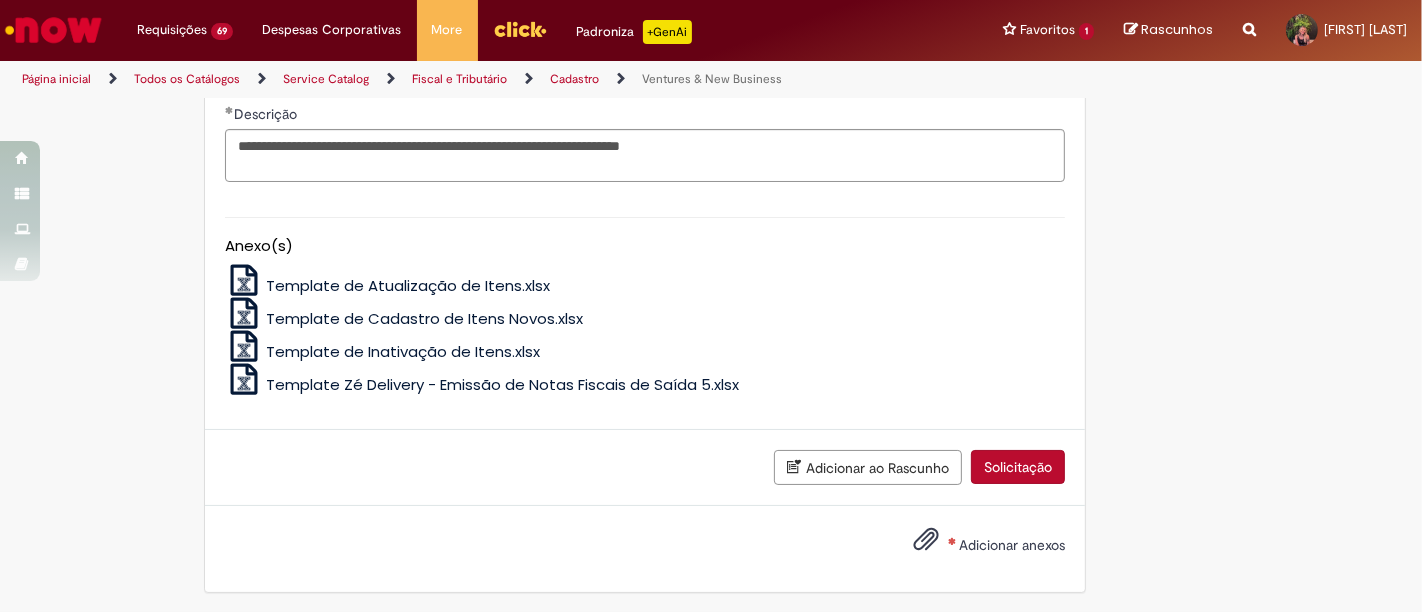 click on "Adicionar anexos" at bounding box center (1012, 545) 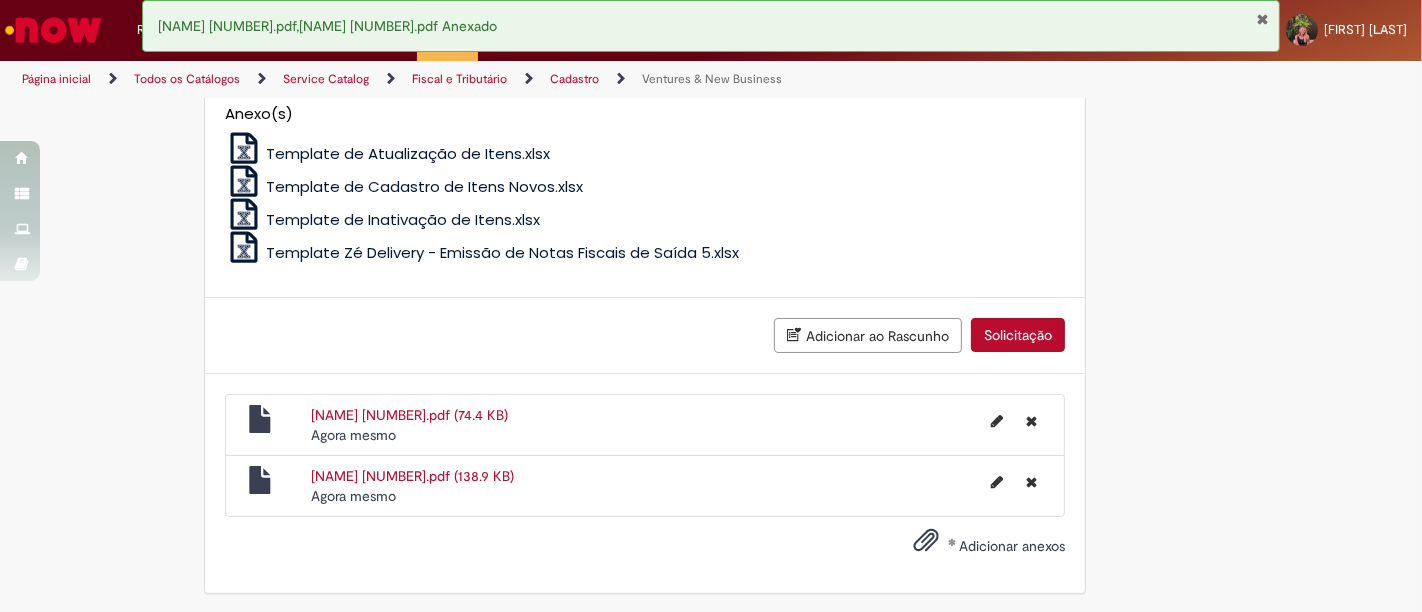 click on "Solicitação" at bounding box center [1018, 335] 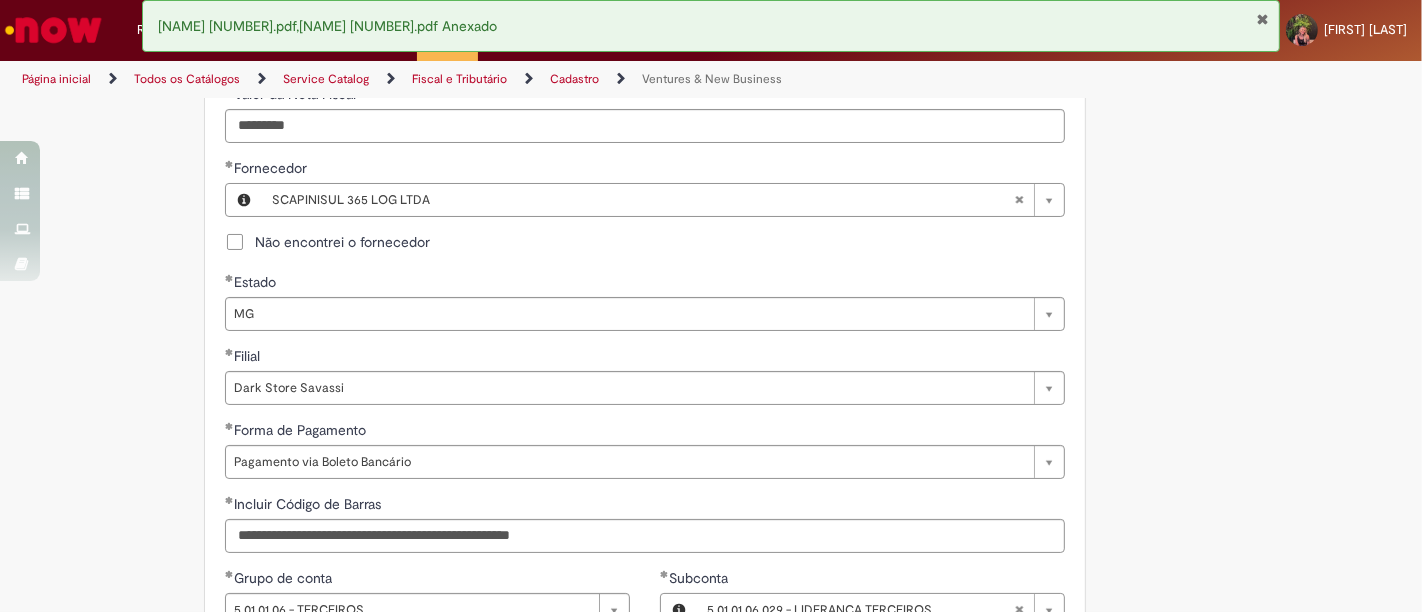 scroll, scrollTop: 448, scrollLeft: 0, axis: vertical 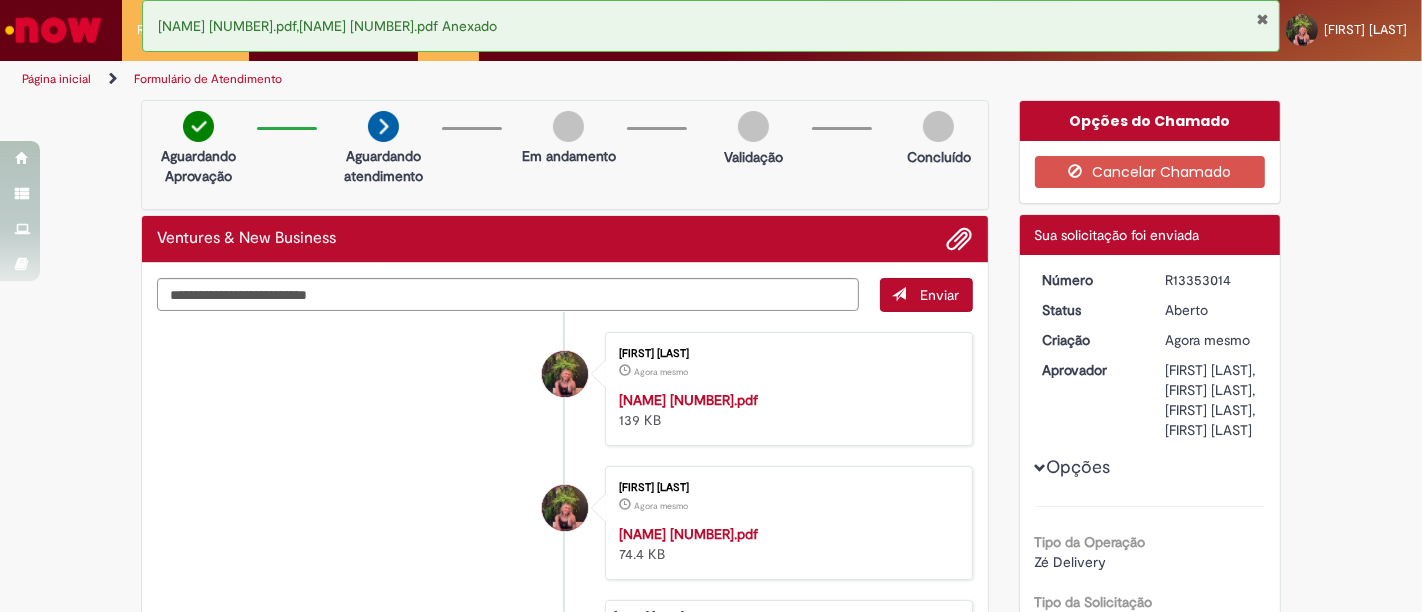click on "R13353014" at bounding box center (1211, 280) 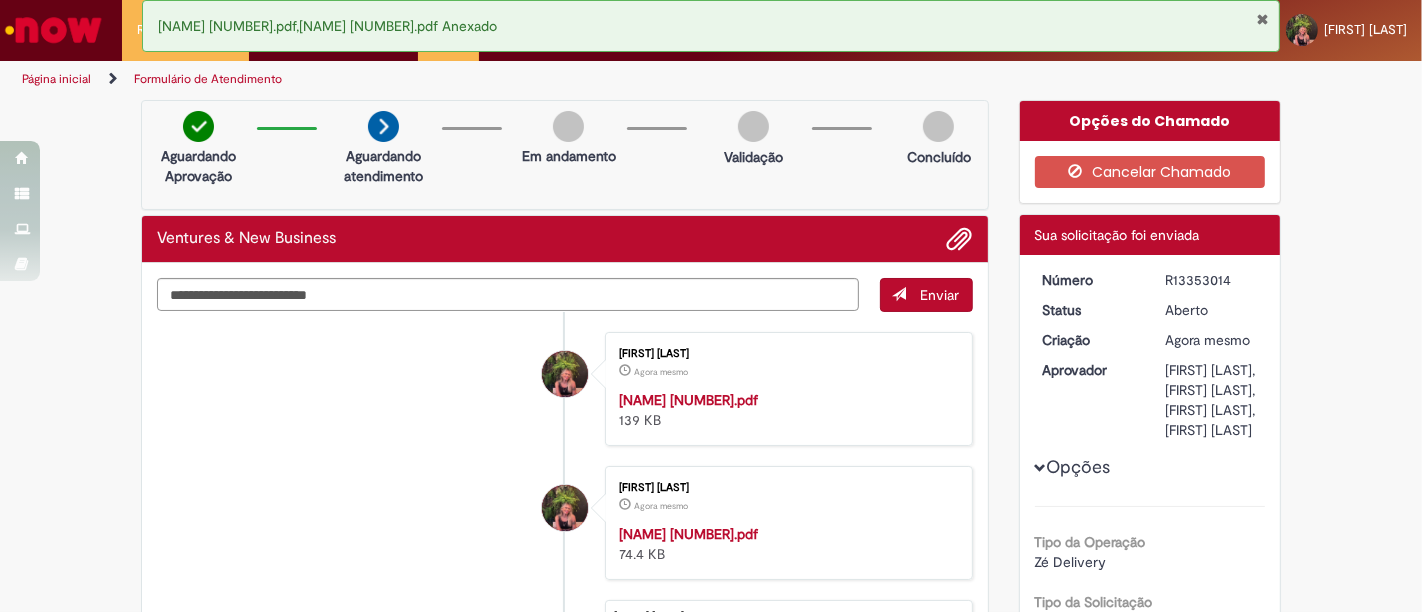 click at bounding box center (1262, 19) 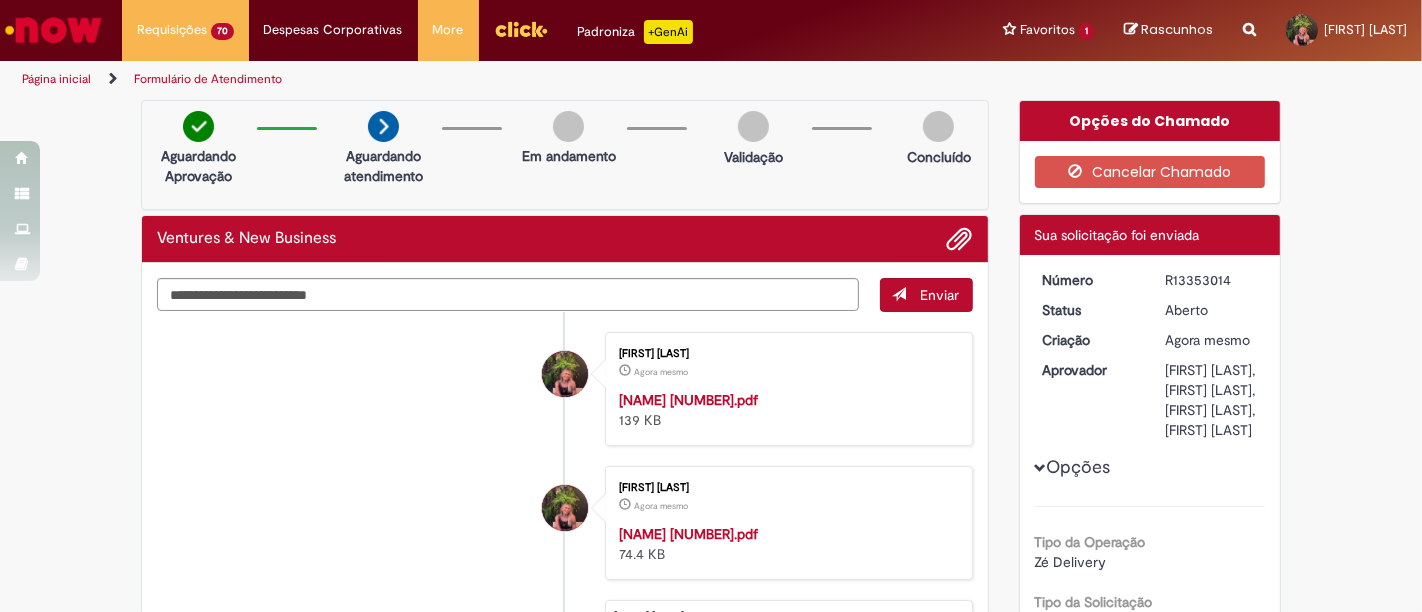click on "BOLETO 2025360.pdf,SAVASSI 2025360.pdf Anexado" at bounding box center [711, 26] 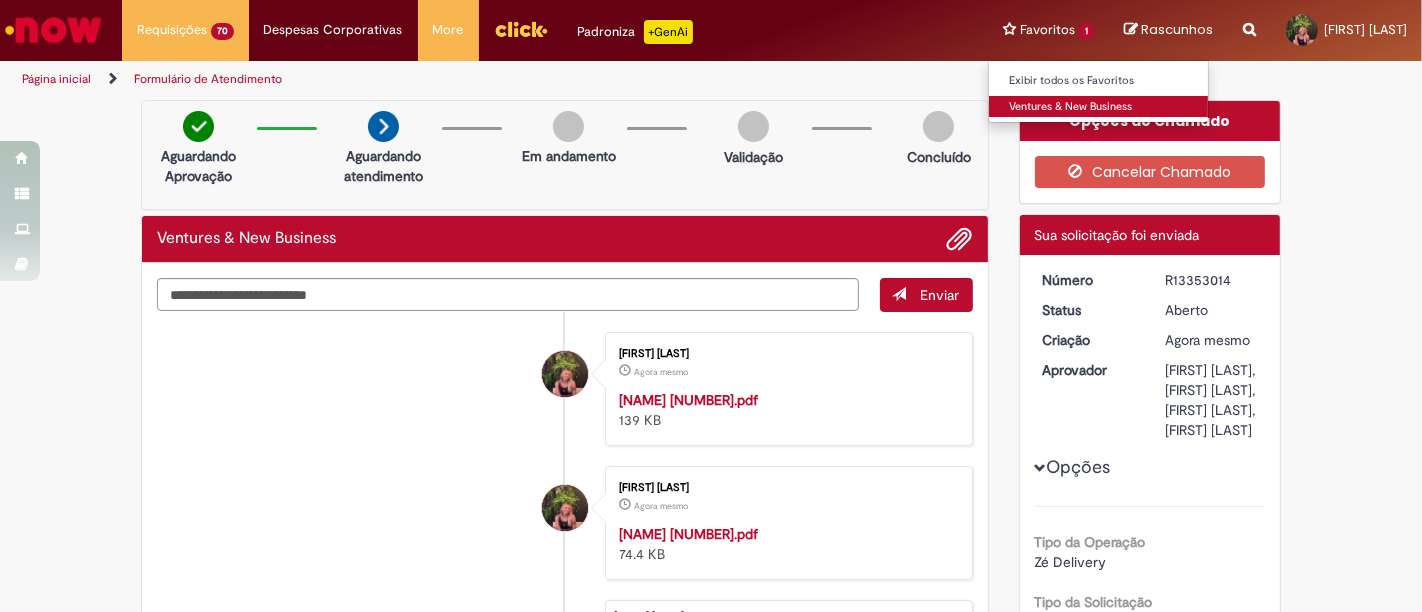 click on "Ventures & New Business" at bounding box center (1099, 107) 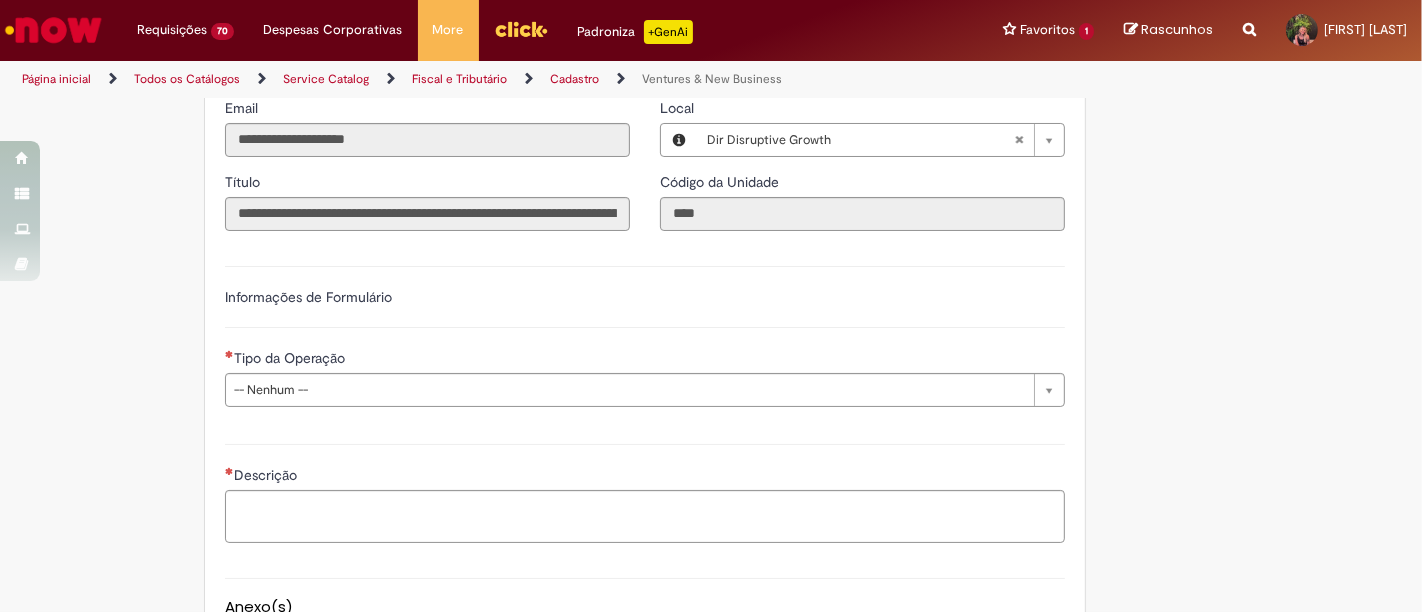 scroll, scrollTop: 444, scrollLeft: 0, axis: vertical 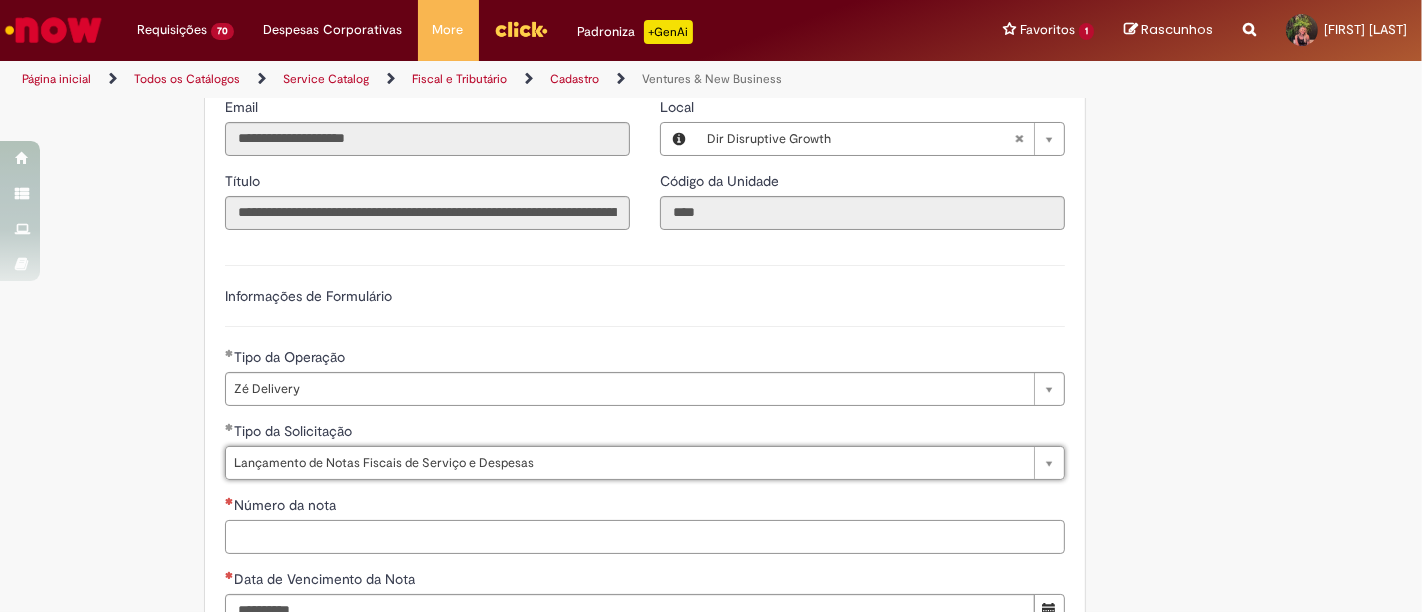 click on "Número da nota" at bounding box center (645, 537) 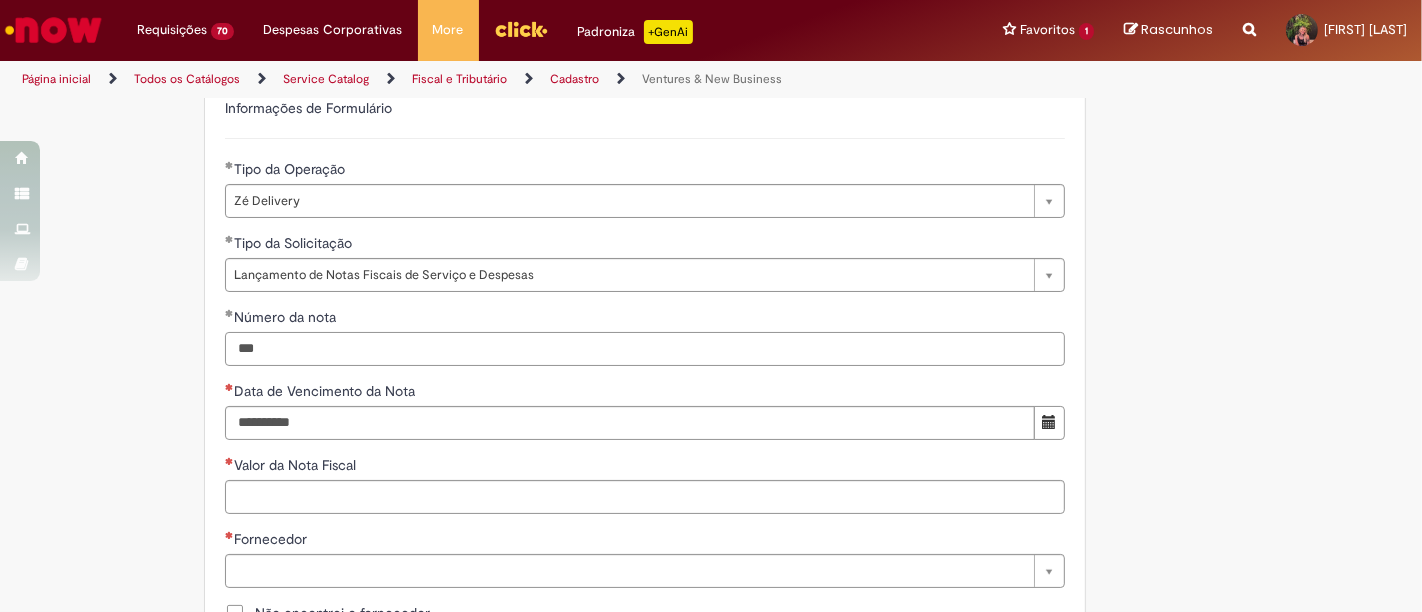 scroll, scrollTop: 666, scrollLeft: 0, axis: vertical 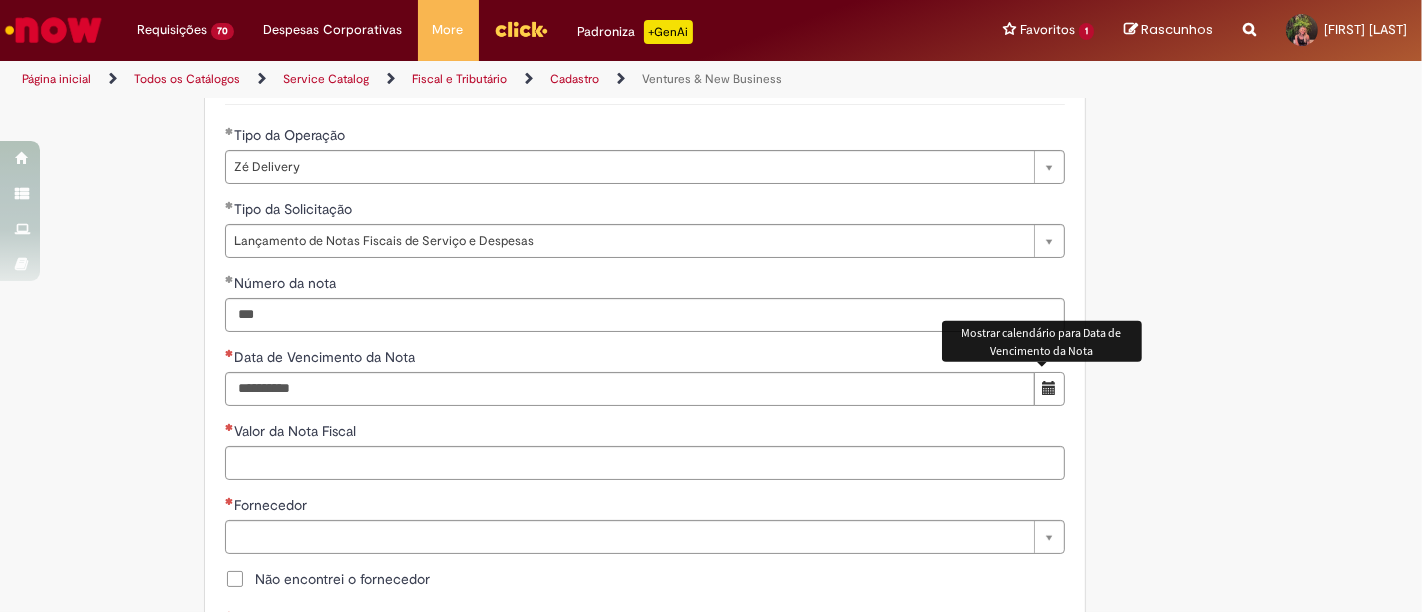 click at bounding box center [1049, 388] 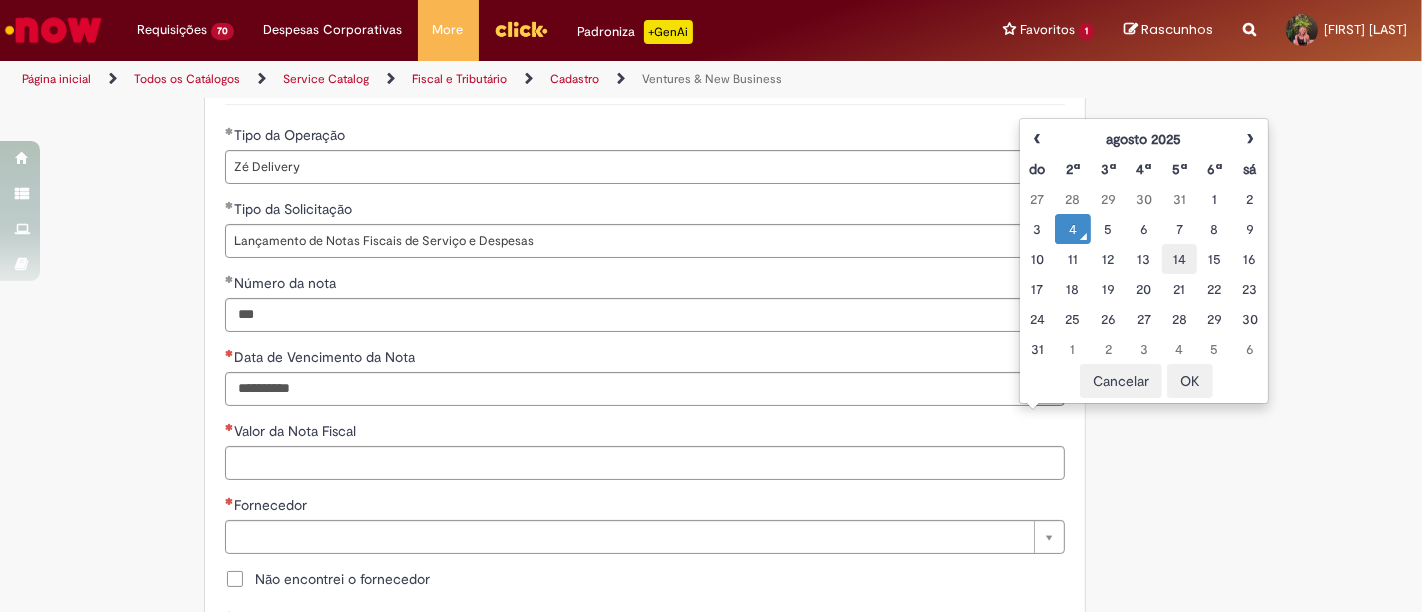 click on "14" at bounding box center [1179, 259] 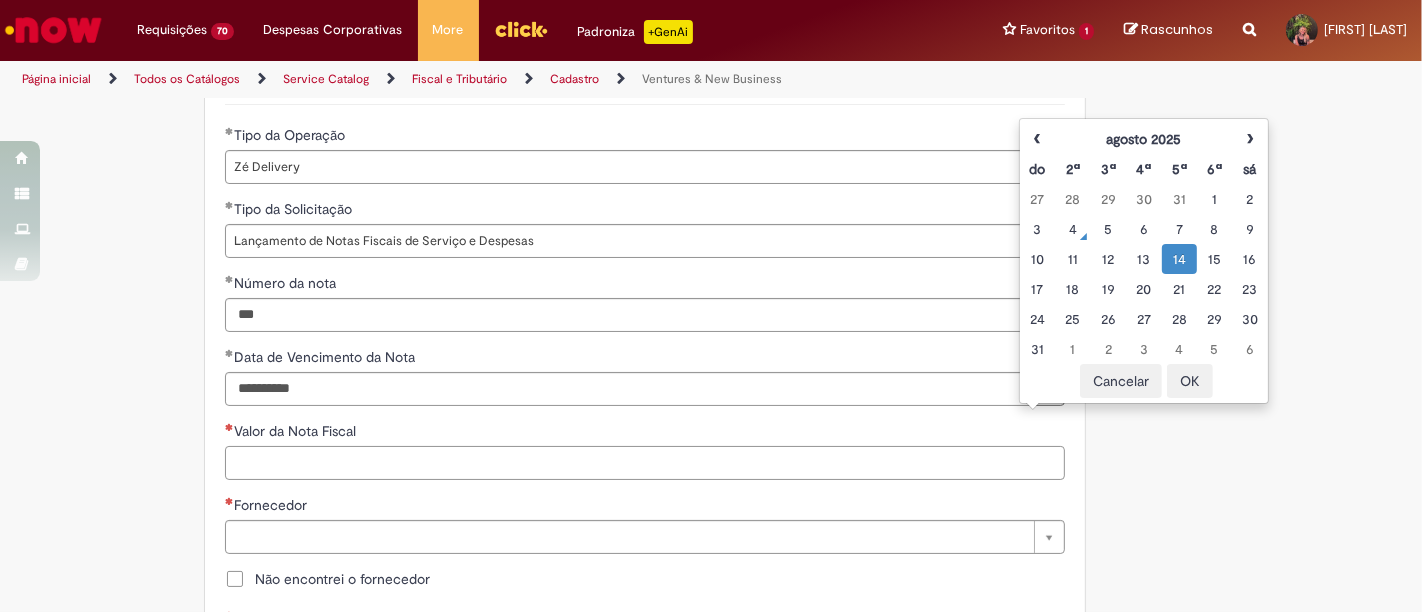 click on "Valor da Nota Fiscal" at bounding box center (645, 463) 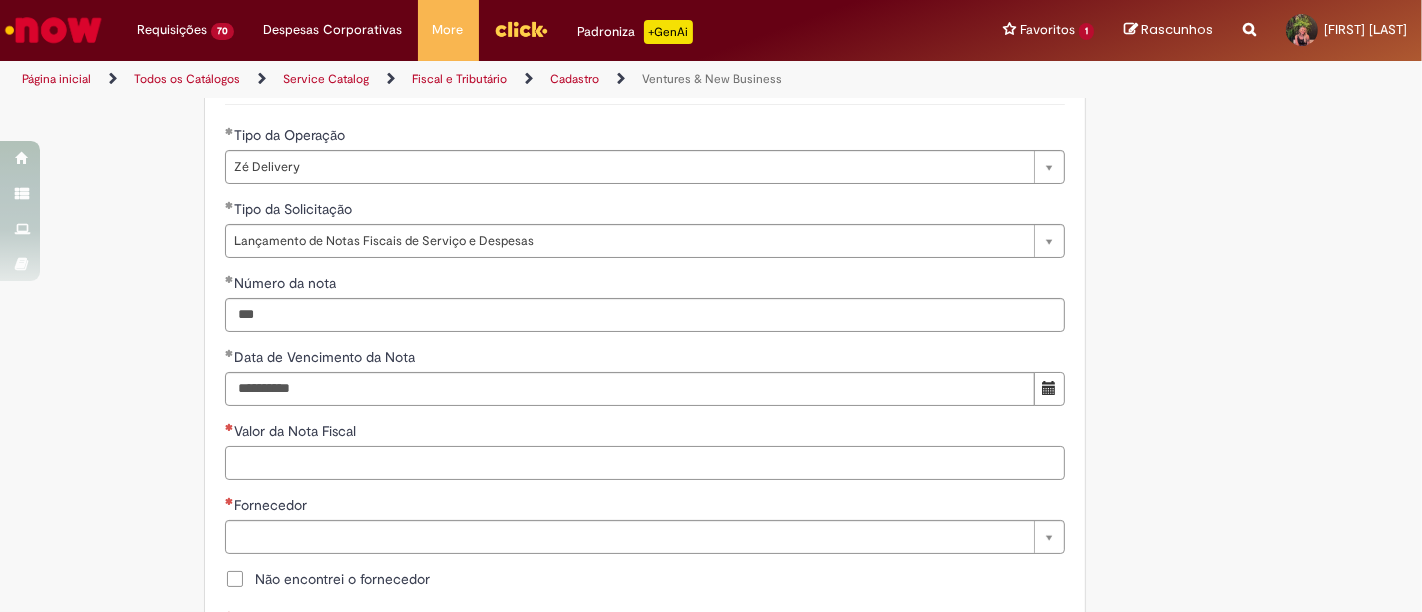 paste on "*********" 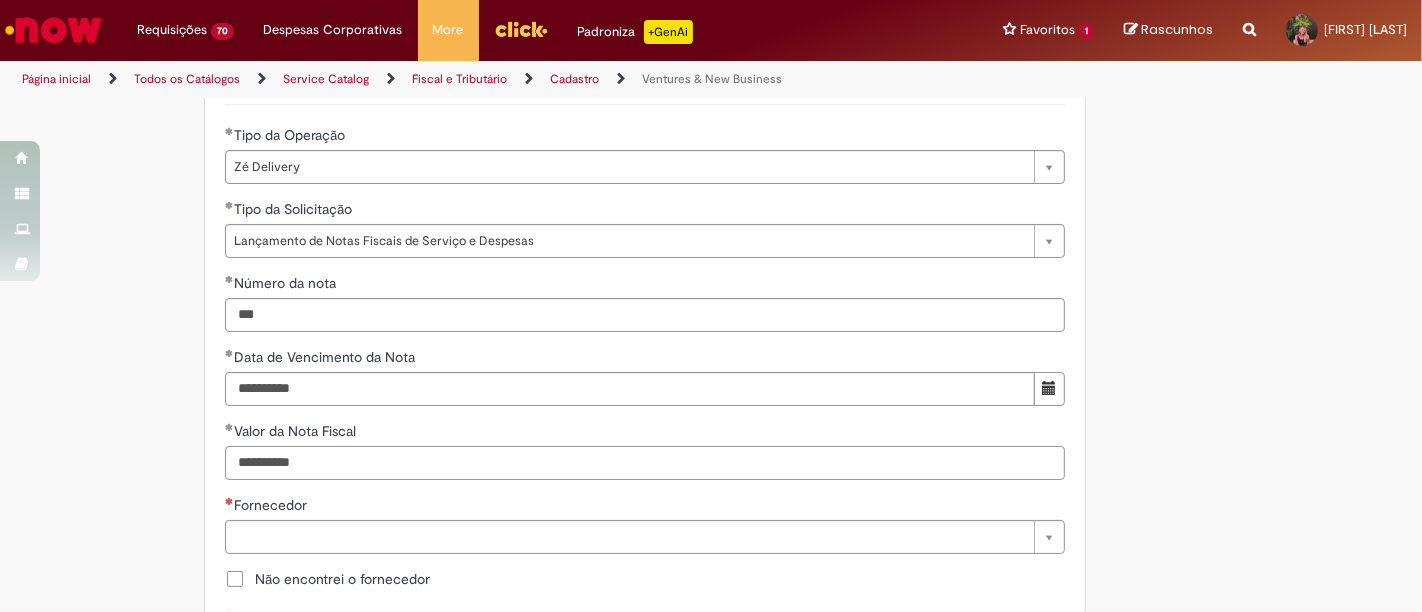 click on "*********" at bounding box center [645, 463] 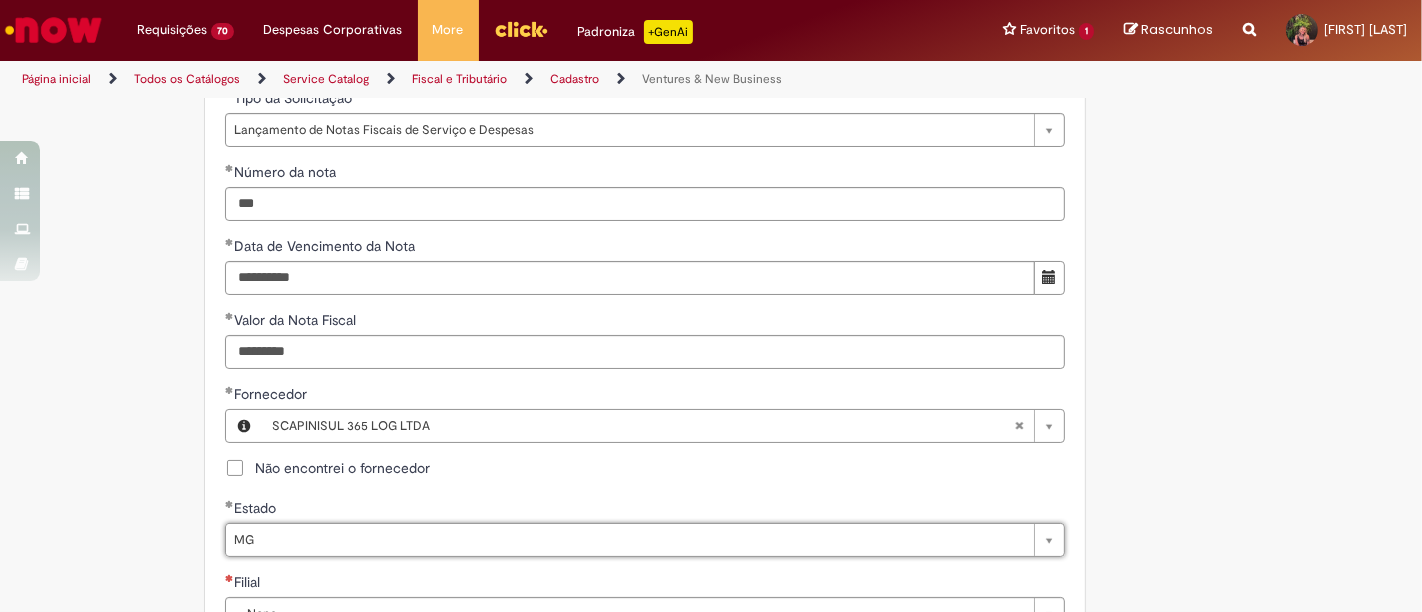 scroll, scrollTop: 1000, scrollLeft: 0, axis: vertical 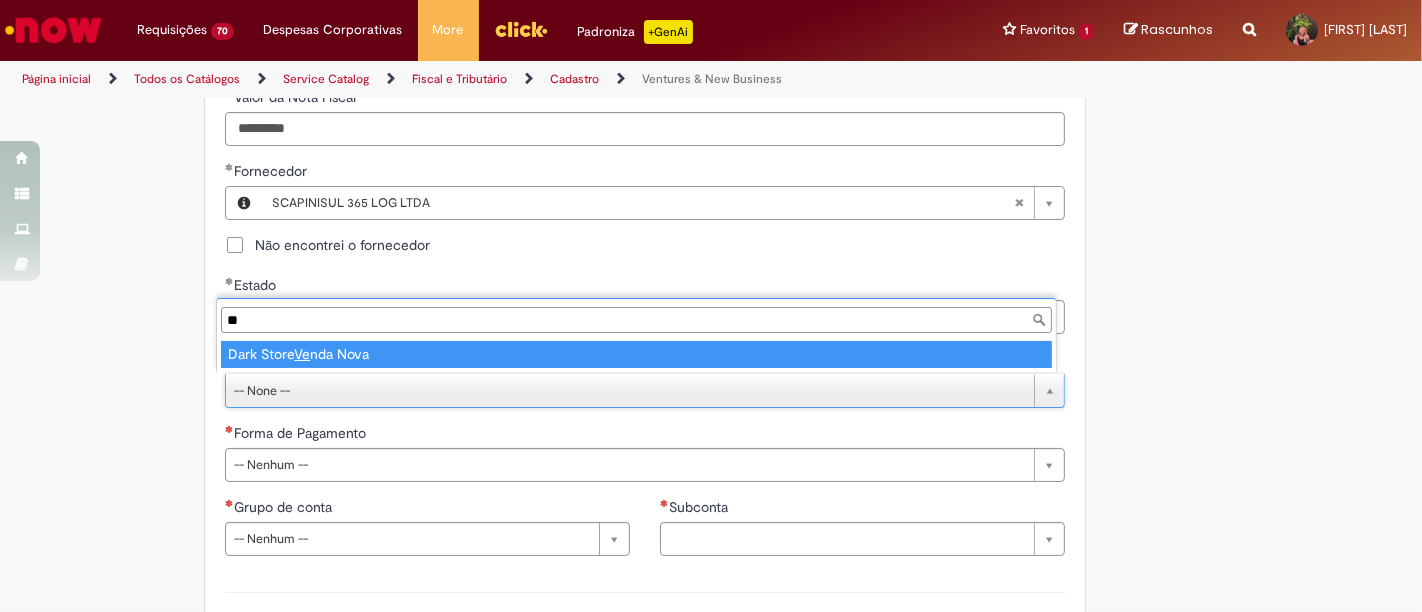drag, startPoint x: 317, startPoint y: 351, endPoint x: 356, endPoint y: 420, distance: 79.25907 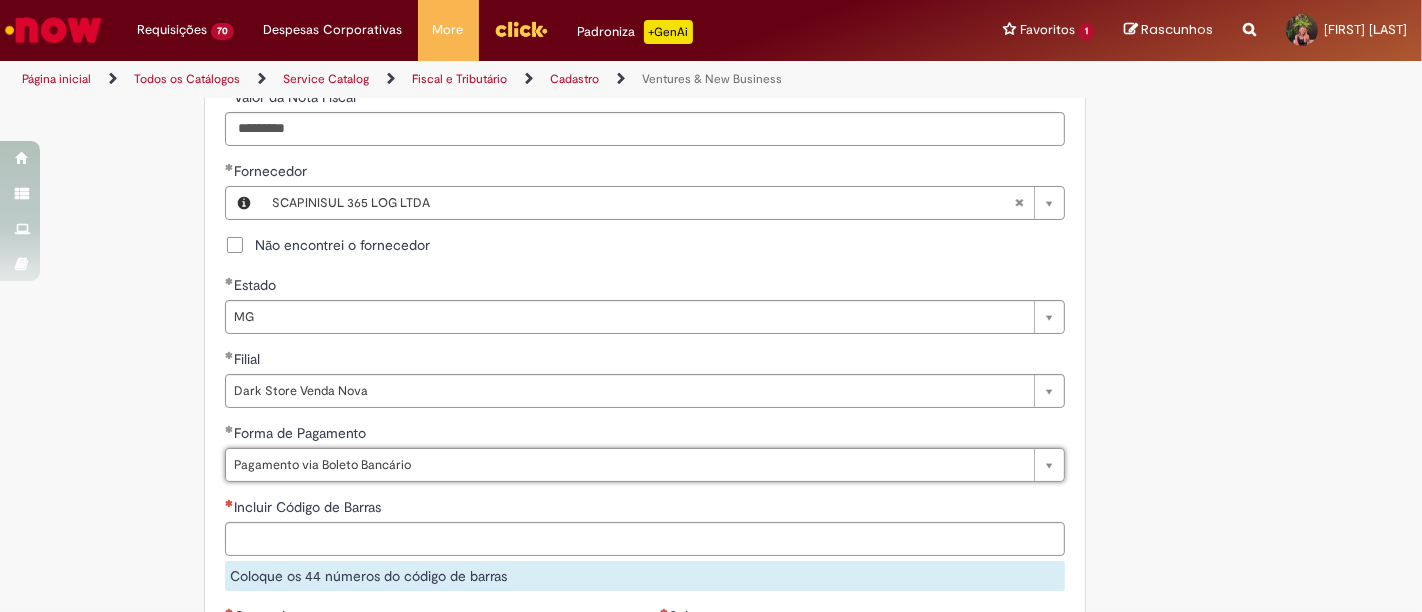 click on "Incluir Código de Barras" at bounding box center (645, 509) 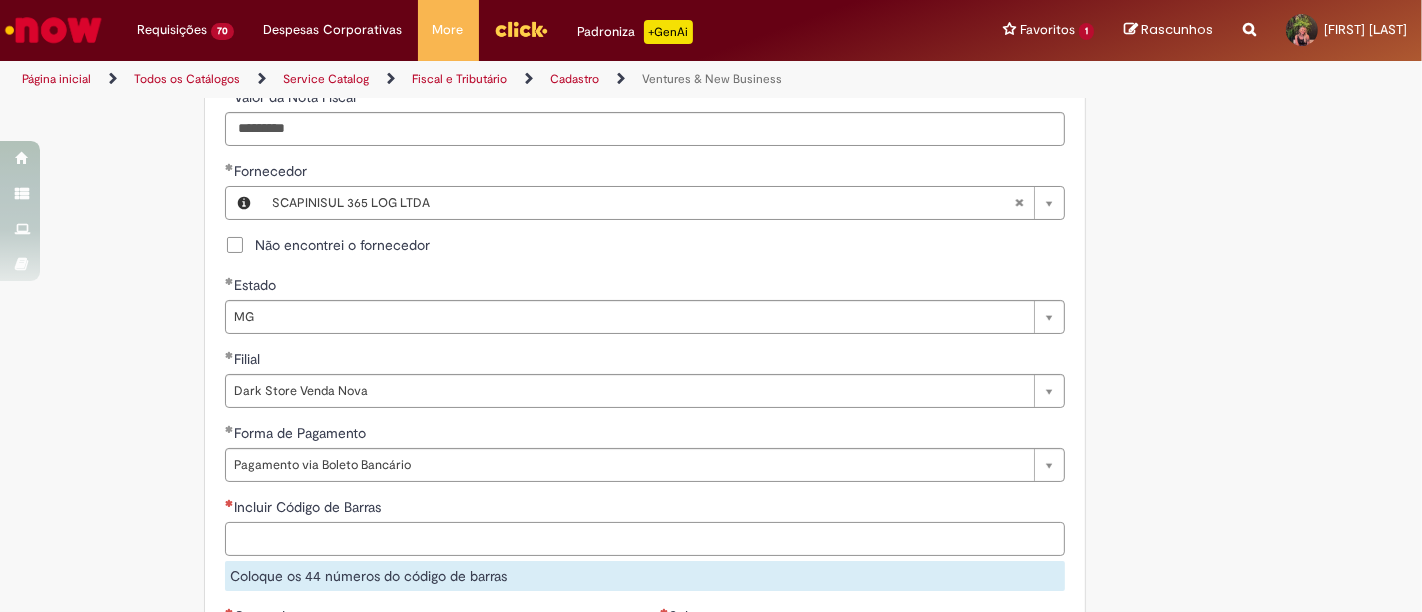 click on "Incluir Código de Barras" at bounding box center [645, 539] 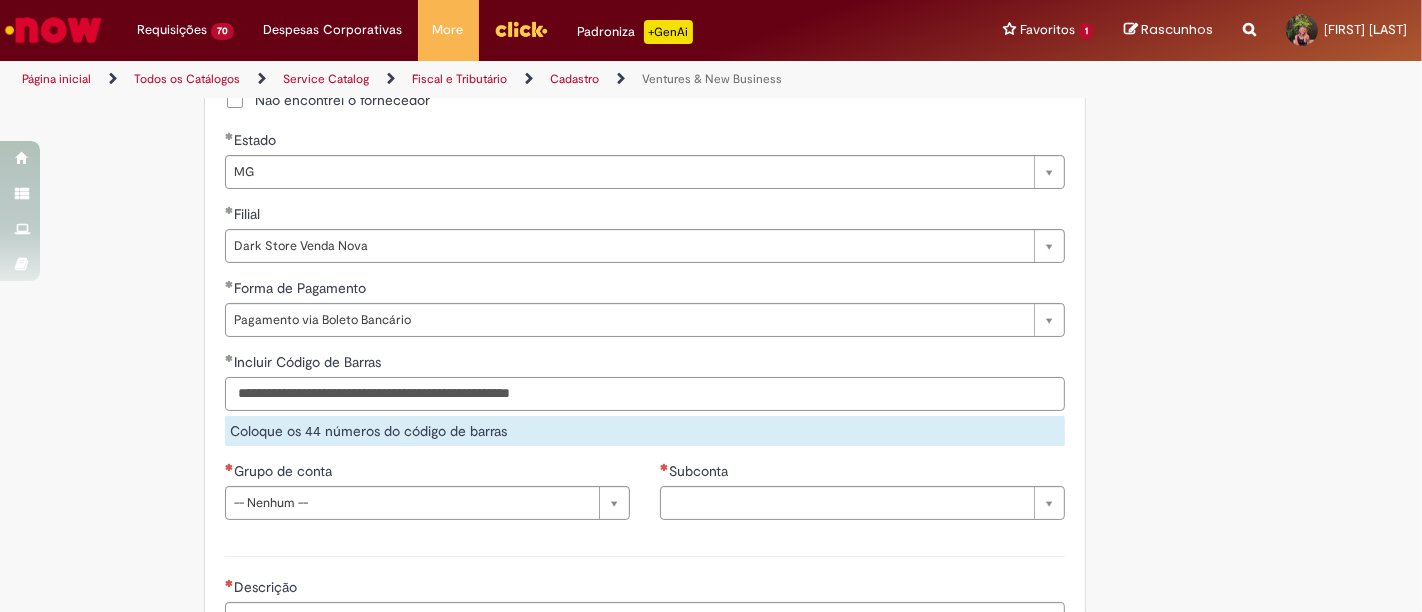 scroll, scrollTop: 1222, scrollLeft: 0, axis: vertical 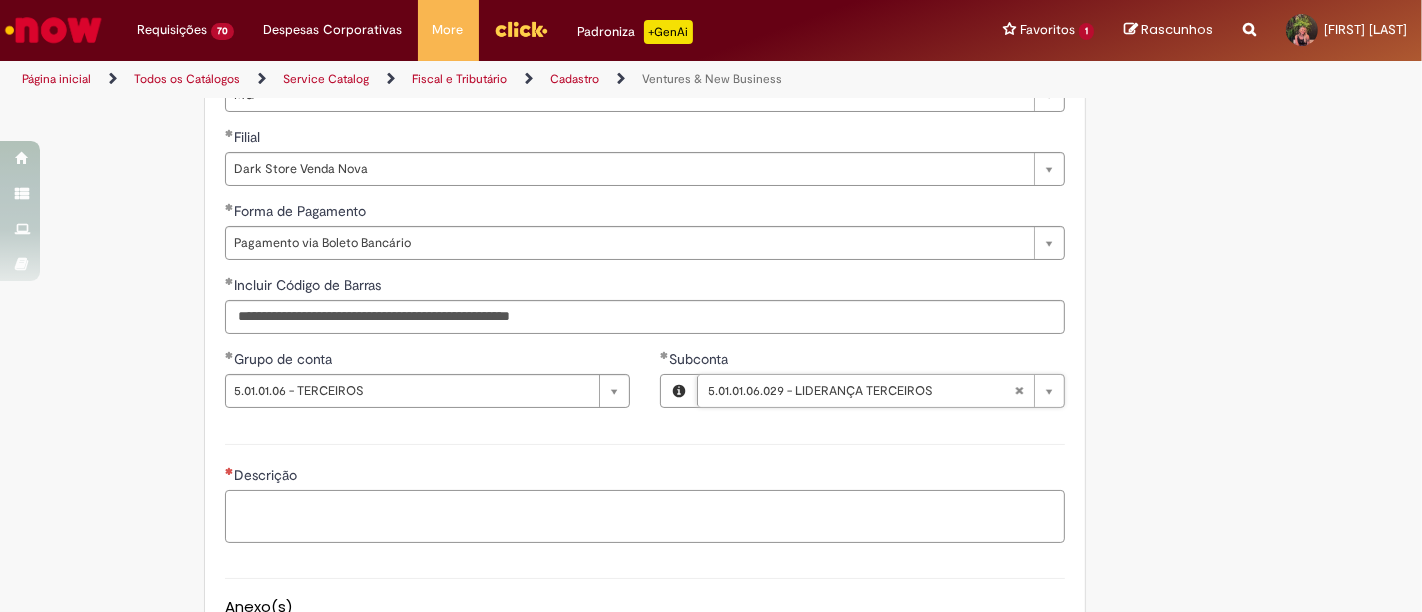 click on "Descrição" at bounding box center [645, 516] 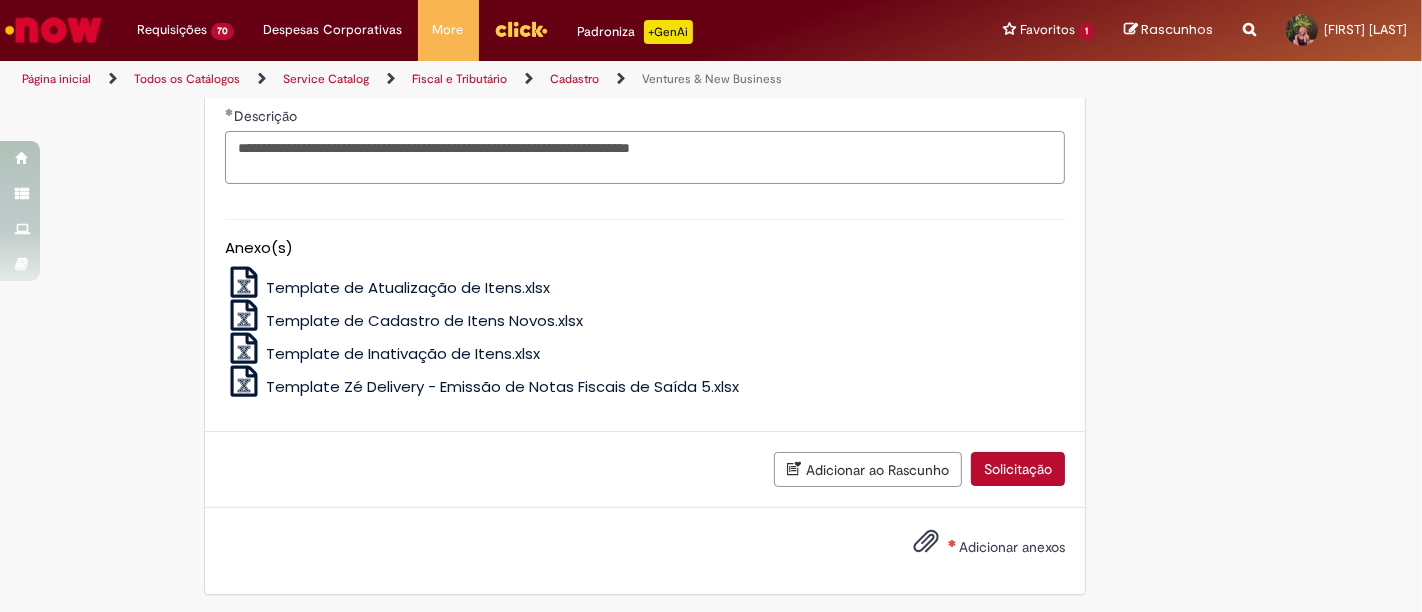 scroll, scrollTop: 1583, scrollLeft: 0, axis: vertical 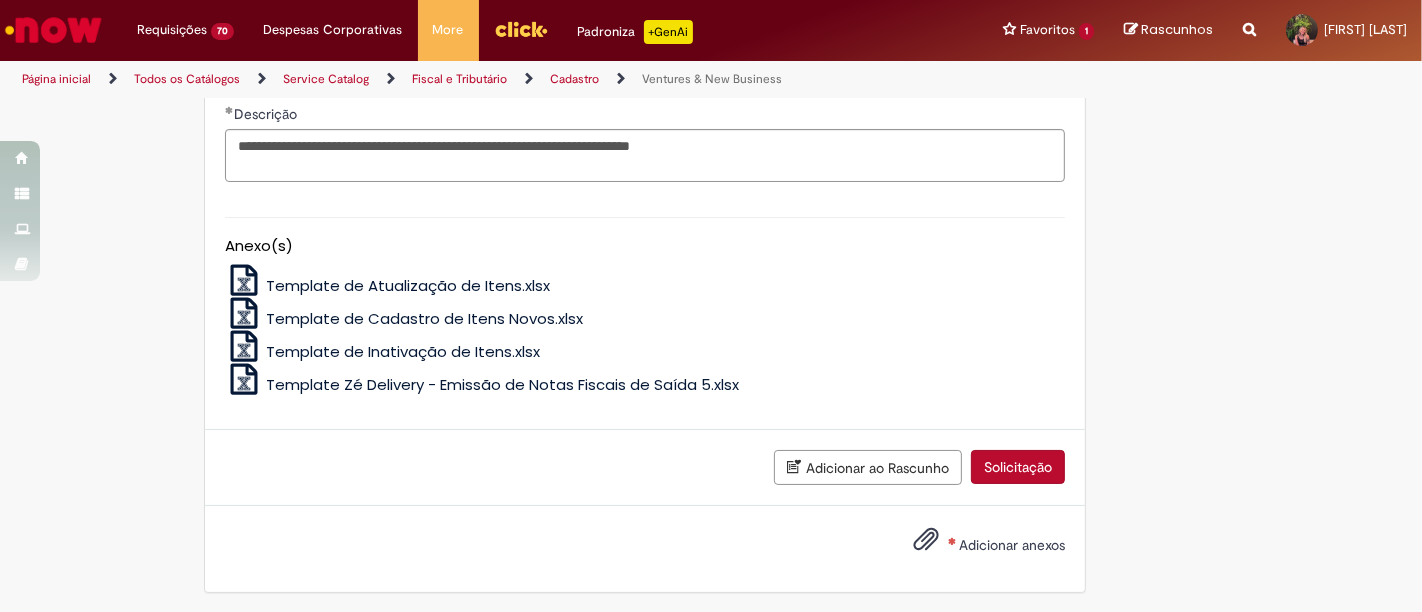 click on "Adicionar anexos" at bounding box center [1012, 545] 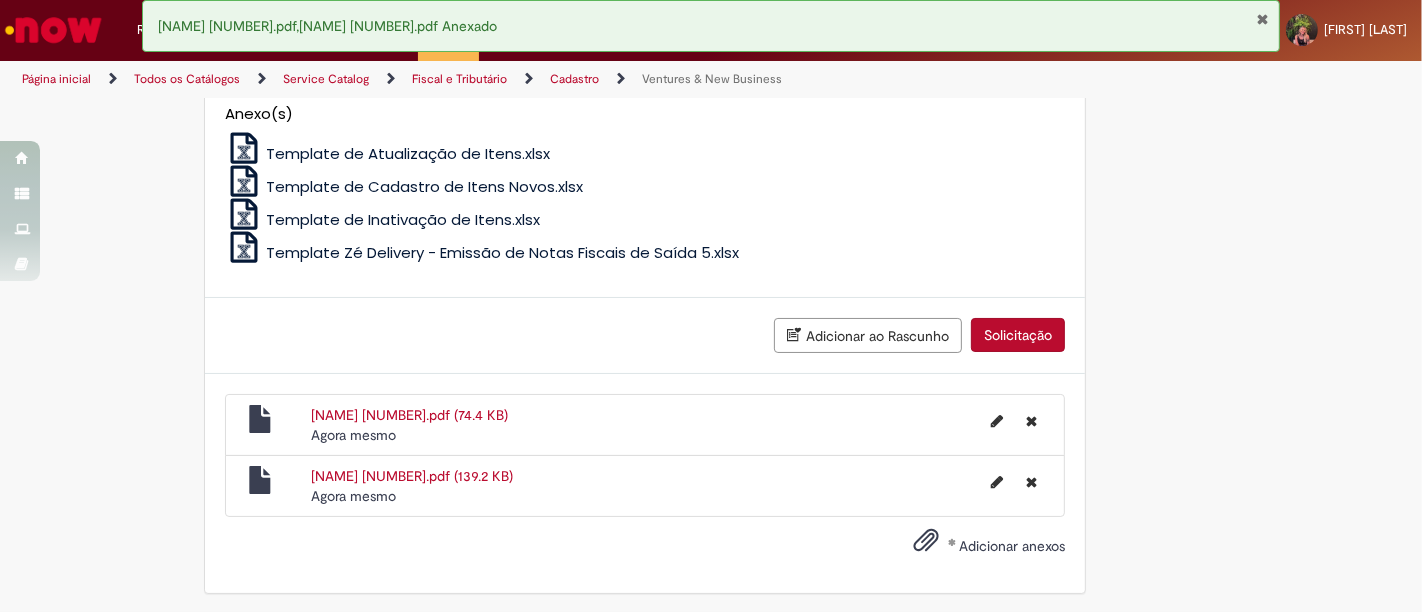 drag, startPoint x: 1031, startPoint y: 334, endPoint x: 952, endPoint y: 32, distance: 312.1618 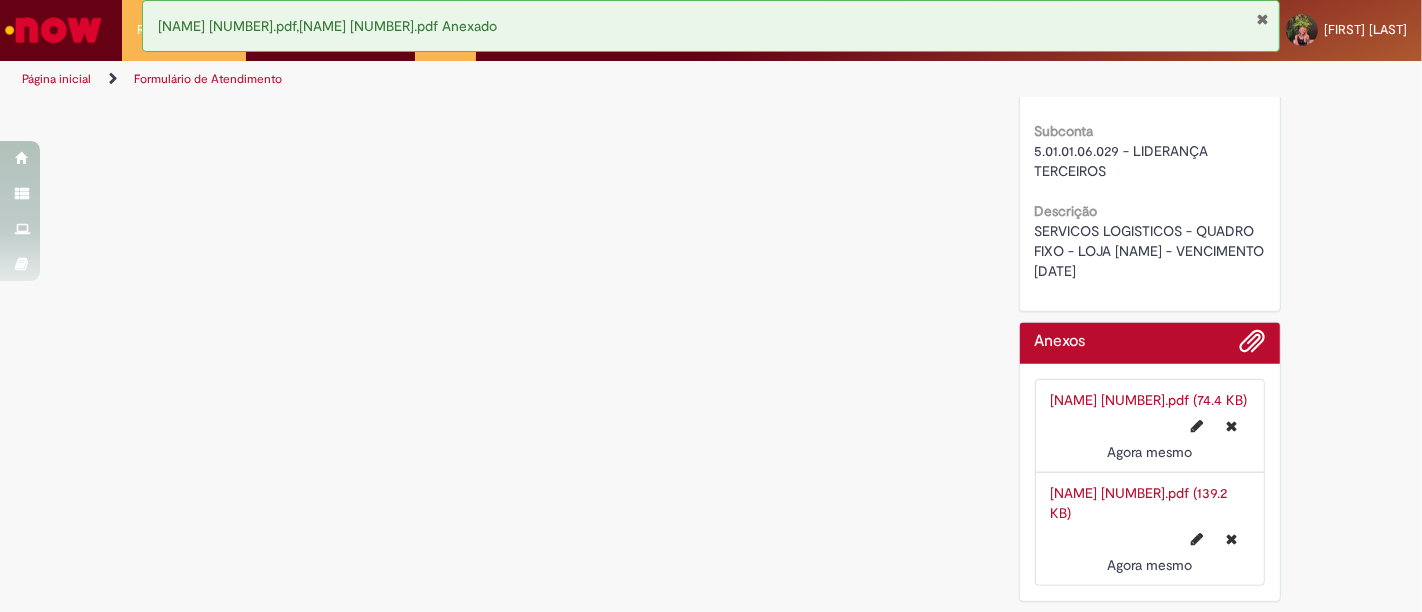 scroll, scrollTop: 0, scrollLeft: 0, axis: both 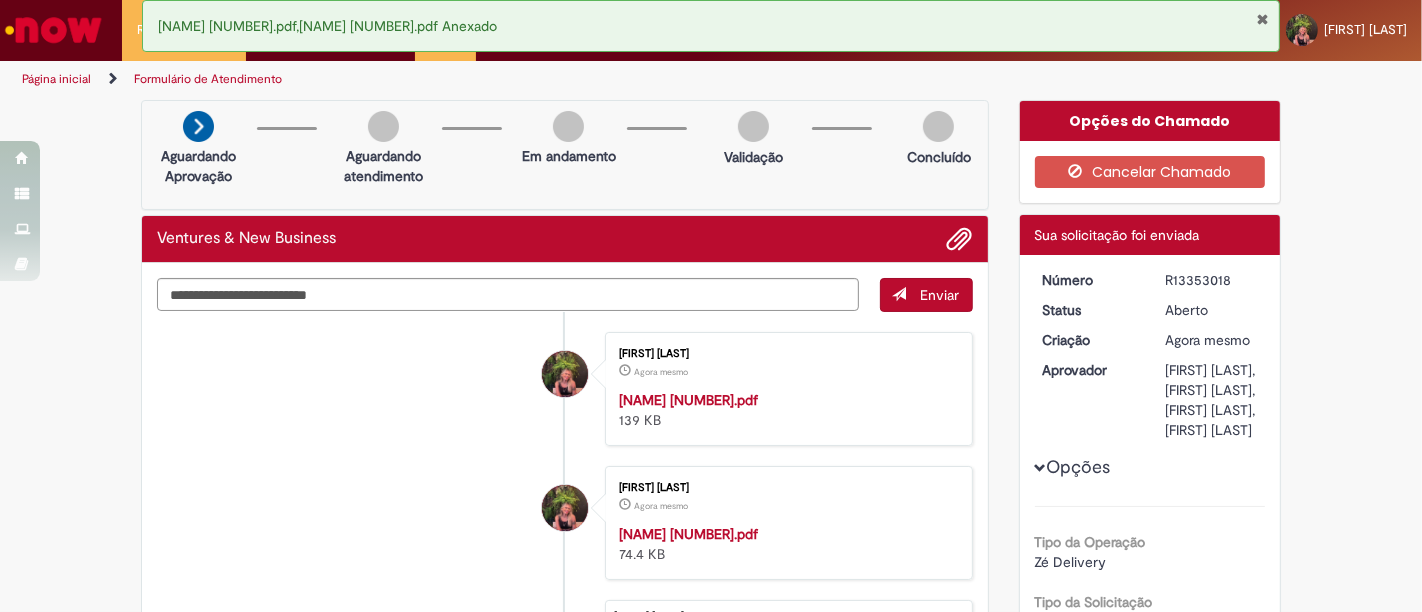 click on "R13353018" at bounding box center (1211, 280) 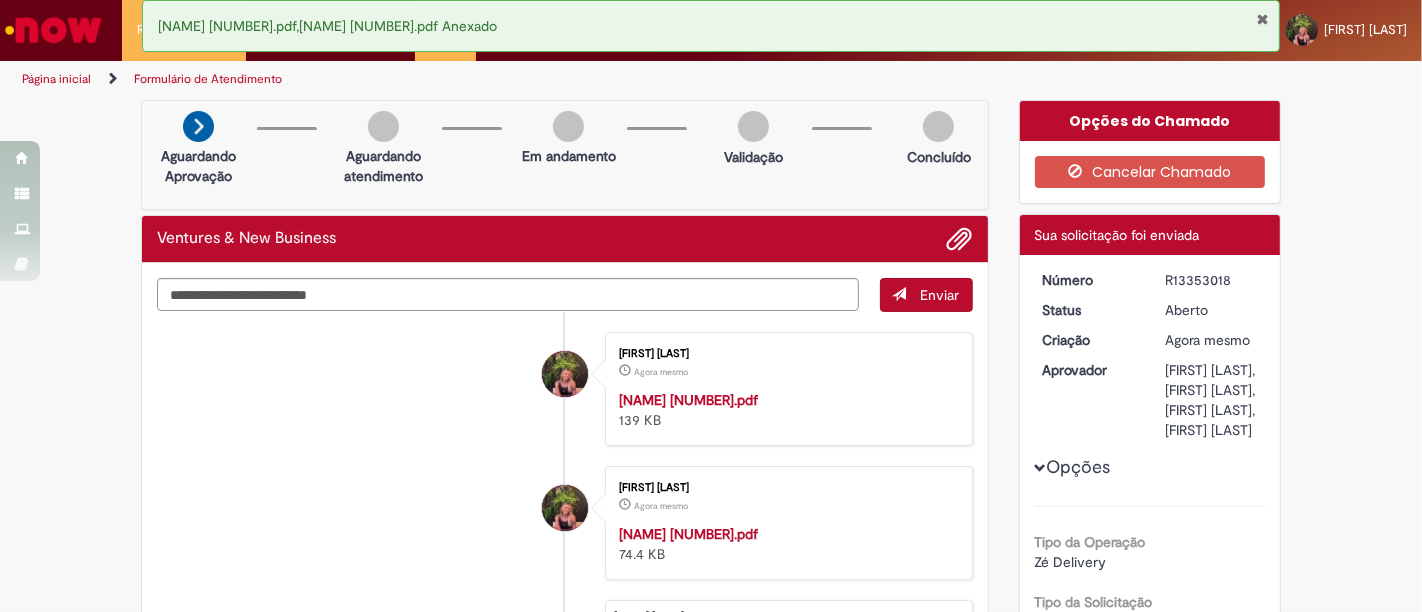 click at bounding box center [1262, 19] 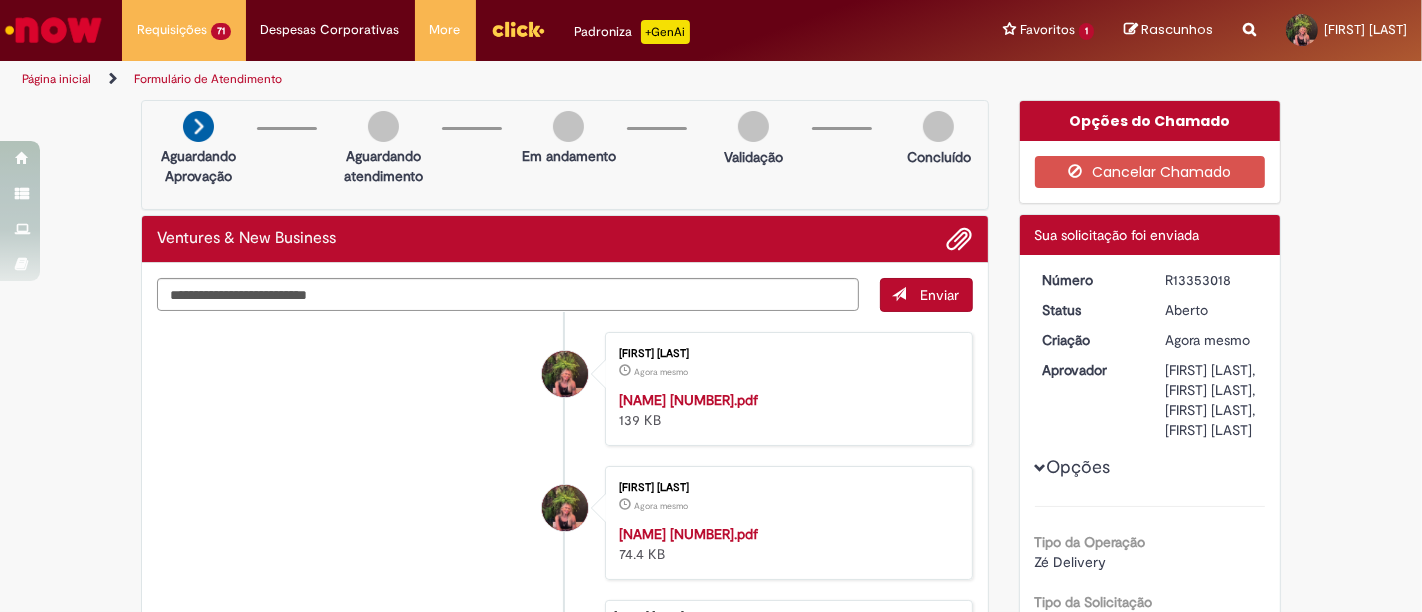 click on "BOLETO 2025361.pdf,VENDA NOVA 2025361.pdf Anexado" at bounding box center (711, 26) 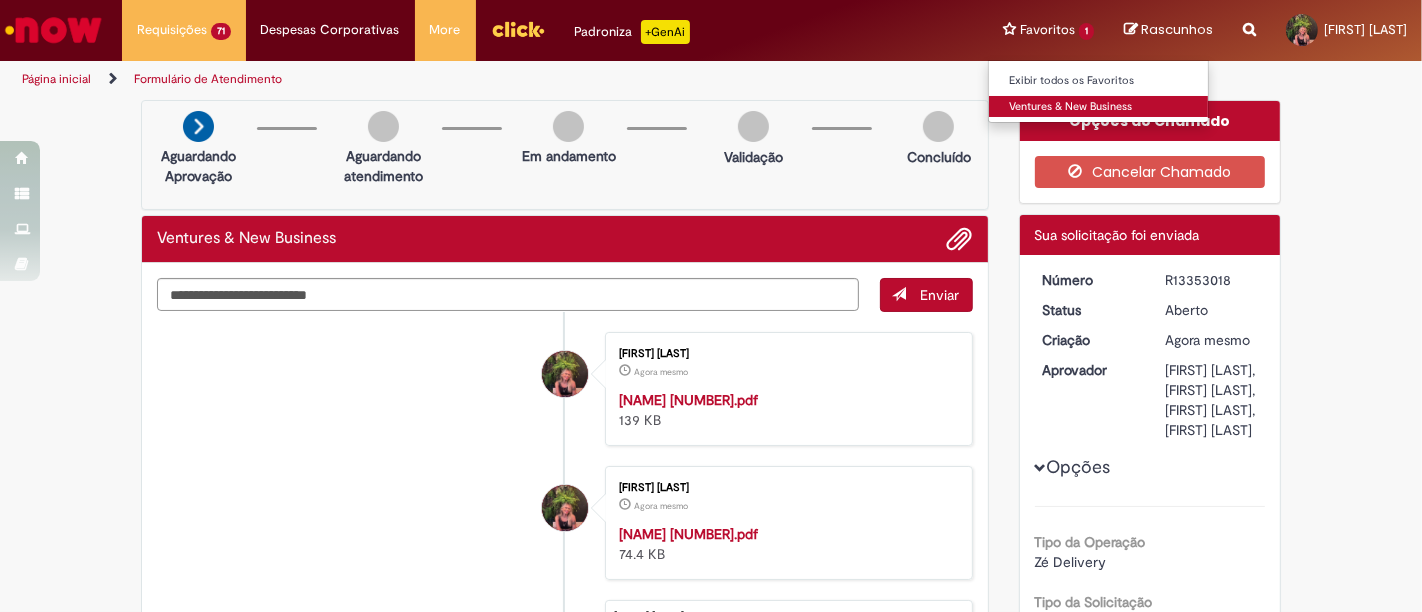 click on "Ventures & New Business" at bounding box center (1099, 107) 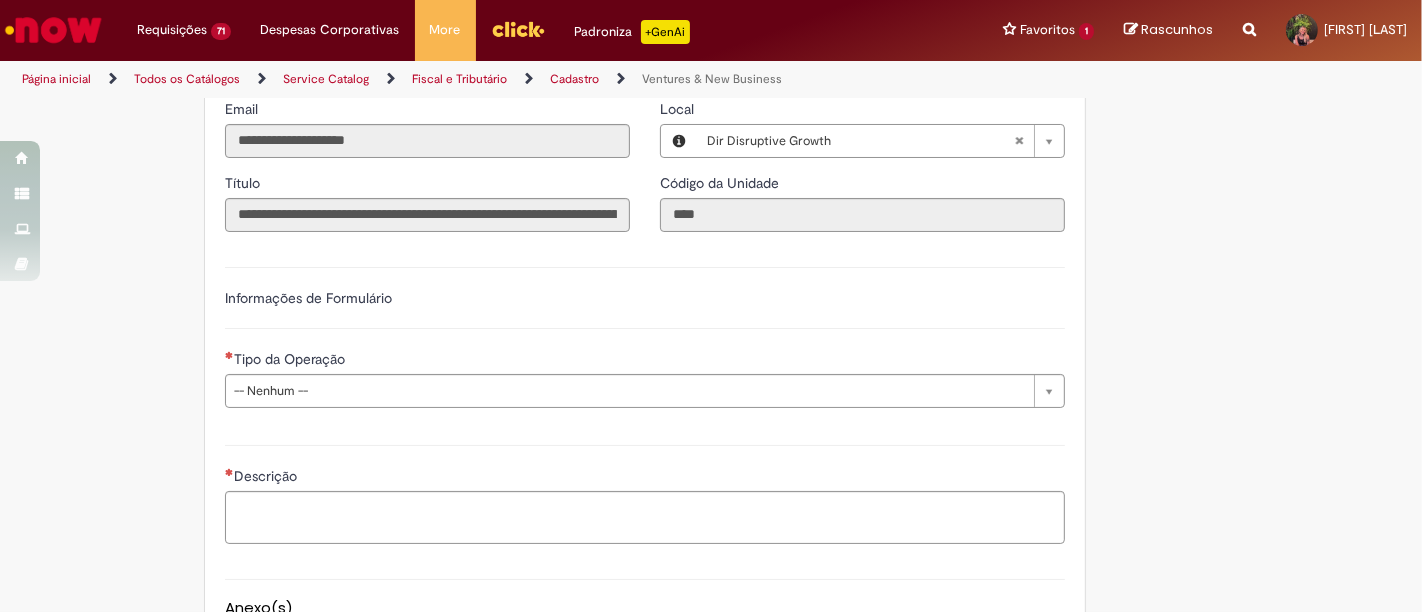 scroll, scrollTop: 444, scrollLeft: 0, axis: vertical 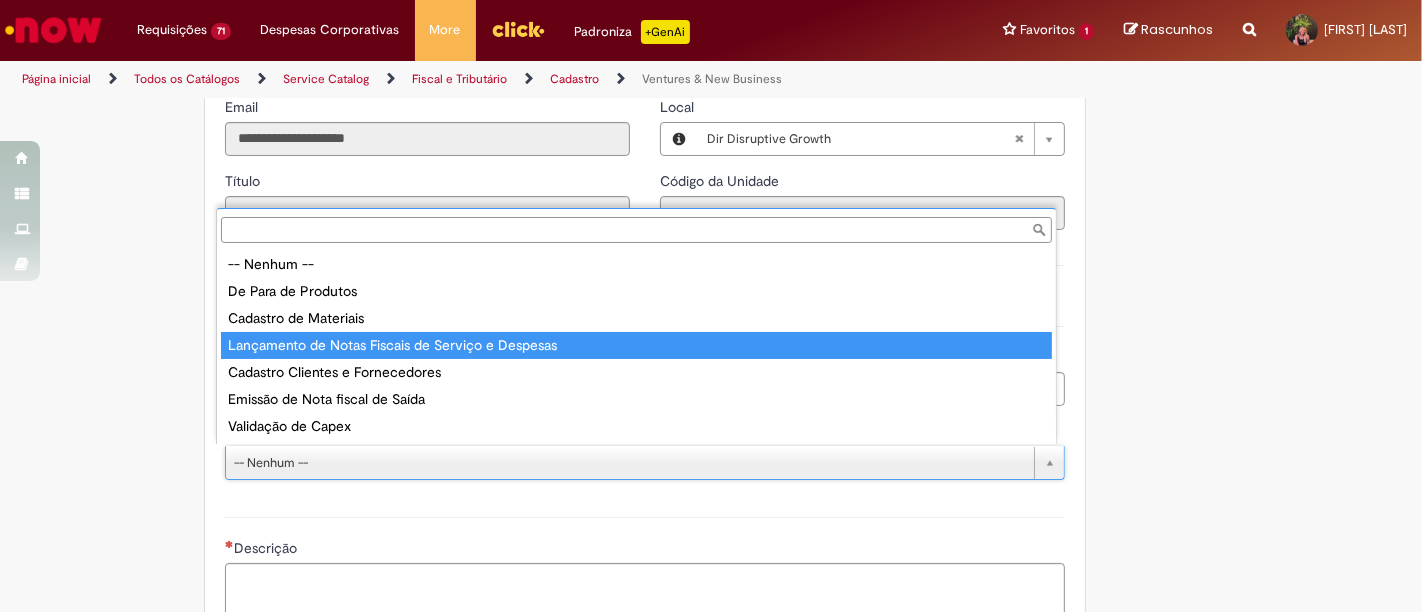 drag, startPoint x: 431, startPoint y: 351, endPoint x: 551, endPoint y: 8, distance: 363.38547 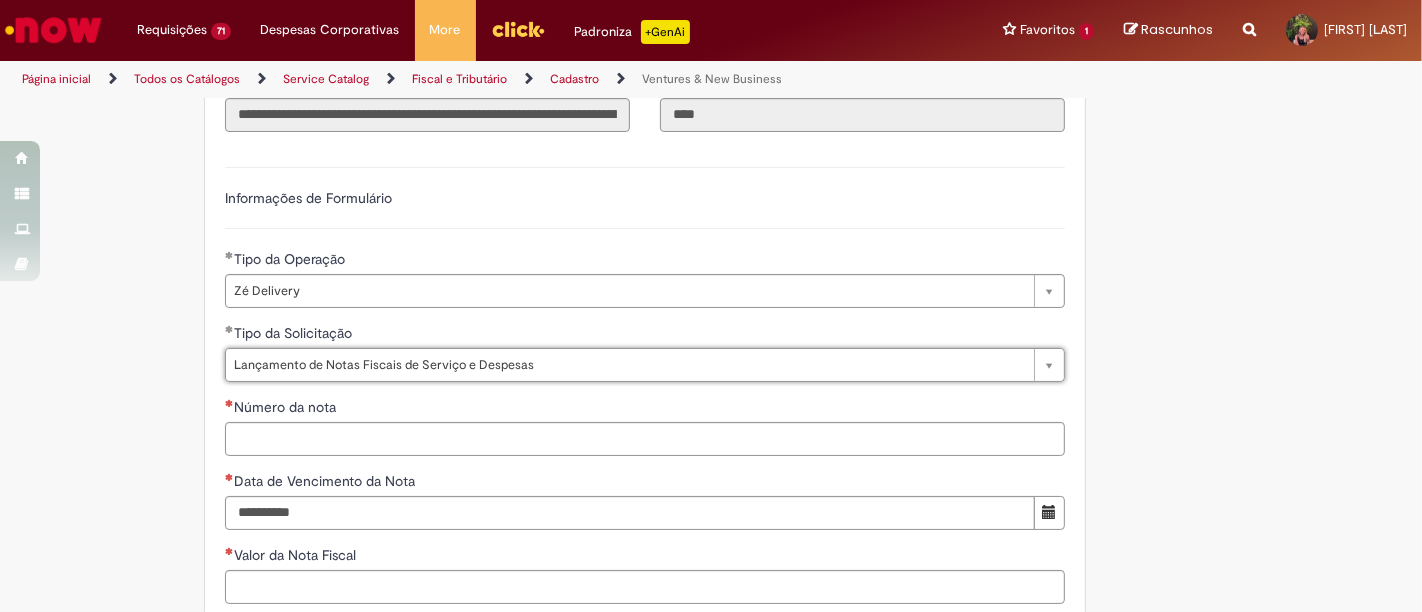 scroll, scrollTop: 666, scrollLeft: 0, axis: vertical 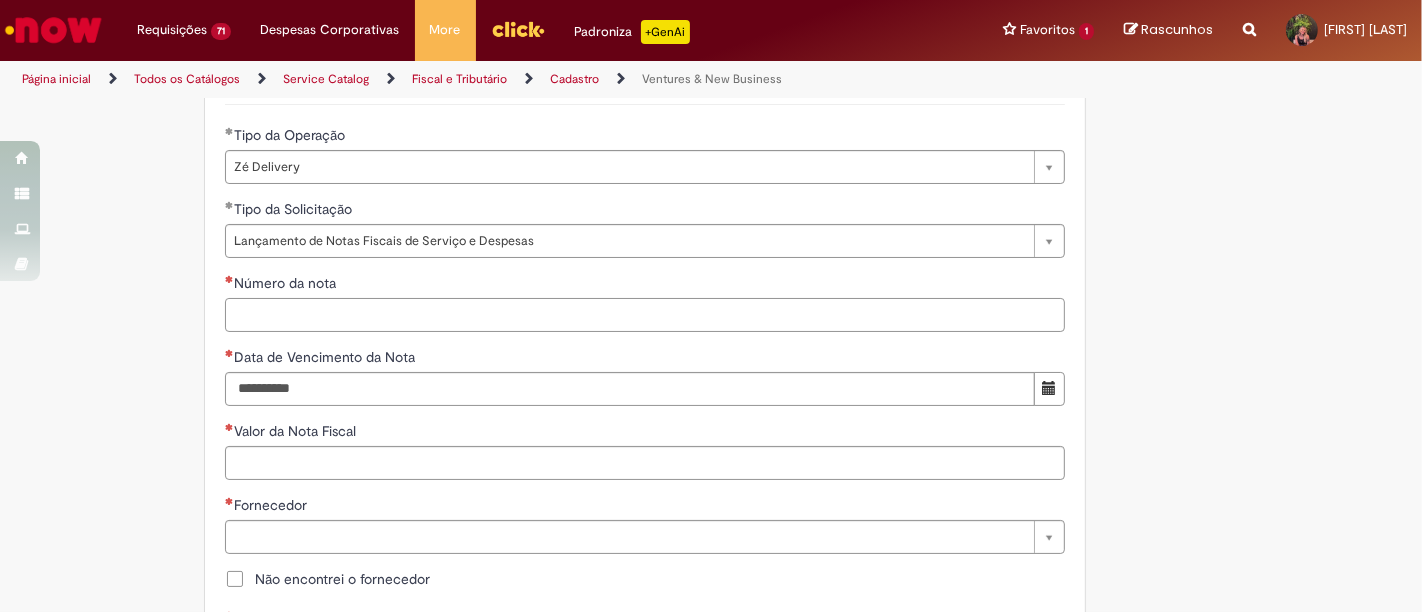 click on "Número da nota" at bounding box center (645, 315) 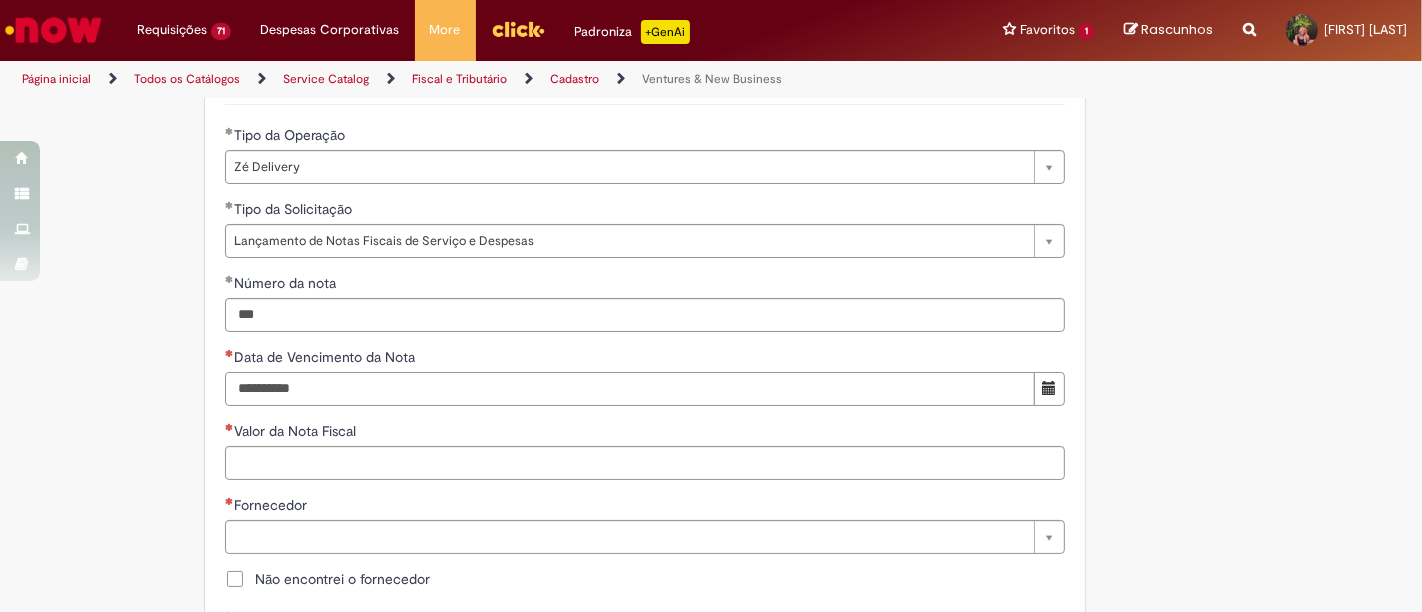 click on "Data de Vencimento da Nota" at bounding box center (630, 389) 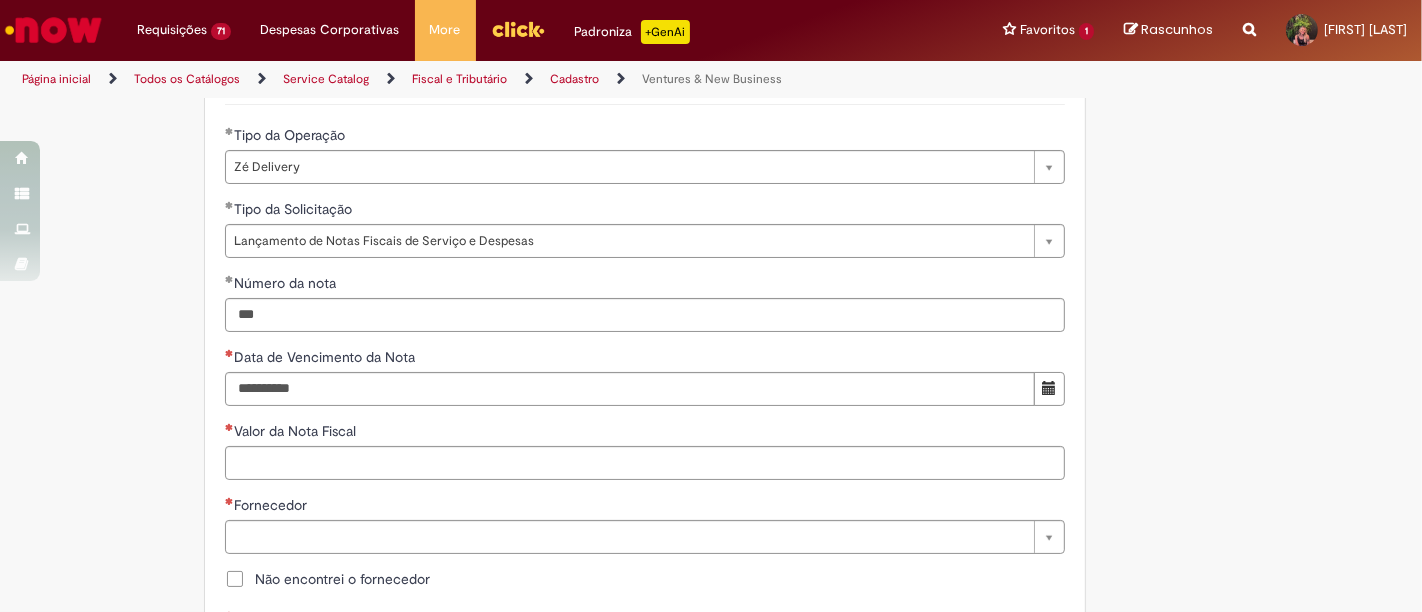 click at bounding box center [1049, 389] 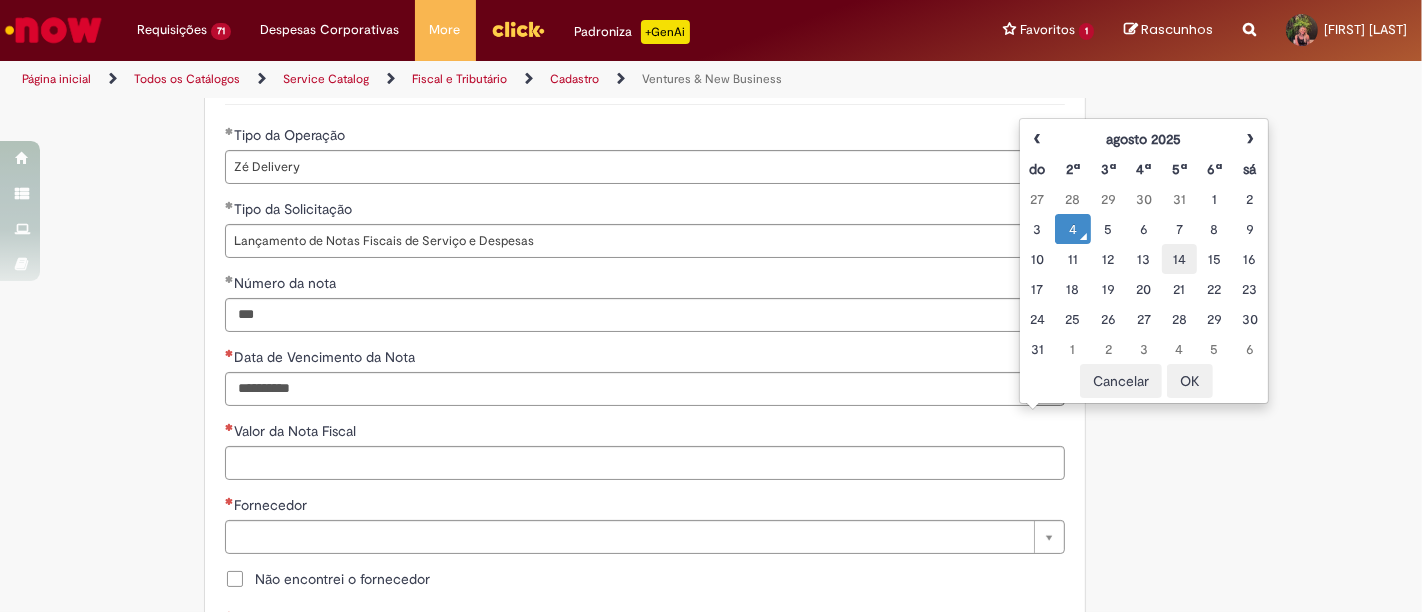 click on "14" at bounding box center (1179, 259) 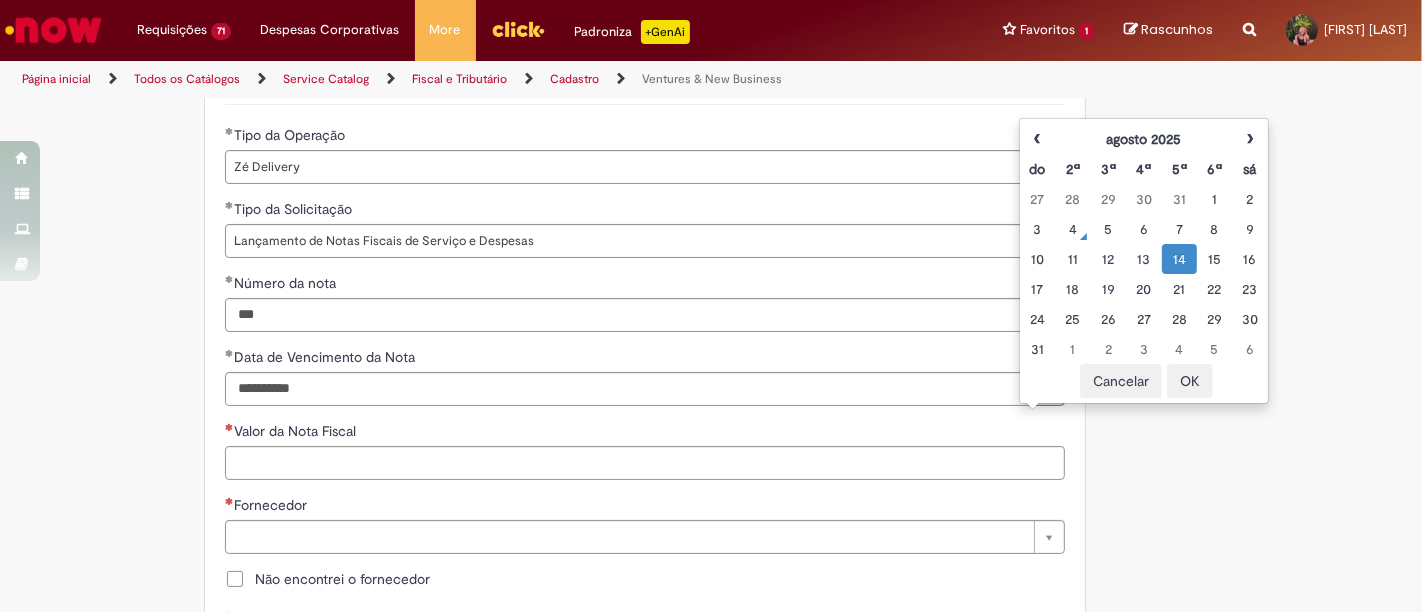 click on "**********" at bounding box center [645, 552] 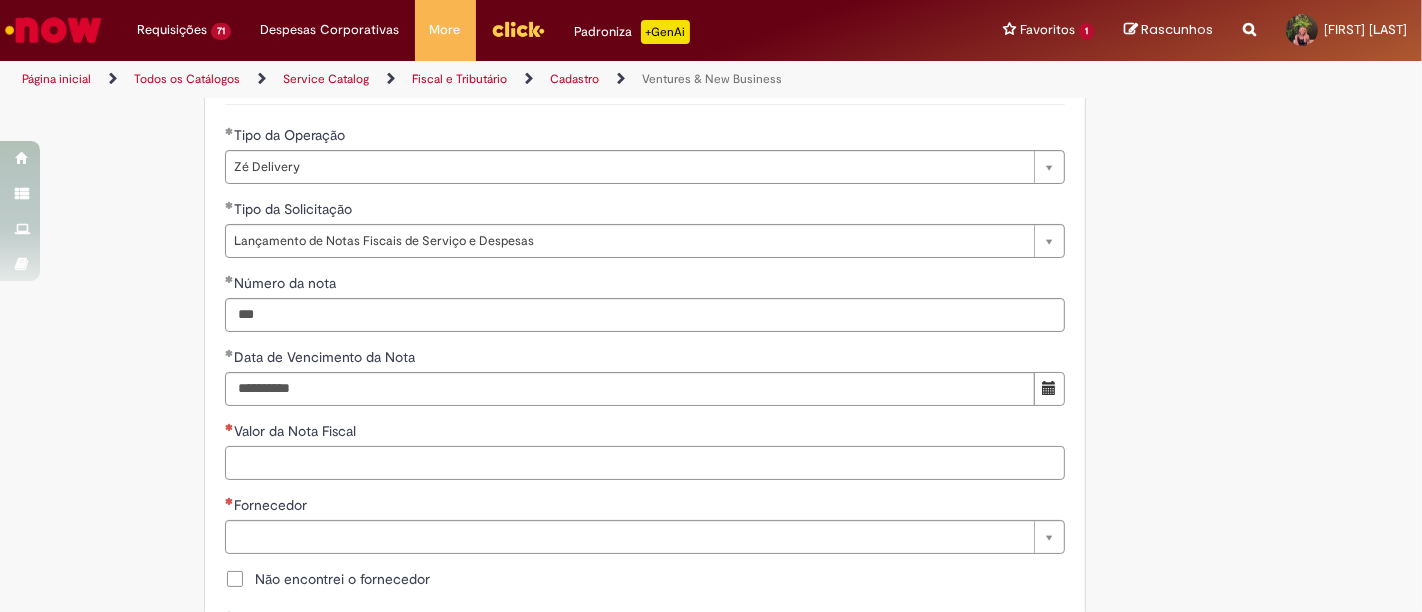 click on "Valor da Nota Fiscal" at bounding box center [645, 463] 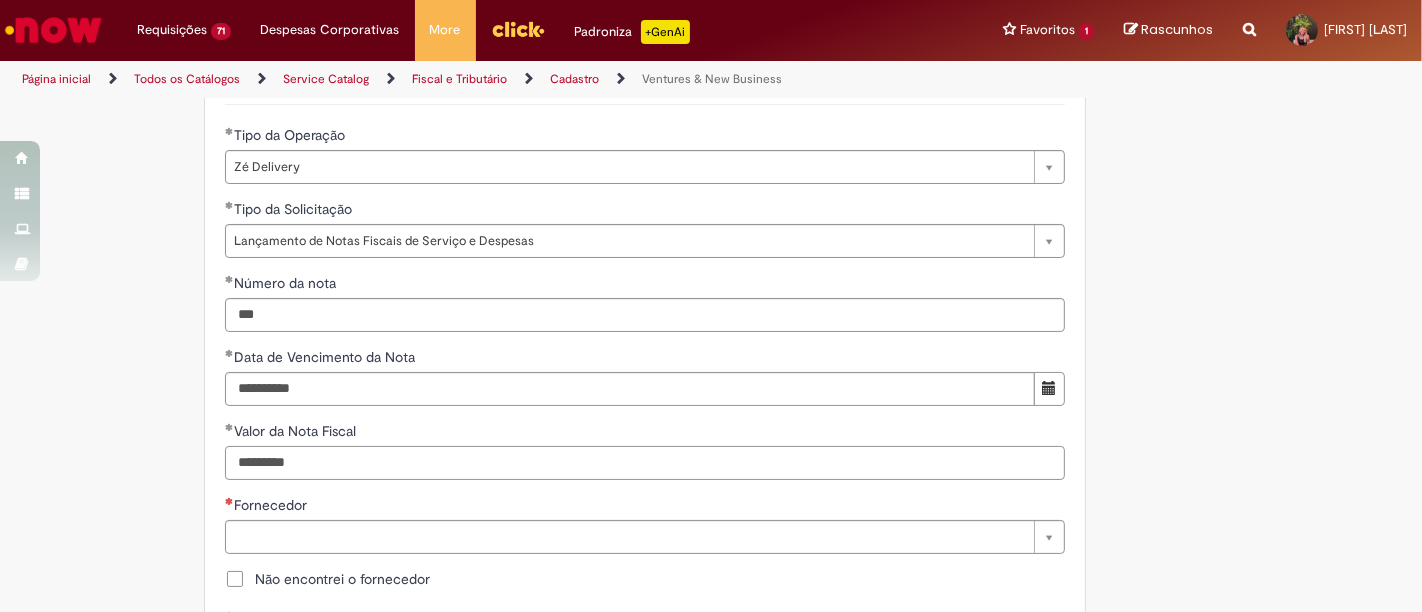 click on "*********" at bounding box center (645, 463) 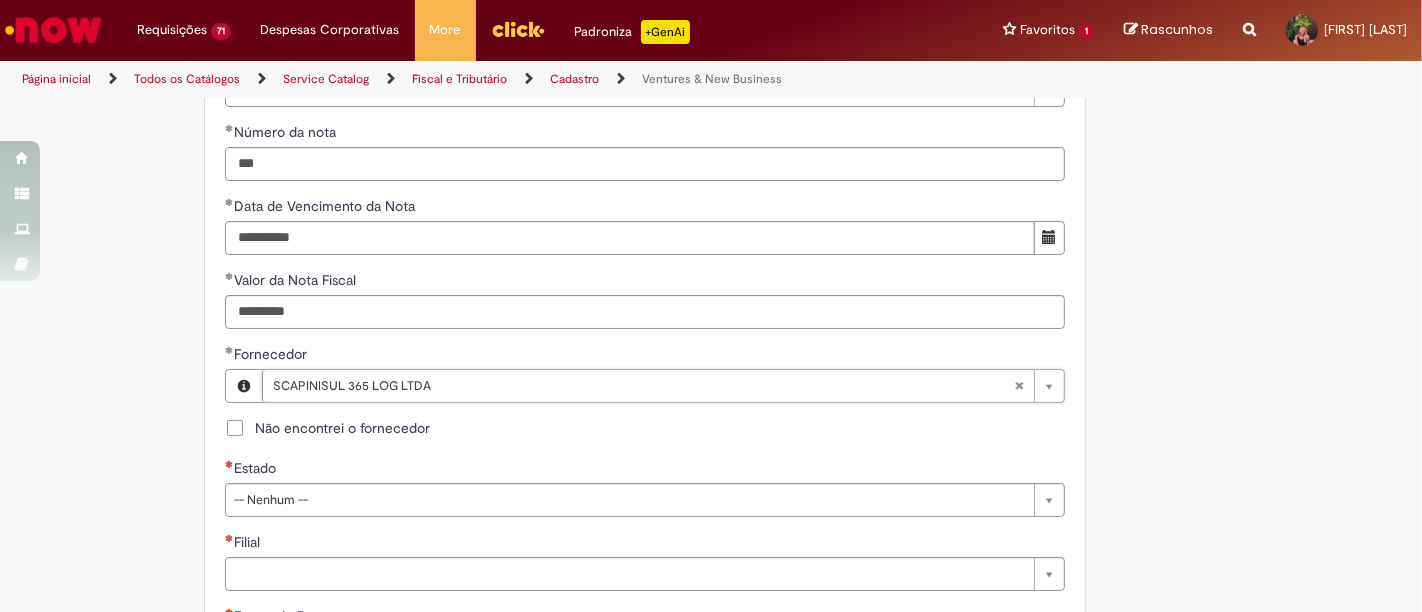 scroll, scrollTop: 1000, scrollLeft: 0, axis: vertical 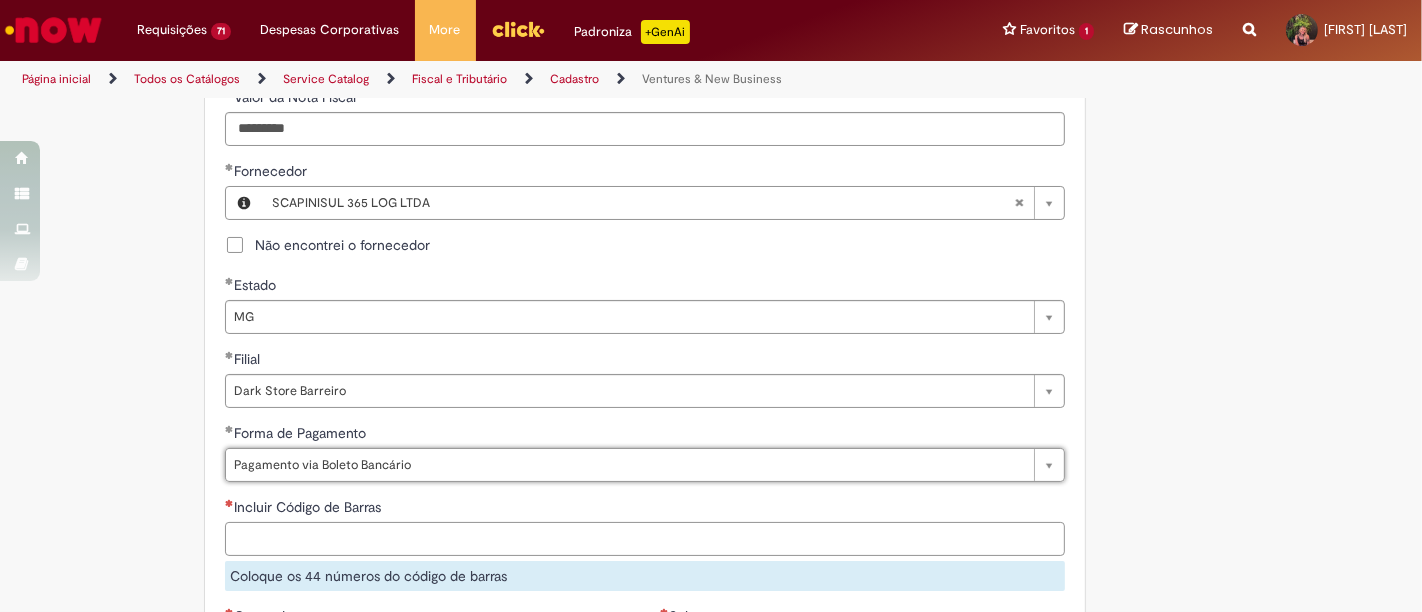 click on "Incluir Código de Barras" at bounding box center [645, 539] 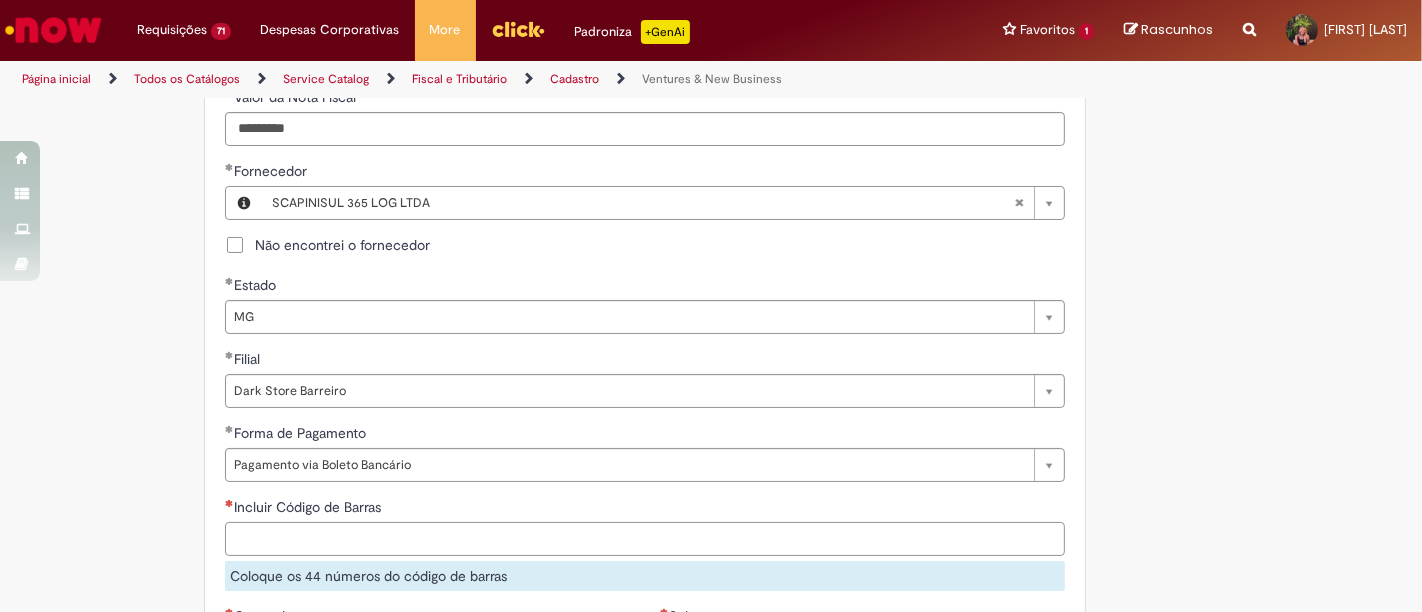 paste on "**********" 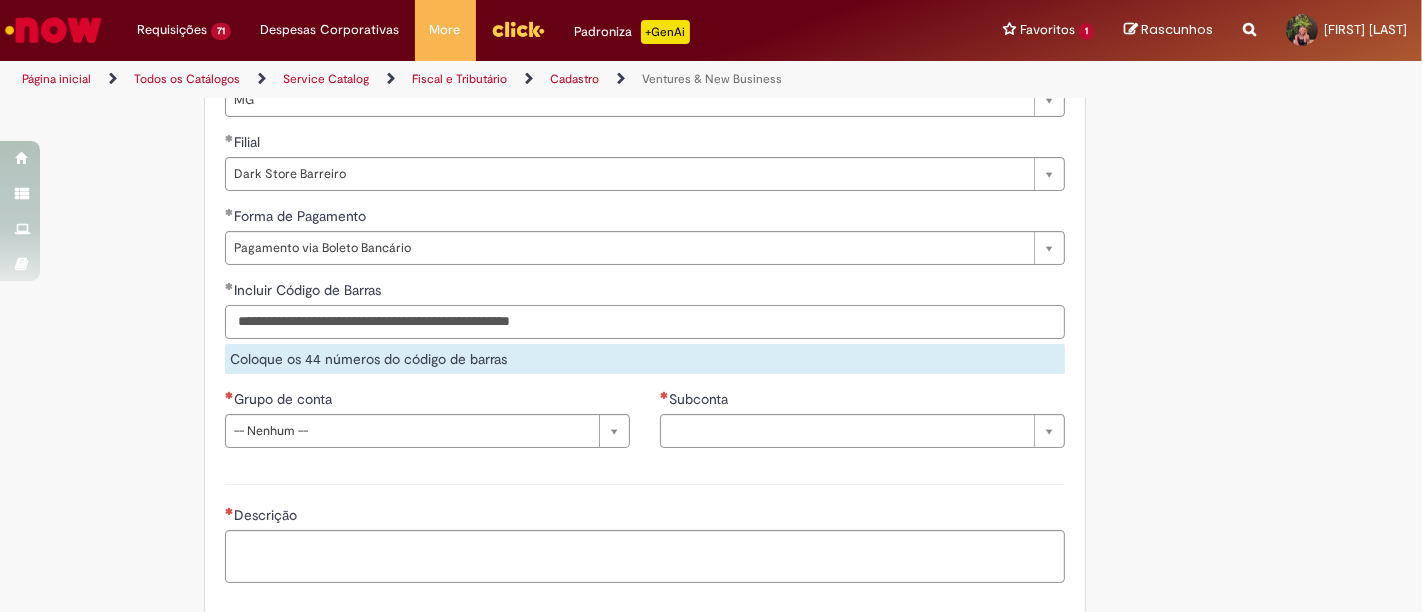 scroll, scrollTop: 1222, scrollLeft: 0, axis: vertical 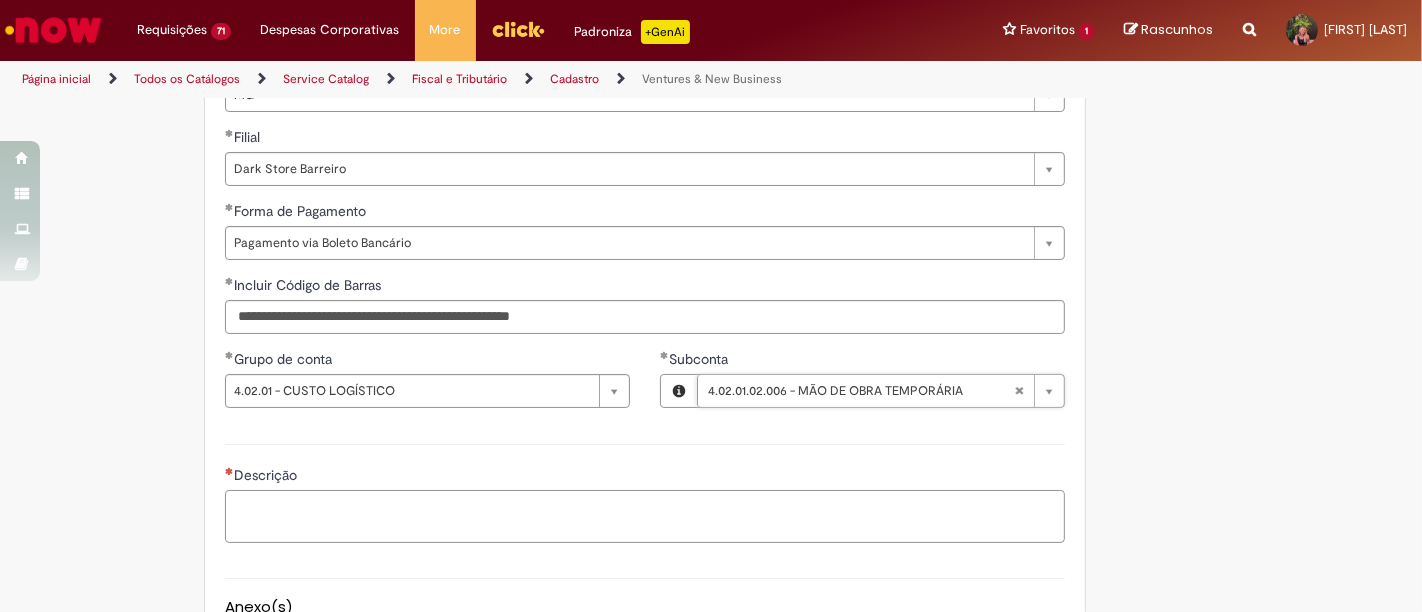 click on "Descrição" at bounding box center (645, 516) 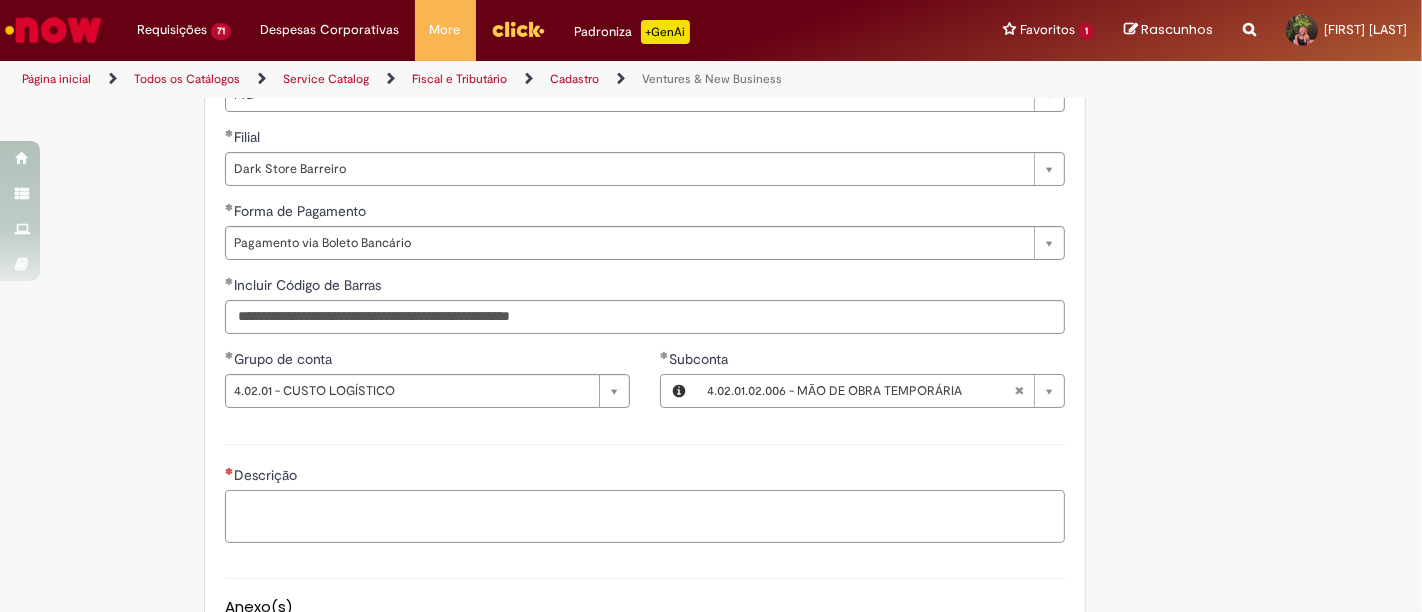 paste on "**********" 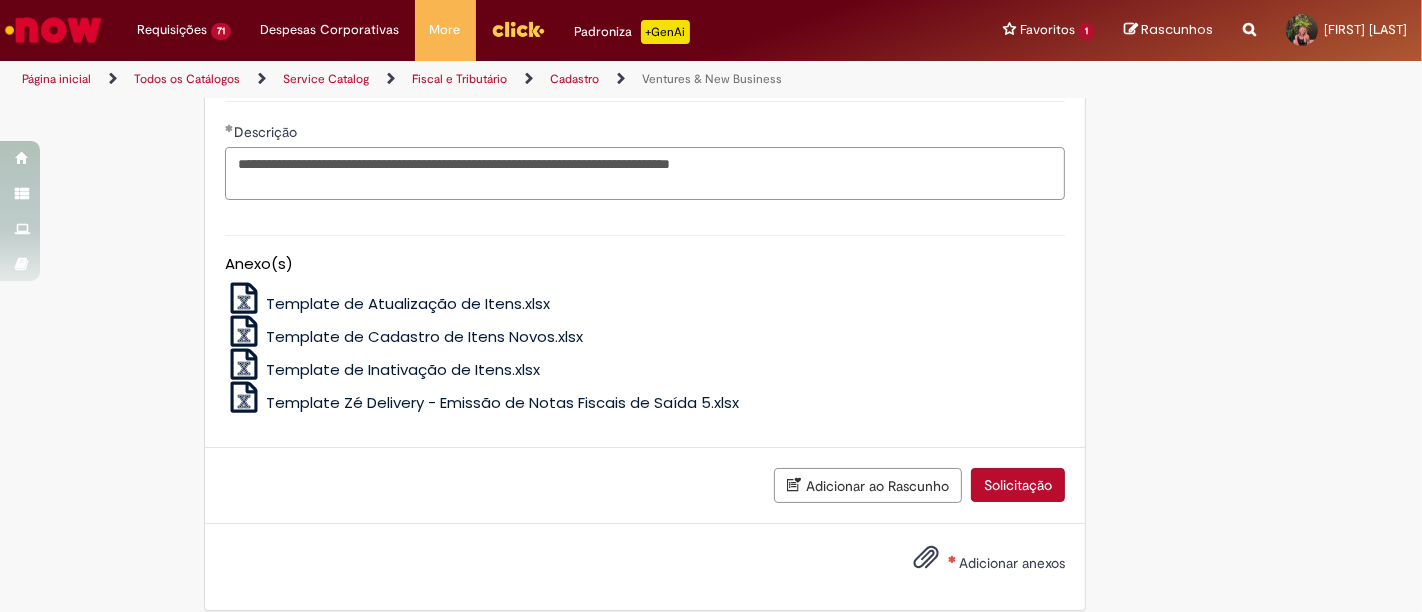 scroll, scrollTop: 1583, scrollLeft: 0, axis: vertical 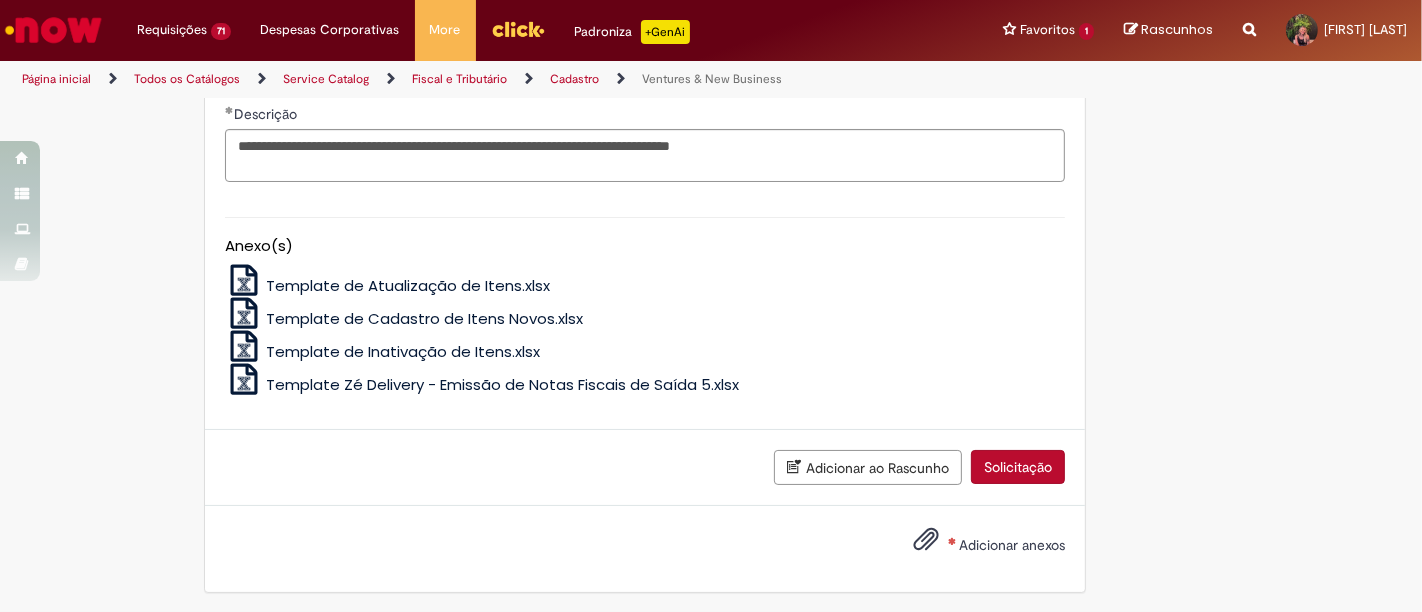 click on "Adicionar anexos" at bounding box center (1012, 545) 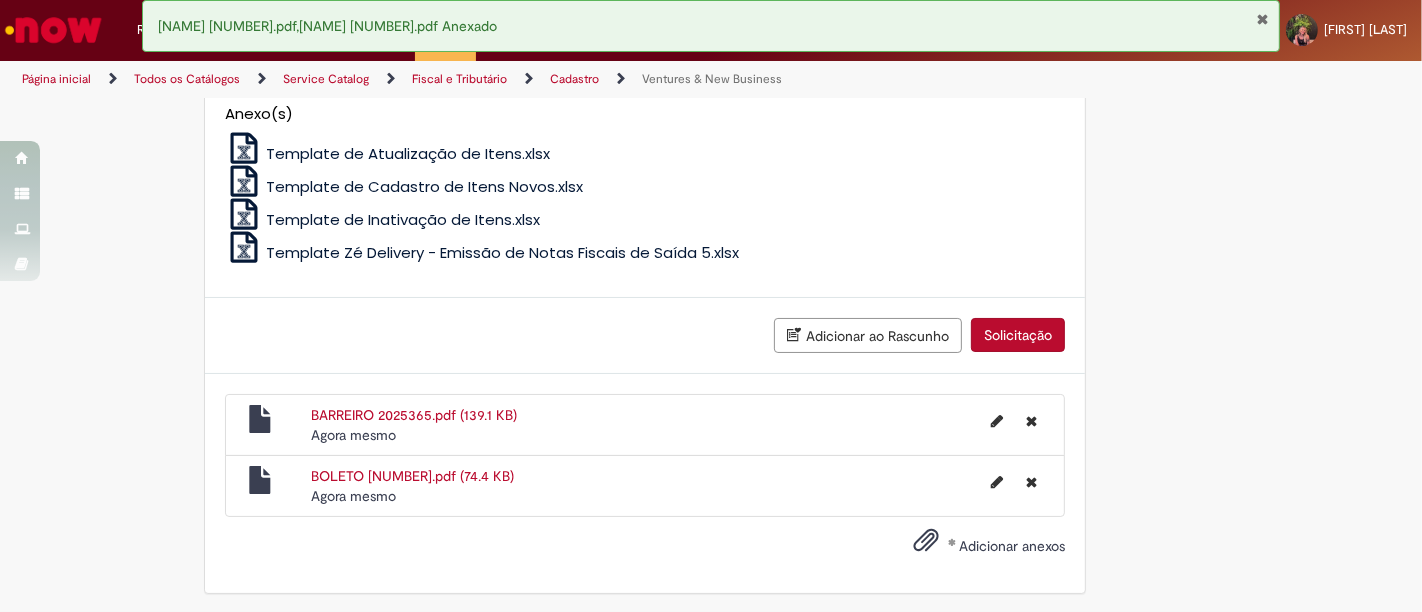click on "Solicitação" at bounding box center (1018, 335) 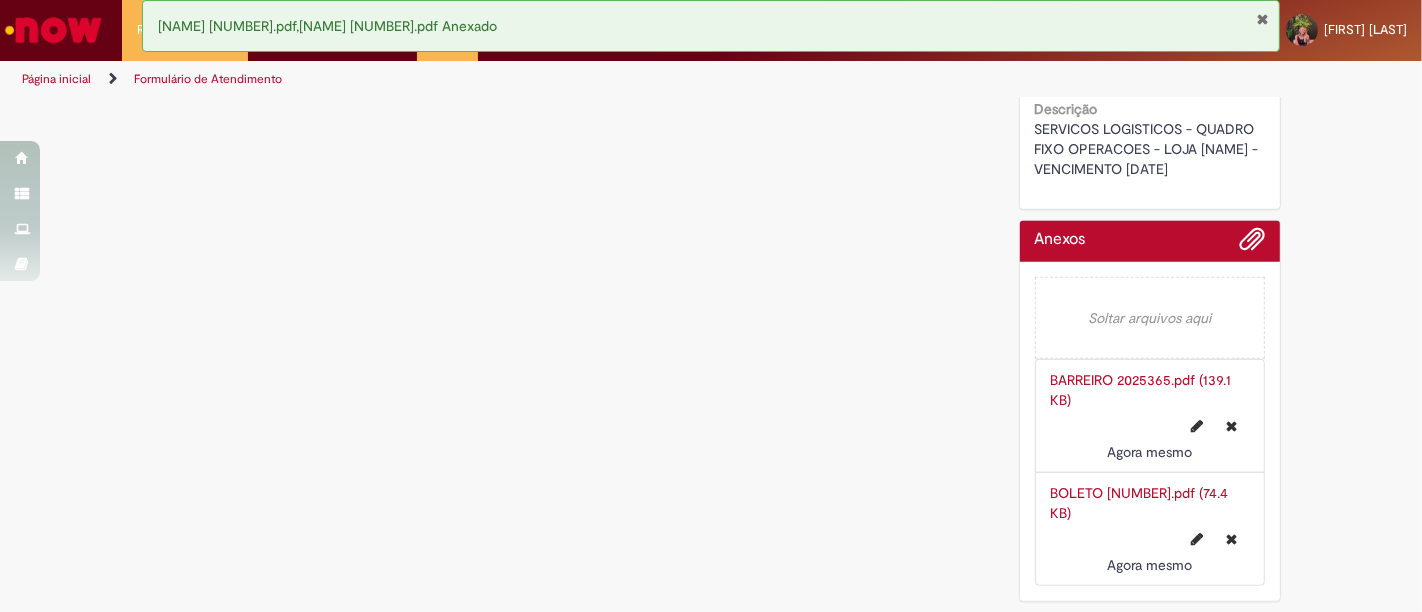 scroll, scrollTop: 0, scrollLeft: 0, axis: both 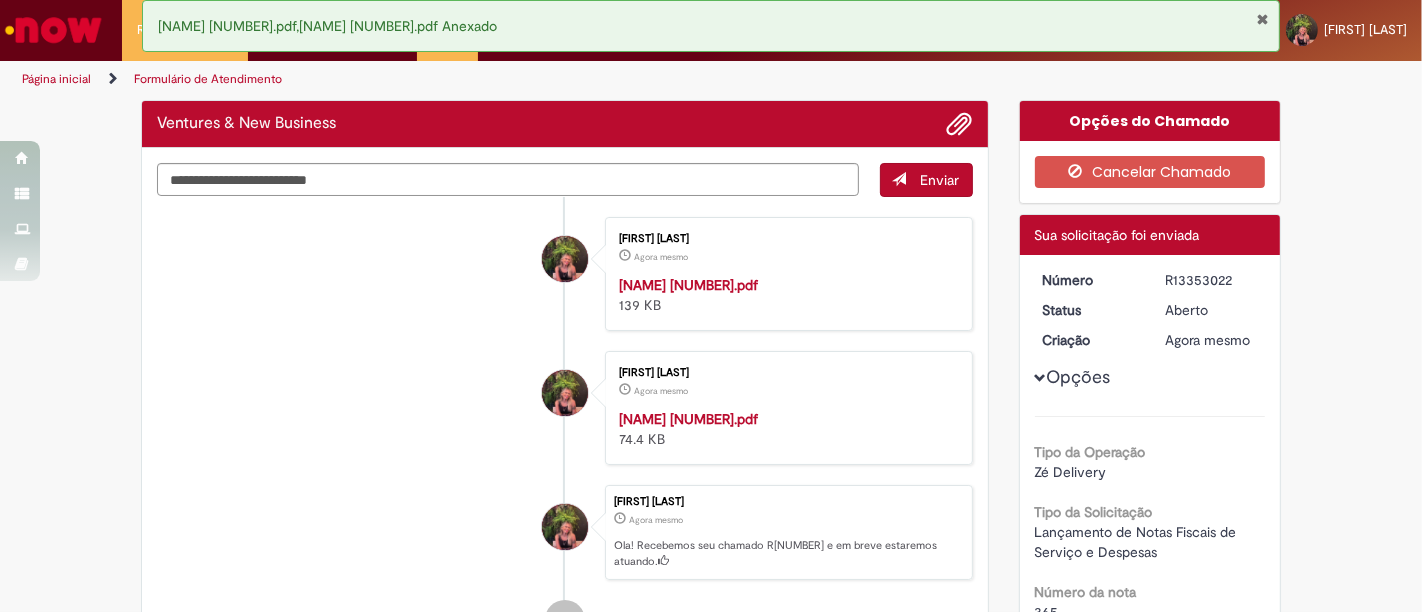 click on "R13353022" at bounding box center [1211, 280] 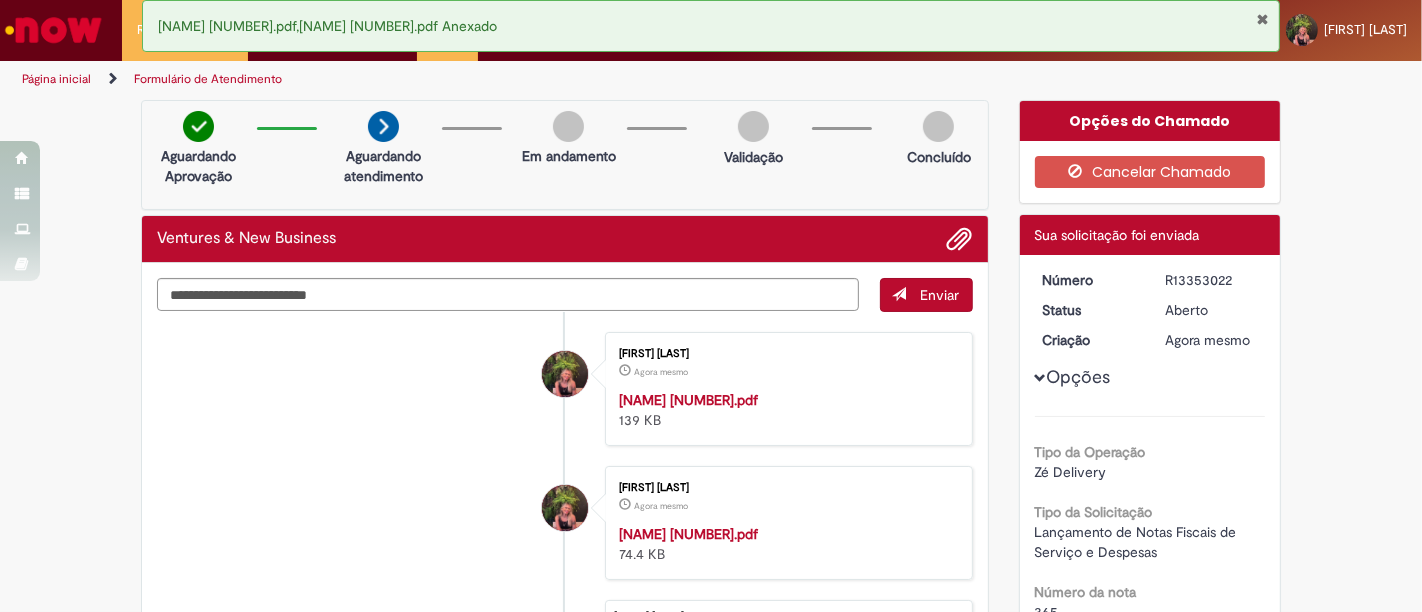 click on "R13353022" at bounding box center (1211, 280) 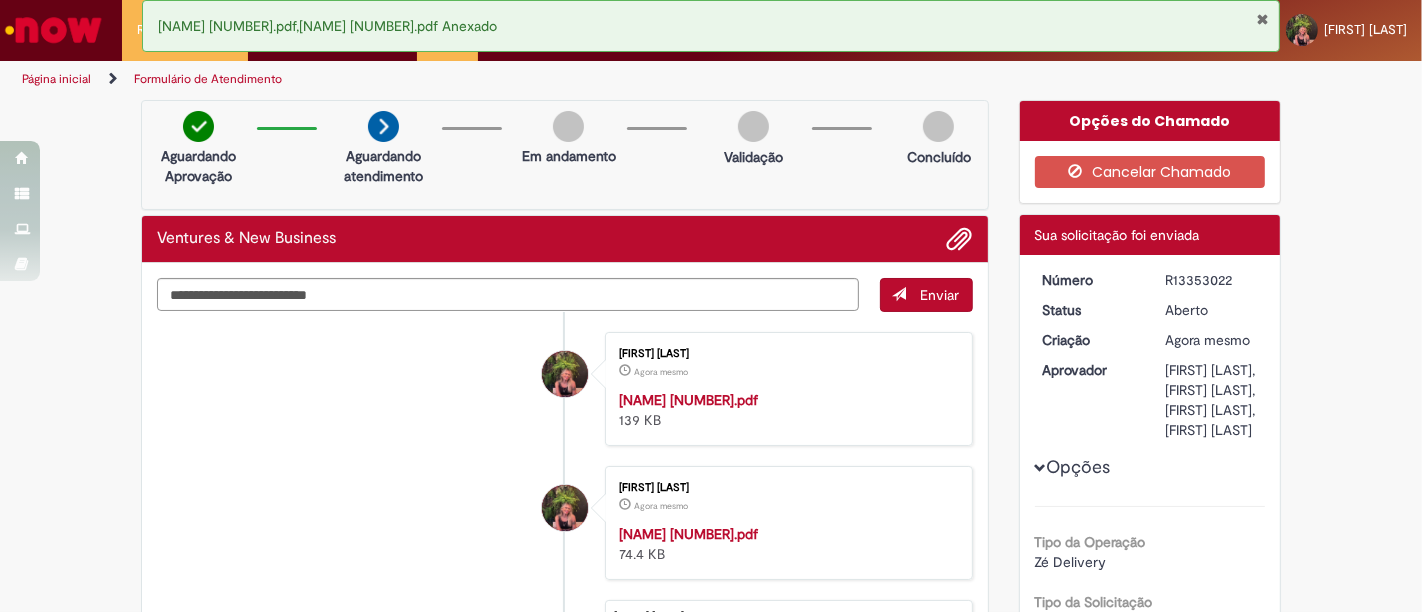 click at bounding box center (1262, 19) 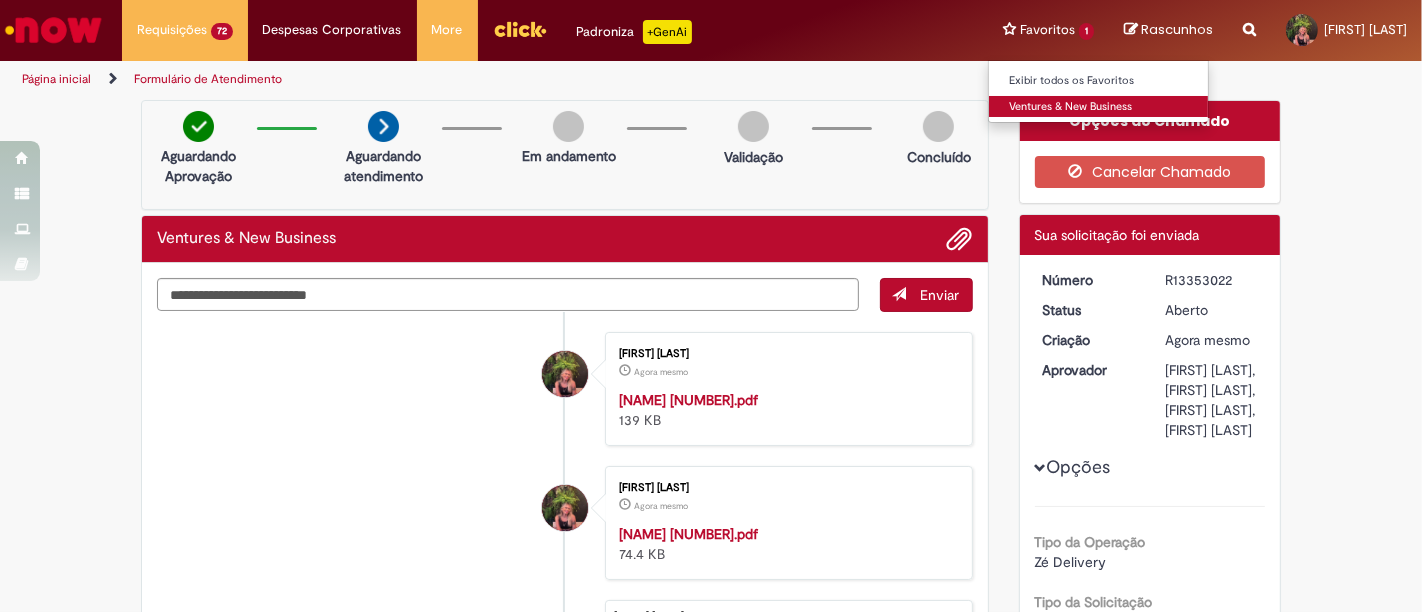click on "Ventures & New Business" at bounding box center [1099, 107] 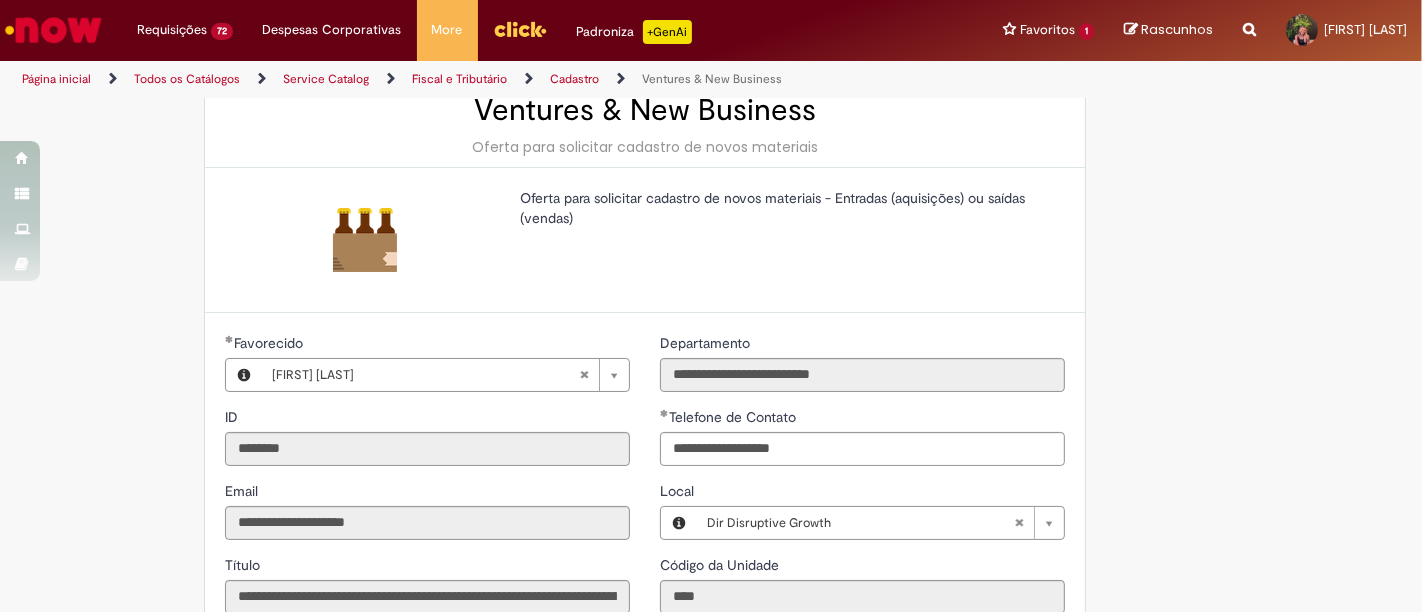 scroll, scrollTop: 444, scrollLeft: 0, axis: vertical 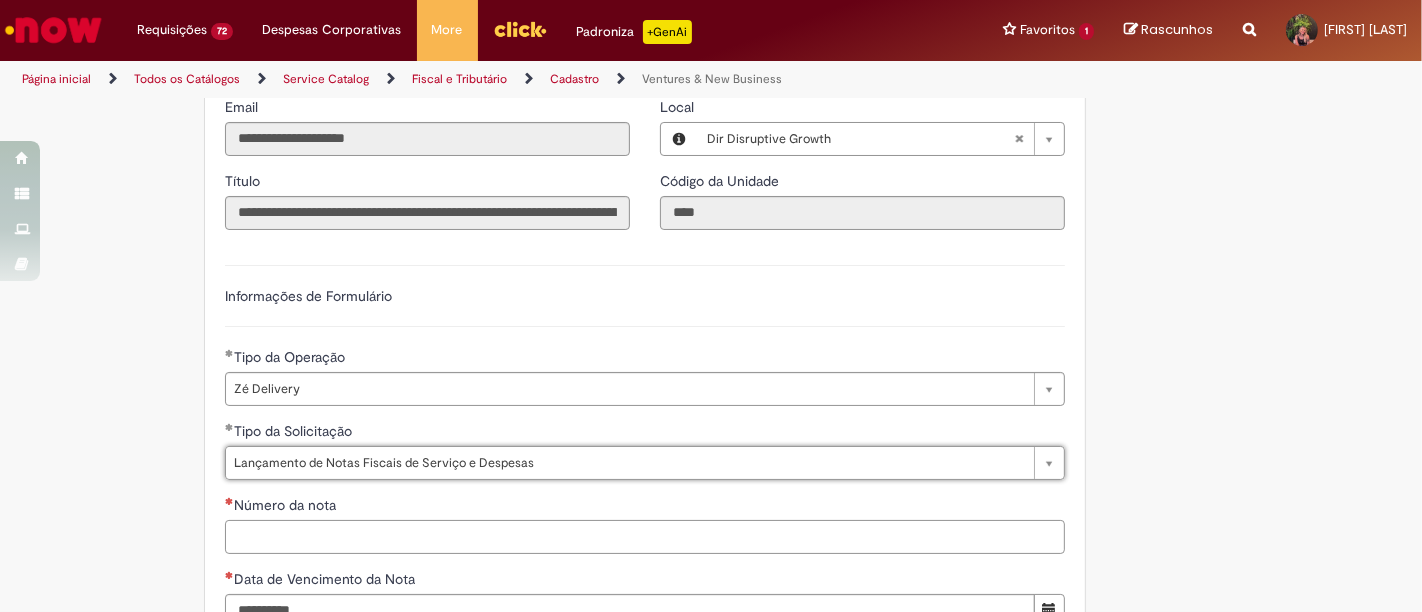 click on "Número da nota" at bounding box center [645, 537] 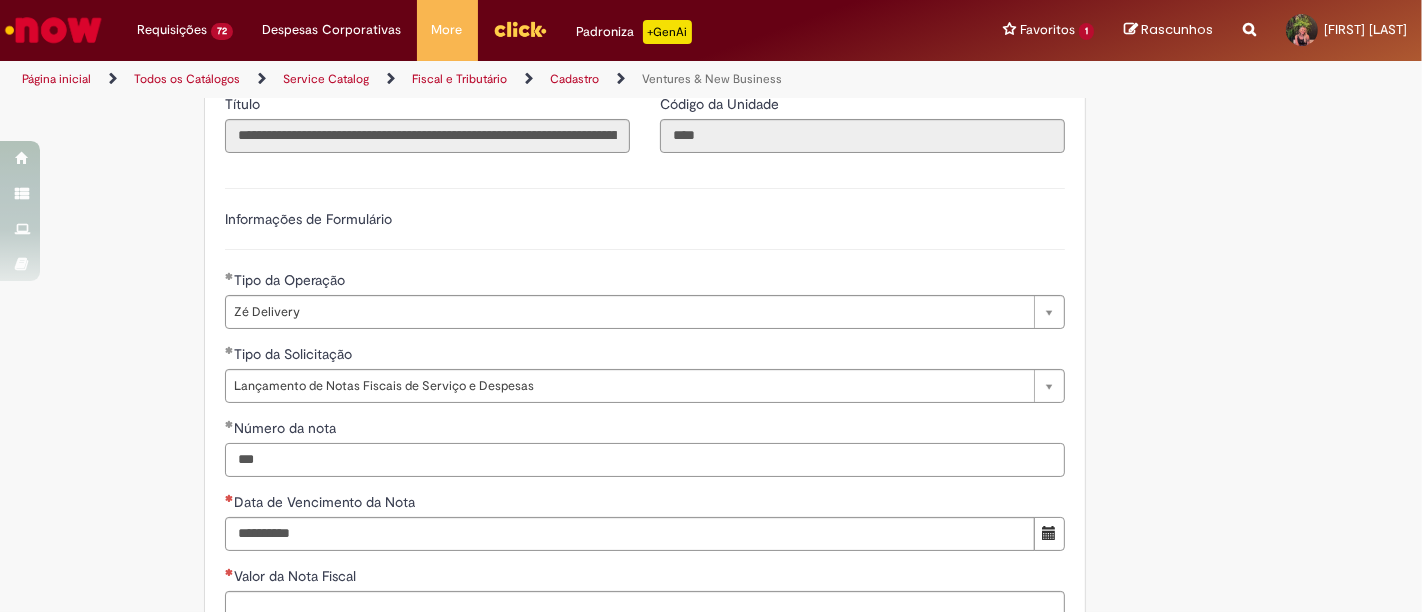 scroll, scrollTop: 555, scrollLeft: 0, axis: vertical 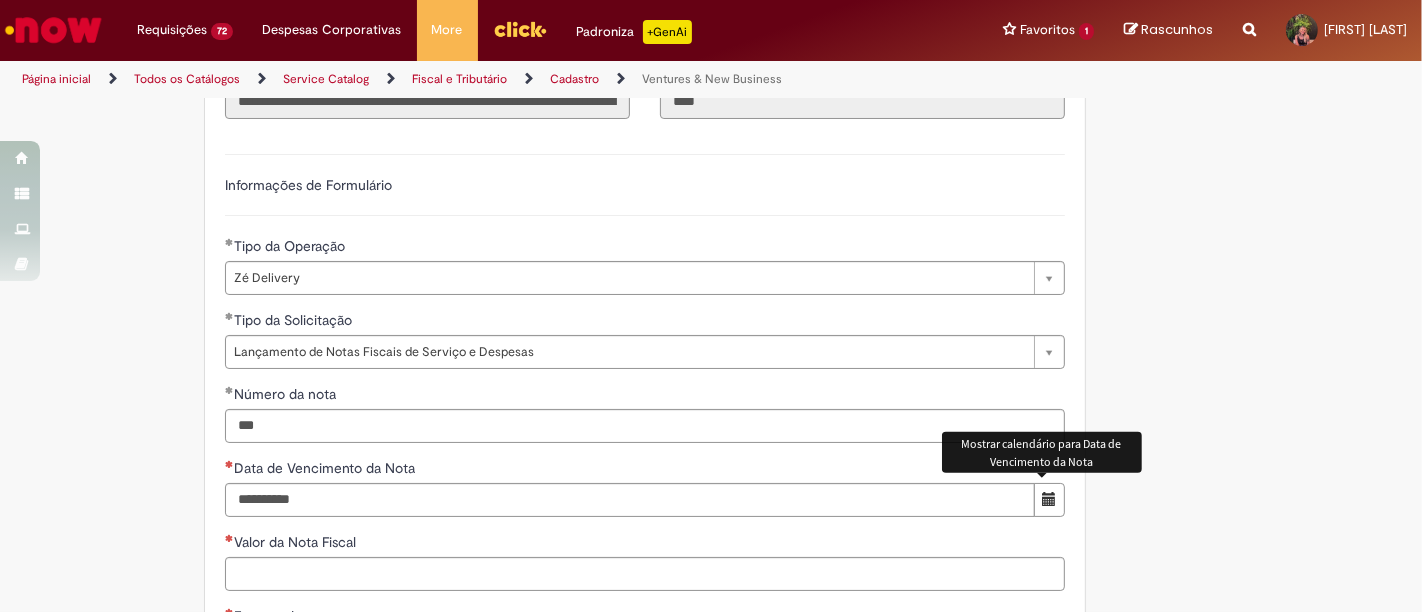 click at bounding box center (1049, 499) 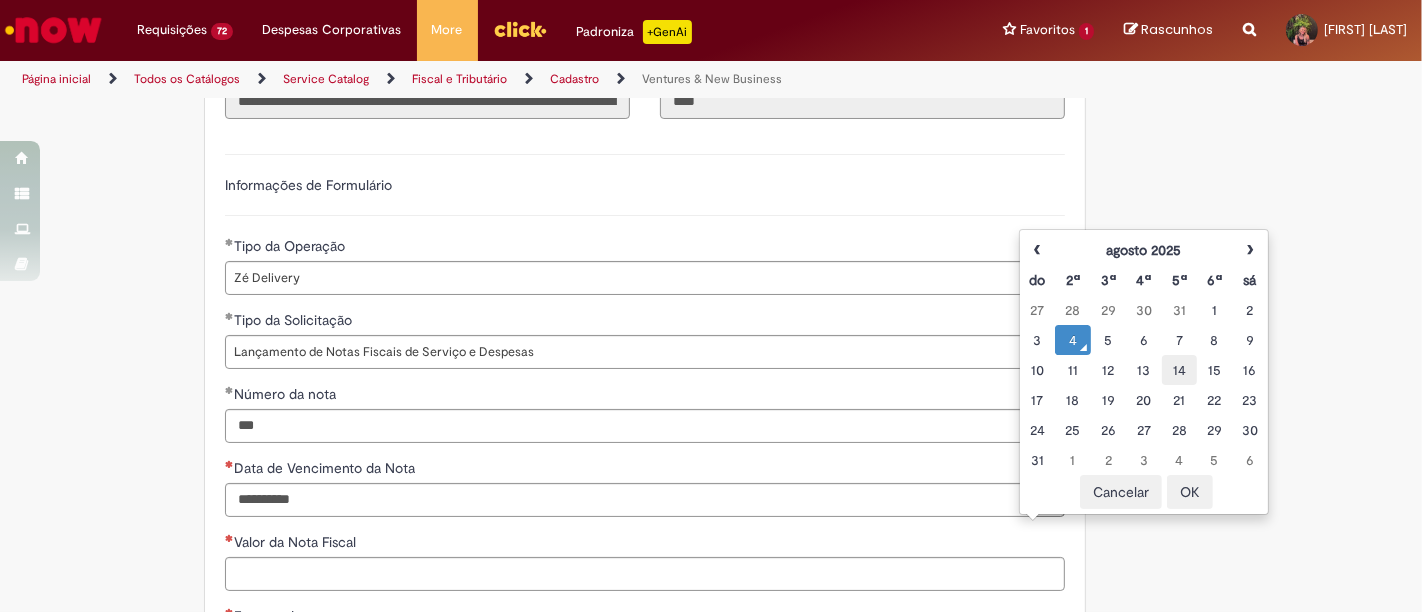 click on "14" at bounding box center (1179, 370) 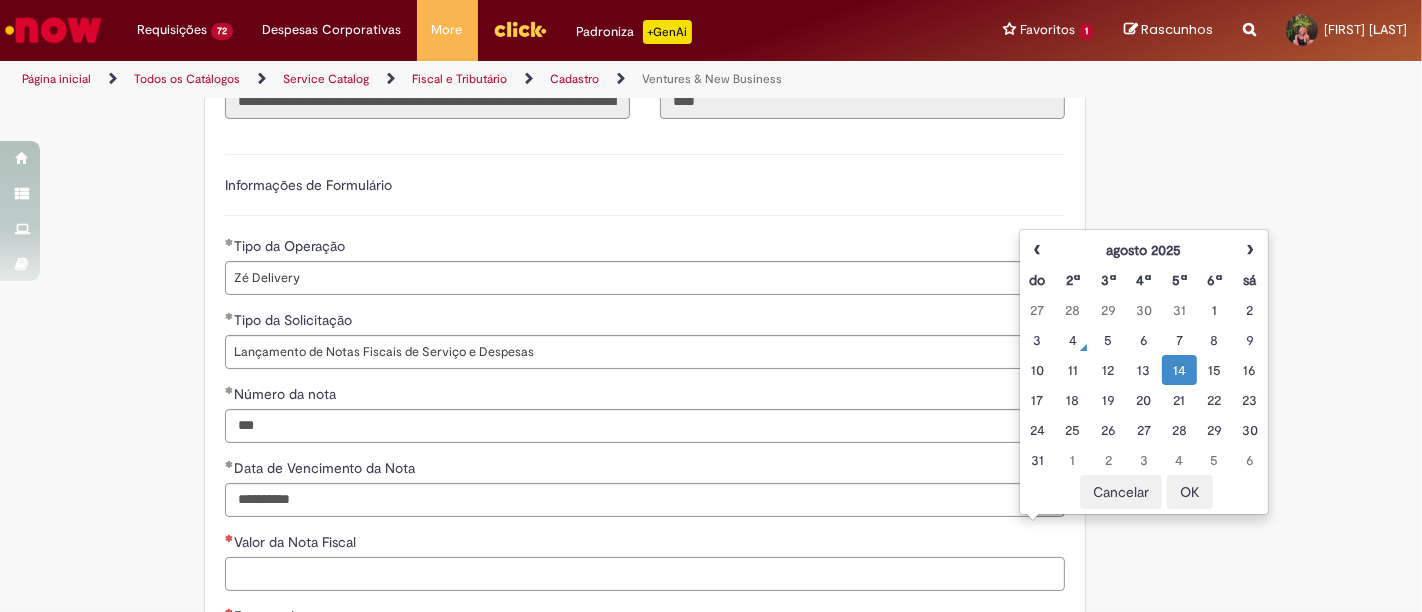 click on "Valor da Nota Fiscal" at bounding box center [645, 574] 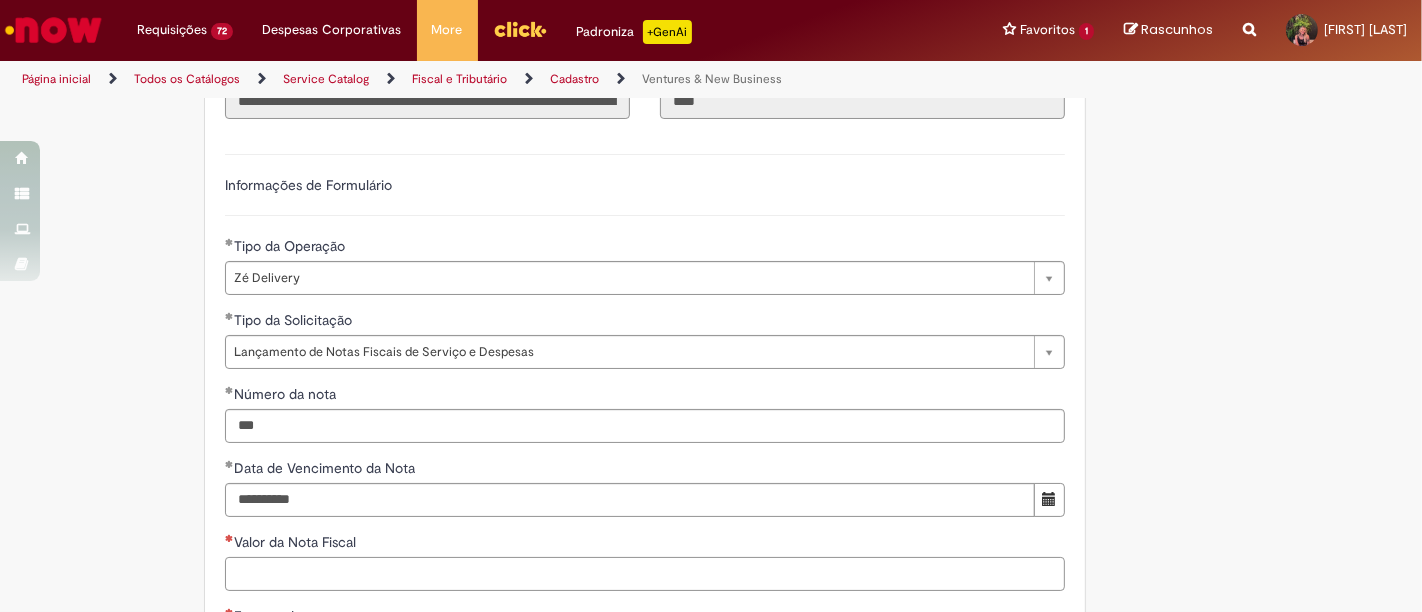 paste on "*********" 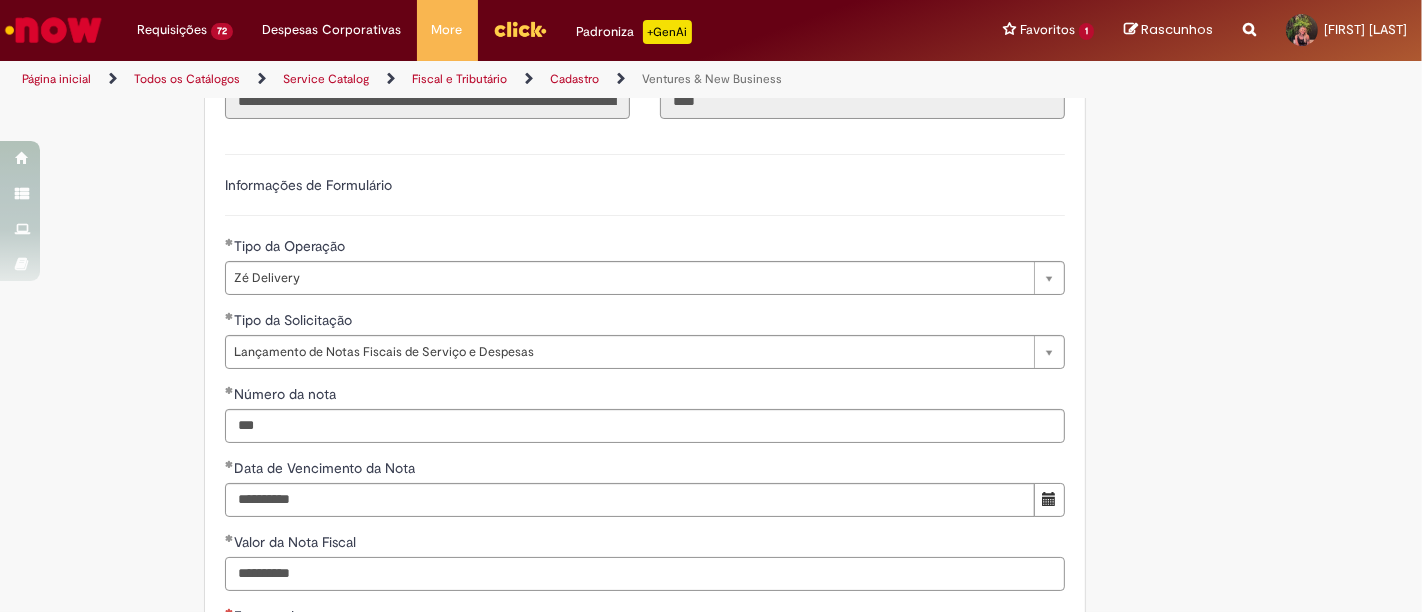 click on "*********" at bounding box center [645, 574] 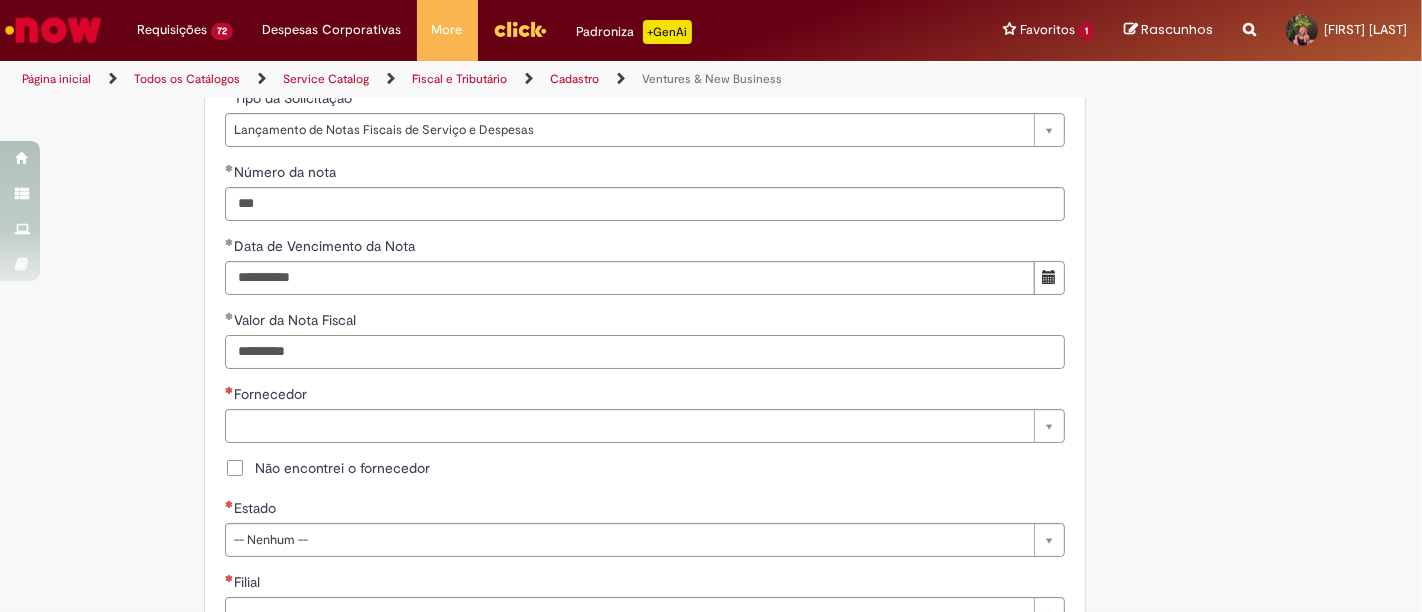 scroll, scrollTop: 777, scrollLeft: 0, axis: vertical 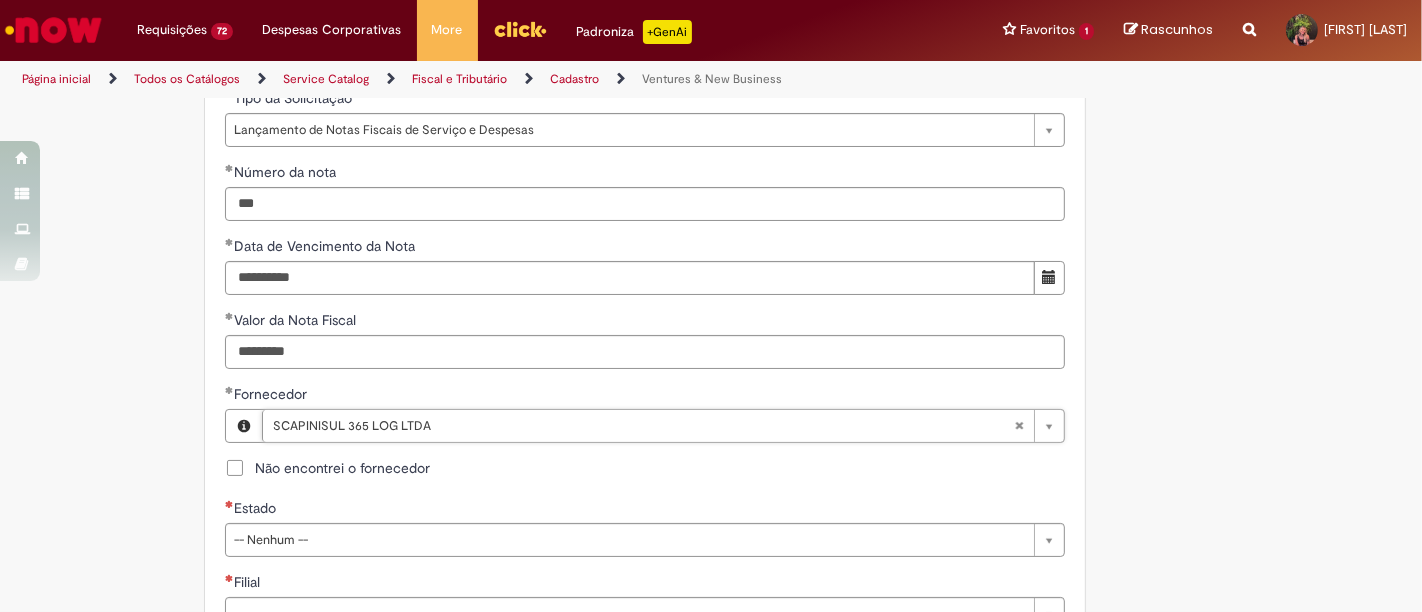 click on "Estado" at bounding box center (645, 510) 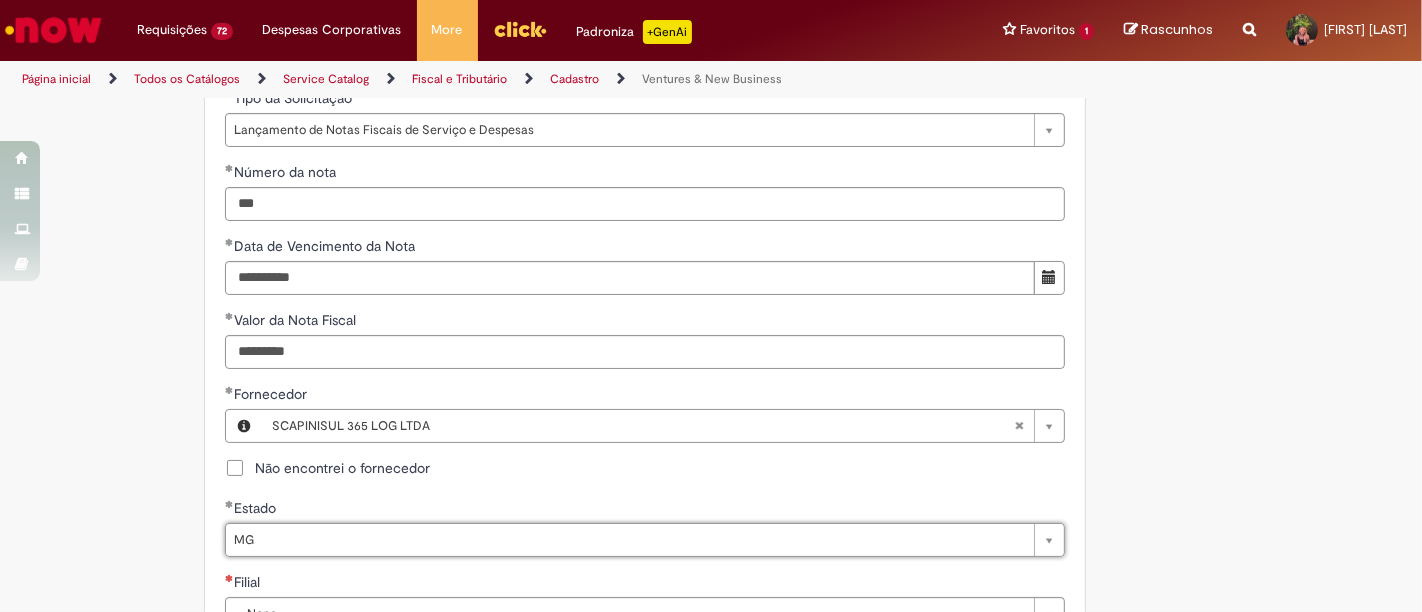 scroll, scrollTop: 0, scrollLeft: 20, axis: horizontal 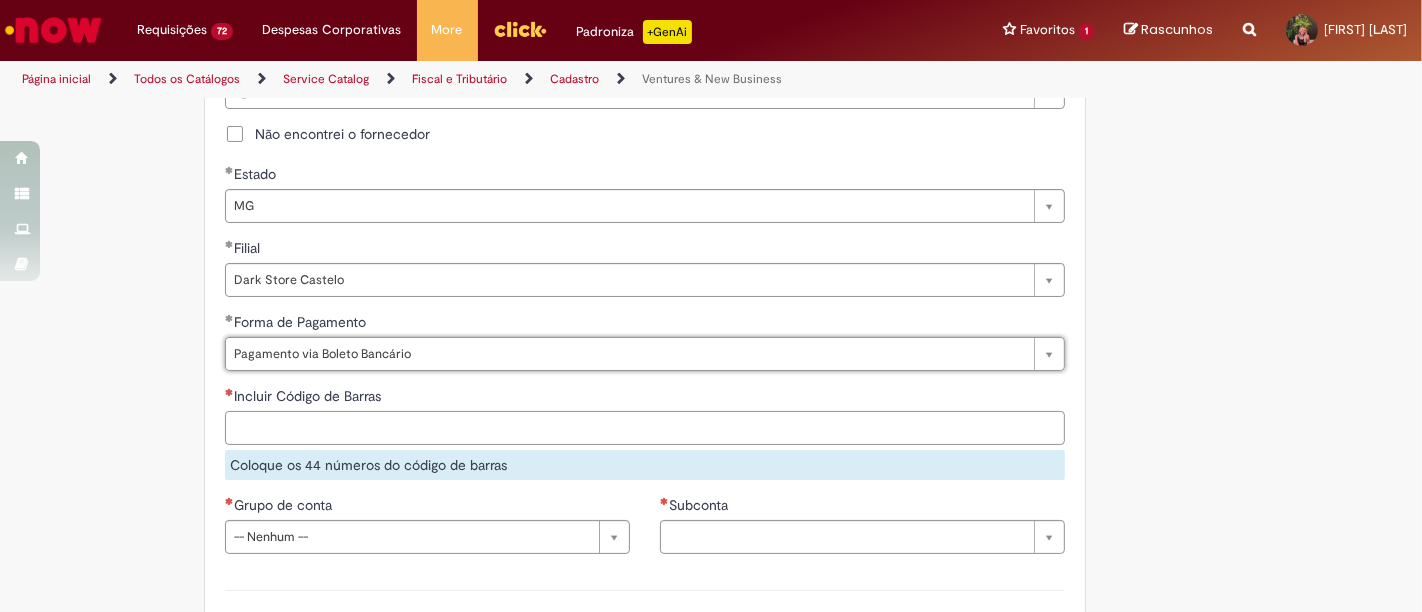 click on "Incluir Código de Barras" at bounding box center [645, 428] 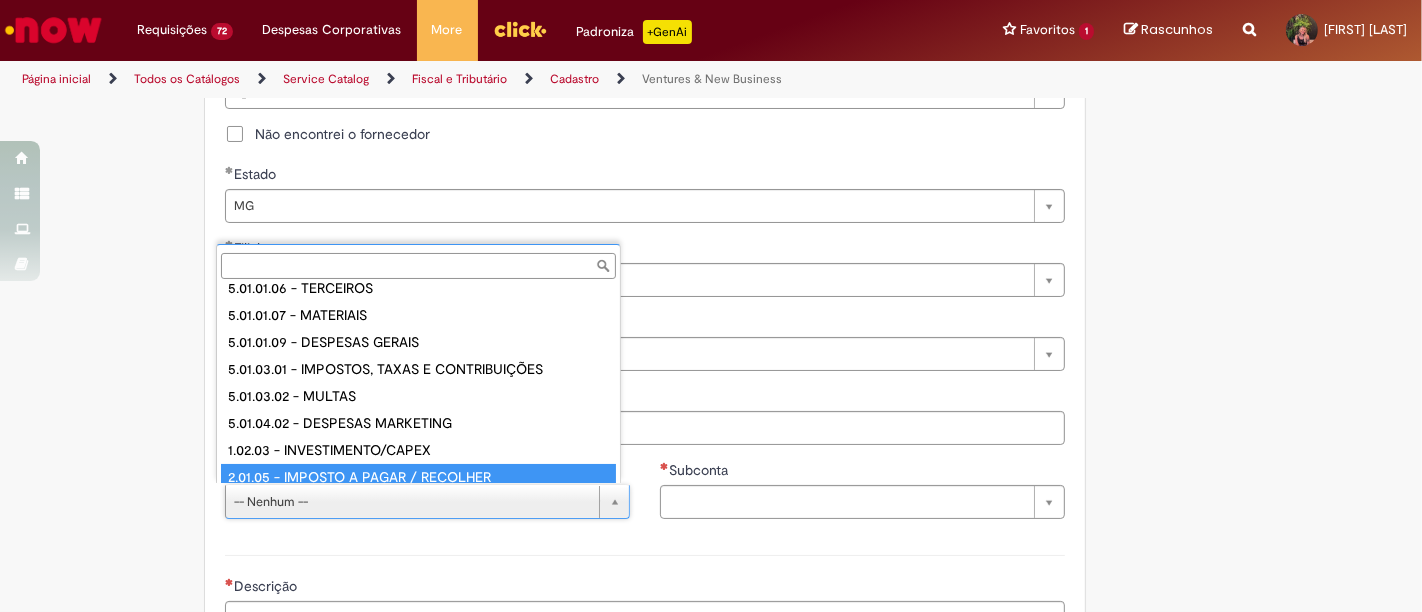 scroll, scrollTop: 212, scrollLeft: 0, axis: vertical 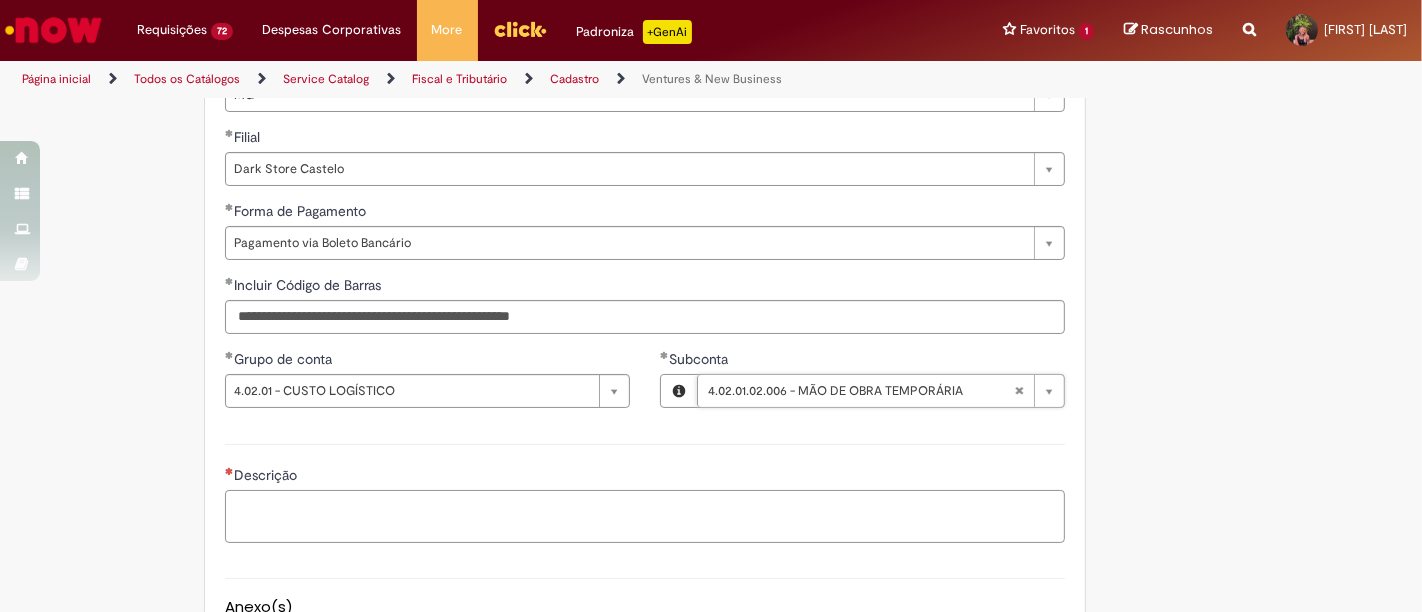 click on "Descrição" at bounding box center [645, 516] 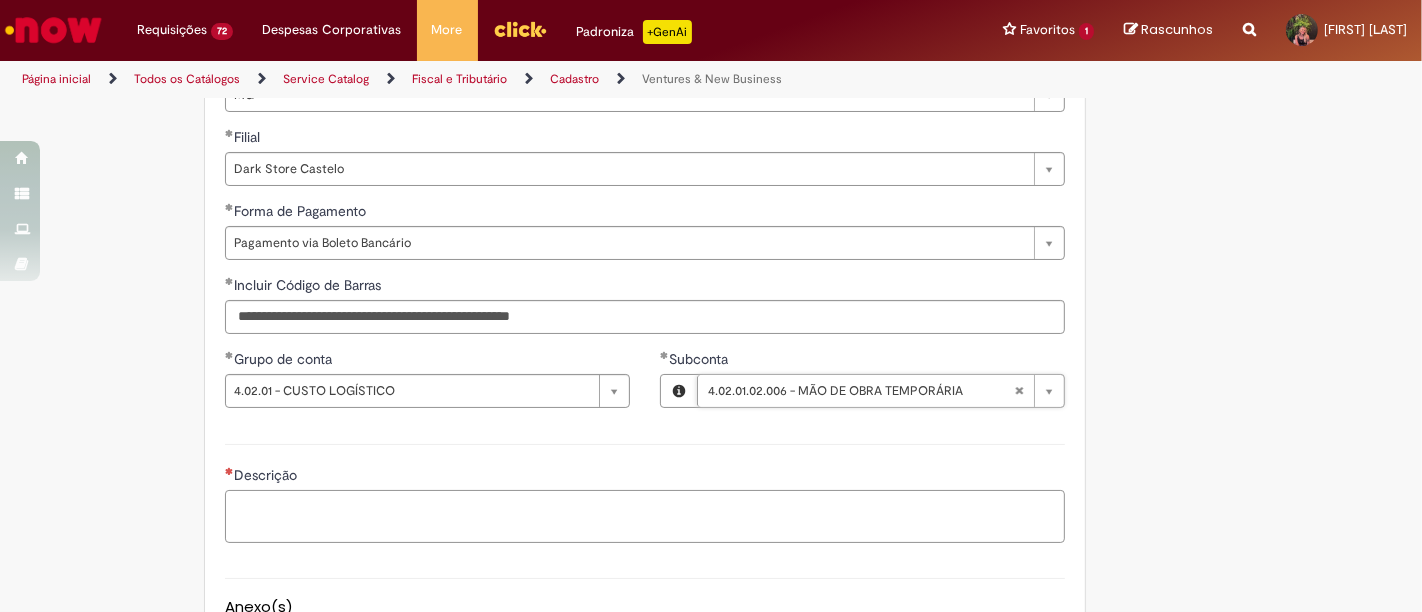paste on "**********" 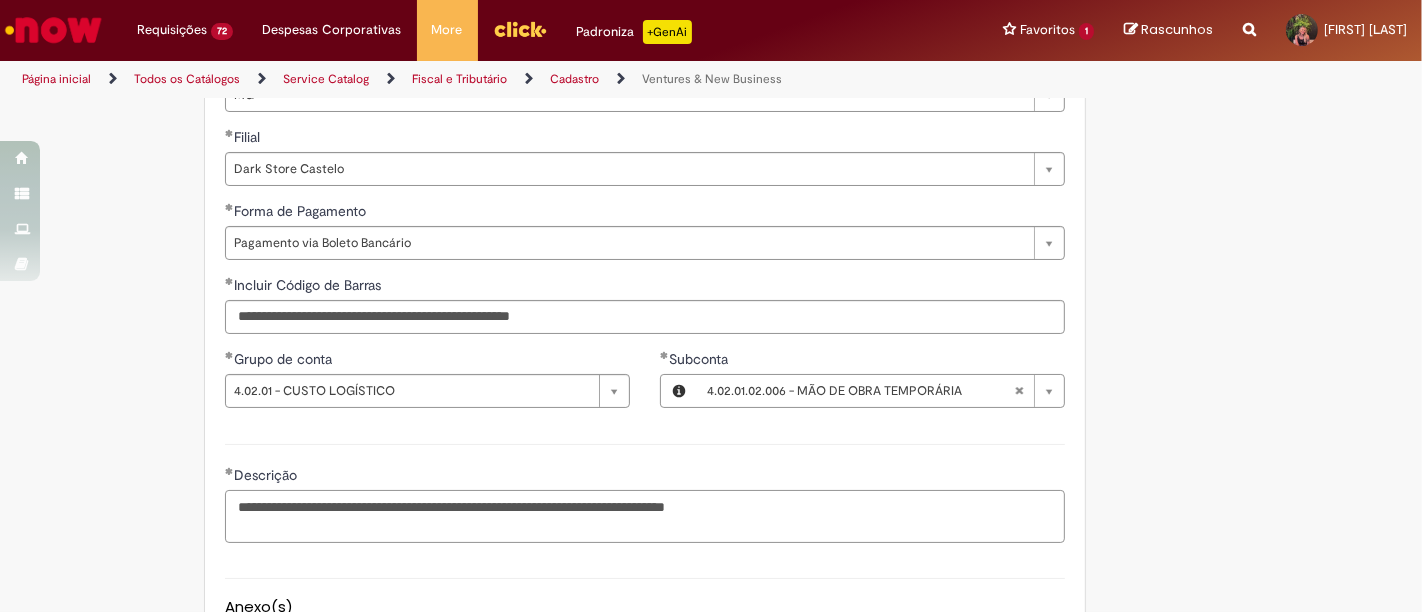 scroll, scrollTop: 1555, scrollLeft: 0, axis: vertical 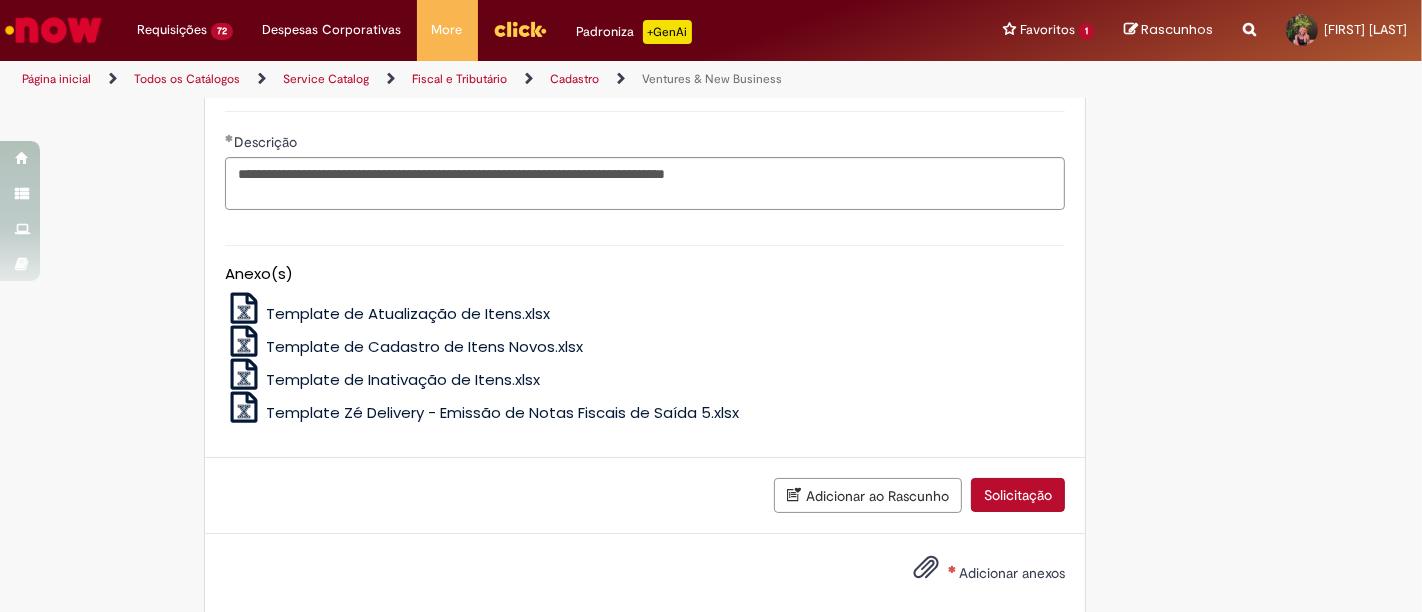 click on "Adicionar anexos" at bounding box center (974, 574) 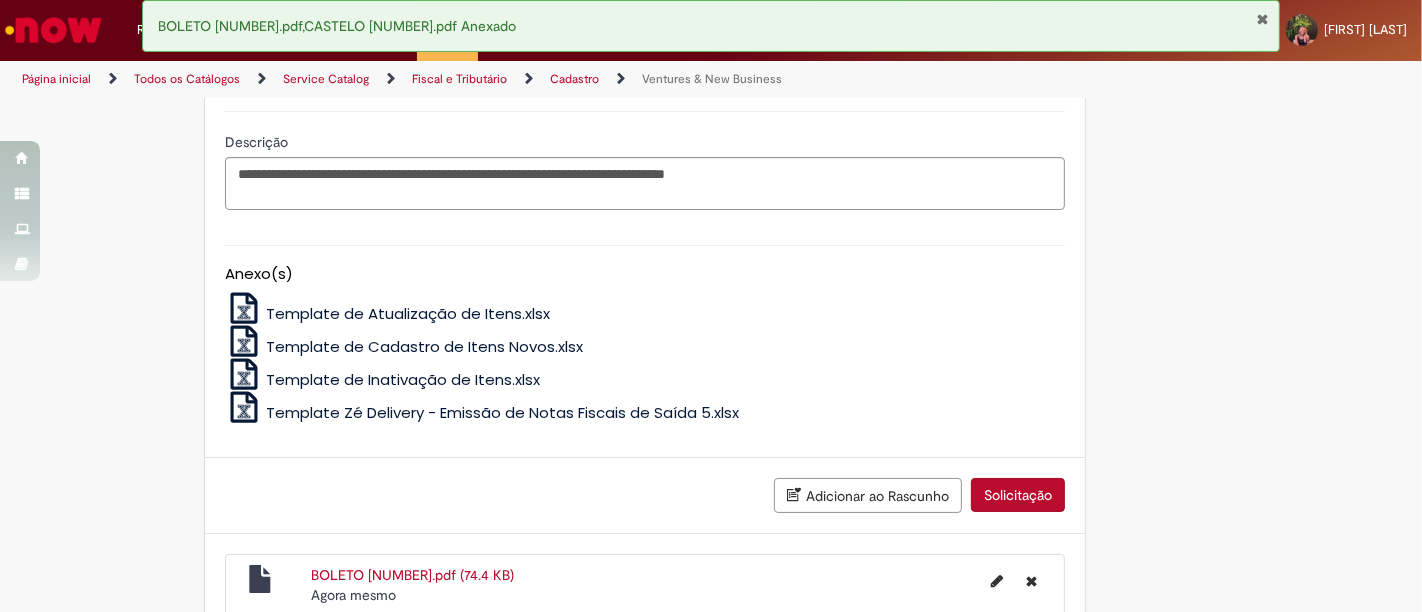 scroll, scrollTop: 1715, scrollLeft: 0, axis: vertical 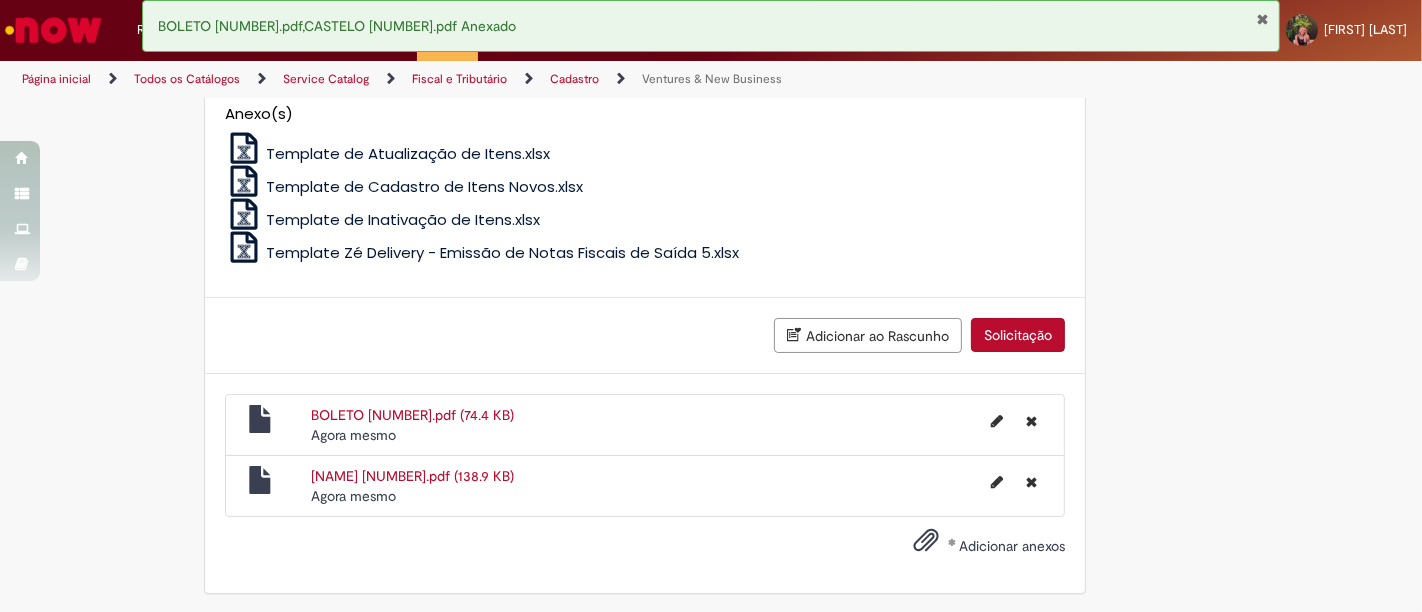 click on "Solicitação" at bounding box center [1018, 335] 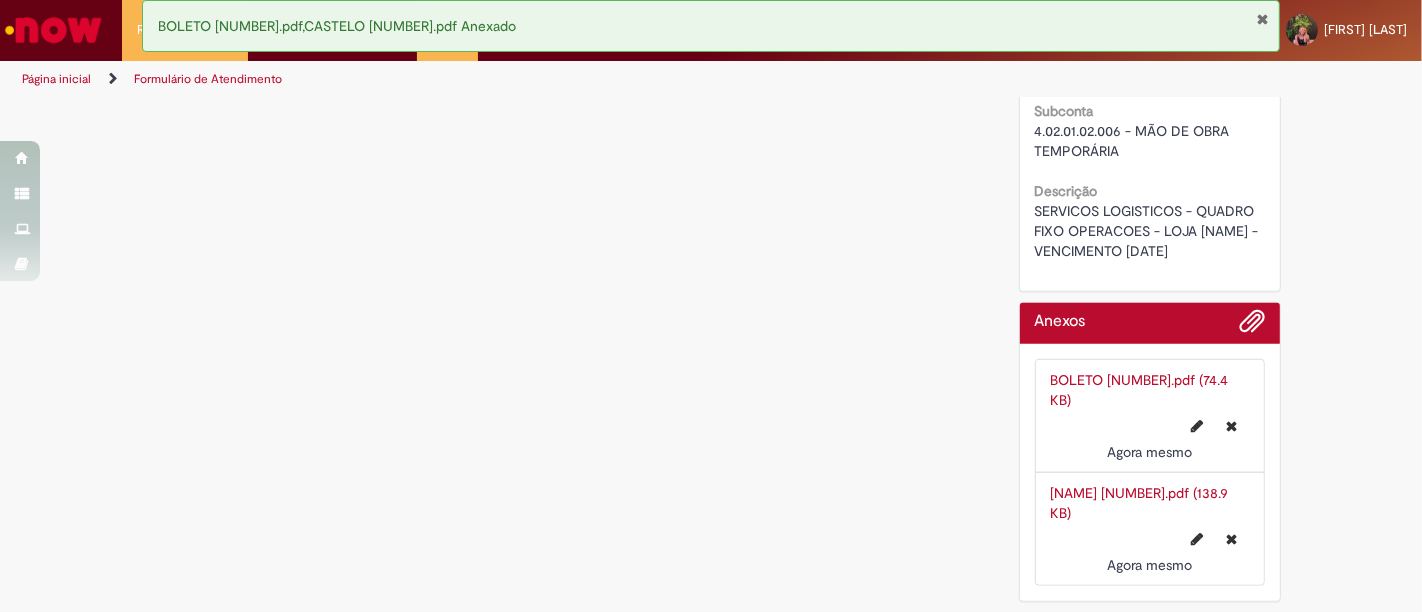 scroll, scrollTop: 0, scrollLeft: 0, axis: both 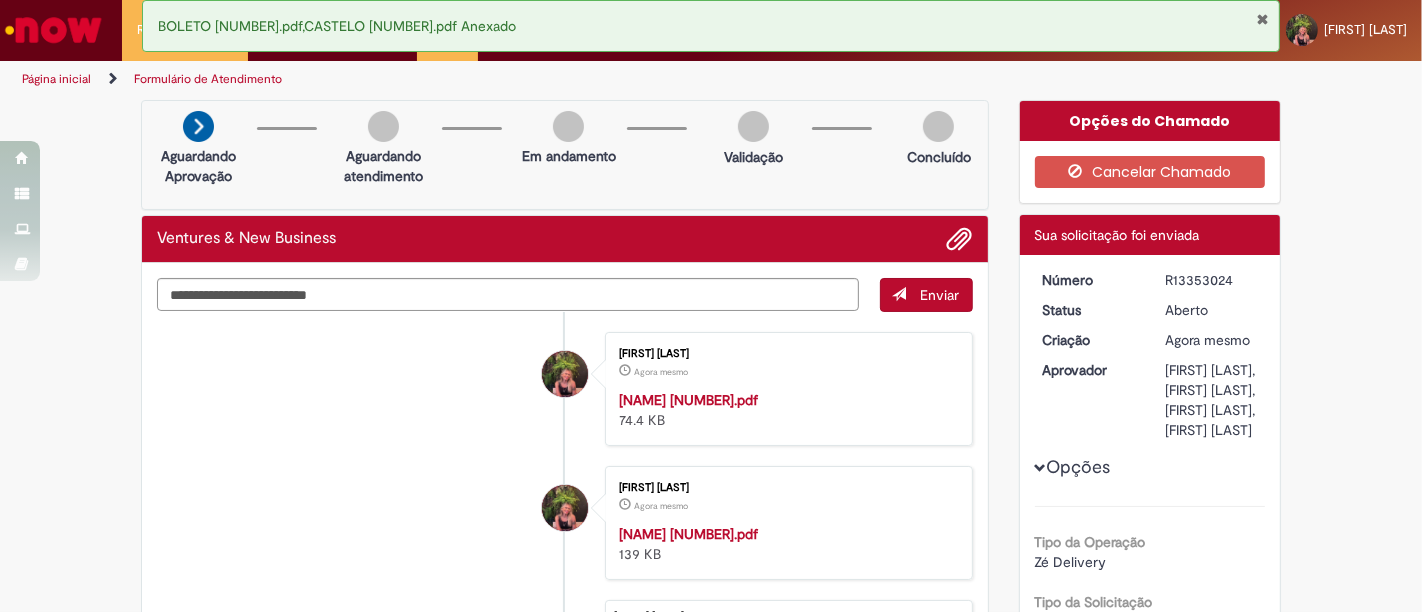 click on "R13353024" at bounding box center (1211, 280) 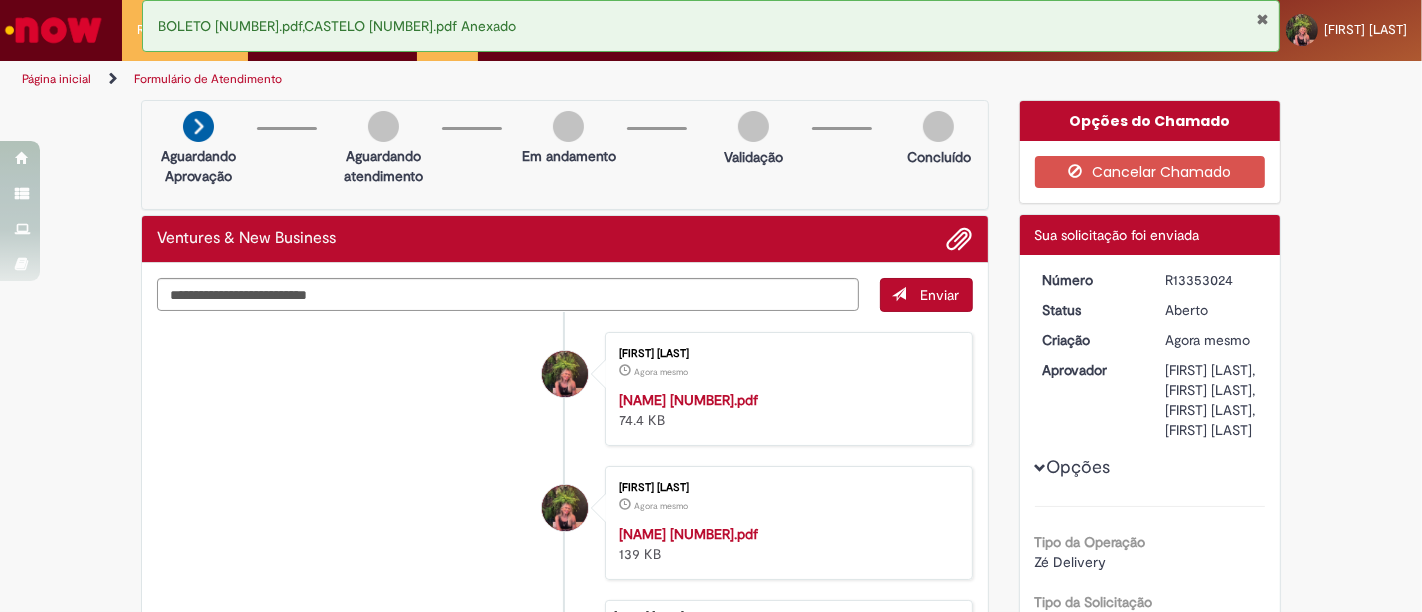 click at bounding box center [1262, 19] 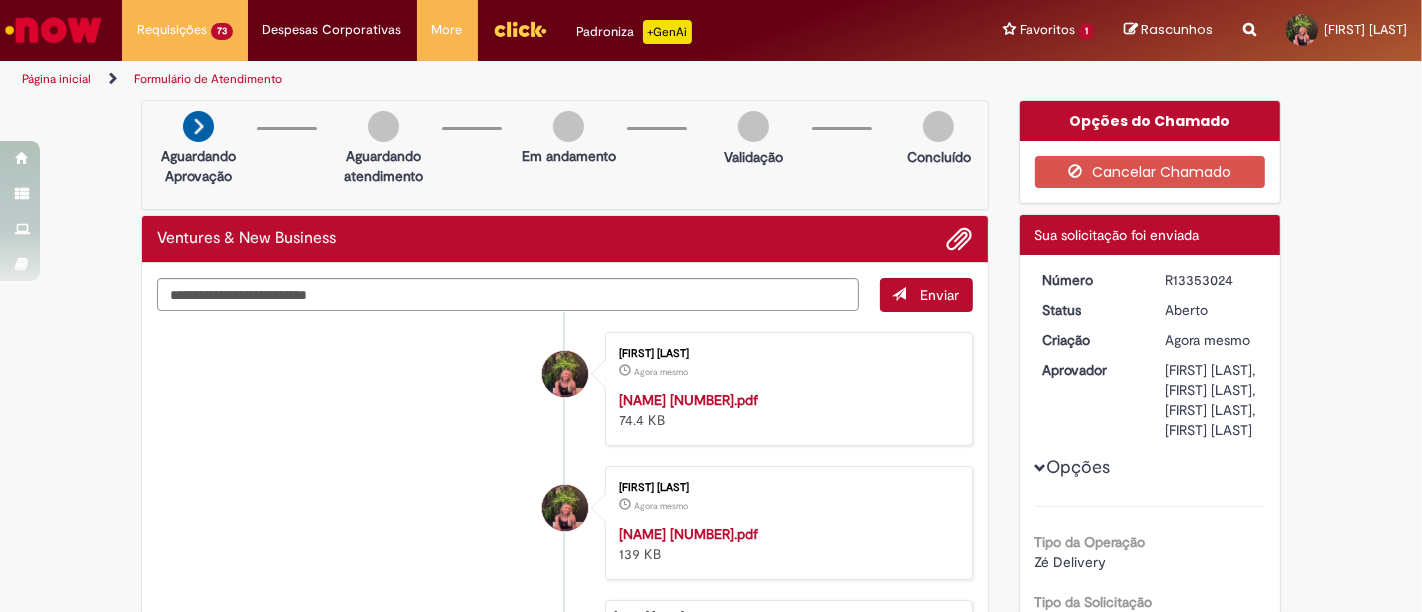 click on "BOLETO 2025366.pdf,CASTELO 2025366.pdf Anexado" at bounding box center (711, 26) 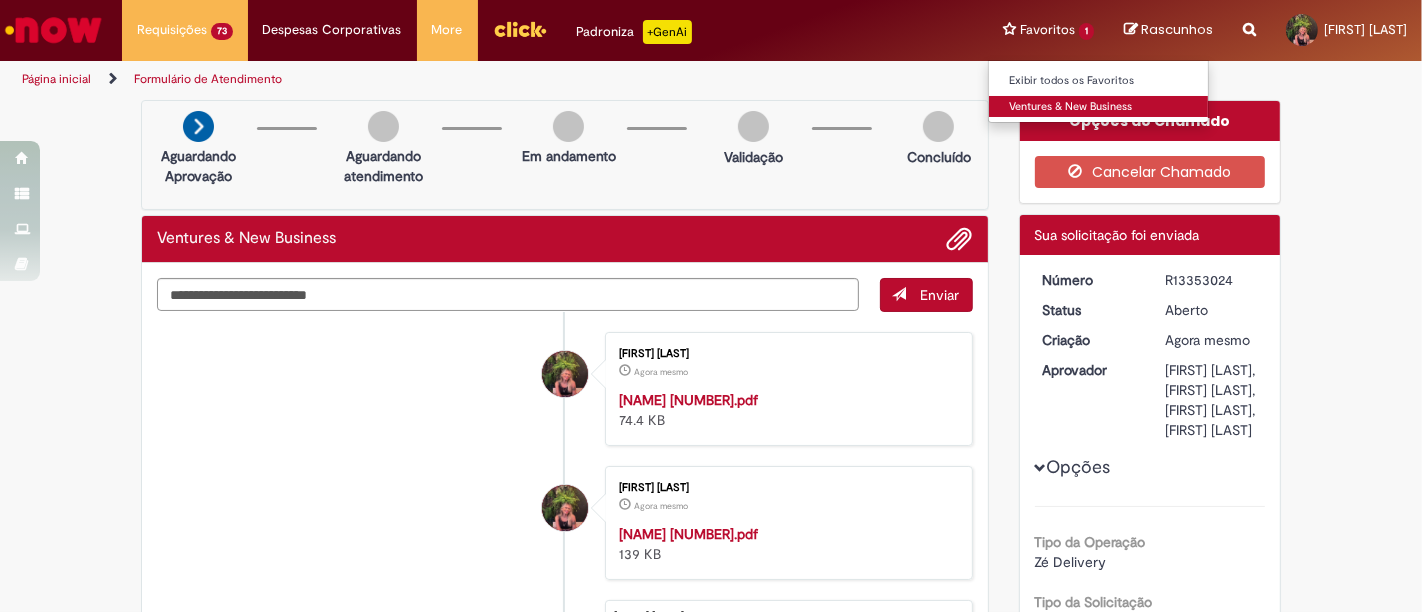 click on "Ventures & New Business" at bounding box center (1099, 107) 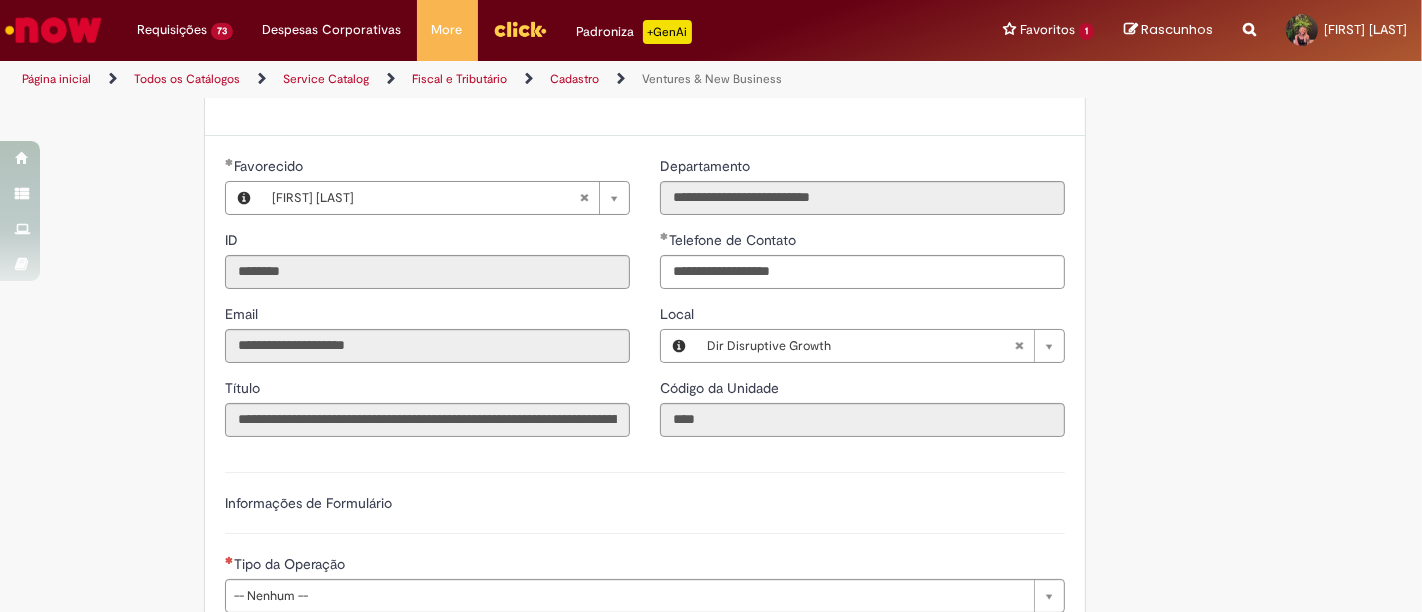scroll, scrollTop: 555, scrollLeft: 0, axis: vertical 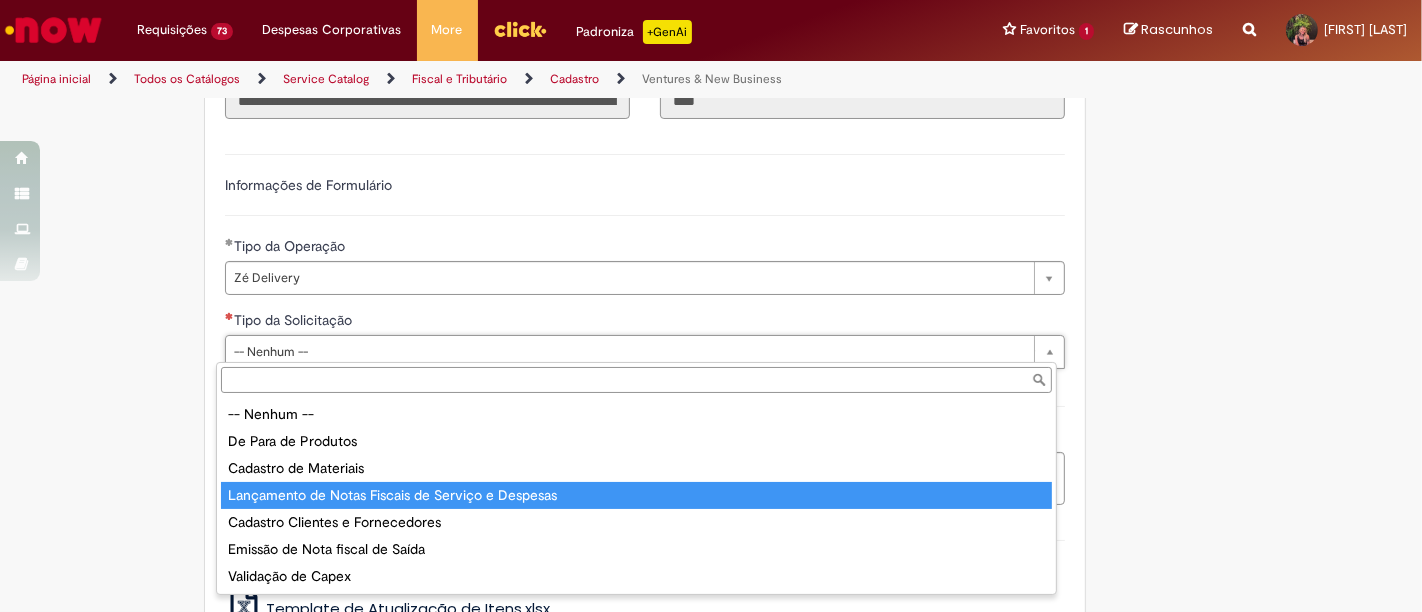 drag, startPoint x: 471, startPoint y: 487, endPoint x: 325, endPoint y: 436, distance: 154.65121 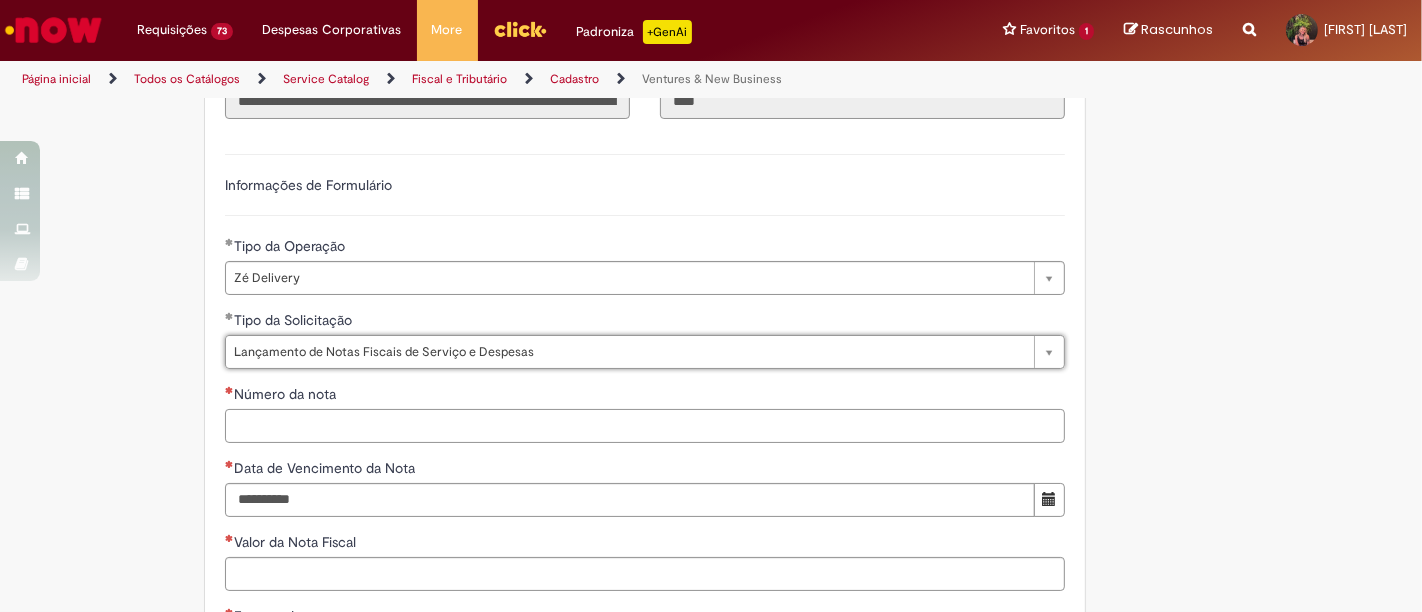 click on "Número da nota" at bounding box center [645, 426] 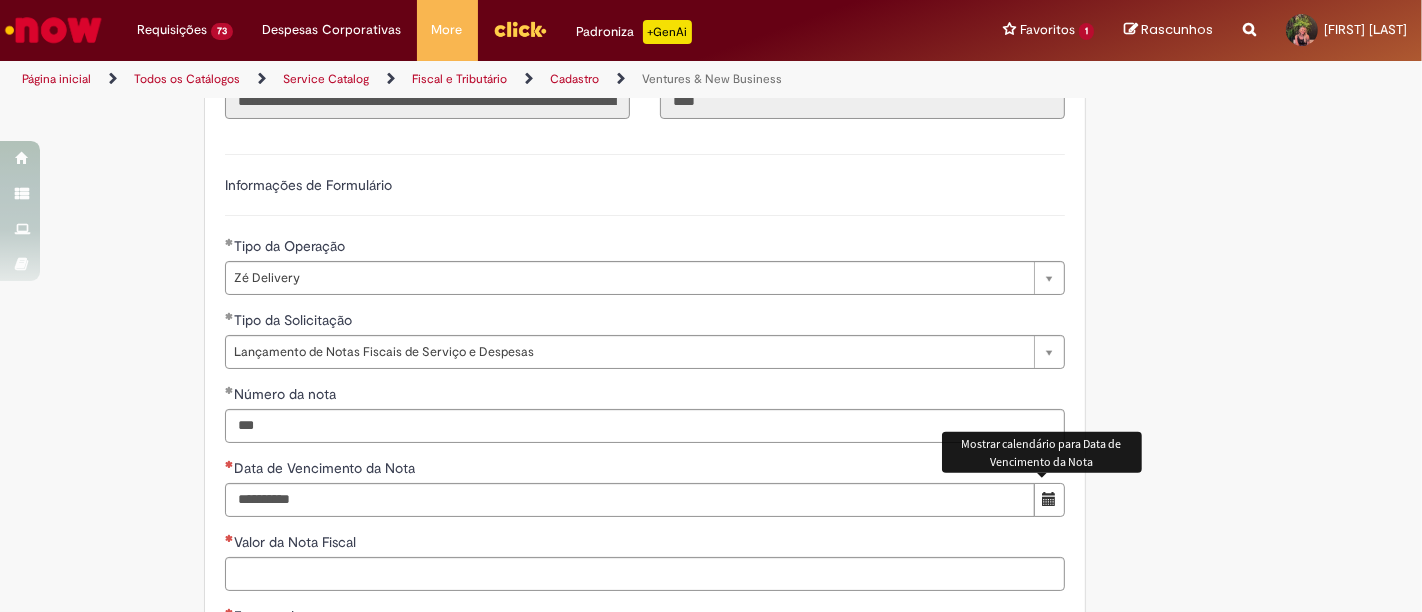 click at bounding box center [1049, 499] 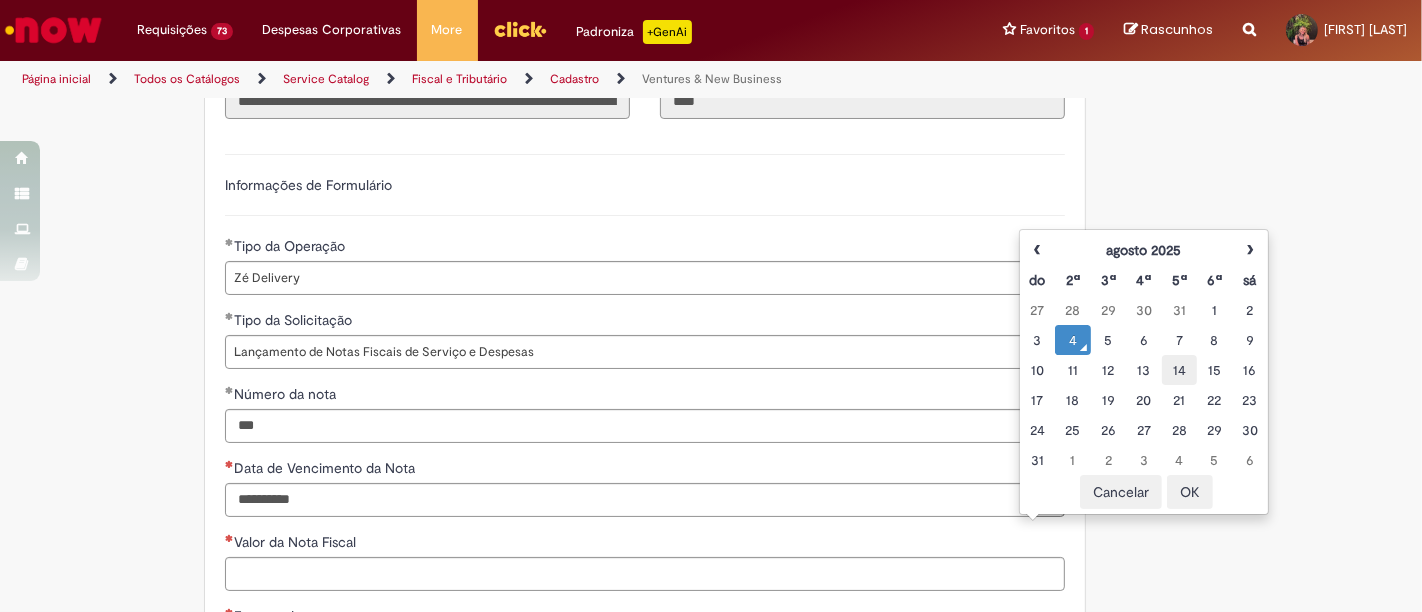 click on "14" at bounding box center (1179, 370) 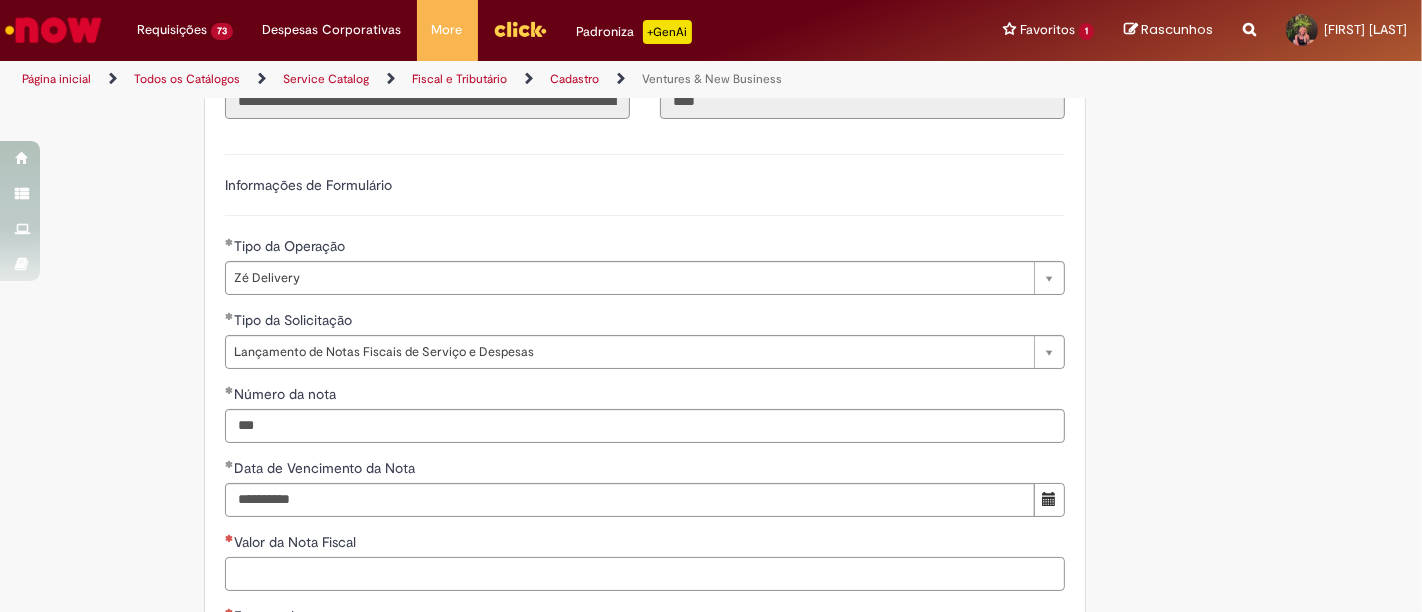 click on "Valor da Nota Fiscal" at bounding box center [645, 574] 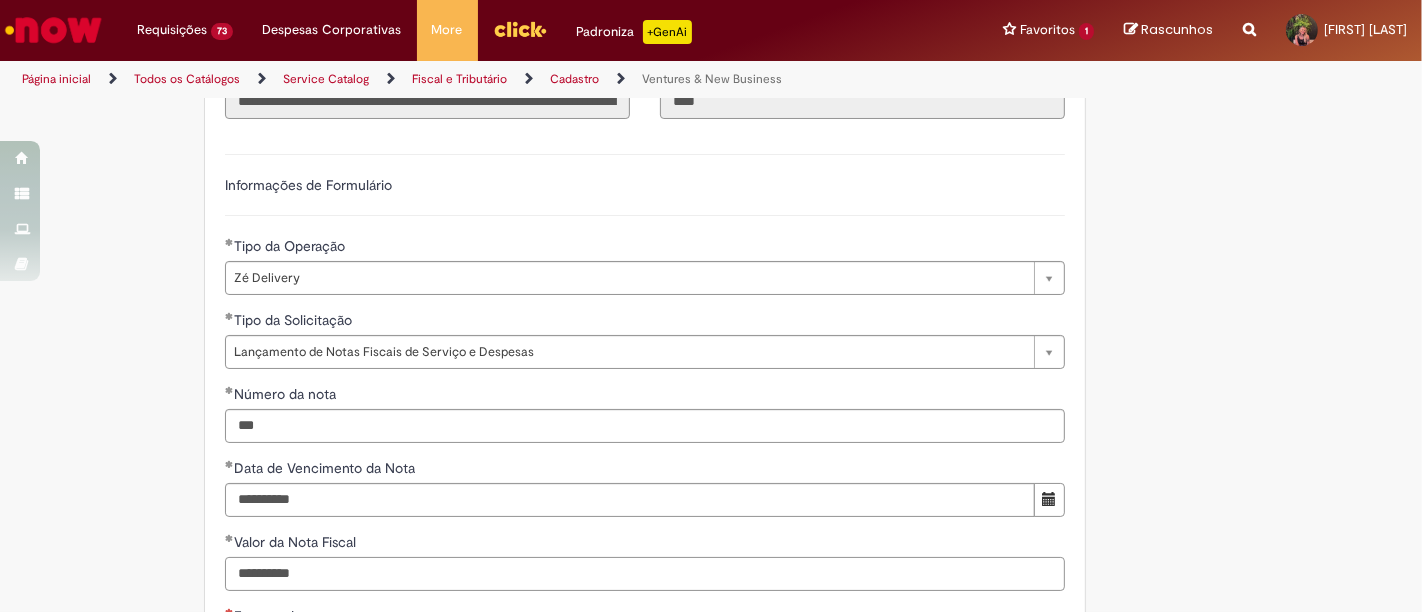 click on "*********" at bounding box center [645, 574] 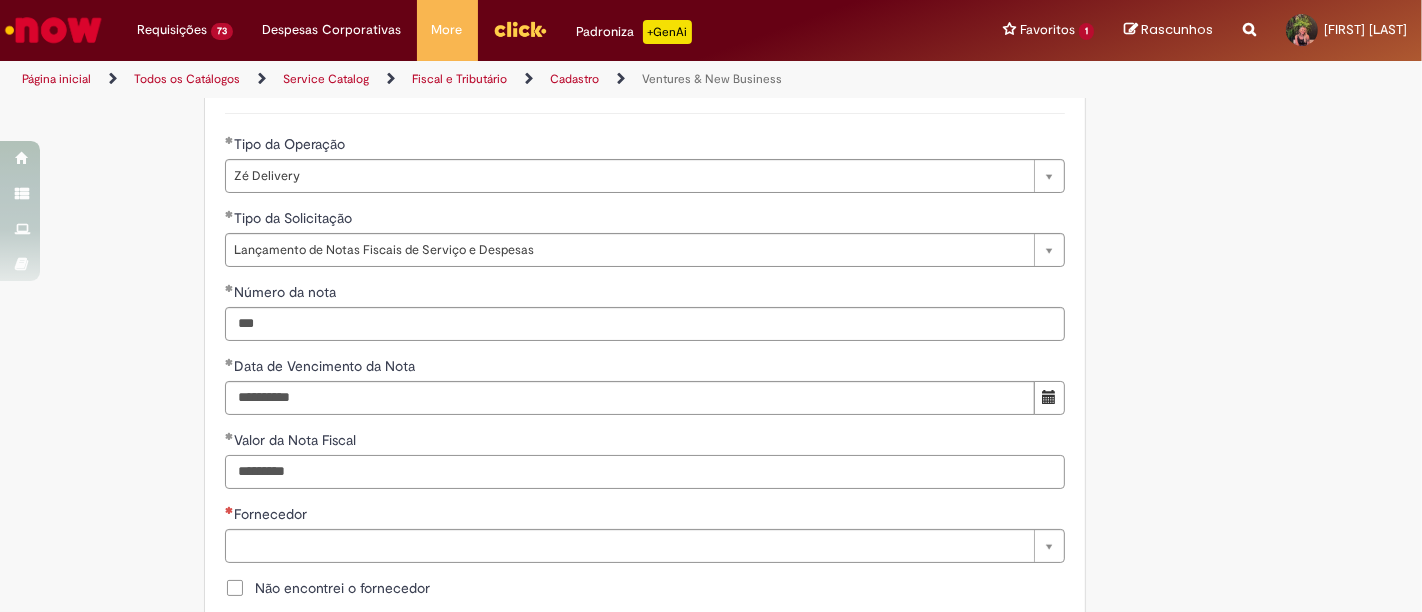 scroll, scrollTop: 777, scrollLeft: 0, axis: vertical 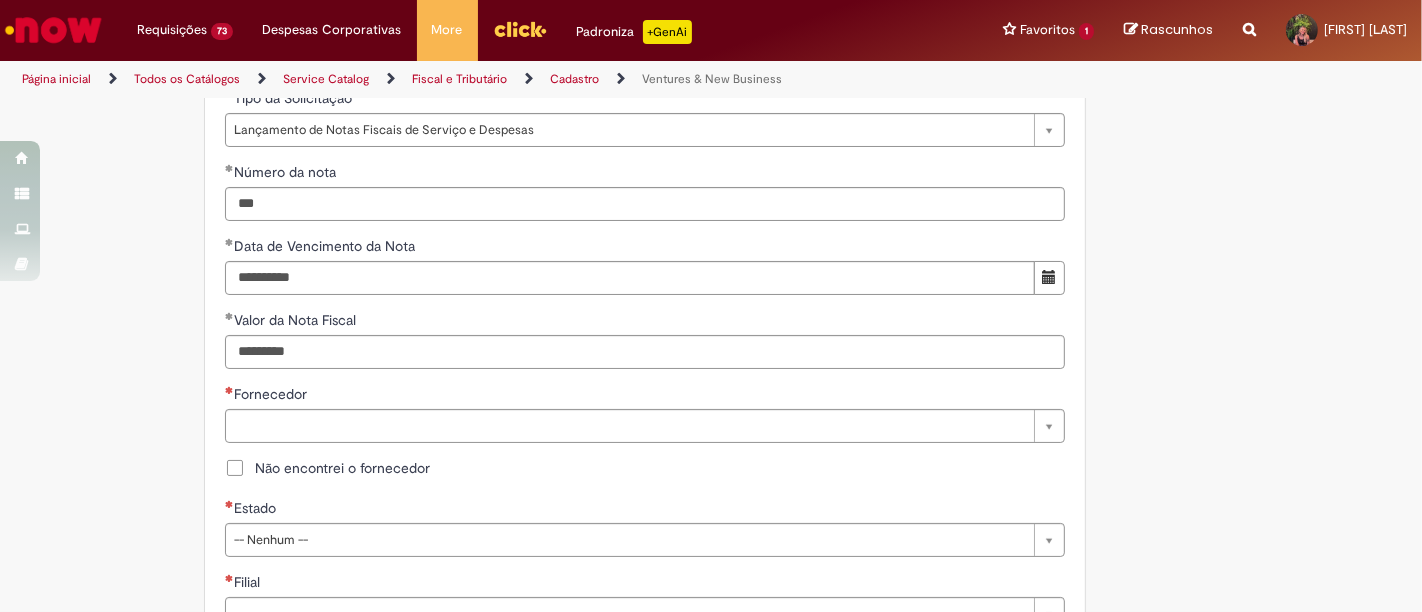 click on "**********" at bounding box center [645, 441] 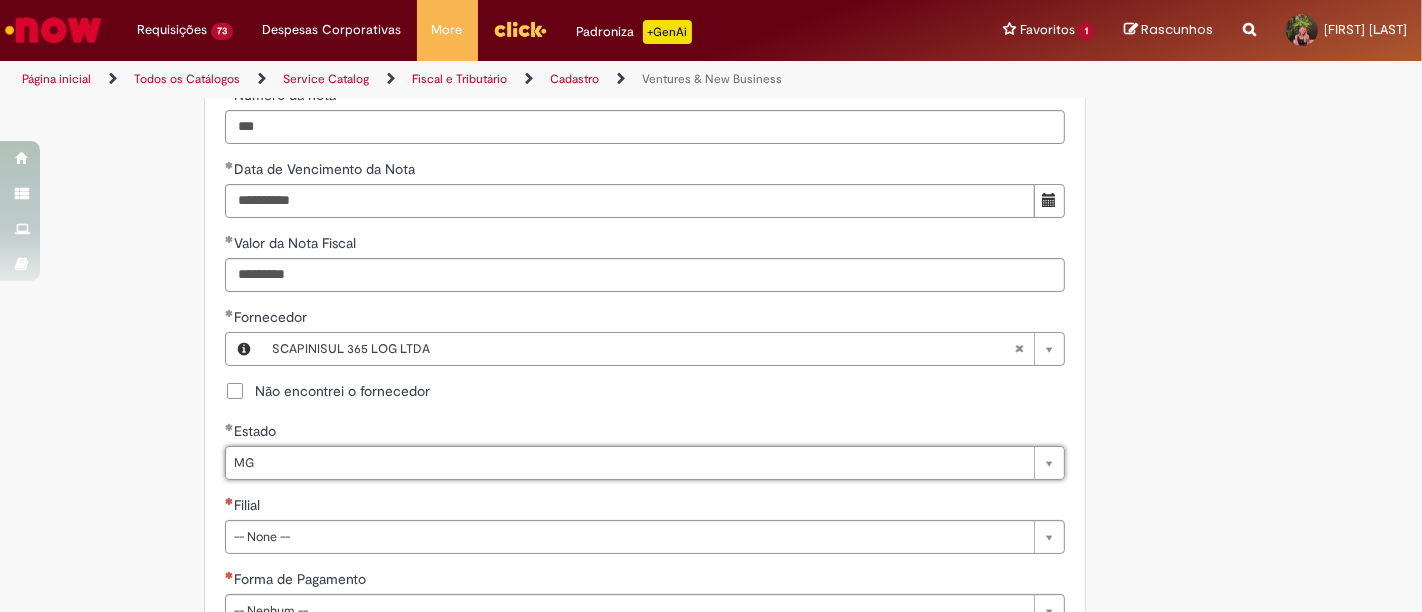 scroll, scrollTop: 888, scrollLeft: 0, axis: vertical 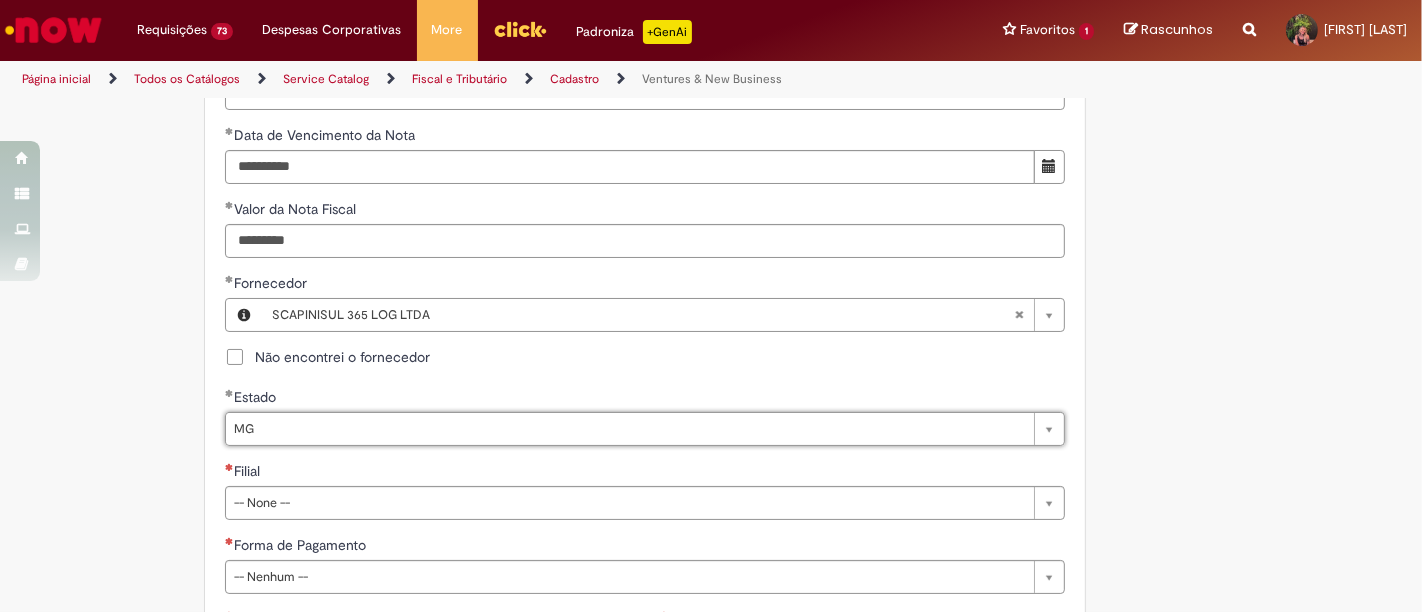 click on "Filial" at bounding box center (645, 473) 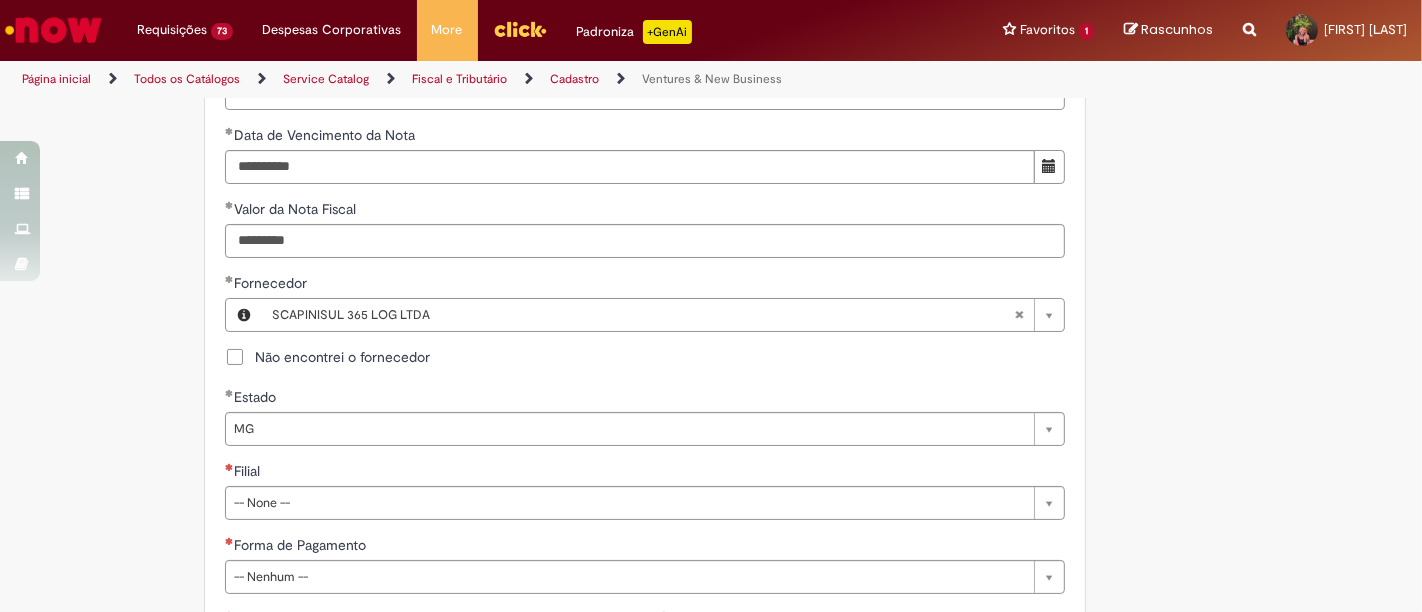 click on "Filial" at bounding box center [645, 473] 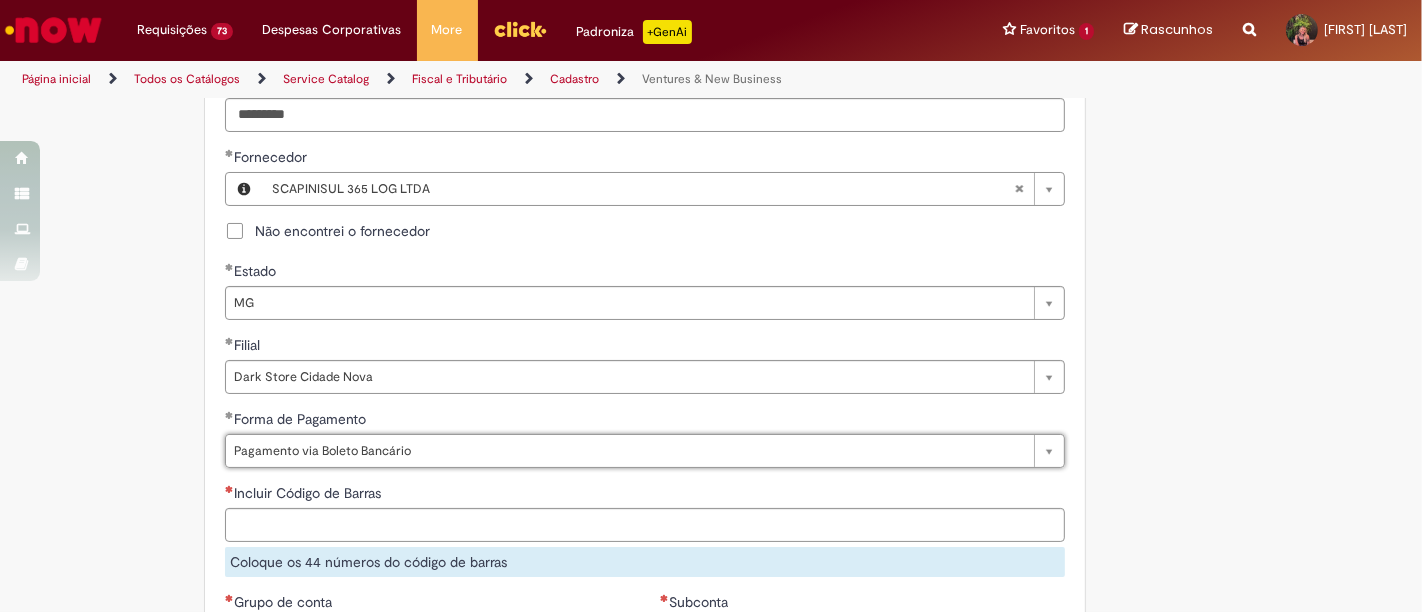 scroll, scrollTop: 1111, scrollLeft: 0, axis: vertical 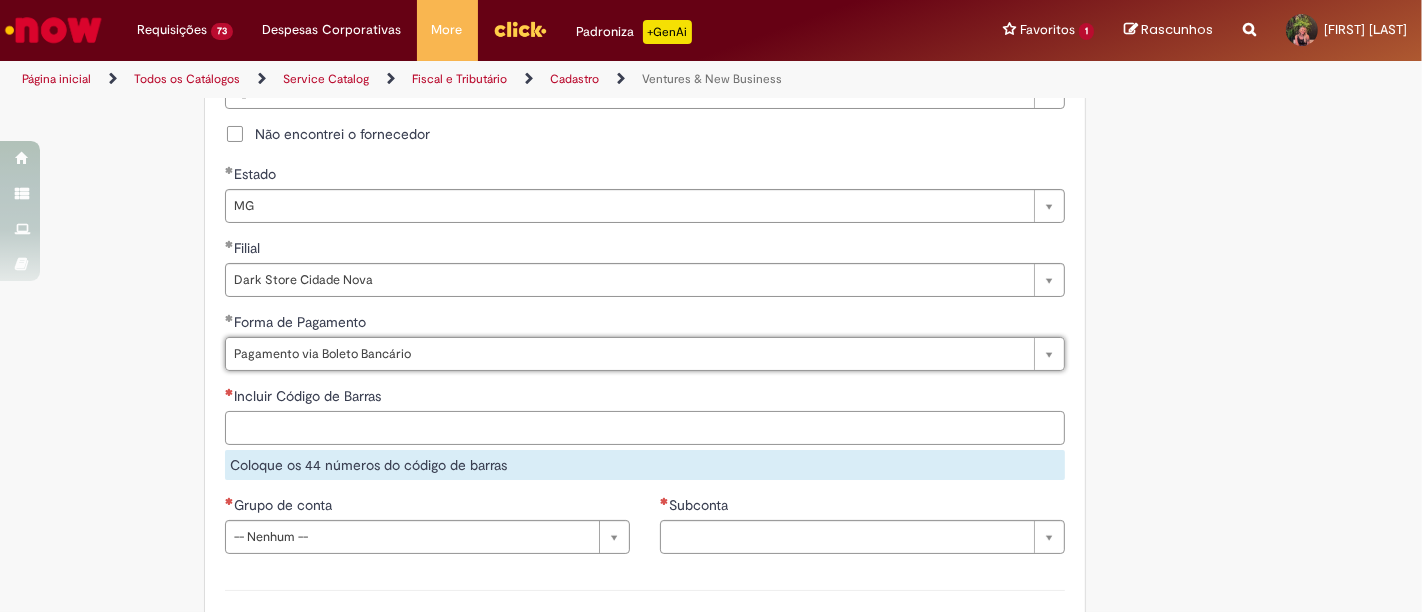 click on "Incluir Código de Barras" at bounding box center (645, 428) 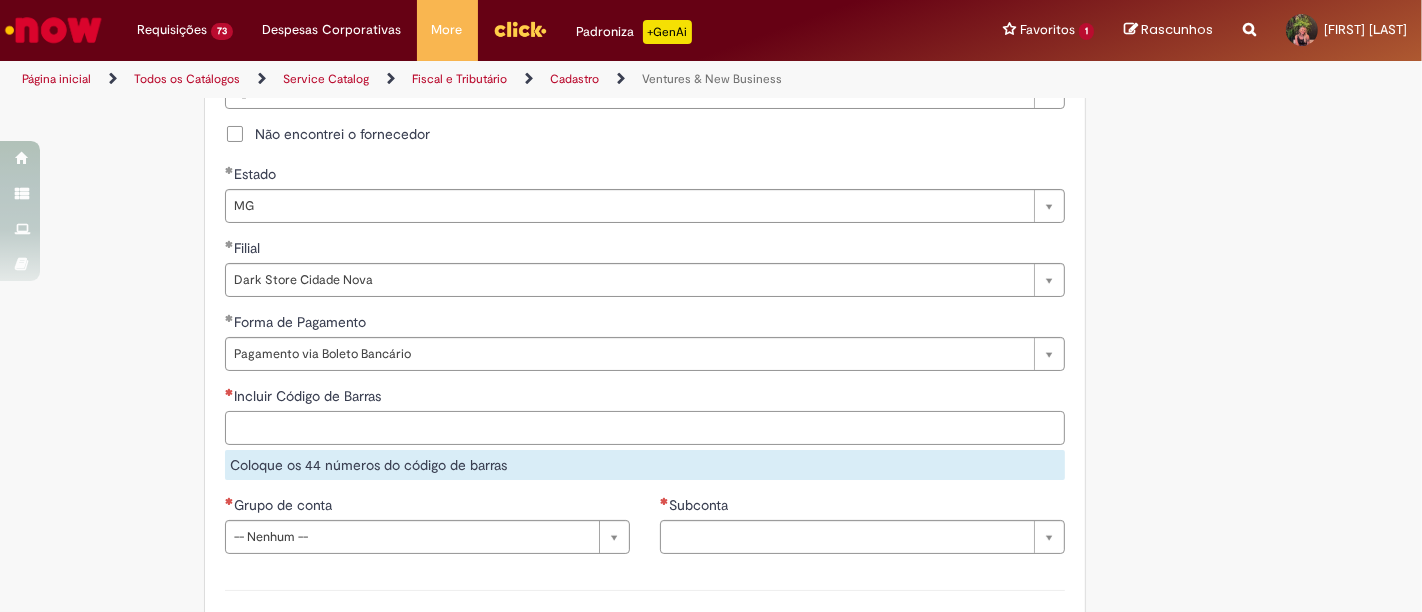 paste on "**********" 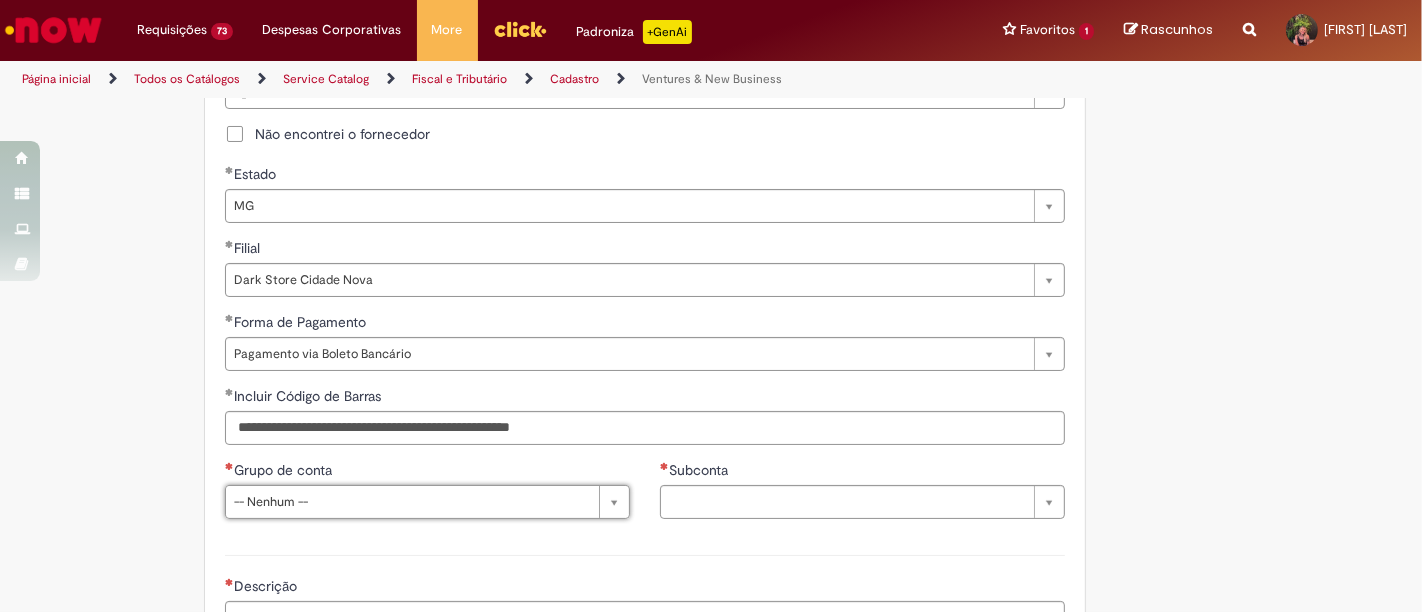 click on "Grupo de conta" at bounding box center (427, 472) 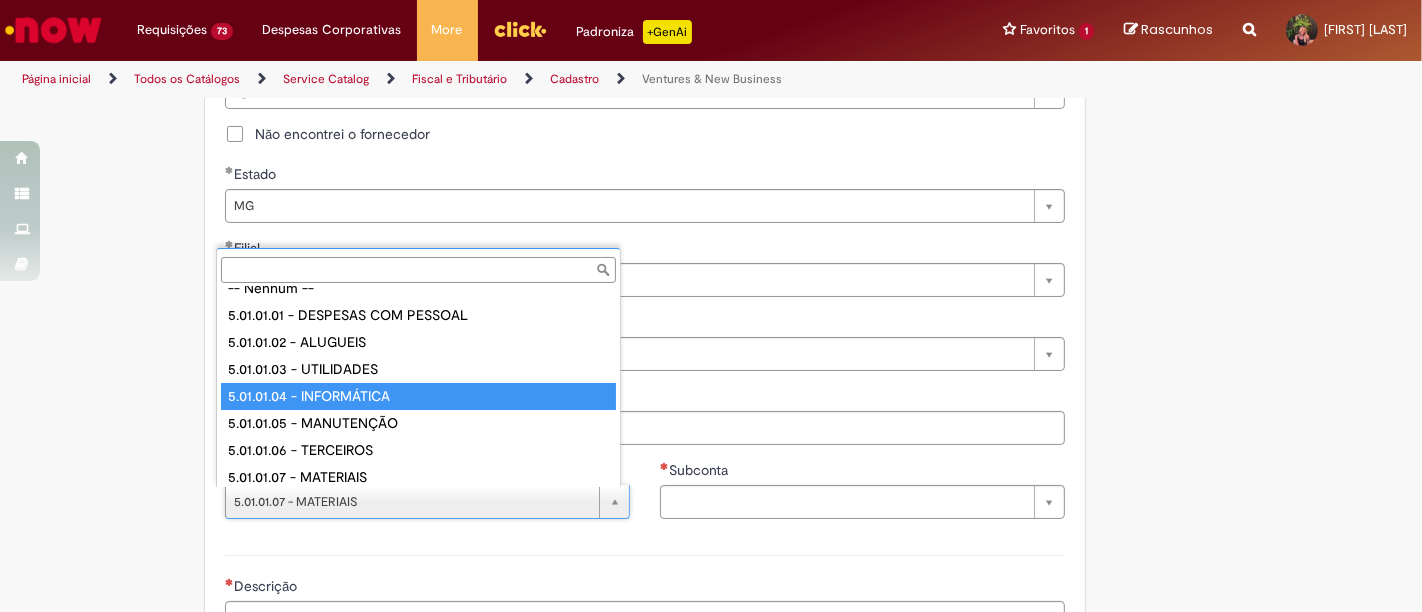 scroll, scrollTop: 212, scrollLeft: 0, axis: vertical 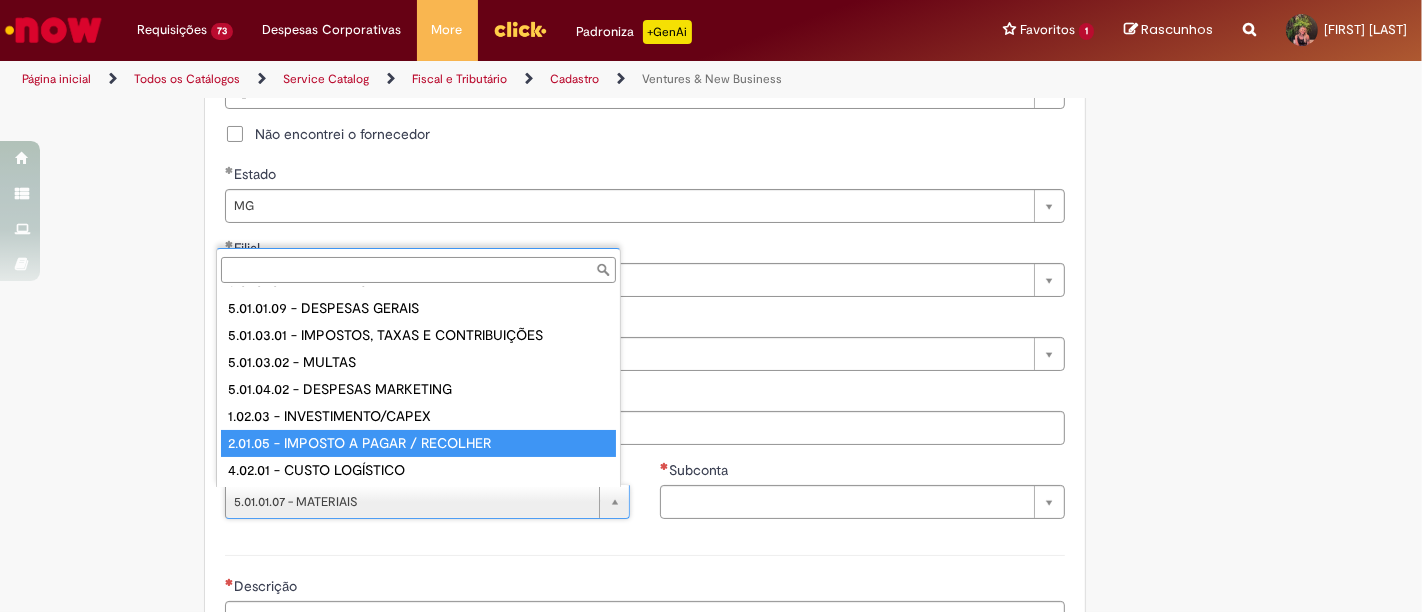 drag, startPoint x: 365, startPoint y: 460, endPoint x: 442, endPoint y: 472, distance: 77.92946 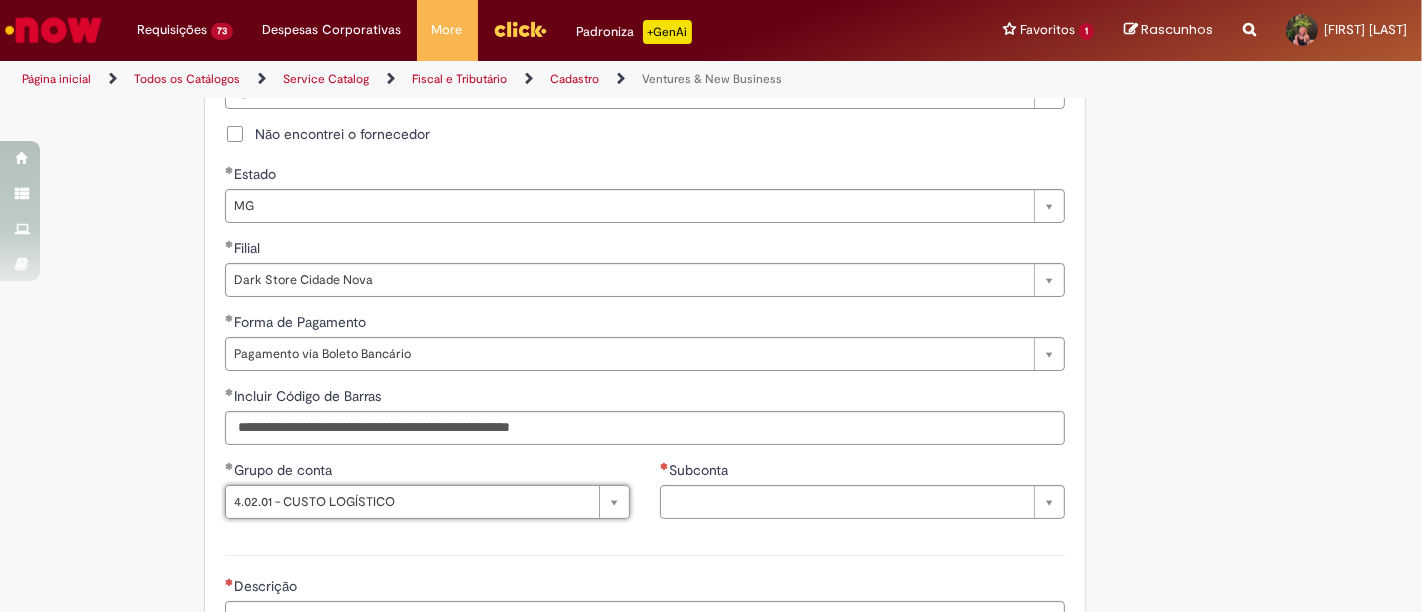 scroll, scrollTop: 0, scrollLeft: 0, axis: both 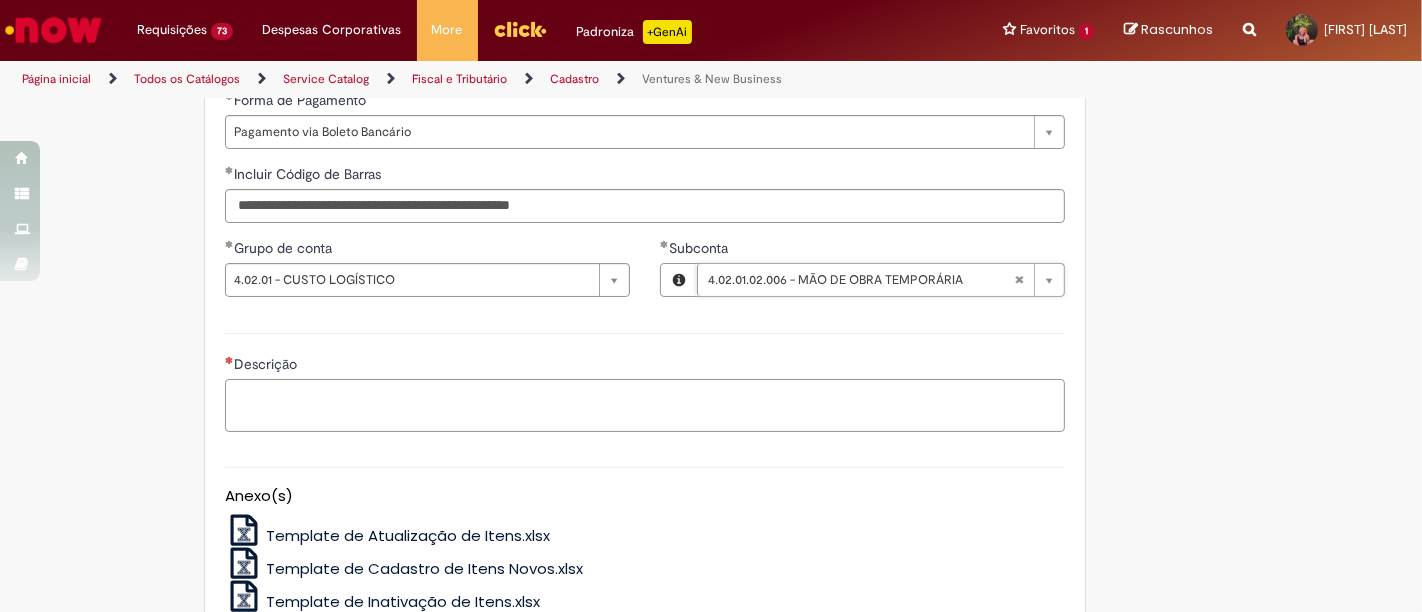 click on "Descrição" at bounding box center (645, 405) 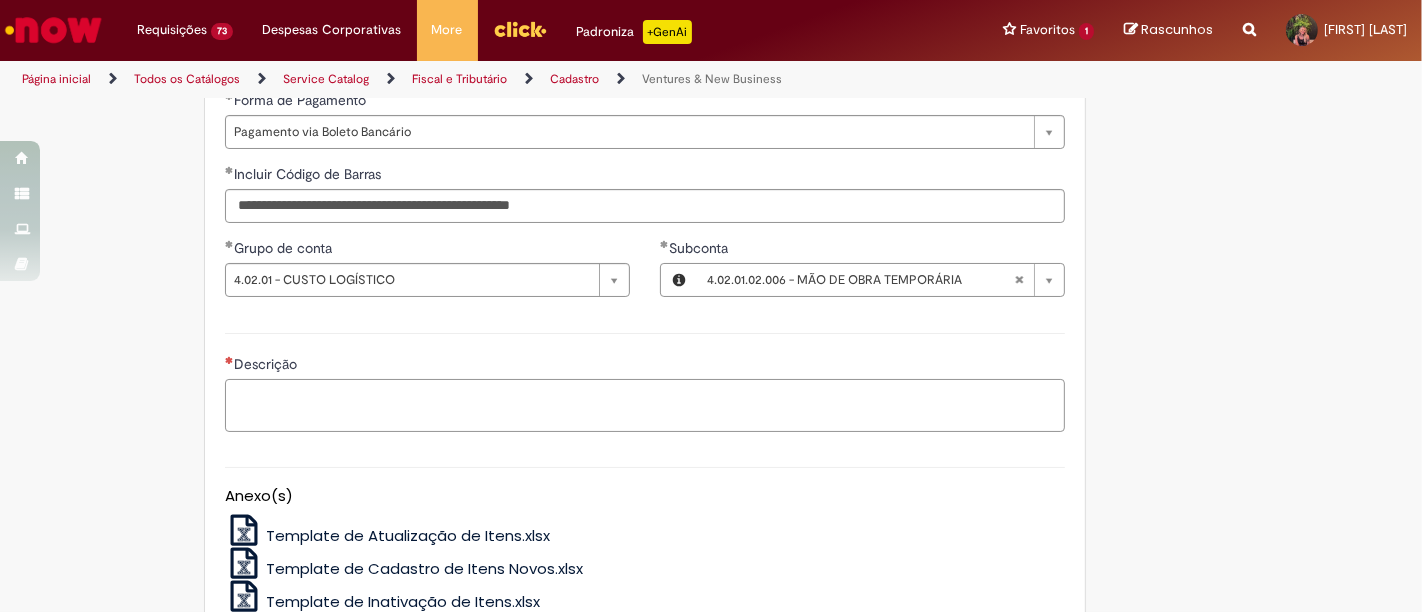 paste on "**********" 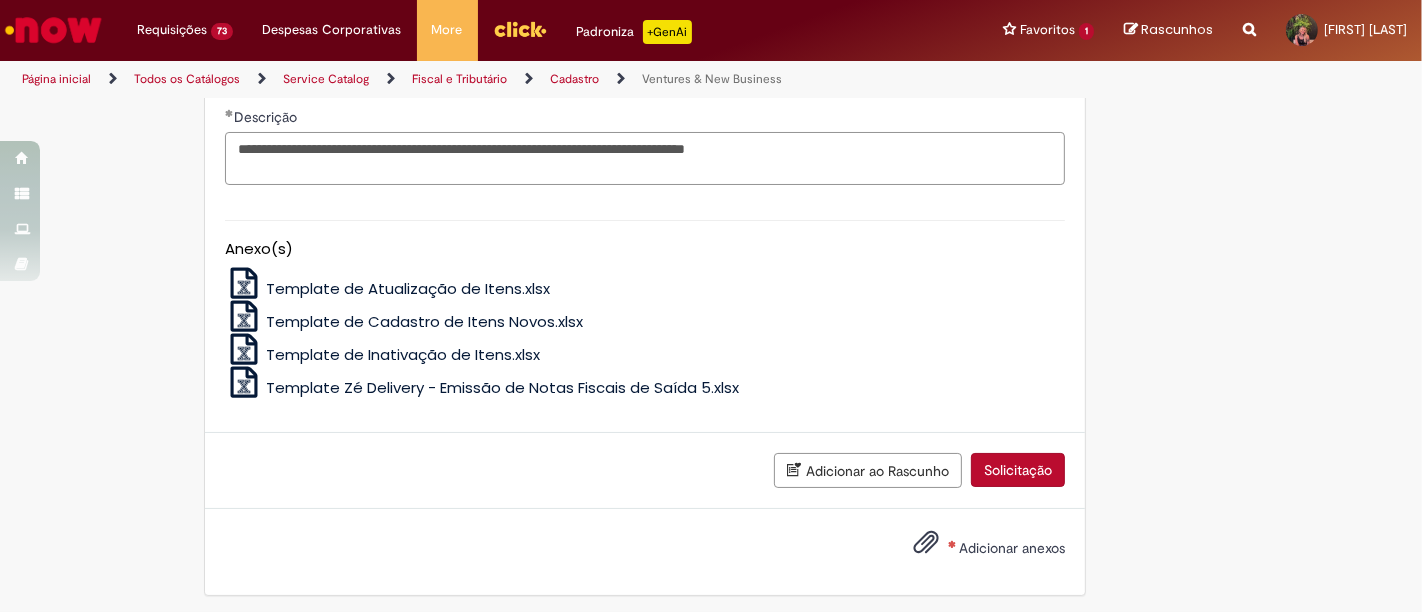 scroll, scrollTop: 1583, scrollLeft: 0, axis: vertical 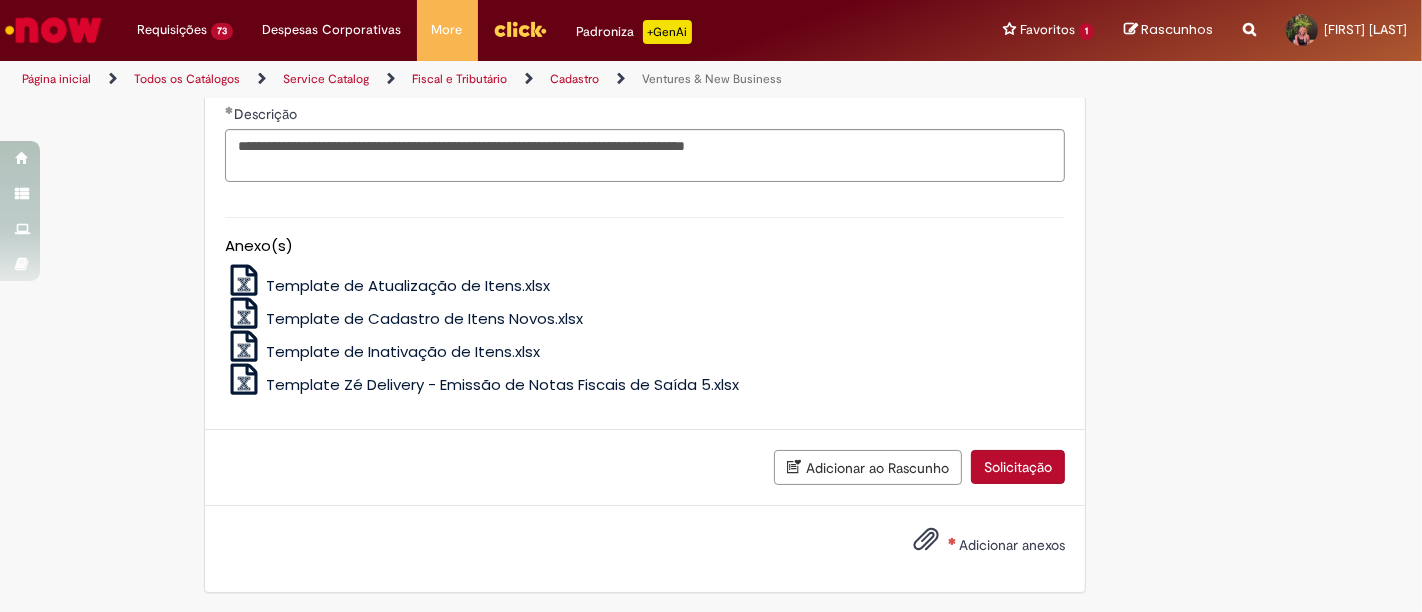 click on "Adicionar anexos" at bounding box center (1012, 545) 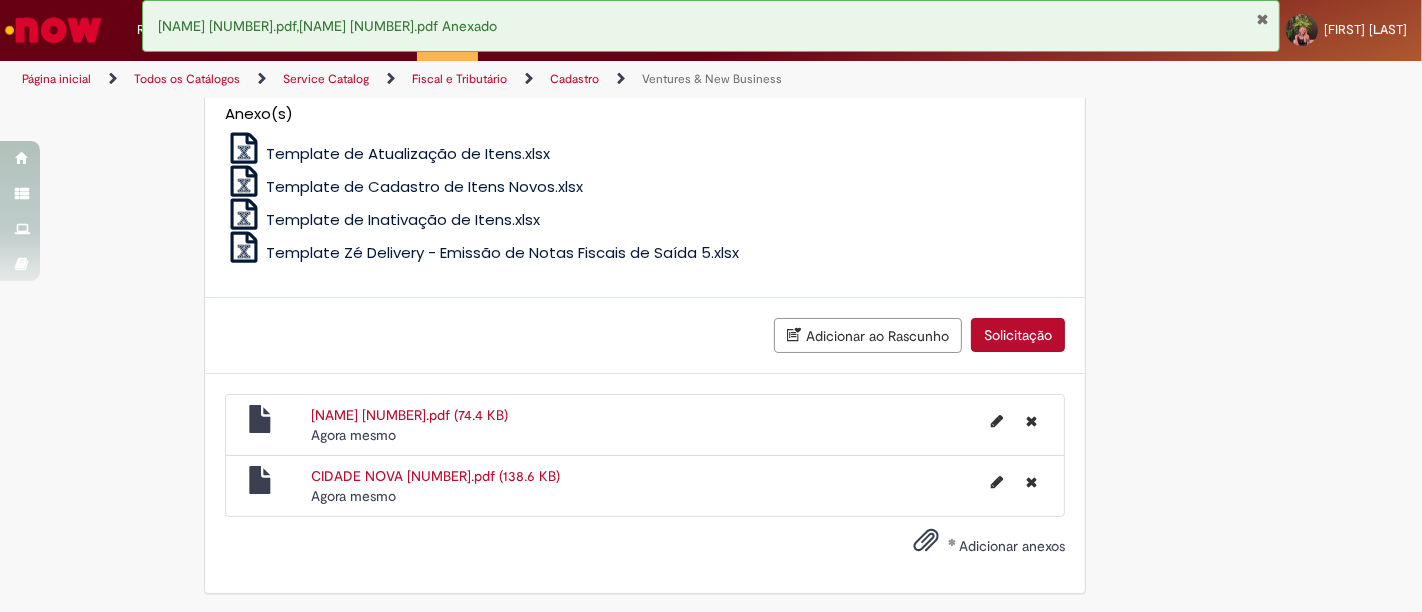 click on "Solicitação" at bounding box center (1018, 335) 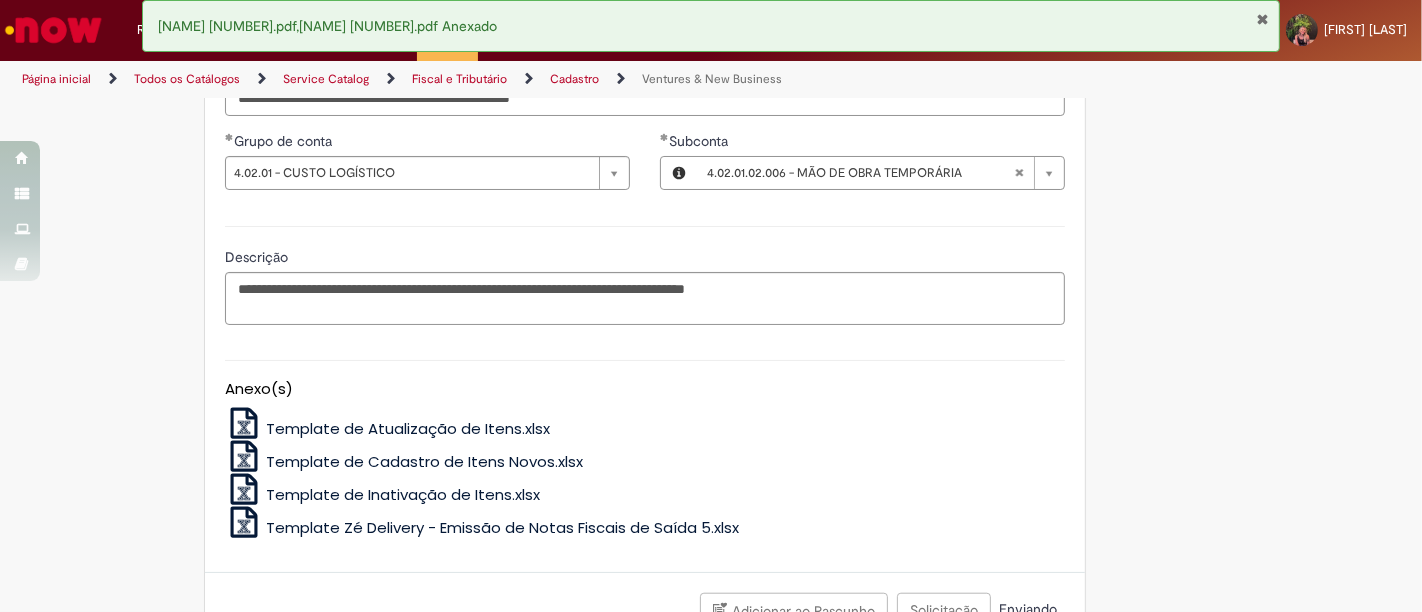 scroll, scrollTop: 1448, scrollLeft: 0, axis: vertical 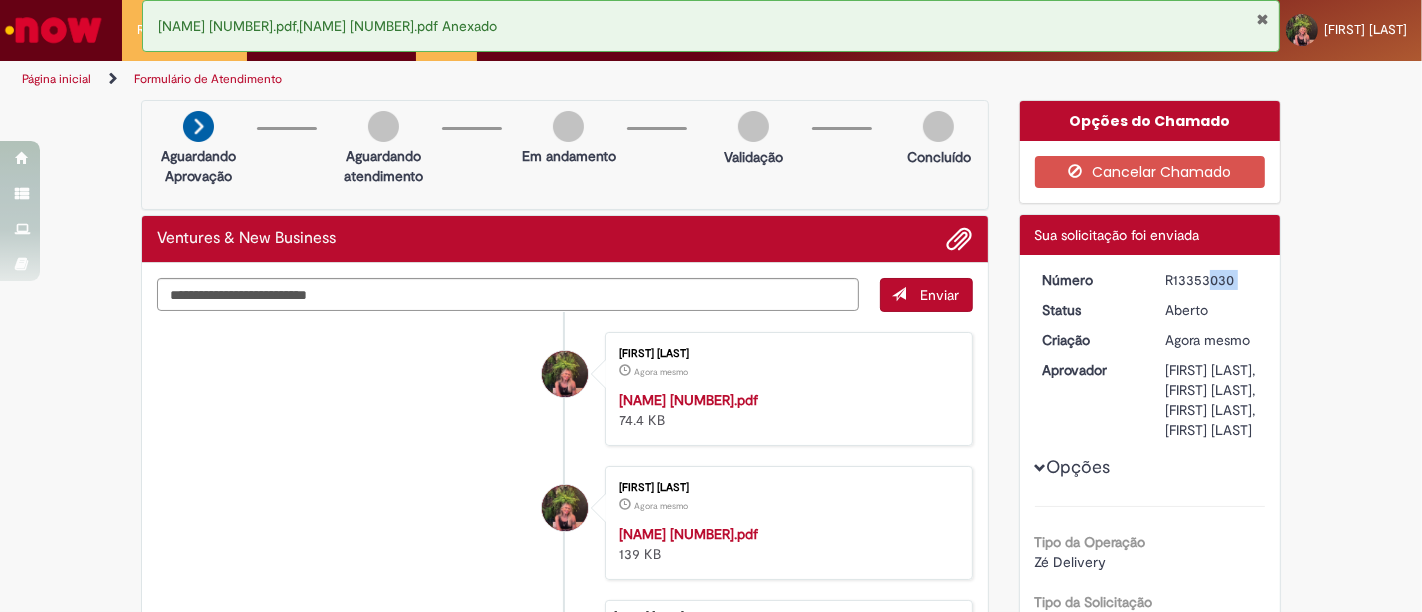 click on "R13353030" at bounding box center (1211, 280) 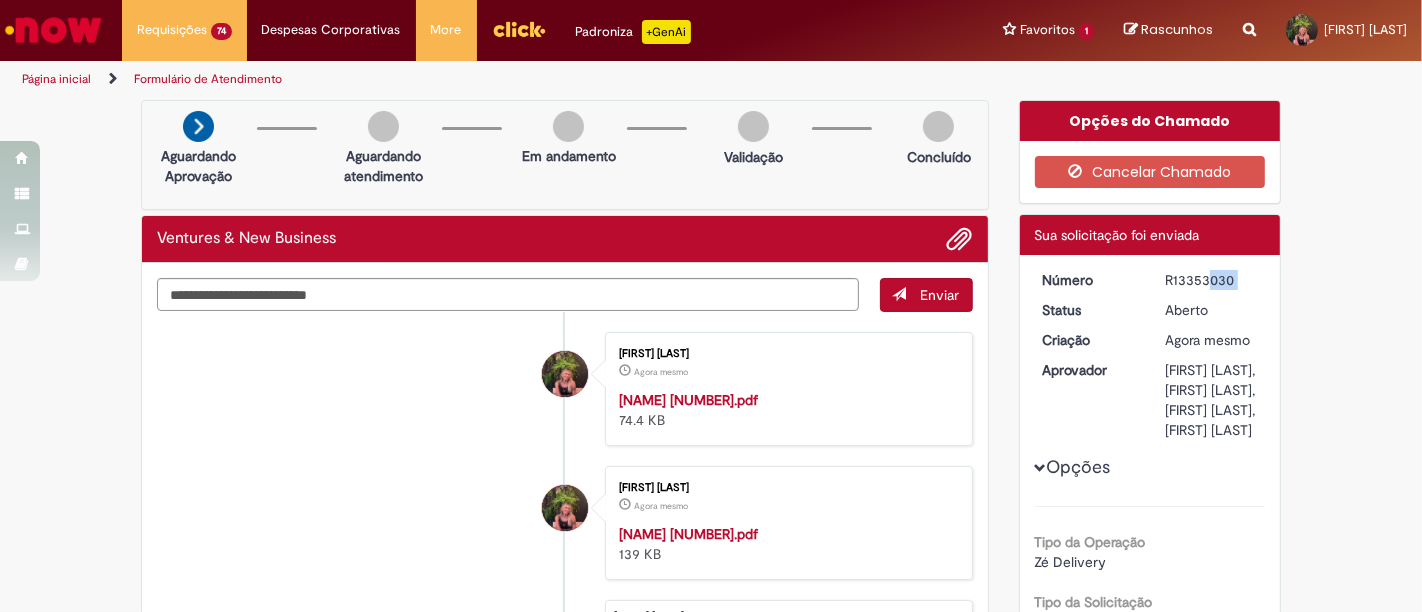 click on "BOLETO 2025367.pdf,CIDADE NOVA 2025367.pdf Anexado" at bounding box center (711, 26) 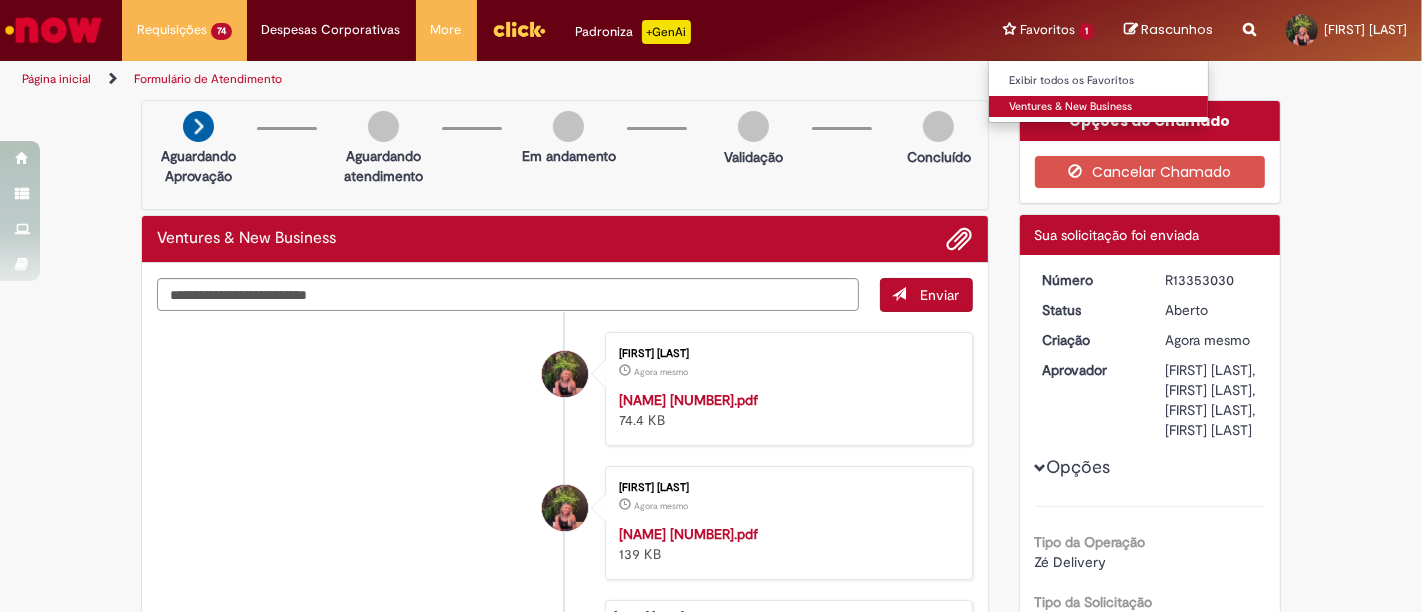 click on "Ventures & New Business" at bounding box center (1099, 107) 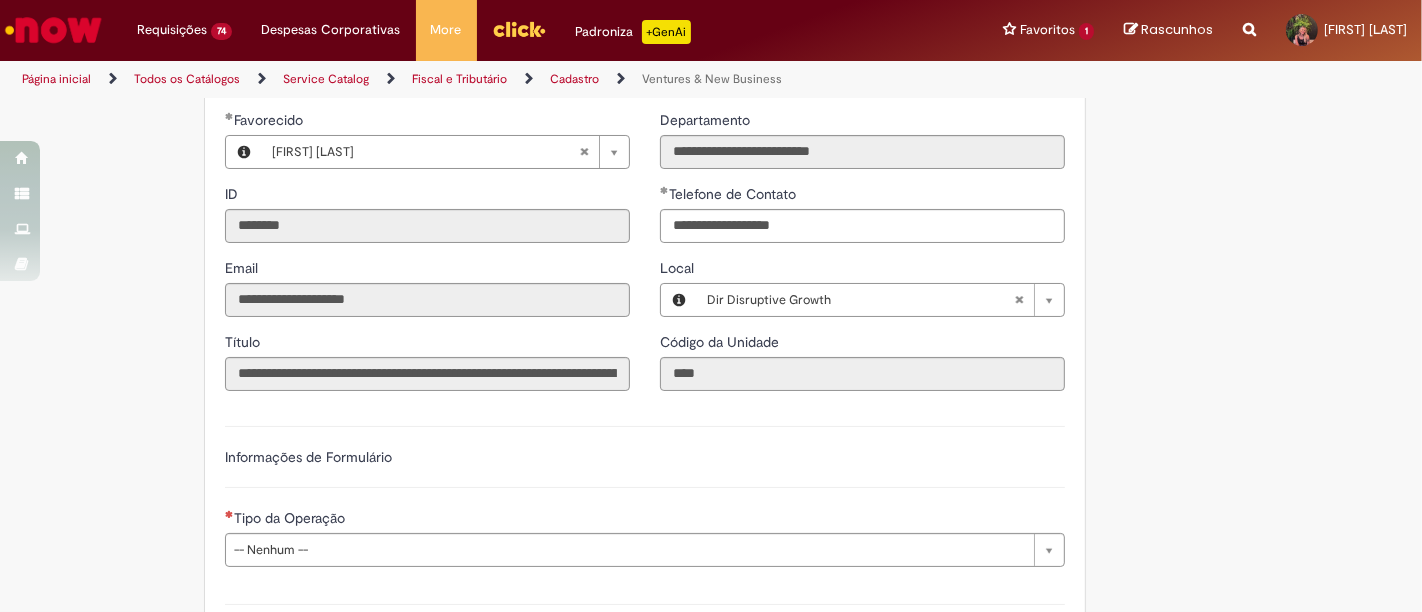 scroll, scrollTop: 666, scrollLeft: 0, axis: vertical 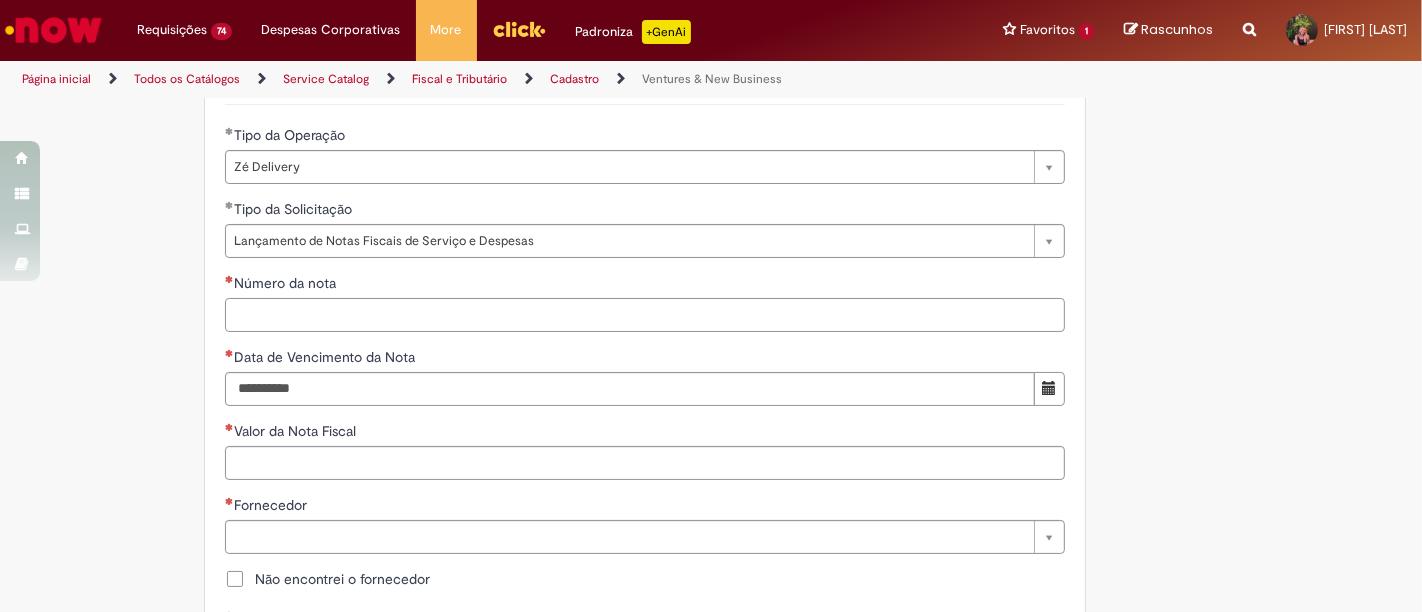 click on "Número da nota" at bounding box center (645, 315) 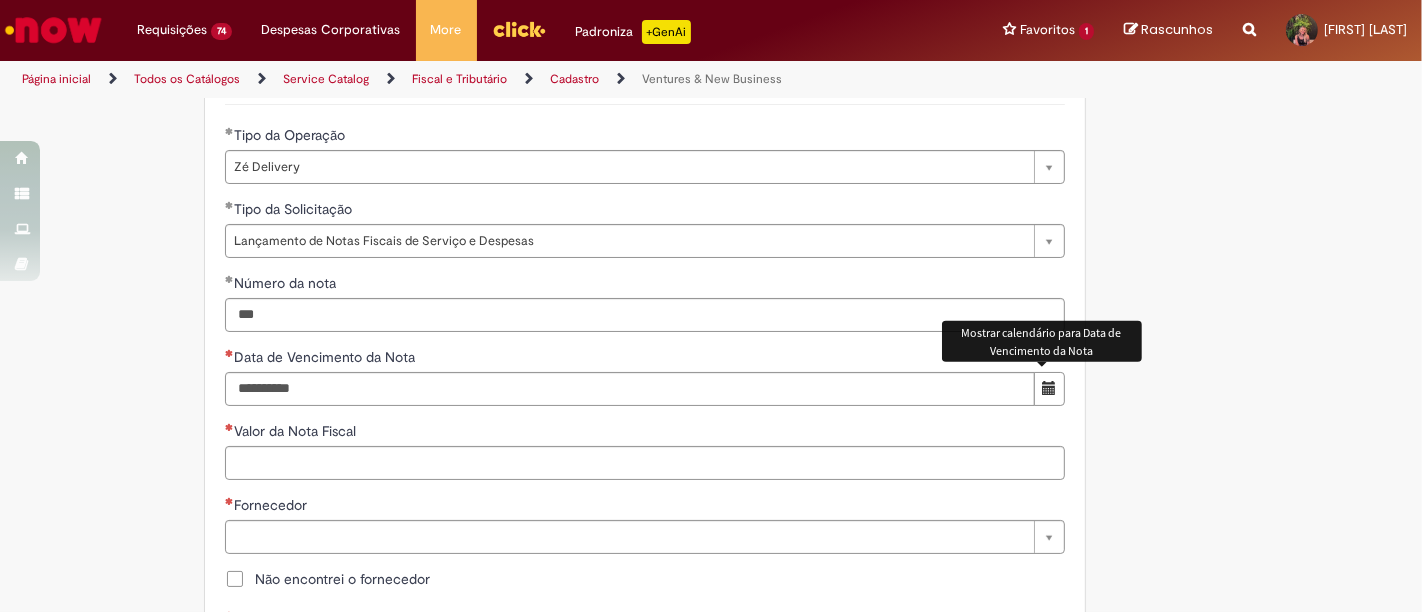 click at bounding box center (1049, 388) 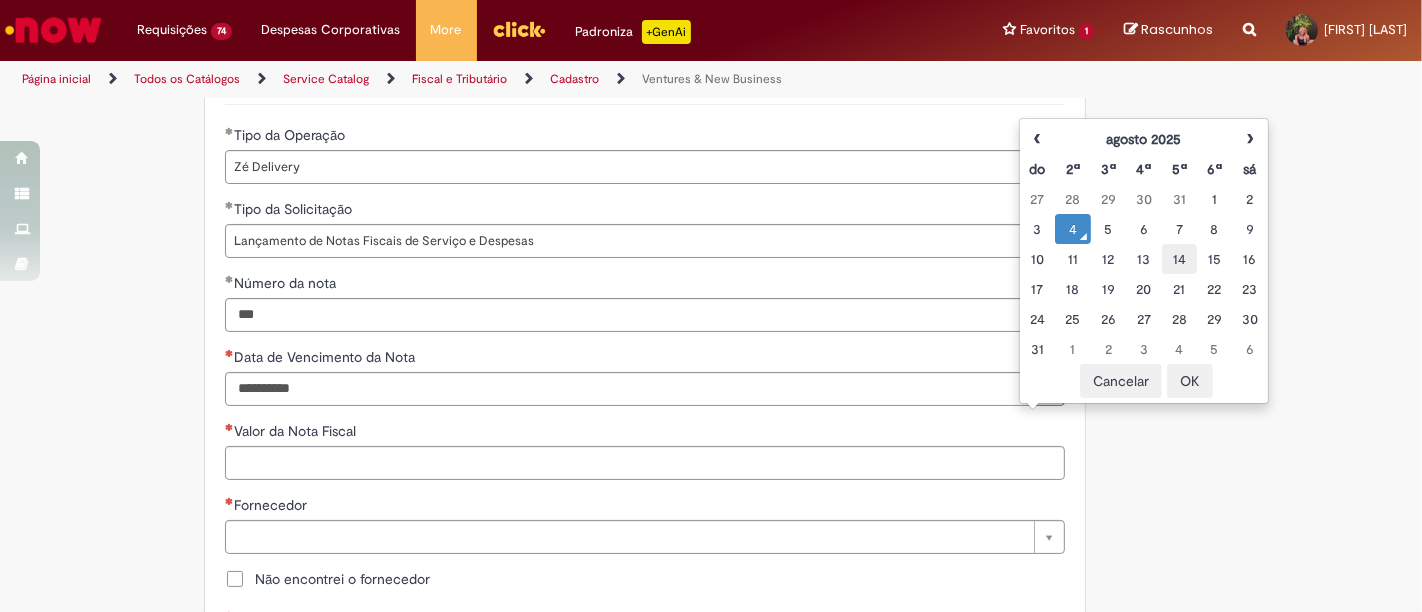 click on "14" at bounding box center [1179, 259] 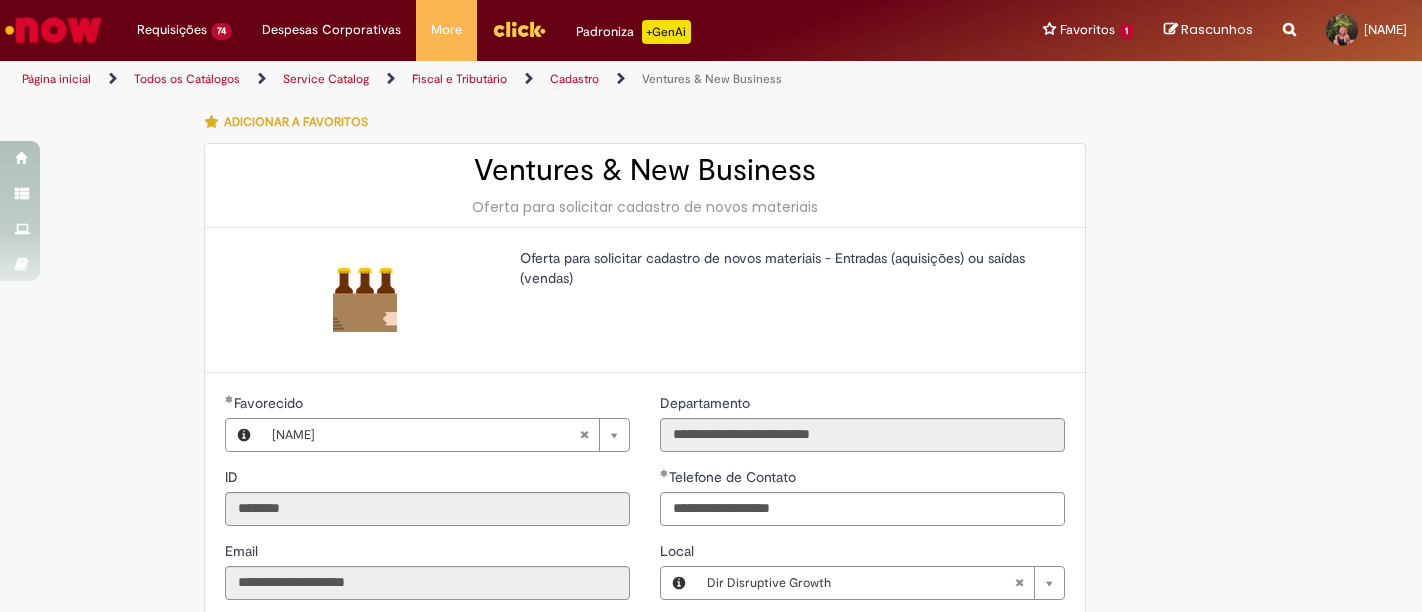 select on "**********" 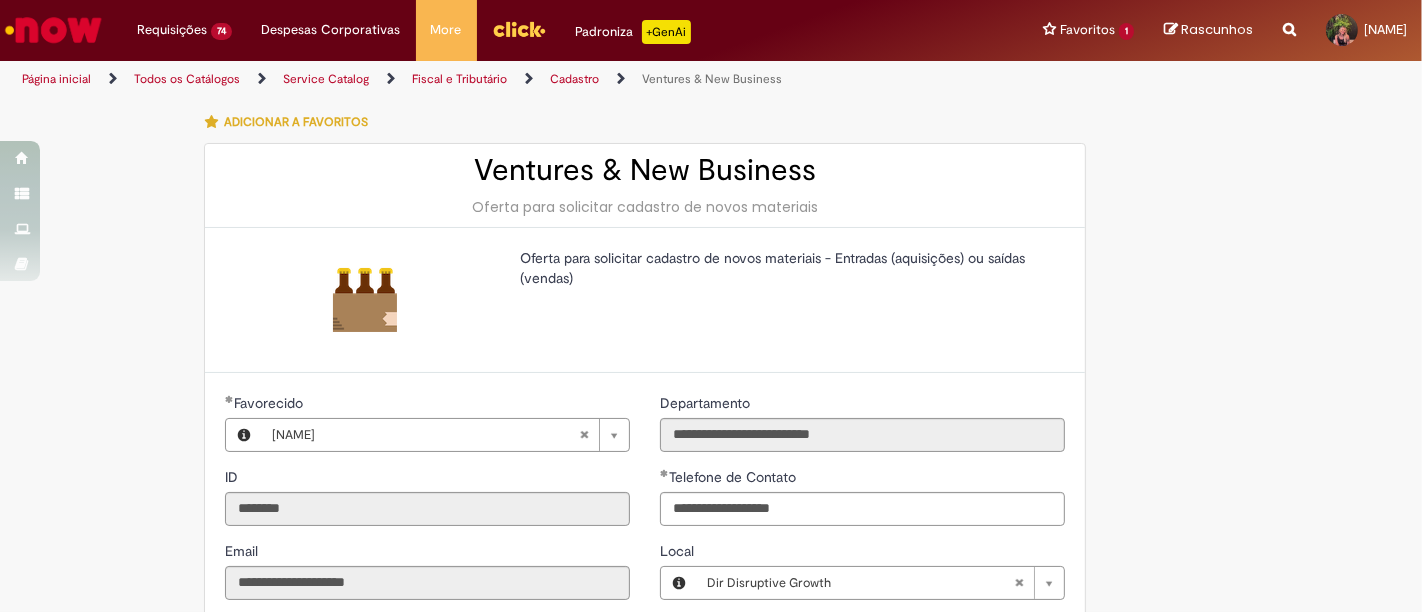 scroll, scrollTop: 666, scrollLeft: 0, axis: vertical 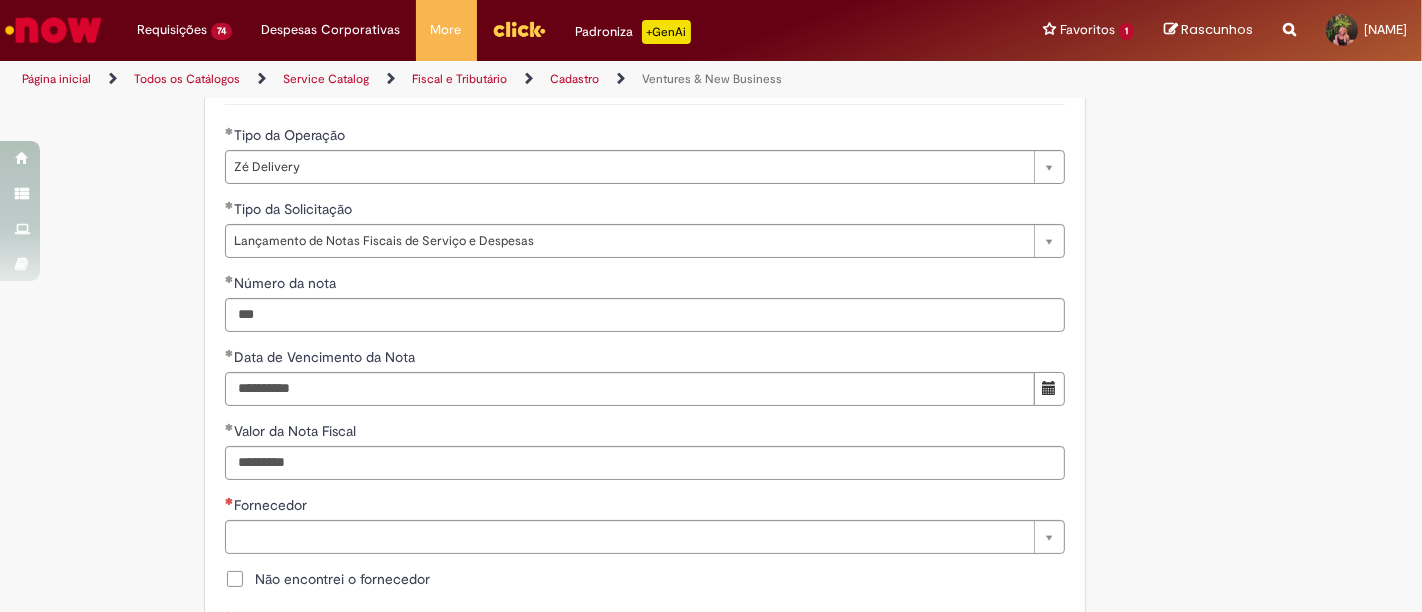 type on "*********" 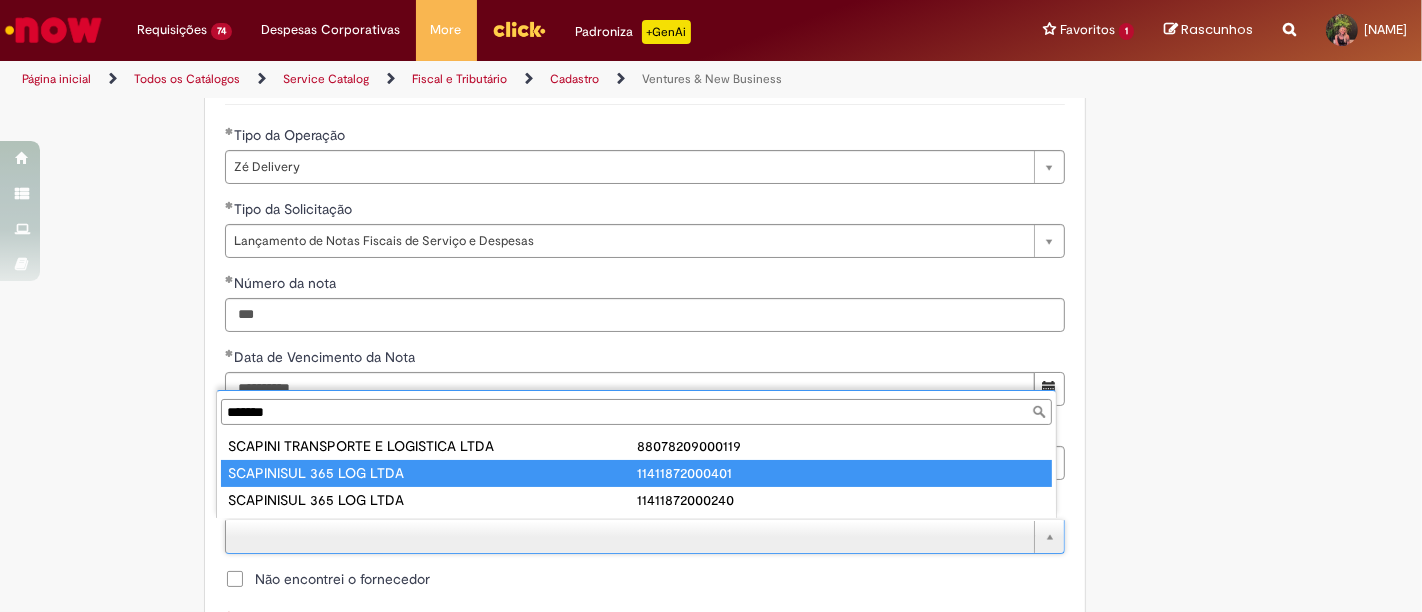 type on "*******" 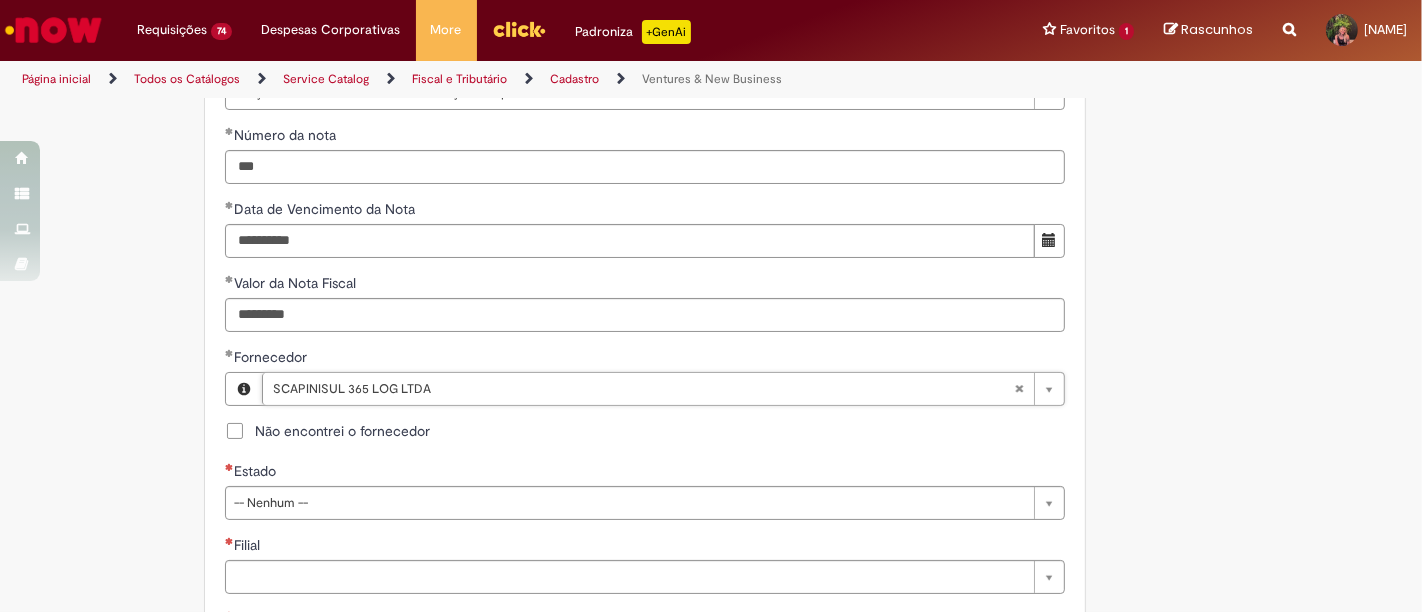 scroll, scrollTop: 888, scrollLeft: 0, axis: vertical 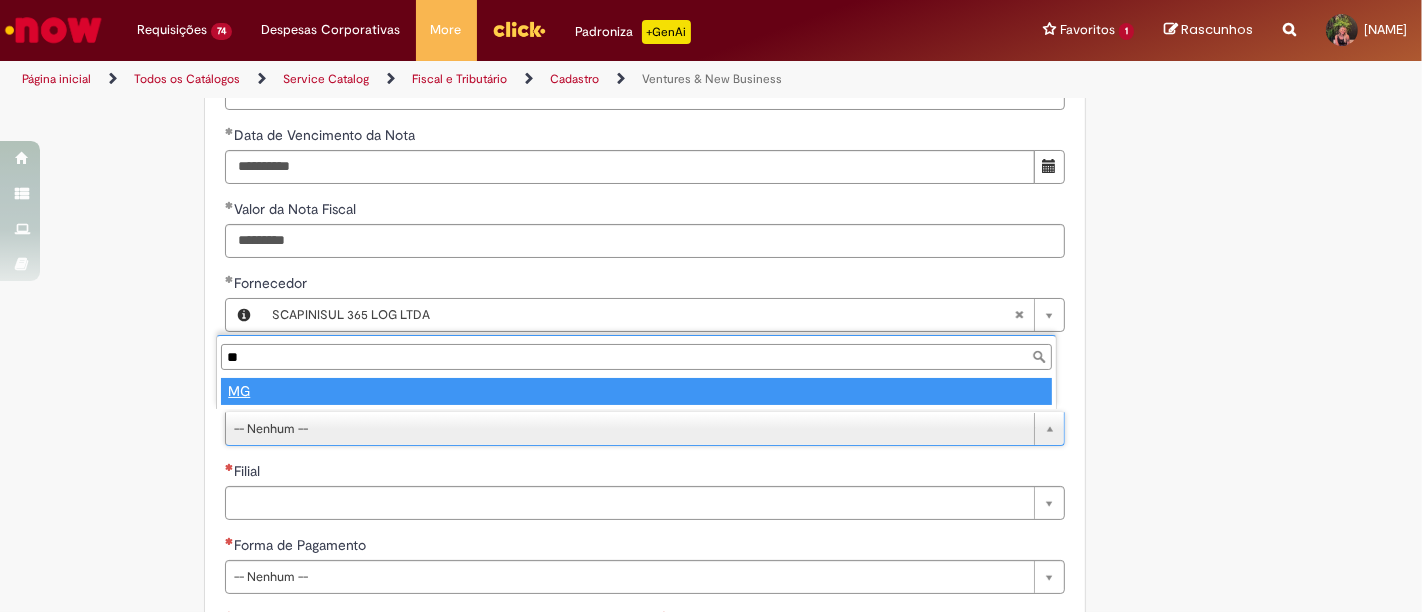 type on "**" 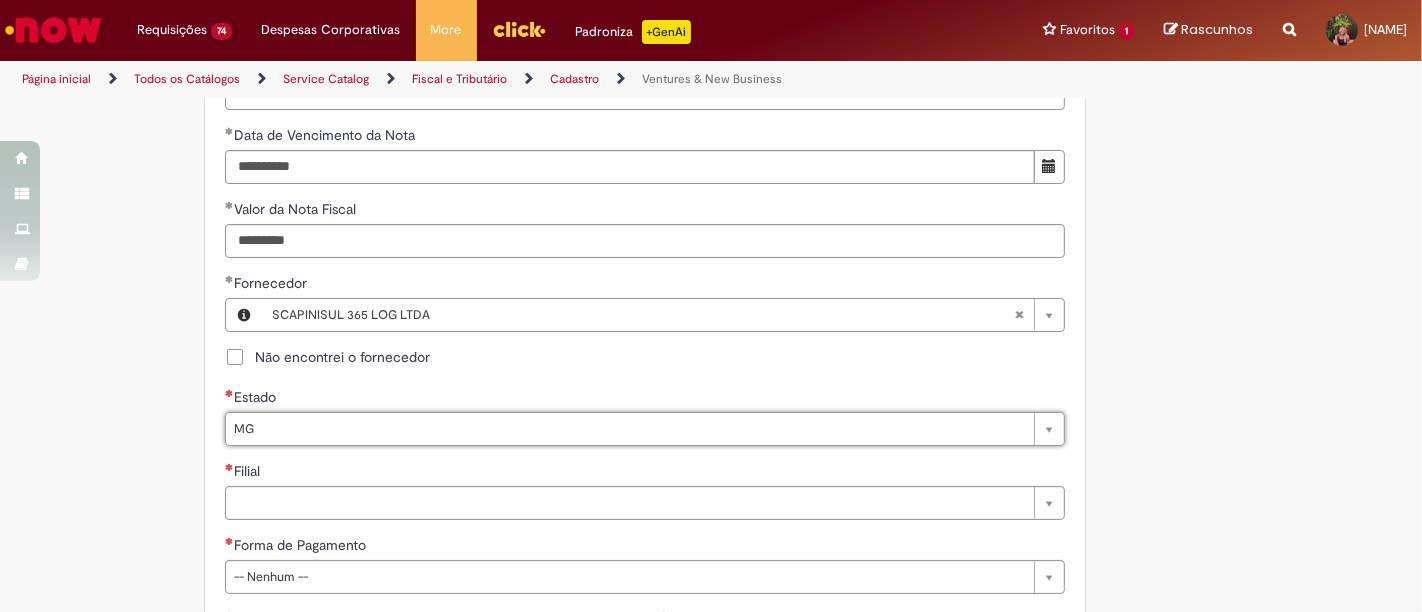 type on "**" 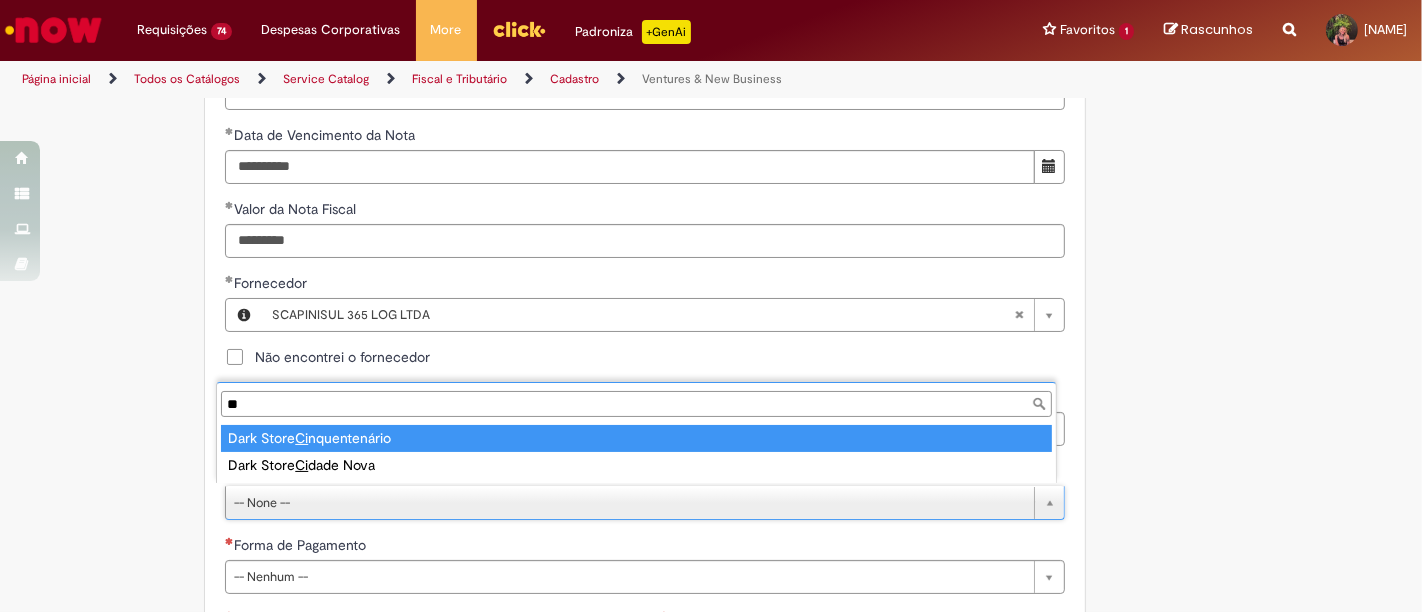 type on "***" 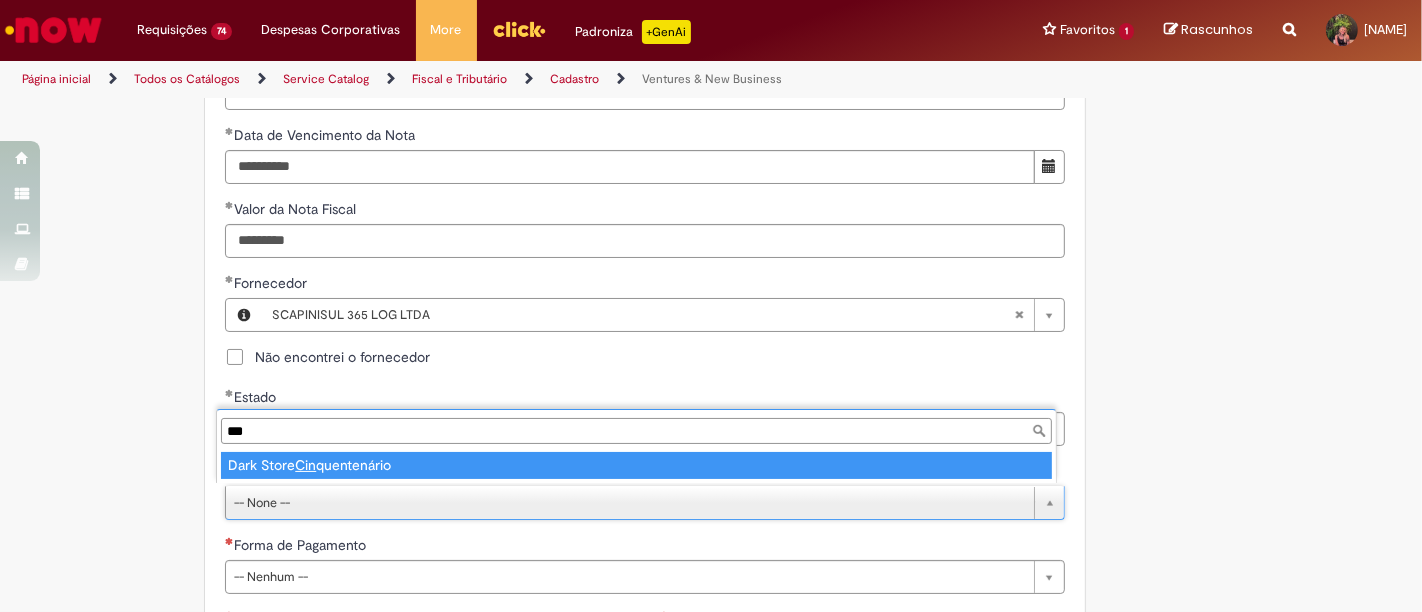 type on "**********" 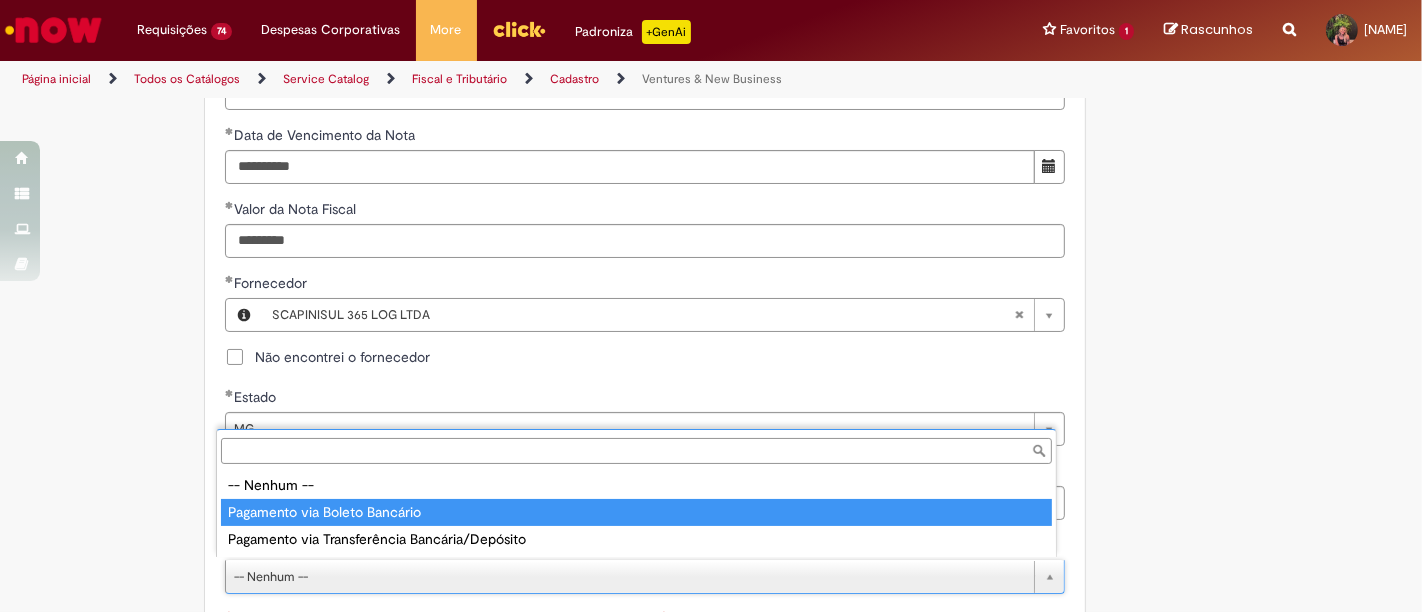 type on "**********" 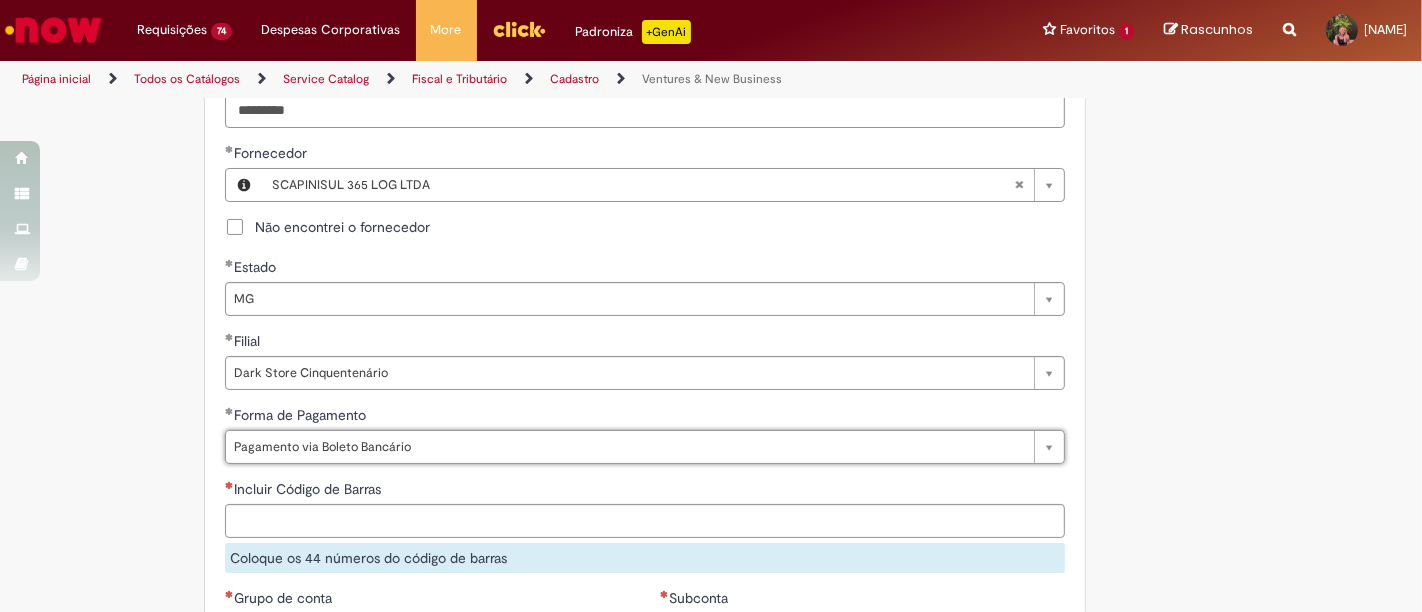 scroll, scrollTop: 1111, scrollLeft: 0, axis: vertical 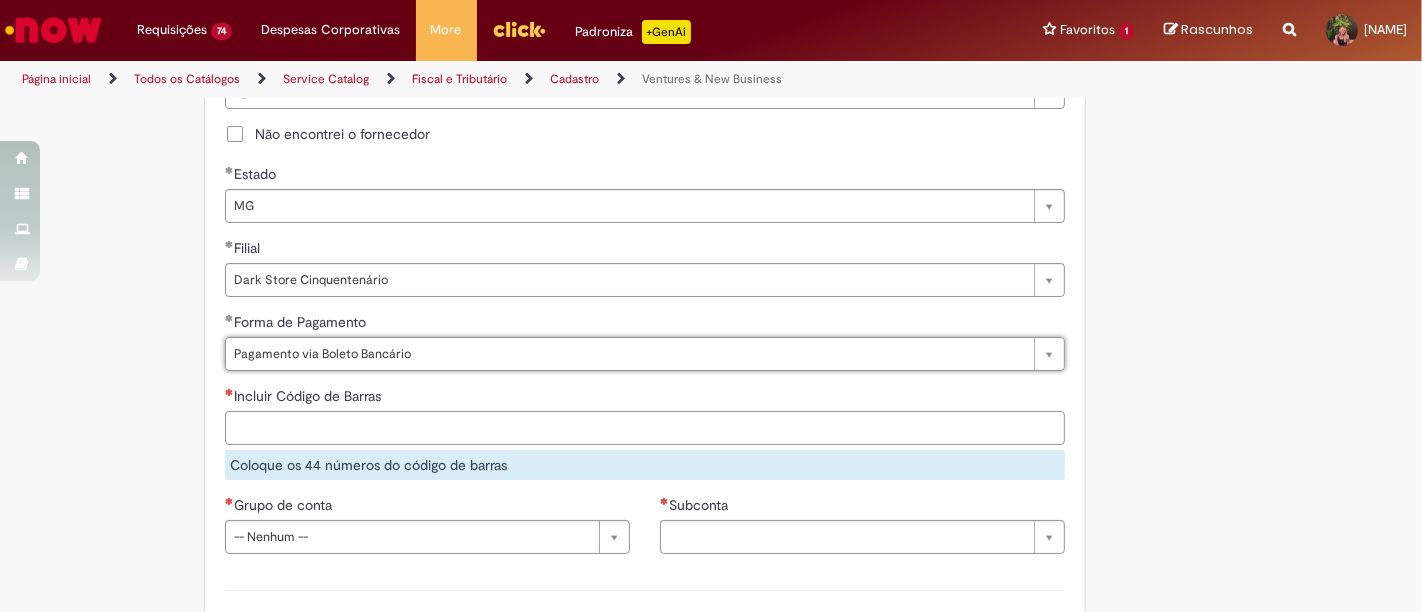 click on "Incluir Código de Barras" at bounding box center (645, 428) 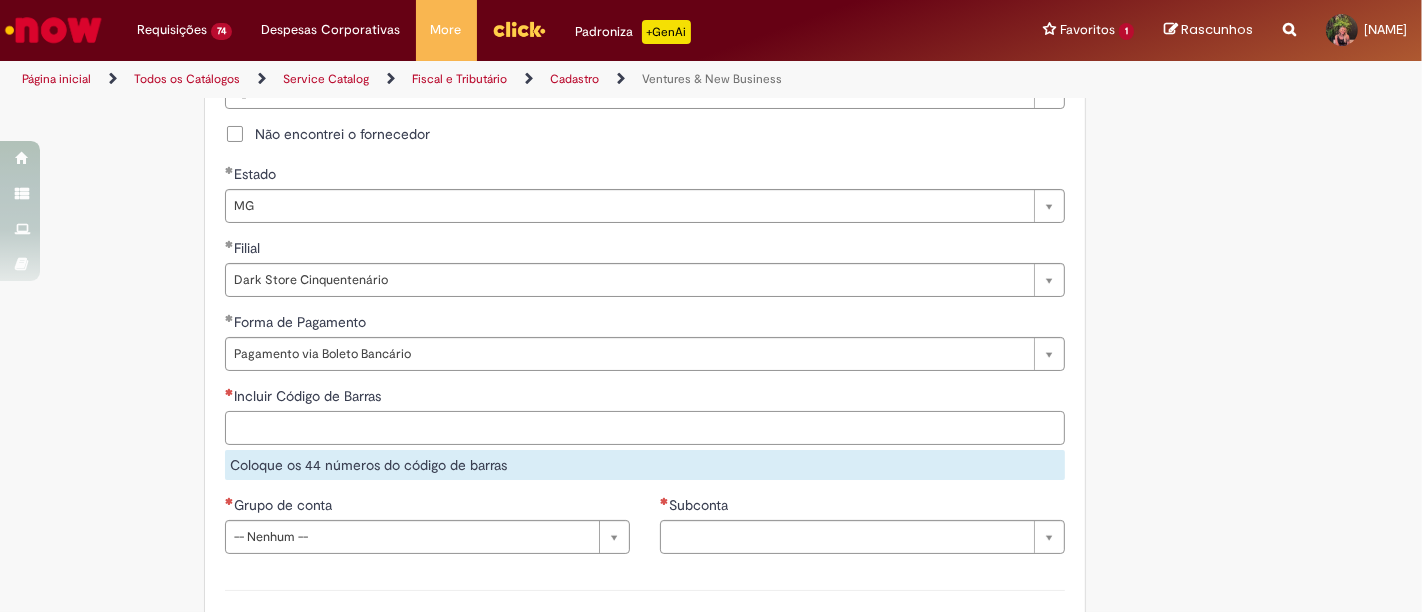 paste on "**********" 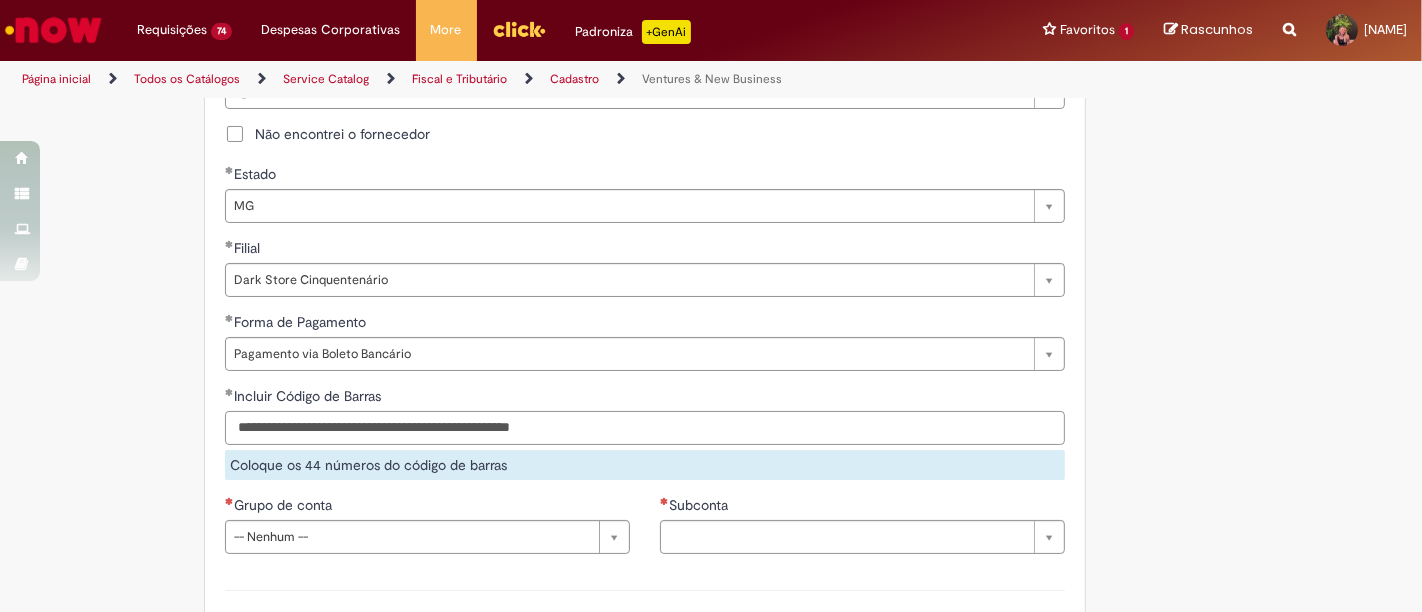 type on "**********" 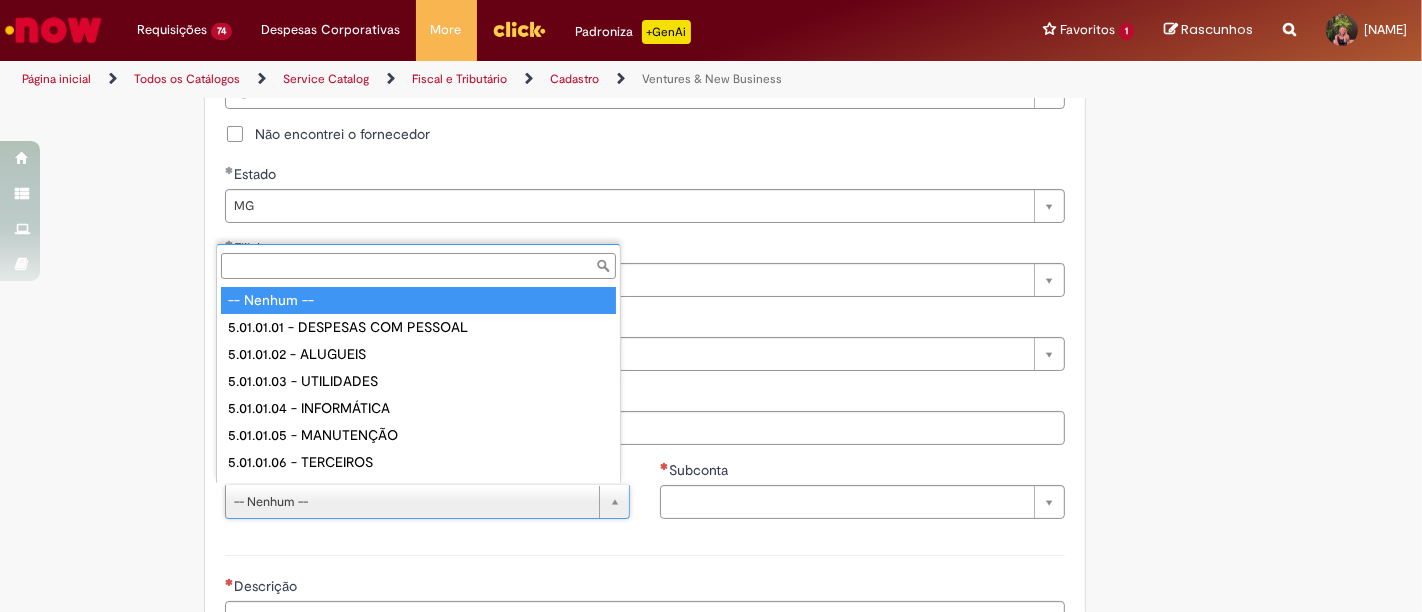 scroll, scrollTop: 16, scrollLeft: 0, axis: vertical 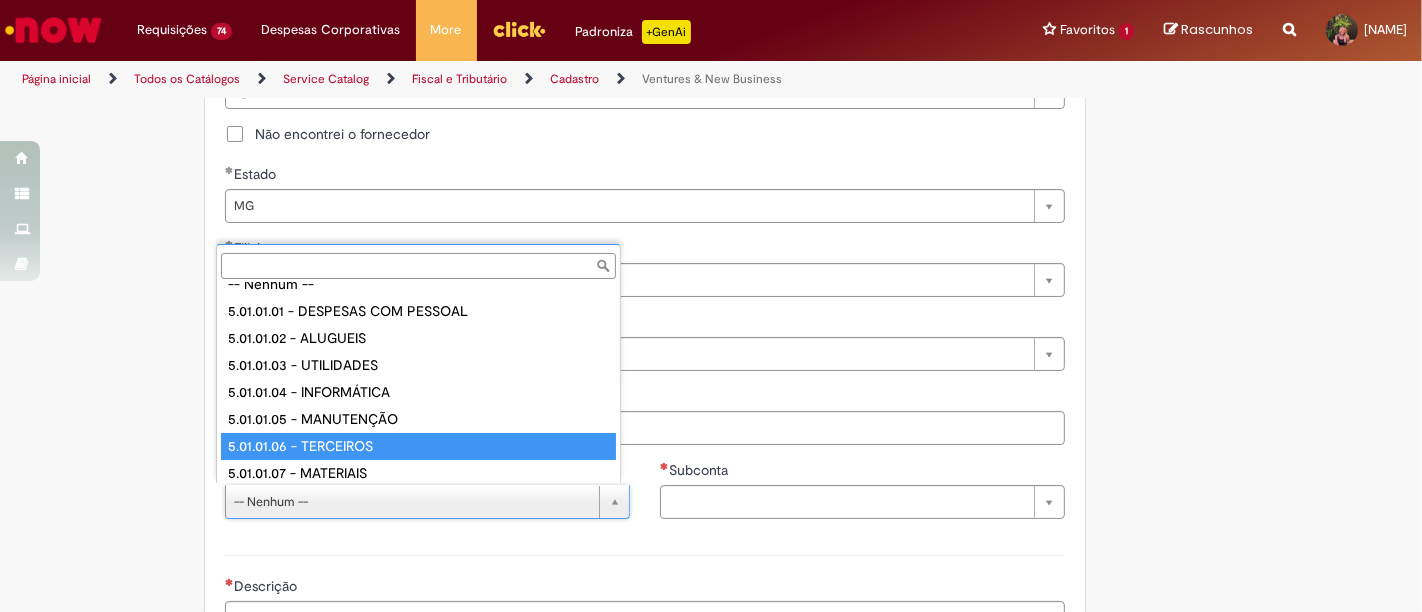 type on "**********" 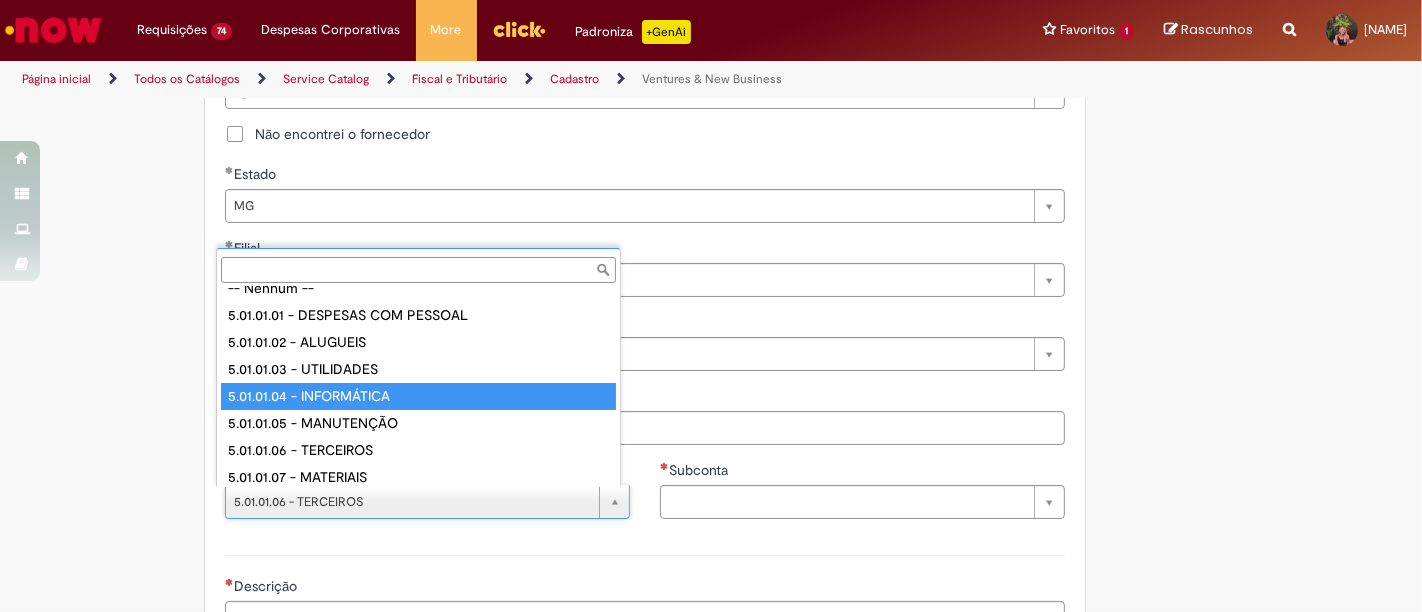 scroll, scrollTop: 212, scrollLeft: 0, axis: vertical 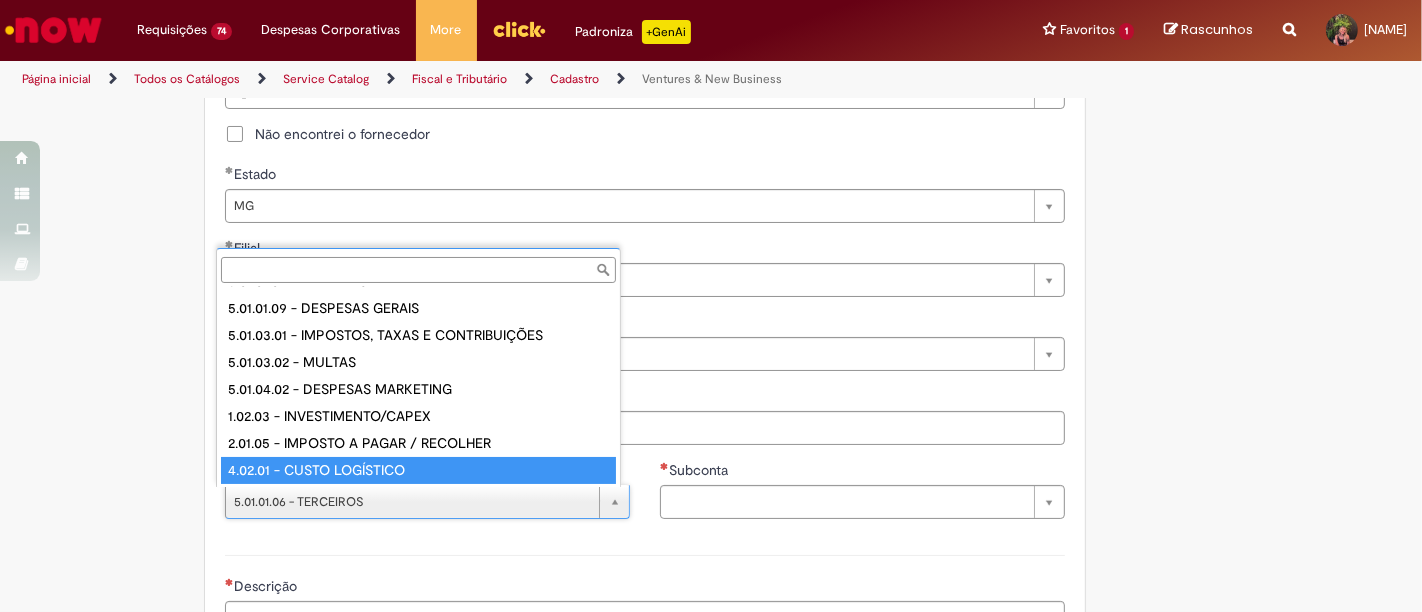 type on "**********" 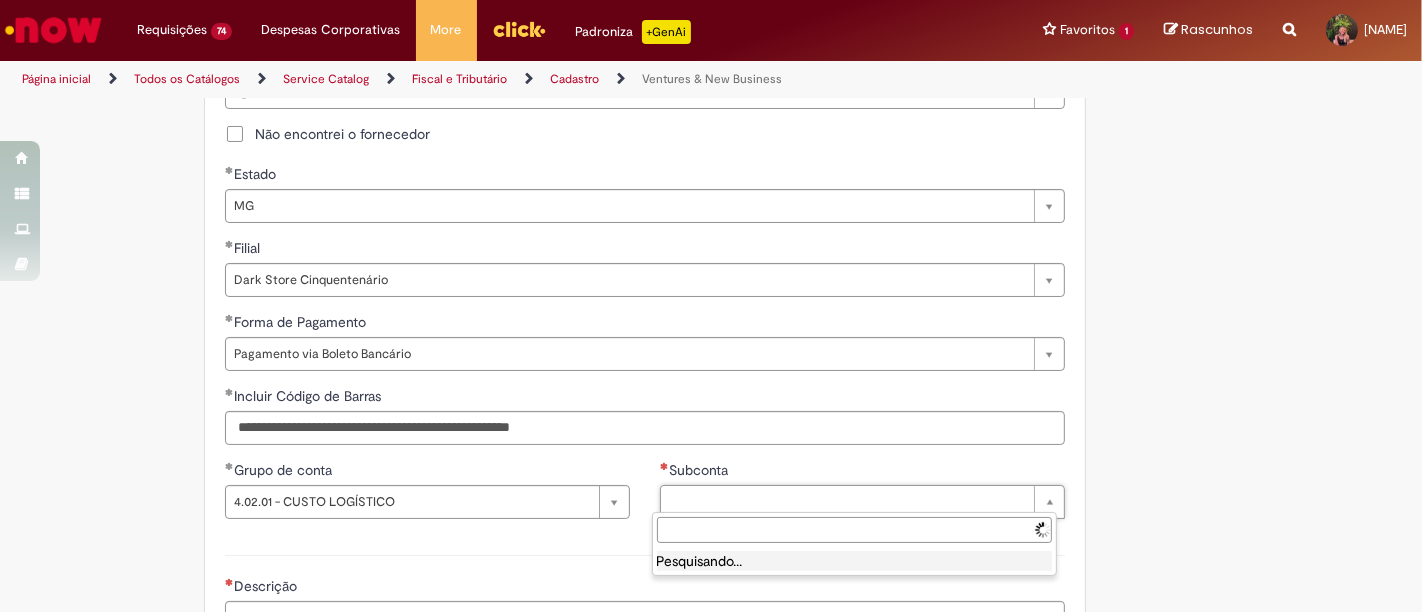 scroll, scrollTop: 0, scrollLeft: 0, axis: both 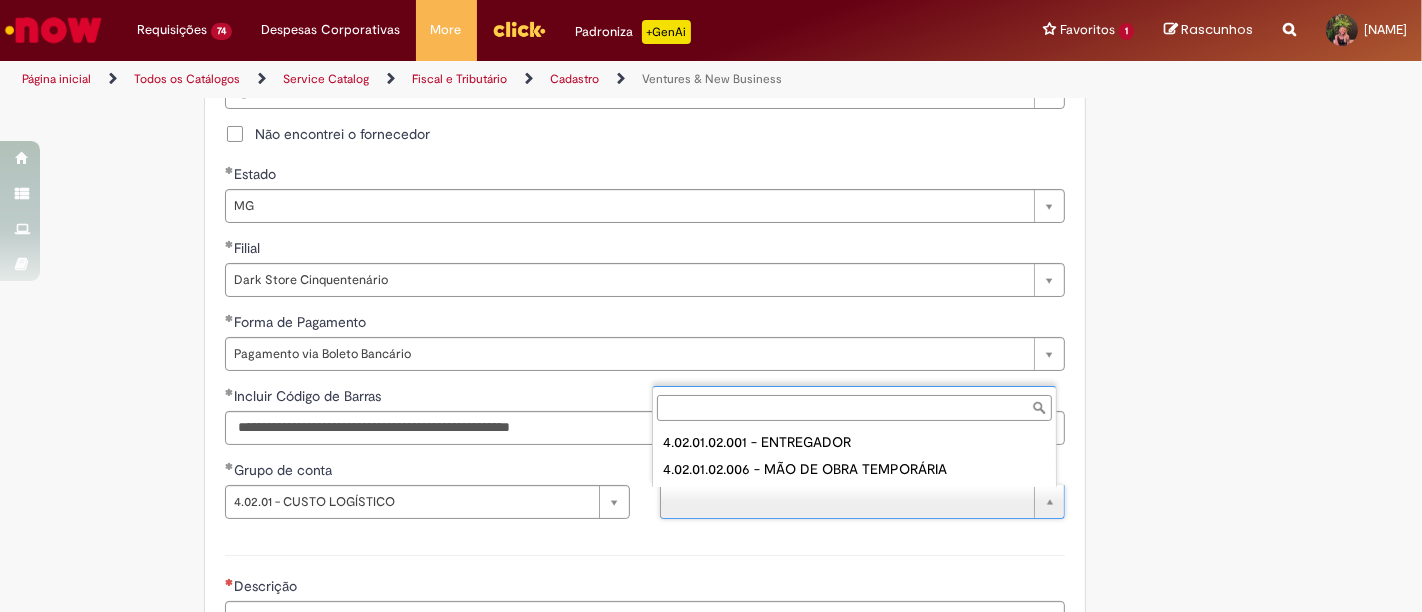 type on "**********" 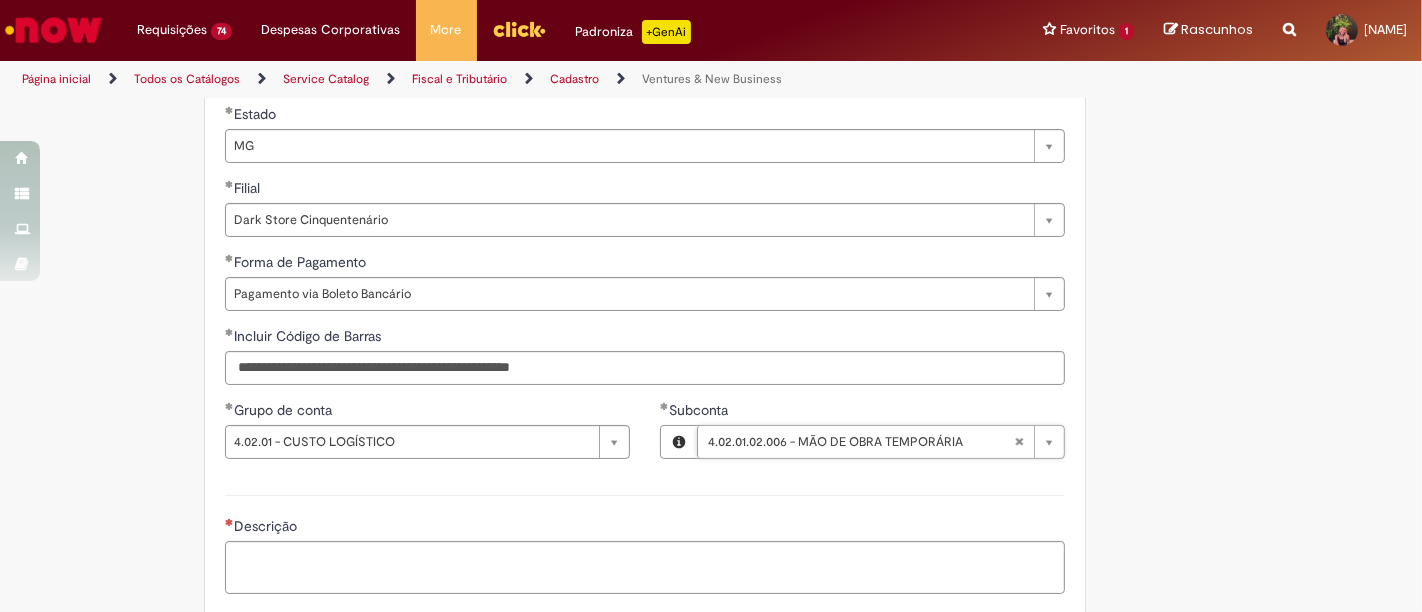 scroll, scrollTop: 1222, scrollLeft: 0, axis: vertical 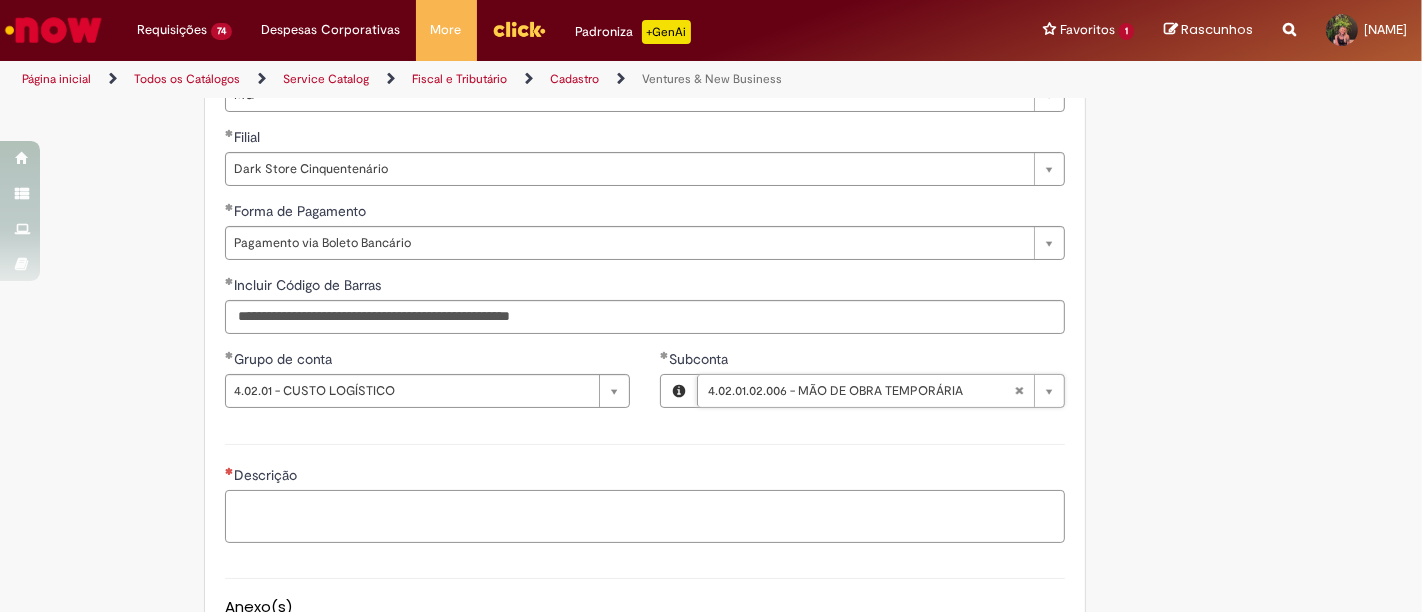 click on "Descrição" at bounding box center (645, 516) 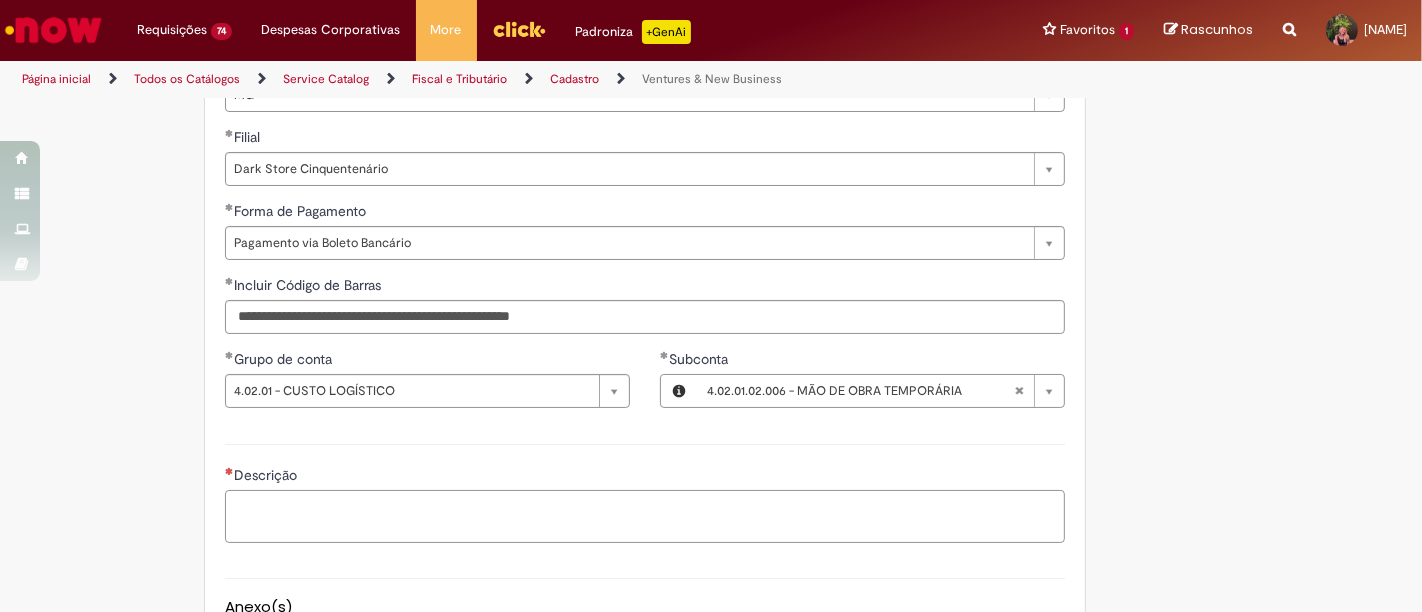 paste on "**********" 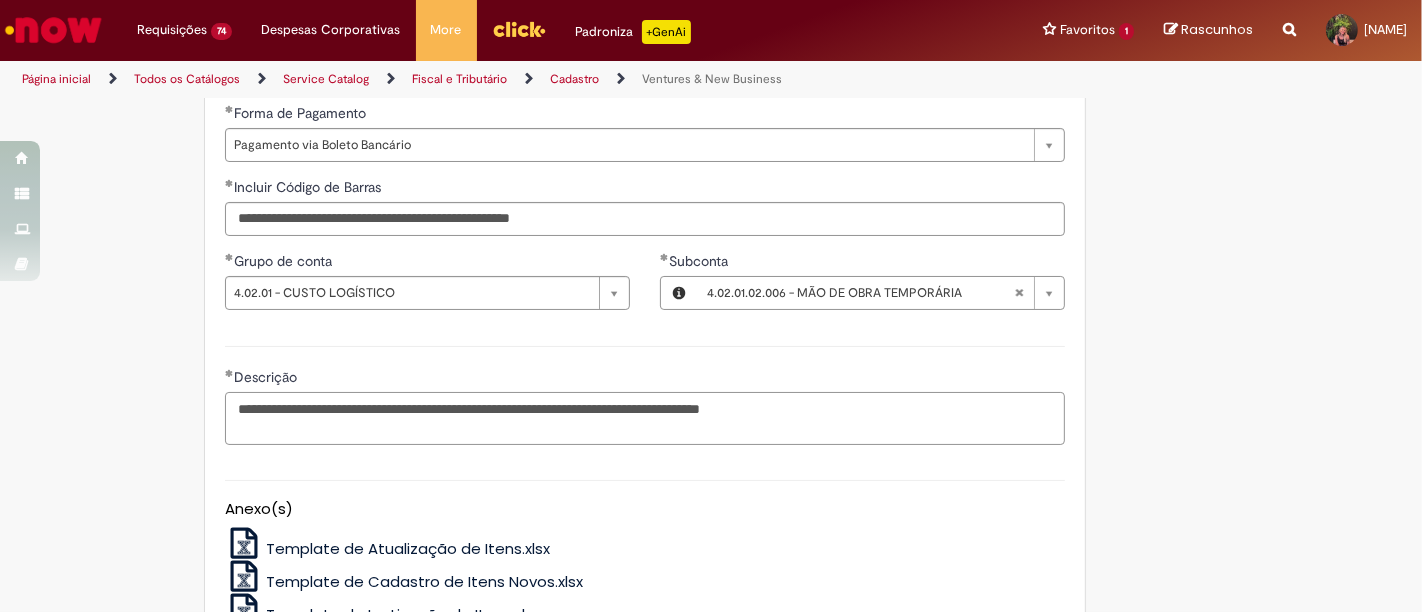 scroll, scrollTop: 1583, scrollLeft: 0, axis: vertical 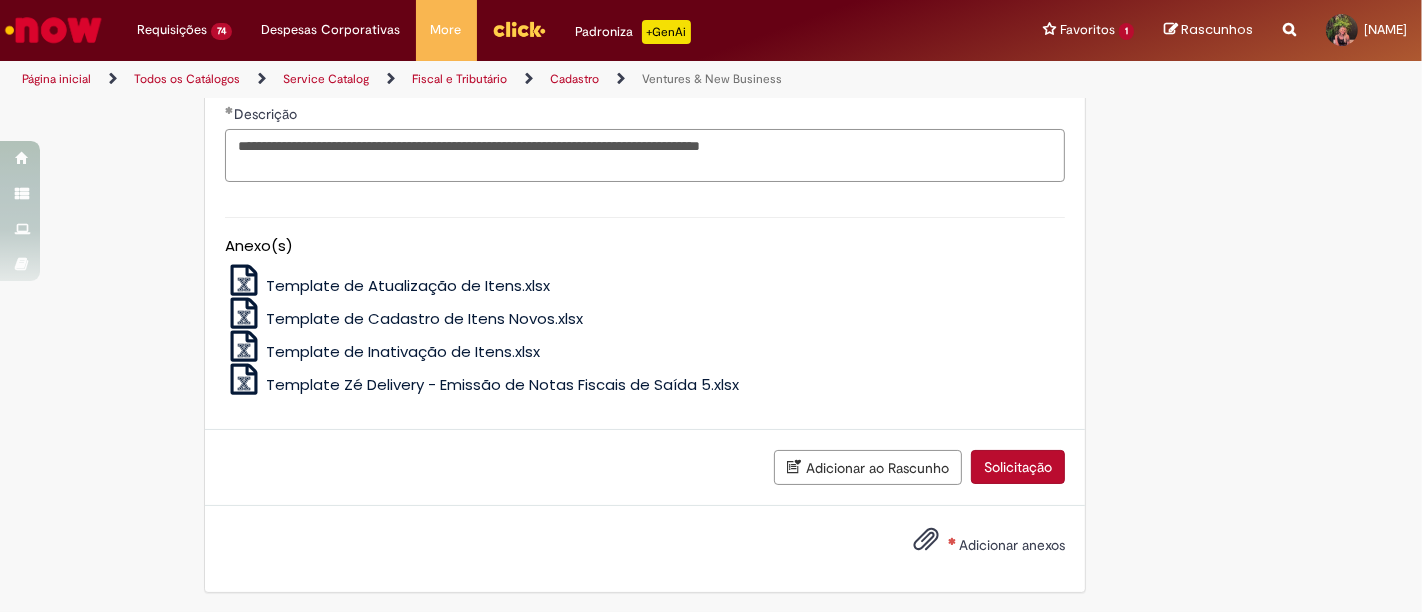 type on "**********" 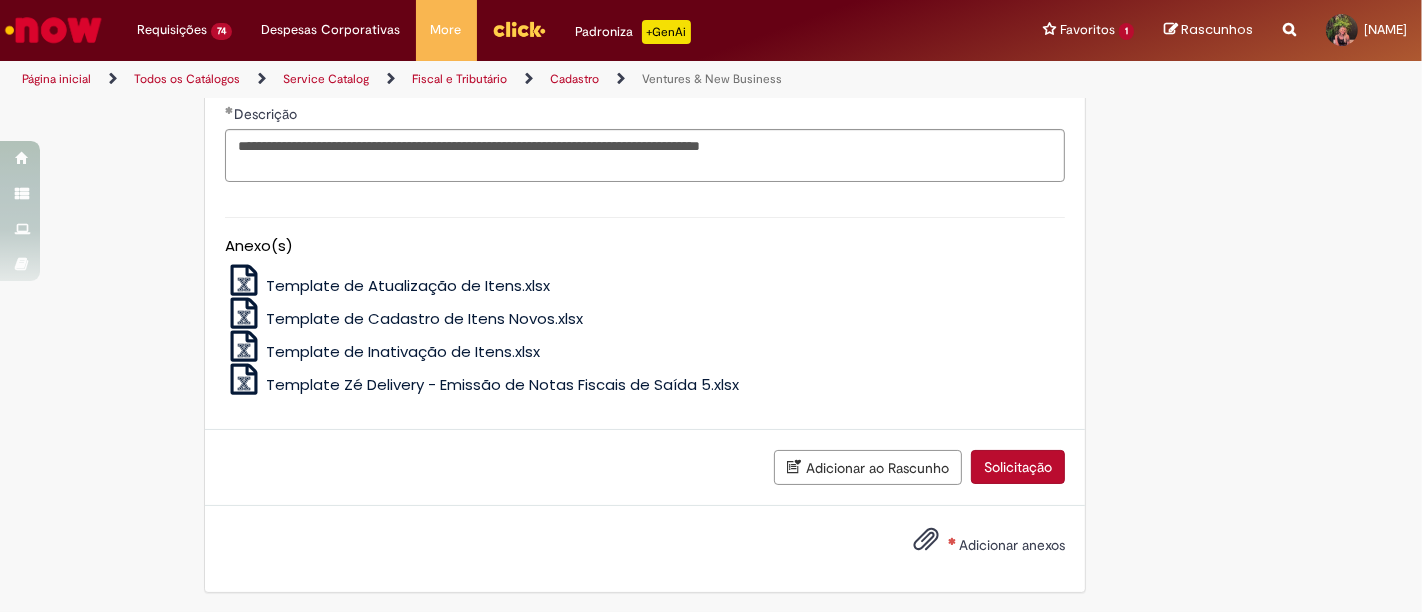 click on "Adicionar anexos" at bounding box center (1012, 545) 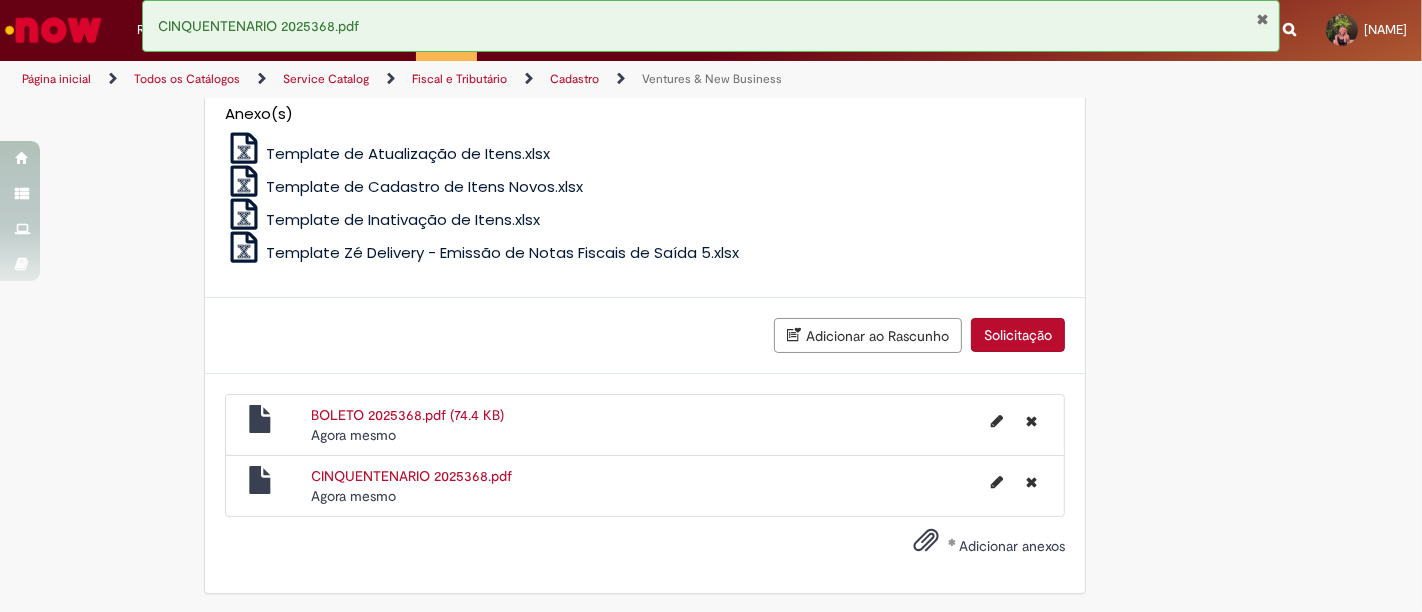 click on "Solicitação" at bounding box center [1018, 335] 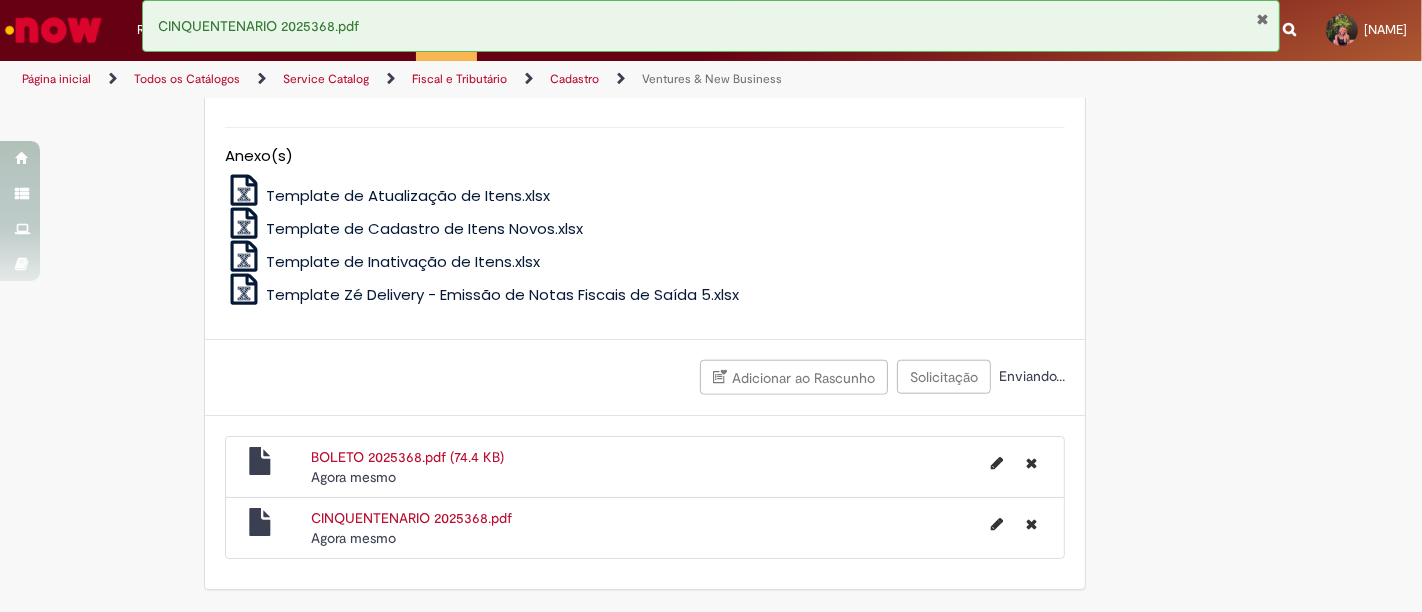 scroll, scrollTop: 1670, scrollLeft: 0, axis: vertical 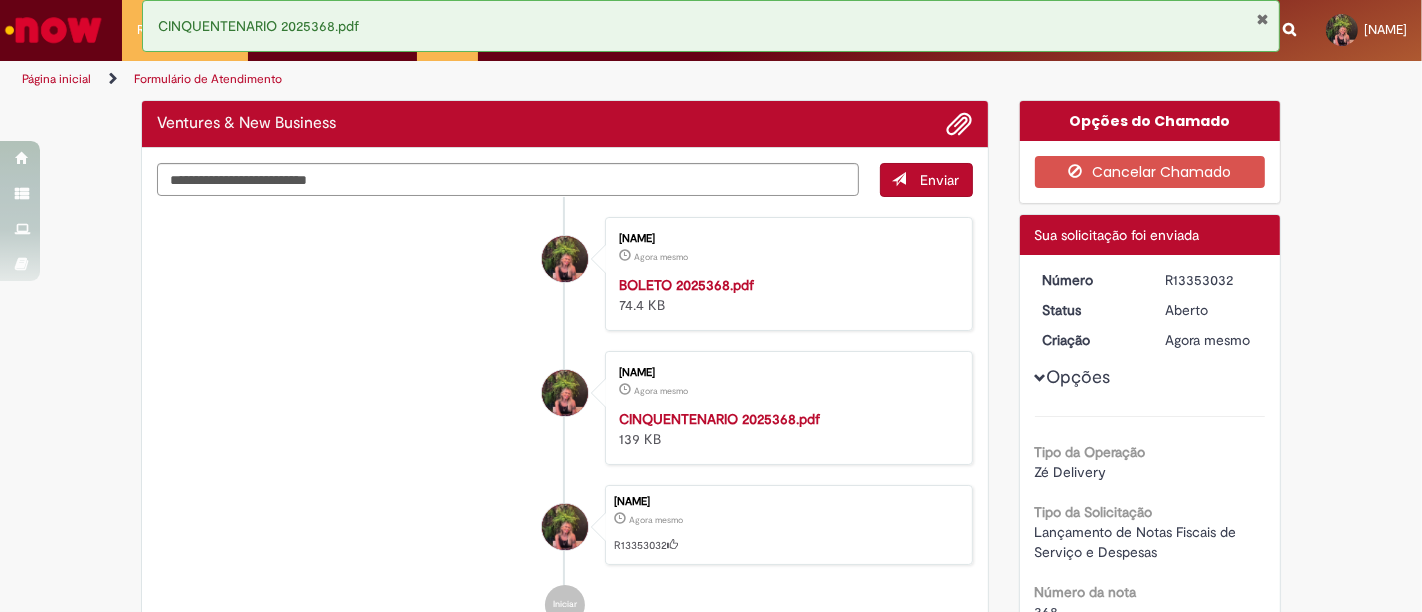click on "R13353032" at bounding box center [1211, 280] 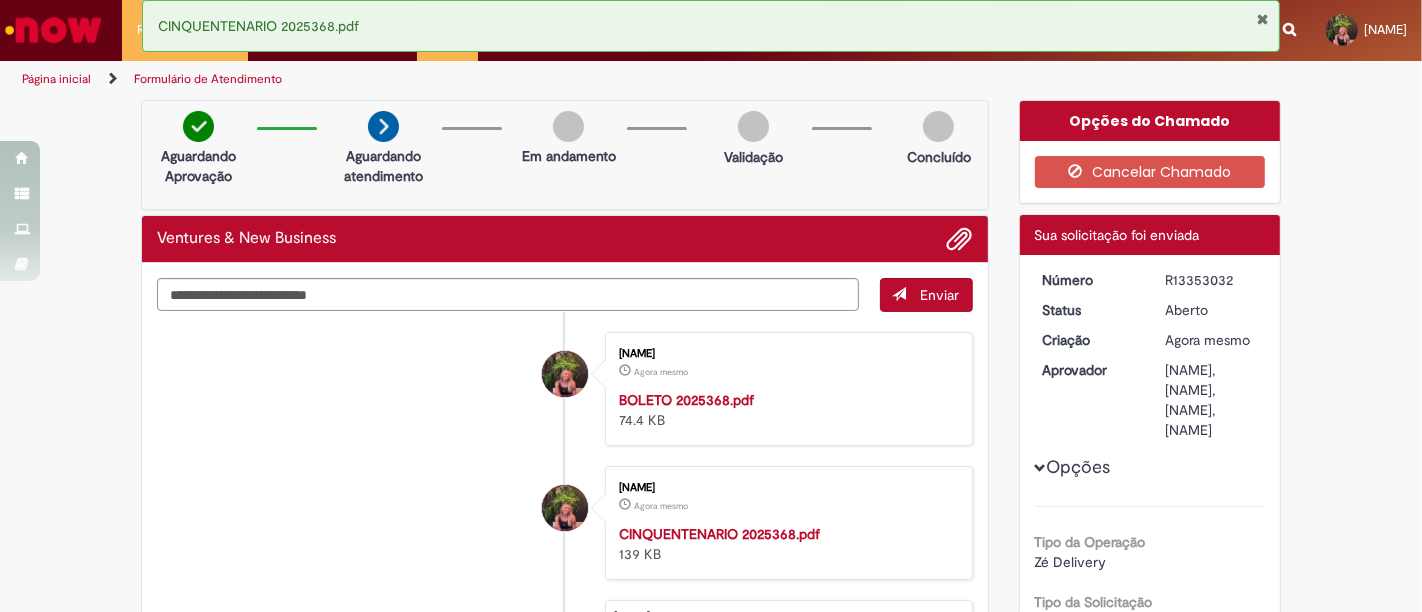 click on "R13353032" at bounding box center [1211, 280] 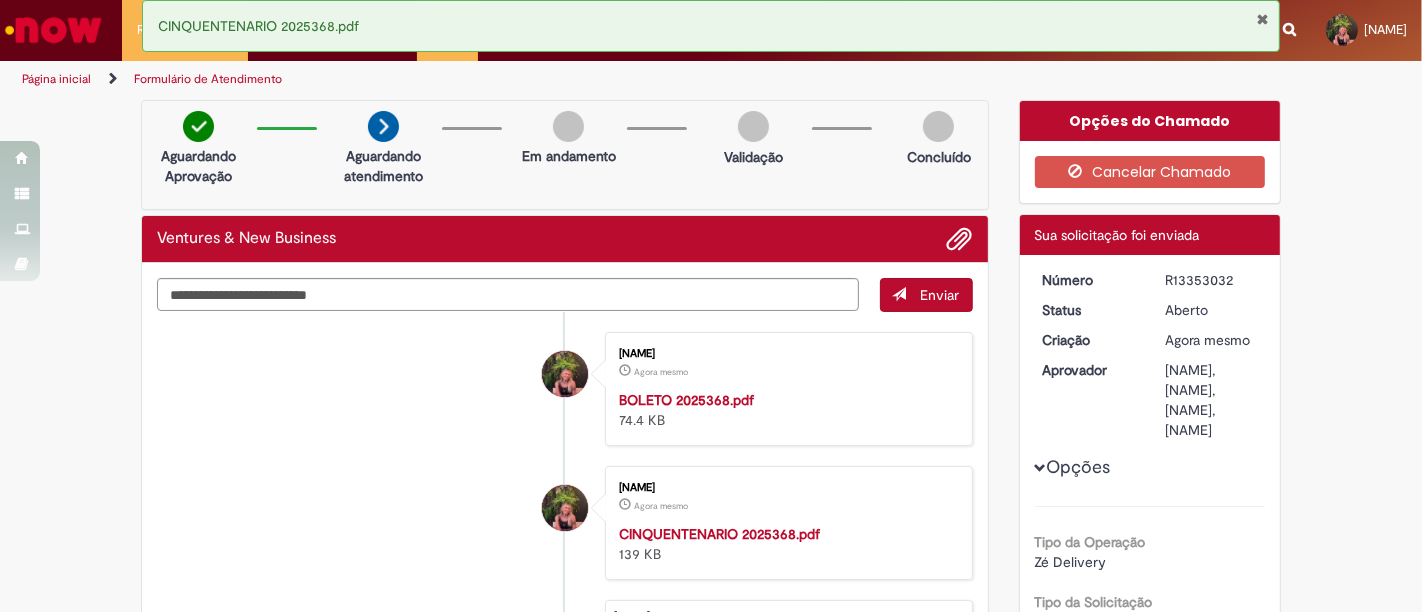 click at bounding box center (1262, 19) 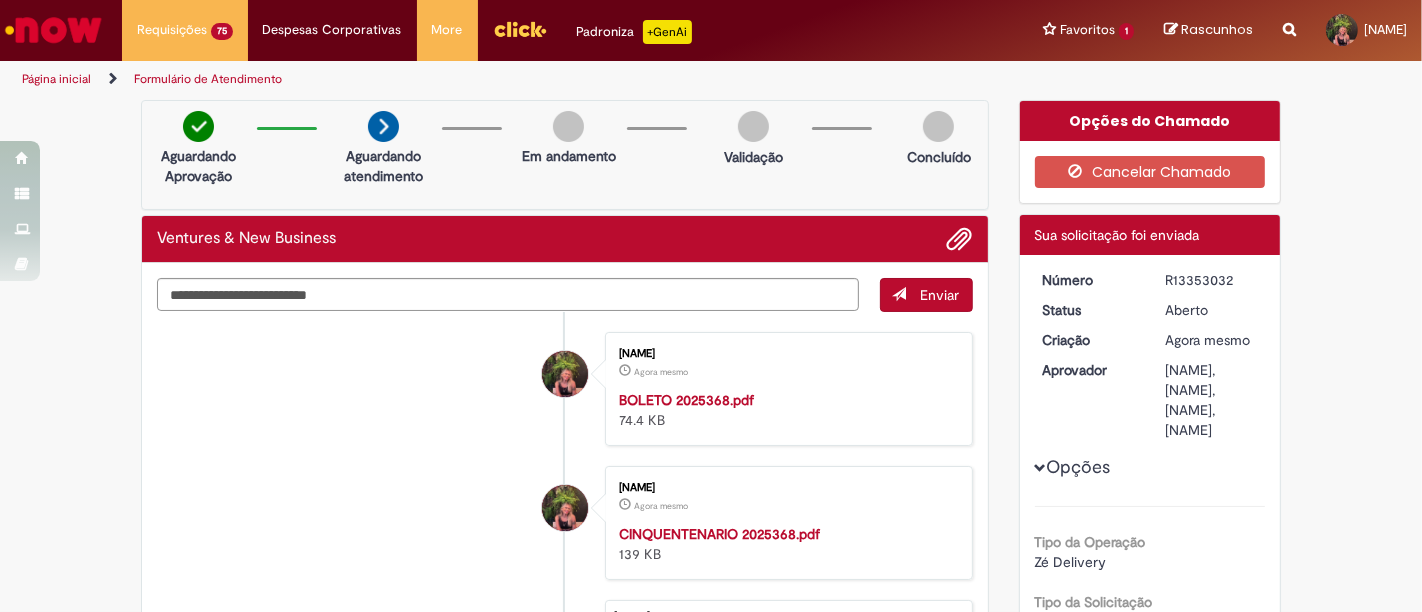 click on "Favoritos   1
Exibir todos os Favoritos
Ventures & New Business" at bounding box center (1088, 30) 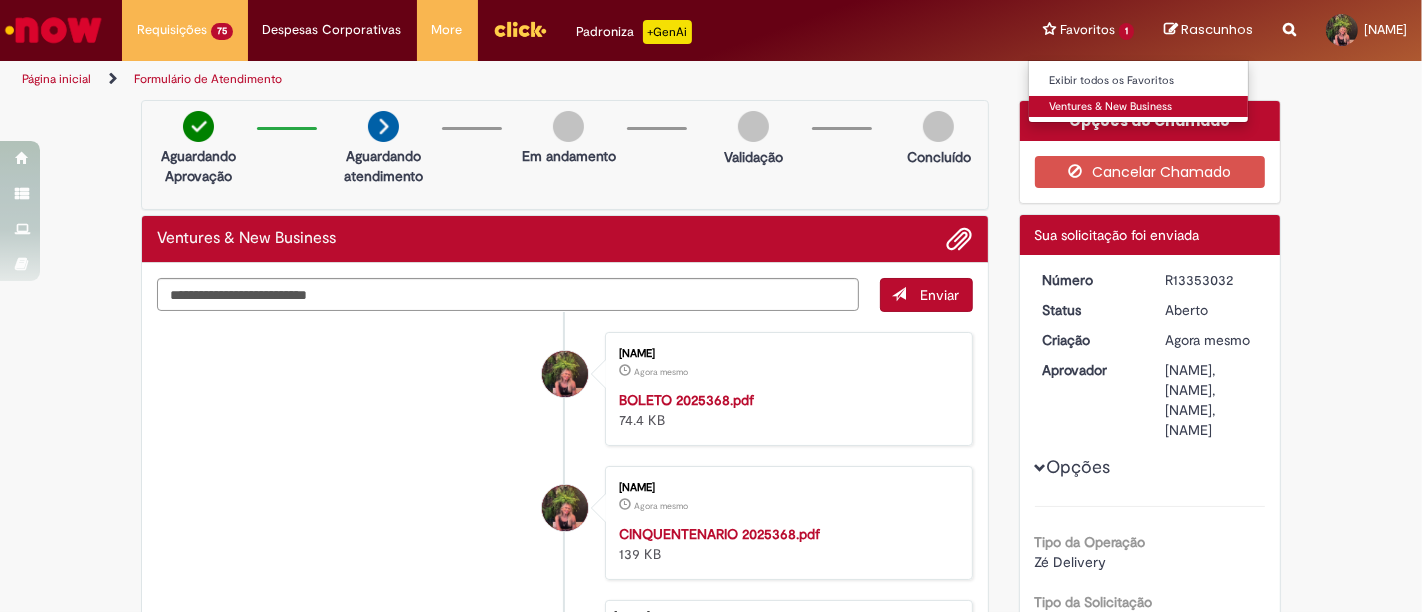 click on "Ventures & New Business" at bounding box center [1139, 107] 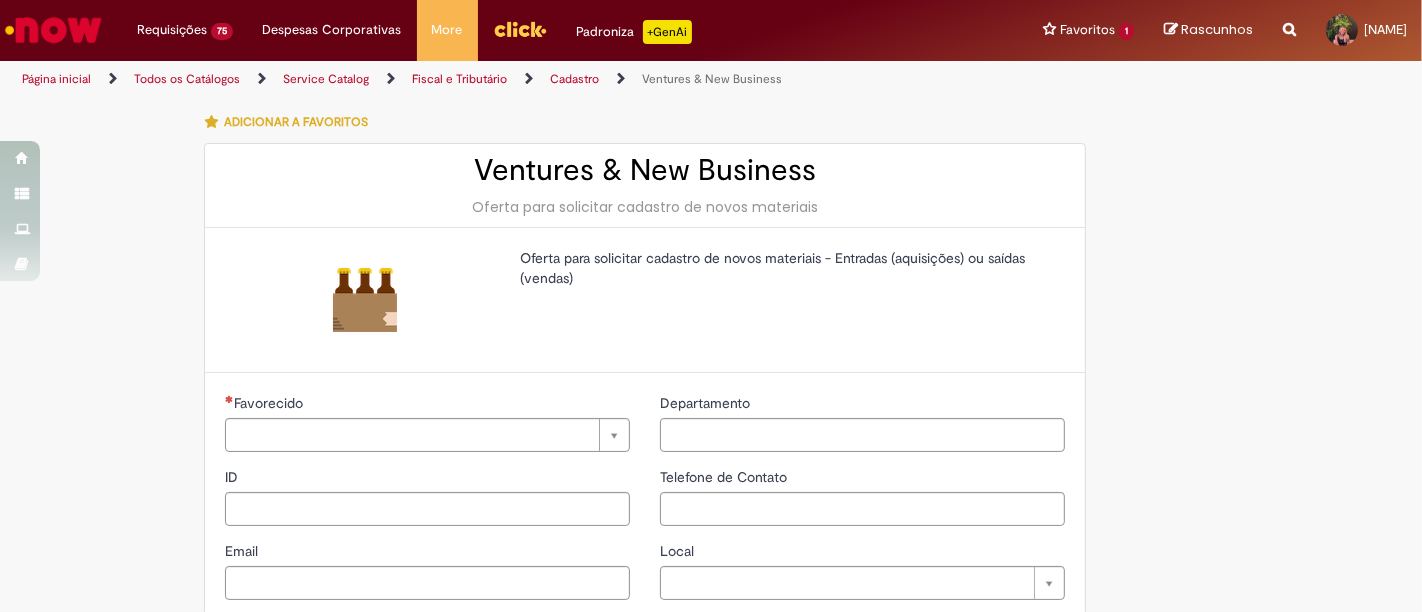 type on "********" 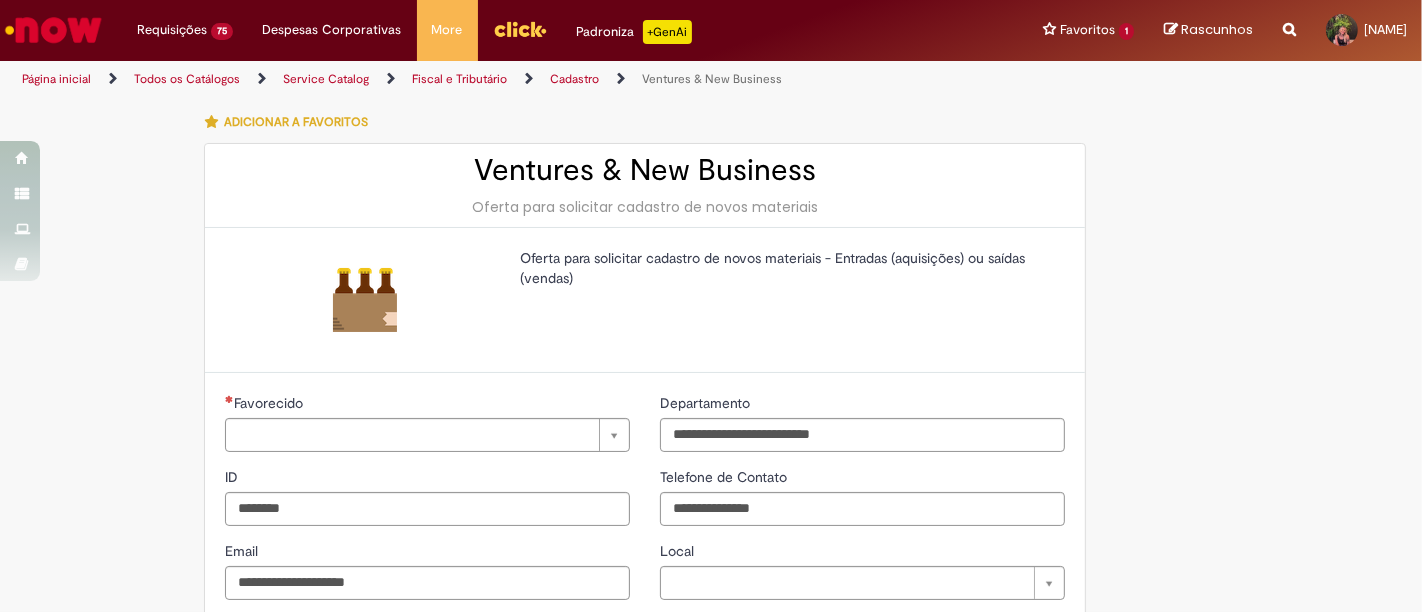 type on "**********" 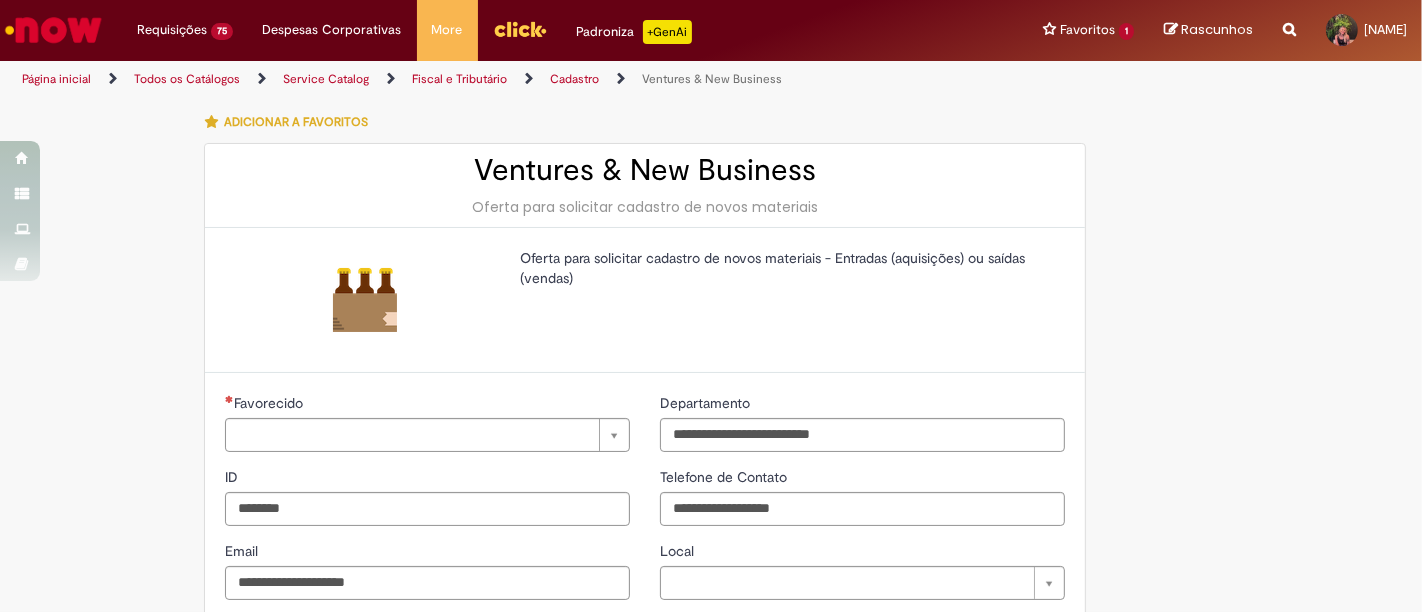 type on "**********" 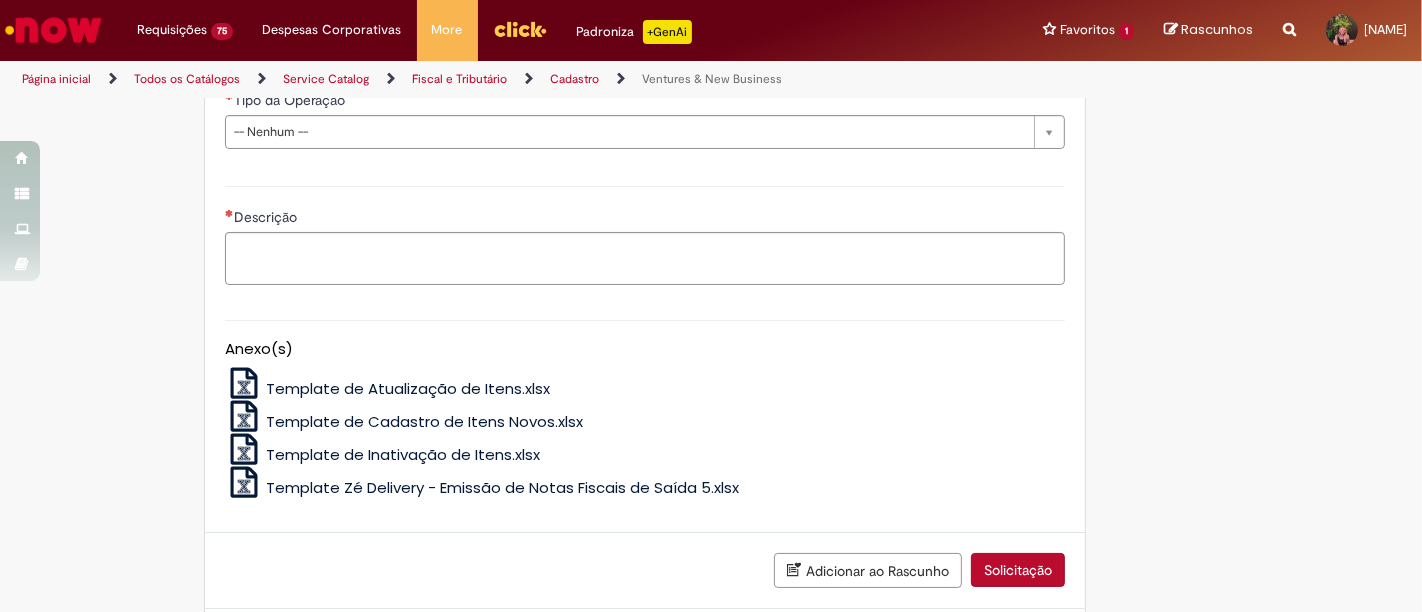 scroll, scrollTop: 666, scrollLeft: 0, axis: vertical 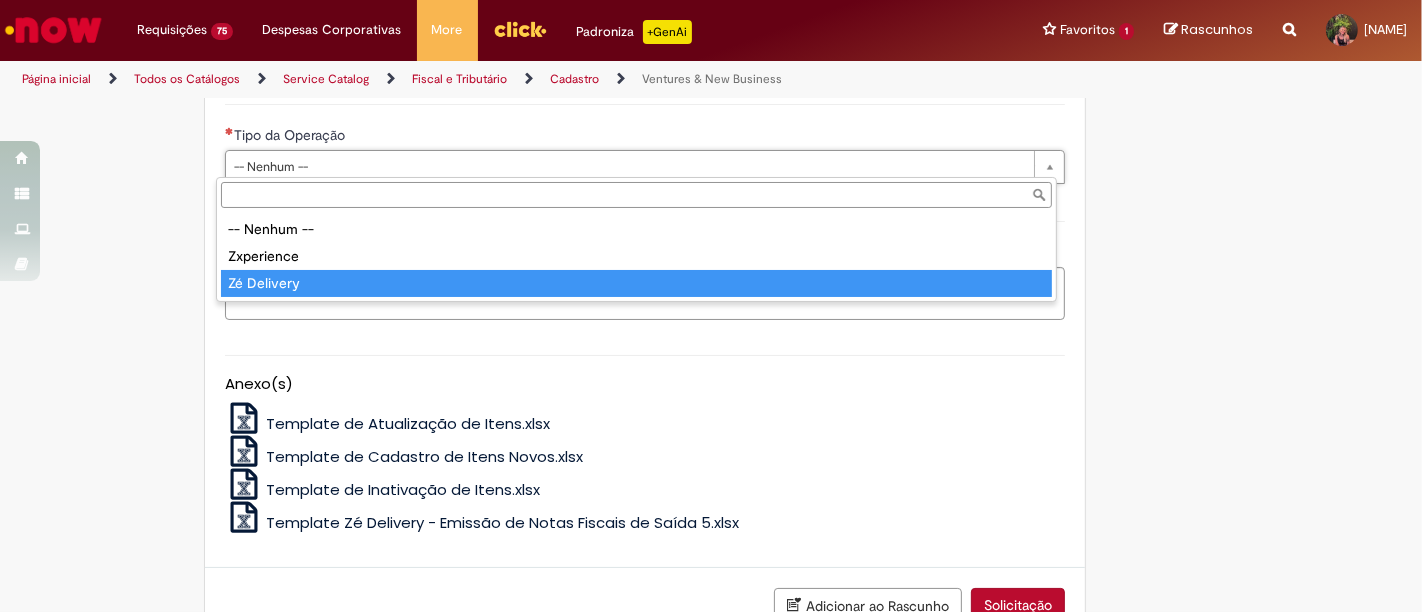 type on "**********" 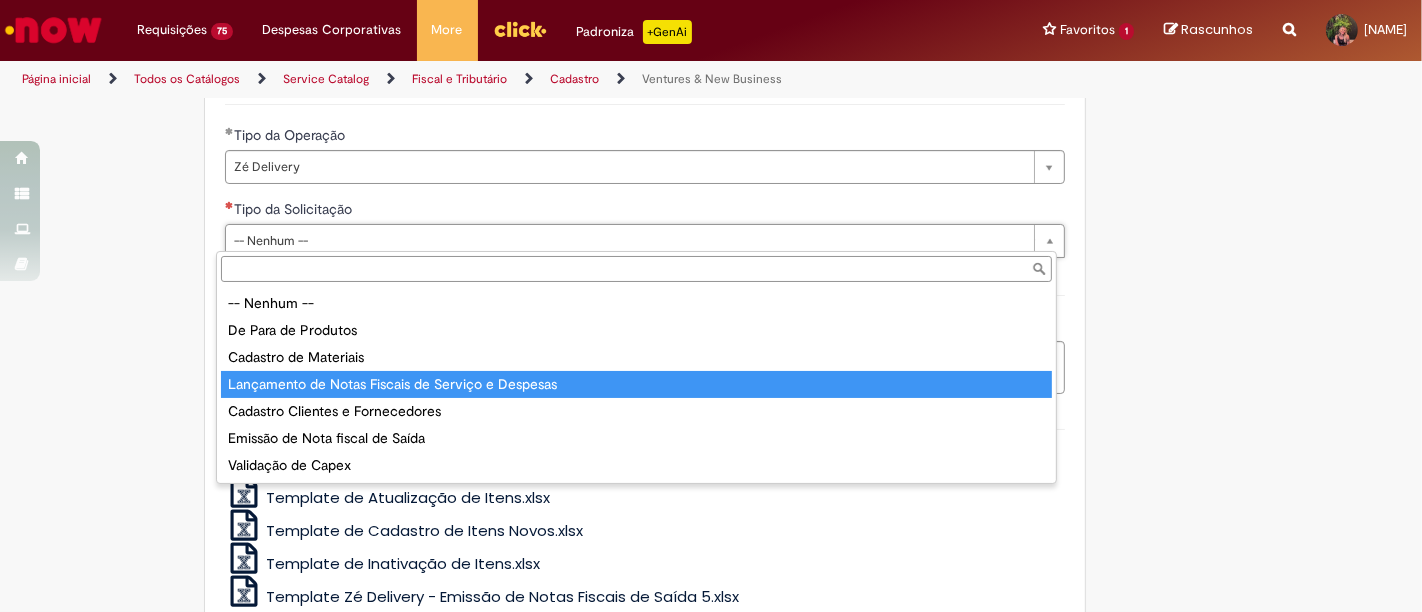 type on "**********" 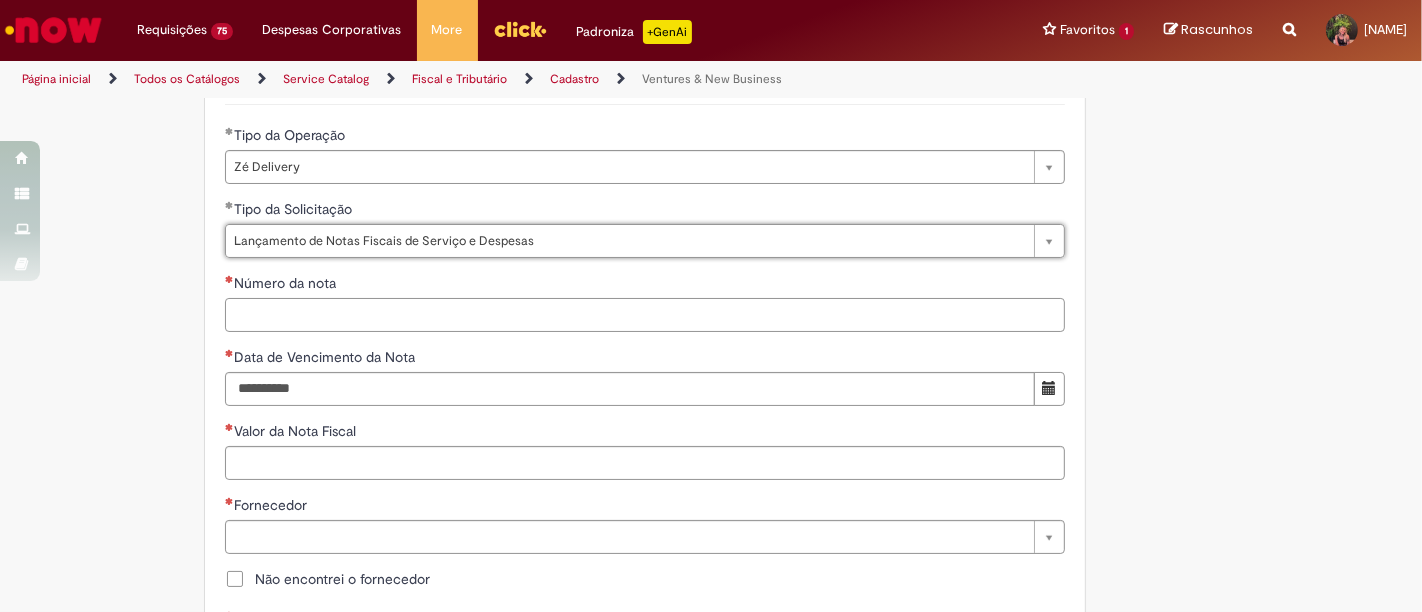 click on "Número da nota" at bounding box center (645, 315) 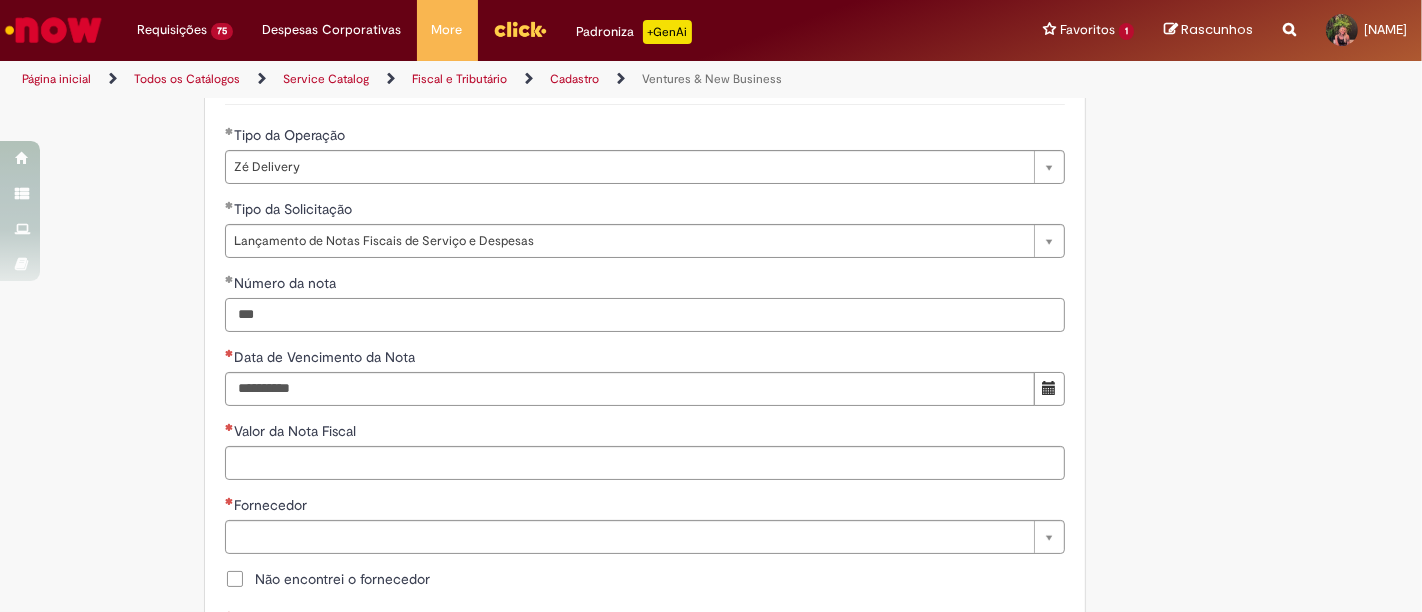 type on "***" 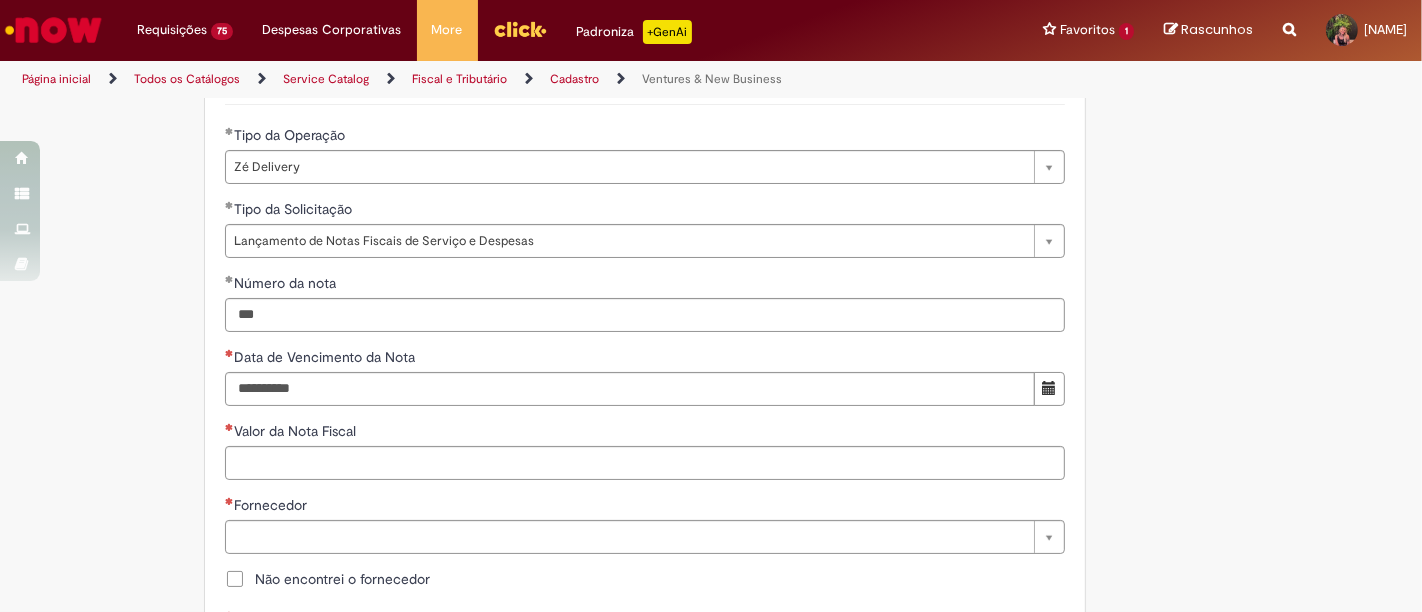 click at bounding box center (1049, 389) 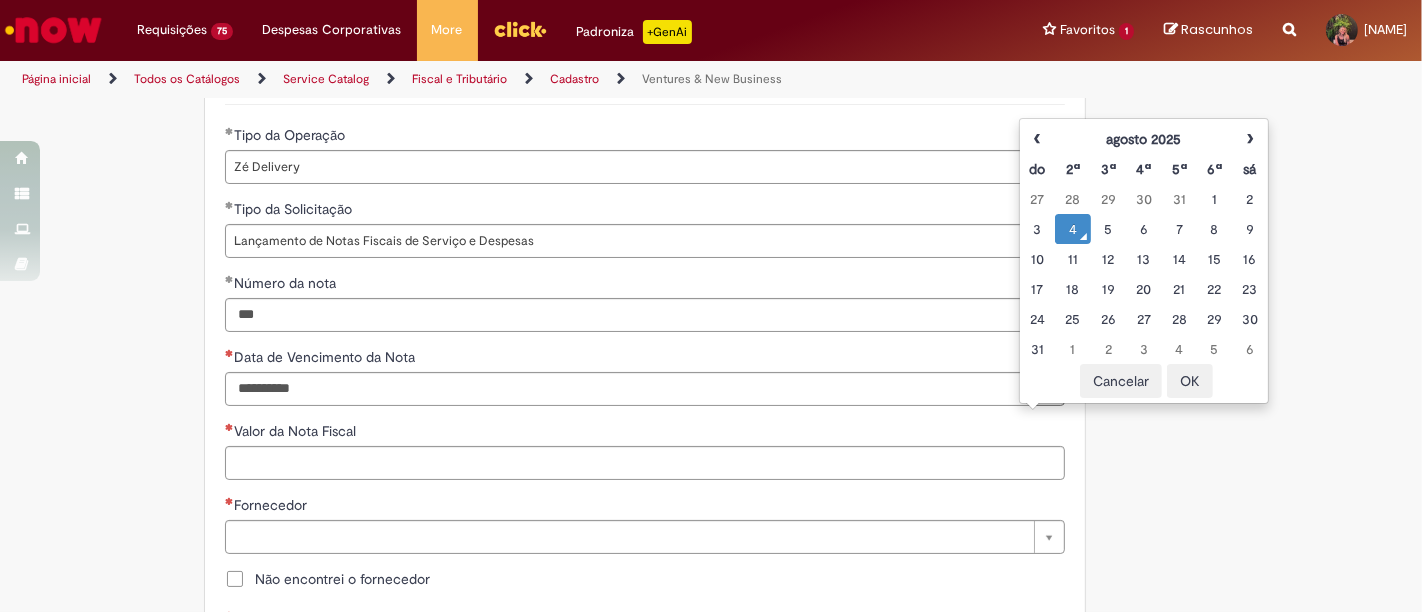 click on "14" at bounding box center [1179, 259] 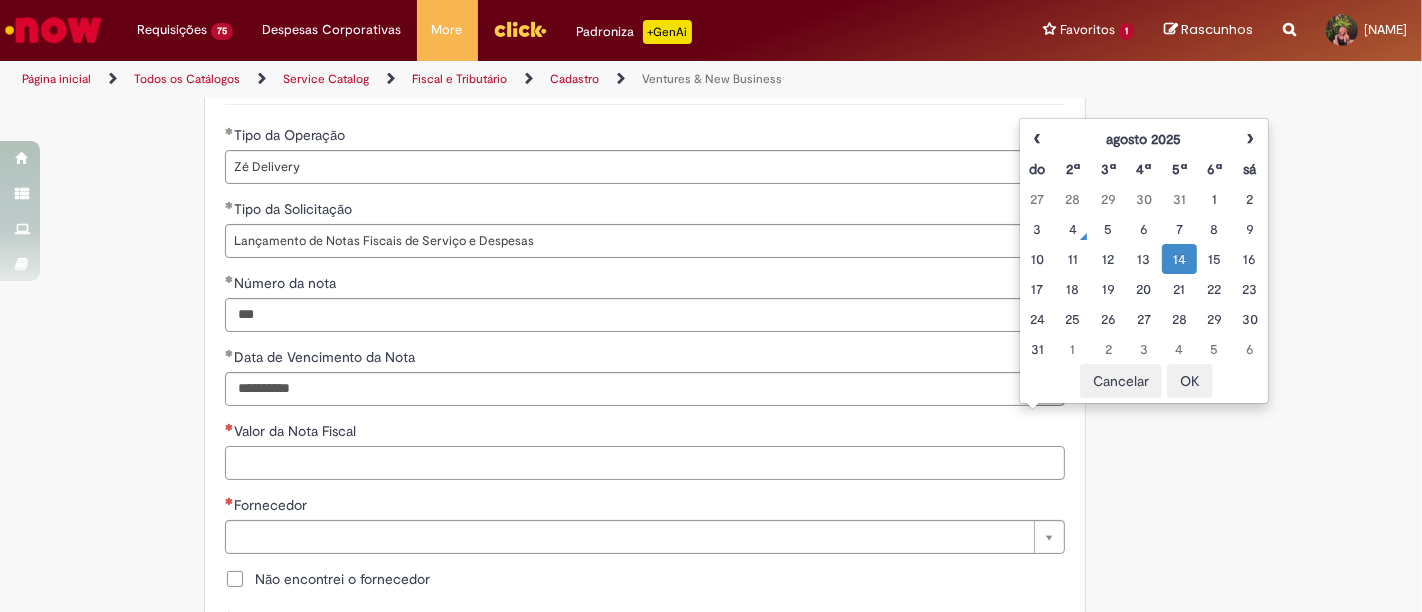 click on "Valor da Nota Fiscal" at bounding box center (645, 463) 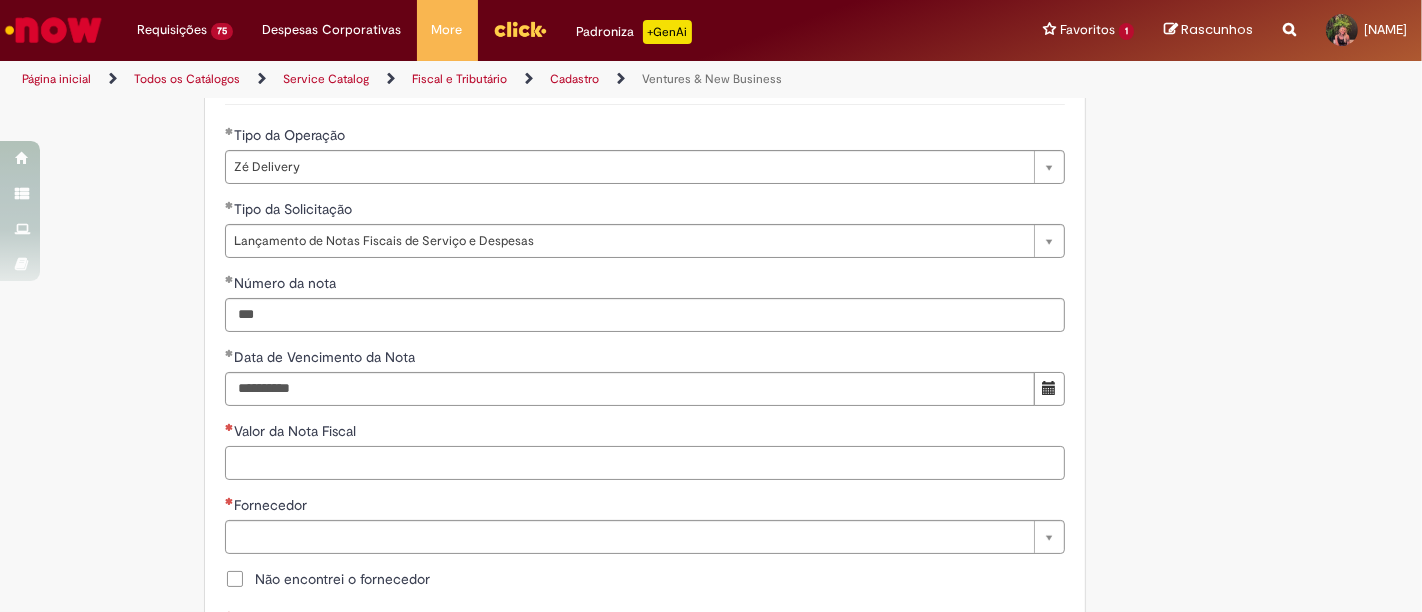 paste on "*********" 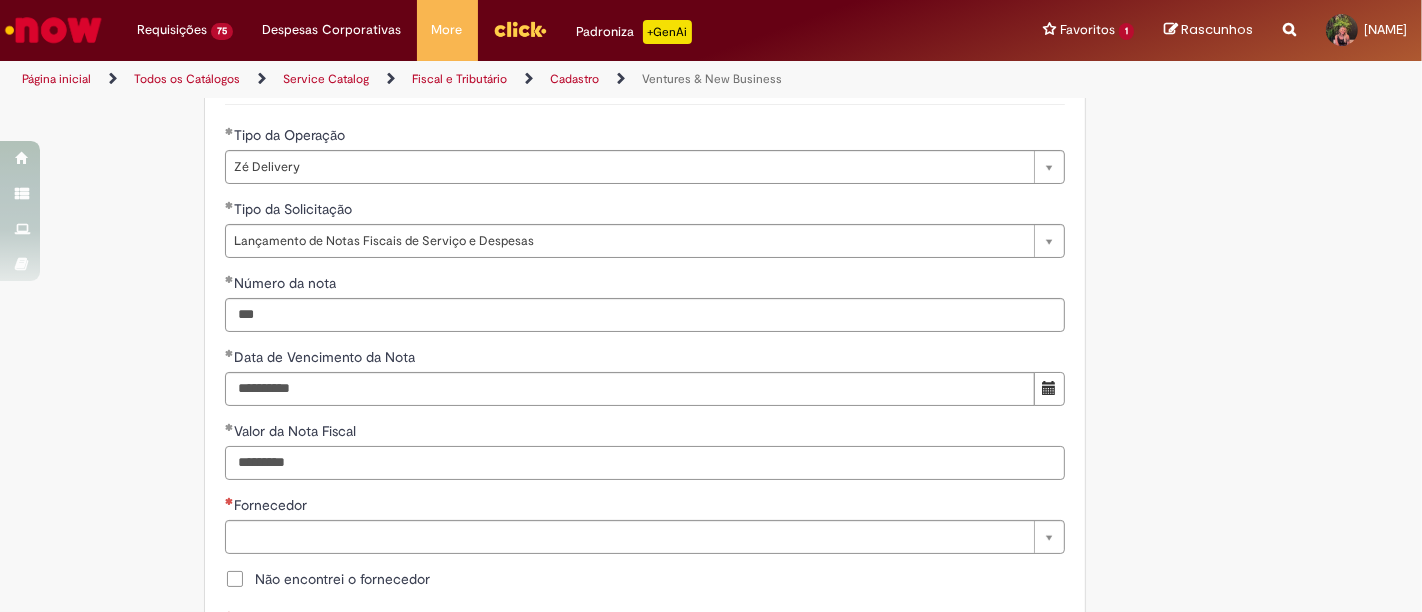 click on "*********" at bounding box center (645, 463) 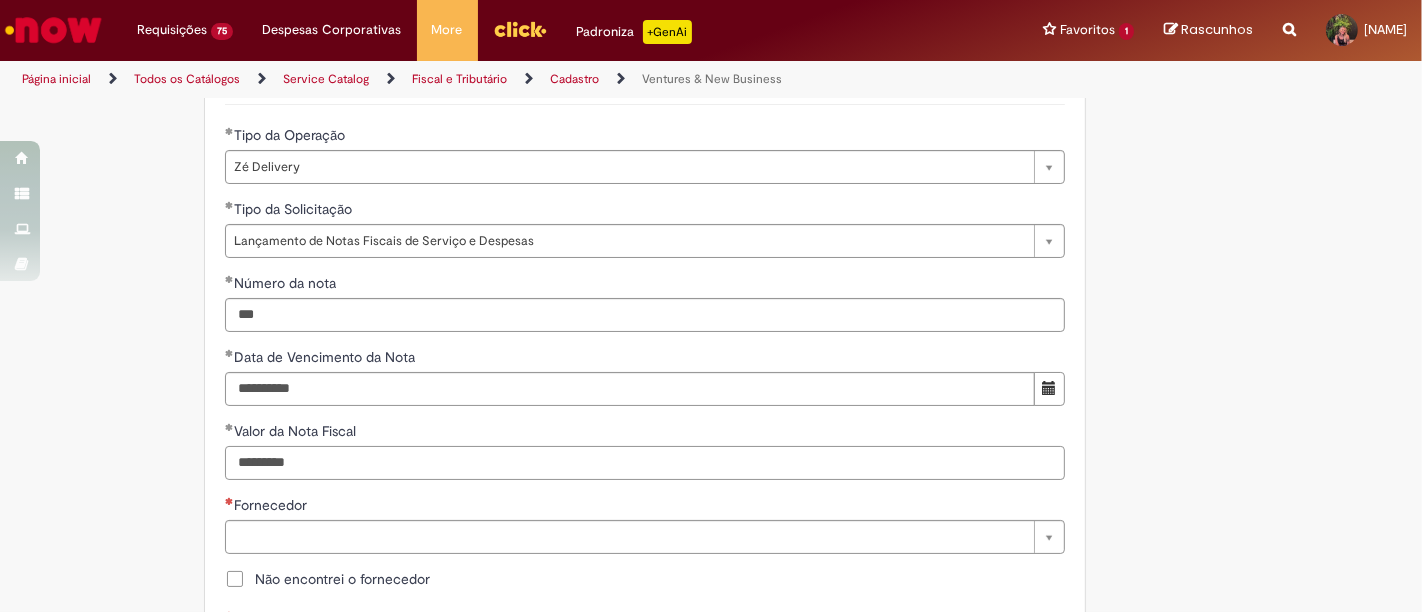 type on "*********" 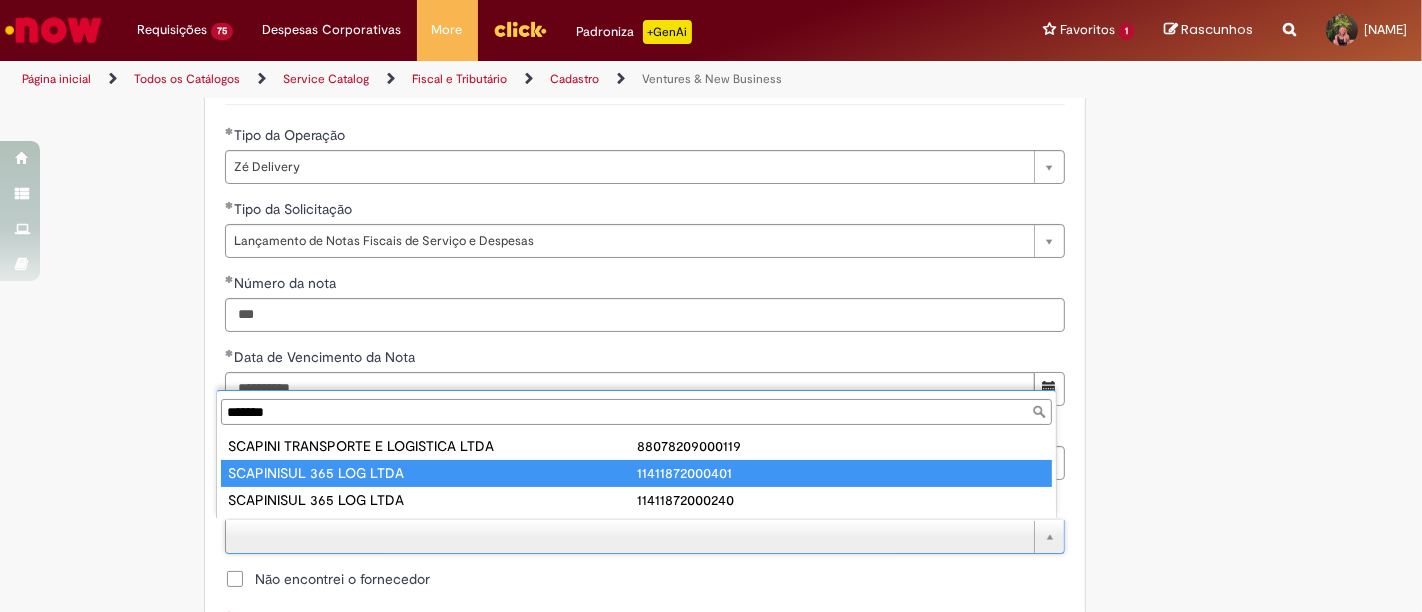 type on "*******" 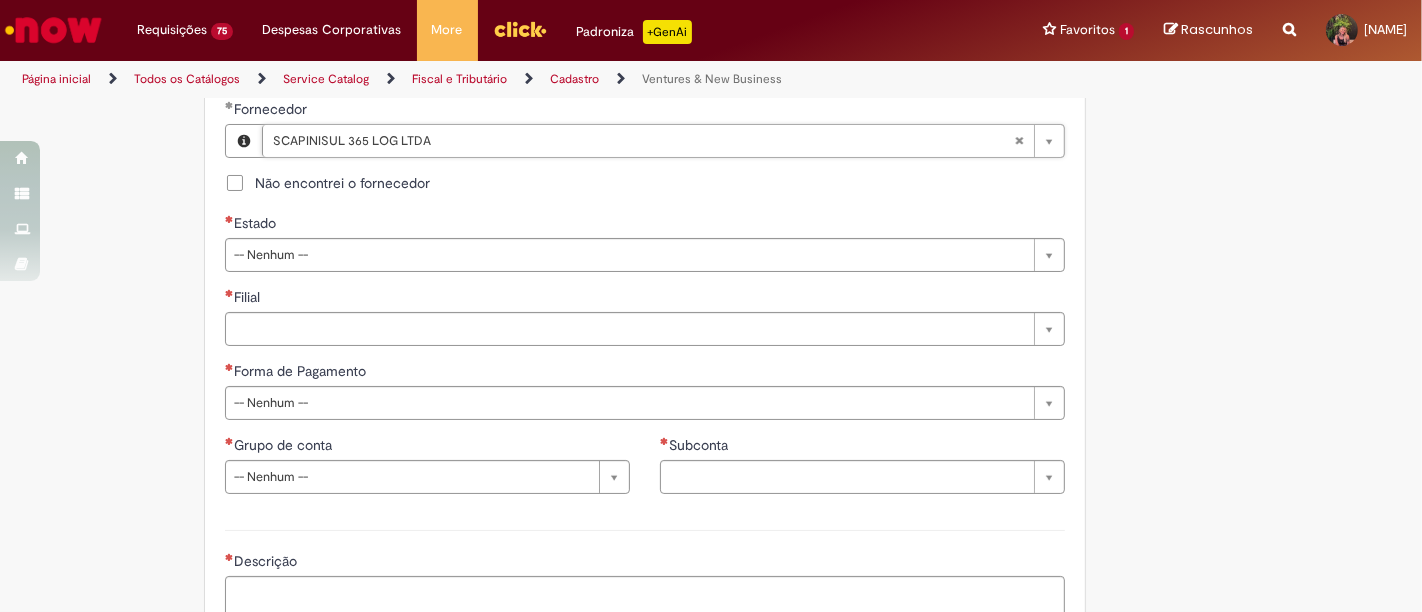 scroll, scrollTop: 1111, scrollLeft: 0, axis: vertical 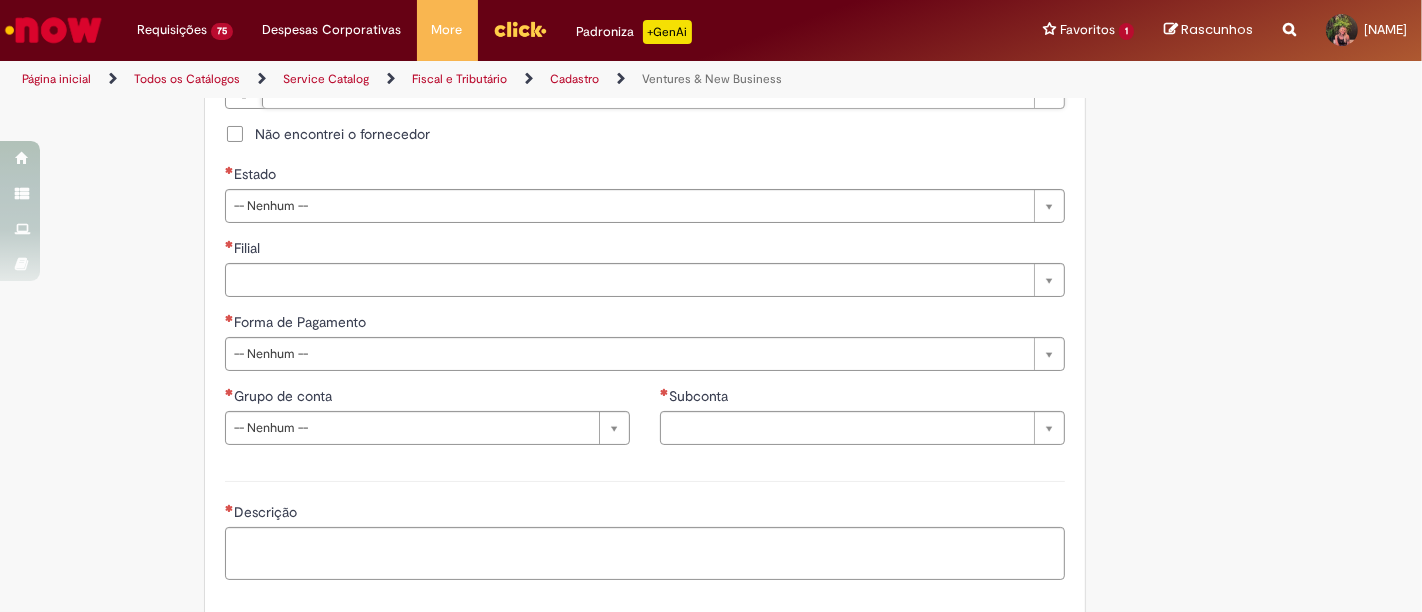 click on "Estado" at bounding box center [645, 176] 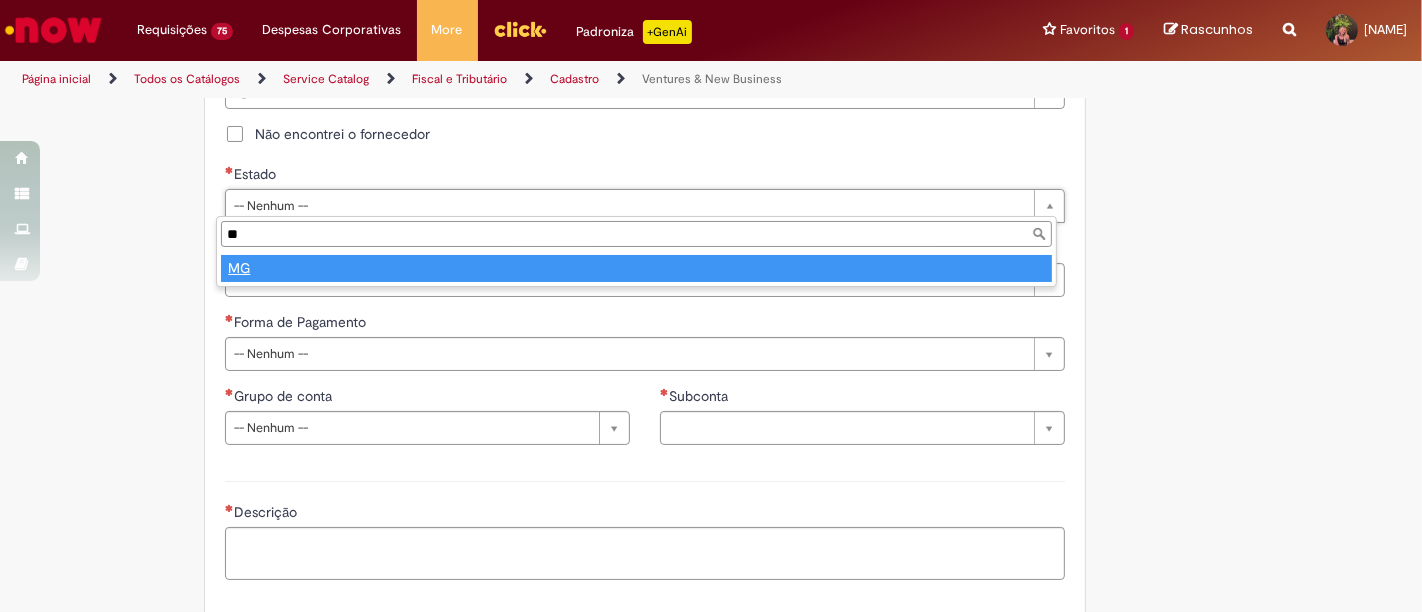 type on "**" 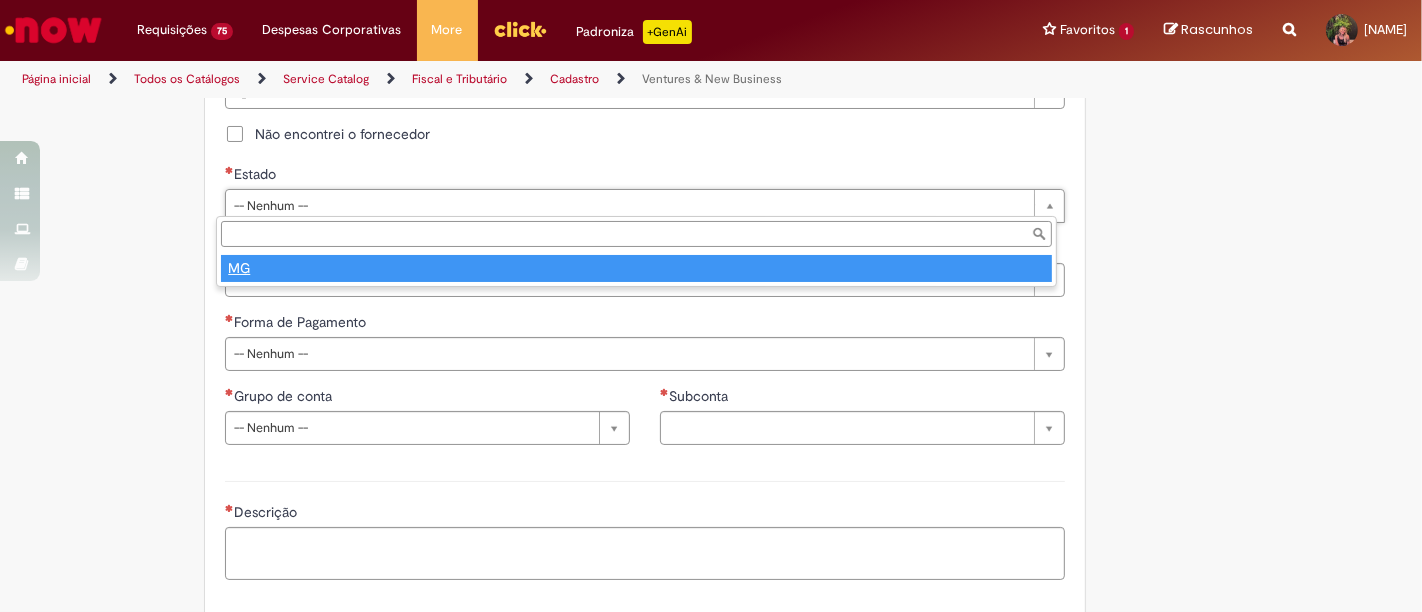 select 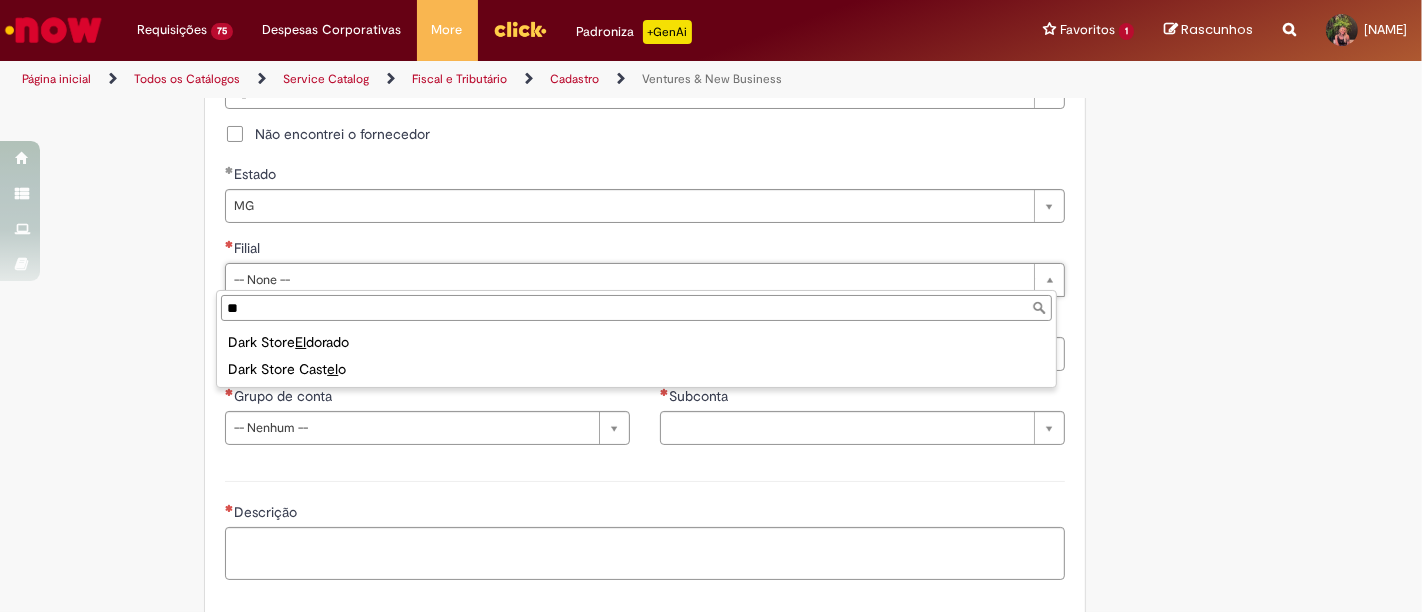type on "**" 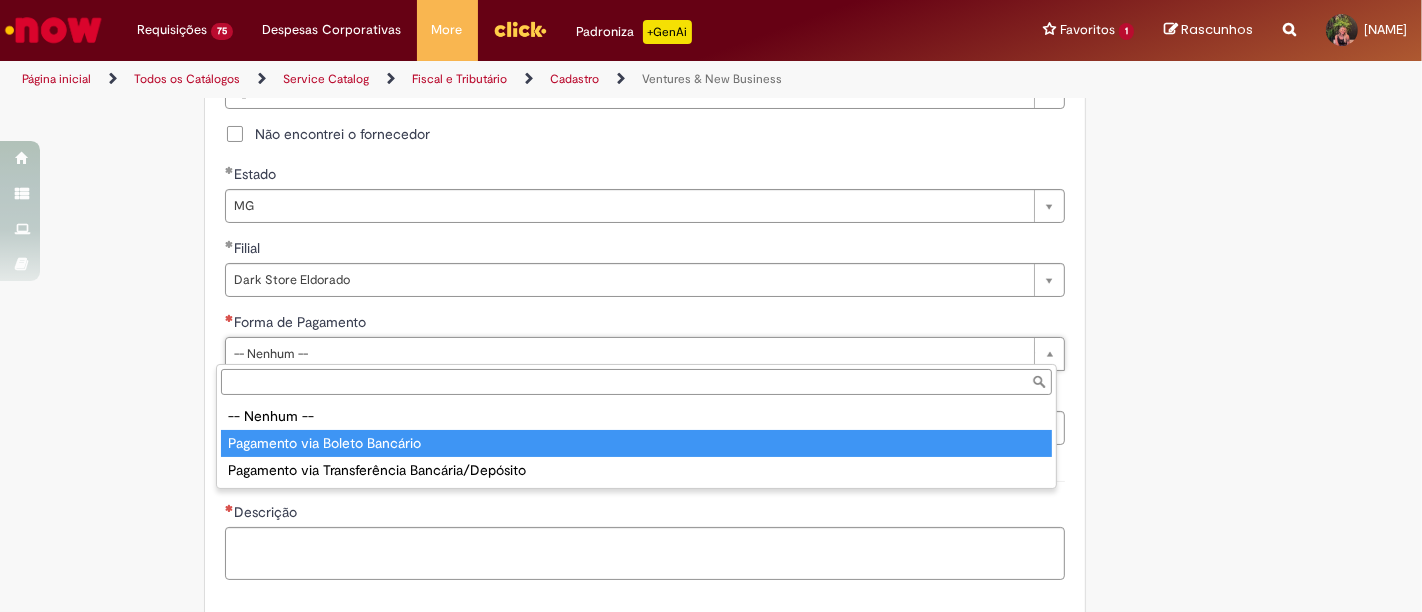 type on "**********" 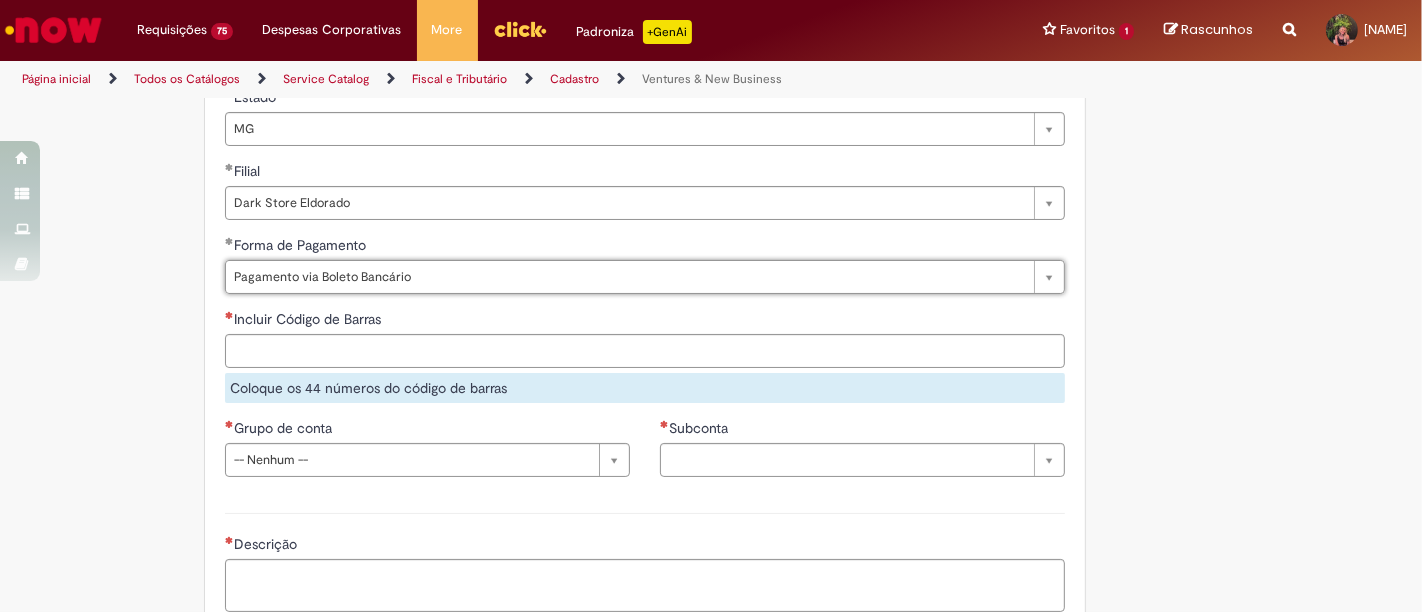 scroll, scrollTop: 1333, scrollLeft: 0, axis: vertical 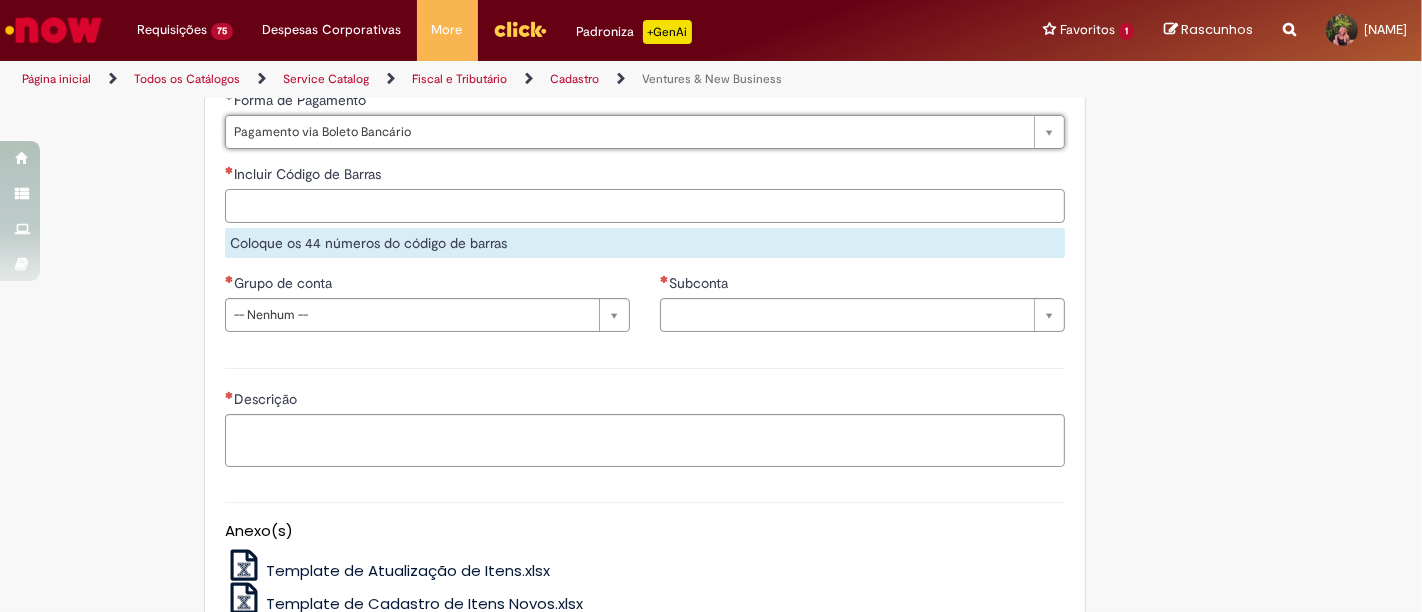 click on "Incluir Código de Barras" at bounding box center [645, 206] 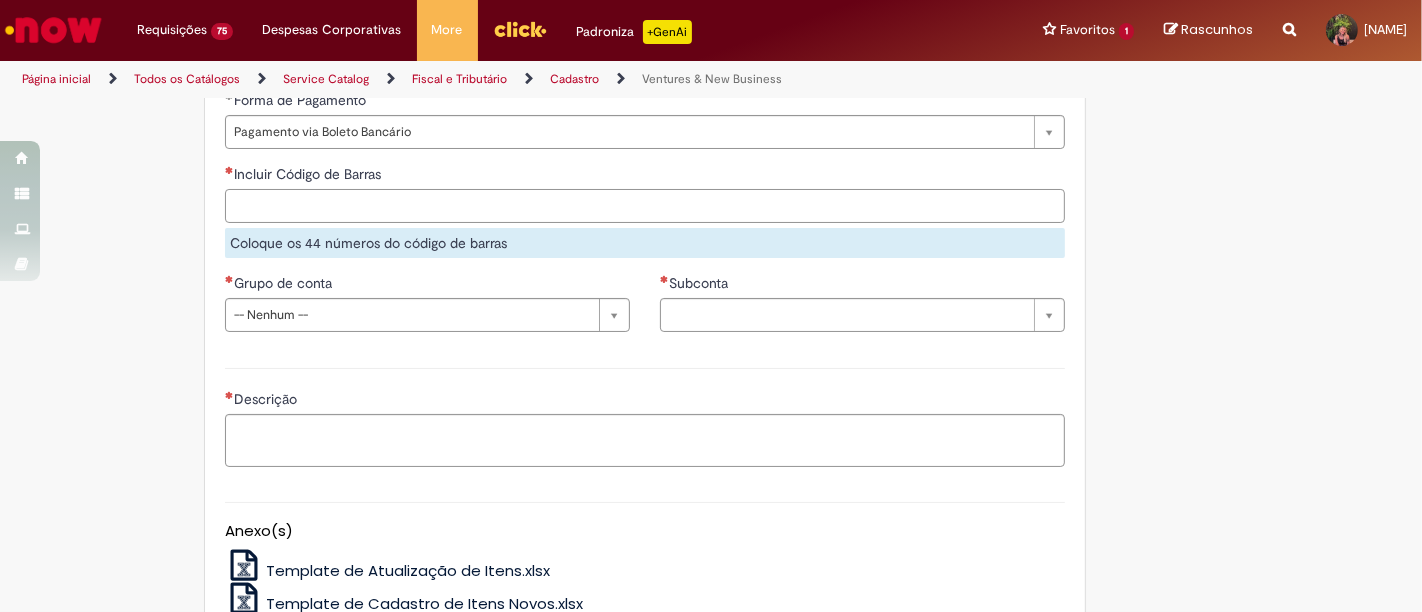 paste on "**********" 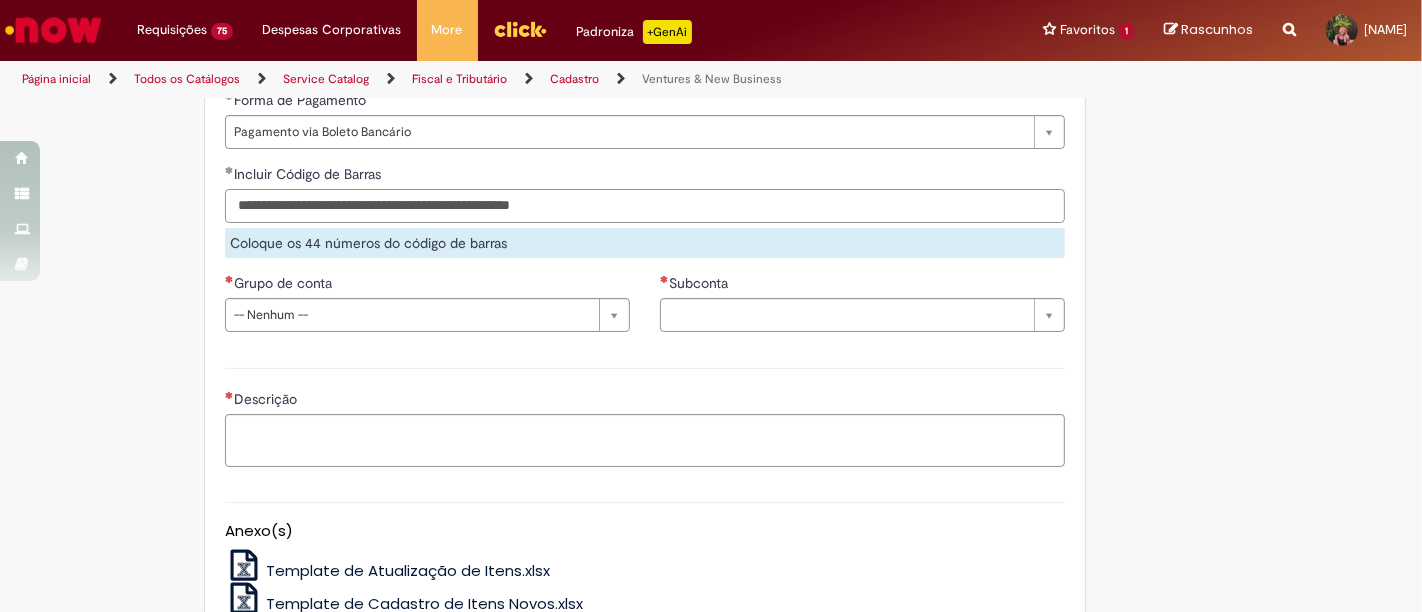 type on "**********" 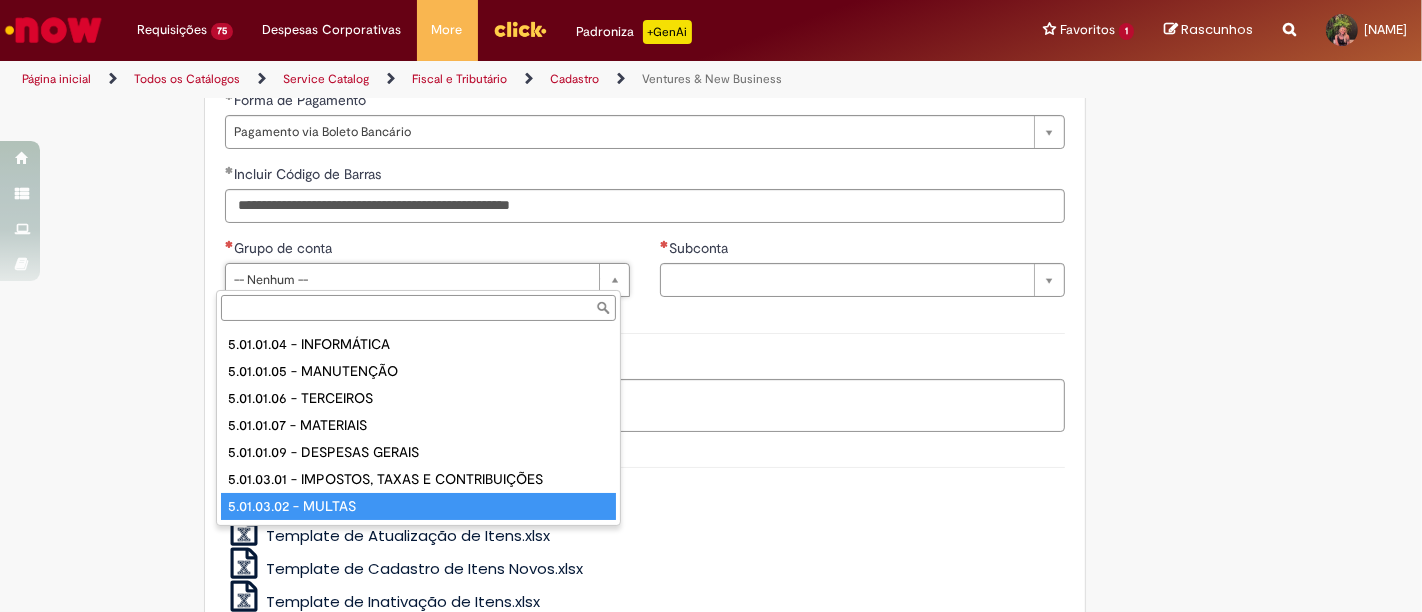 scroll, scrollTop: 212, scrollLeft: 0, axis: vertical 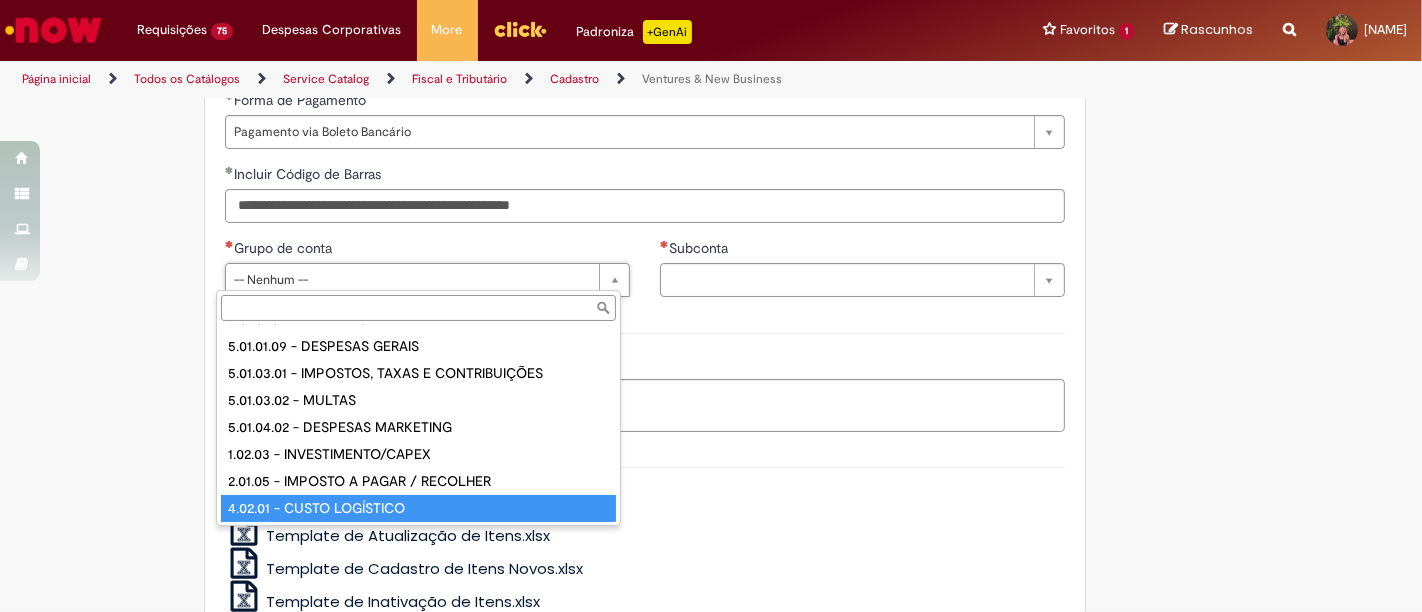 type on "**********" 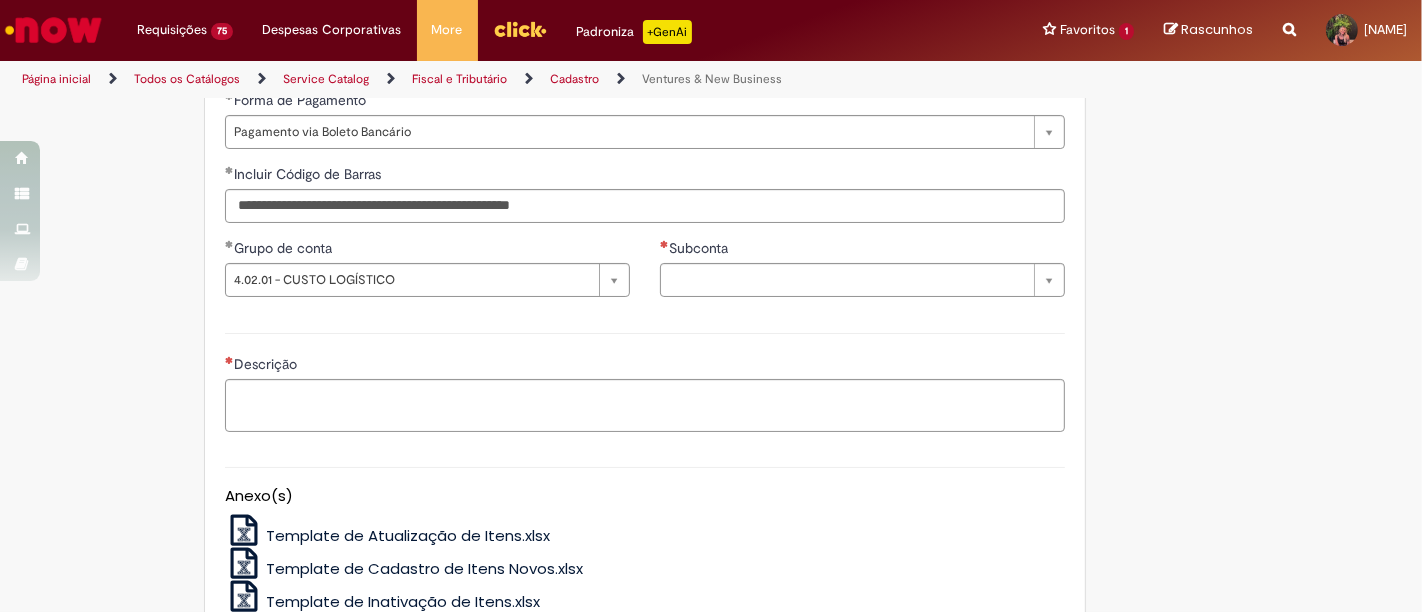 click on "Agencia CNPJ da Conta Subconta          Pesquisar usando lista                 Subconta" at bounding box center [862, 275] 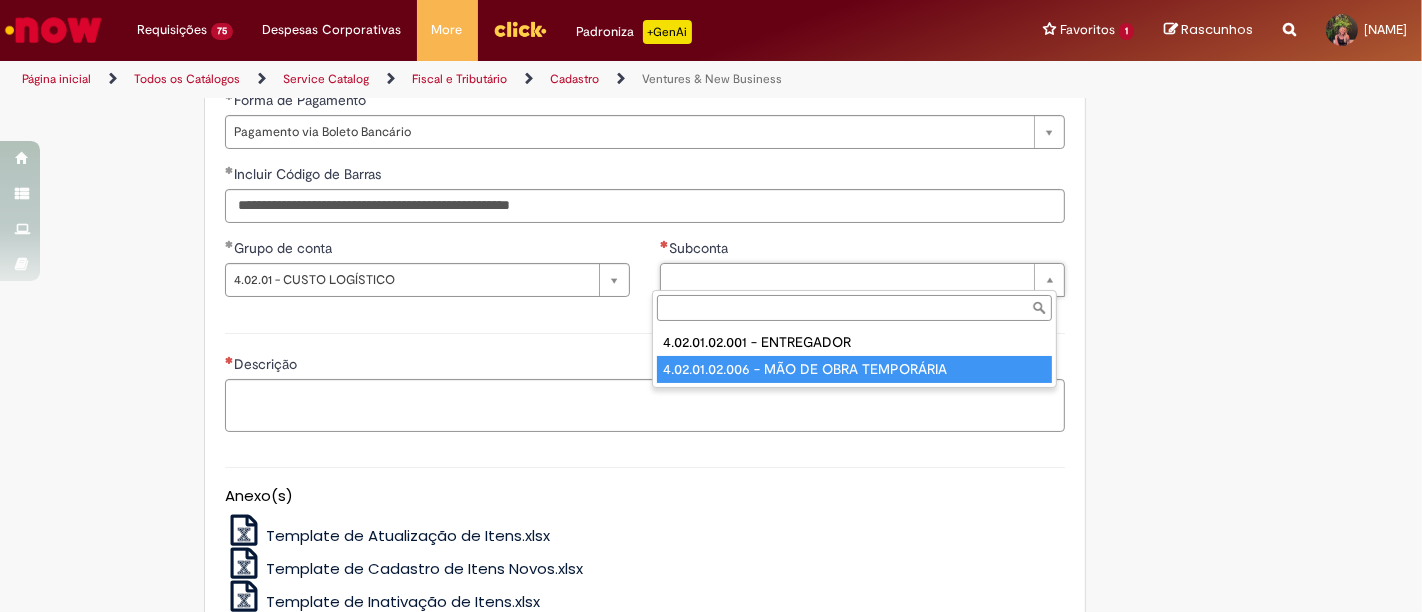 type on "**********" 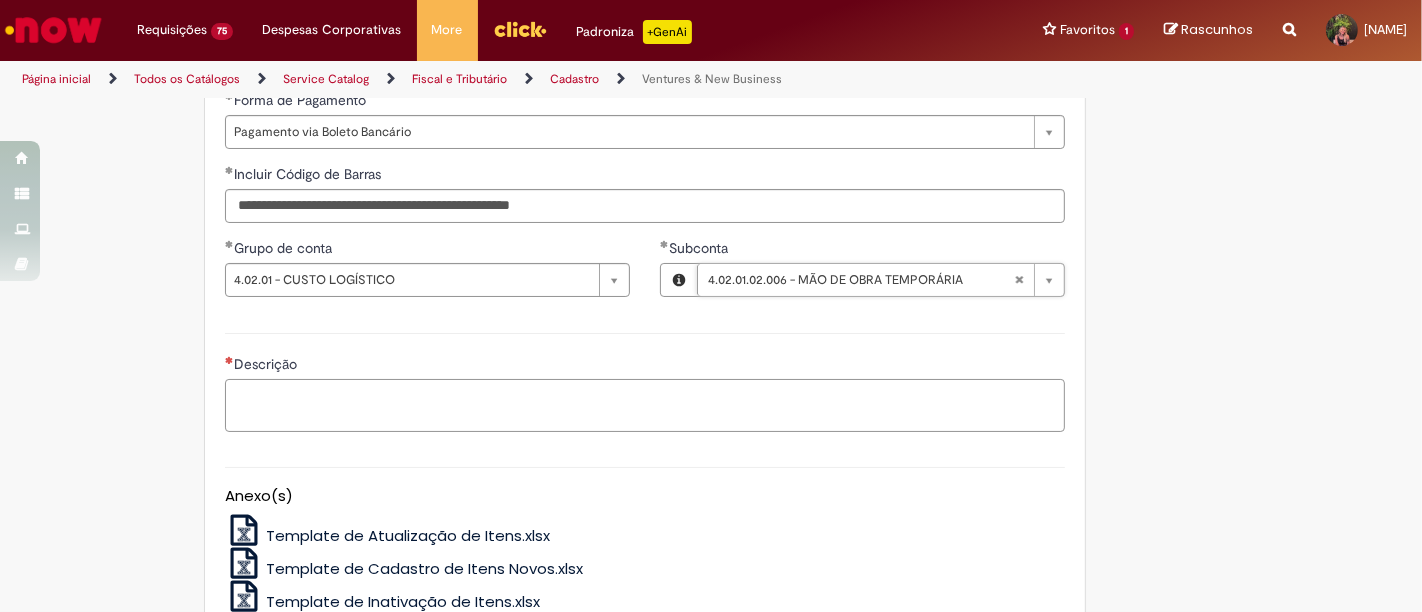 click on "Descrição" at bounding box center (645, 405) 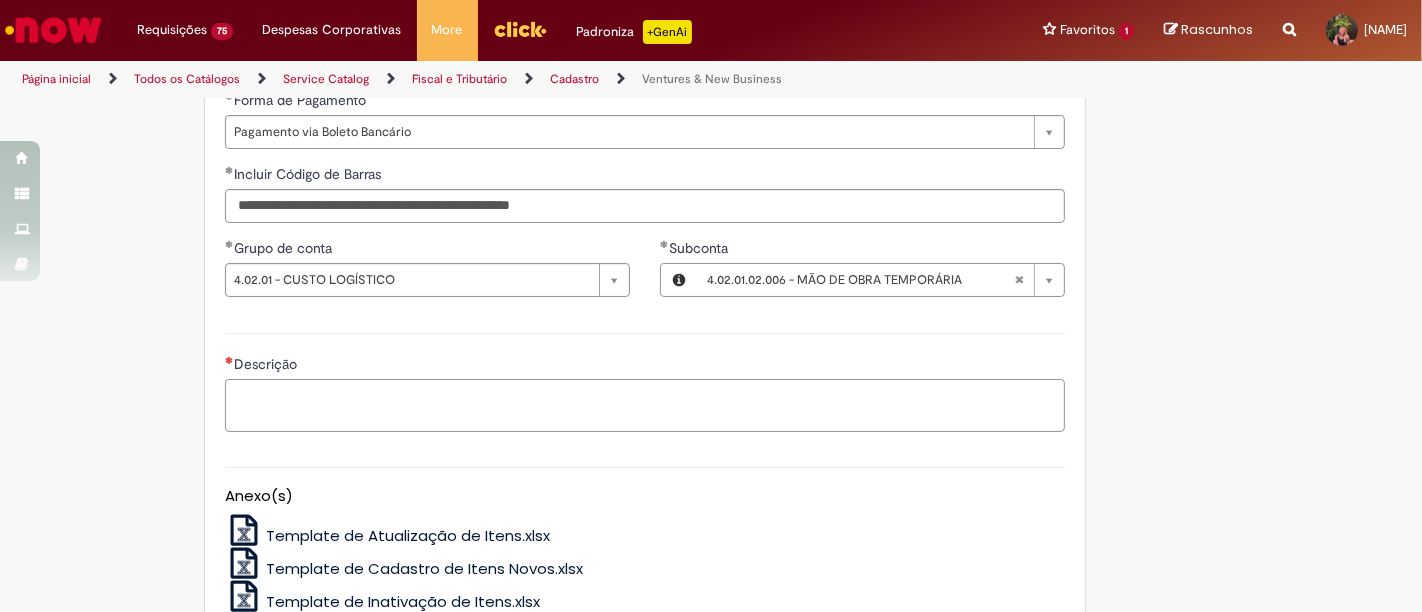 paste on "**********" 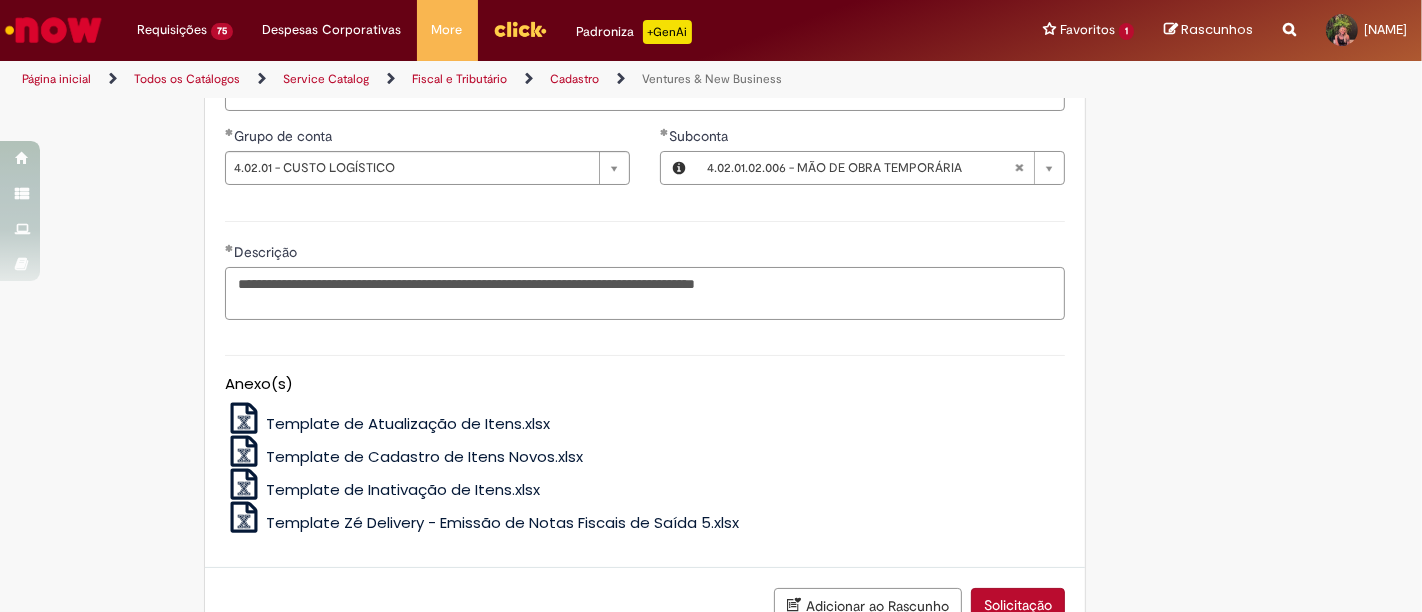 scroll, scrollTop: 1583, scrollLeft: 0, axis: vertical 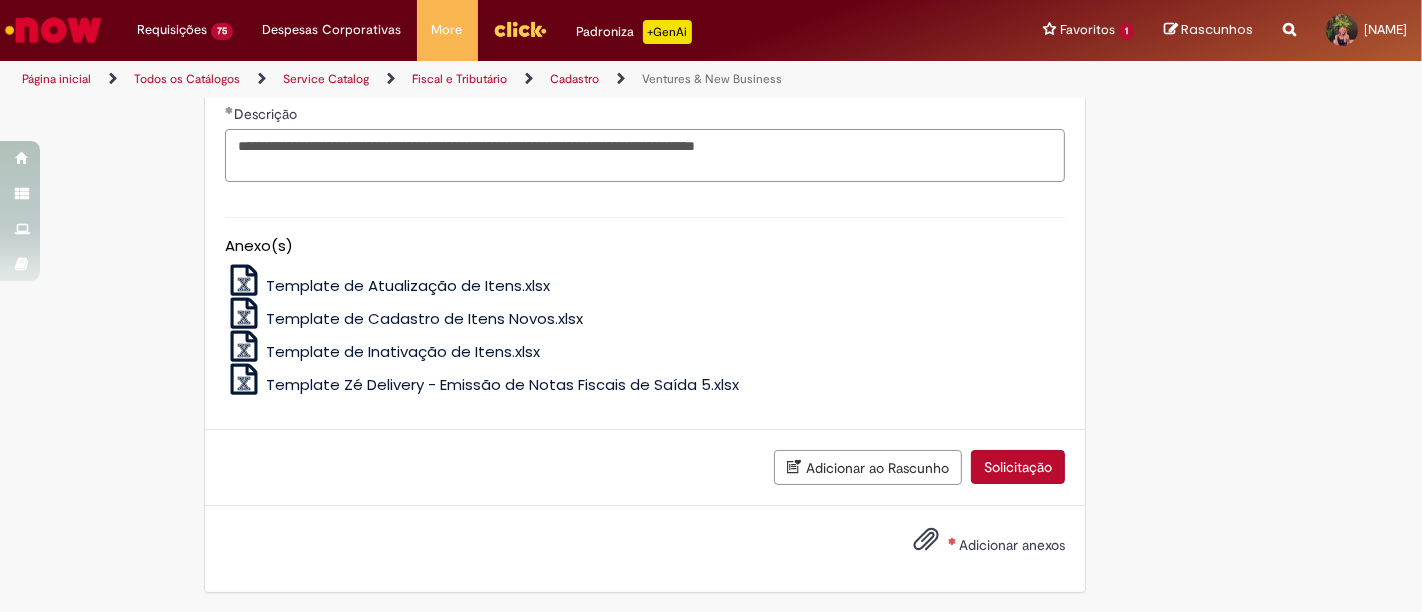 type on "**********" 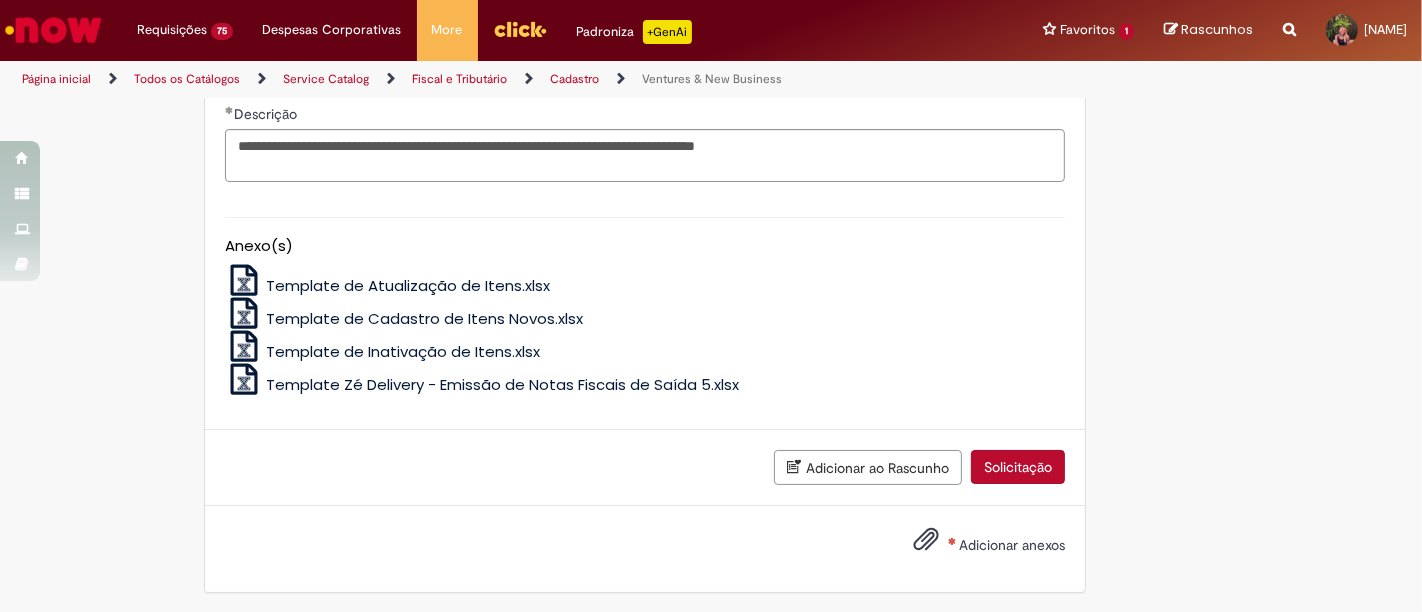 click on "Adicionar anexos" at bounding box center [974, 546] 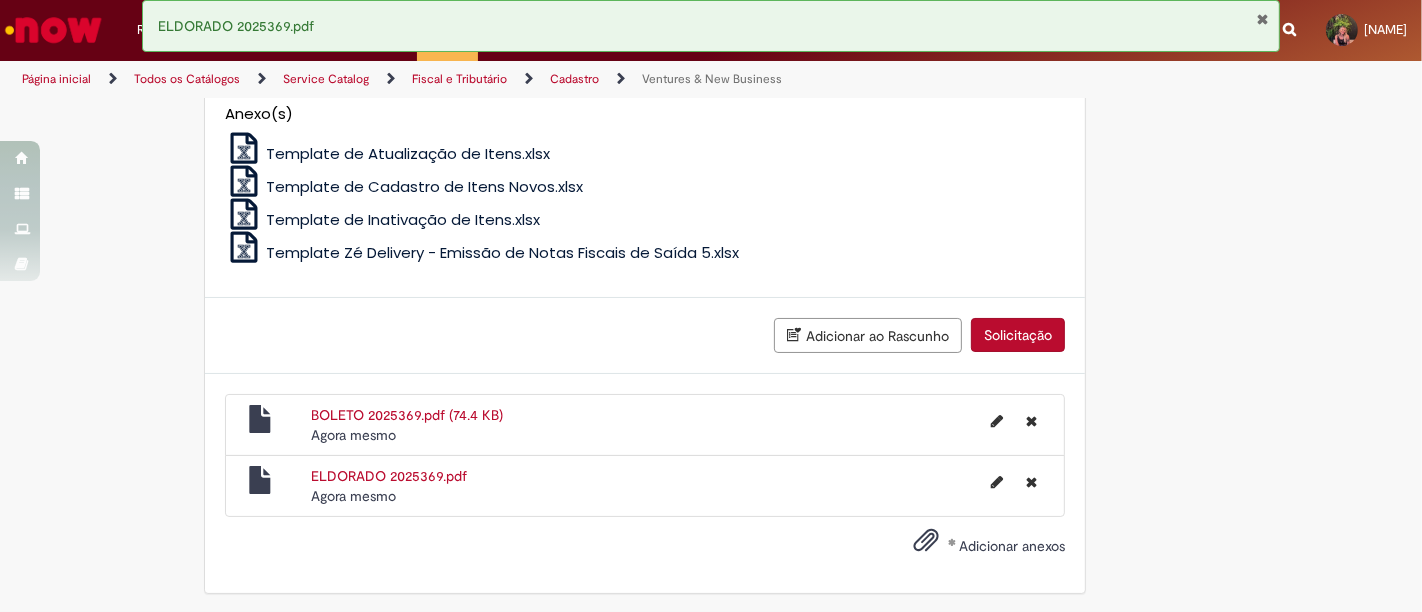 click on "Solicitação" at bounding box center (1018, 335) 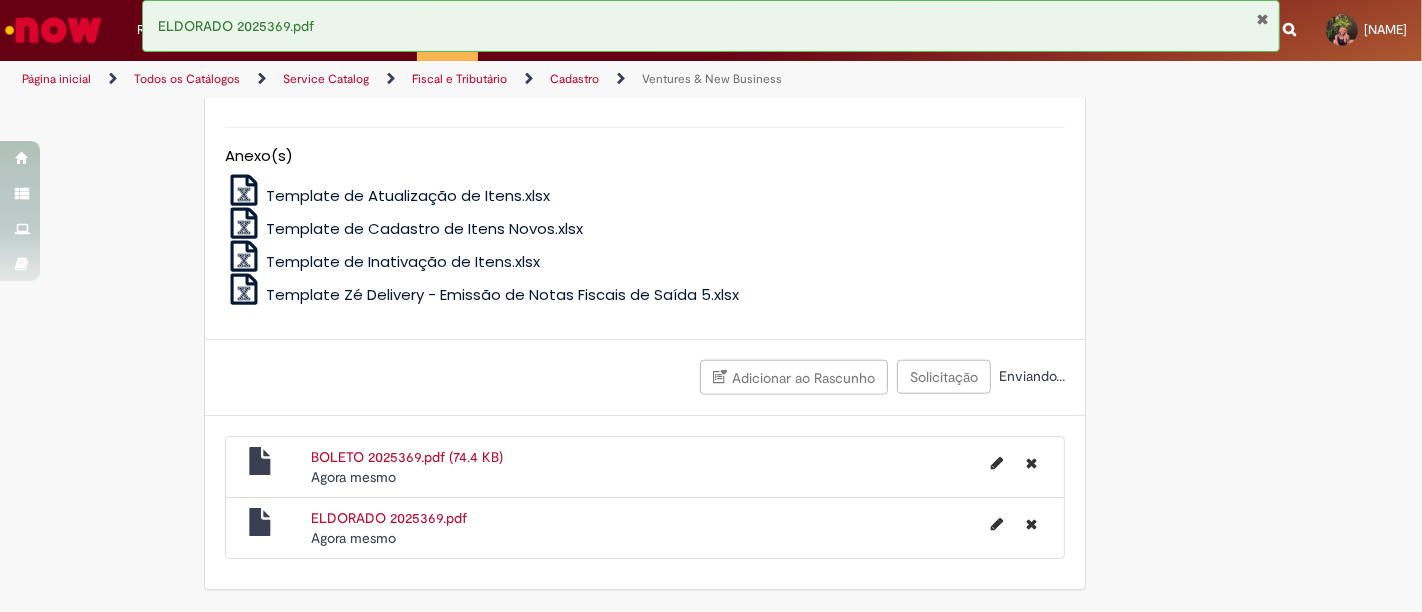 scroll, scrollTop: 1670, scrollLeft: 0, axis: vertical 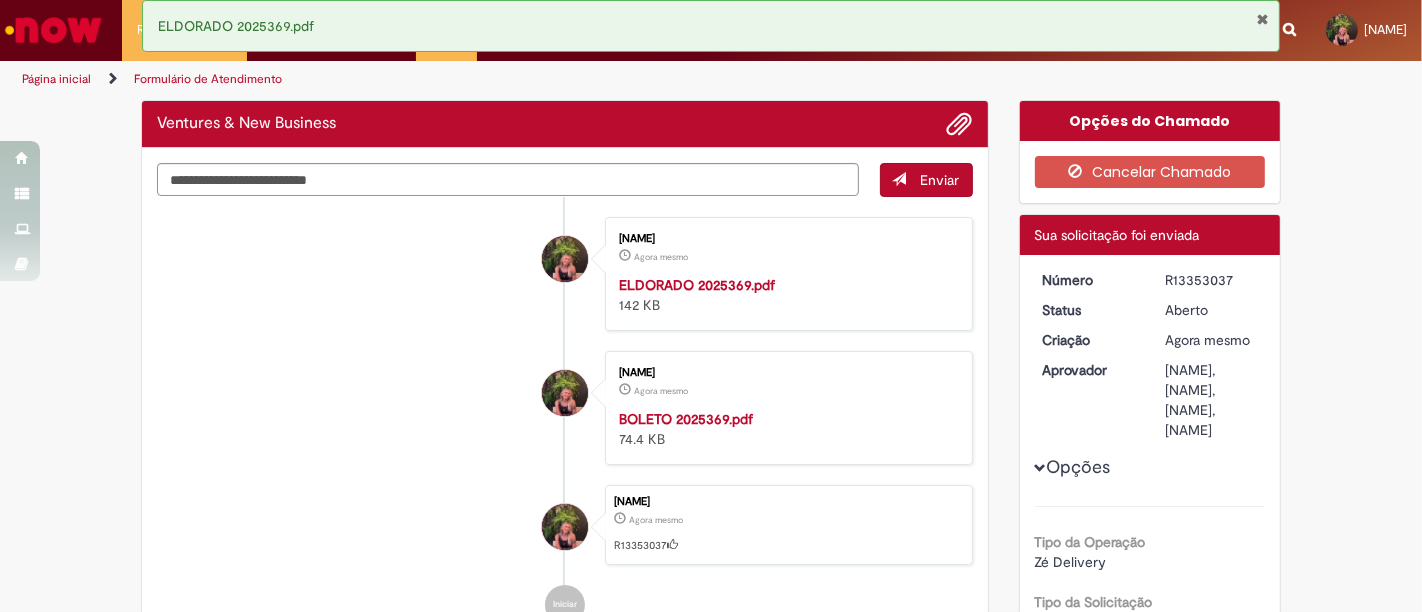 click on "Zé Delivery
Lançamento de Notas Fiscais de Serviço e Despesas
369
14/08/2025
35.437,15
SCAPINISUL 365 LOG LTDA
Falso
MG
Dark Store Eldorado
Pagamento via Boleto Bancário
08591.08003 21762.749402 00000.691014 7 11730003543715
4.02.01 - CUSTO LOGÍSTICO
4.02.01.02.006 - MÃO DE OBRA TEMPORÁRIA" at bounding box center (1150, 871) 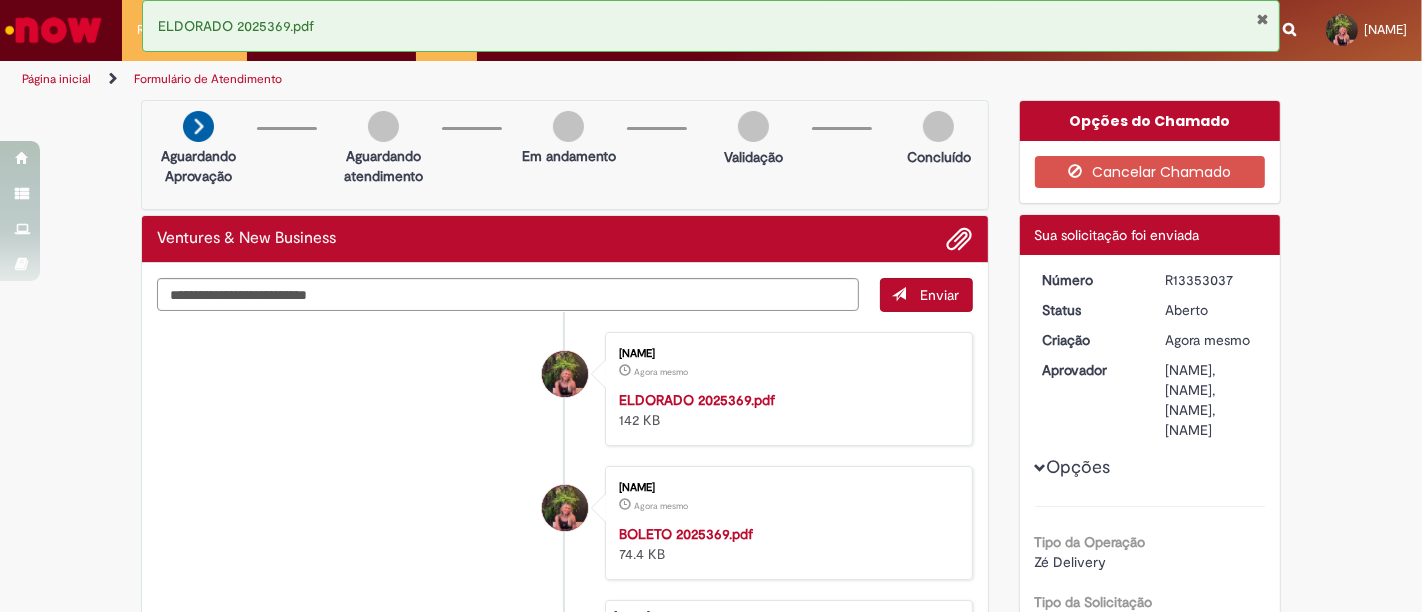click on "R13353037" at bounding box center [1211, 280] 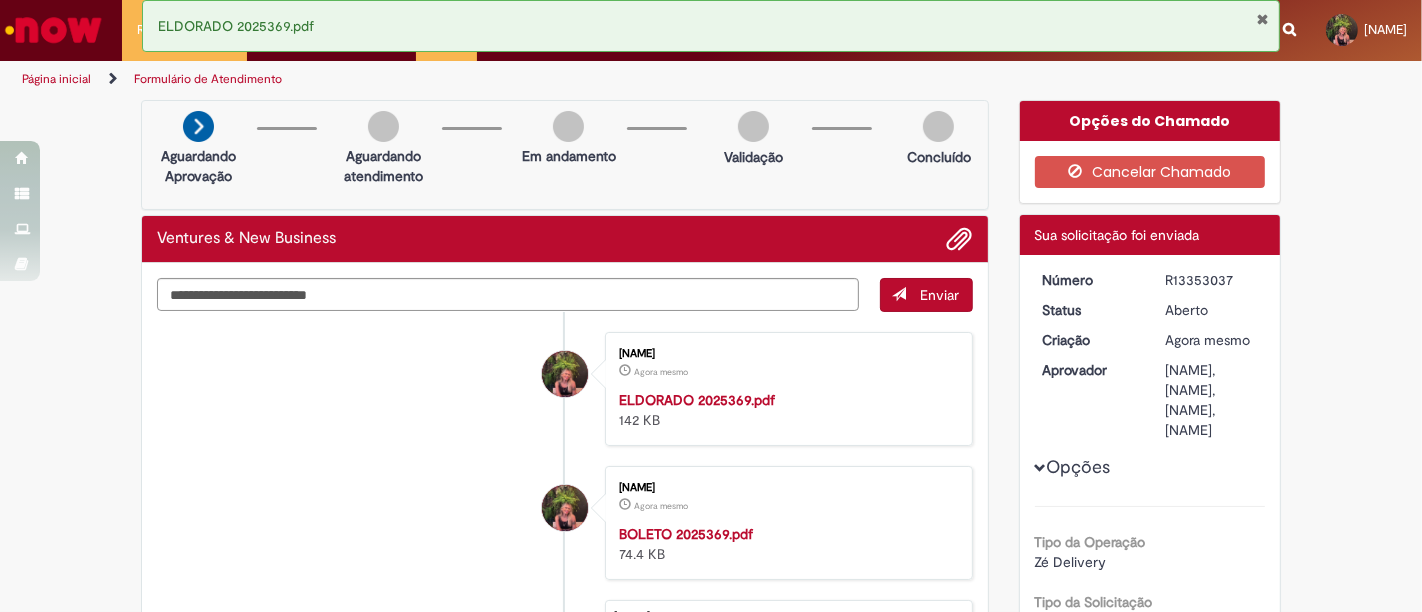 click at bounding box center (1262, 19) 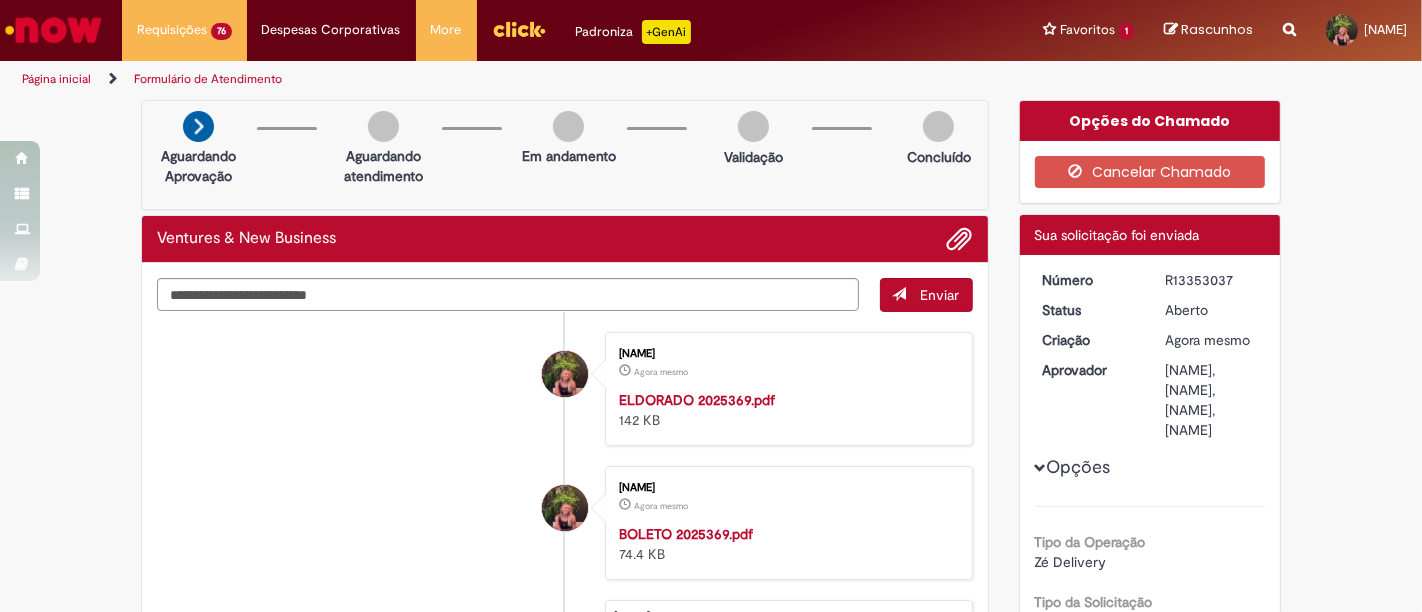 click on "ELDORADO 2025369.pdf" at bounding box center [711, 26] 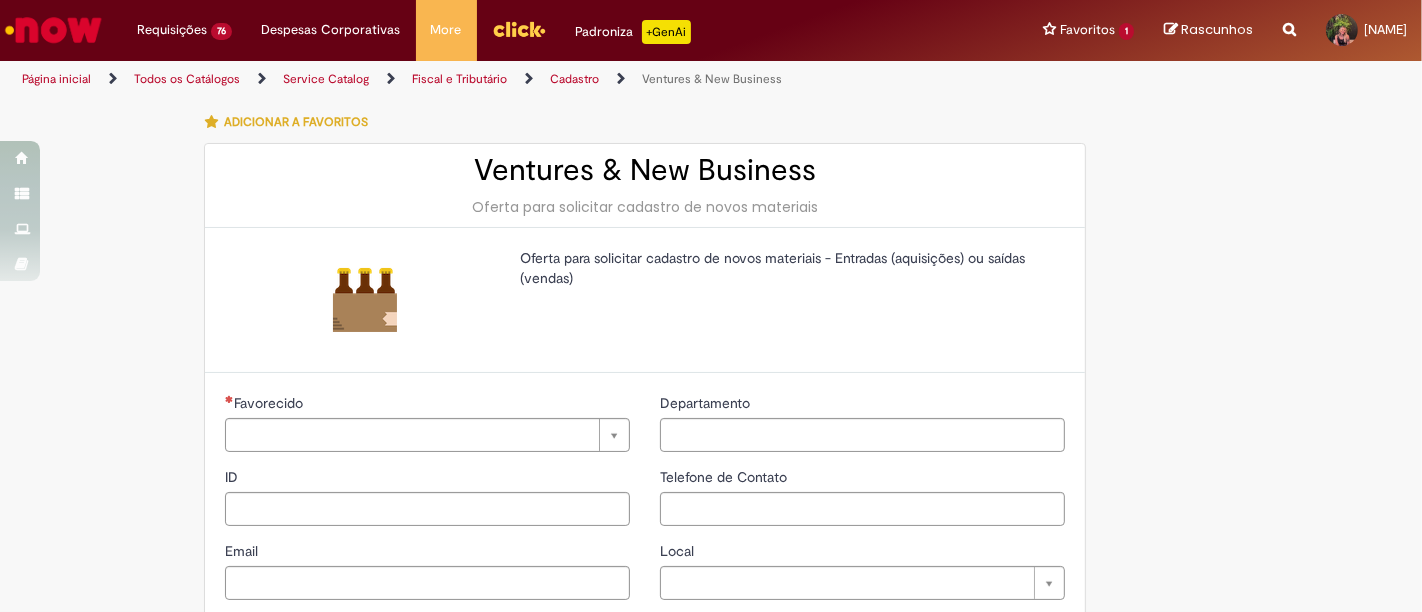 type on "********" 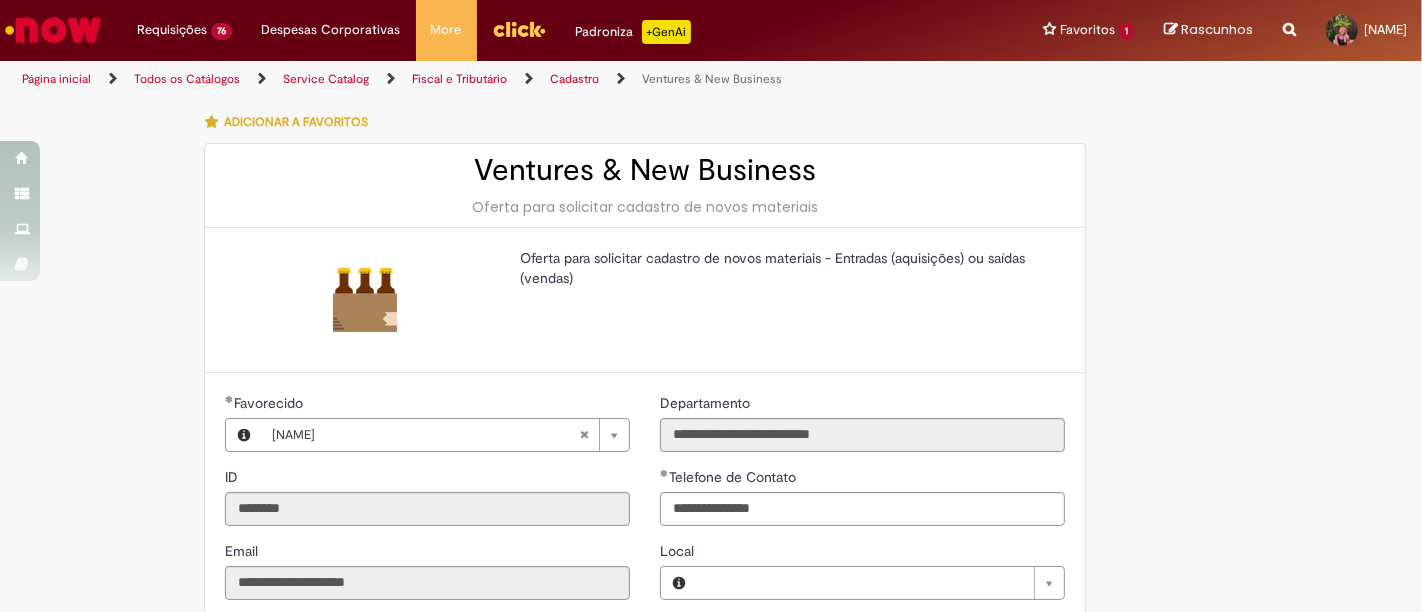 type on "**********" 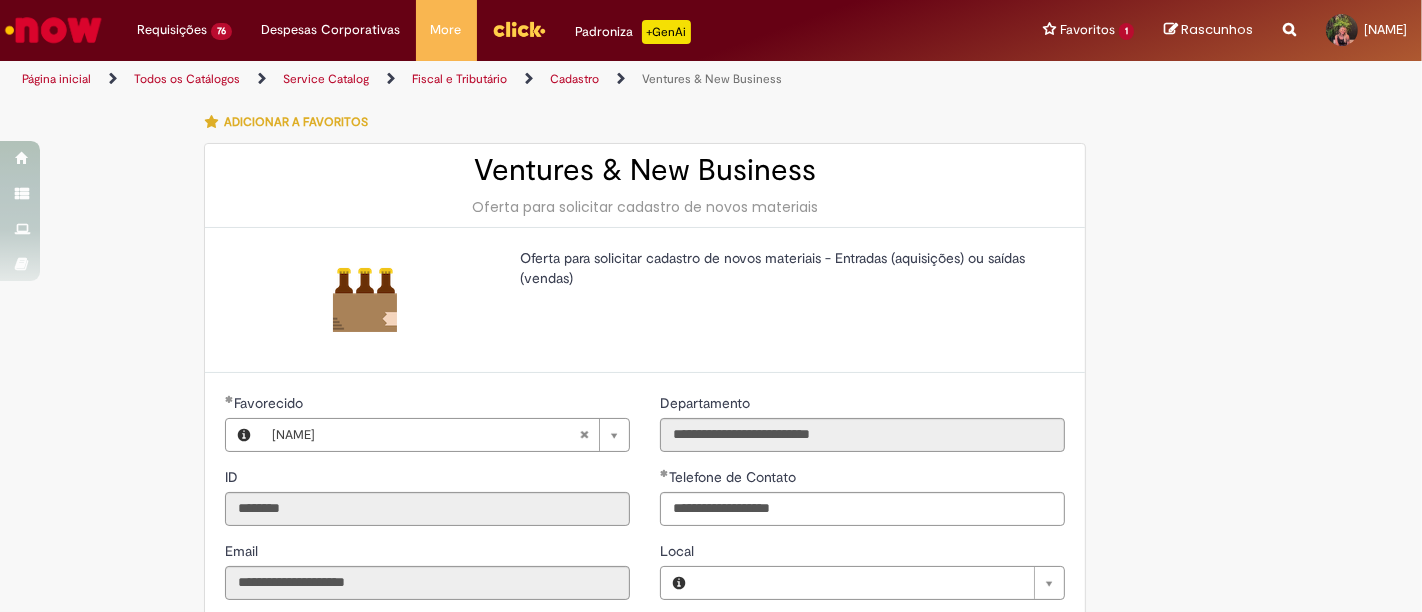 type on "**********" 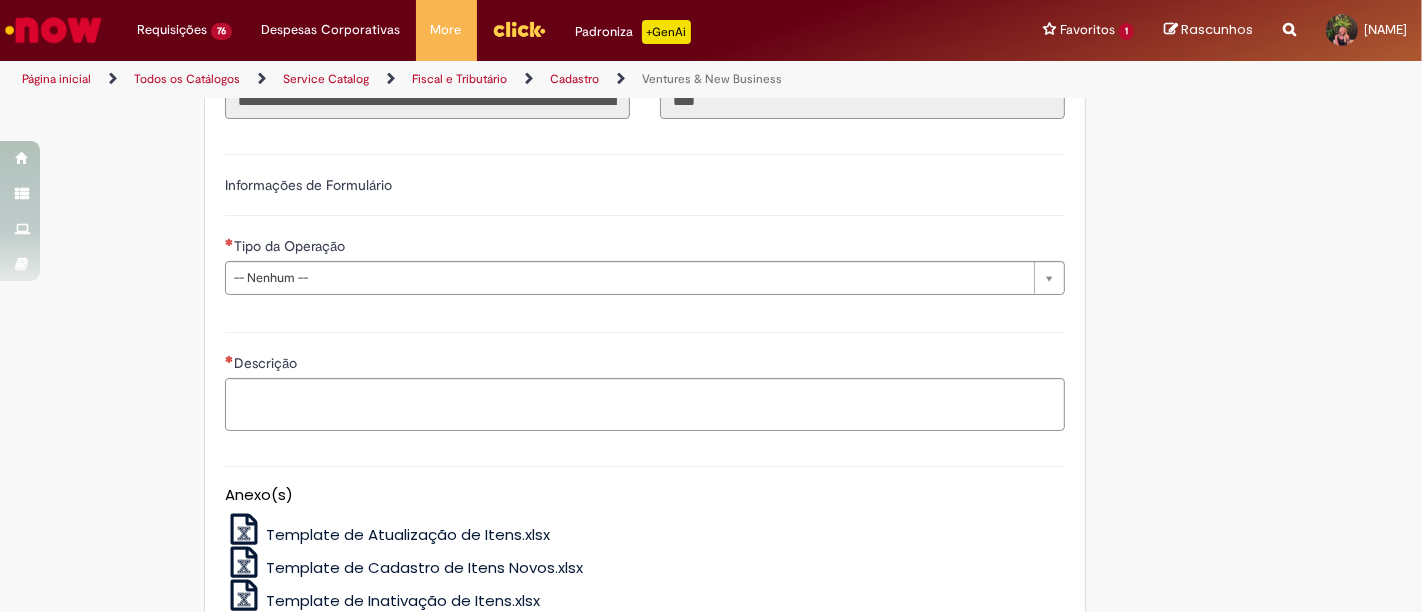 click on "**********" at bounding box center (645, 222) 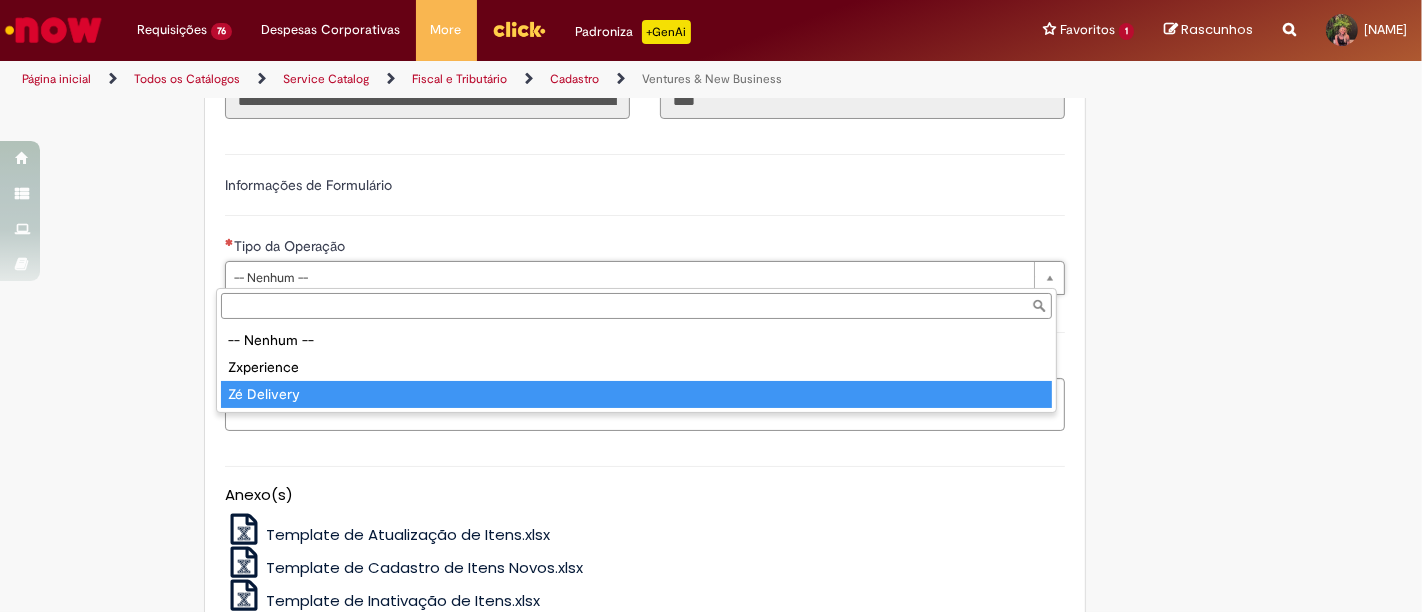 type on "**********" 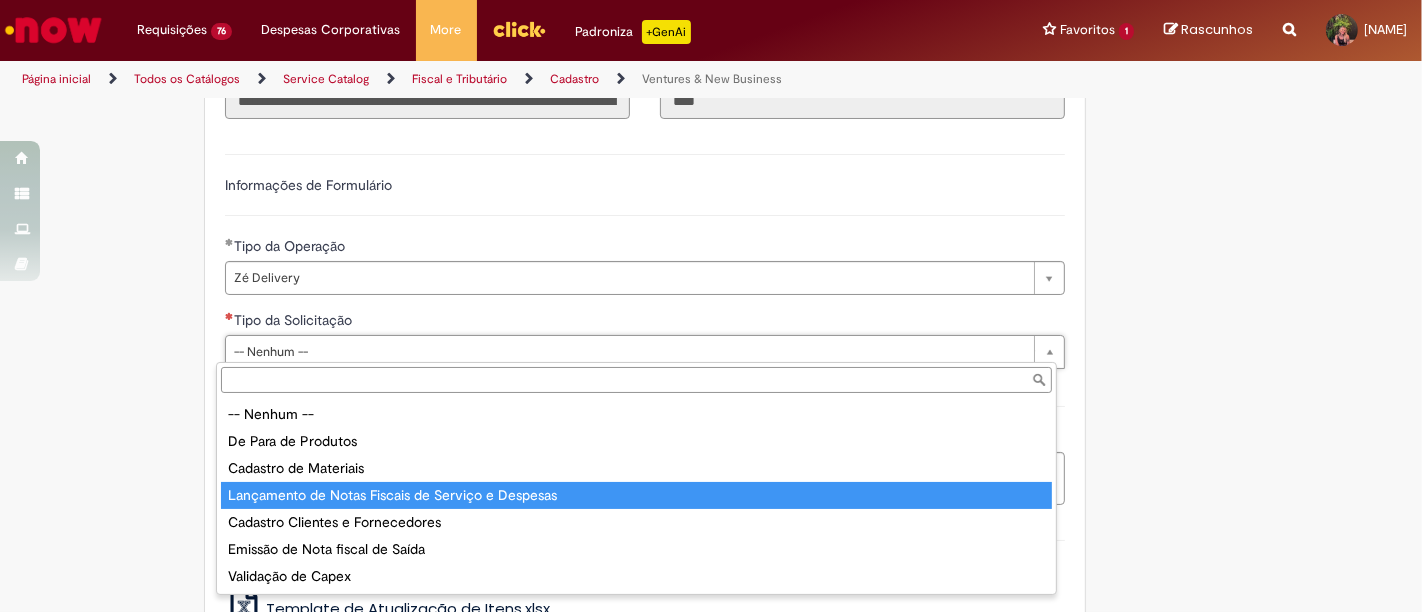 type on "**********" 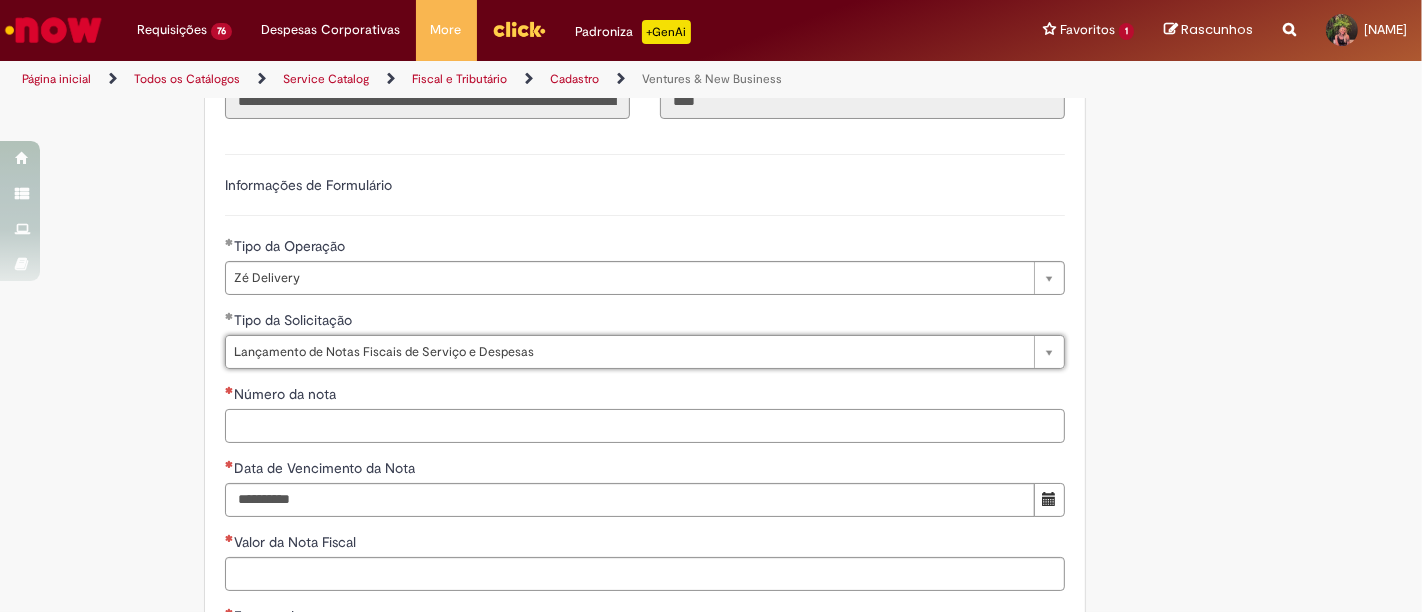 click on "Número da nota" at bounding box center [645, 426] 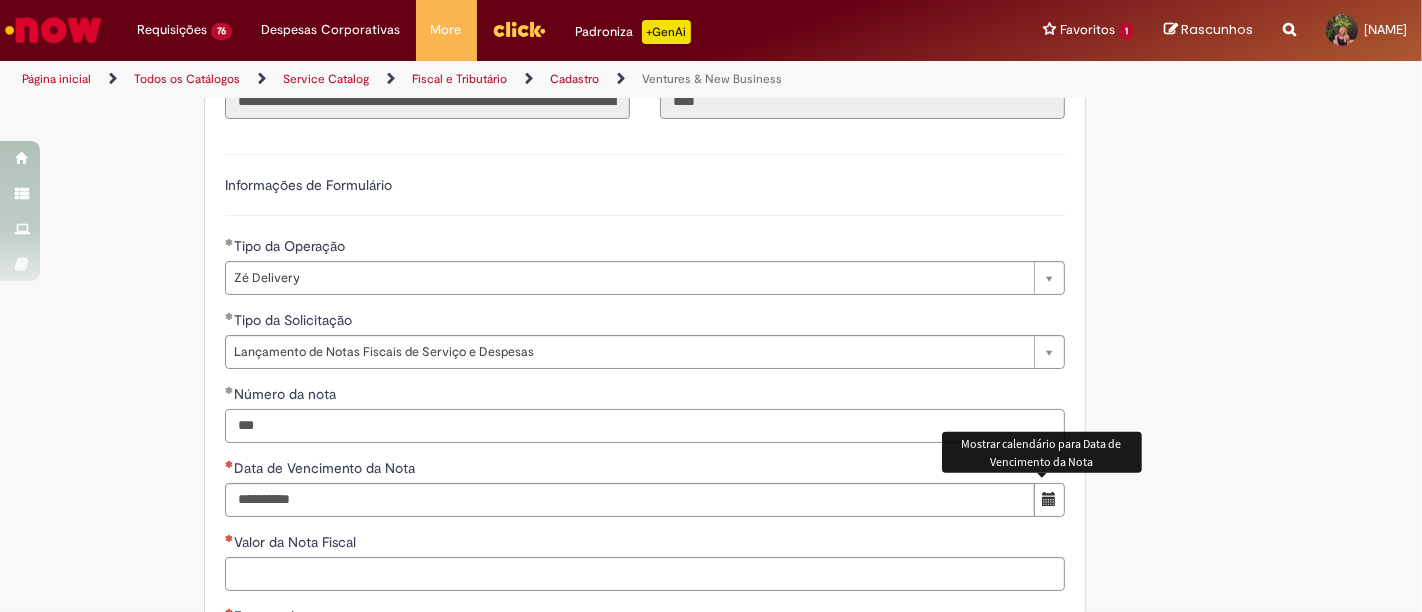 type on "***" 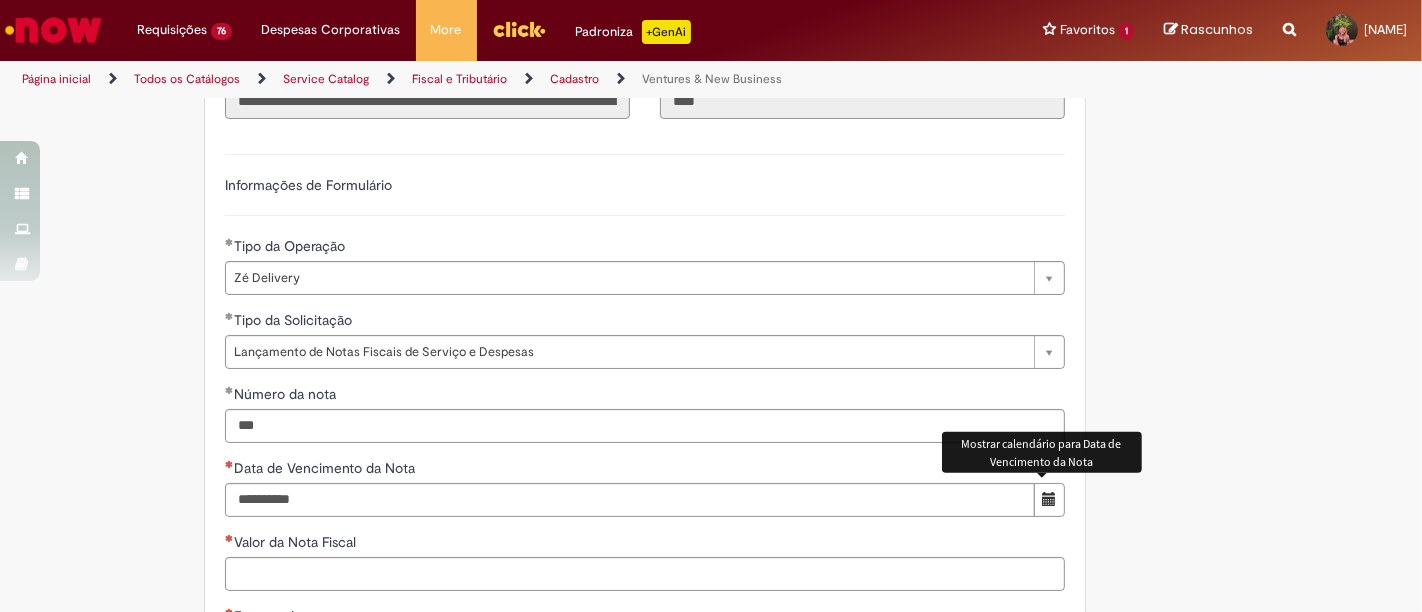 click on "**********" at bounding box center [645, 663] 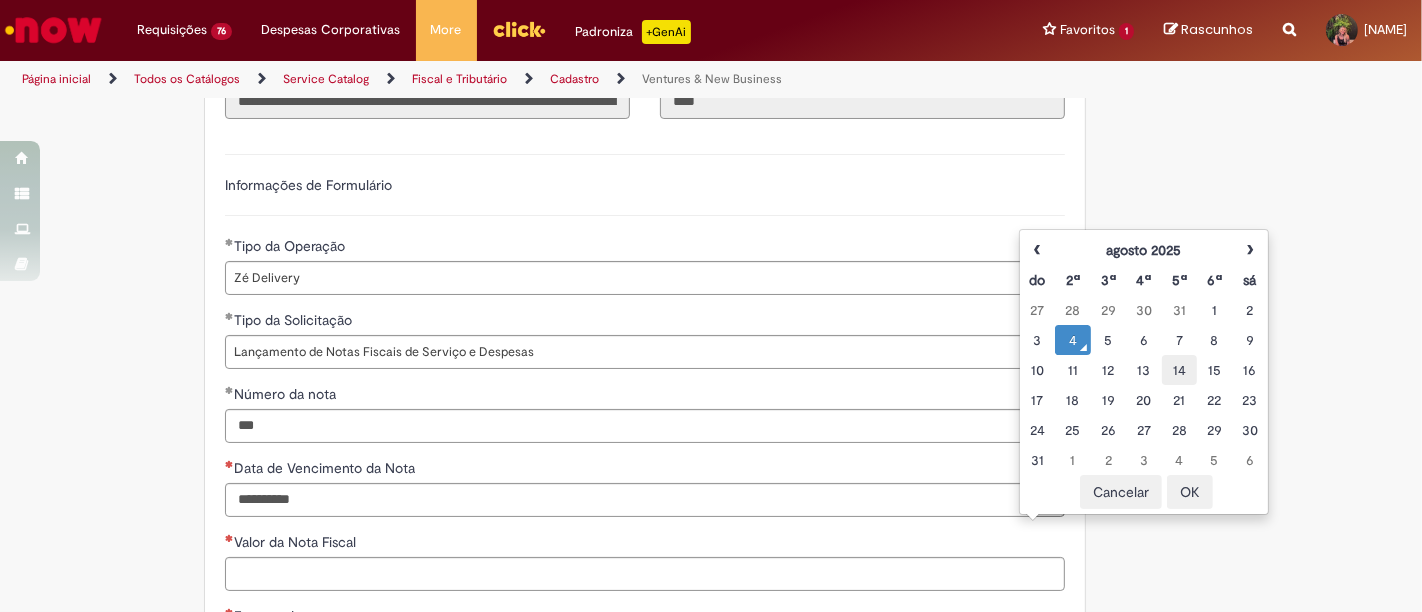 drag, startPoint x: 1180, startPoint y: 375, endPoint x: 603, endPoint y: 475, distance: 585.6014 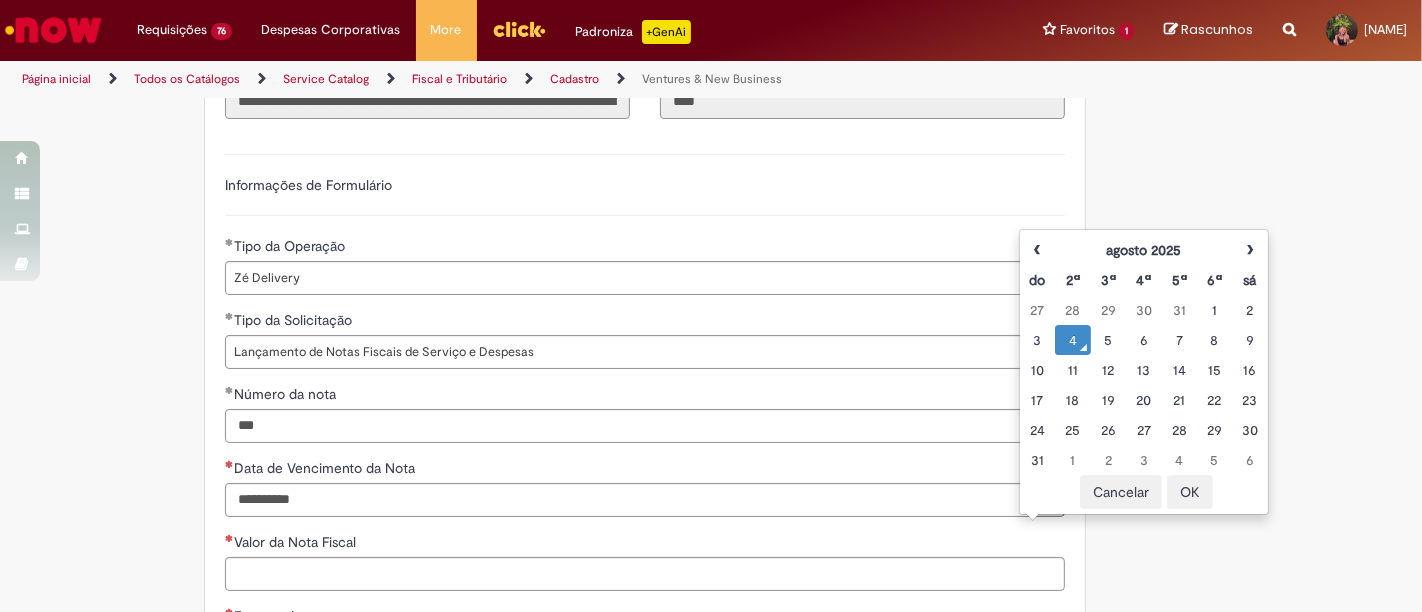 click on "14" at bounding box center (1179, 370) 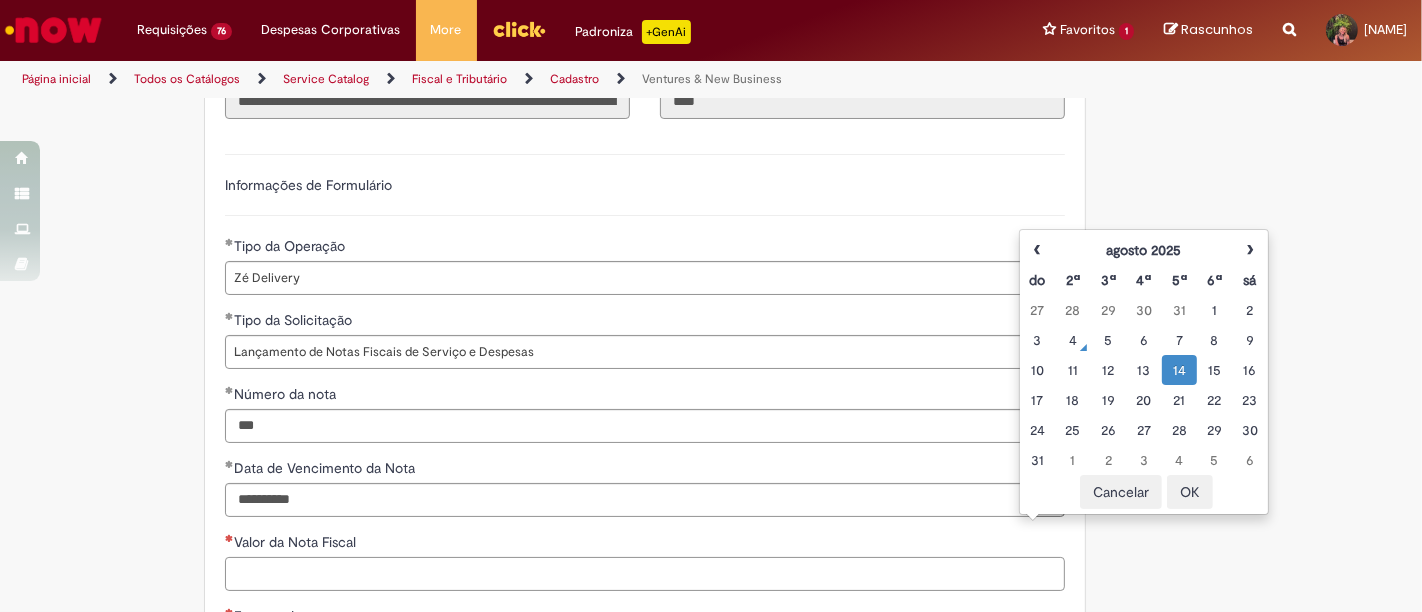 click on "Valor da Nota Fiscal" at bounding box center (645, 574) 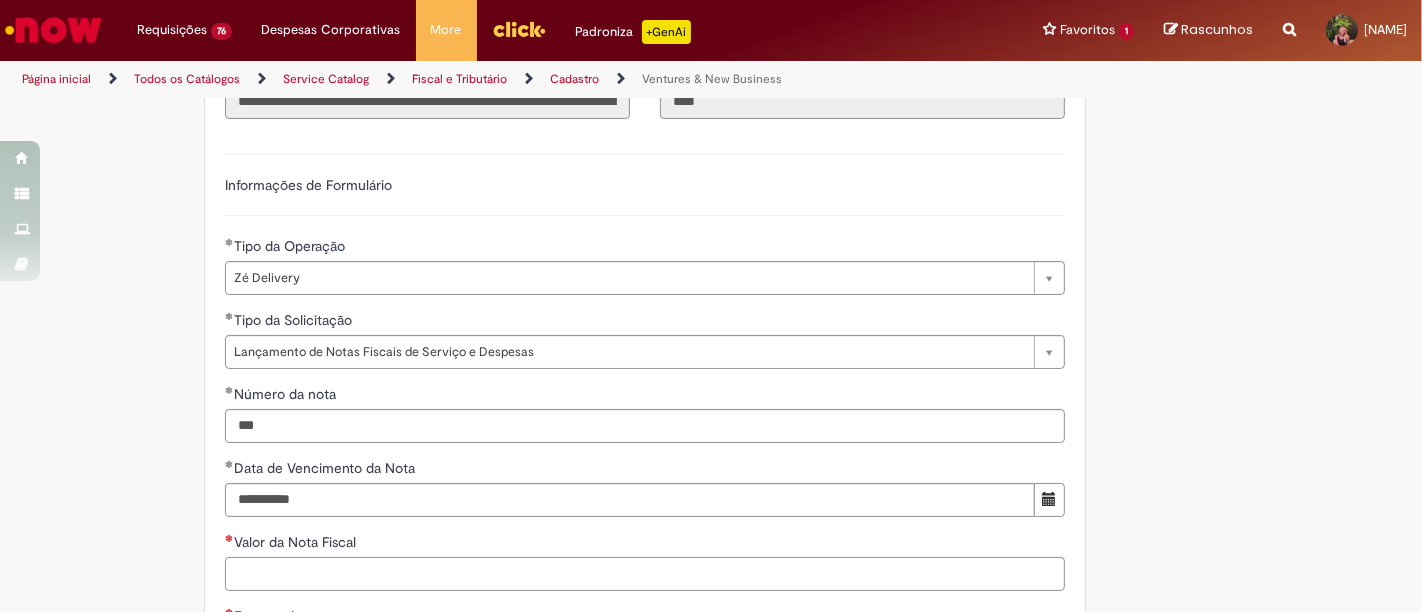 paste on "*********" 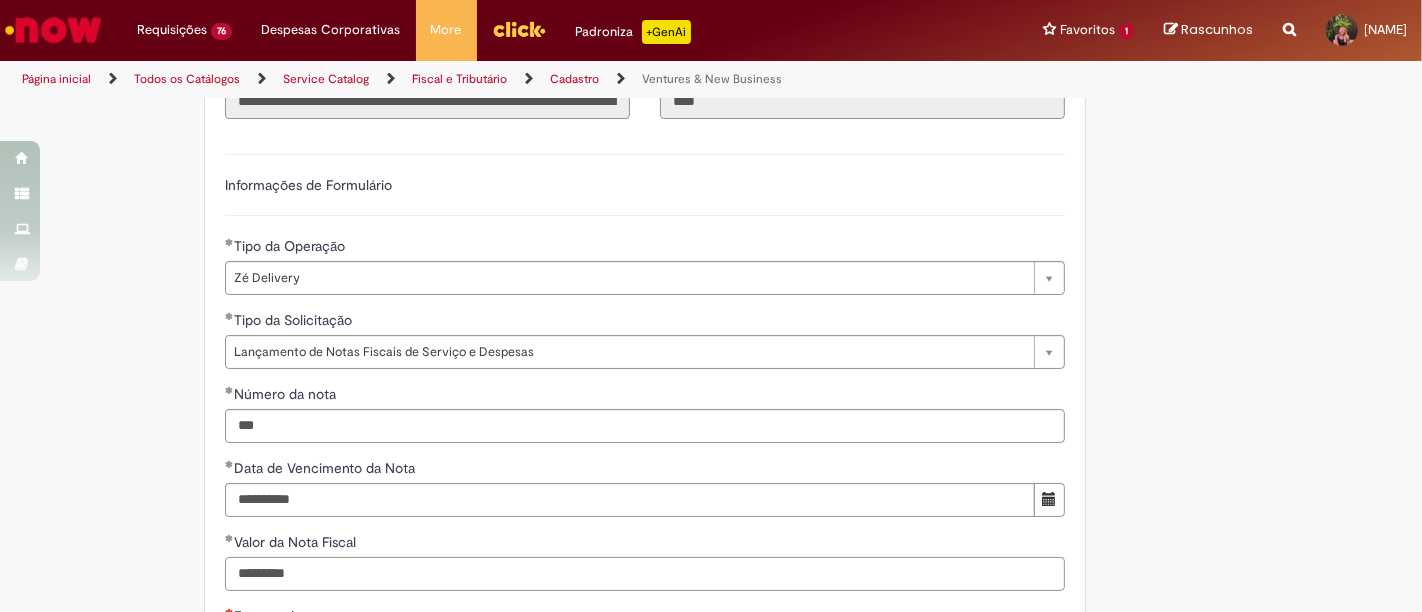 click on "*********" at bounding box center [645, 574] 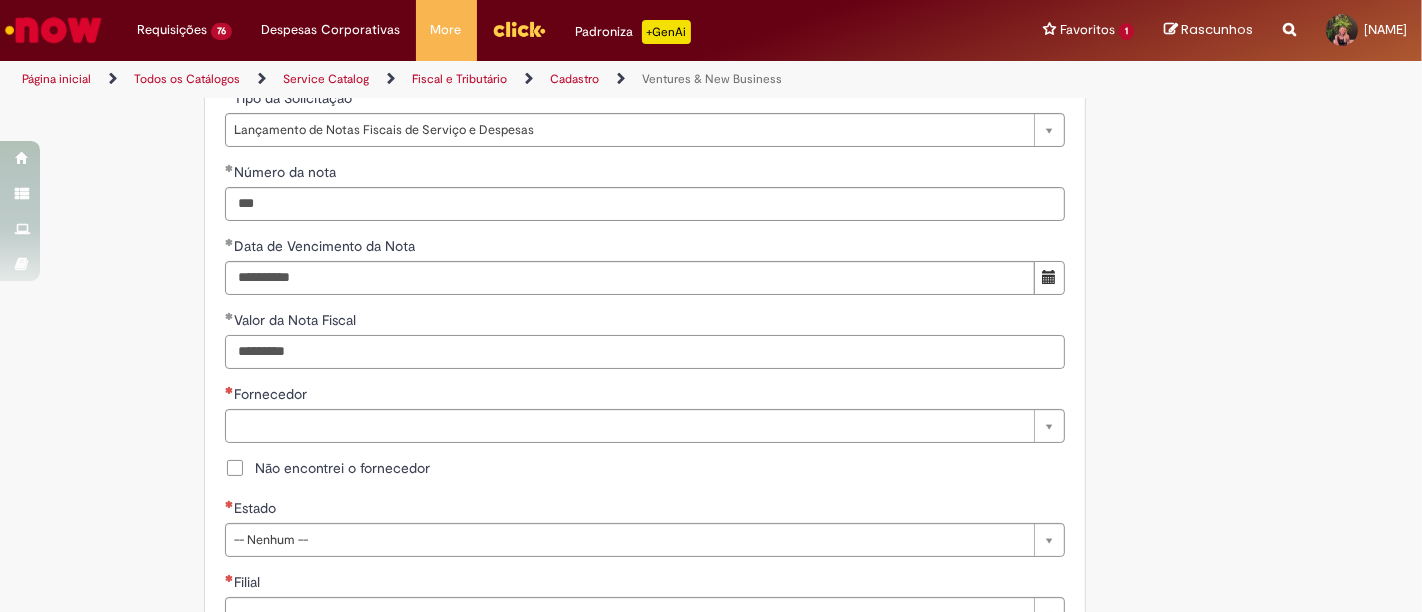 type on "*********" 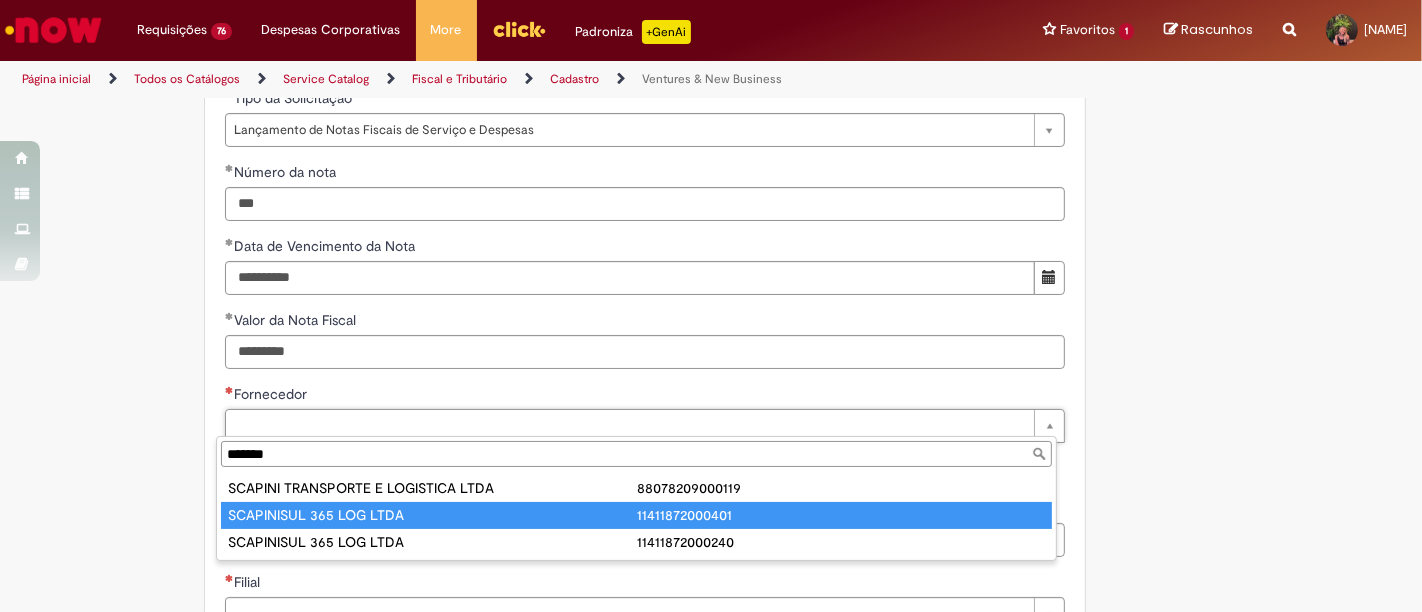type on "*******" 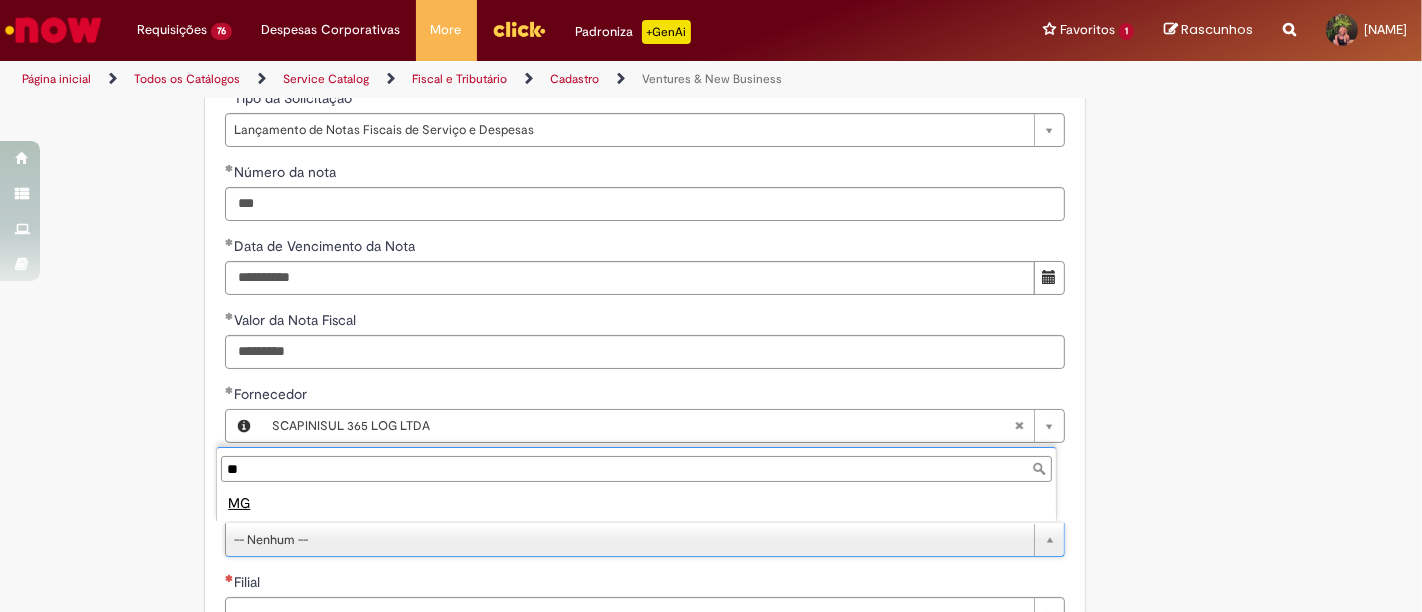 type on "**" 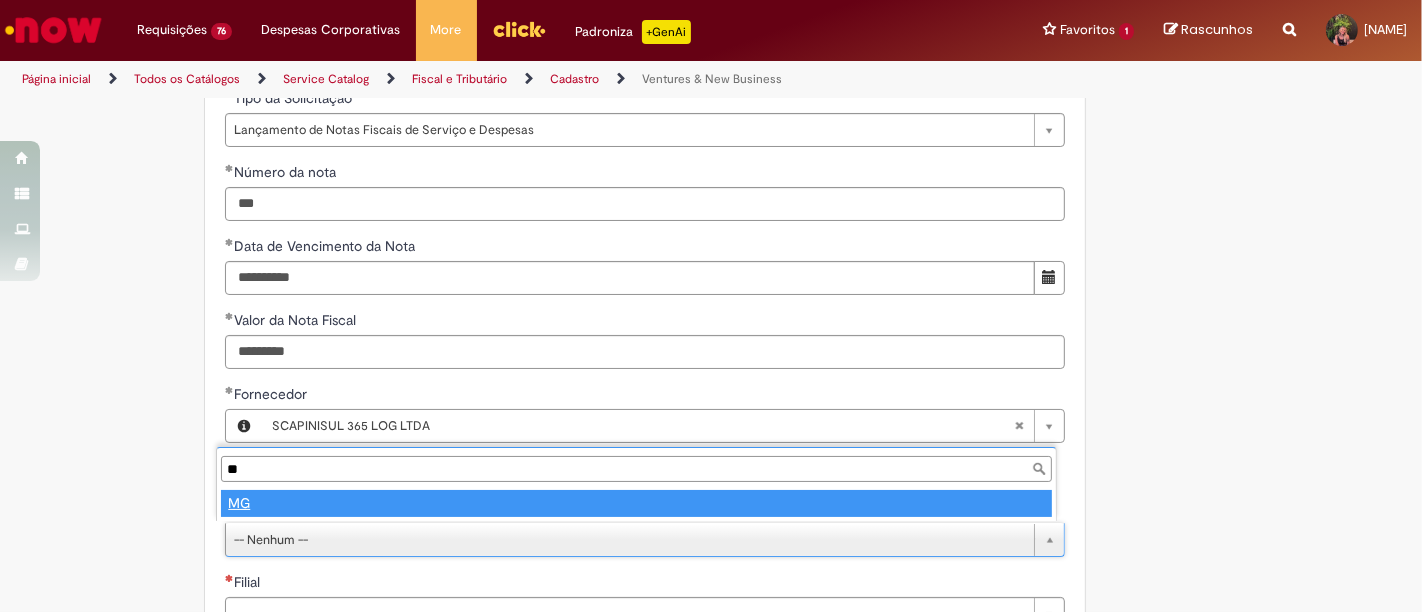 type on "**" 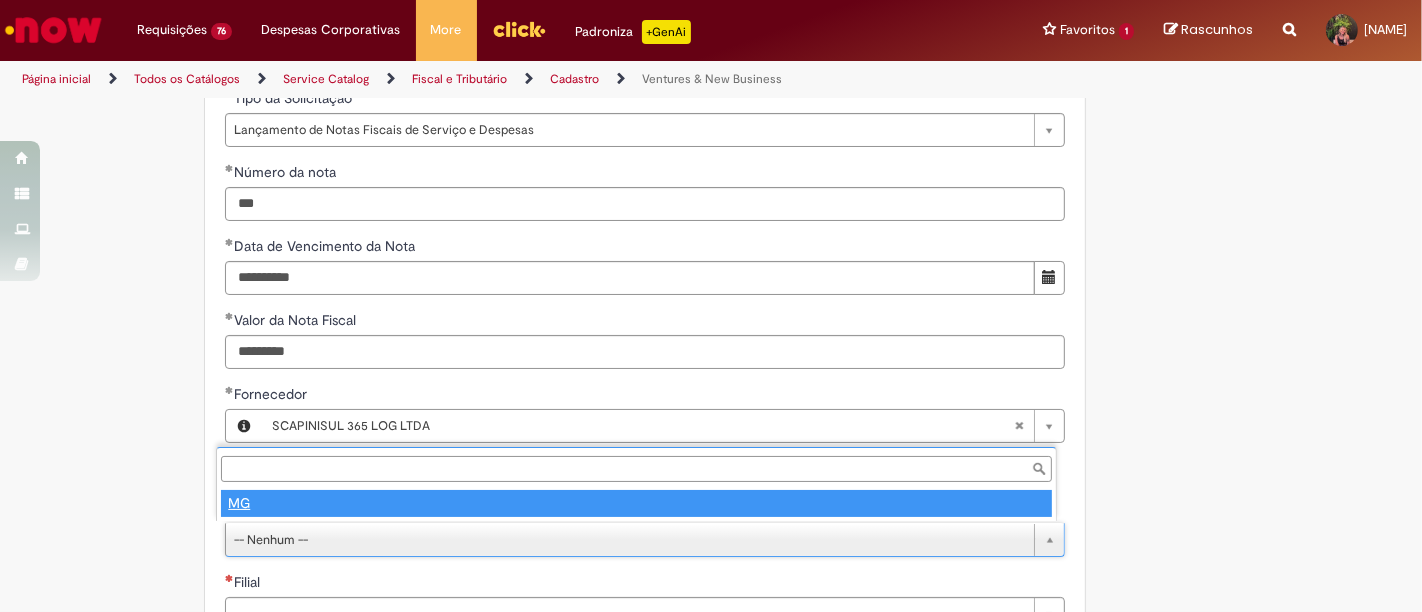 select 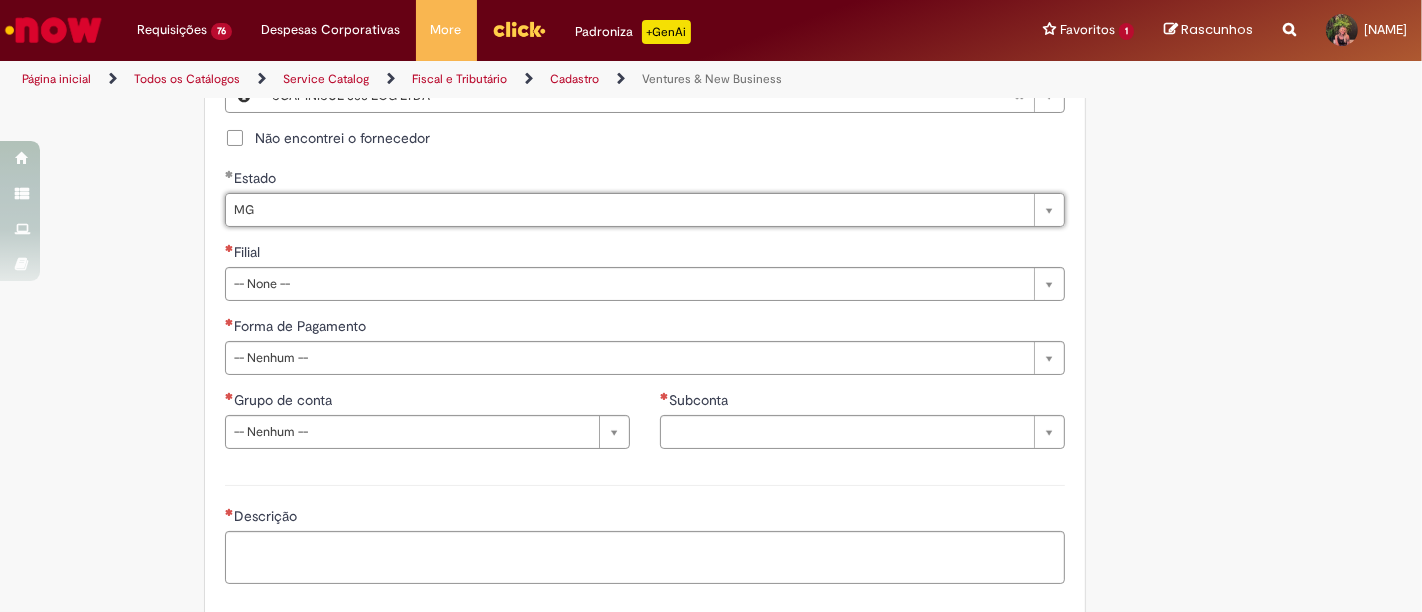 scroll, scrollTop: 1111, scrollLeft: 0, axis: vertical 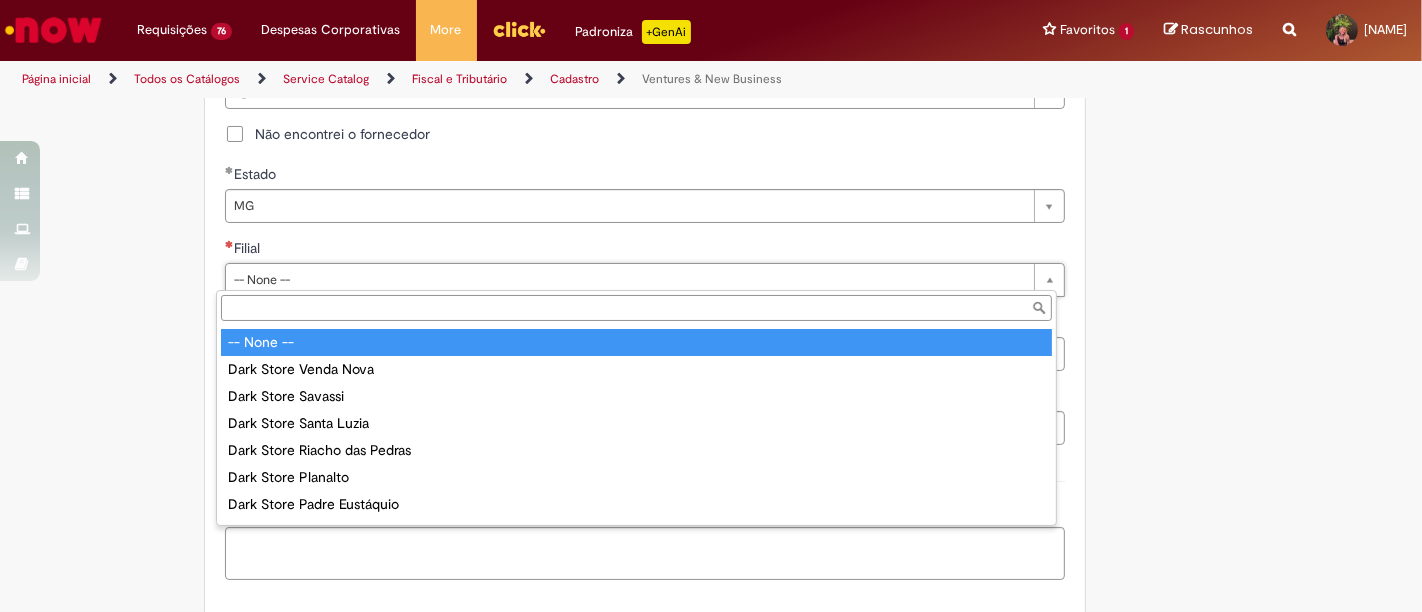 type on "*" 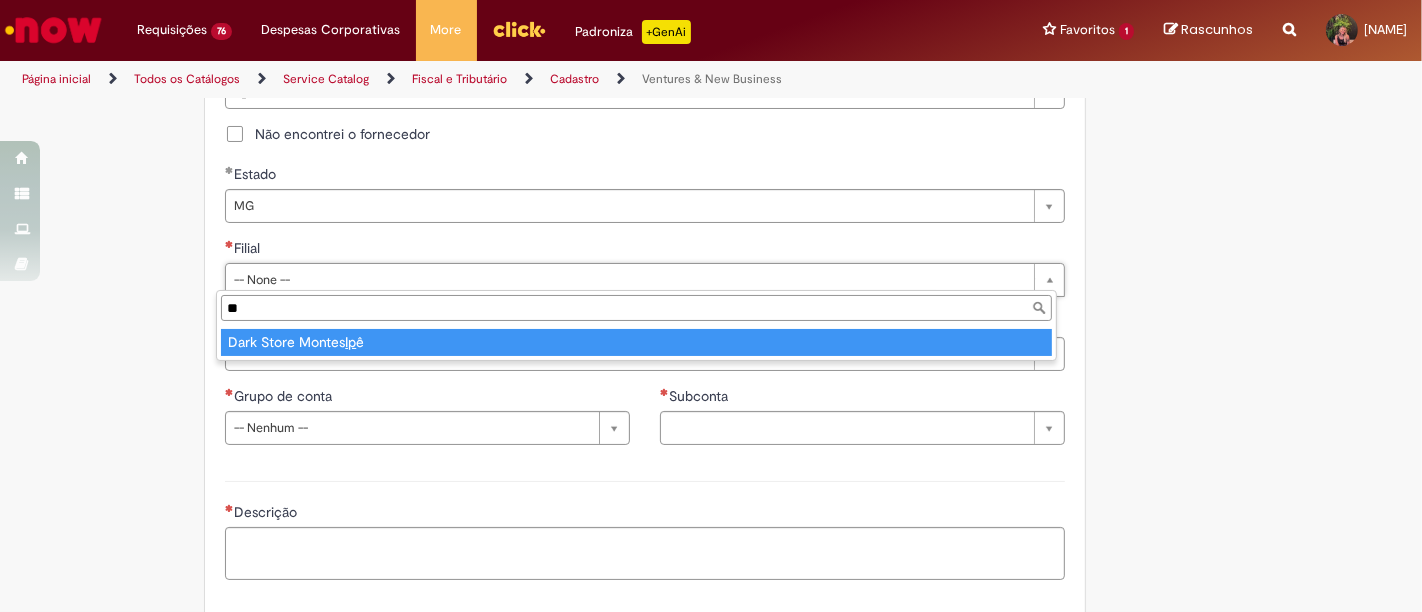 type on "**" 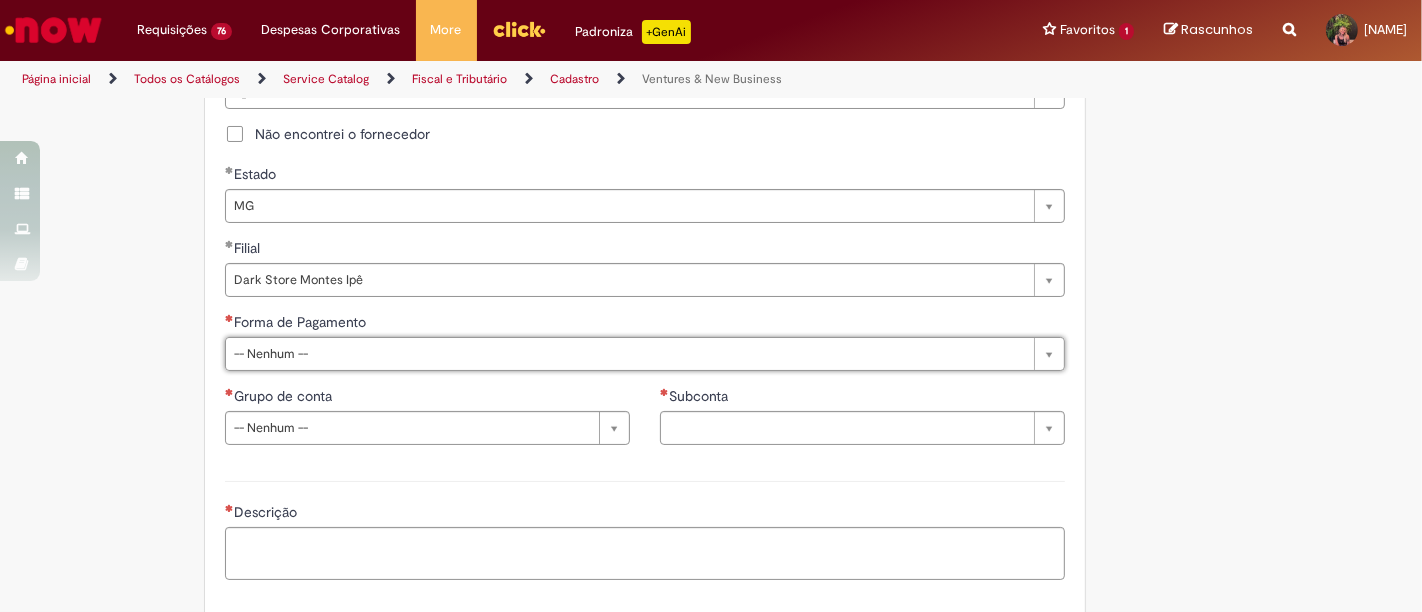 drag, startPoint x: 322, startPoint y: 341, endPoint x: 360, endPoint y: 383, distance: 56.63921 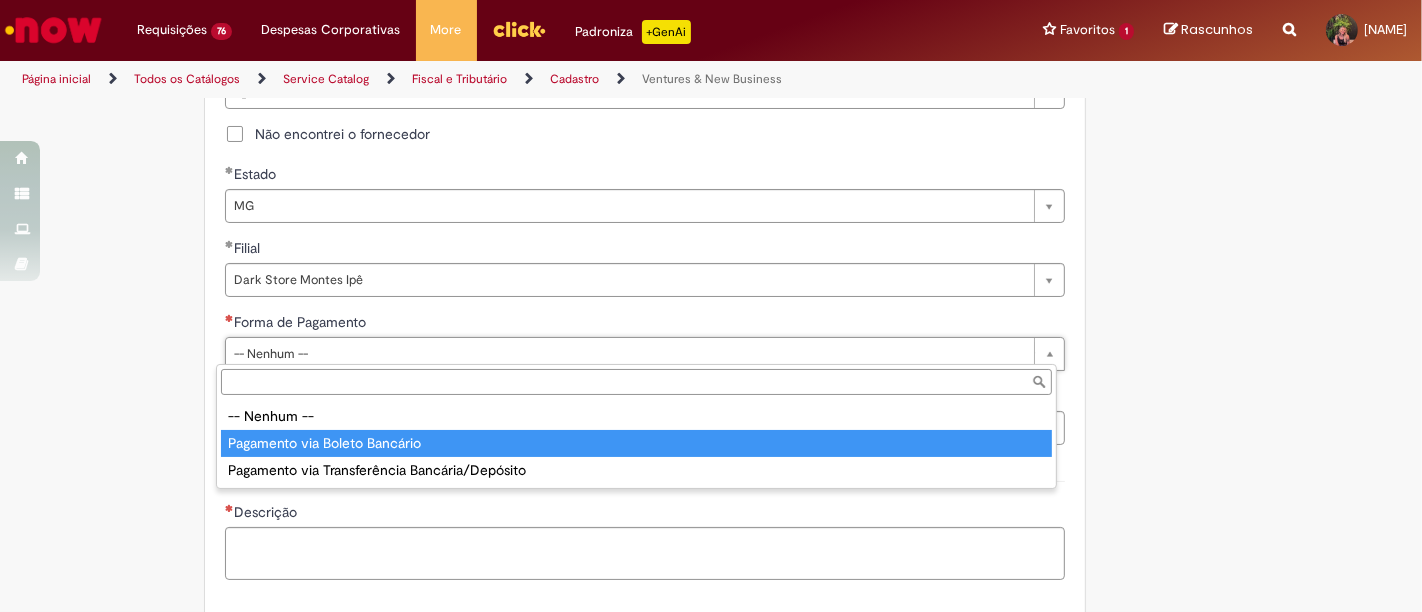 type on "**********" 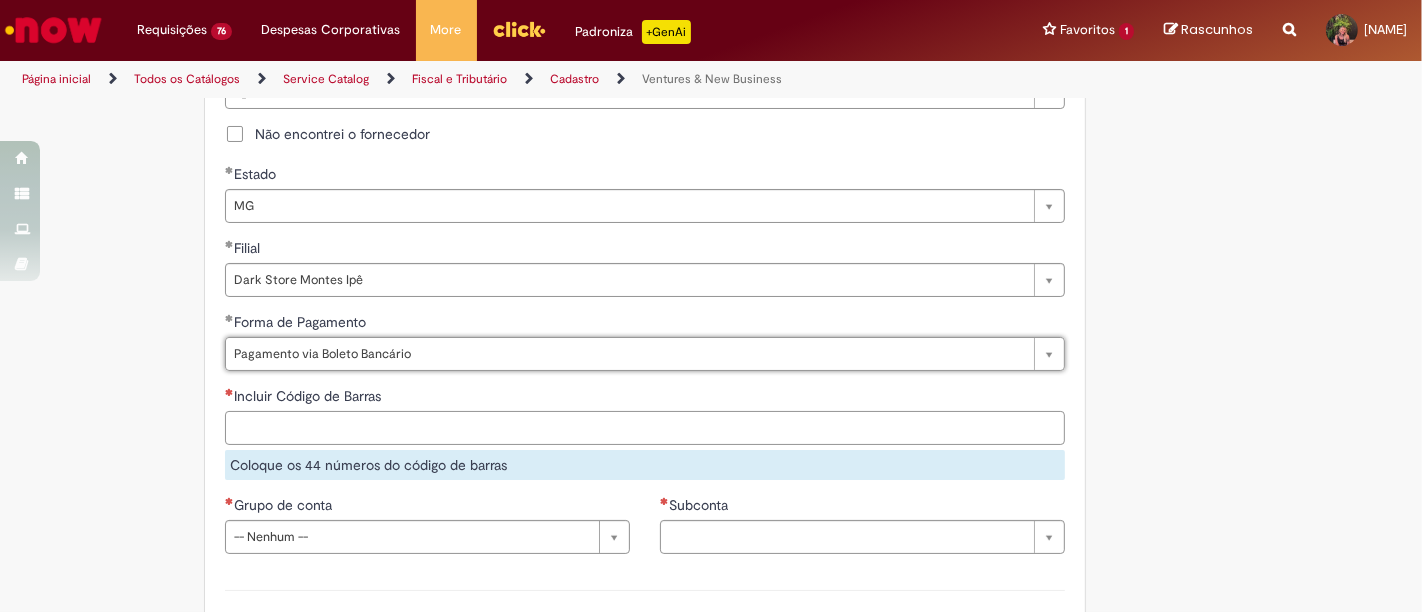 click on "Incluir Código de Barras" at bounding box center (645, 428) 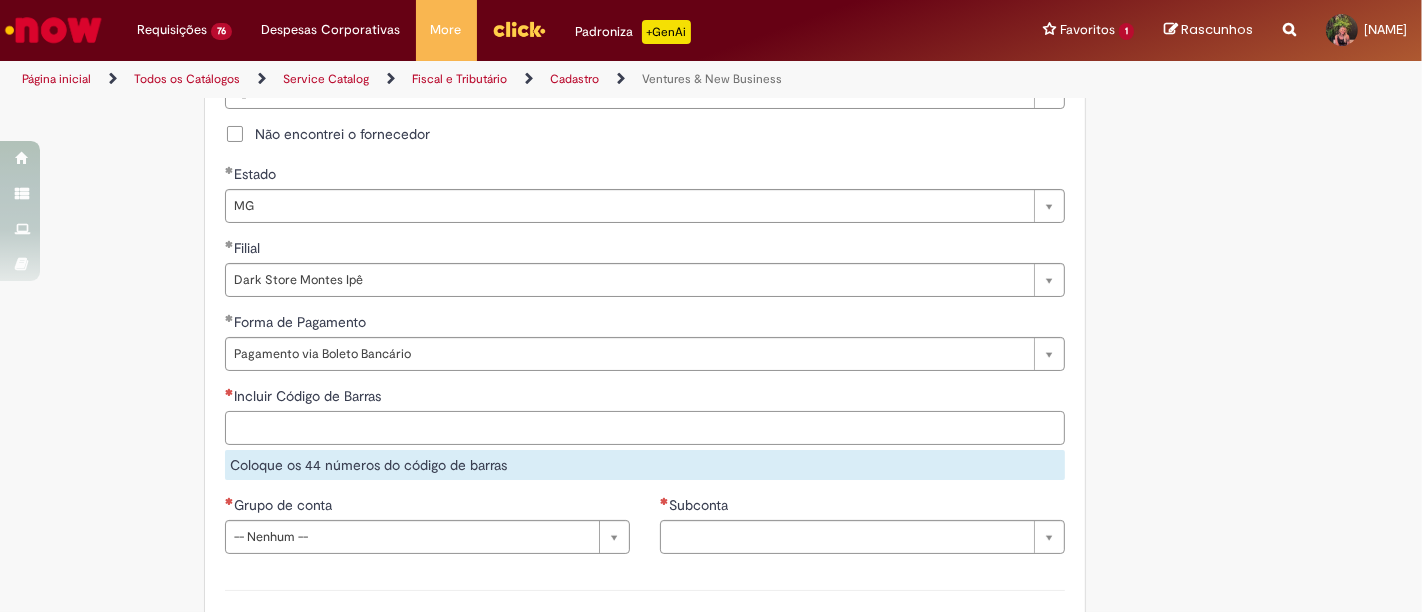 paste on "**********" 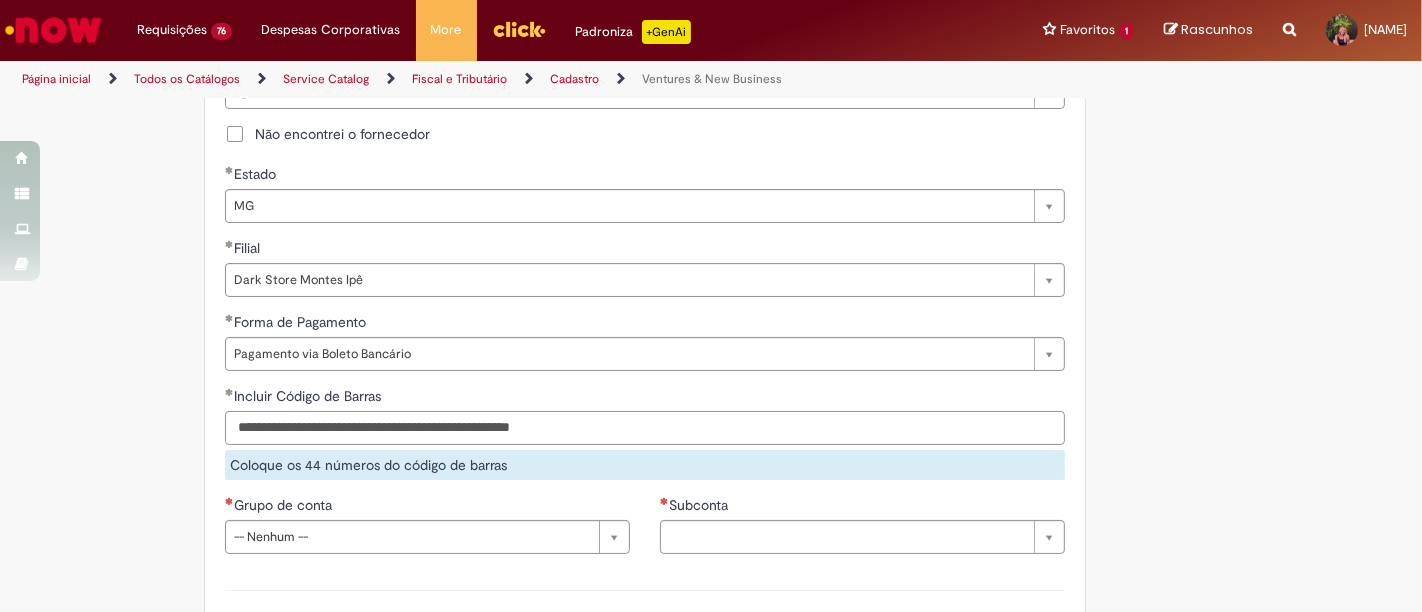 type on "**********" 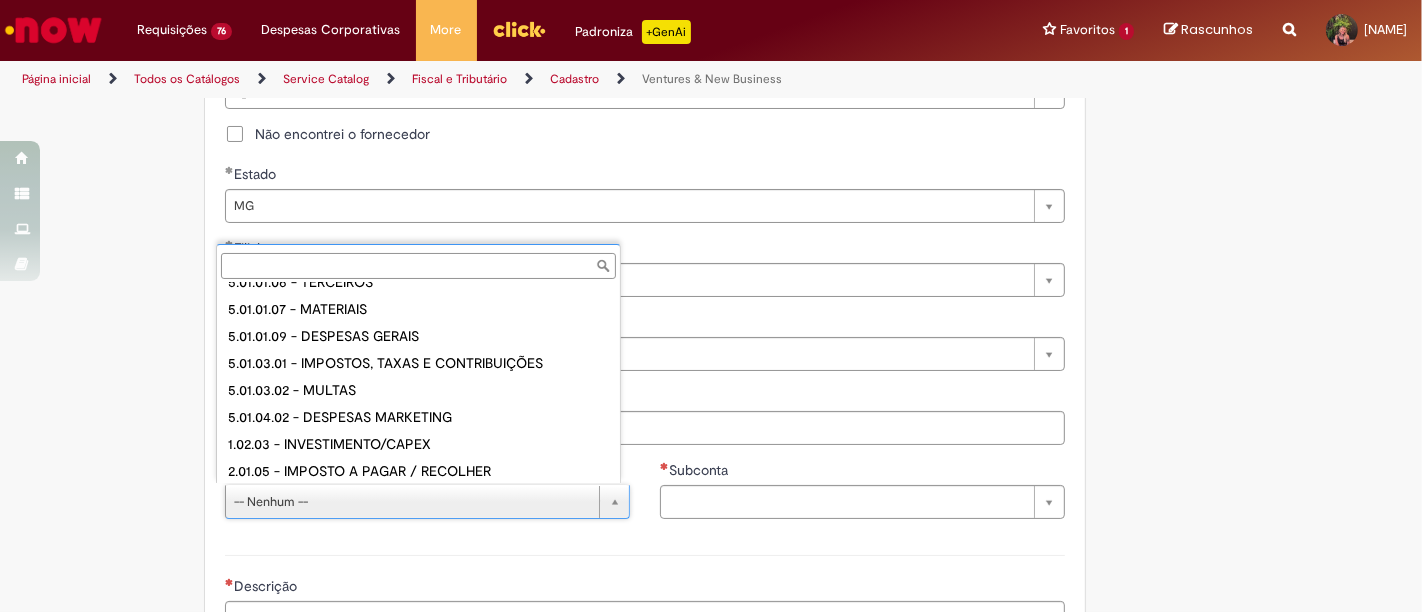scroll, scrollTop: 212, scrollLeft: 0, axis: vertical 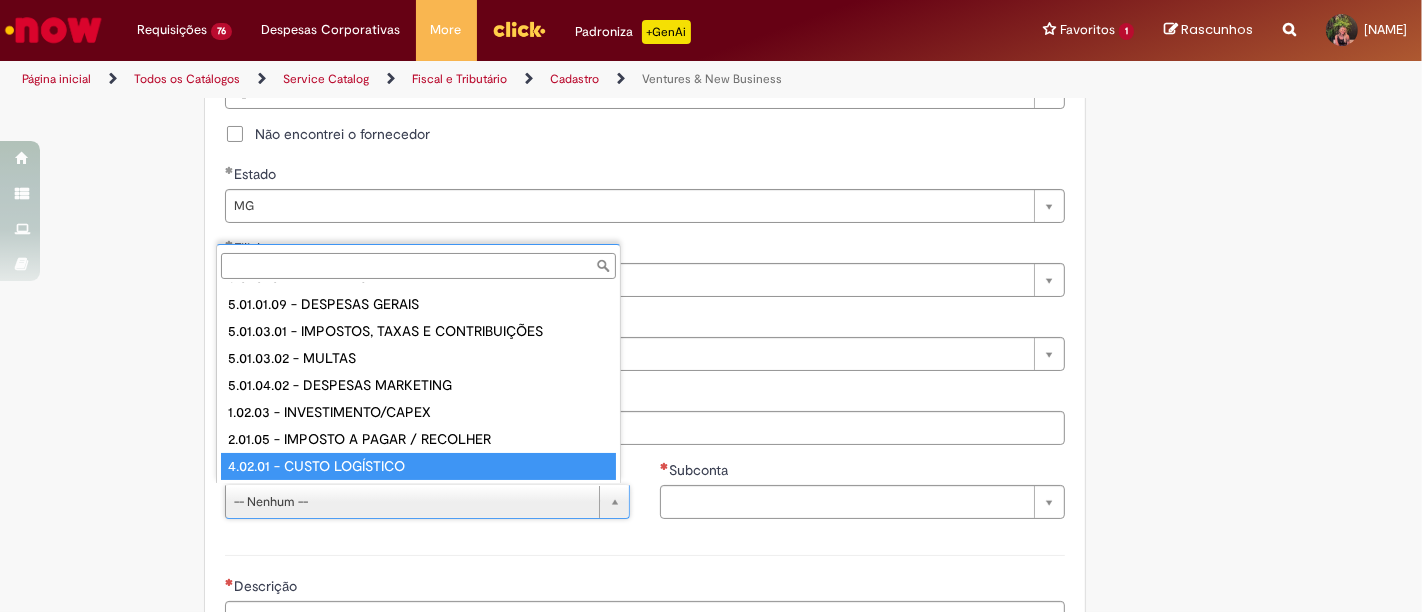 type on "**********" 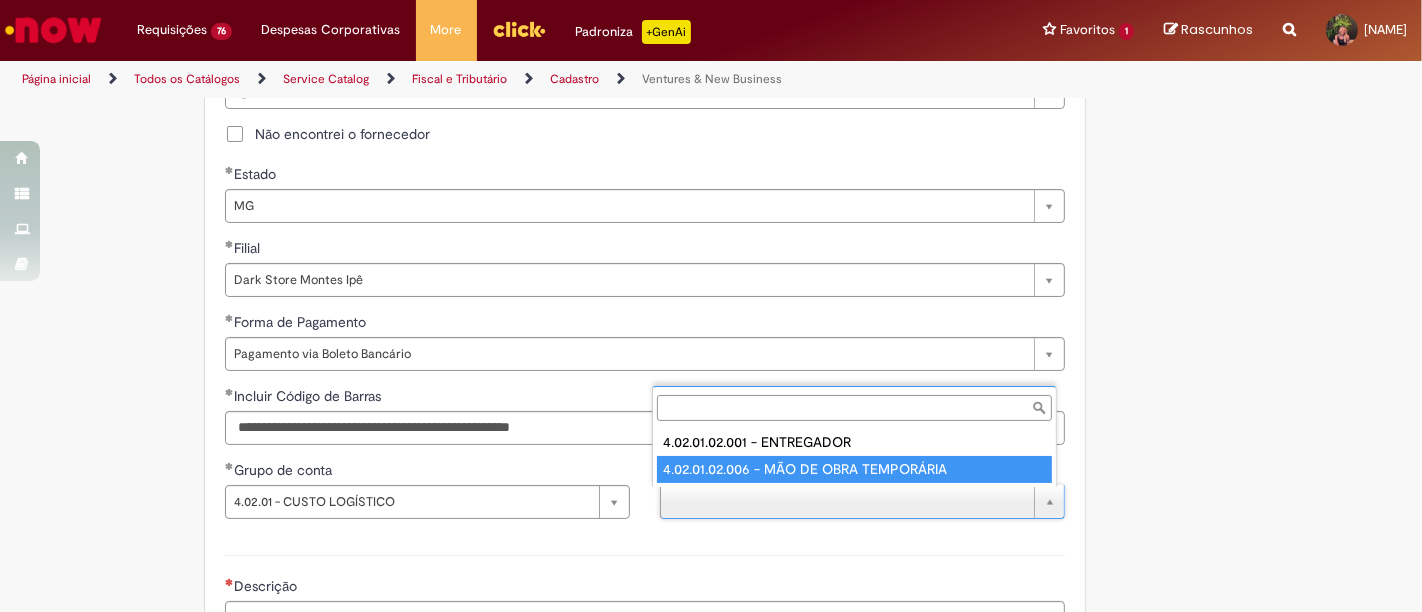 drag, startPoint x: 805, startPoint y: 477, endPoint x: 805, endPoint y: 381, distance: 96 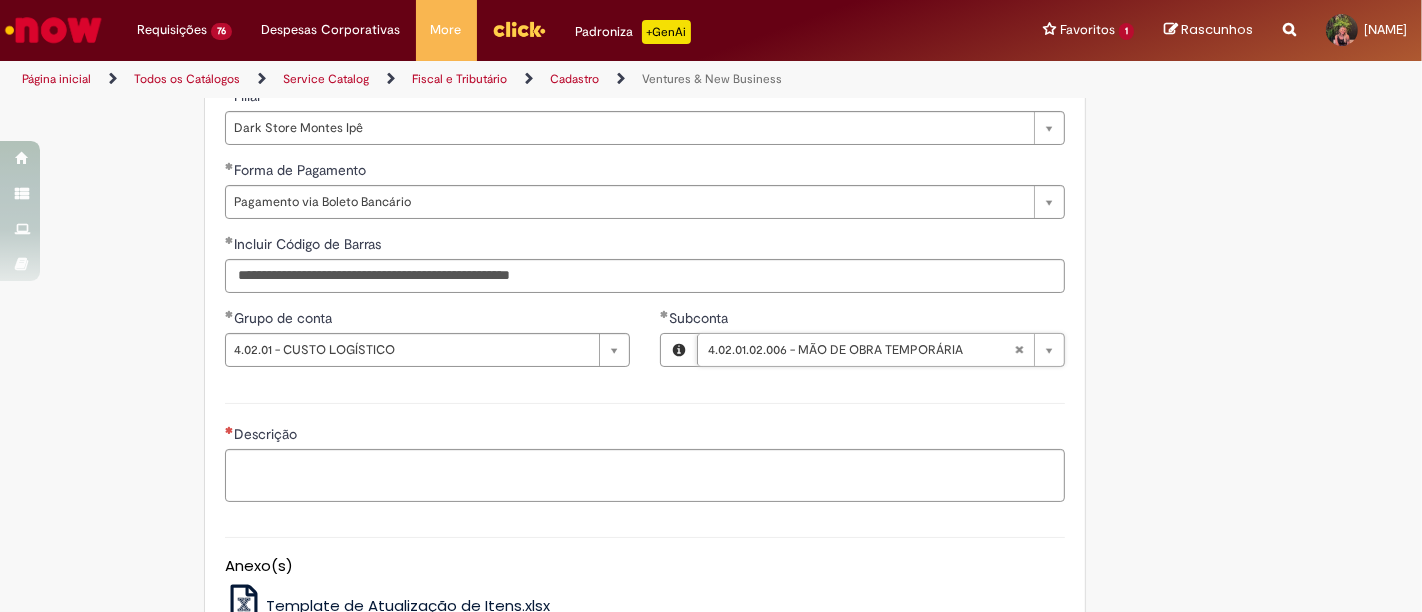 scroll, scrollTop: 1333, scrollLeft: 0, axis: vertical 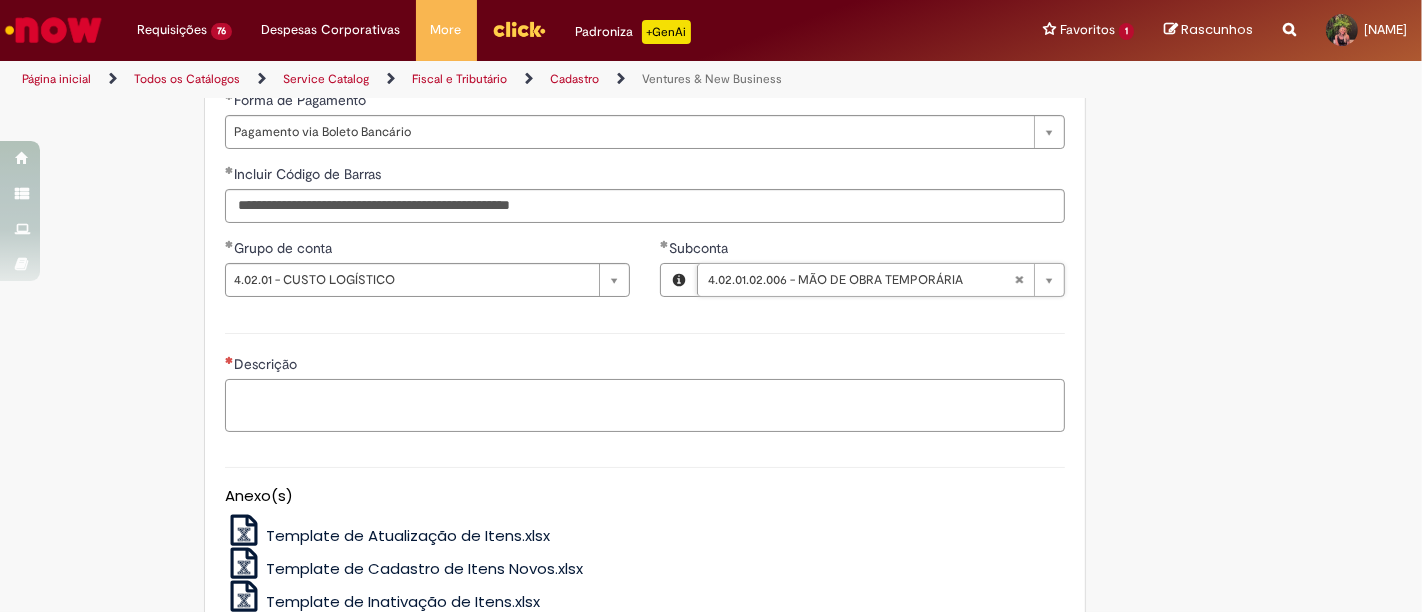 click on "Descrição" at bounding box center (645, 405) 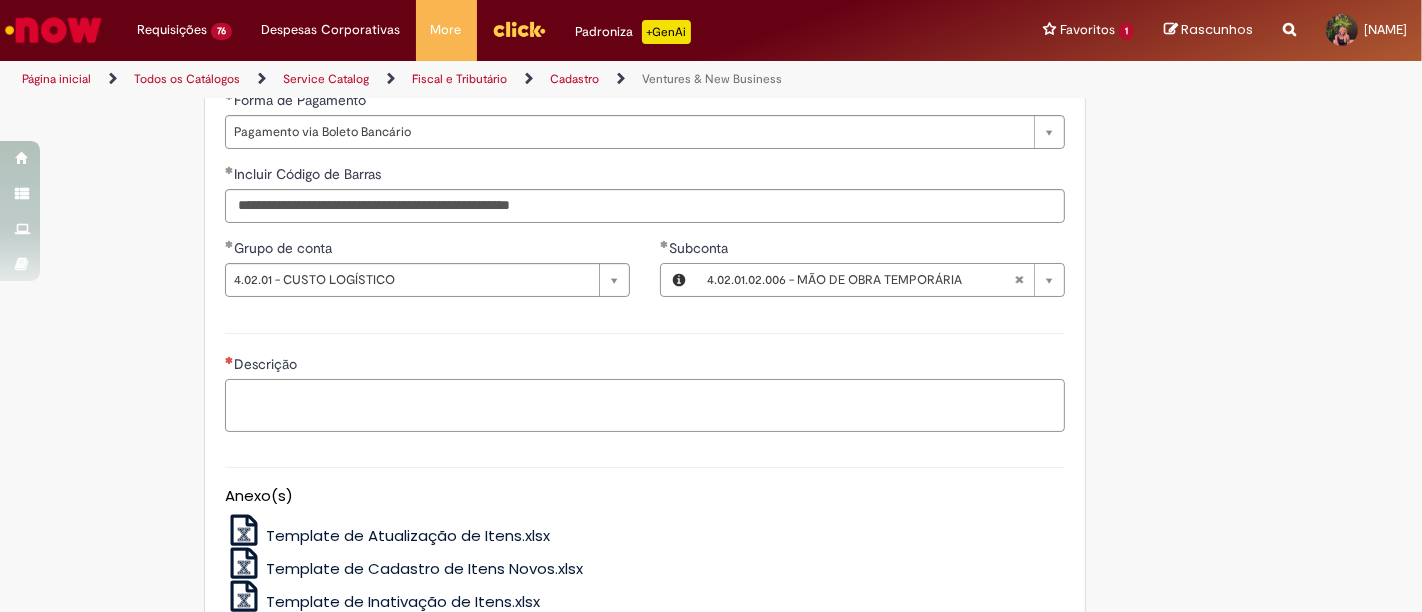 paste on "**********" 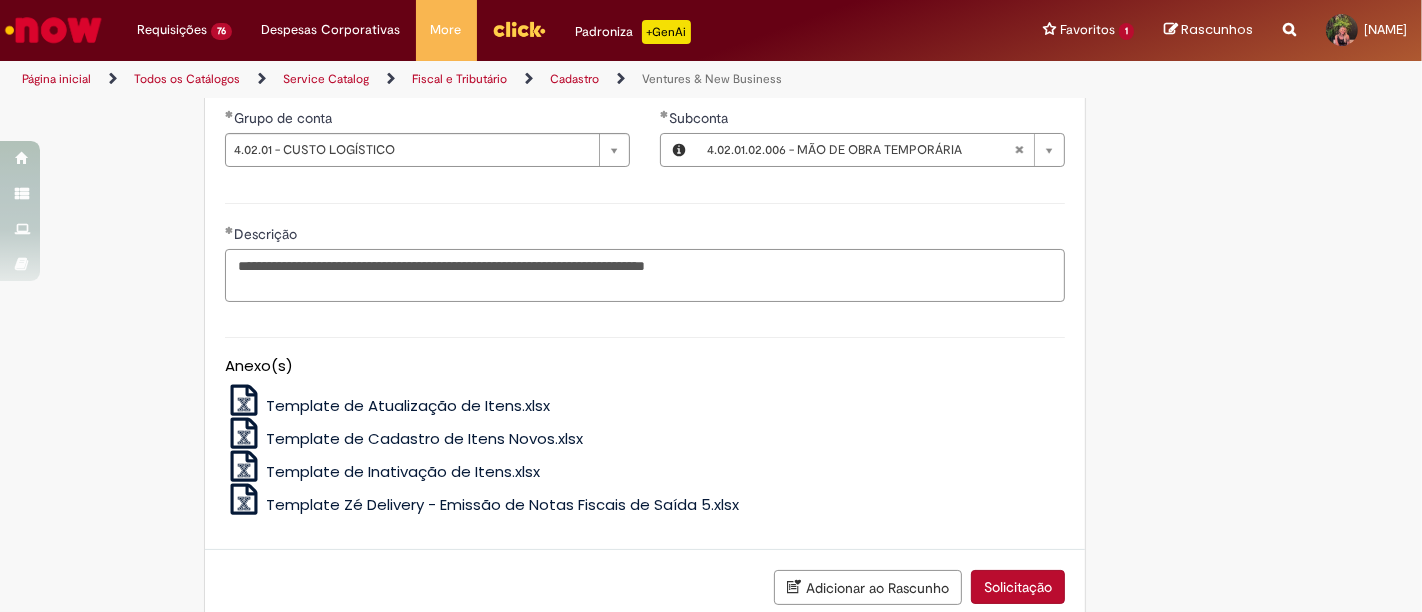scroll, scrollTop: 1583, scrollLeft: 0, axis: vertical 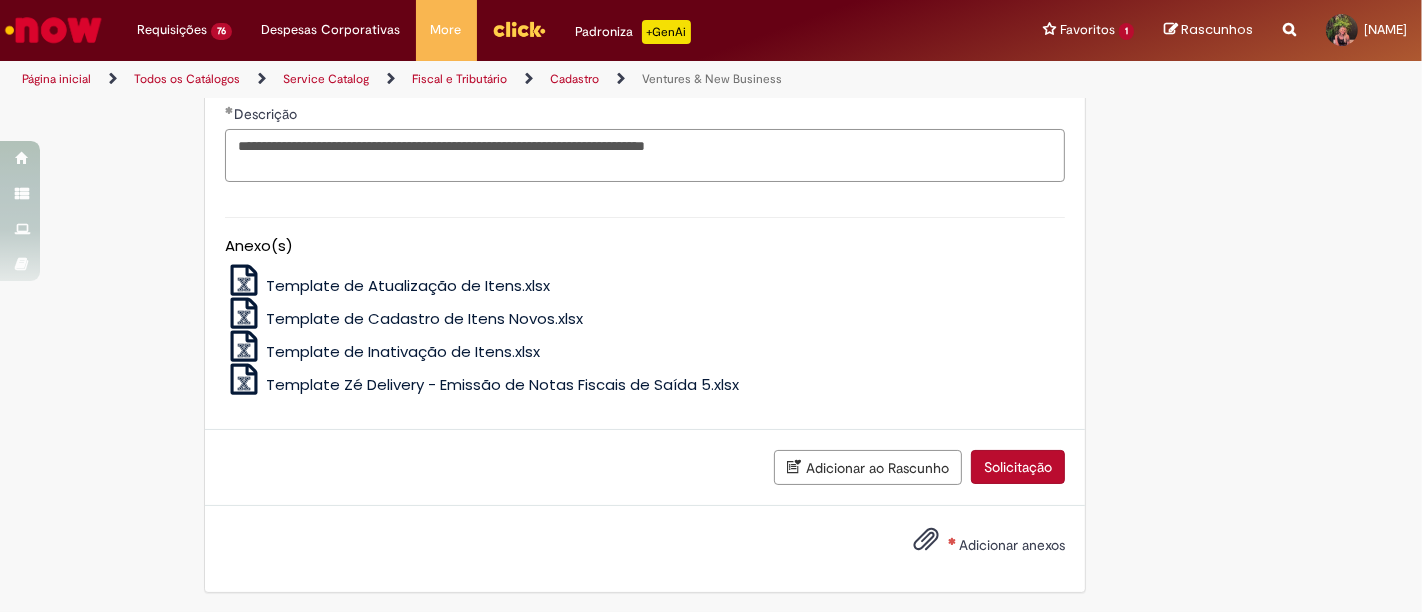 type on "**********" 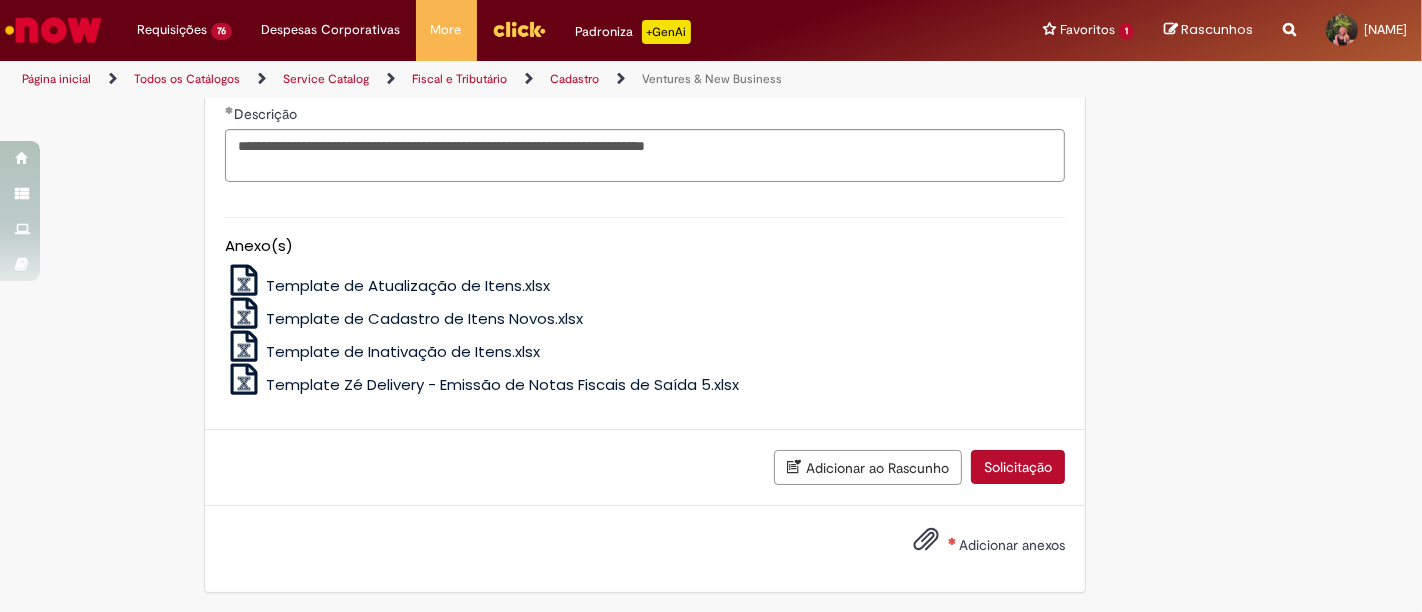 click on "Adicionar anexos" at bounding box center (1012, 545) 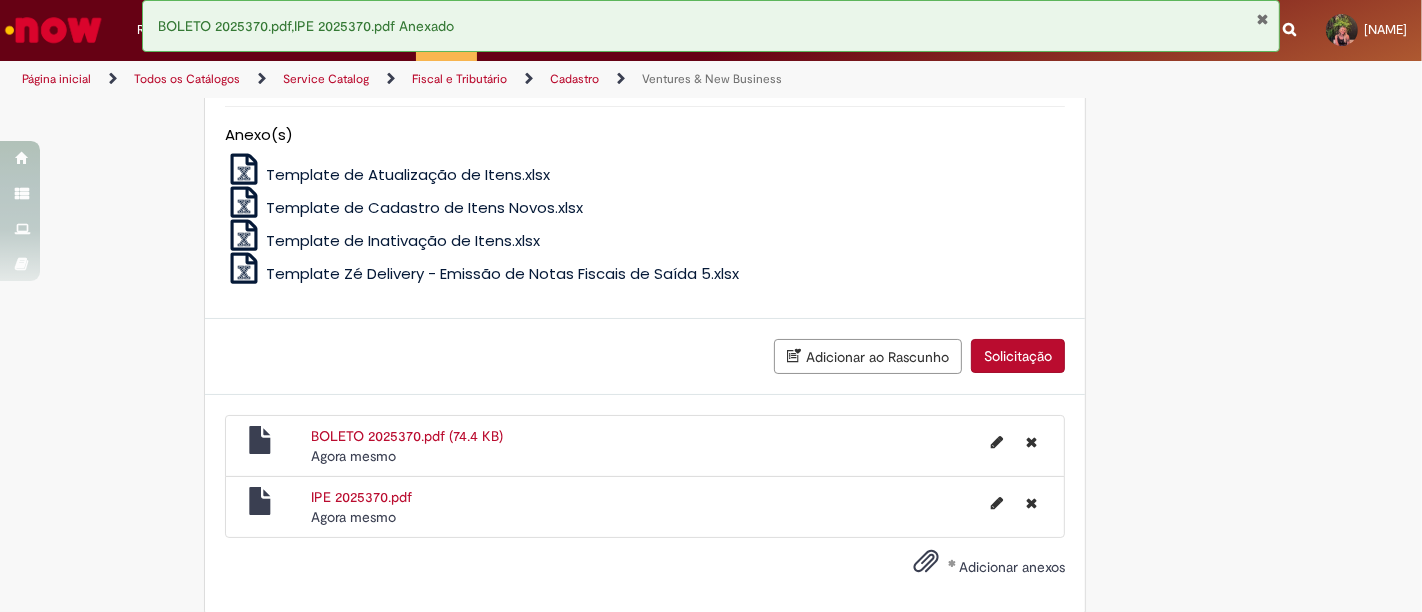 click on "Solicitação" at bounding box center [1018, 356] 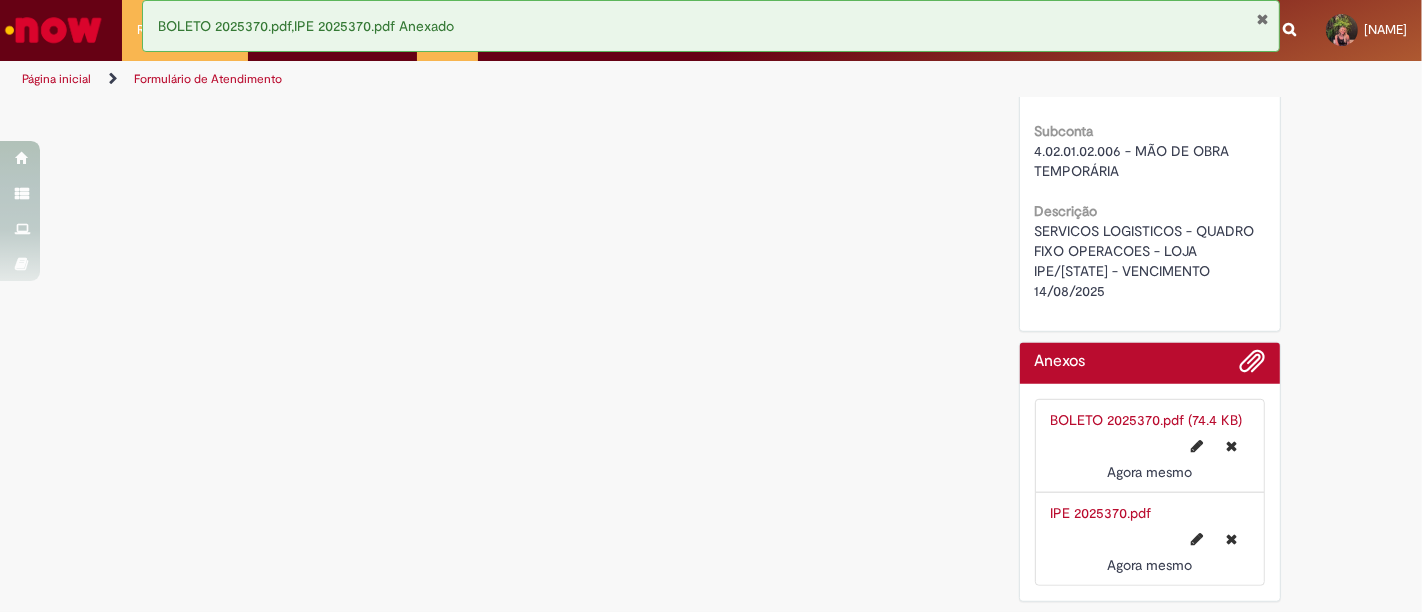 scroll, scrollTop: 0, scrollLeft: 0, axis: both 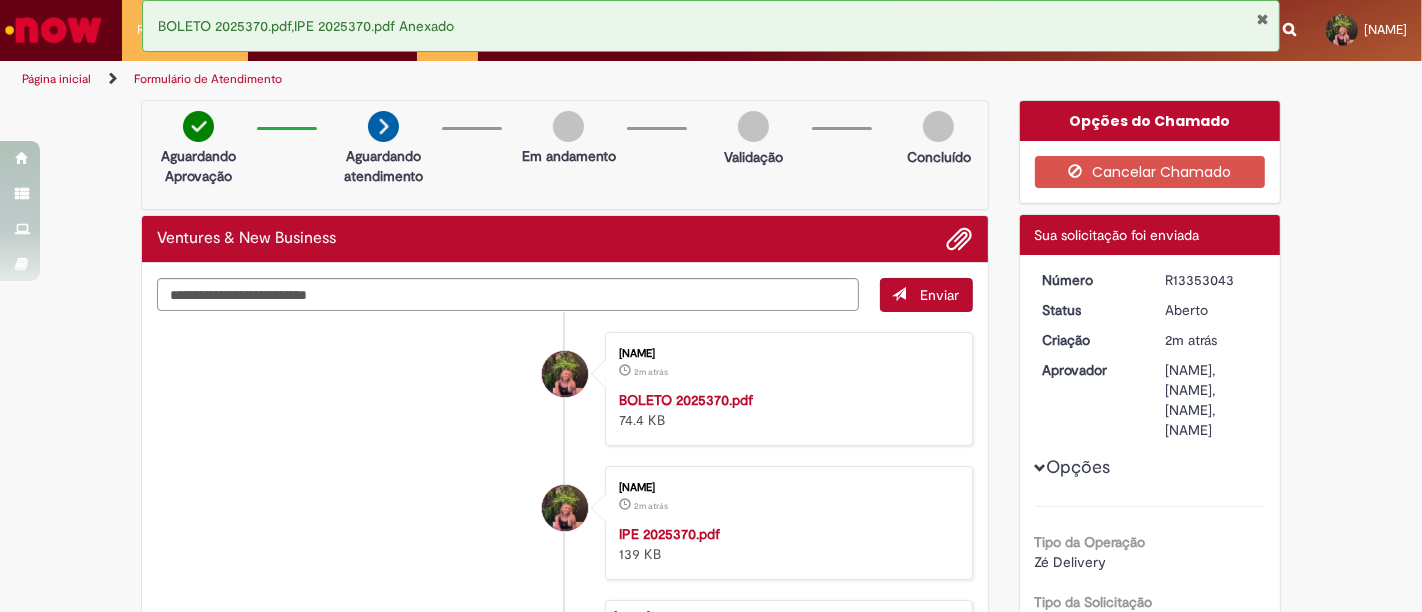 click on "BOLETO 2025370.pdf,IPE 2025370.pdf Anexado" at bounding box center [711, 26] 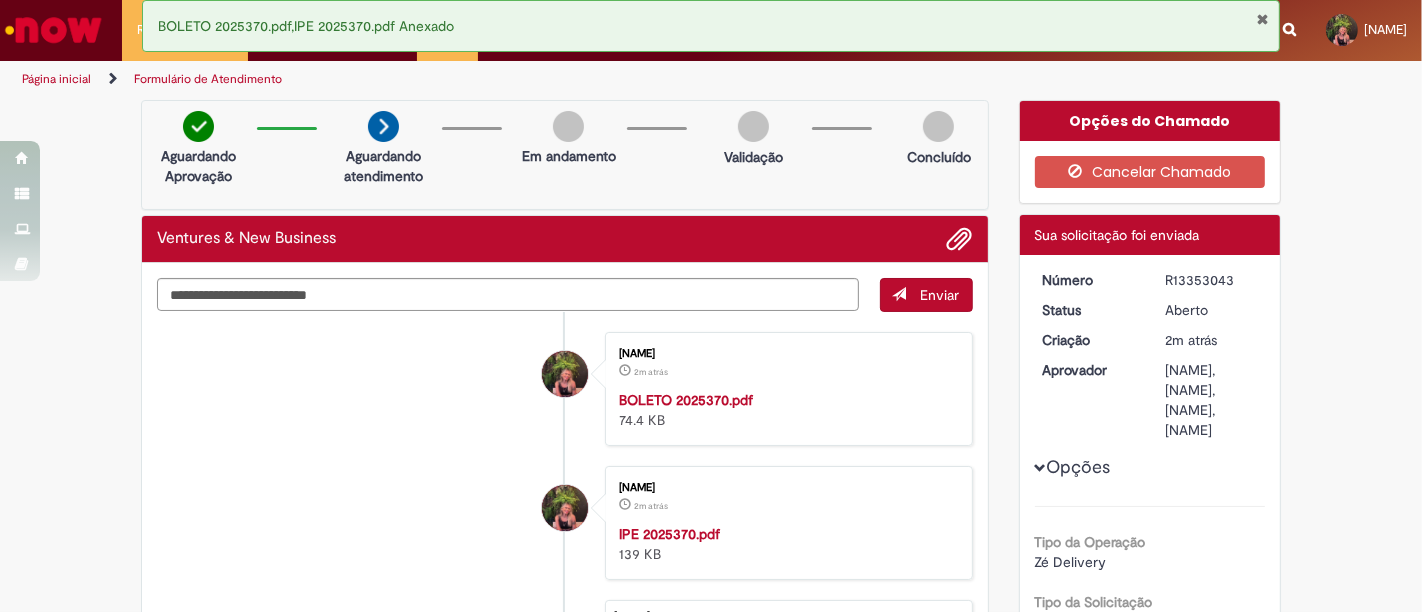 click at bounding box center (1262, 19) 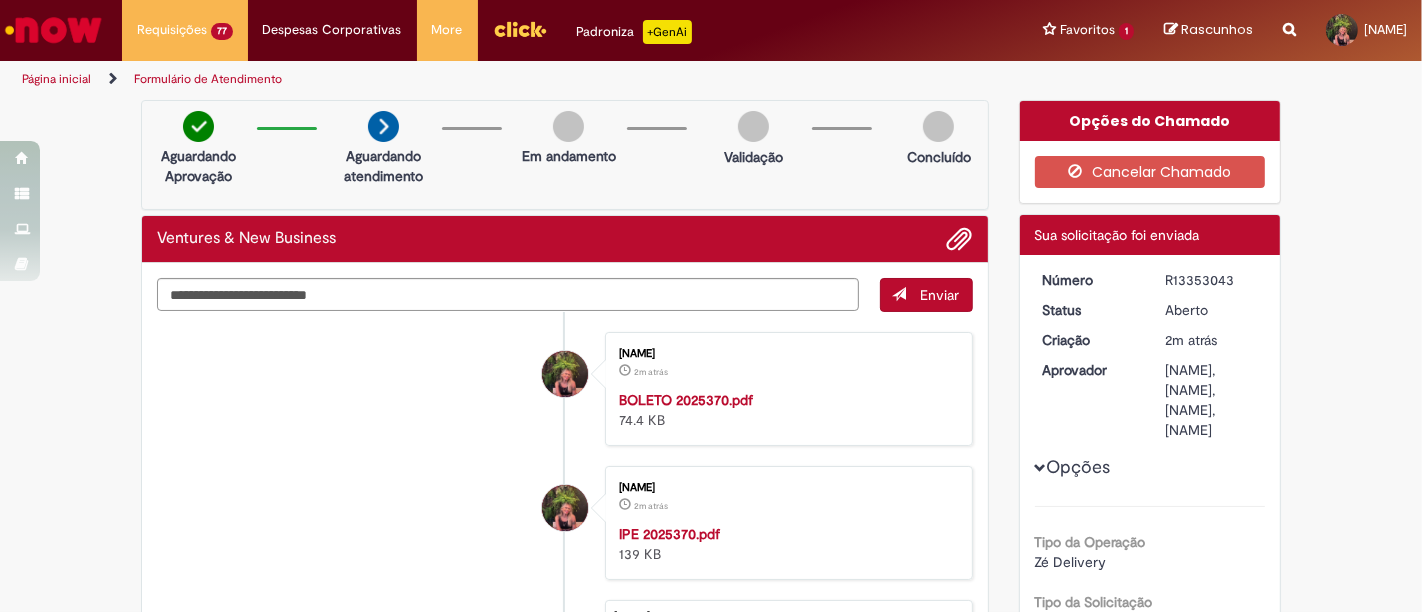 click on "BOLETO 2025370.pdf,IPE 2025370.pdf Anexado" at bounding box center (711, 26) 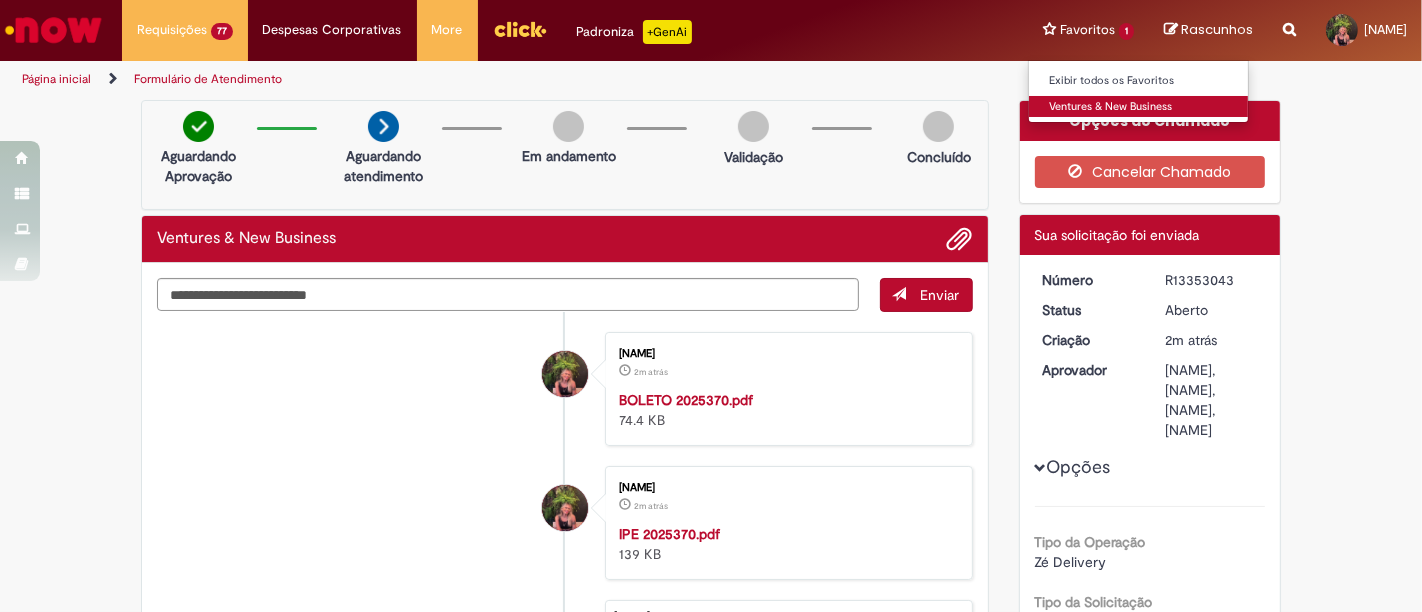 click on "Ventures & New Business" at bounding box center (1139, 107) 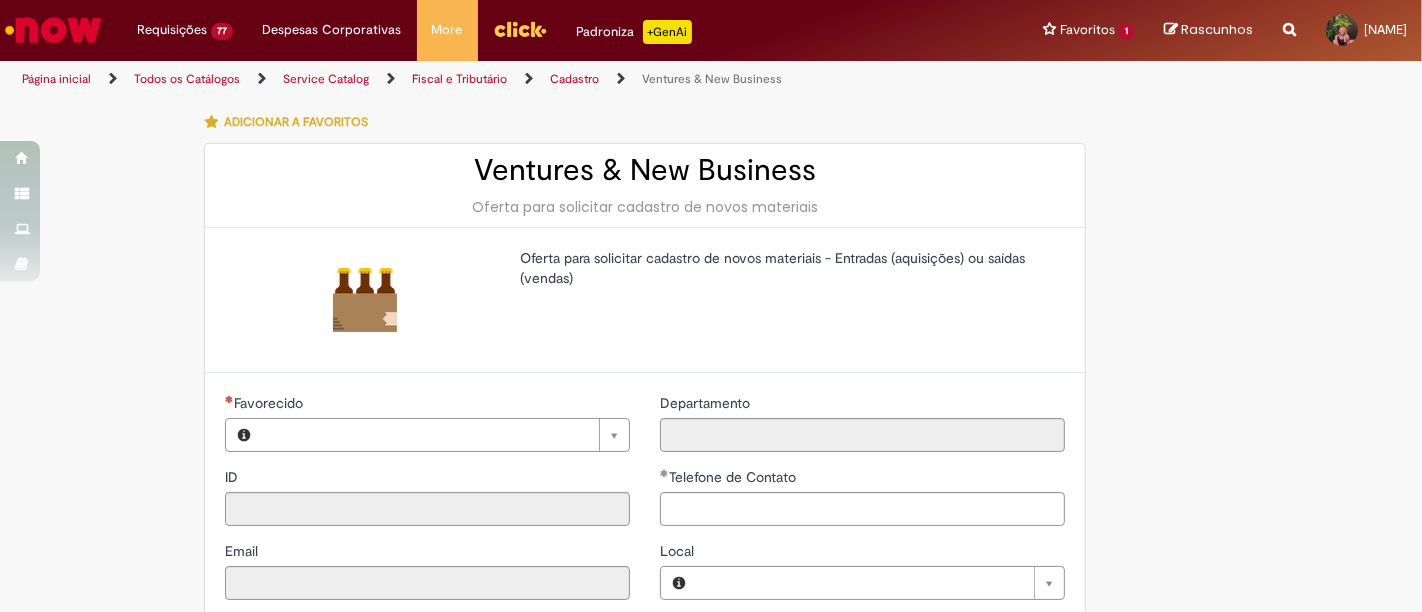 type on "********" 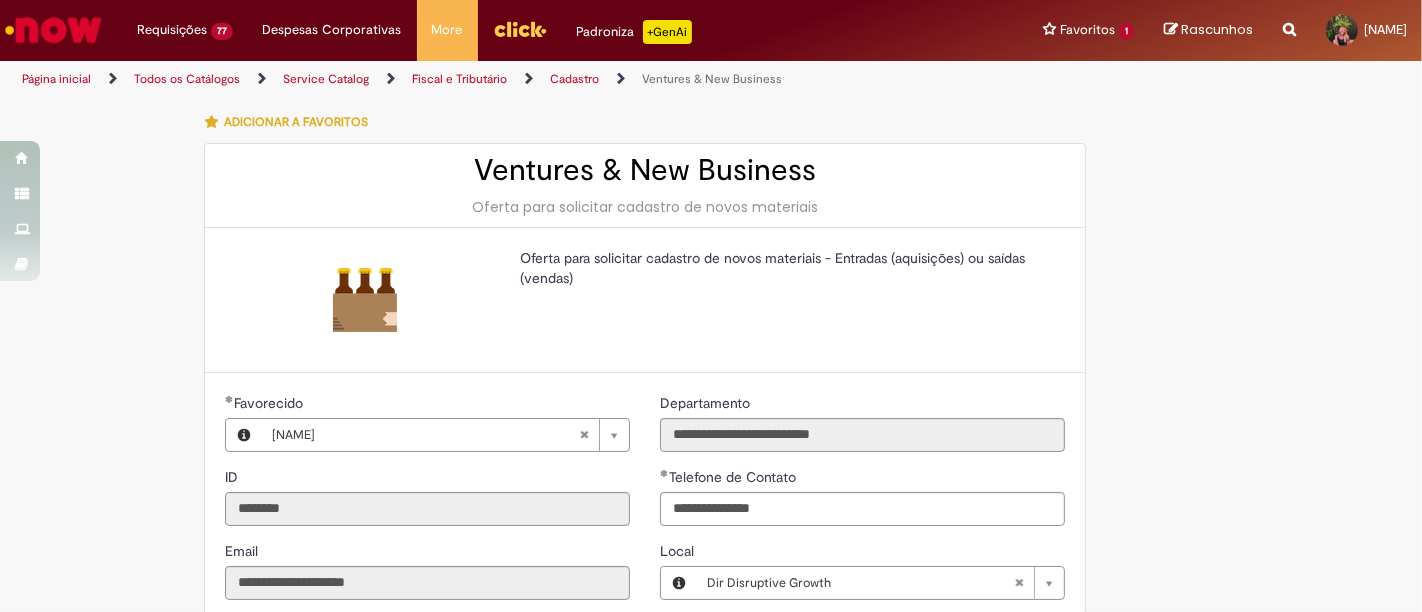 type on "**********" 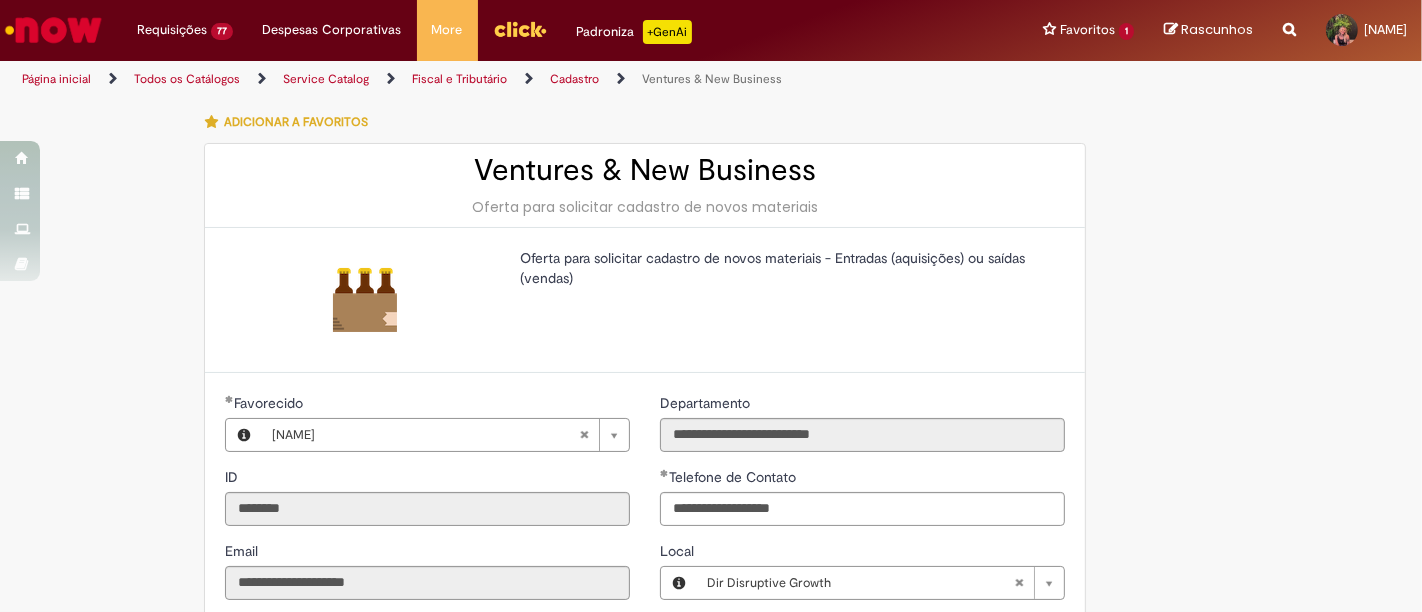 type on "**********" 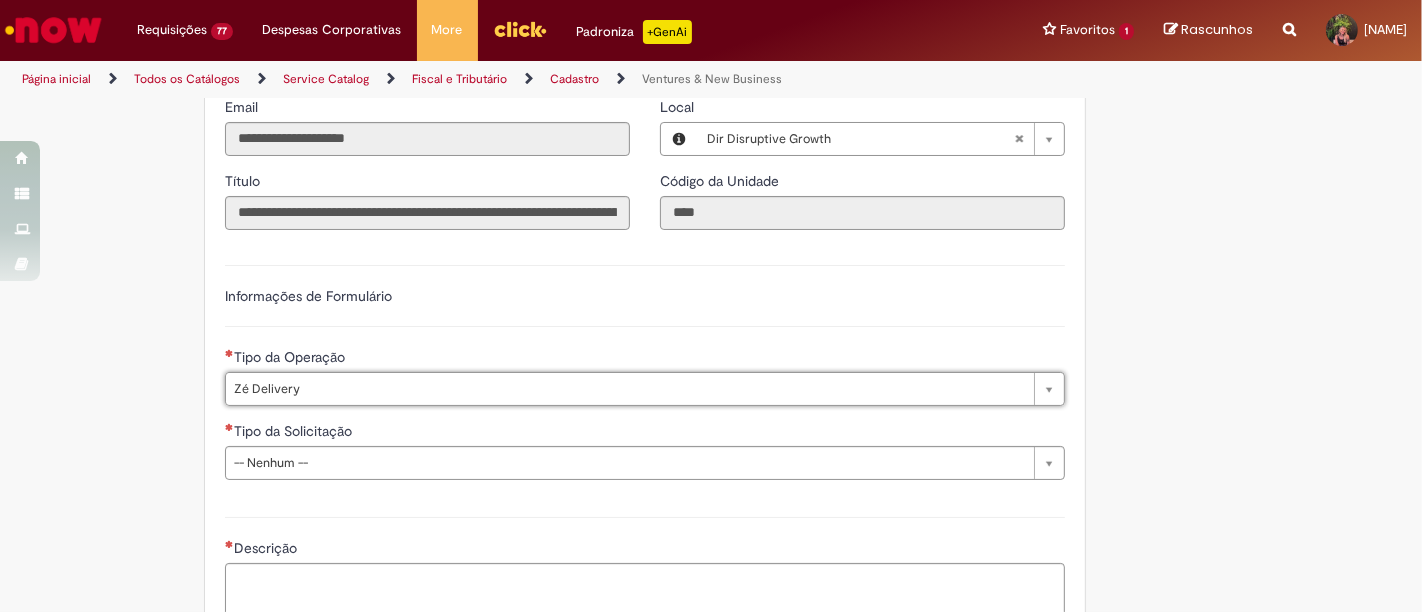 type on "**********" 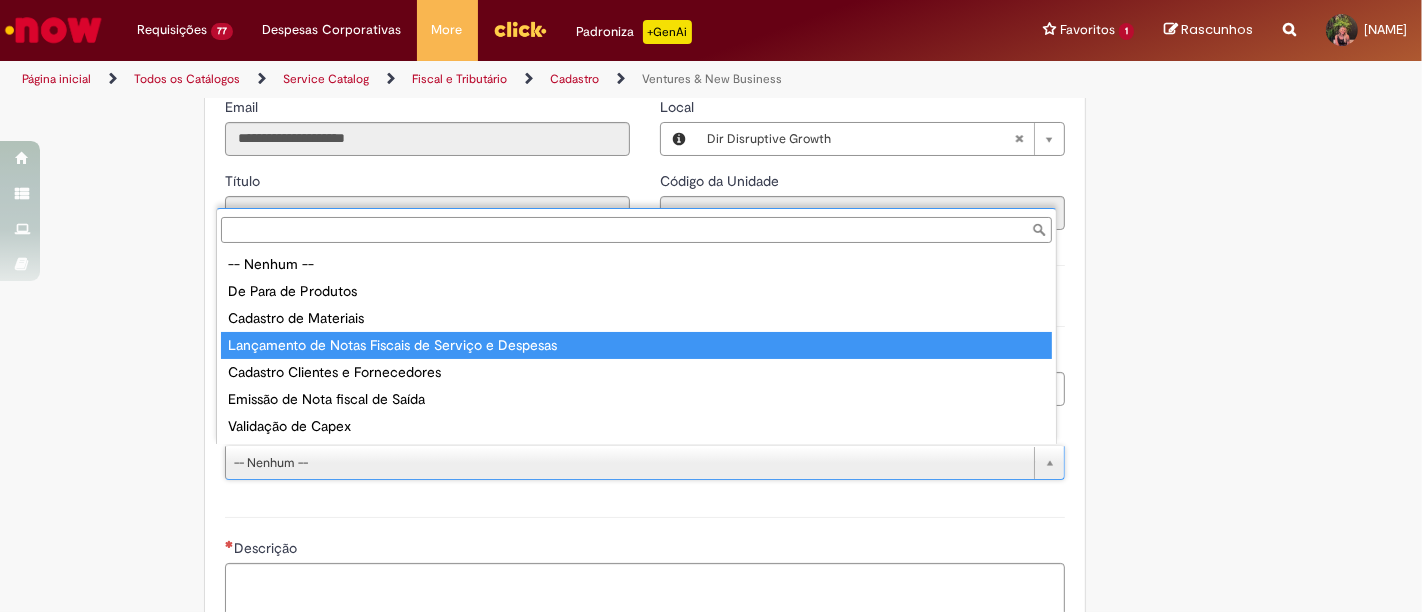 type on "**********" 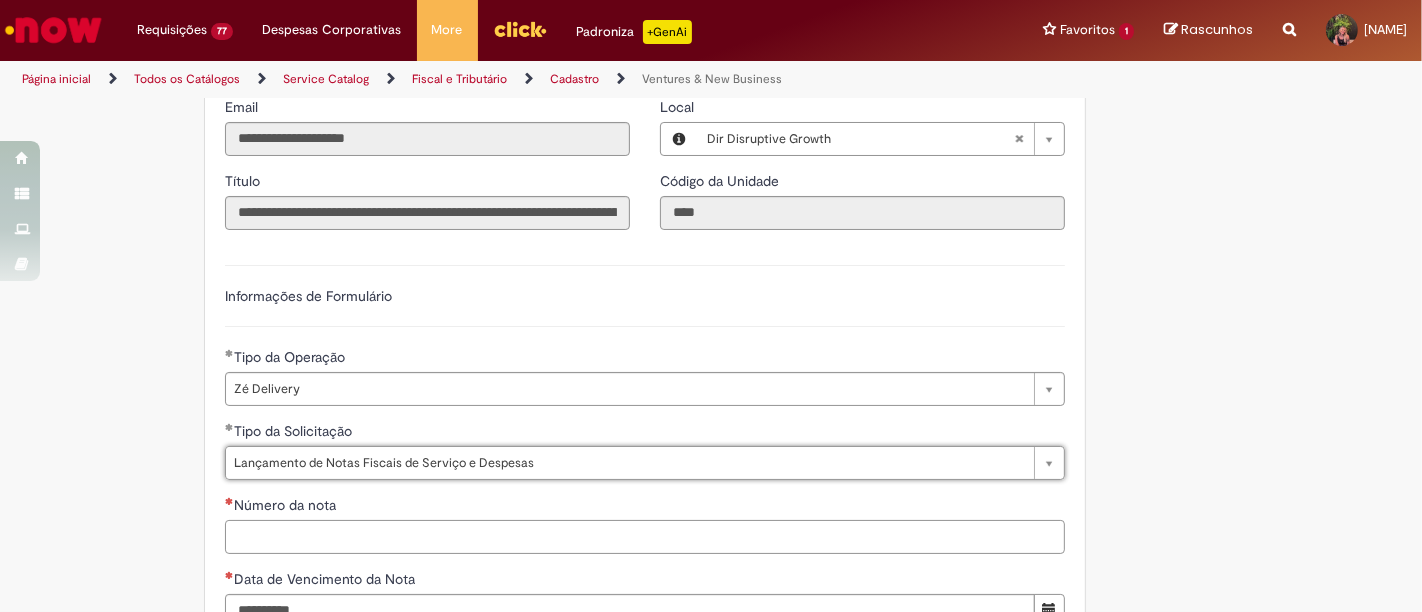 click on "Número da nota" at bounding box center [645, 537] 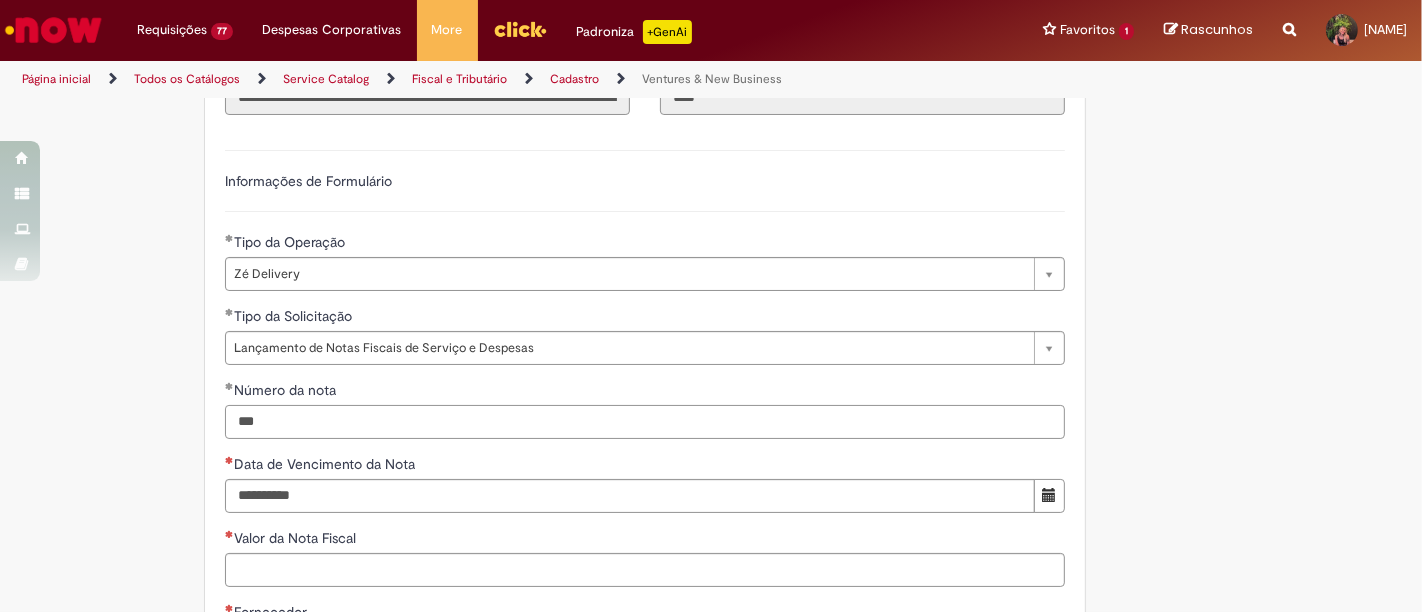 scroll, scrollTop: 777, scrollLeft: 0, axis: vertical 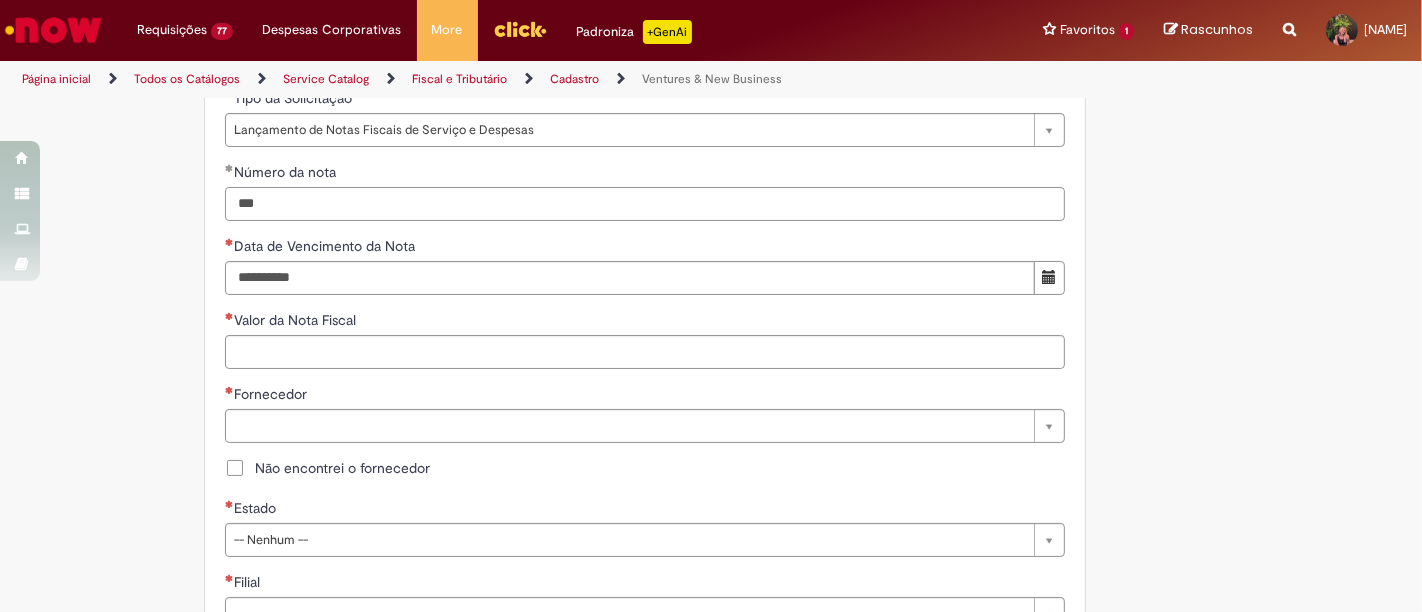 type on "***" 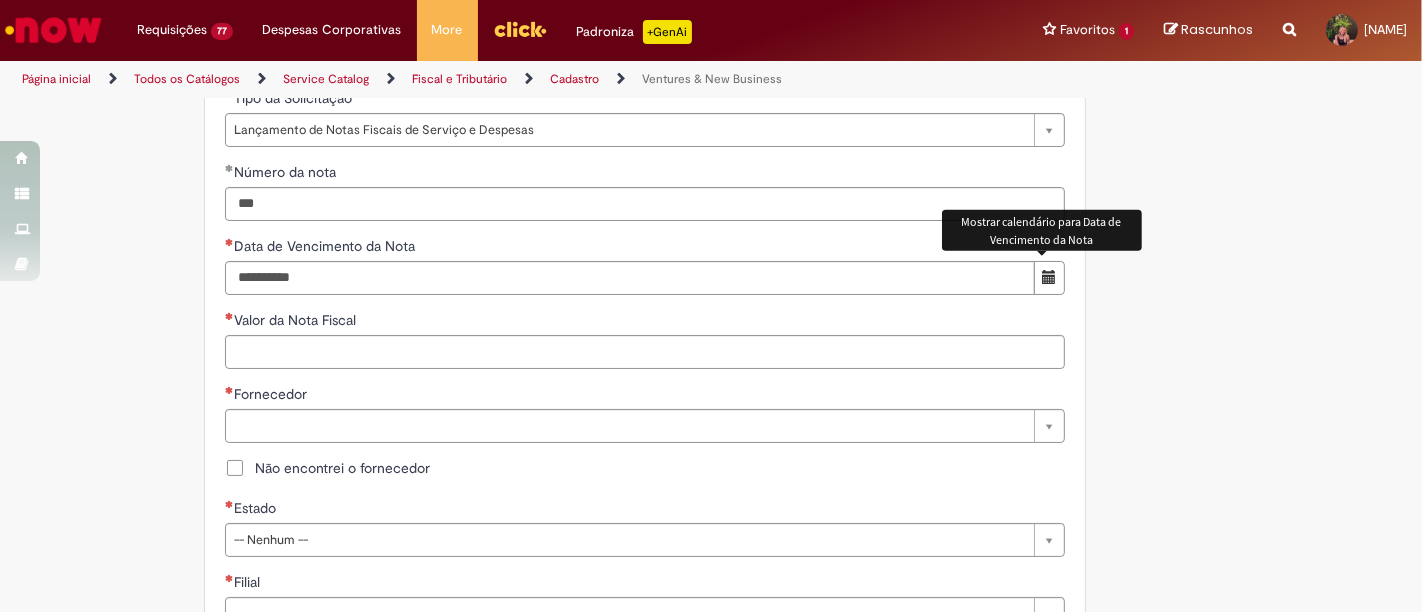 click at bounding box center [1049, 278] 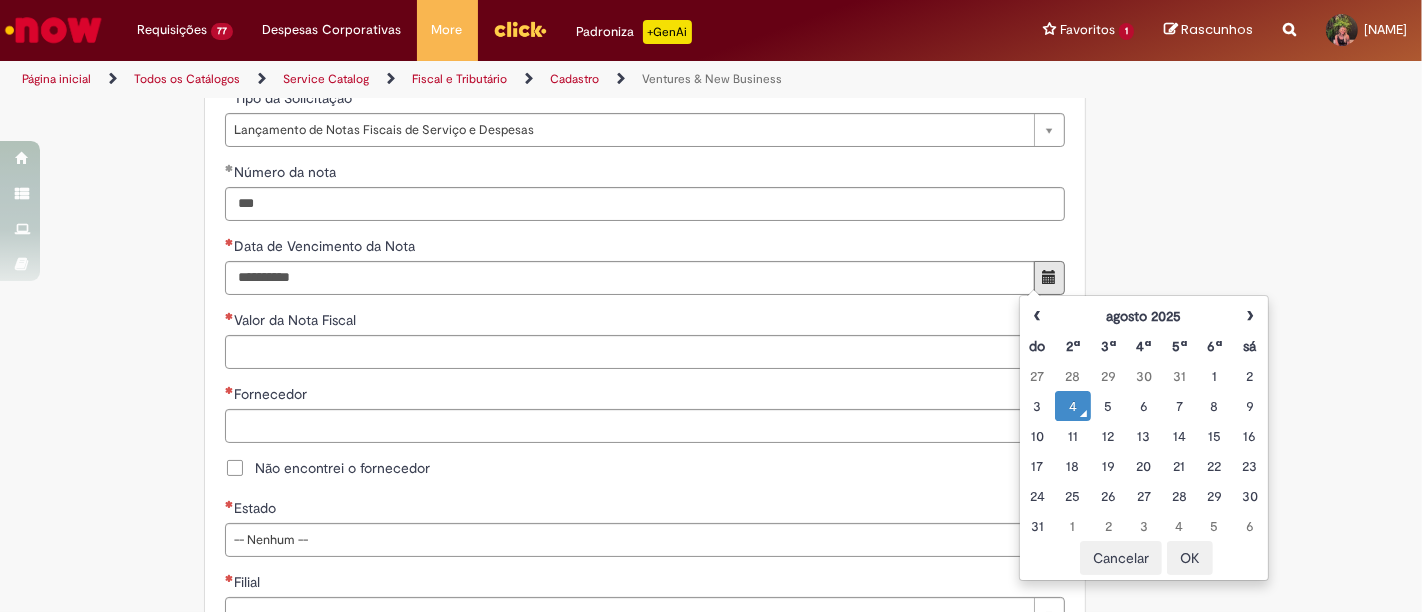 drag, startPoint x: 1184, startPoint y: 432, endPoint x: 902, endPoint y: 418, distance: 282.3473 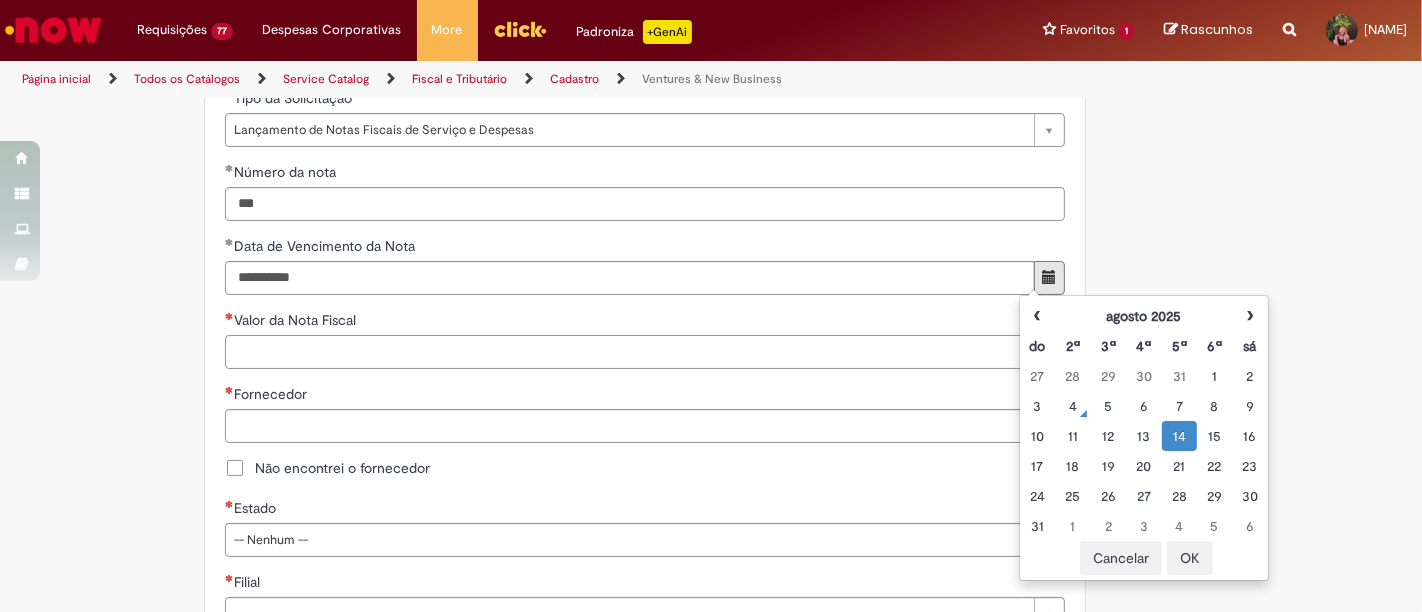 click on "Valor da Nota Fiscal" at bounding box center (645, 352) 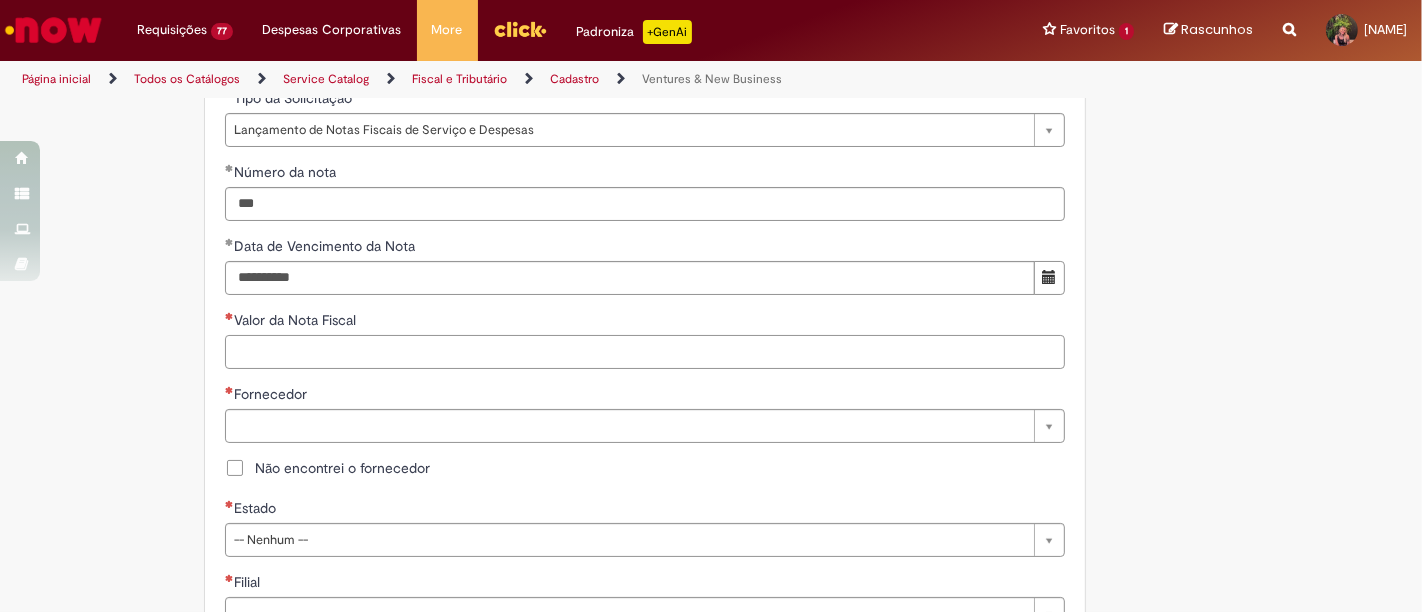 paste on "*********" 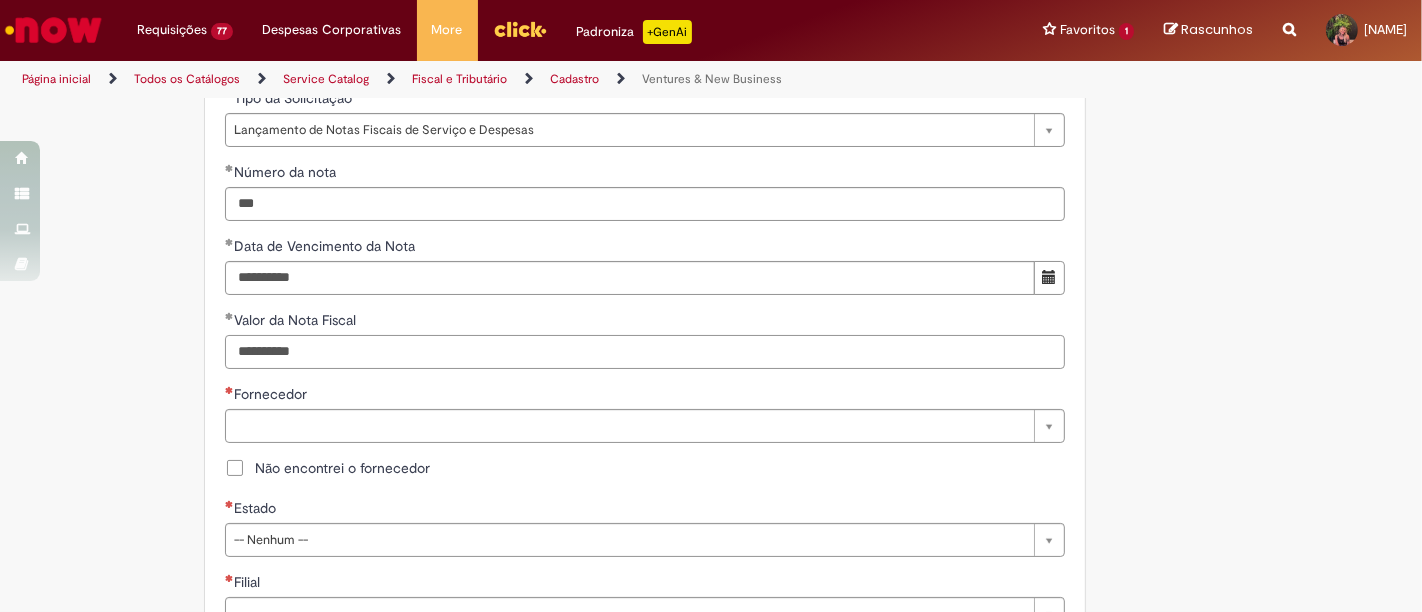 drag, startPoint x: 234, startPoint y: 355, endPoint x: 276, endPoint y: 389, distance: 54.037025 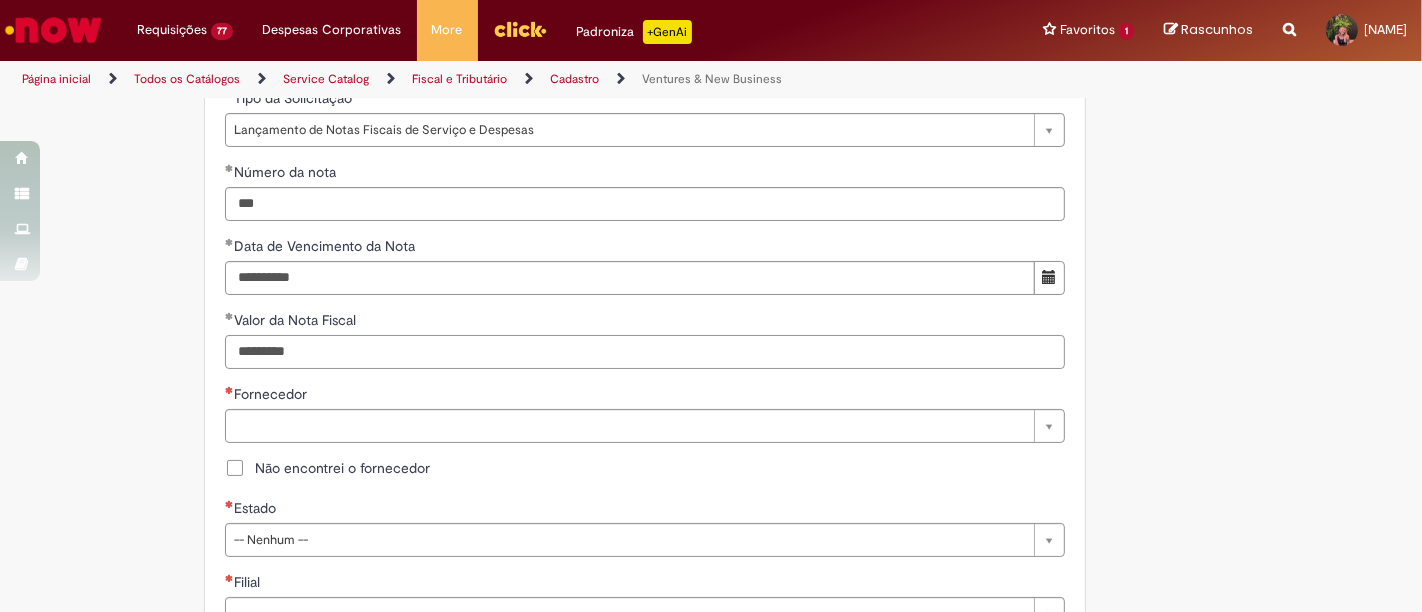 type on "*********" 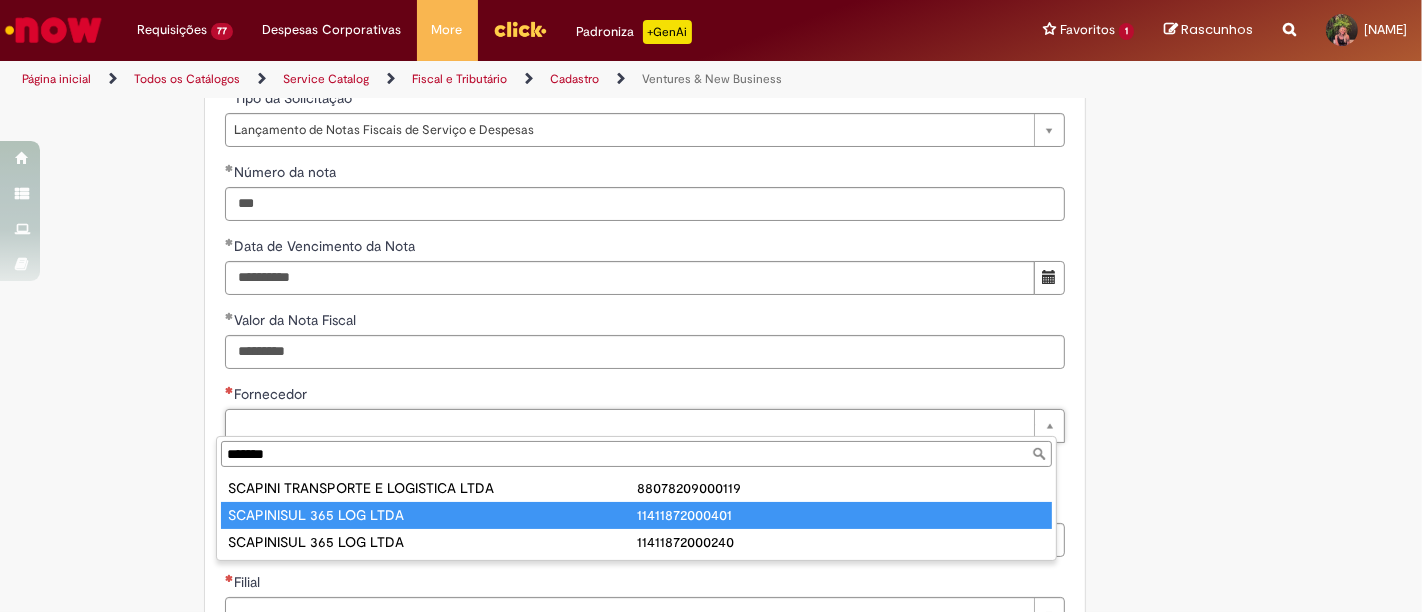type on "*******" 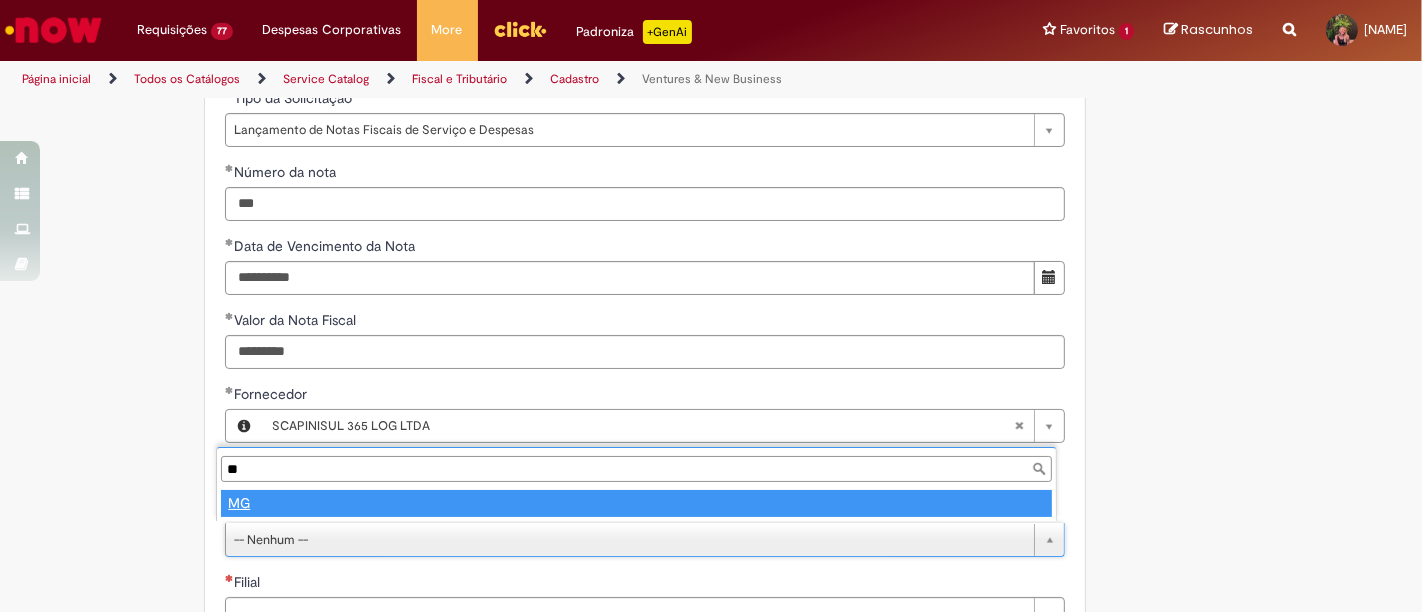 type on "**" 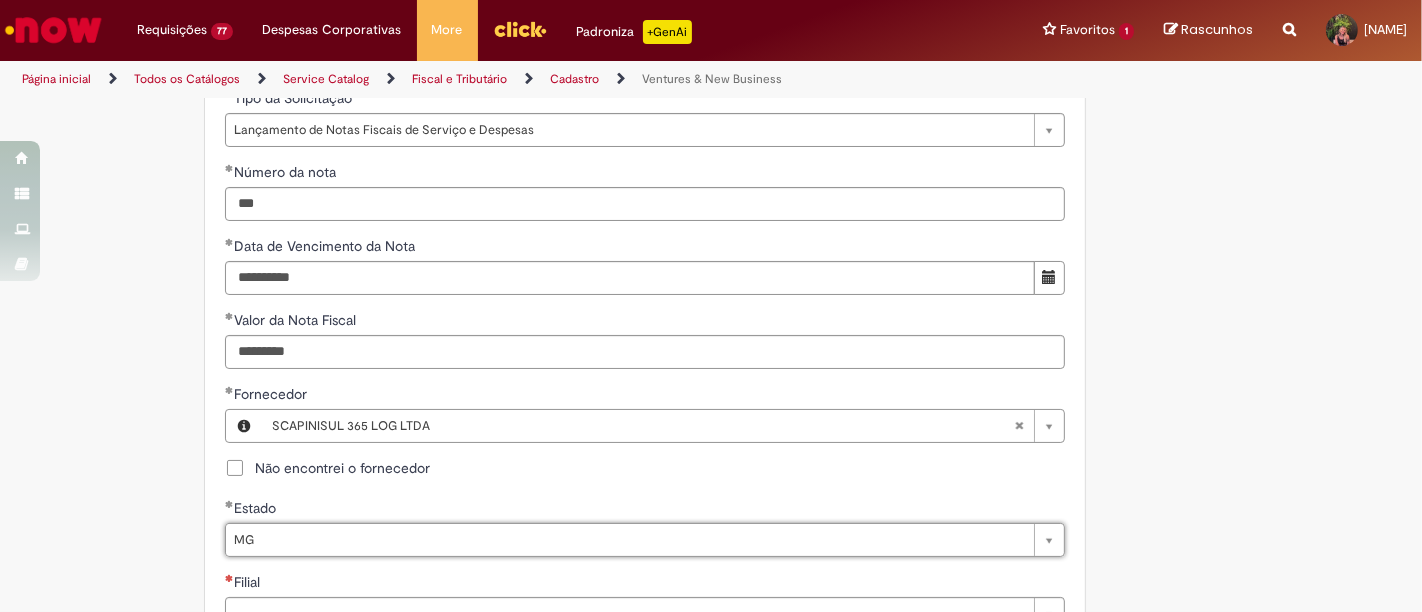 select 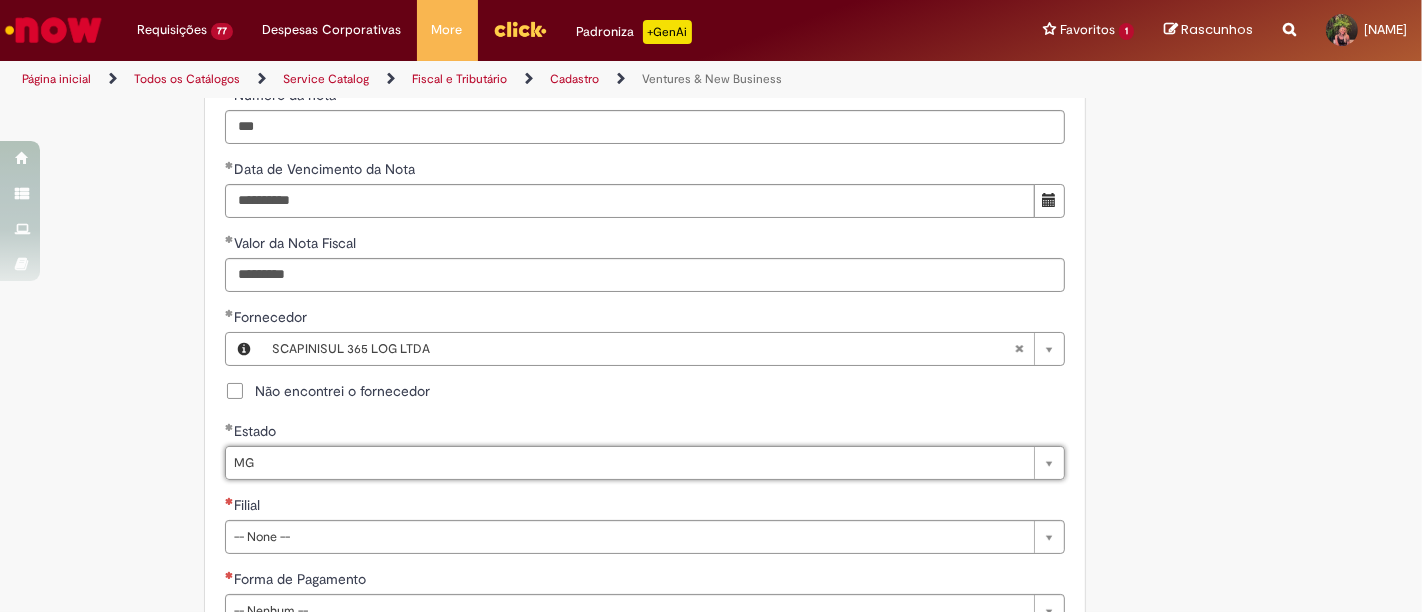 scroll, scrollTop: 888, scrollLeft: 0, axis: vertical 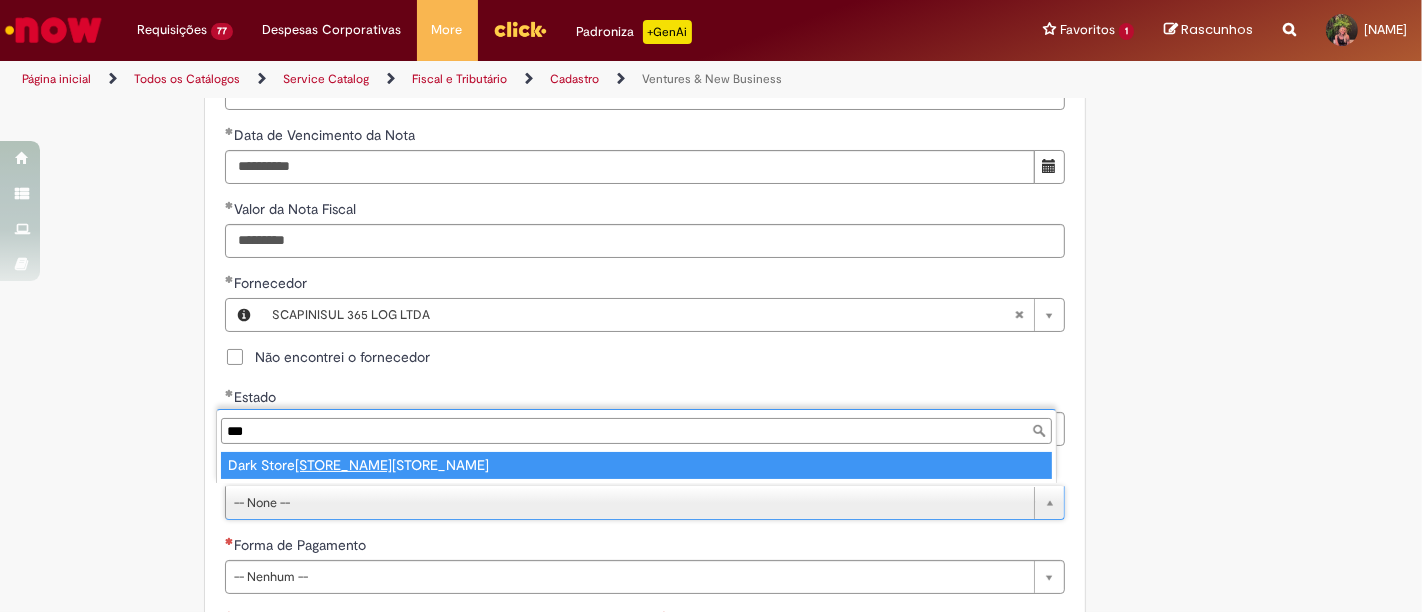 type on "***" 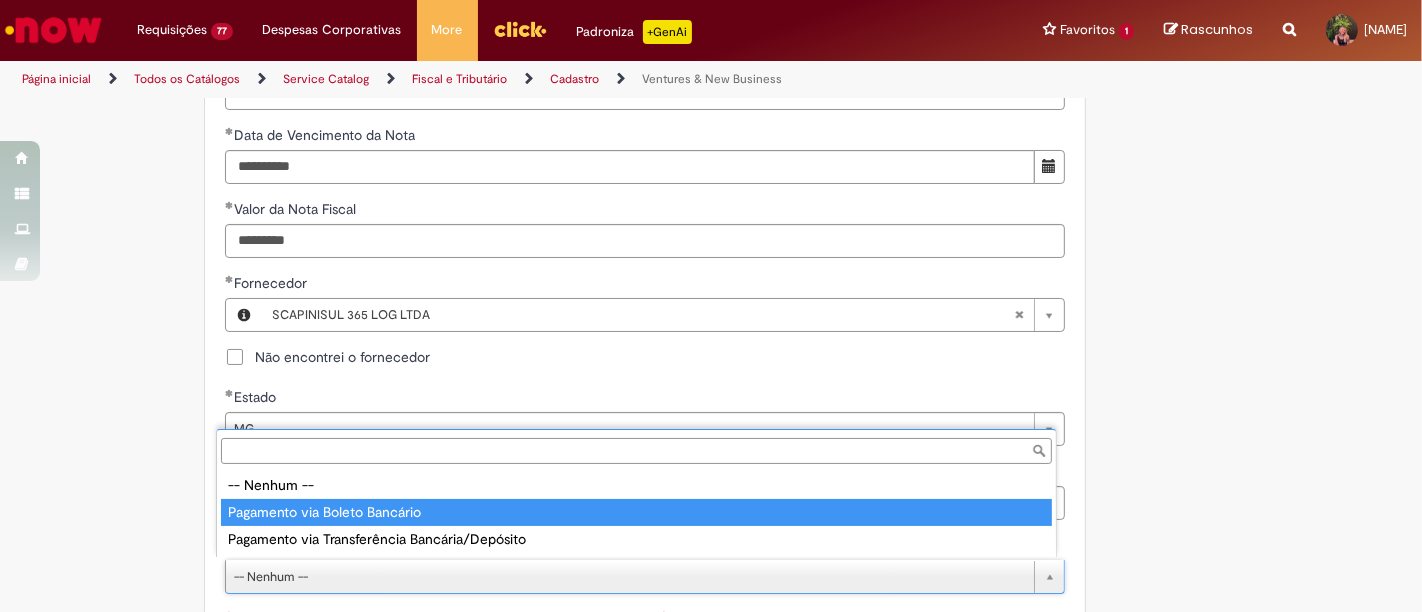 type on "**********" 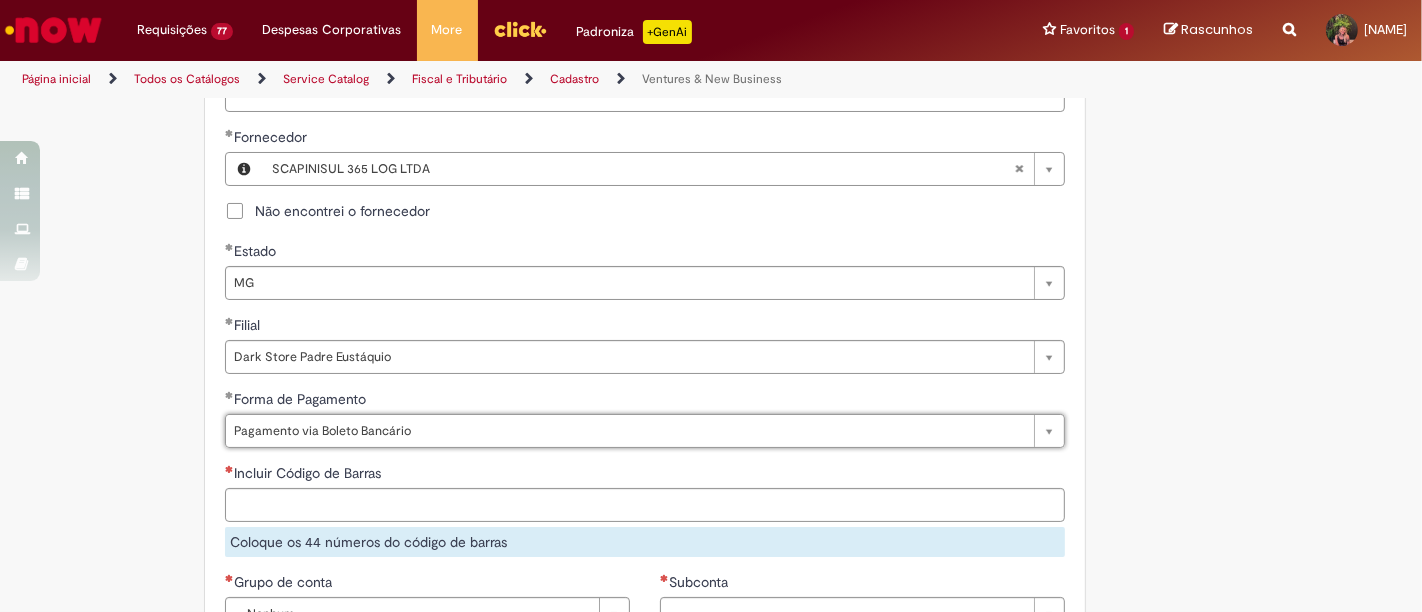 scroll, scrollTop: 1111, scrollLeft: 0, axis: vertical 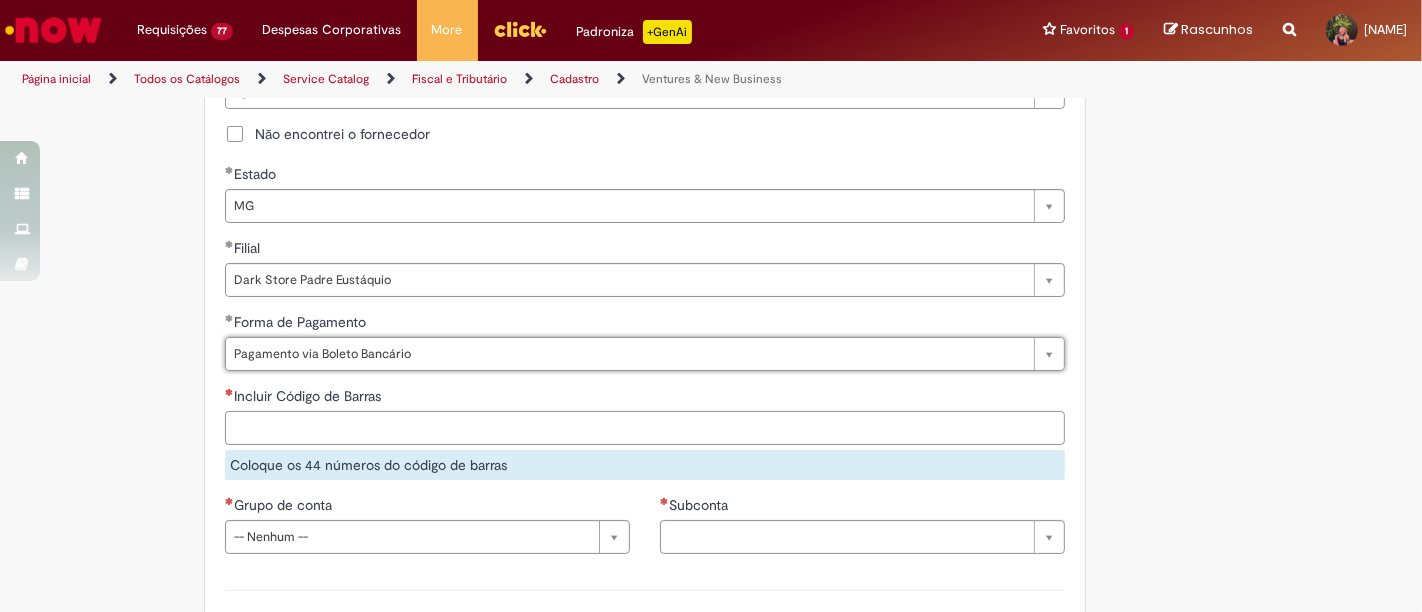 click on "Incluir Código de Barras" at bounding box center [645, 428] 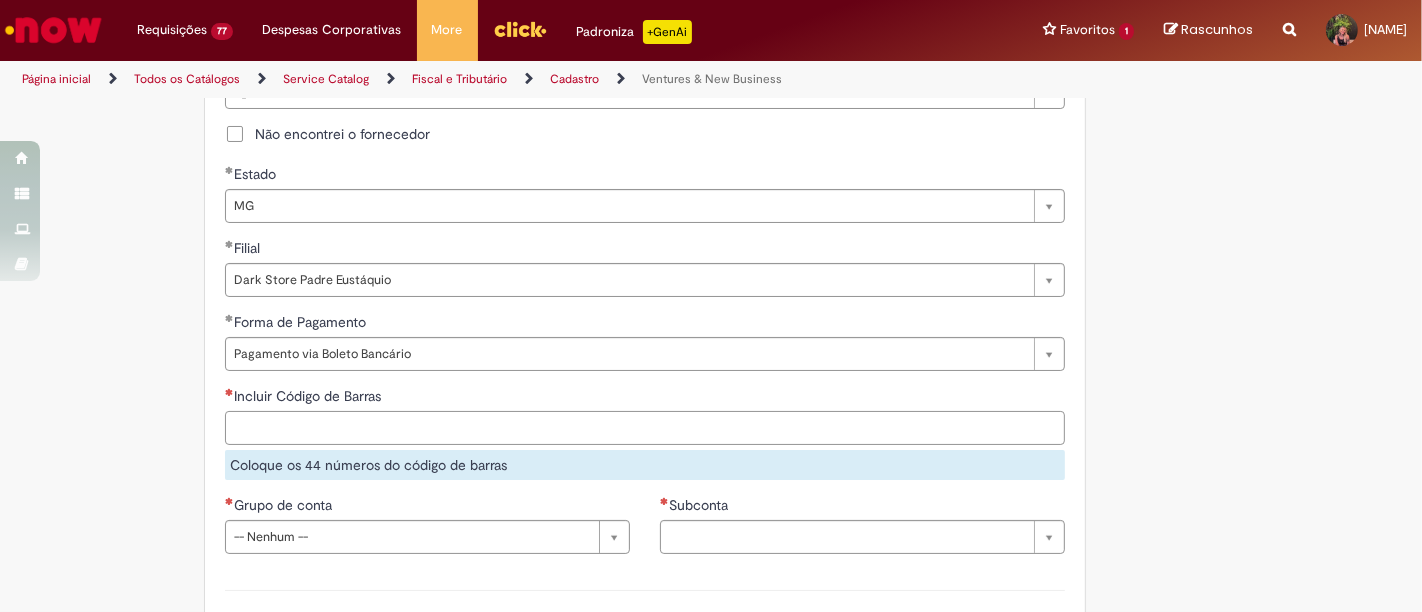 paste on "**********" 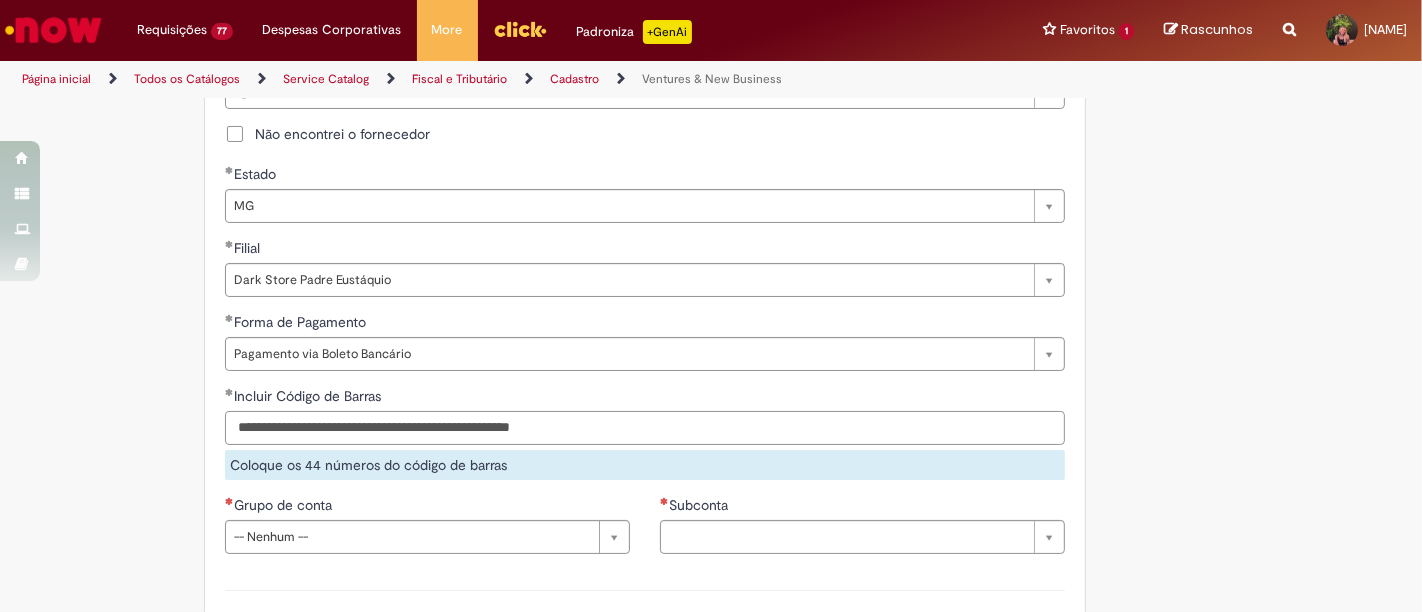 type on "**********" 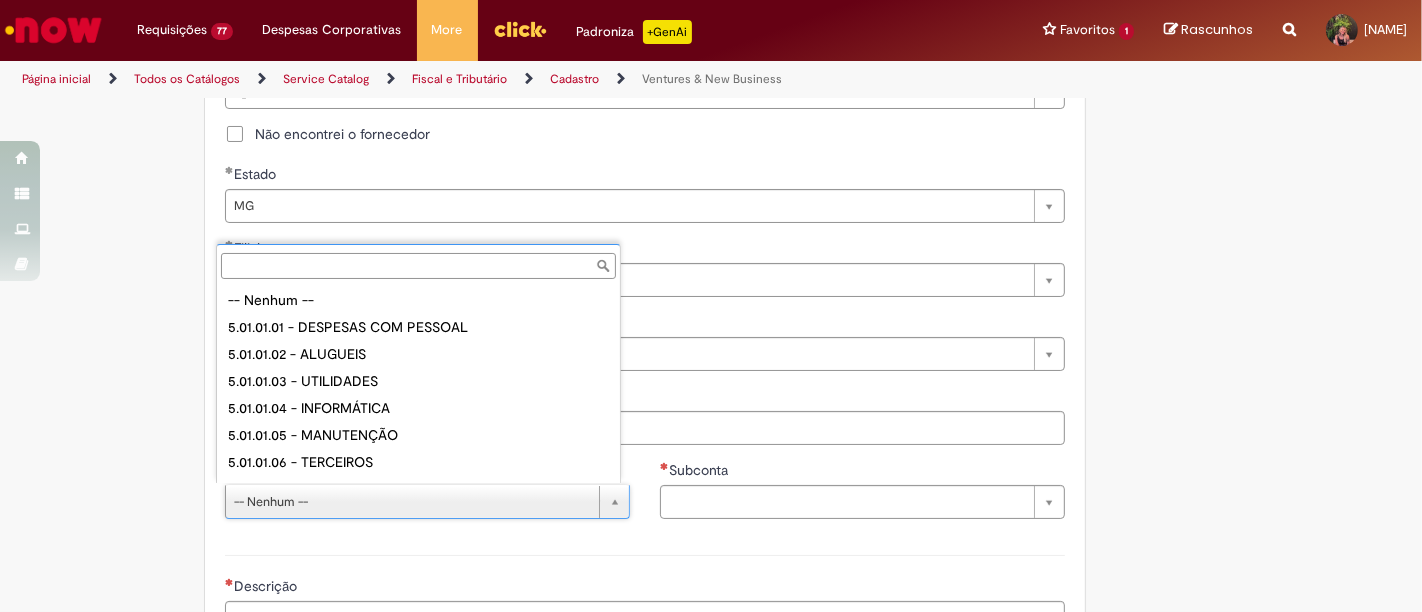 scroll, scrollTop: 212, scrollLeft: 0, axis: vertical 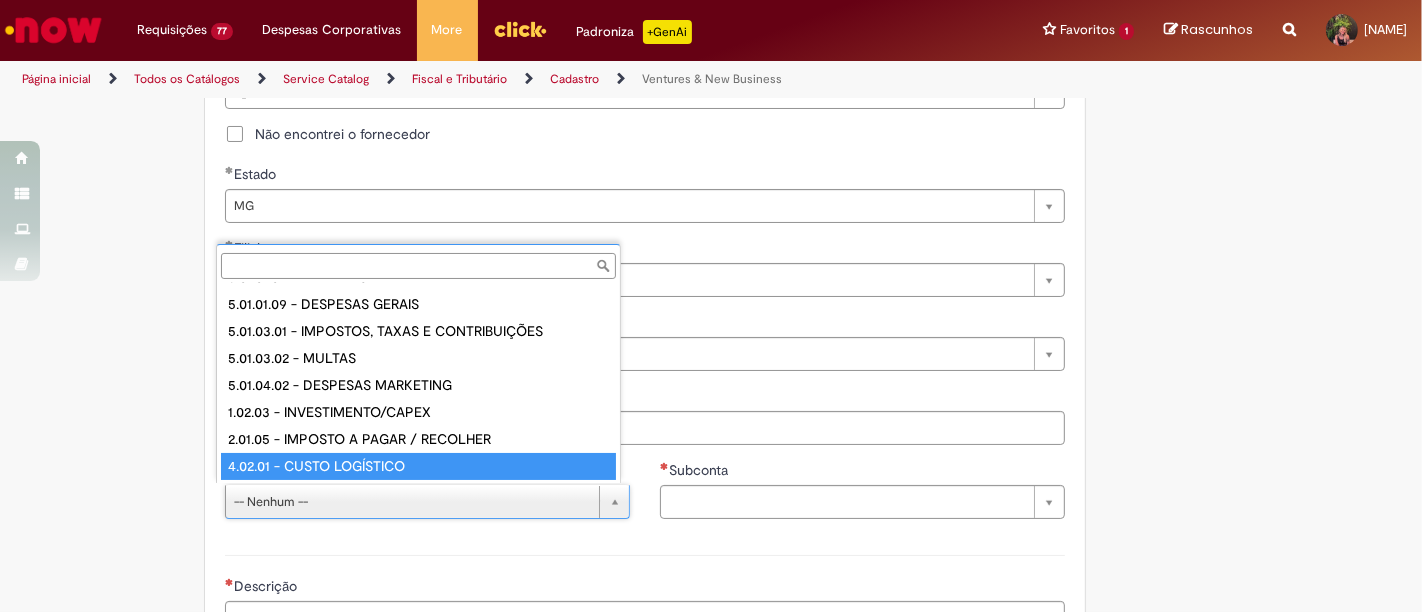 type on "**********" 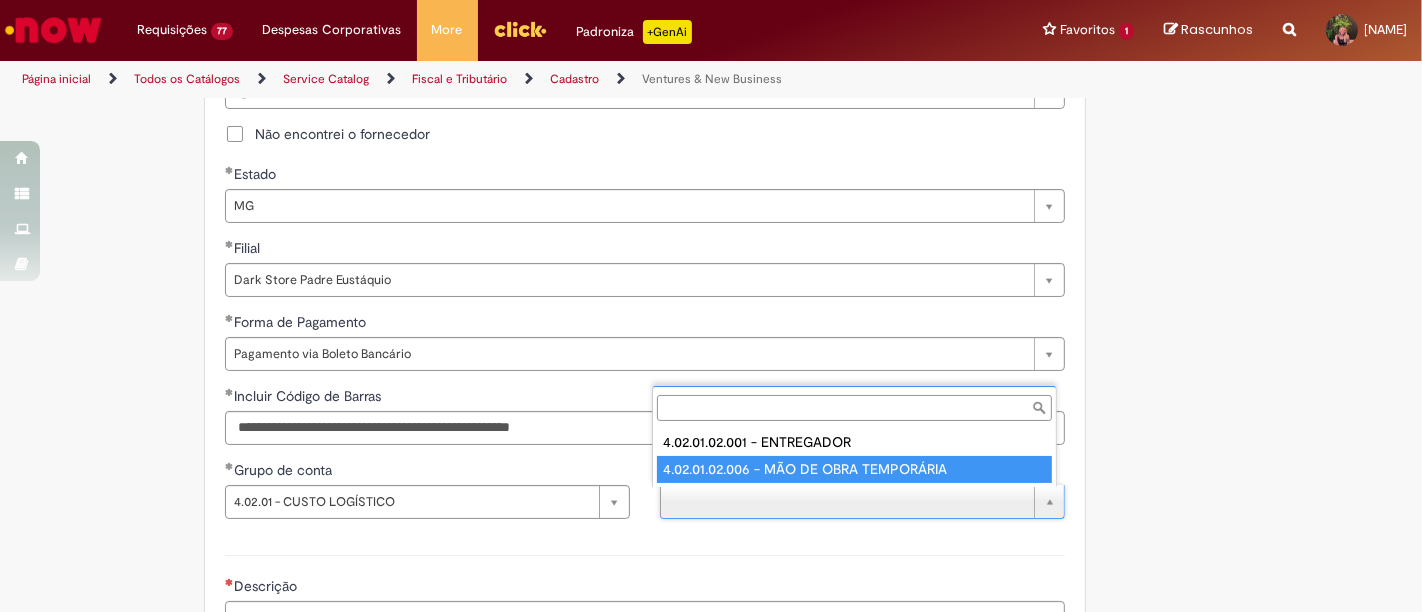 drag, startPoint x: 802, startPoint y: 459, endPoint x: 750, endPoint y: 488, distance: 59.5399 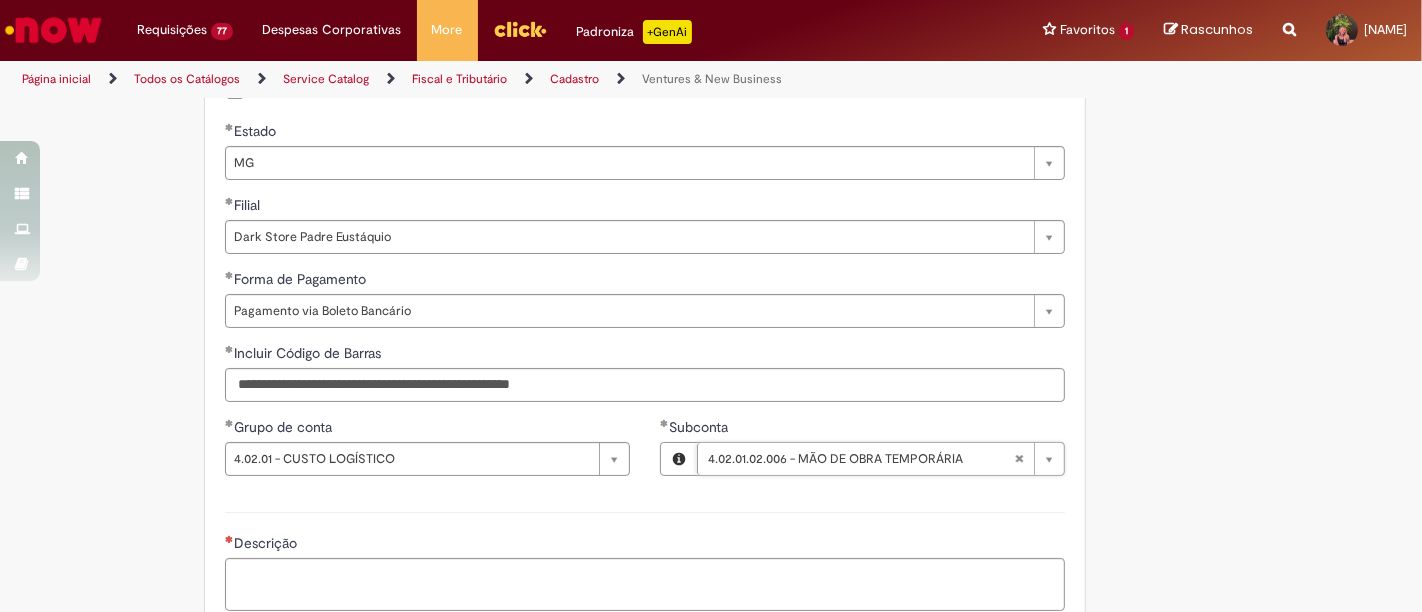 scroll, scrollTop: 1222, scrollLeft: 0, axis: vertical 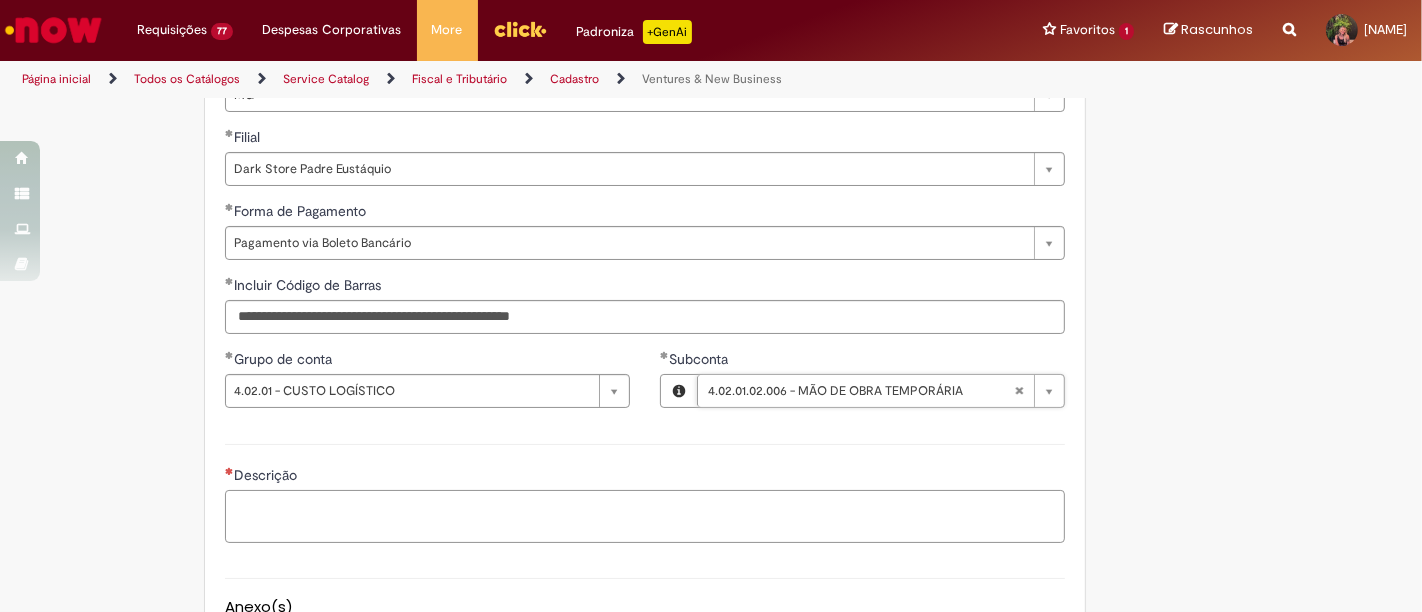 click on "Descrição" at bounding box center (645, 516) 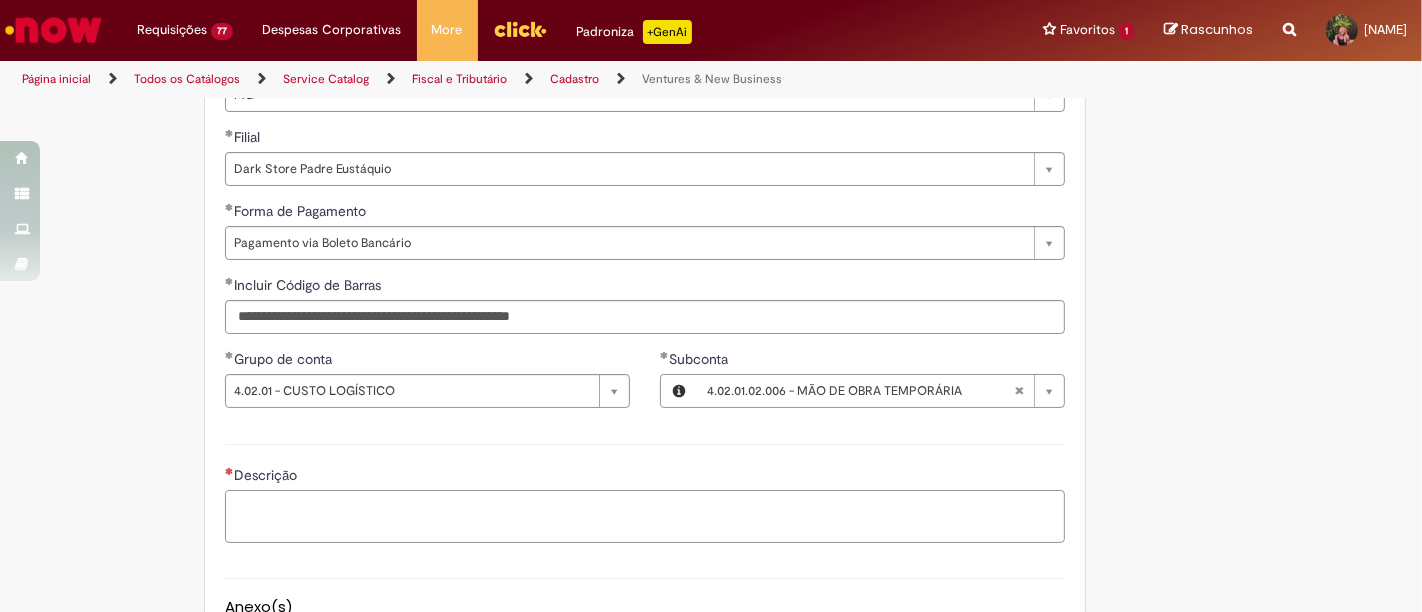 paste on "**********" 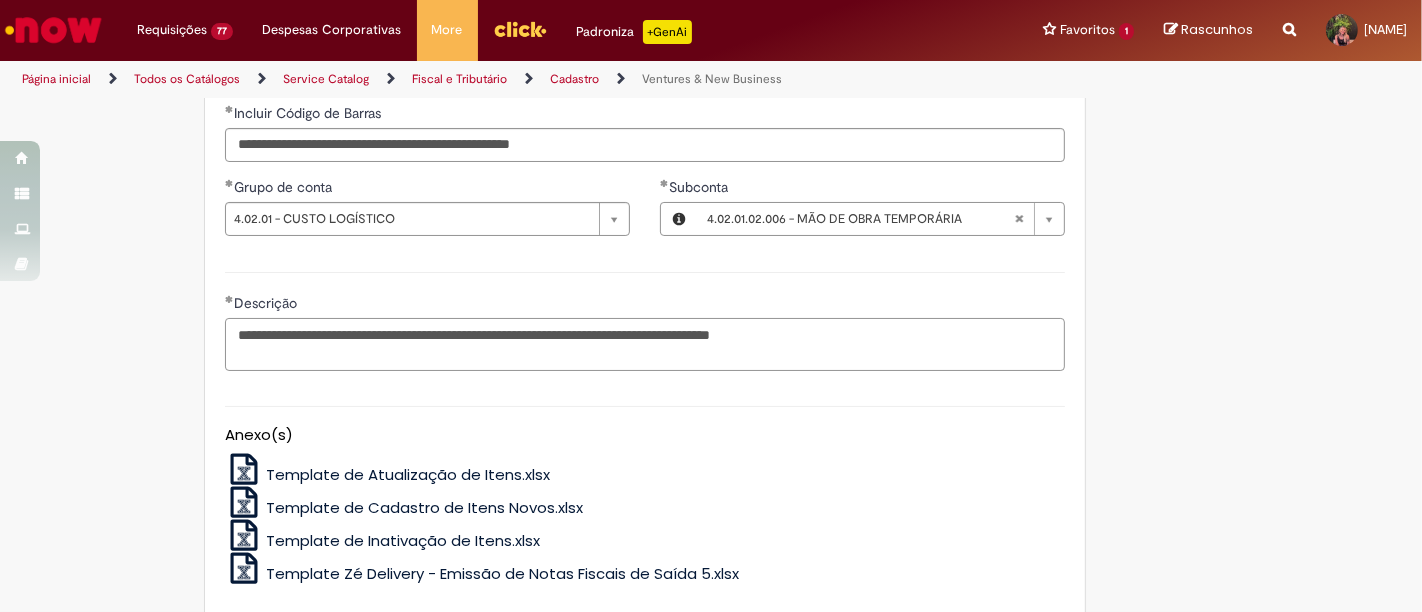 scroll, scrollTop: 1583, scrollLeft: 0, axis: vertical 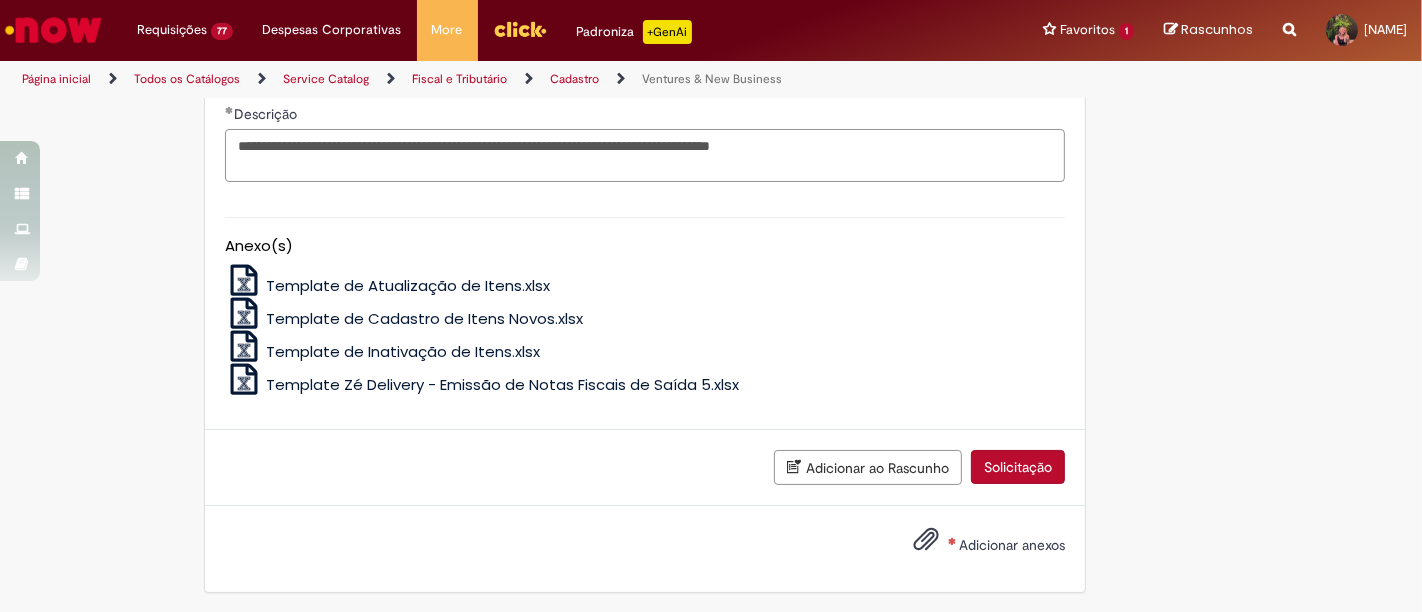 type on "**********" 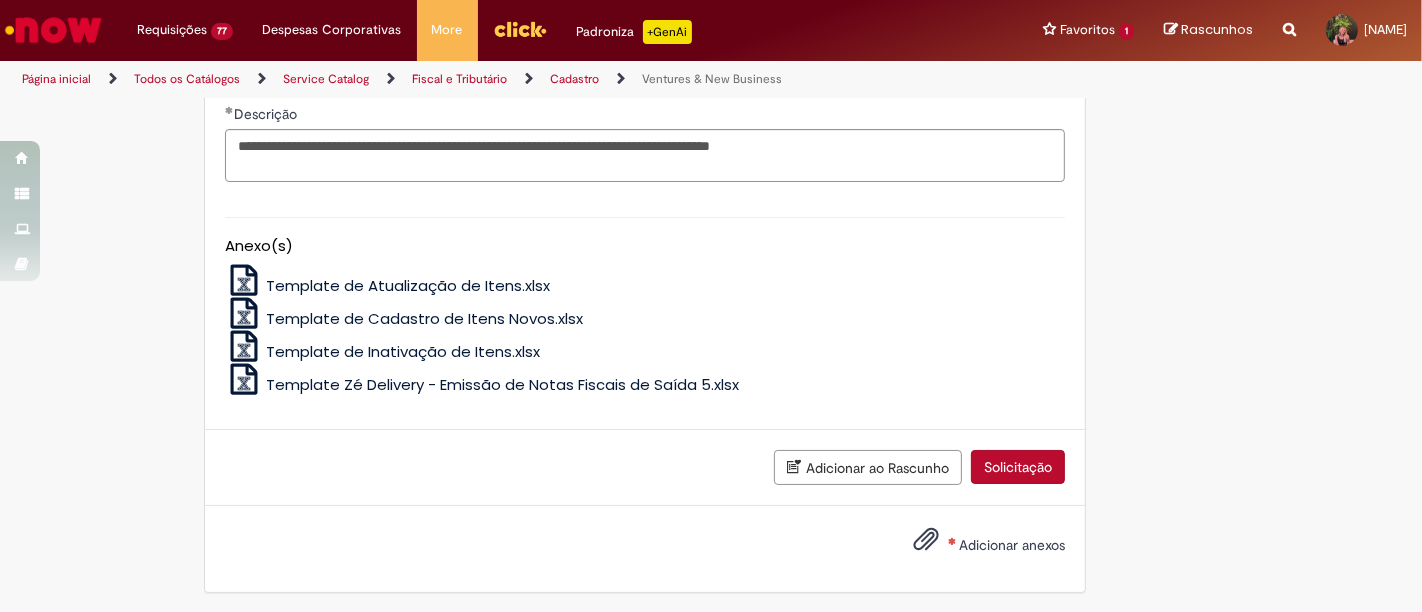 click on "Adicionar anexos" at bounding box center [974, 546] 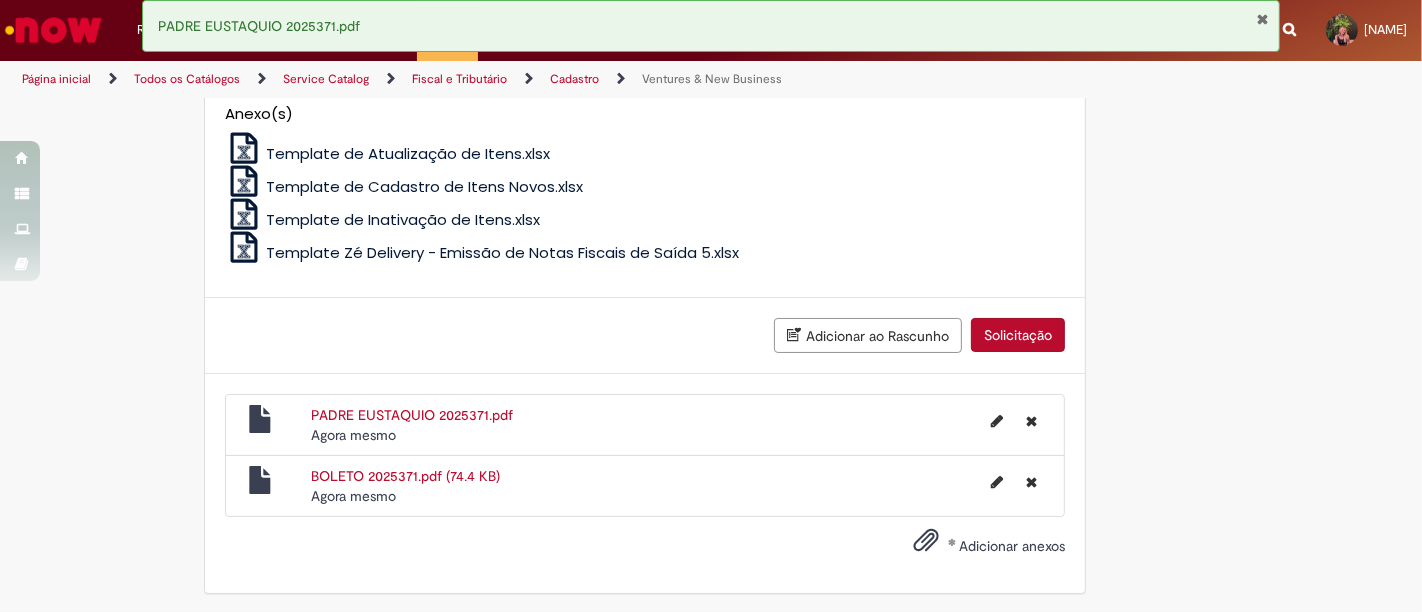click on "Solicitação" at bounding box center (1018, 335) 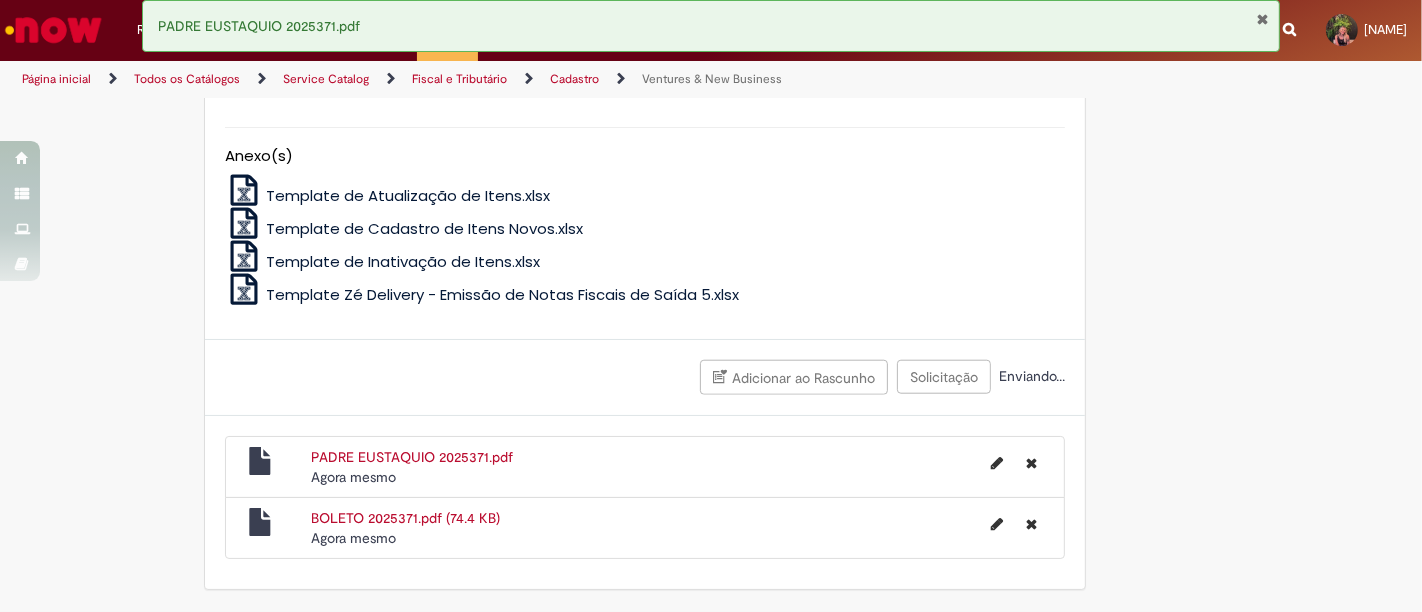 scroll, scrollTop: 1670, scrollLeft: 0, axis: vertical 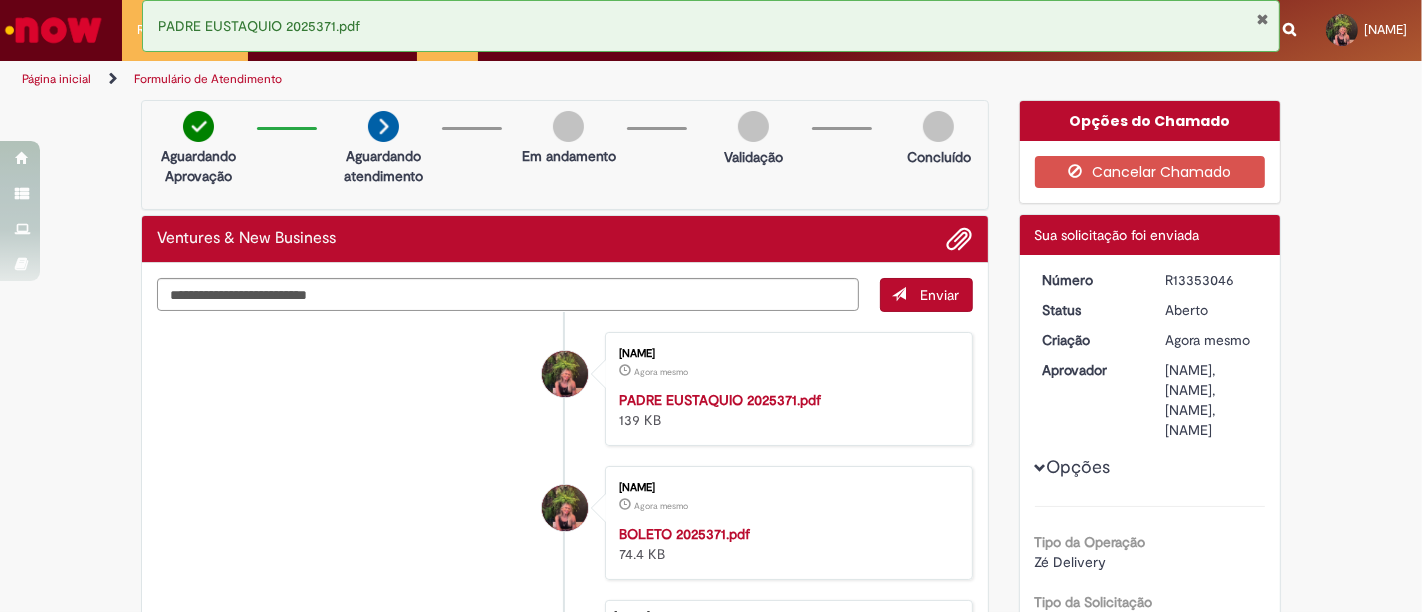 click on "R13353046
Aberto
Agora mesmo Agora mesmo
[NAME], [NAME], [NAME], [NAME]
Zé Delivery
Lançamento de Notas Fiscais de Serviço e Despesas
371
14/08/2025
52.508,83
SCAPINISUL 365 LOG LTDA
Falso
MG" at bounding box center (1150, 878) 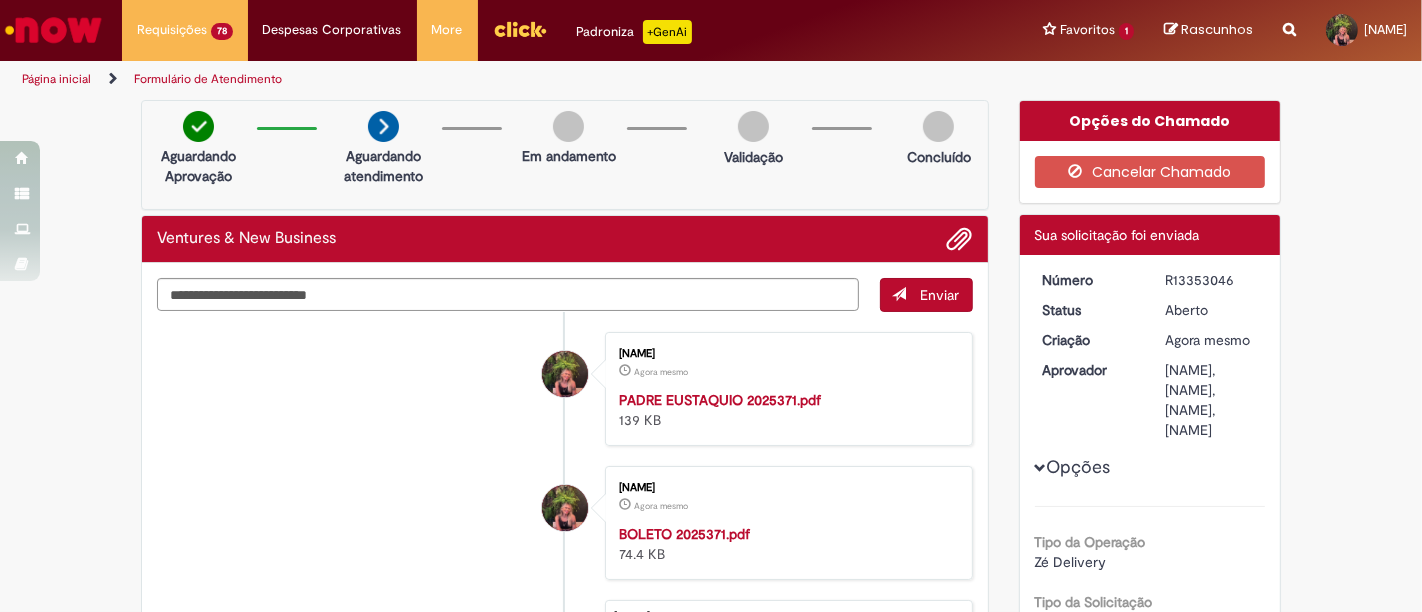 click on "PADRE EUSTAQUIO 2025371.pdf" at bounding box center (711, 26) 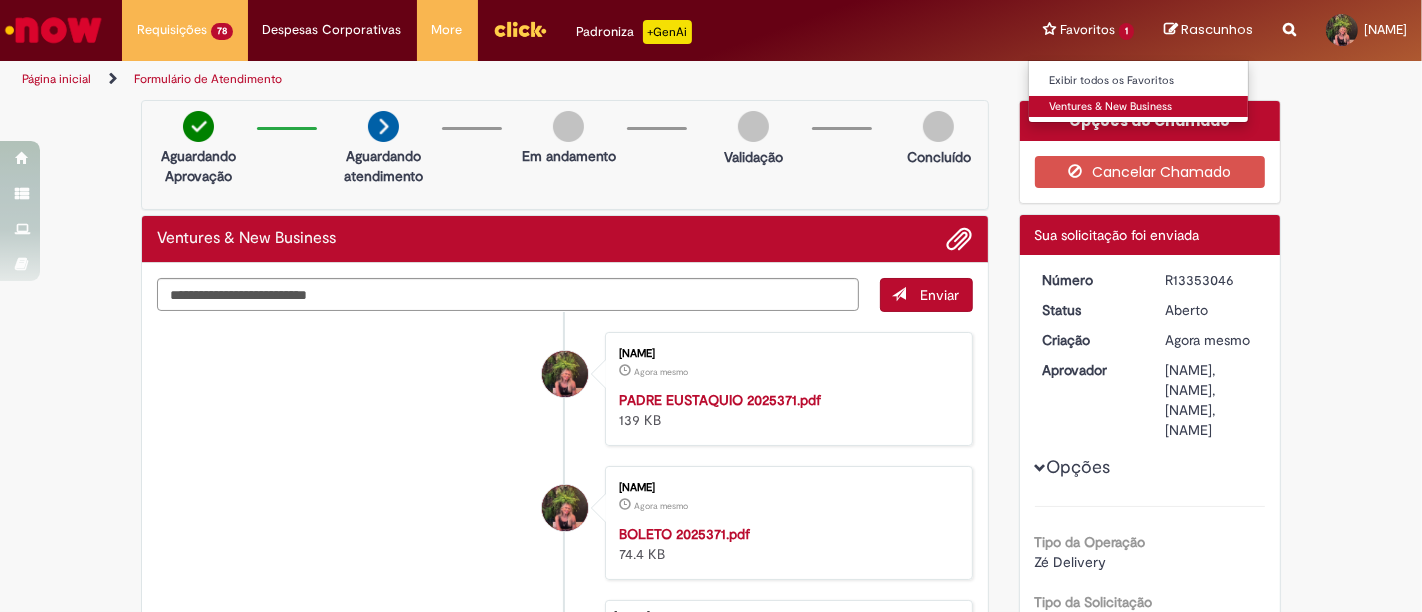 click on "Ventures & New Business" at bounding box center (1139, 107) 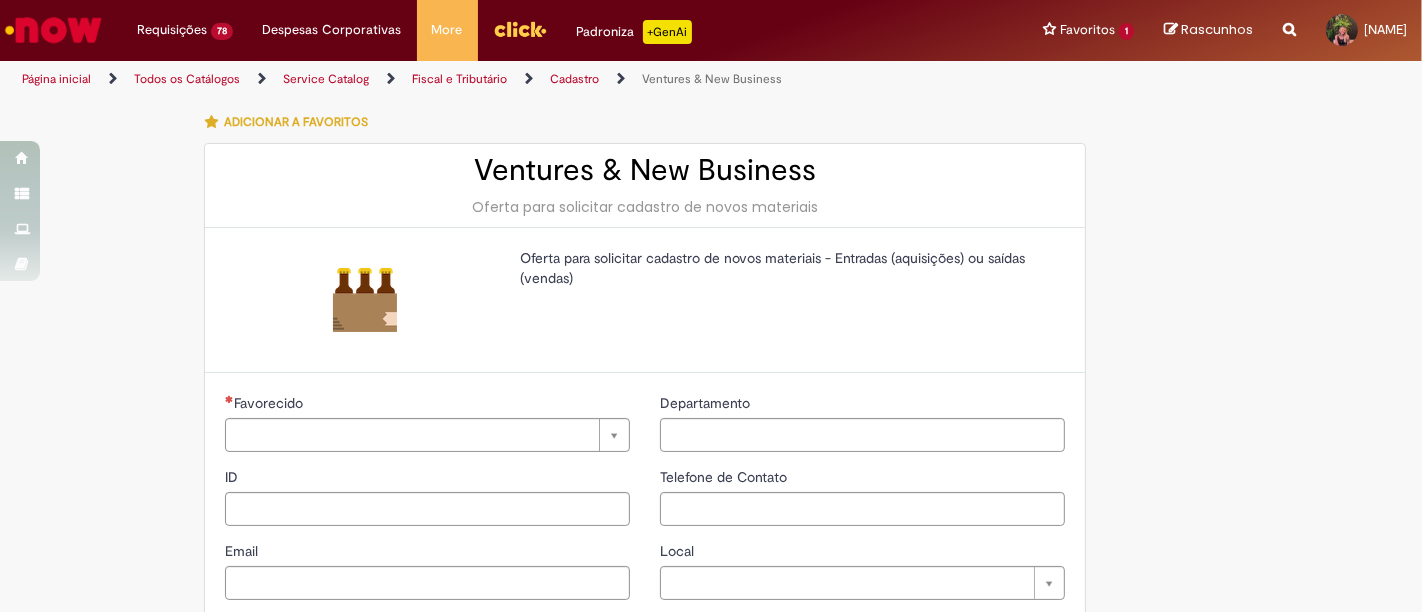 type on "********" 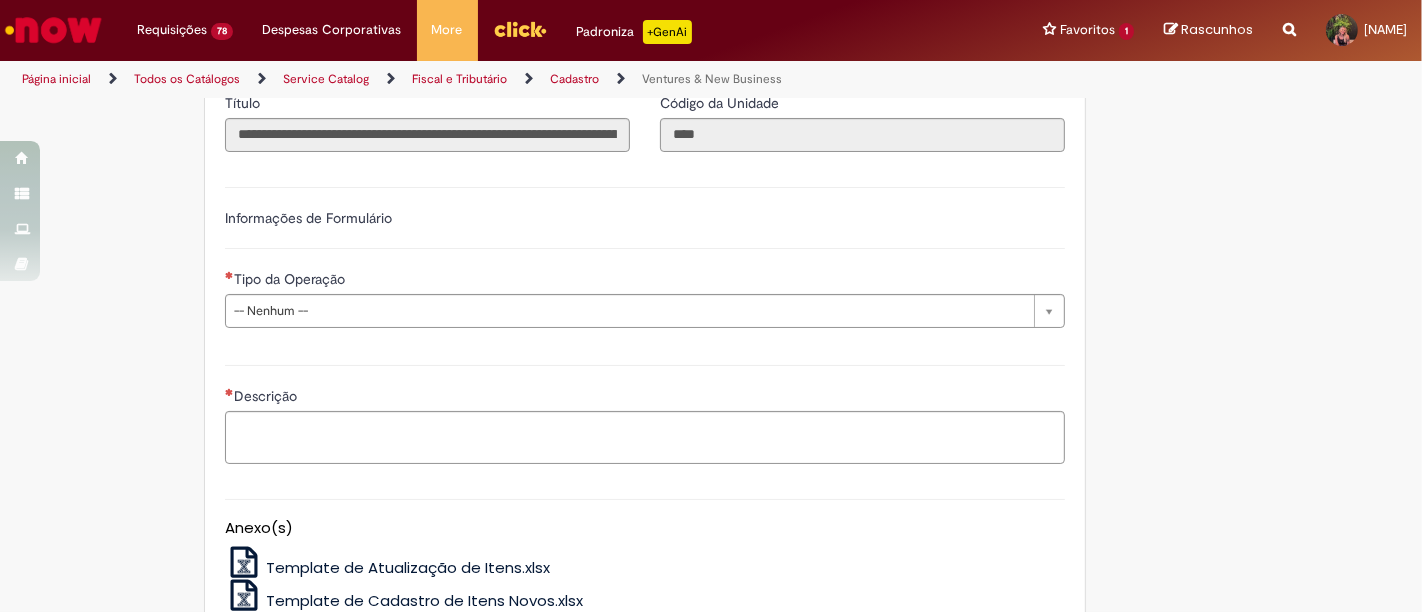type on "**********" 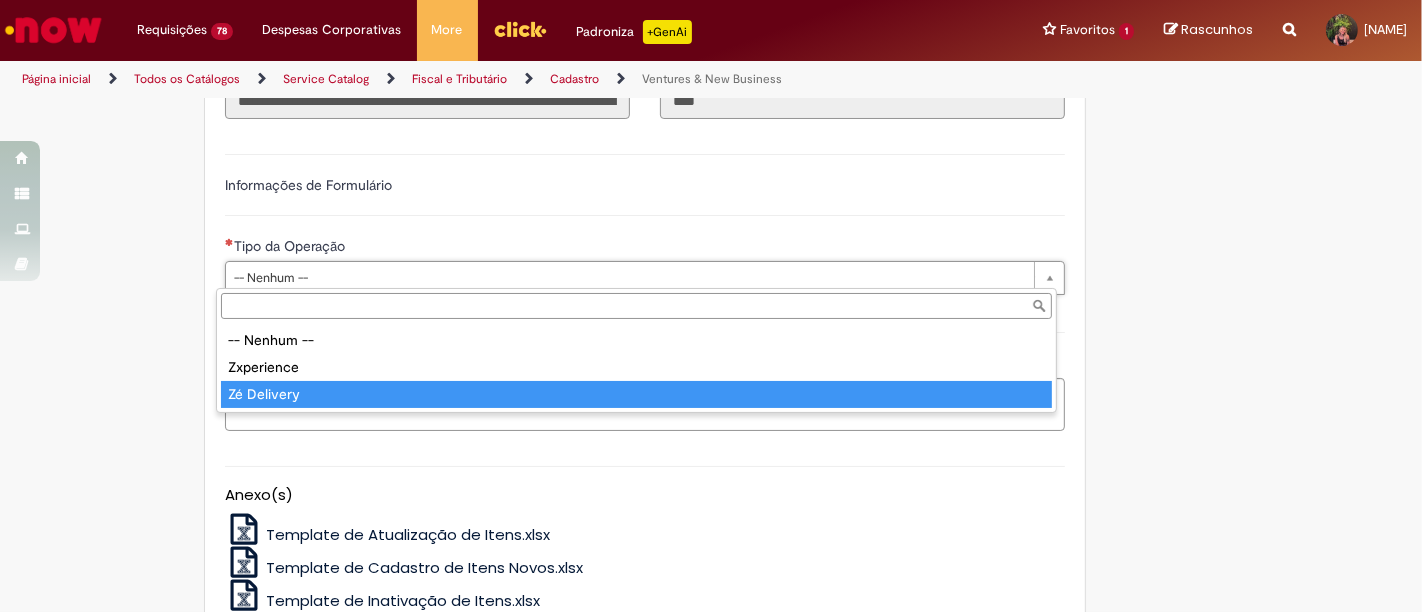 type on "**********" 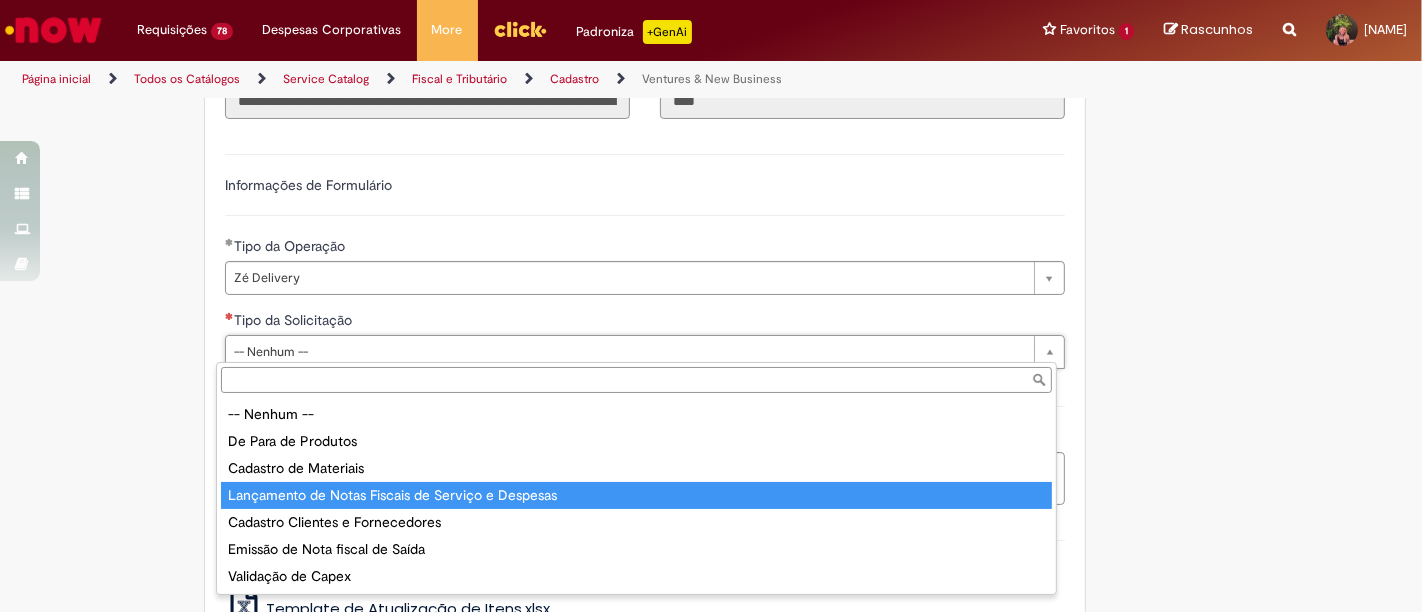 type on "**********" 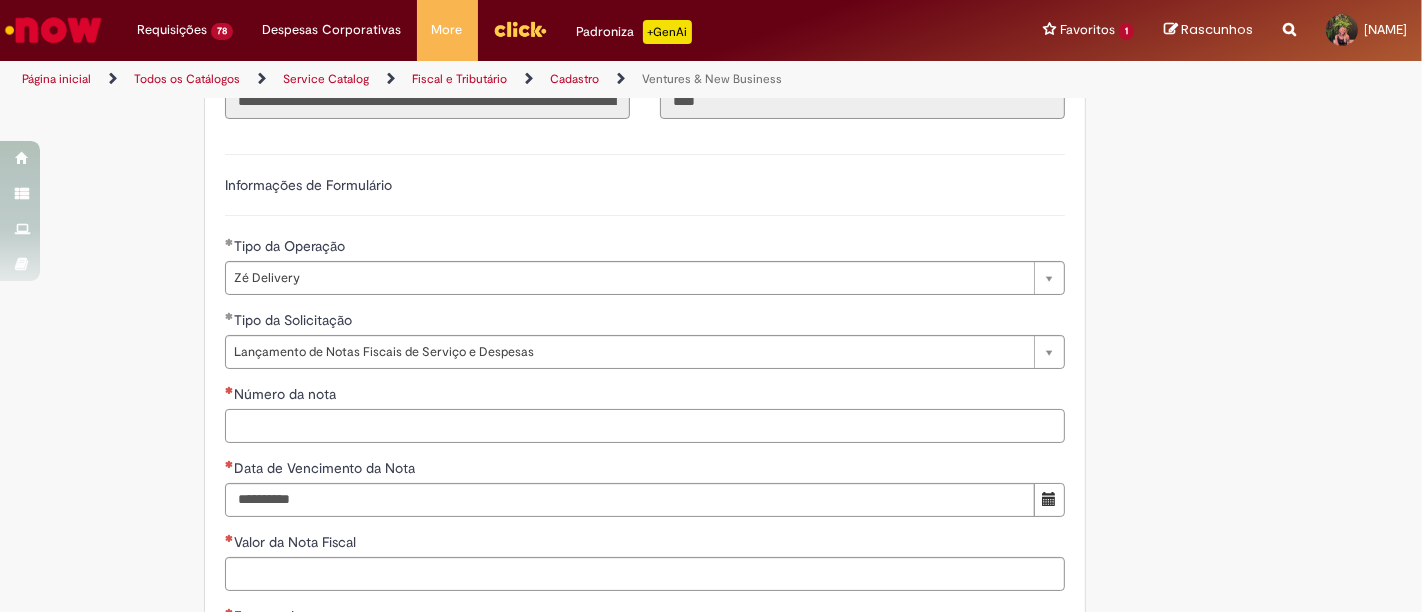 click on "Número da nota" at bounding box center [645, 426] 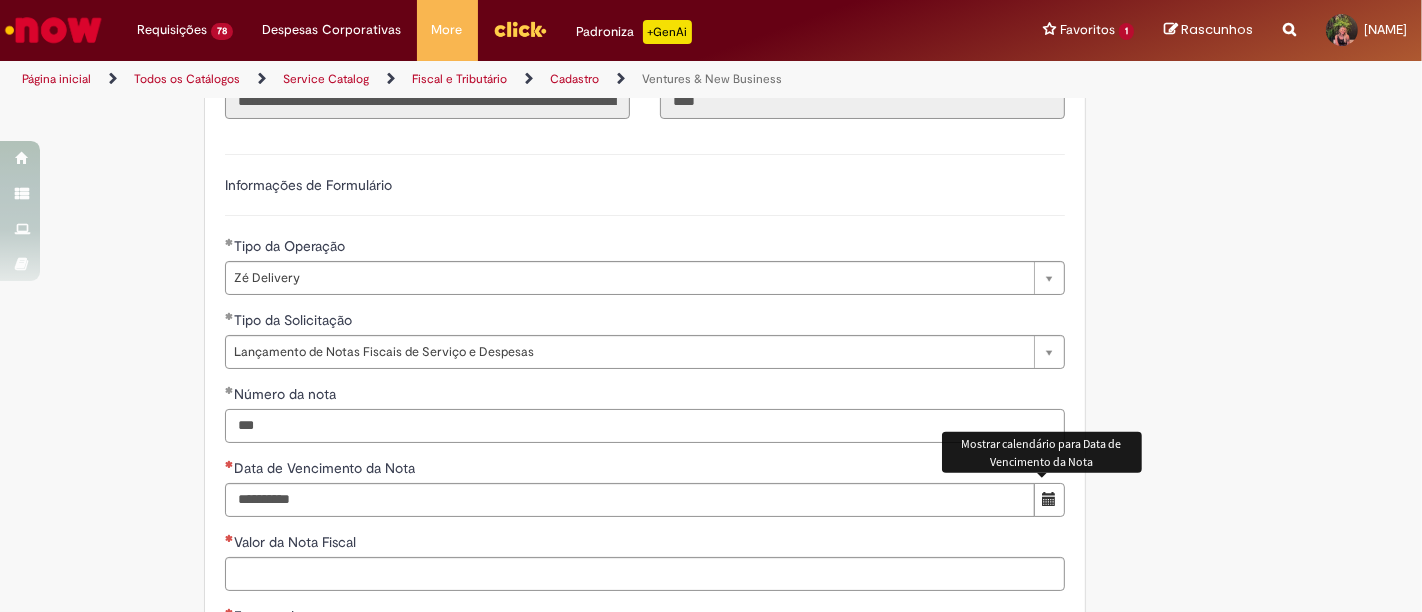type on "***" 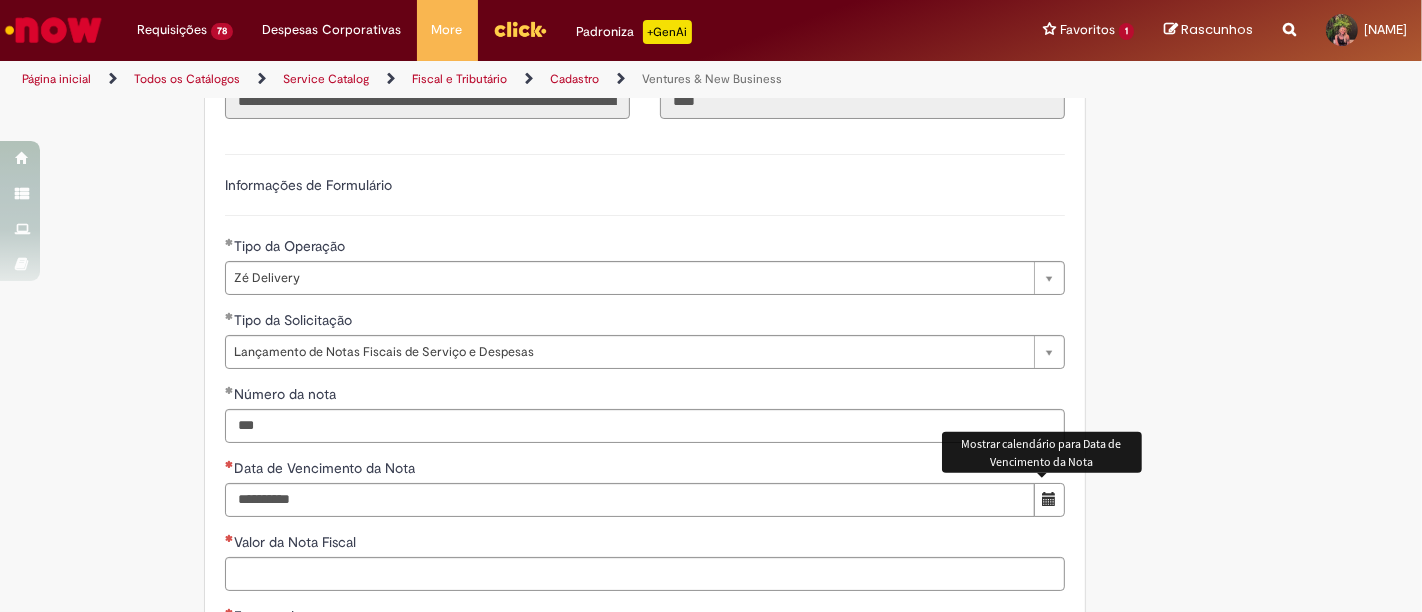 click at bounding box center (1049, 499) 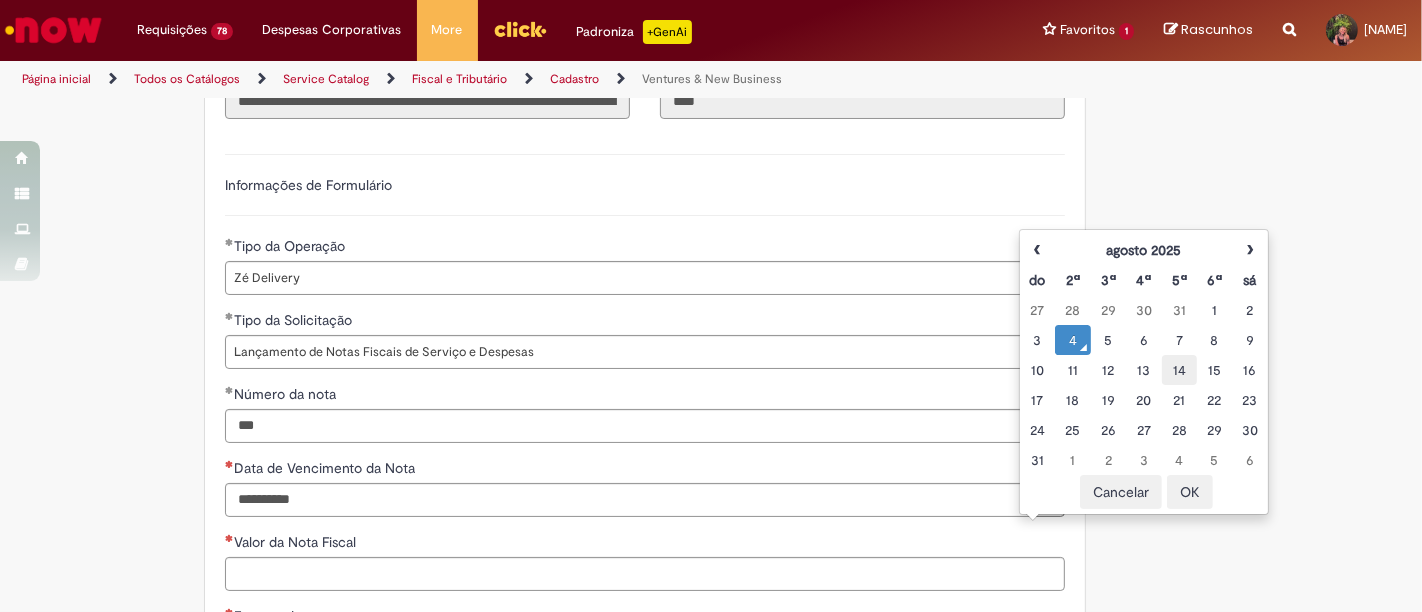 click on "14" at bounding box center [1179, 370] 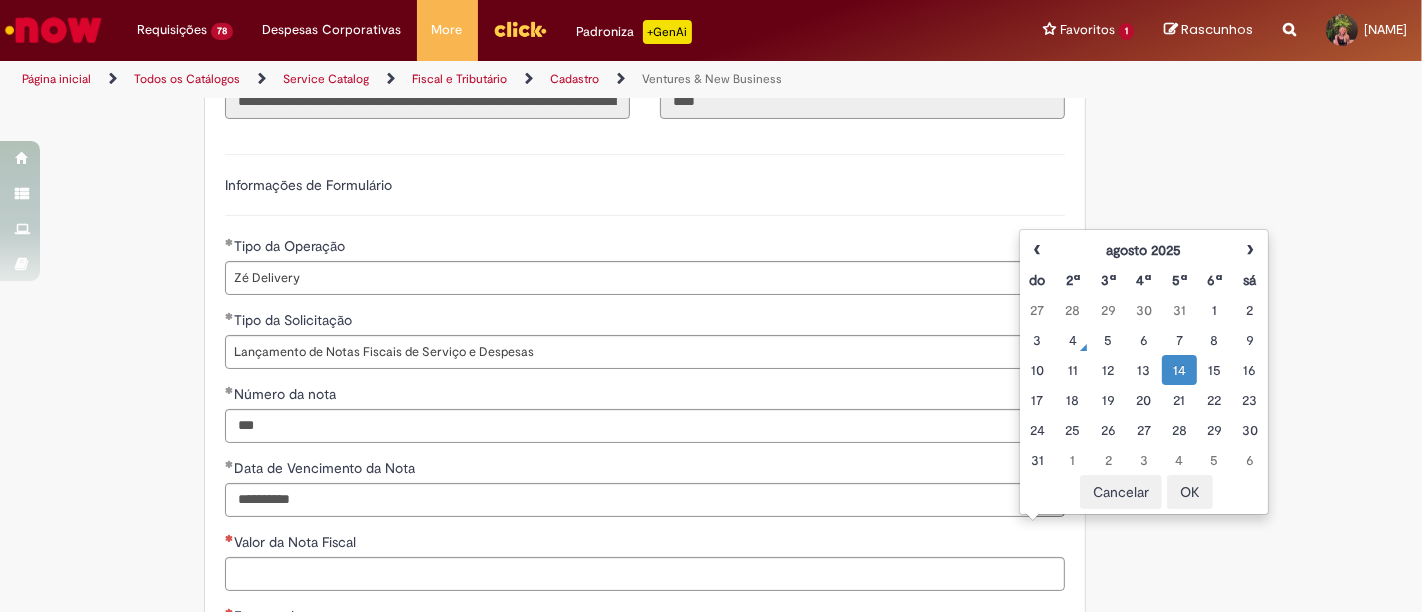type on "**********" 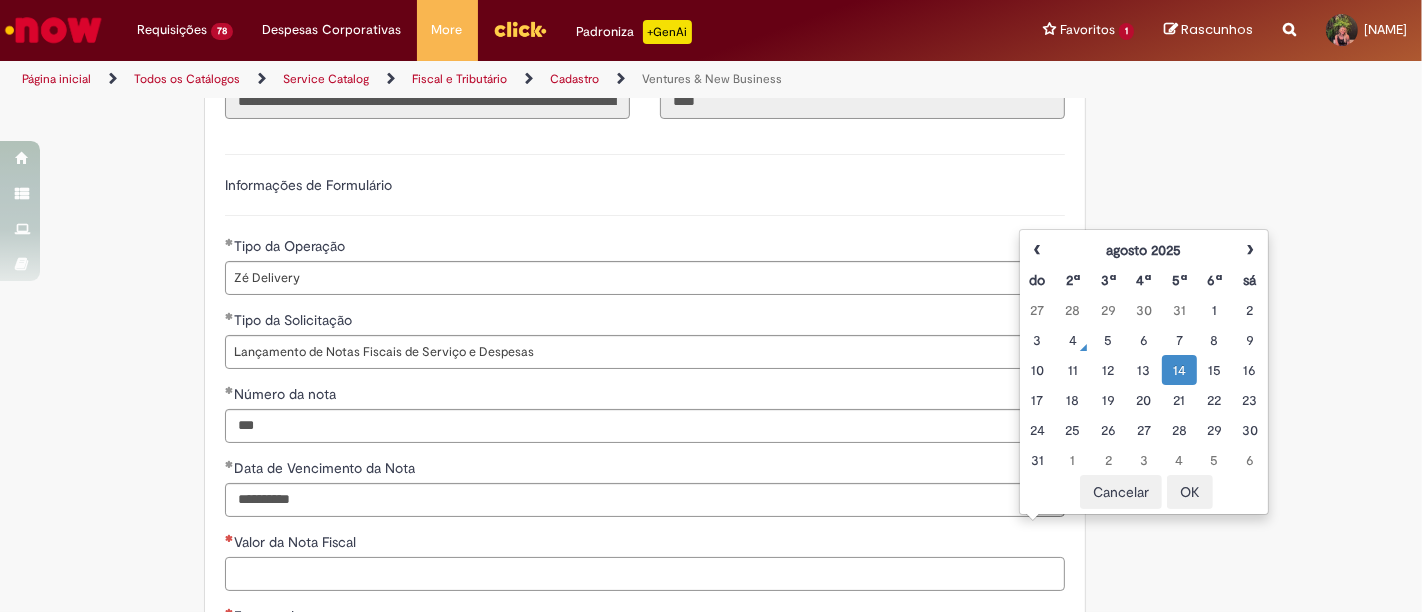 click on "Valor da Nota Fiscal" at bounding box center [645, 574] 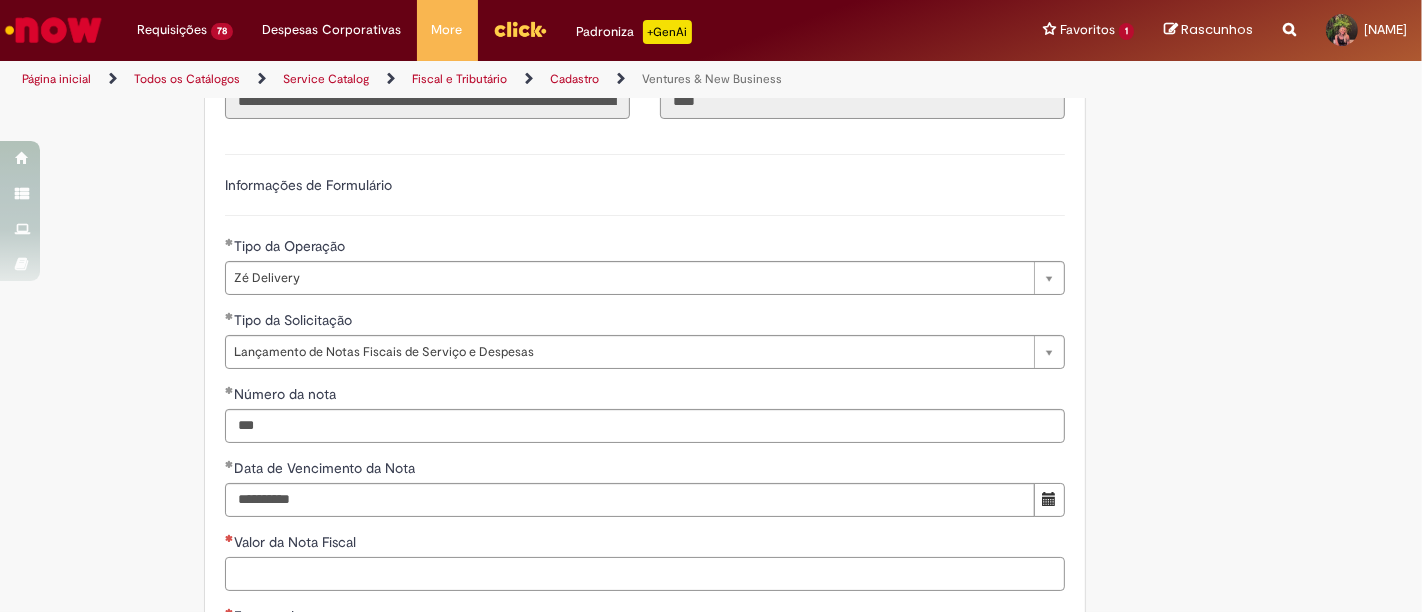 paste on "*********" 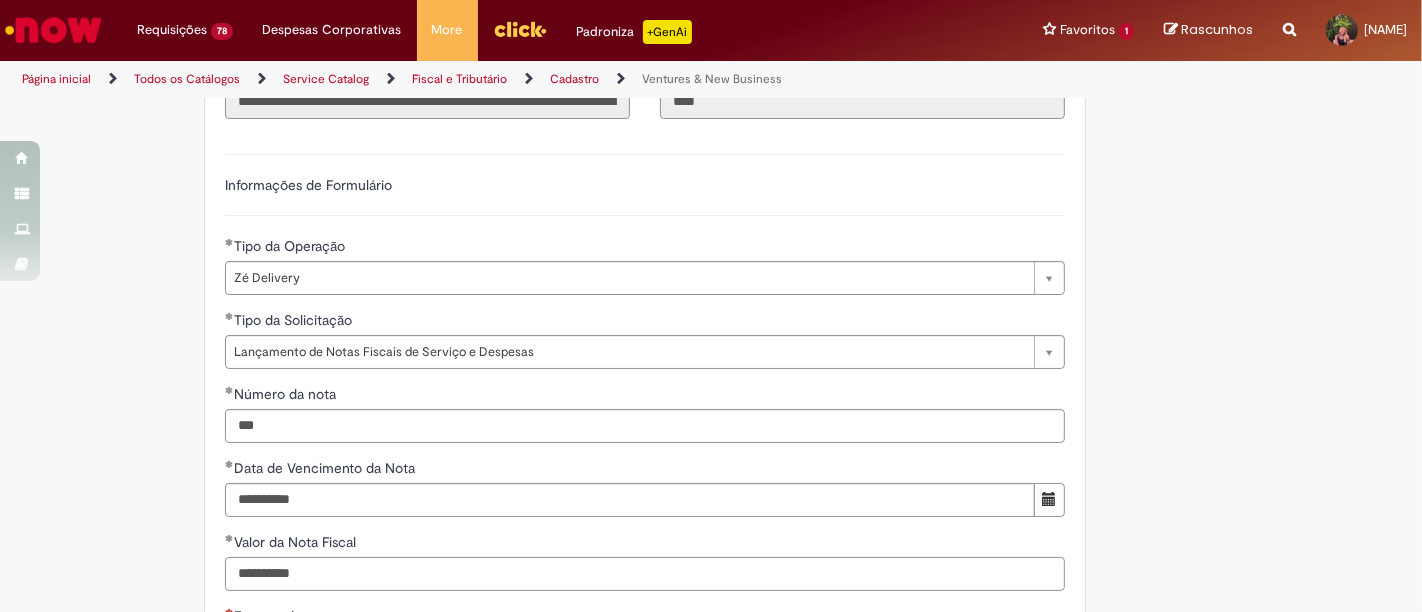 click on "*********" at bounding box center (645, 574) 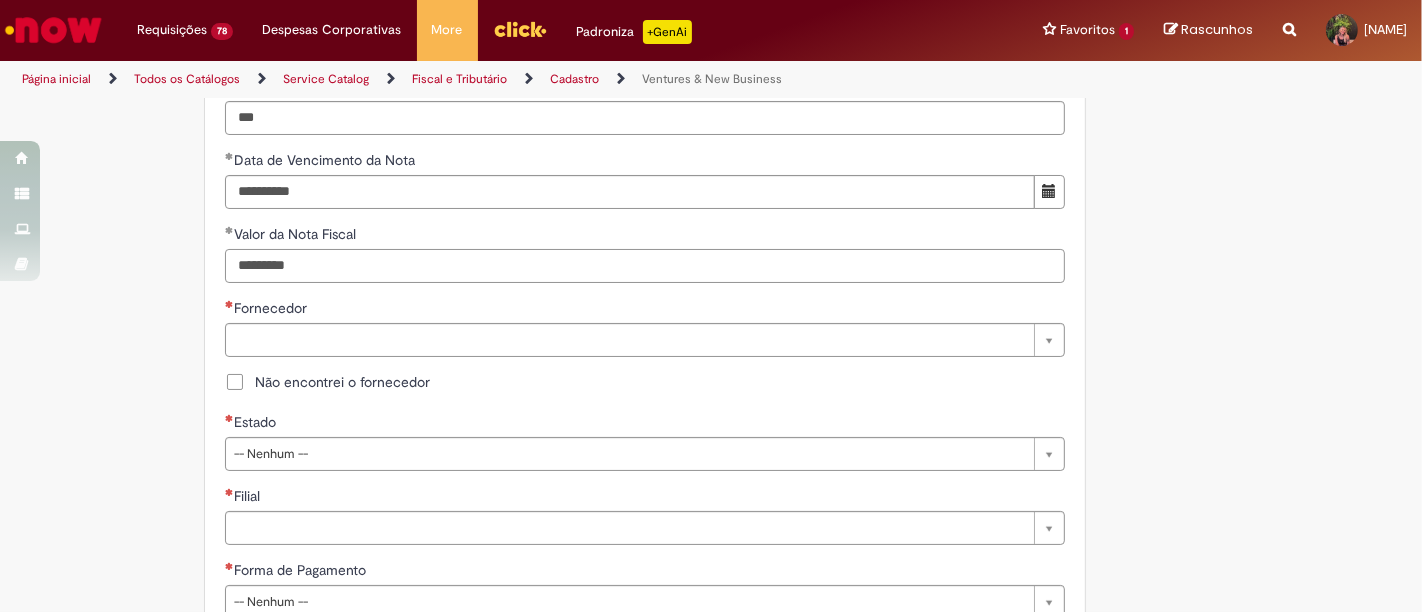 scroll, scrollTop: 888, scrollLeft: 0, axis: vertical 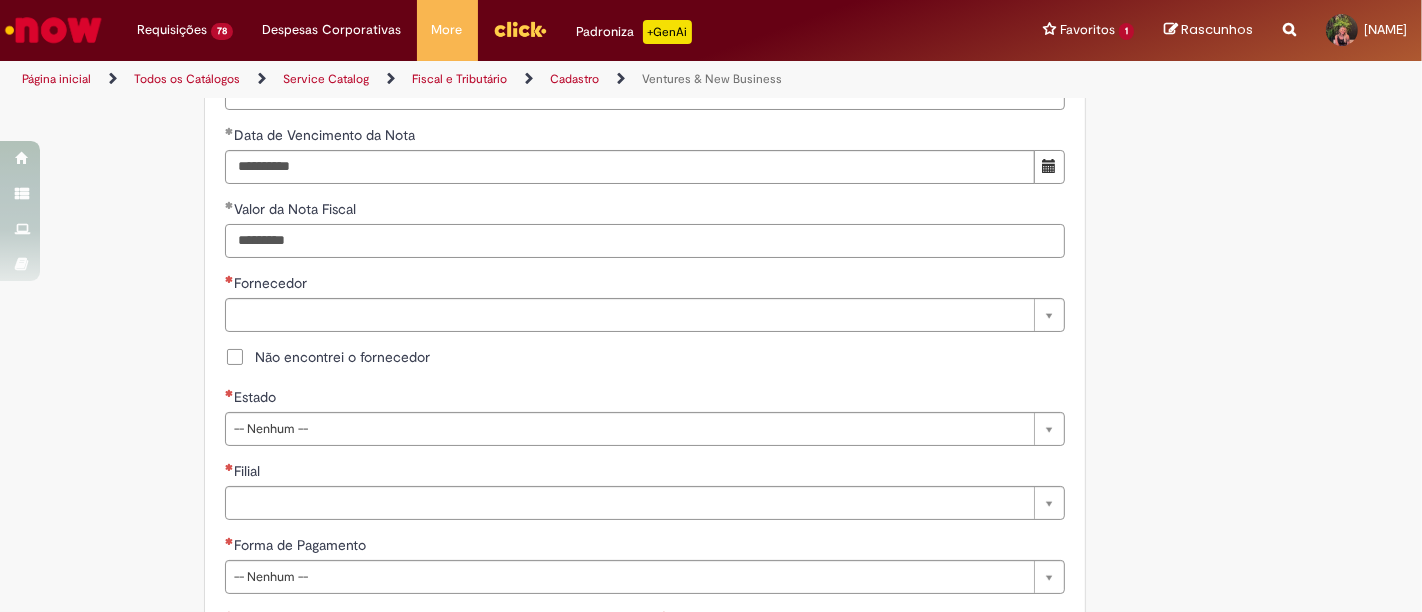 type on "*********" 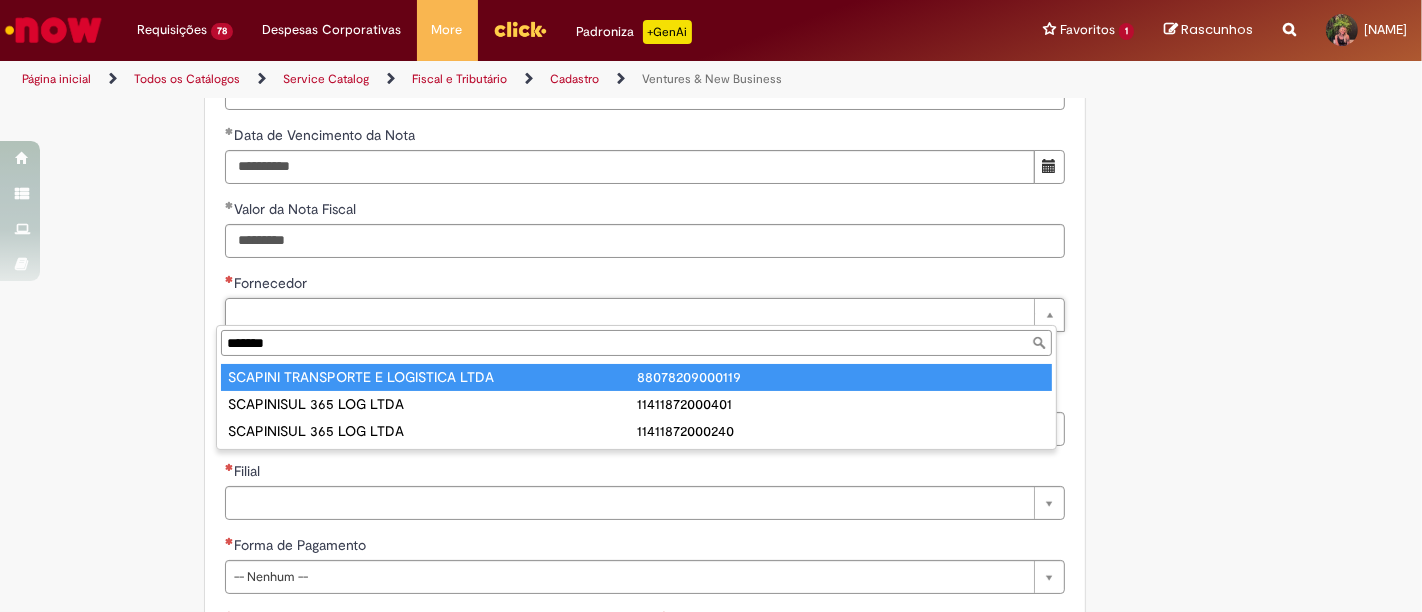 type on "*******" 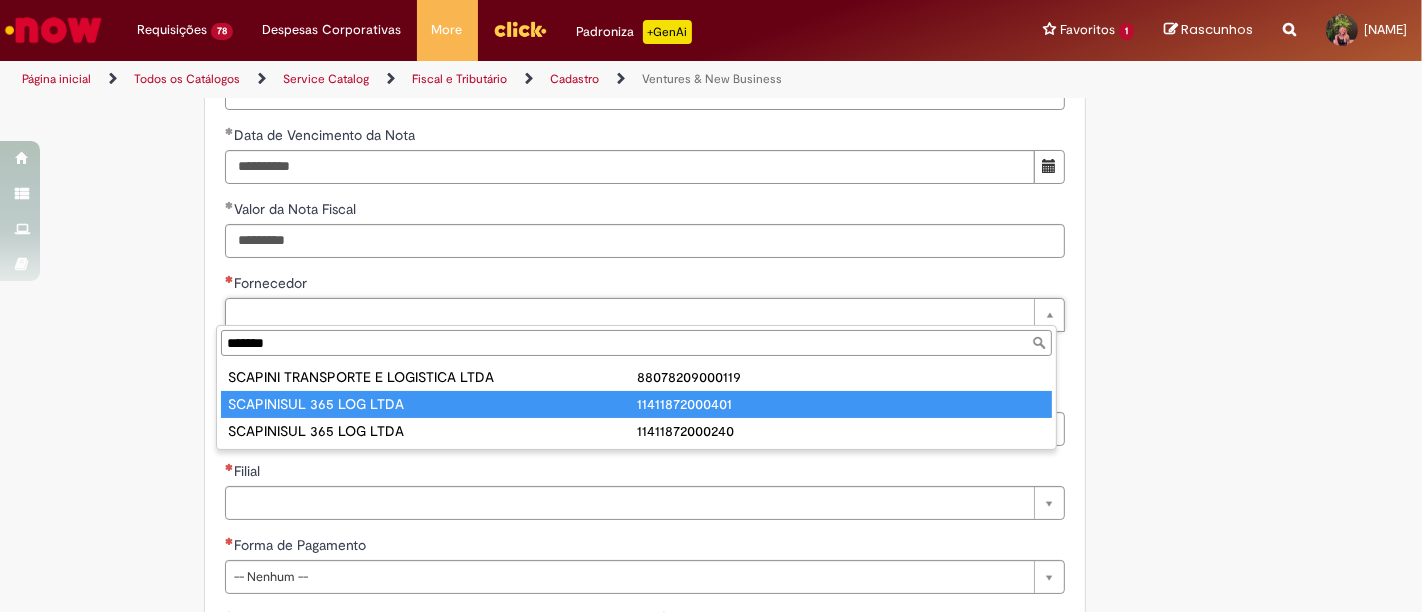 type on "**********" 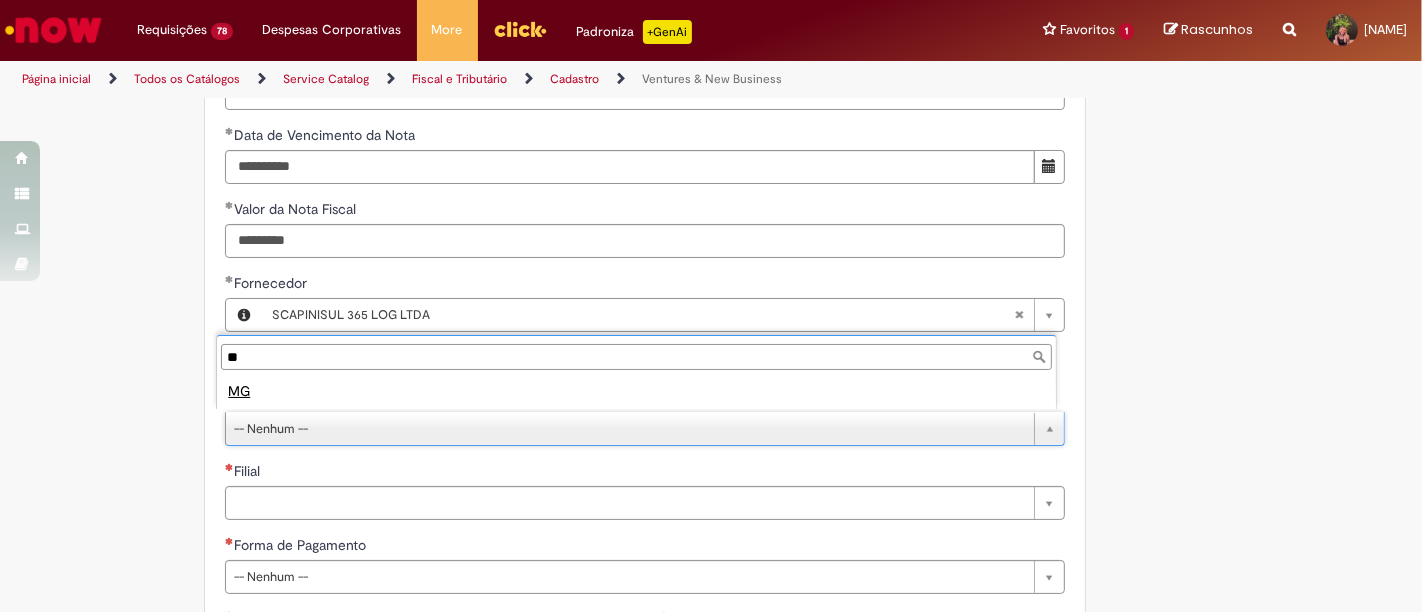 type on "**" 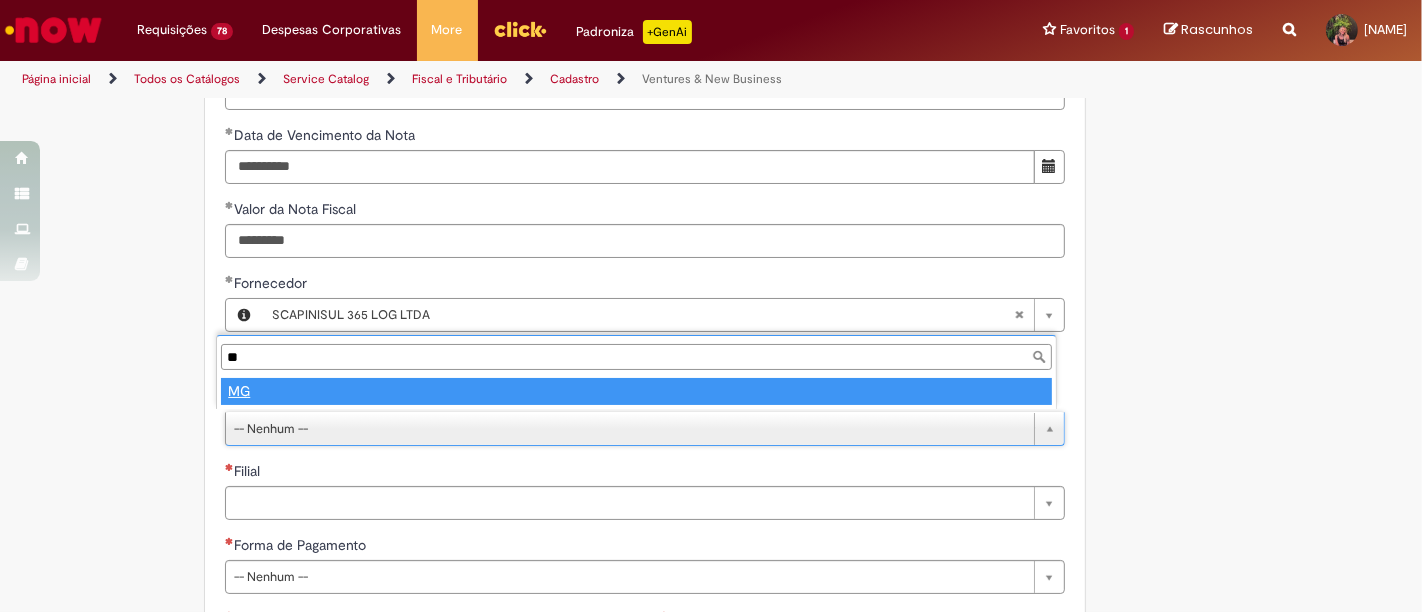 type on "**" 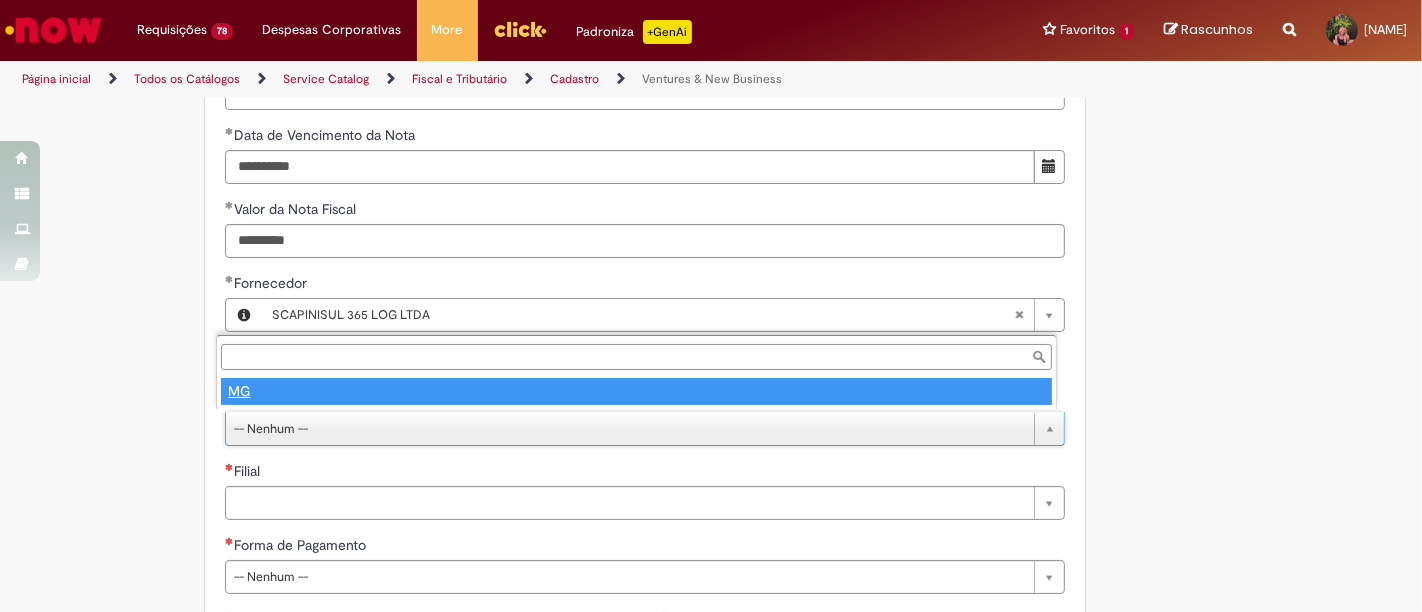 select 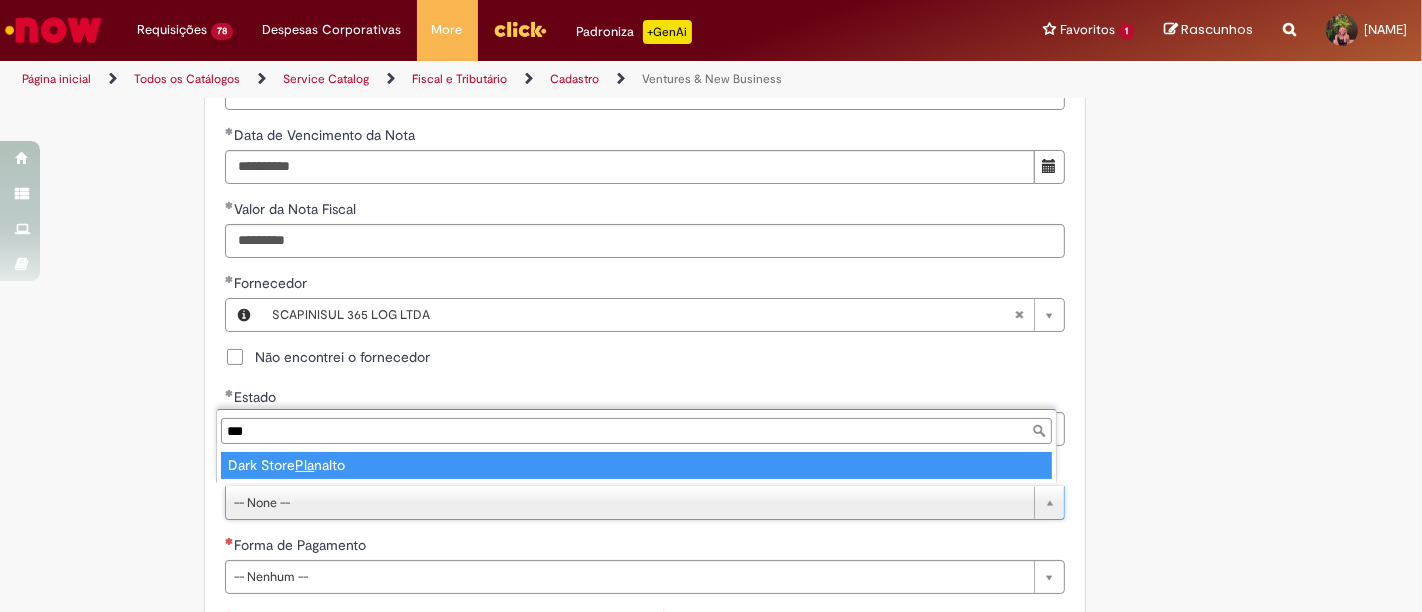 type on "***" 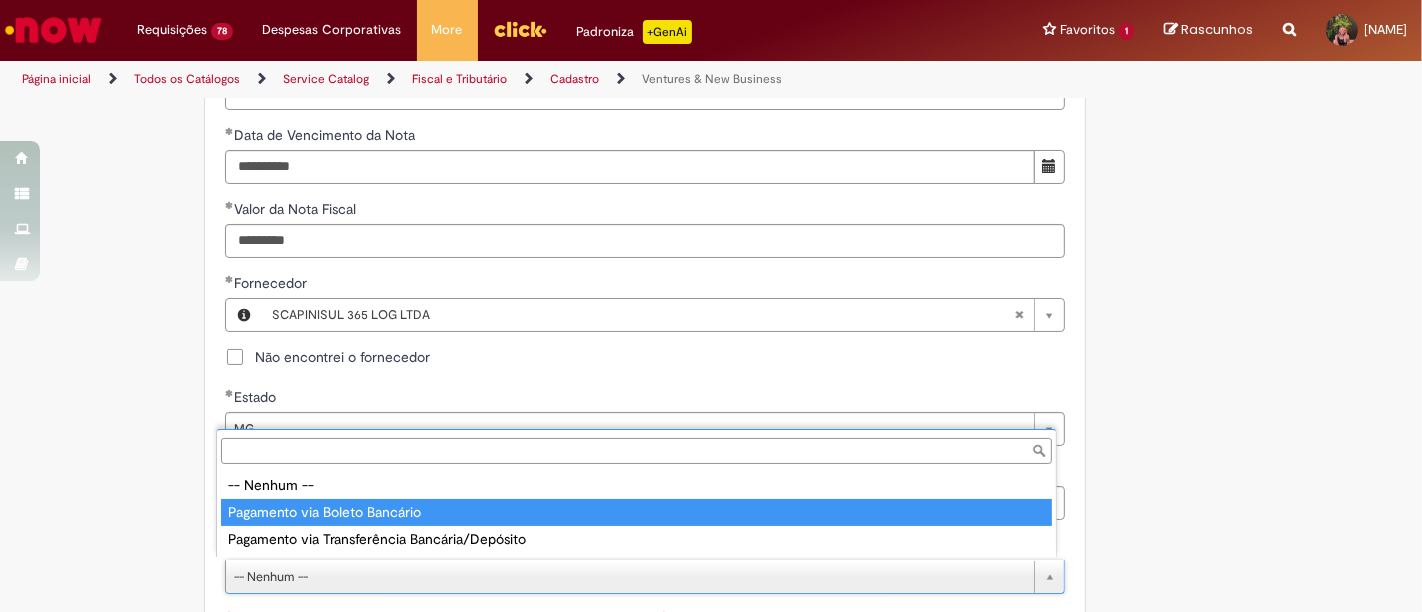 type on "**********" 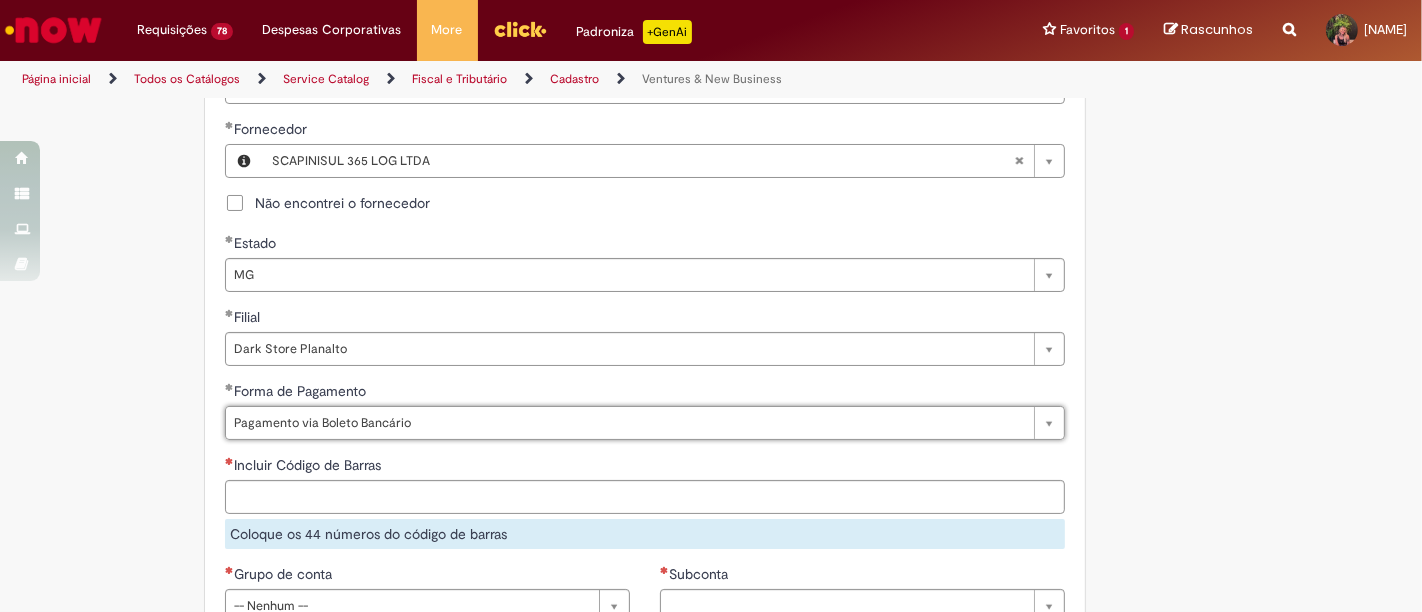 scroll, scrollTop: 1111, scrollLeft: 0, axis: vertical 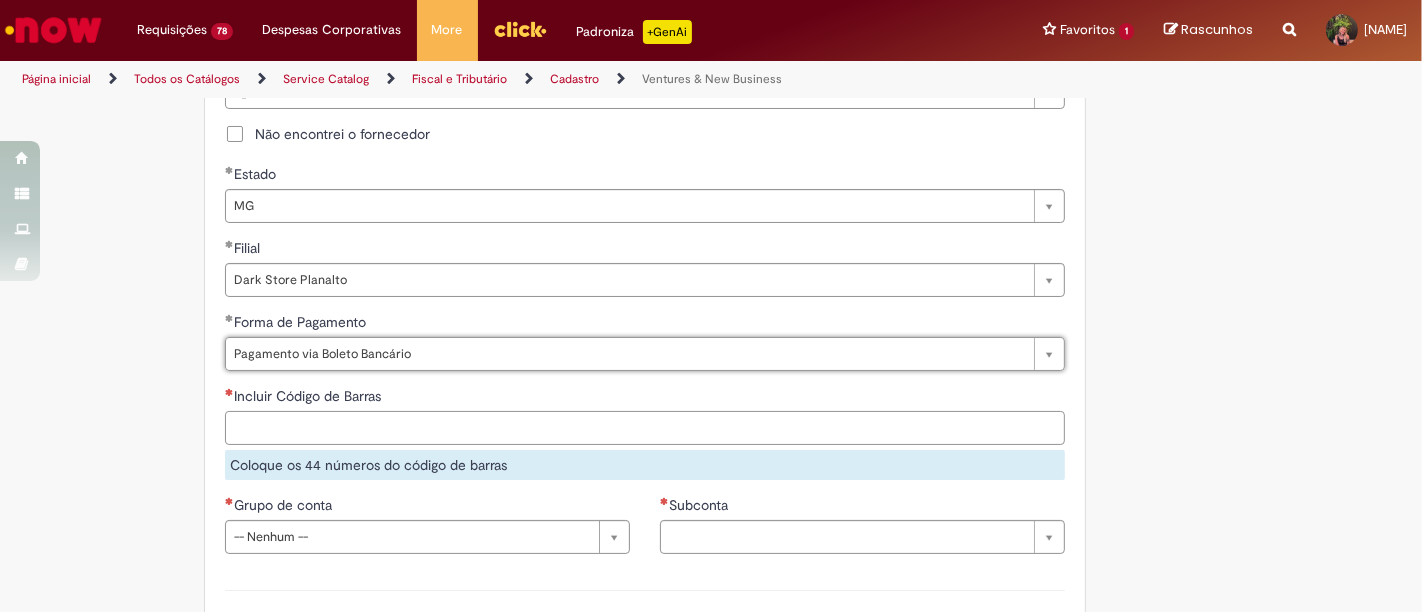 click on "Incluir Código de Barras" at bounding box center (645, 428) 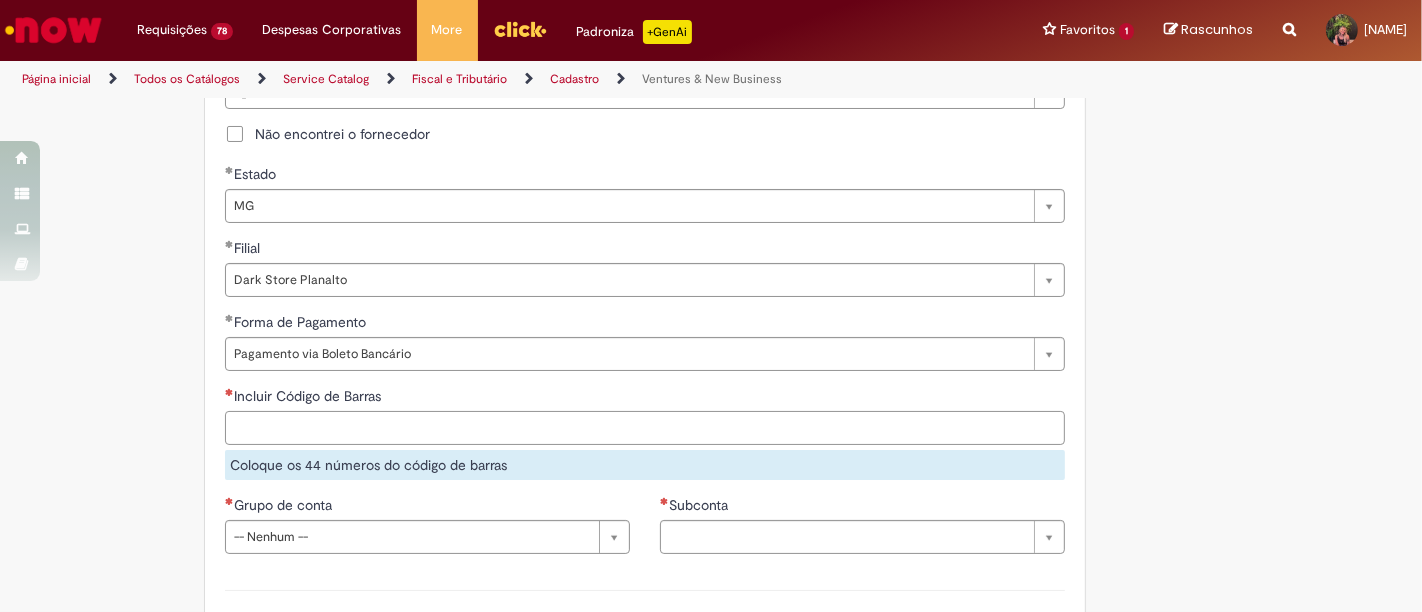 paste on "**********" 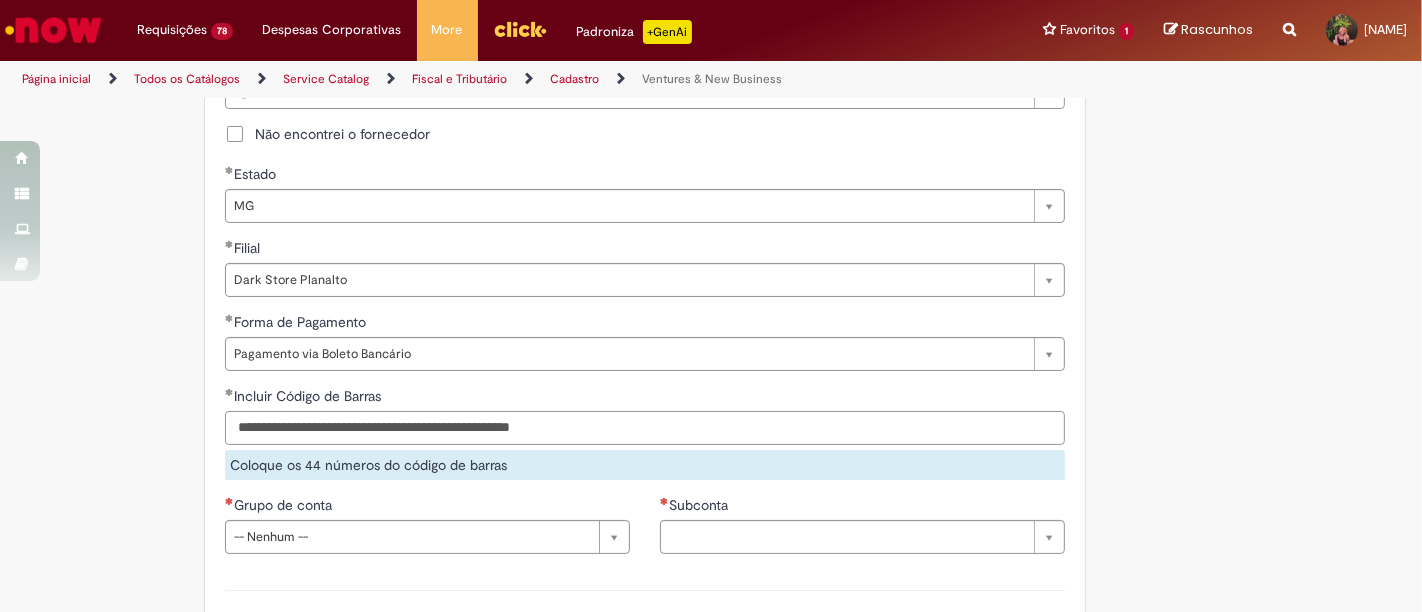 type on "**********" 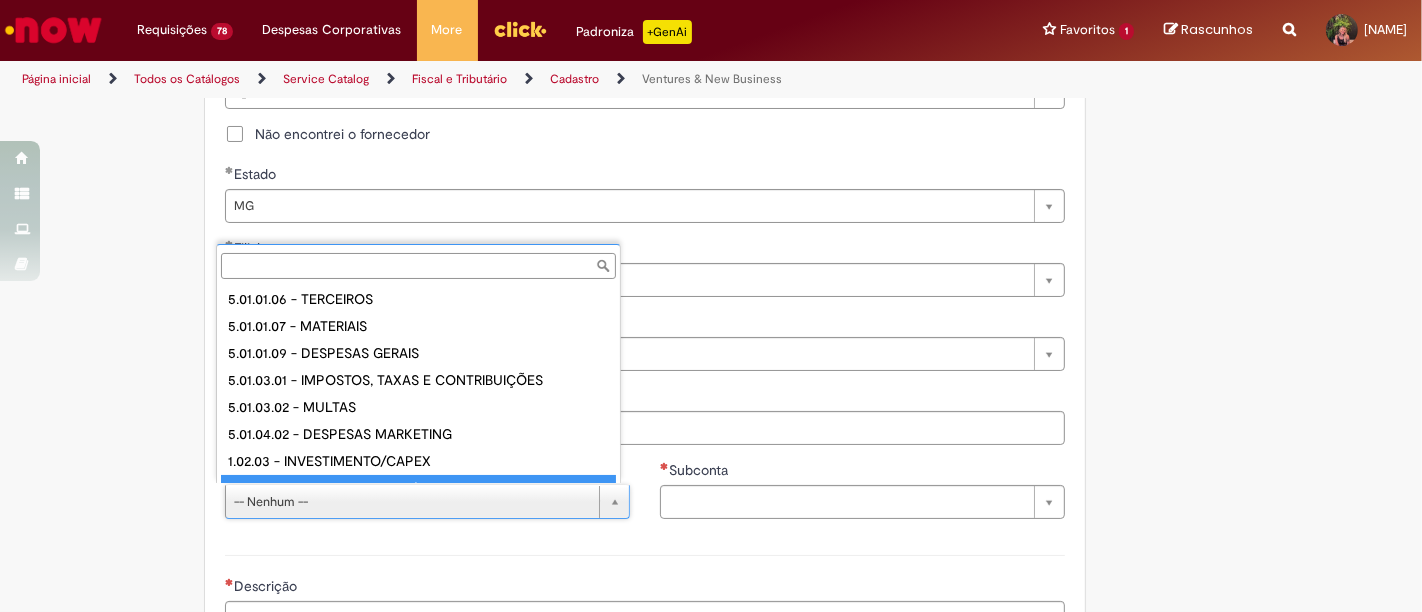 scroll, scrollTop: 212, scrollLeft: 0, axis: vertical 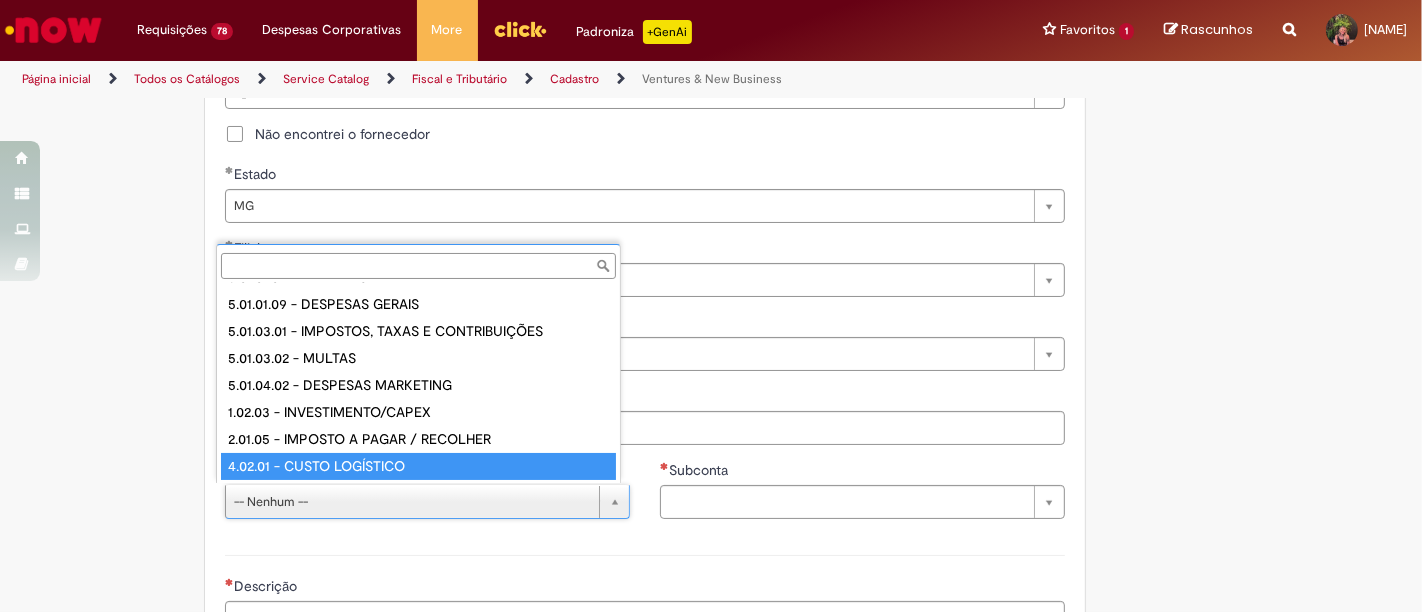 type on "**********" 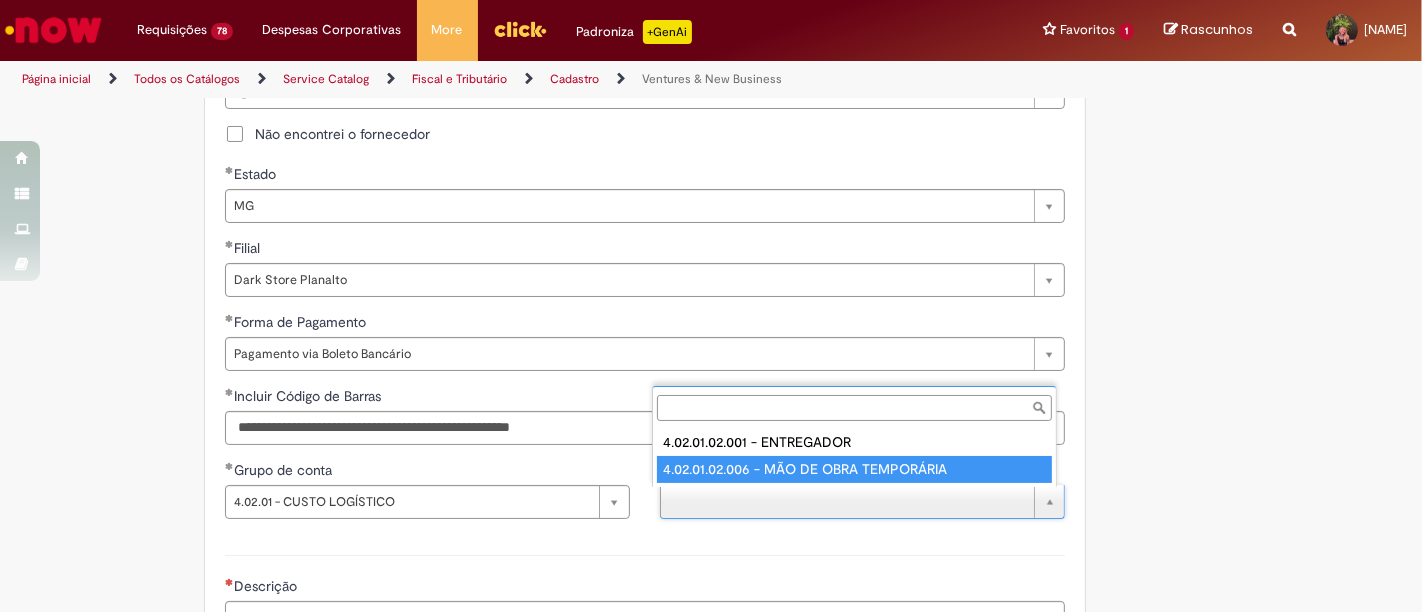 type on "**********" 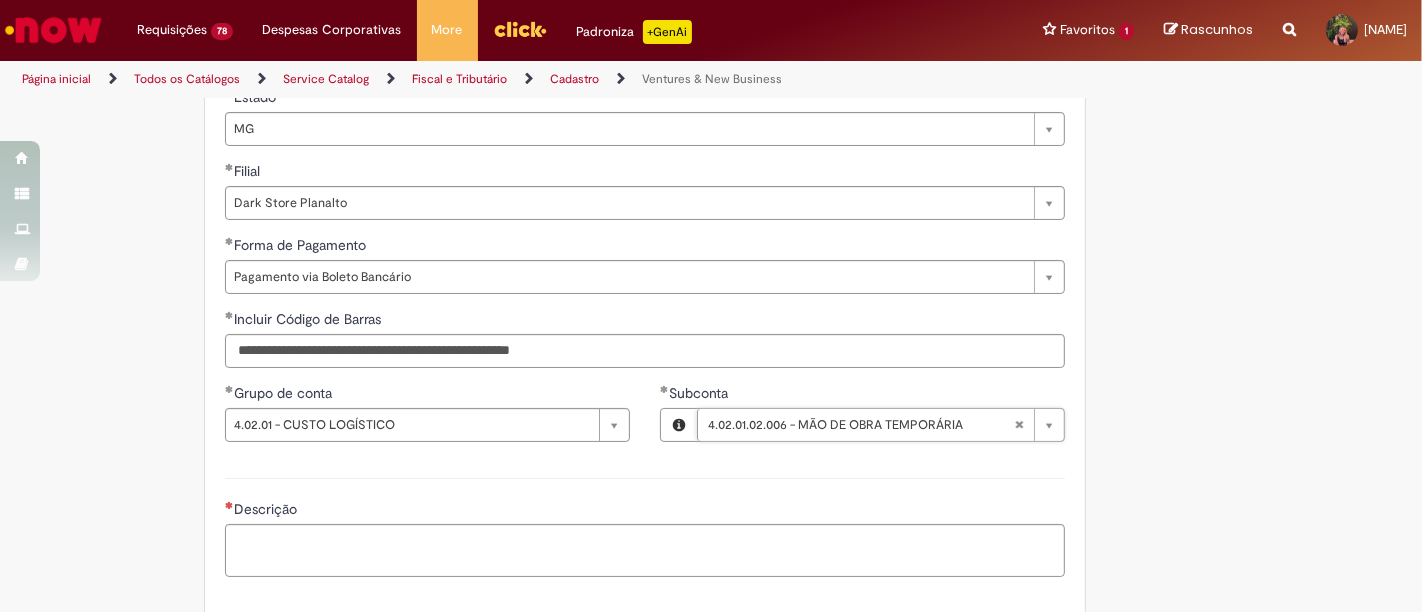 scroll, scrollTop: 1222, scrollLeft: 0, axis: vertical 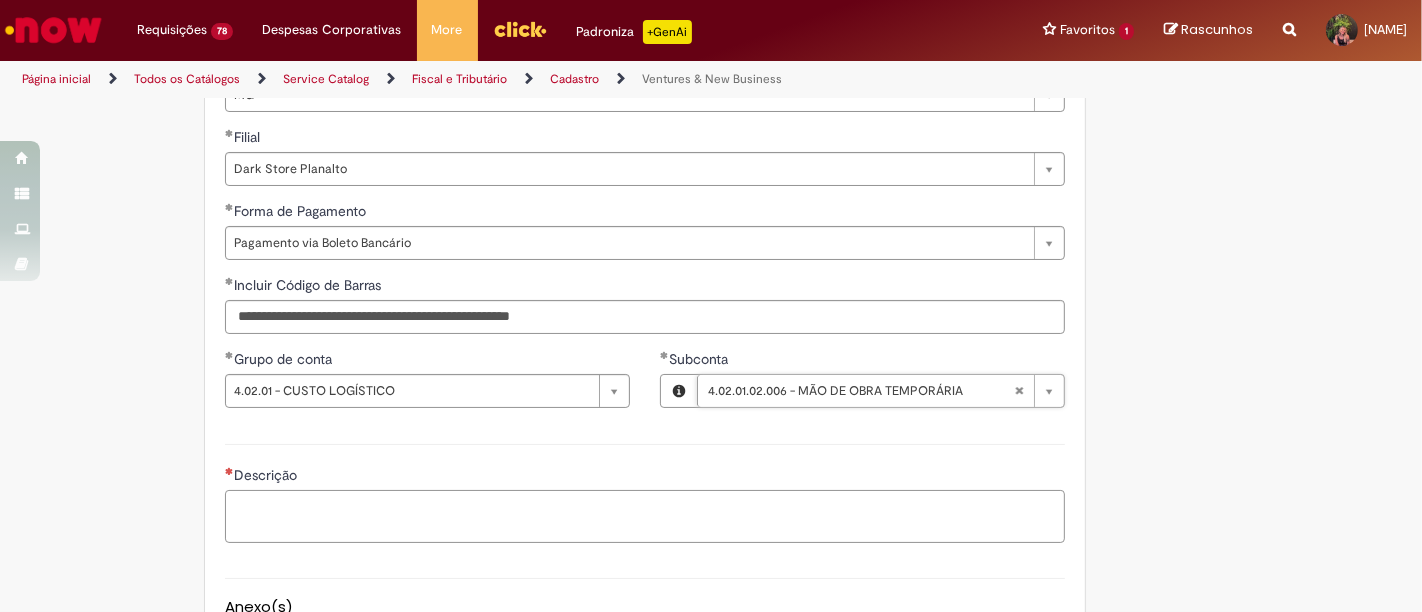 click on "Descrição" at bounding box center (645, 516) 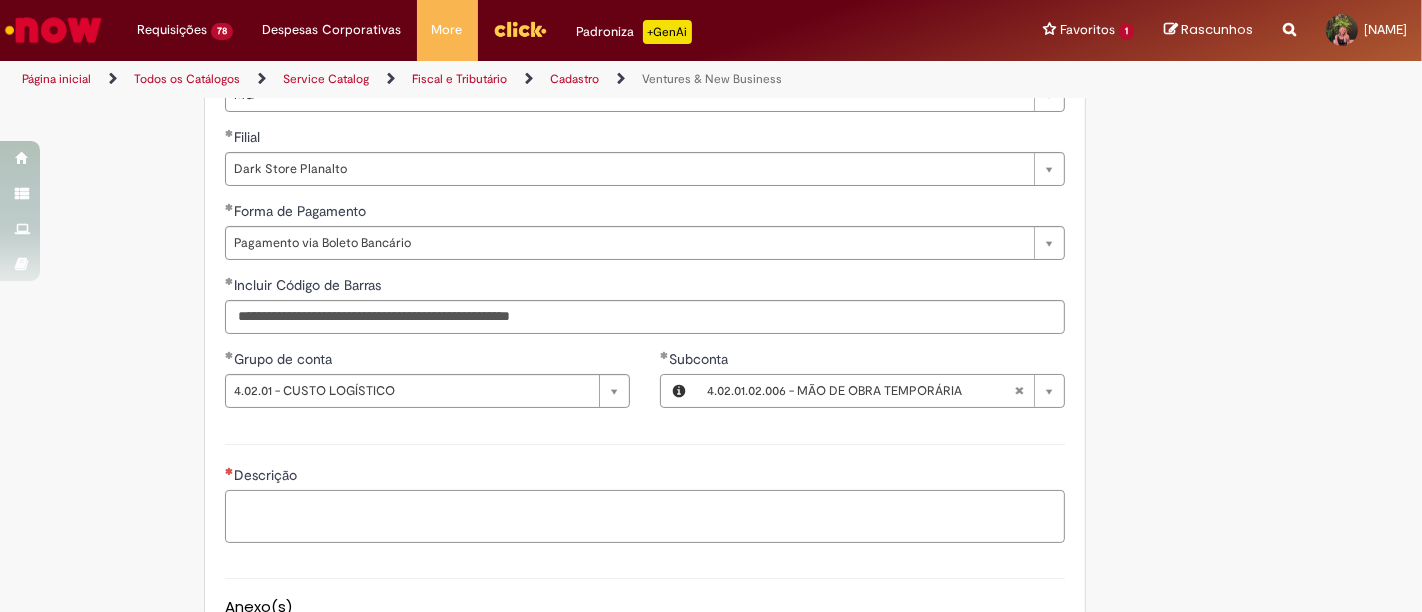 paste on "**********" 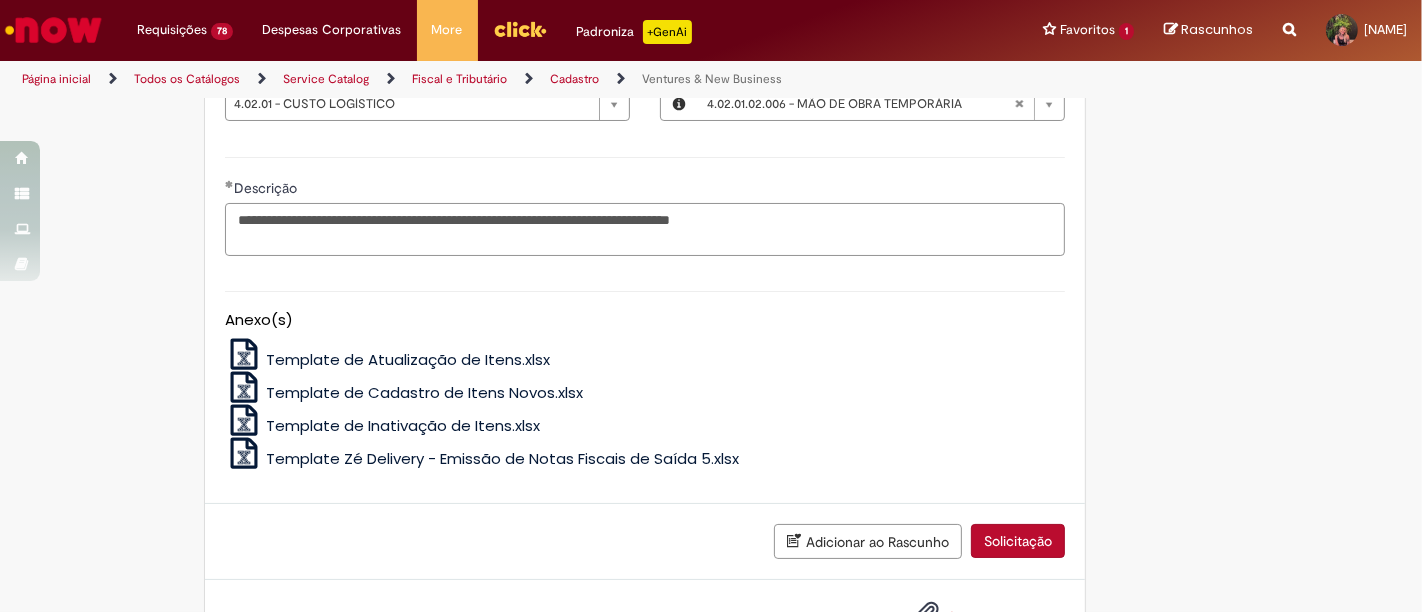 scroll, scrollTop: 1555, scrollLeft: 0, axis: vertical 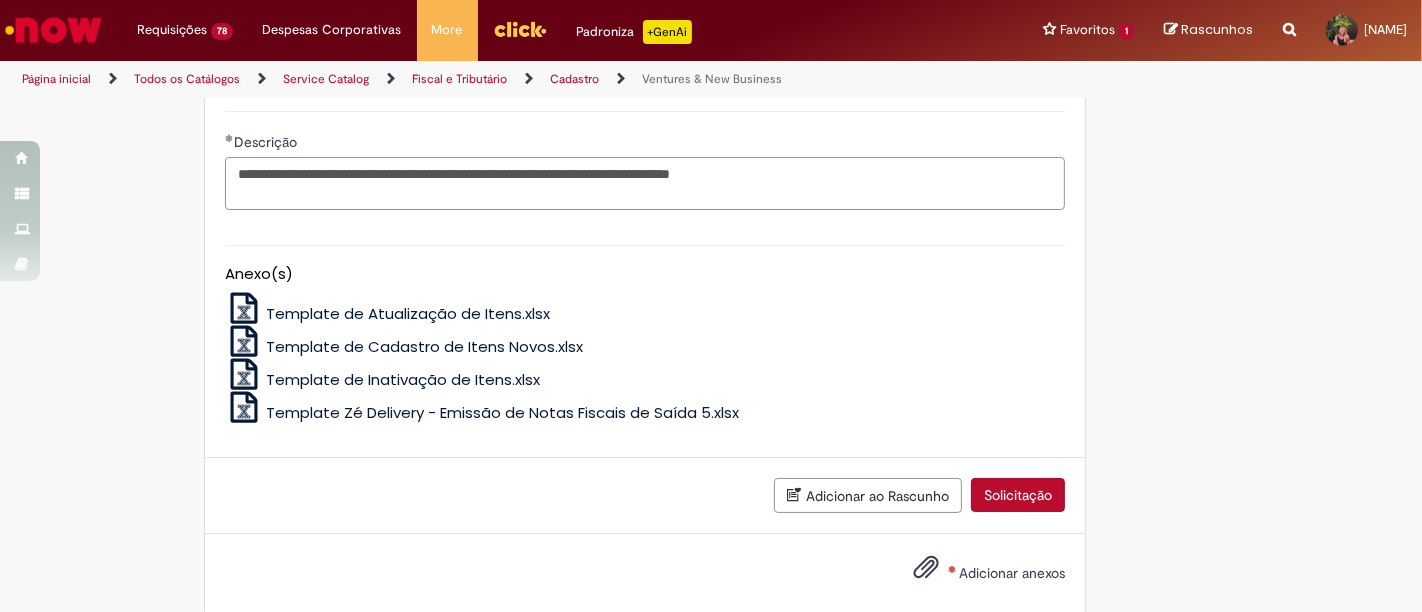 type on "**********" 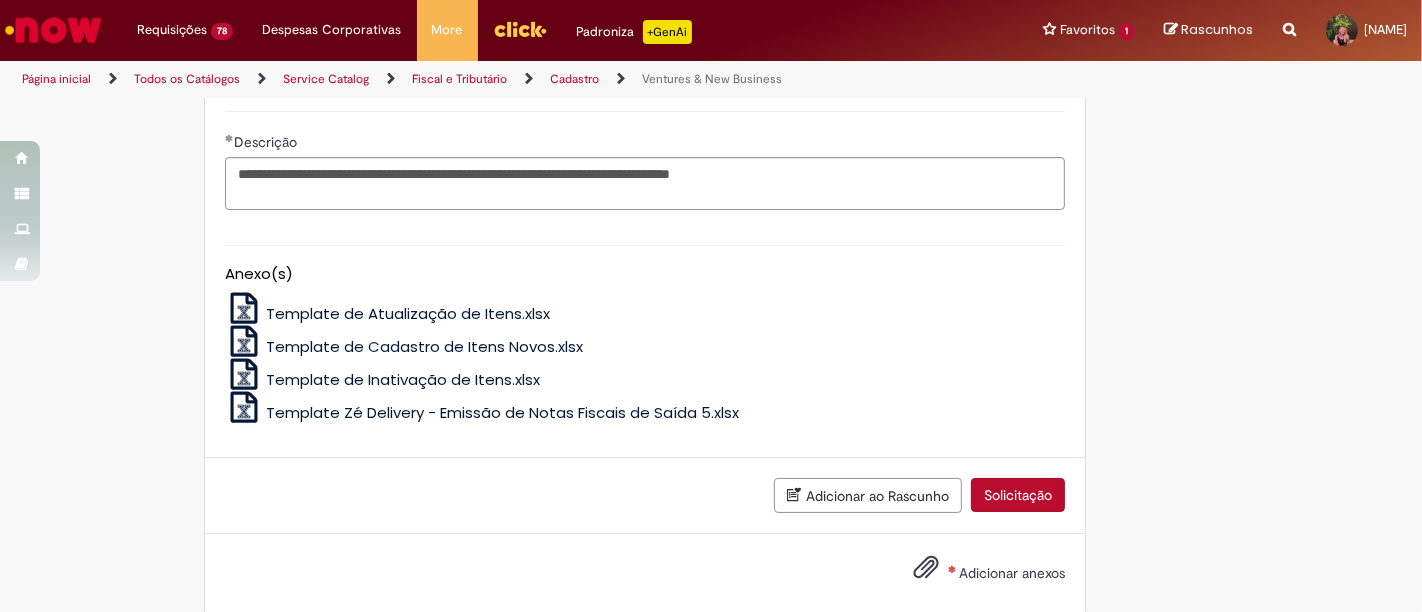 click on "Adicionar anexos" at bounding box center (1012, 573) 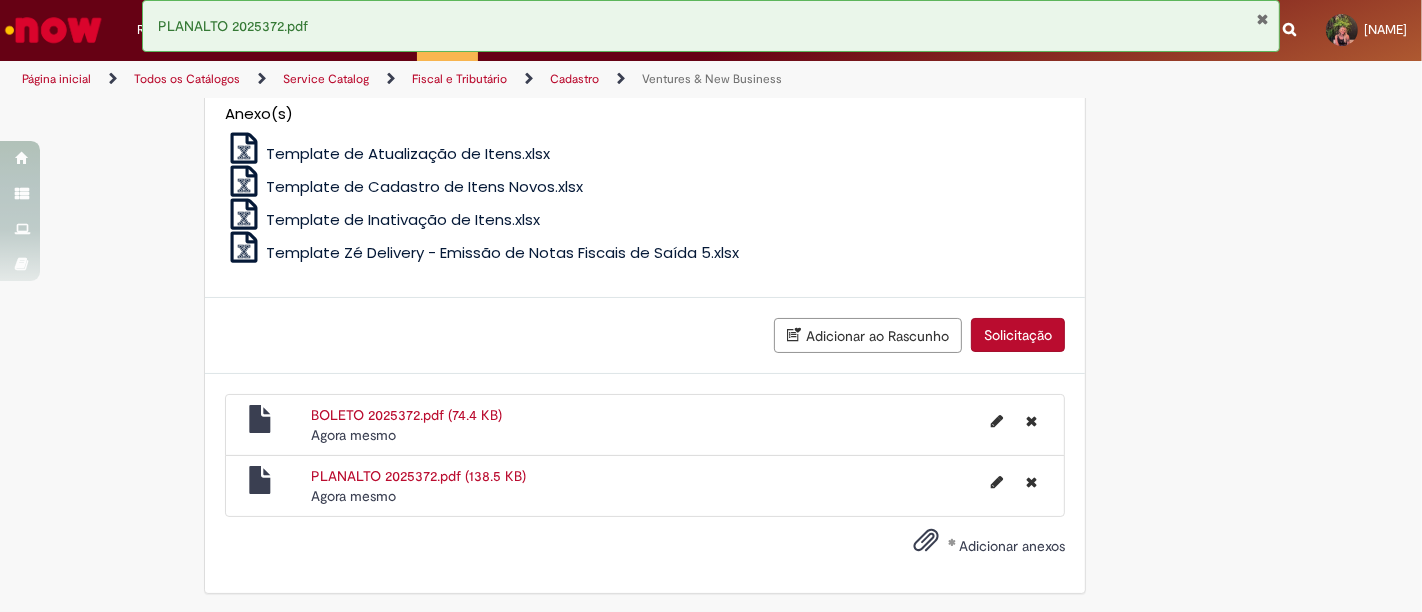 click on "Solicitação" at bounding box center [1018, 335] 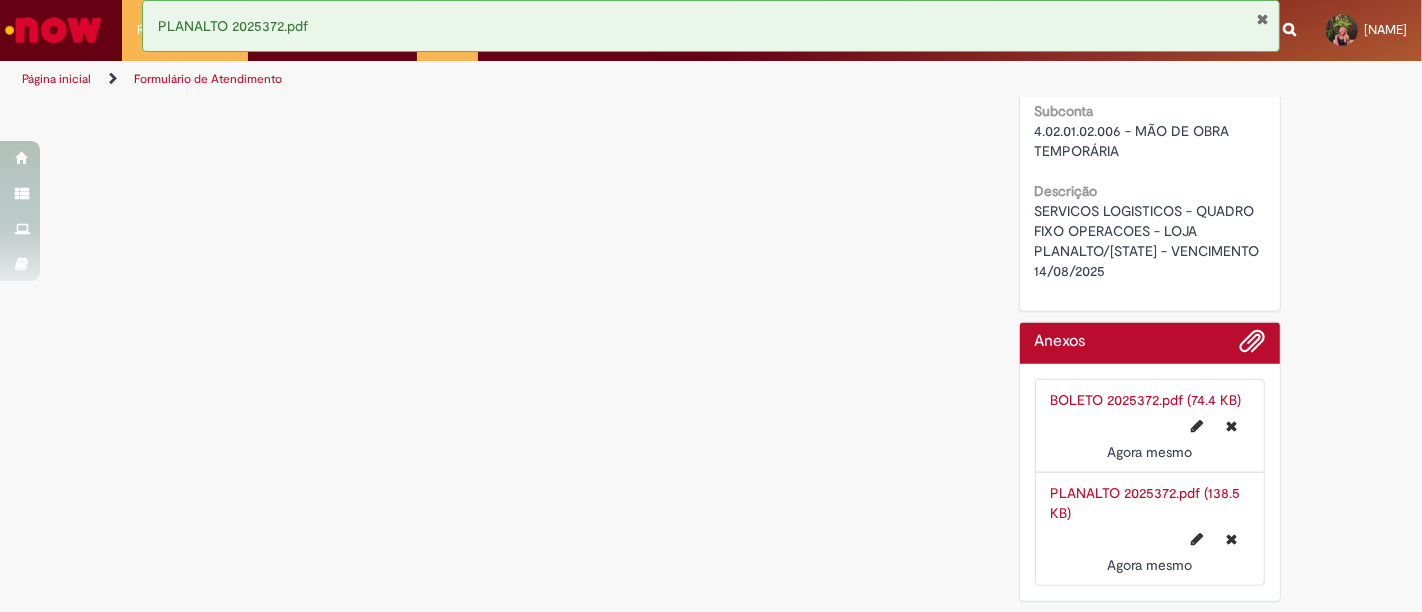 scroll, scrollTop: 0, scrollLeft: 0, axis: both 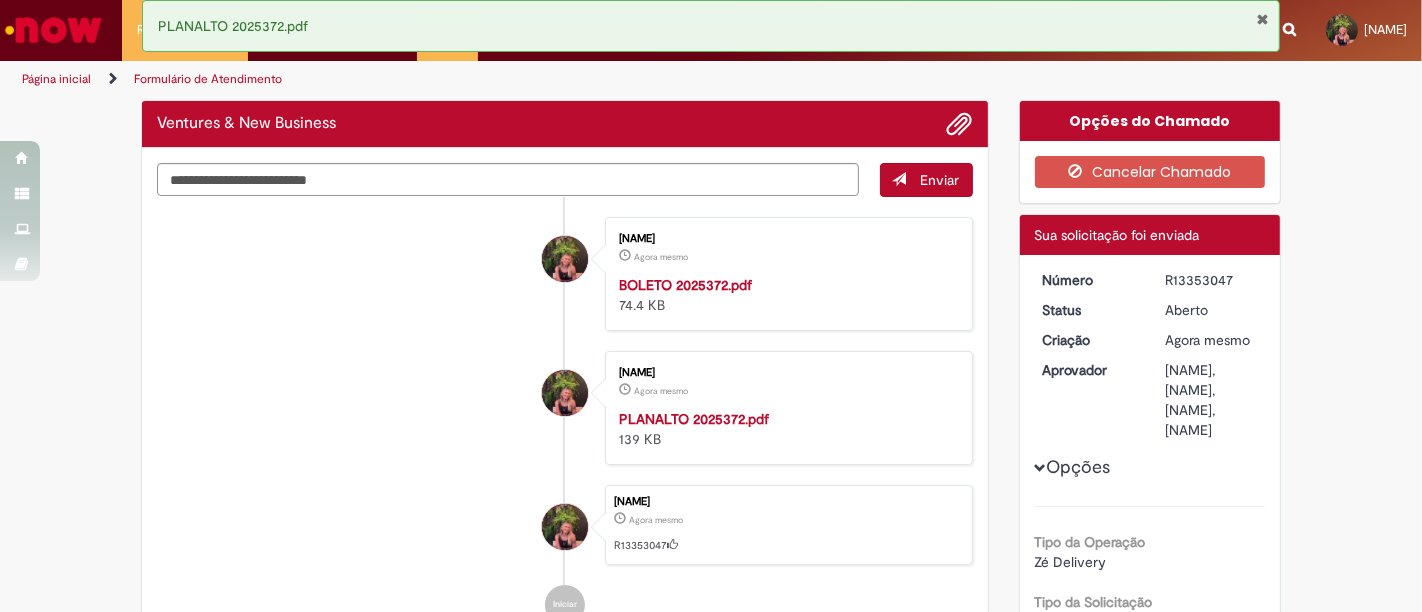 click on "R13353047" at bounding box center (1211, 280) 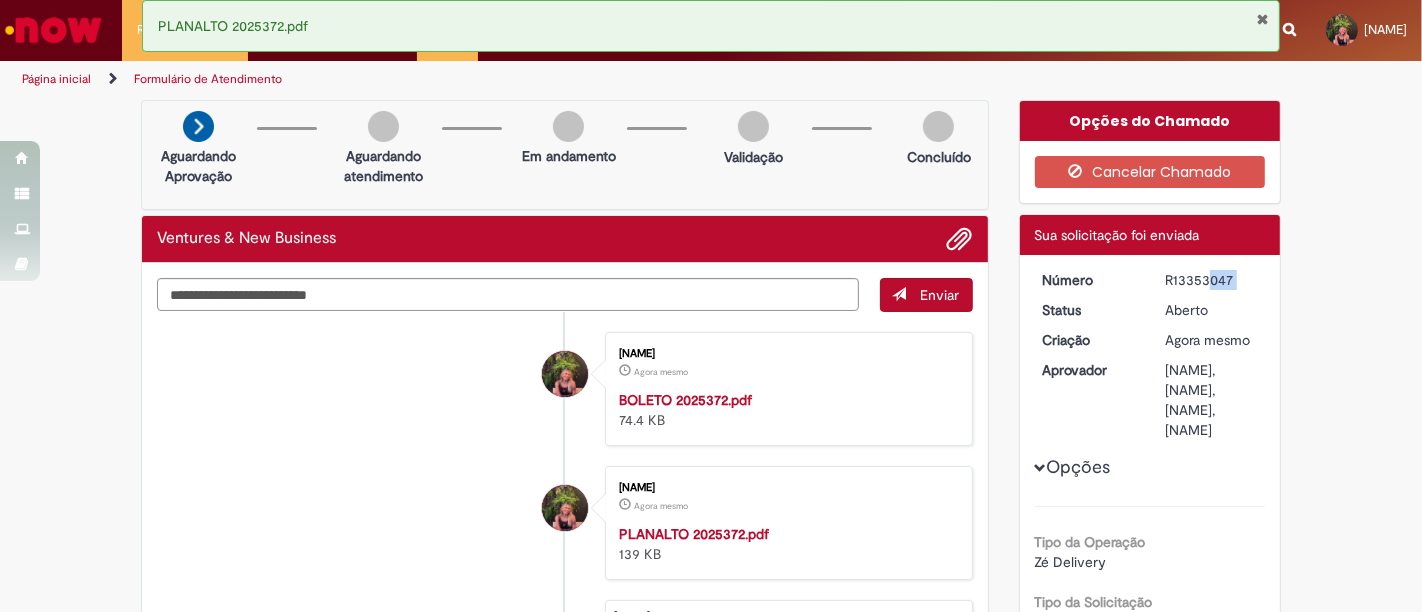 click on "R13353047" at bounding box center [1211, 280] 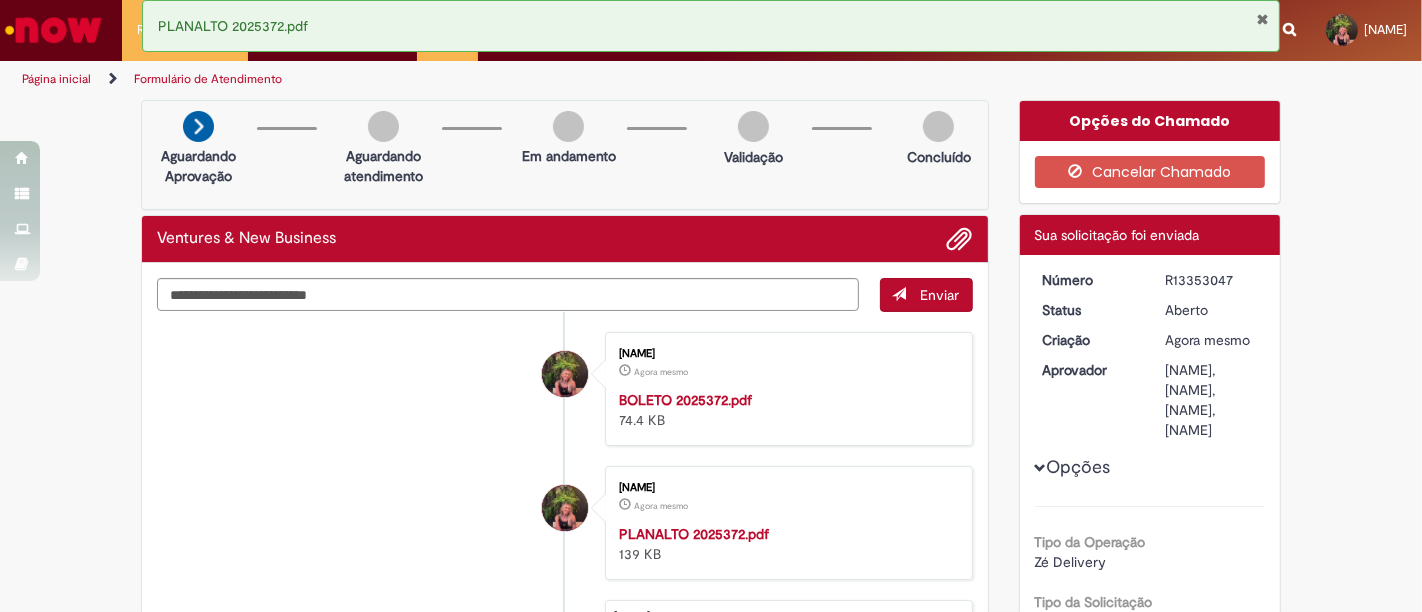 click on "PLANALTO 2025372.pdf" at bounding box center (711, 26) 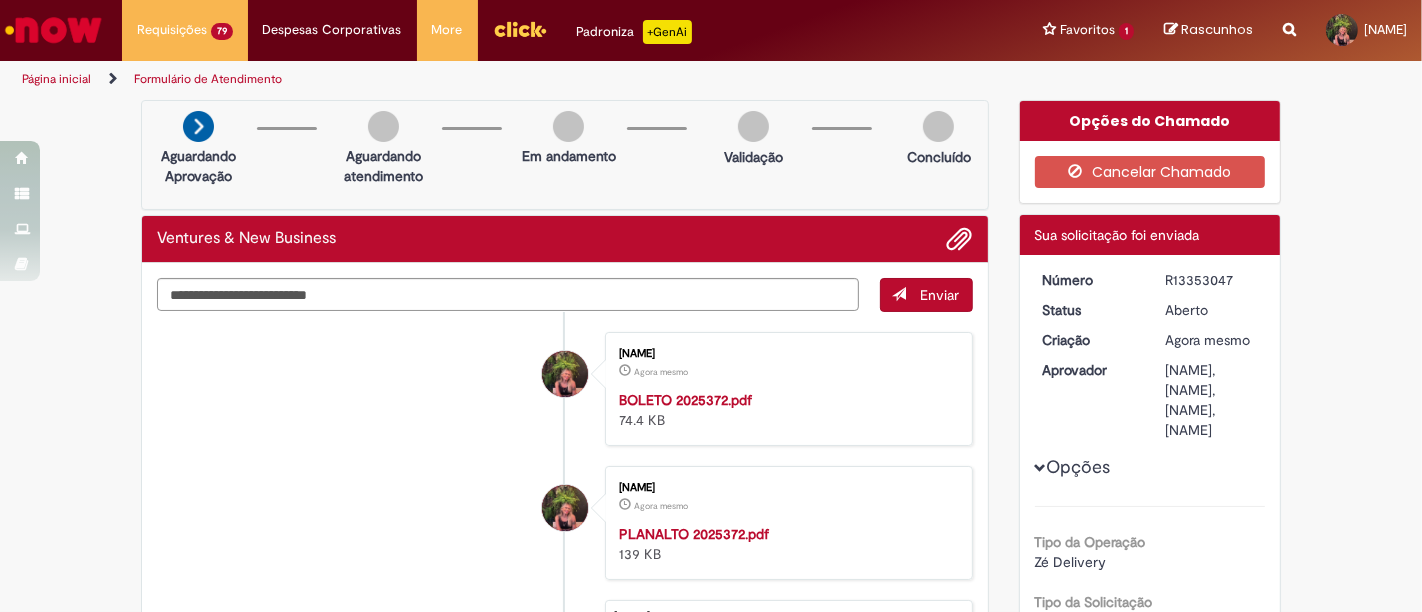 click on "PLANALTO 2025372.pdf" at bounding box center [711, 26] 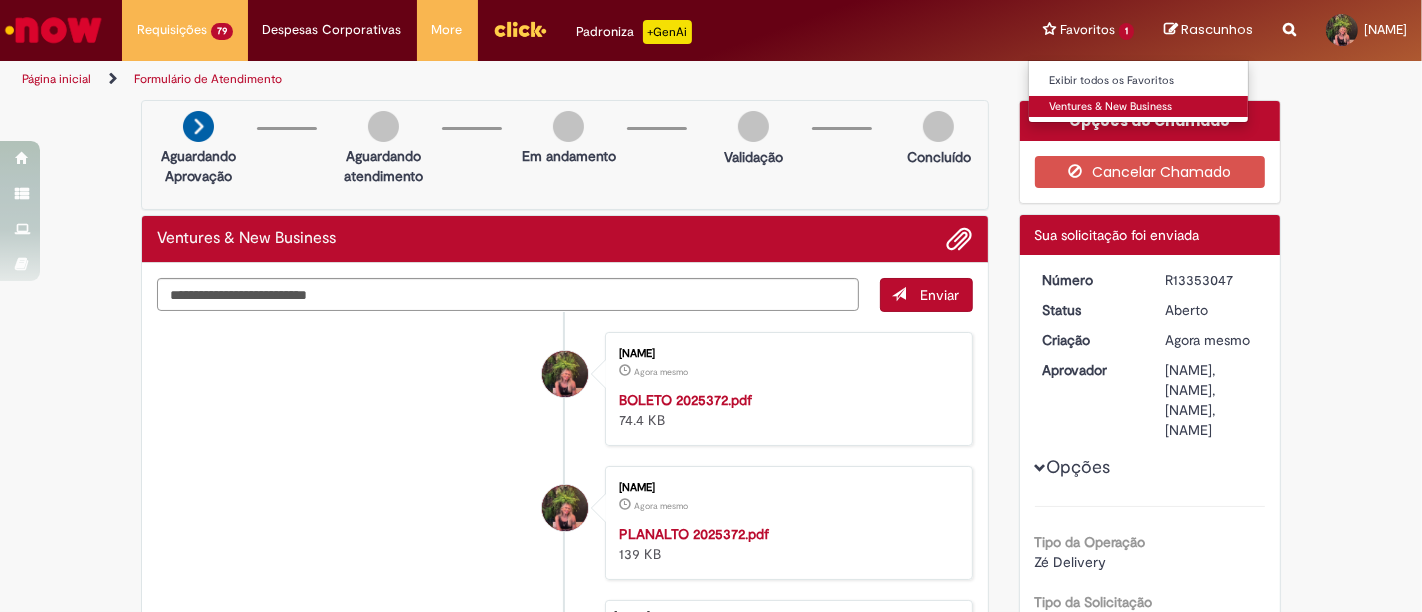 click on "Ventures & New Business" at bounding box center [1139, 107] 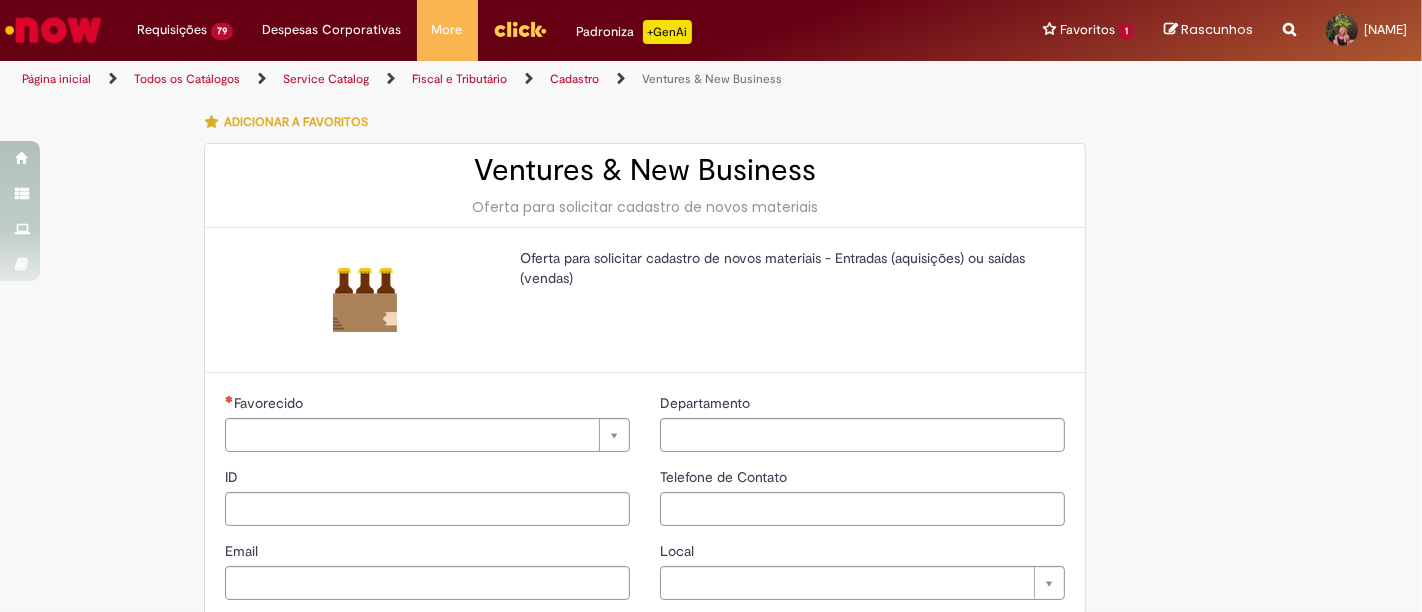 type on "********" 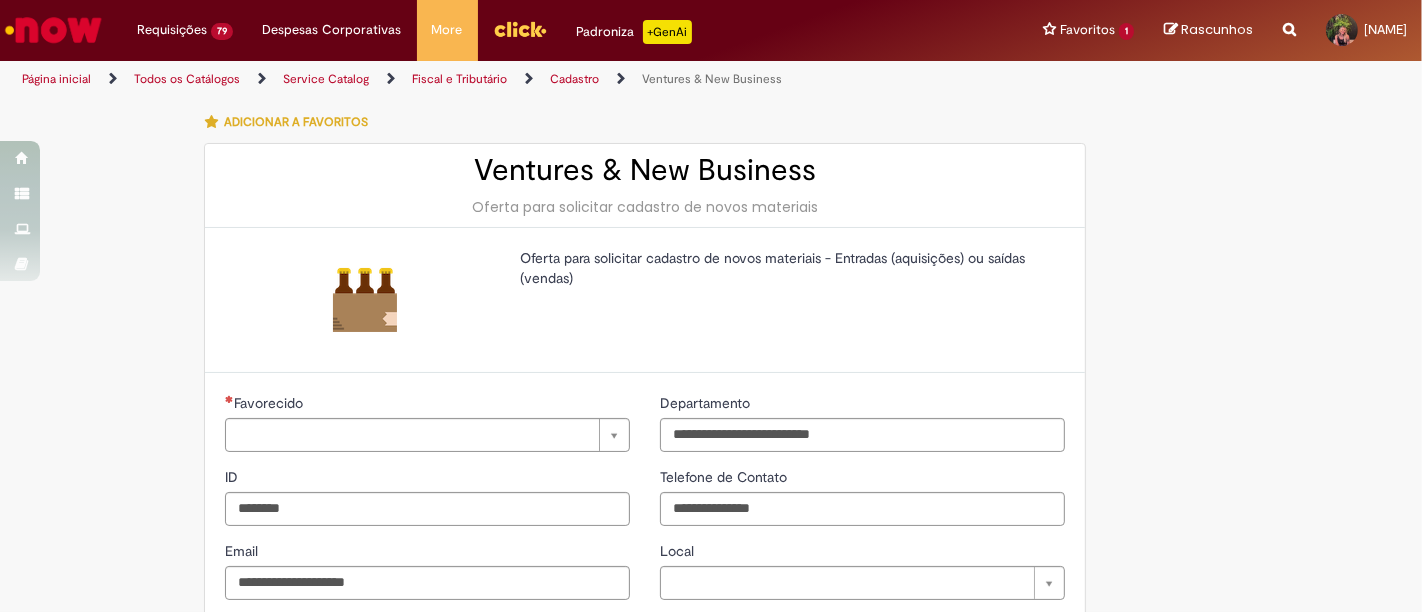 type on "**********" 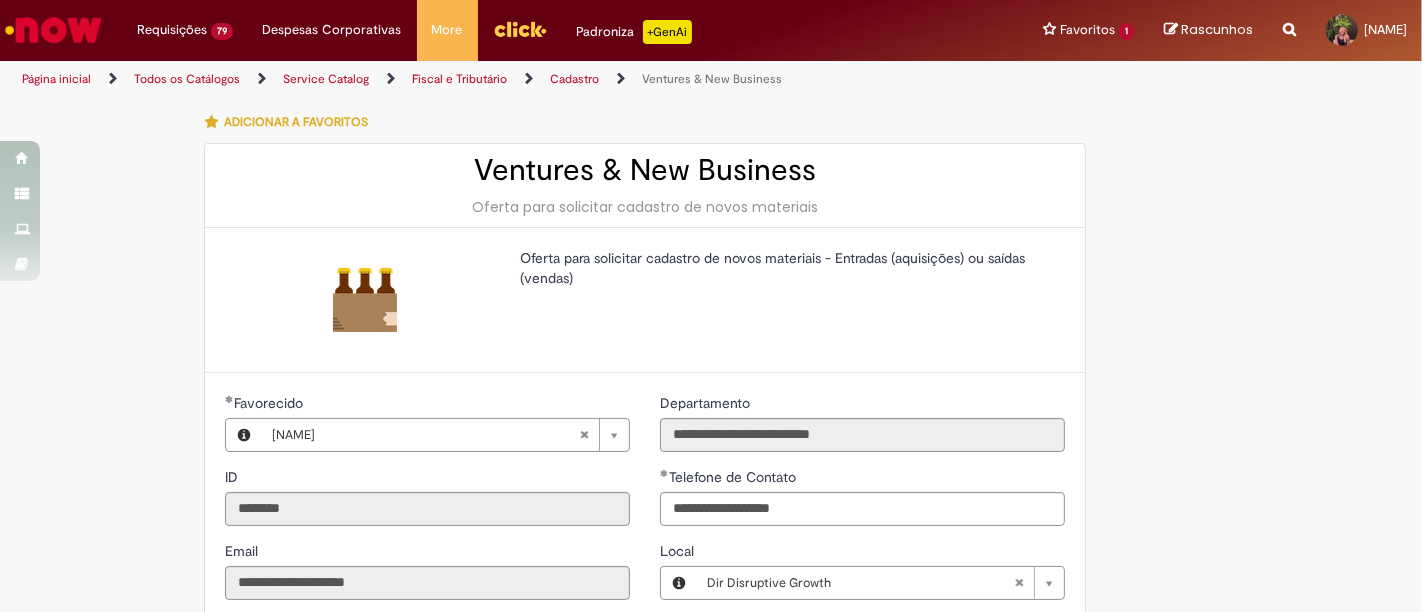 type on "**********" 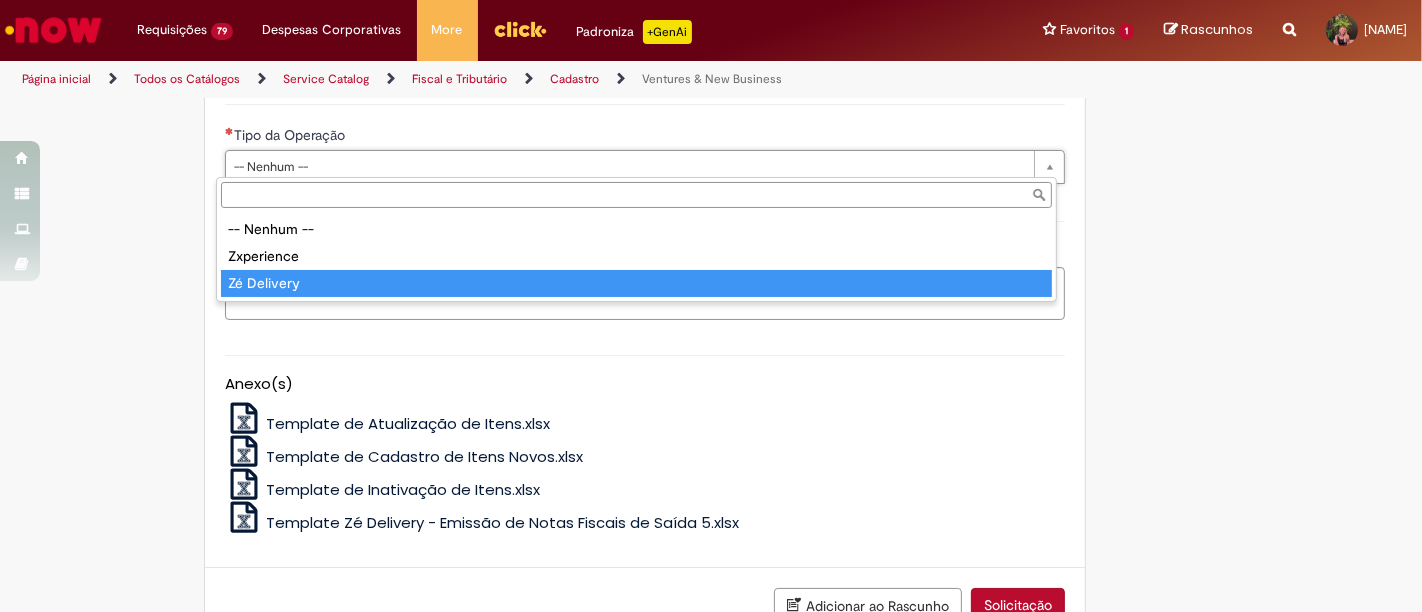 type on "**********" 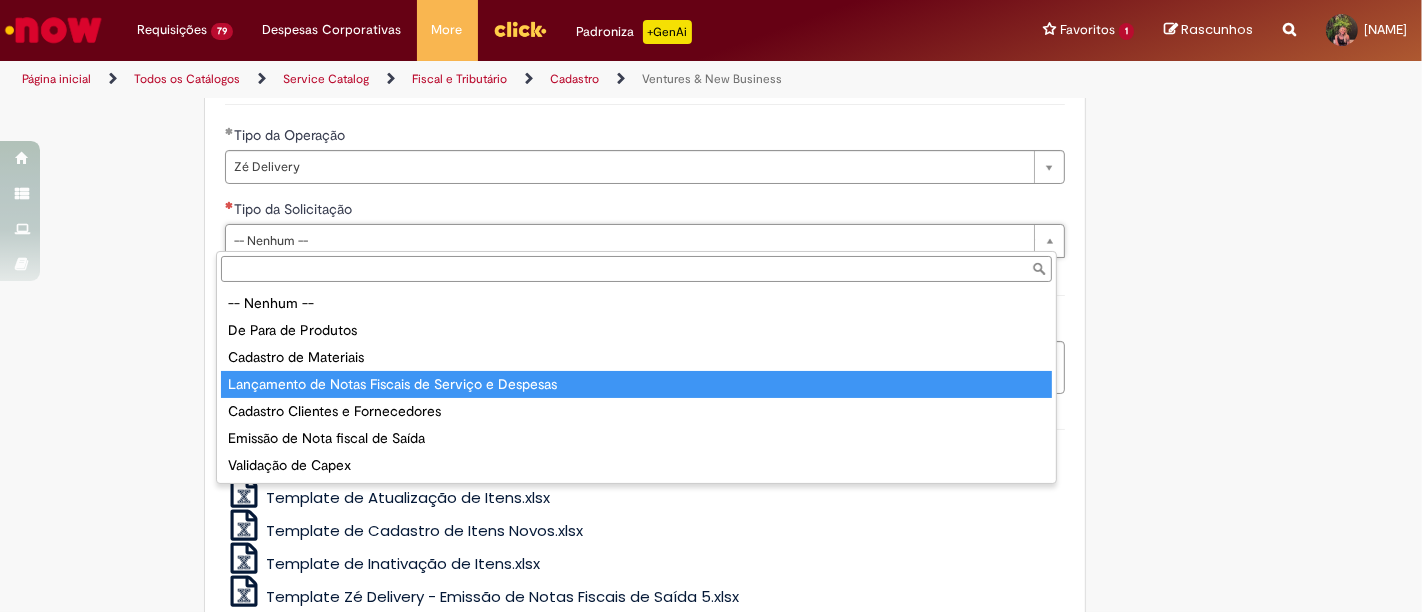 type on "**********" 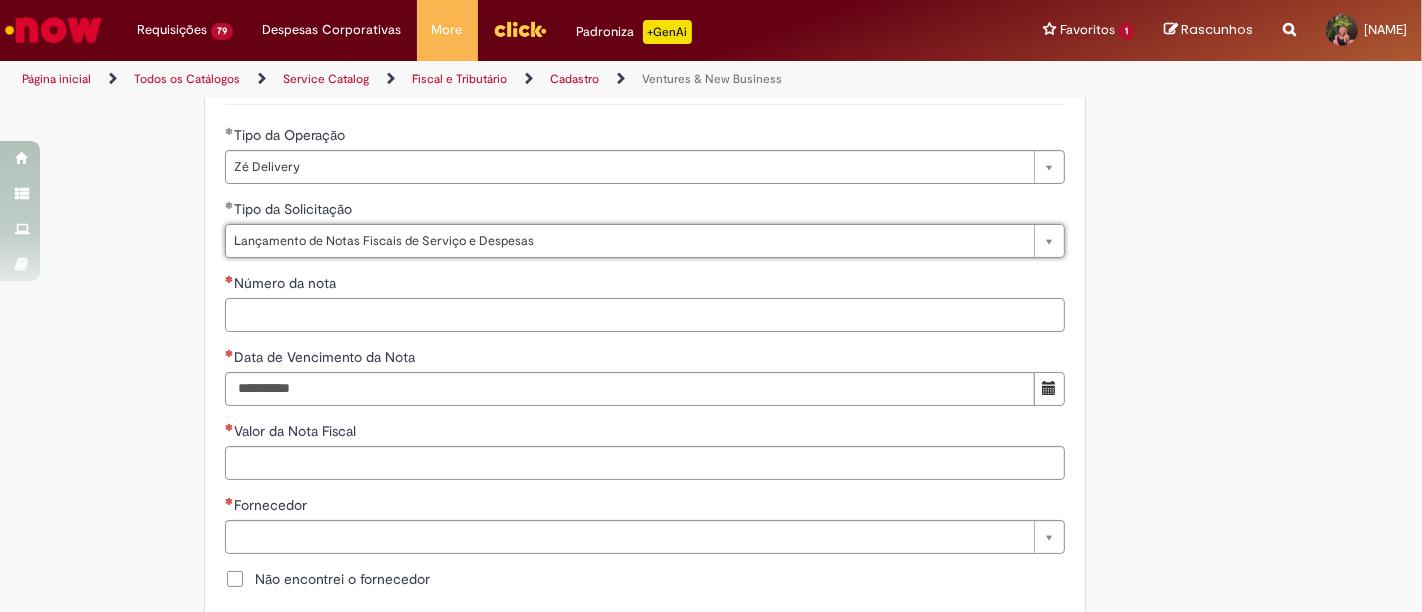 click on "Número da nota" at bounding box center [645, 315] 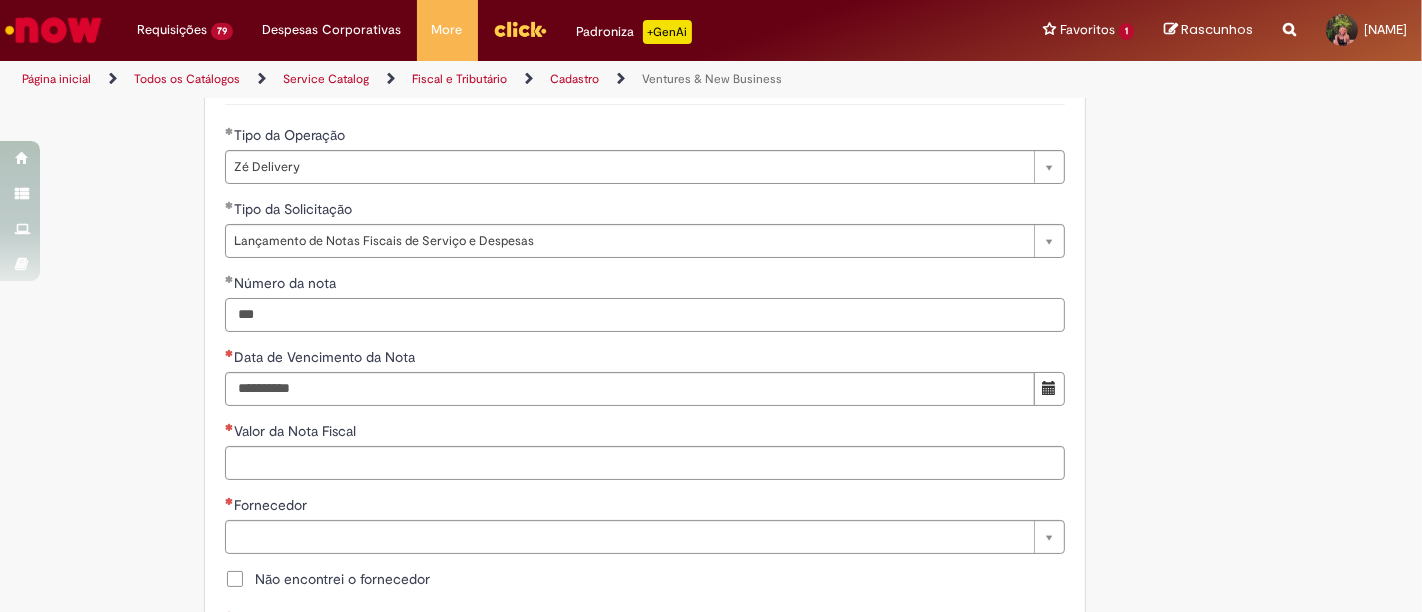 type on "***" 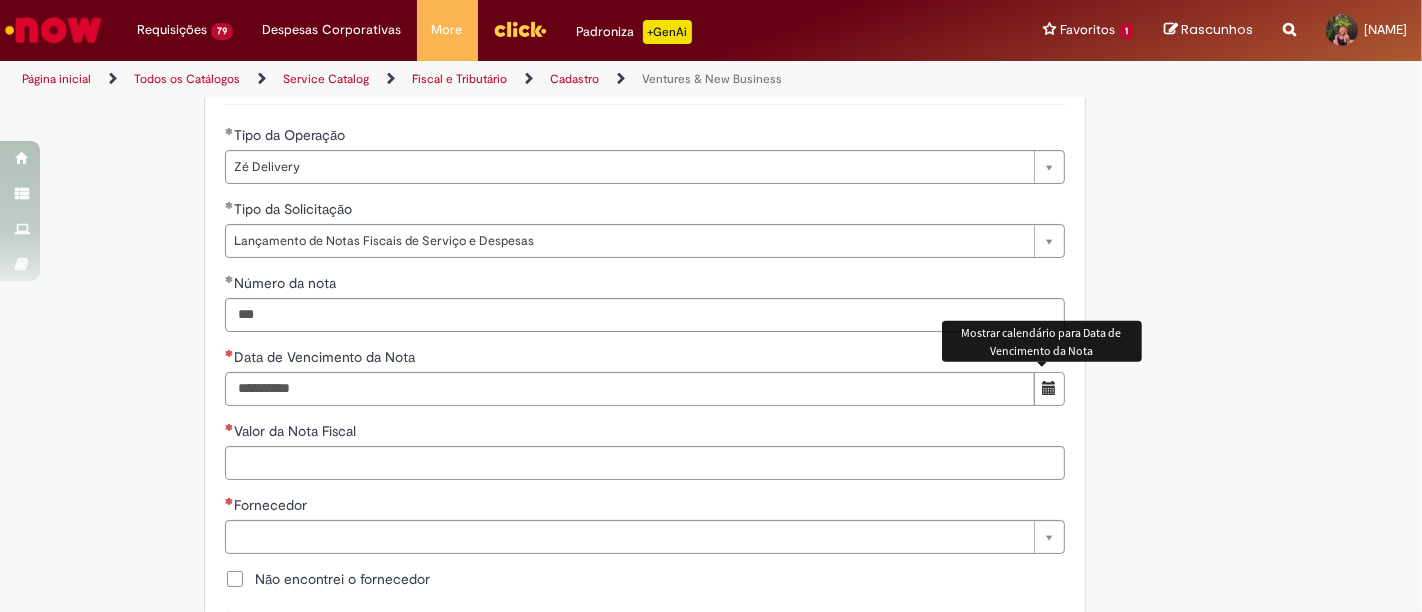 click at bounding box center (1049, 389) 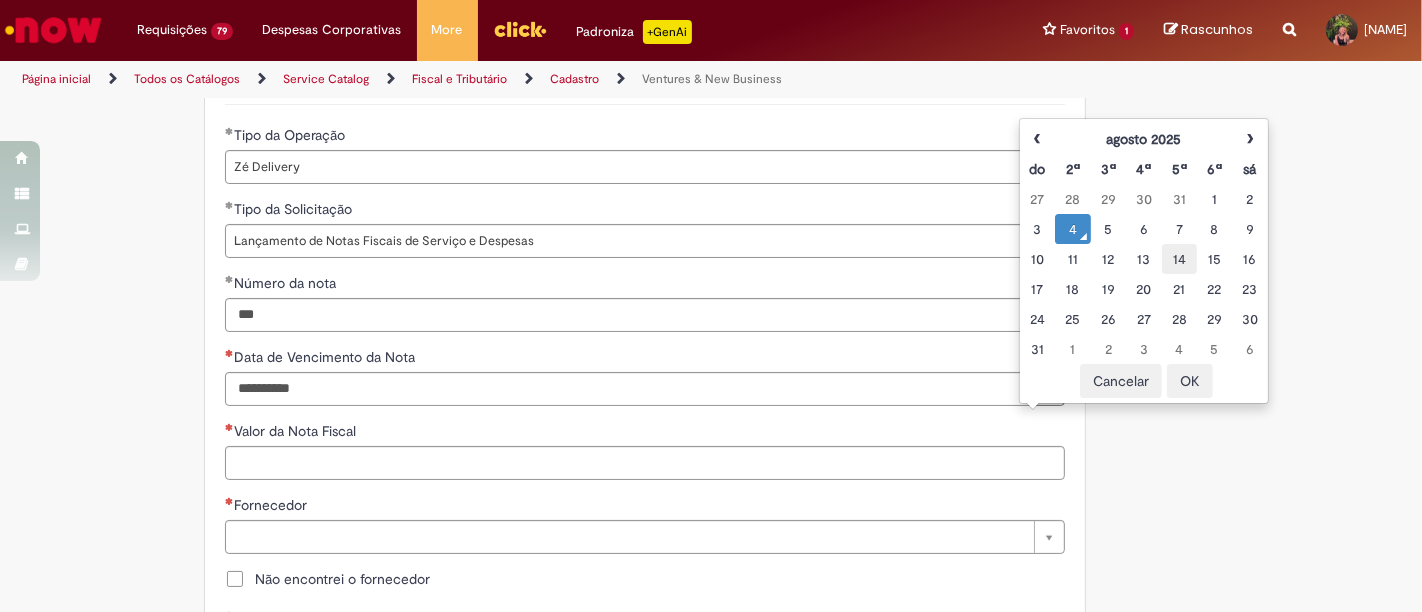 click on "14" at bounding box center [1179, 259] 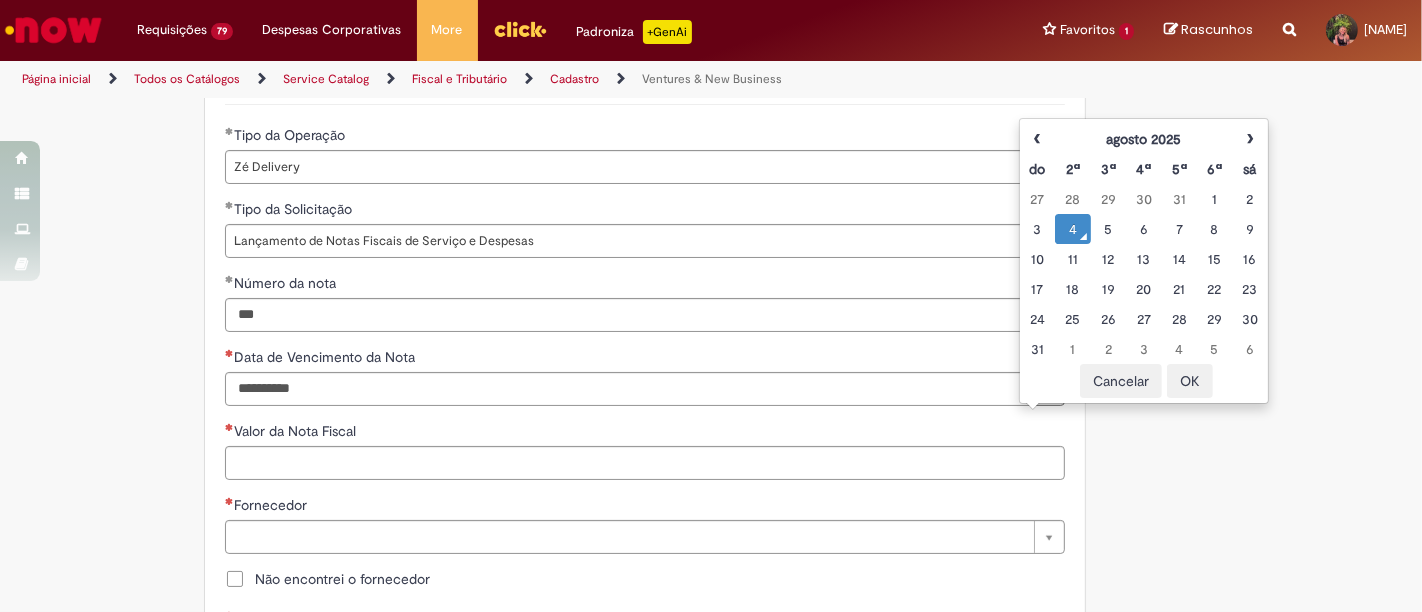 type on "**********" 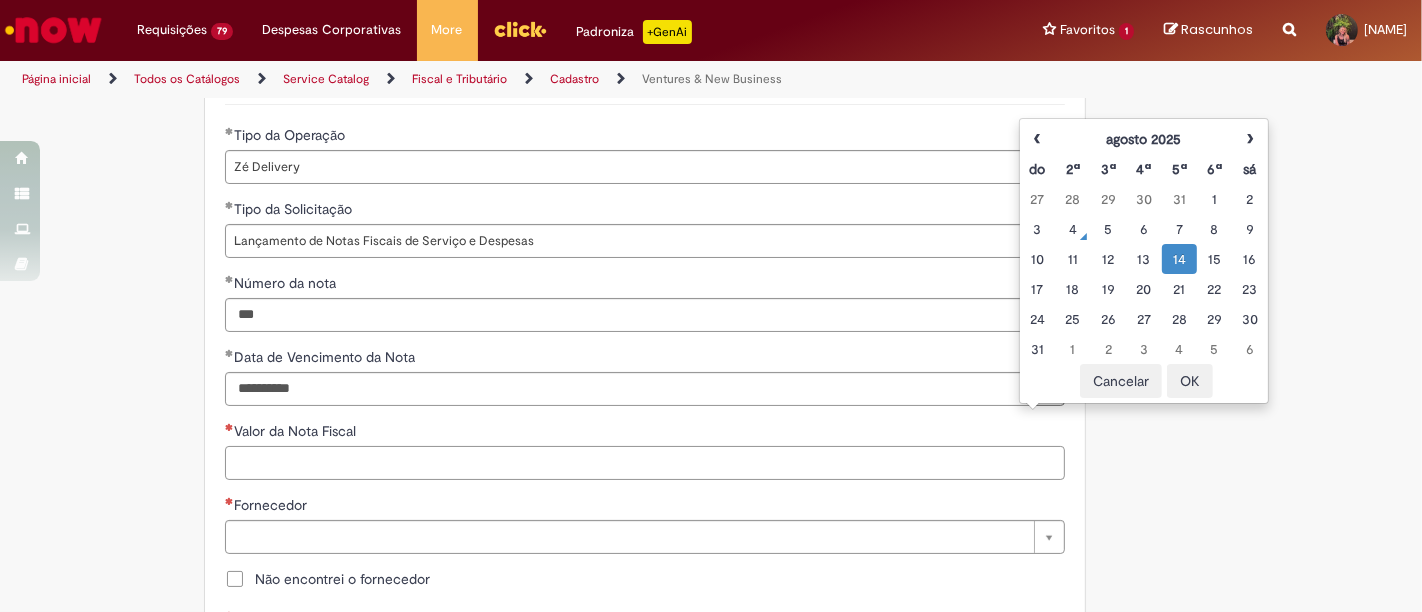 click on "Valor da Nota Fiscal" at bounding box center (645, 463) 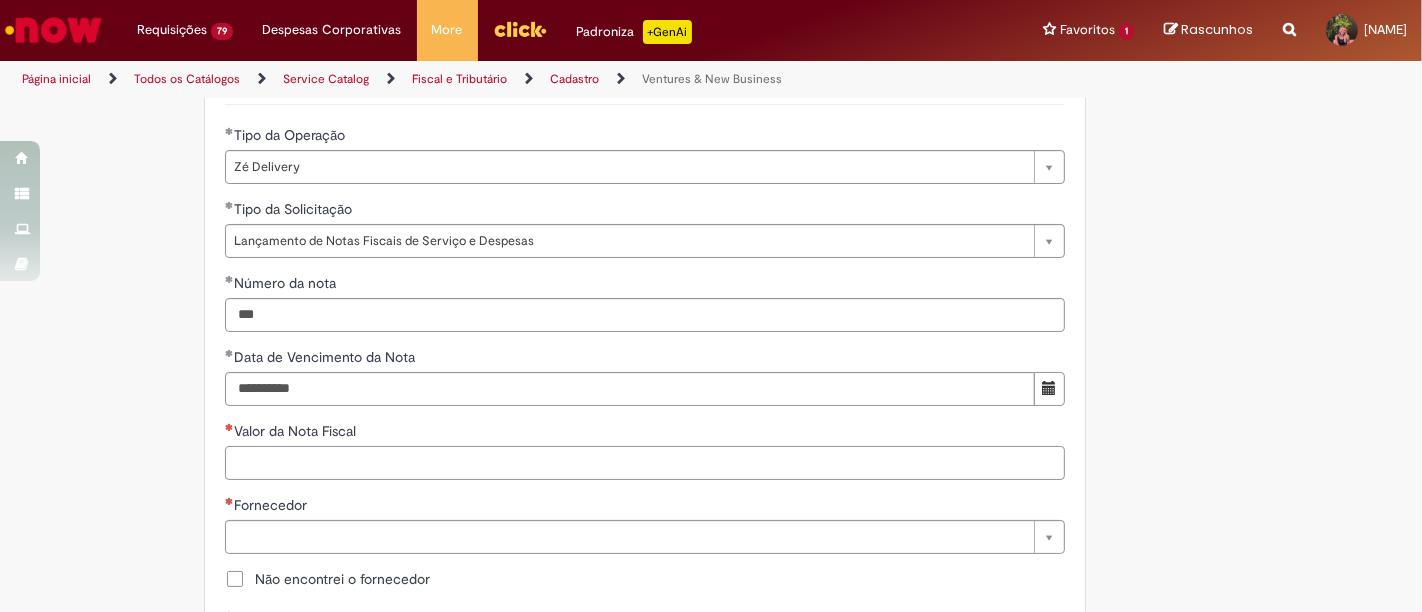 paste on "*********" 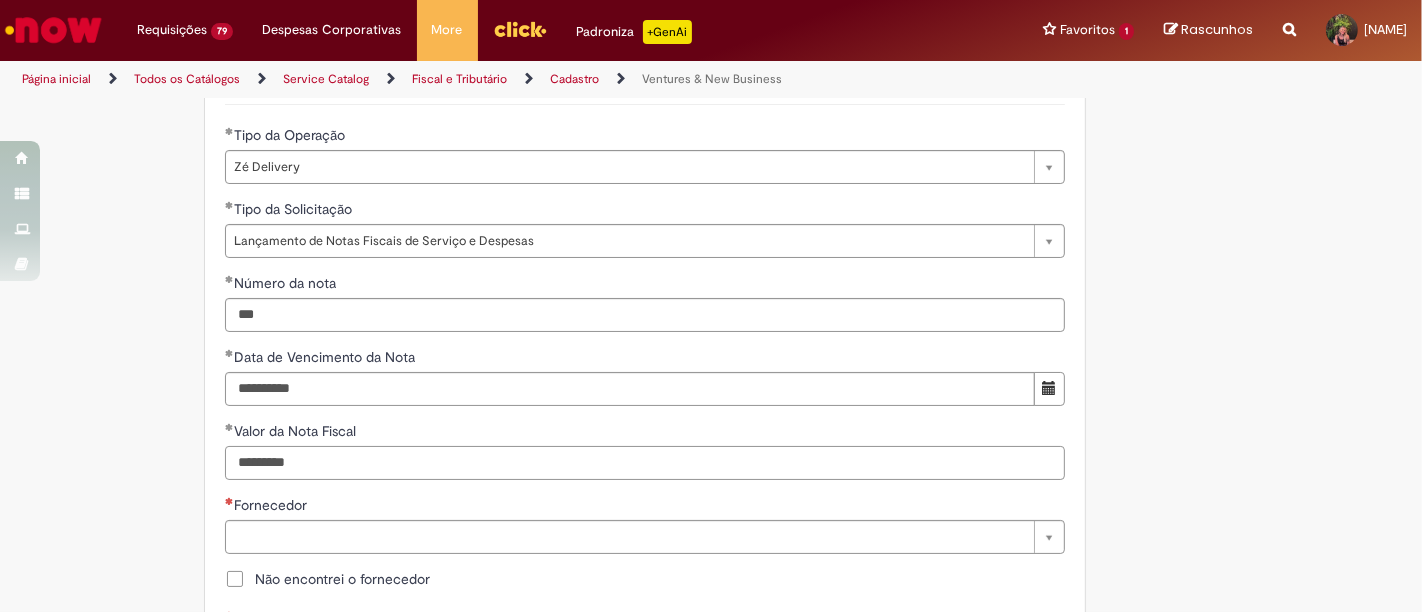 click on "*********" at bounding box center (645, 463) 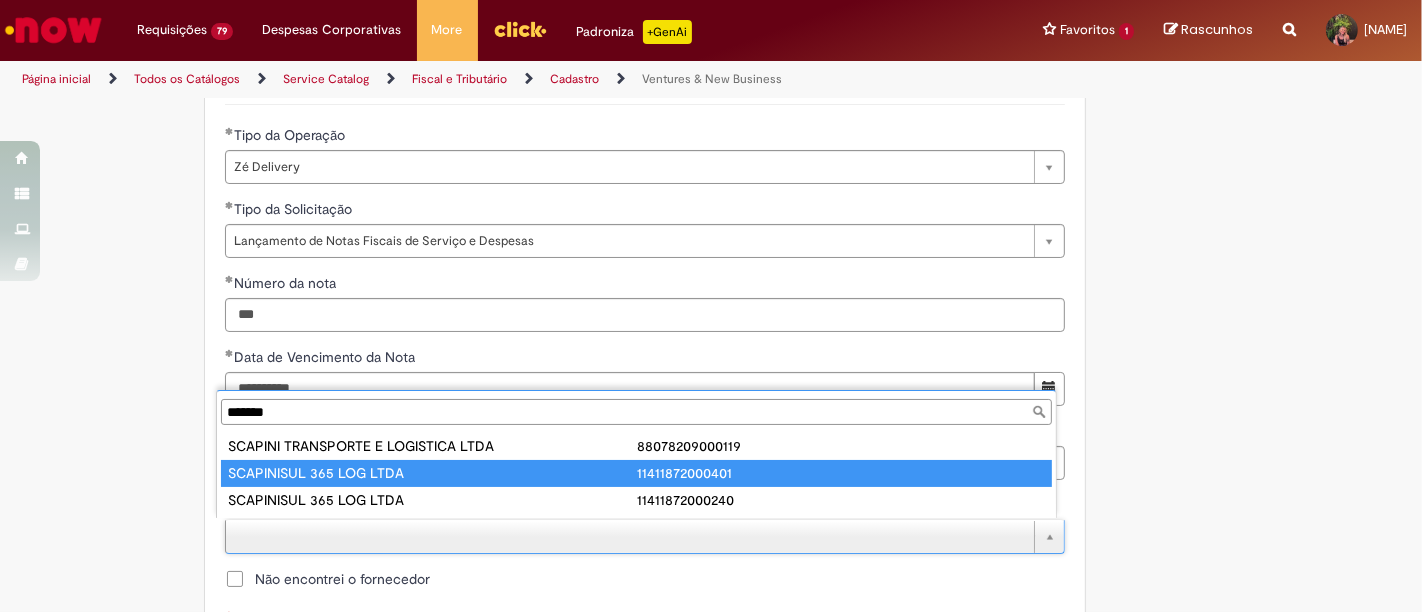 type on "*******" 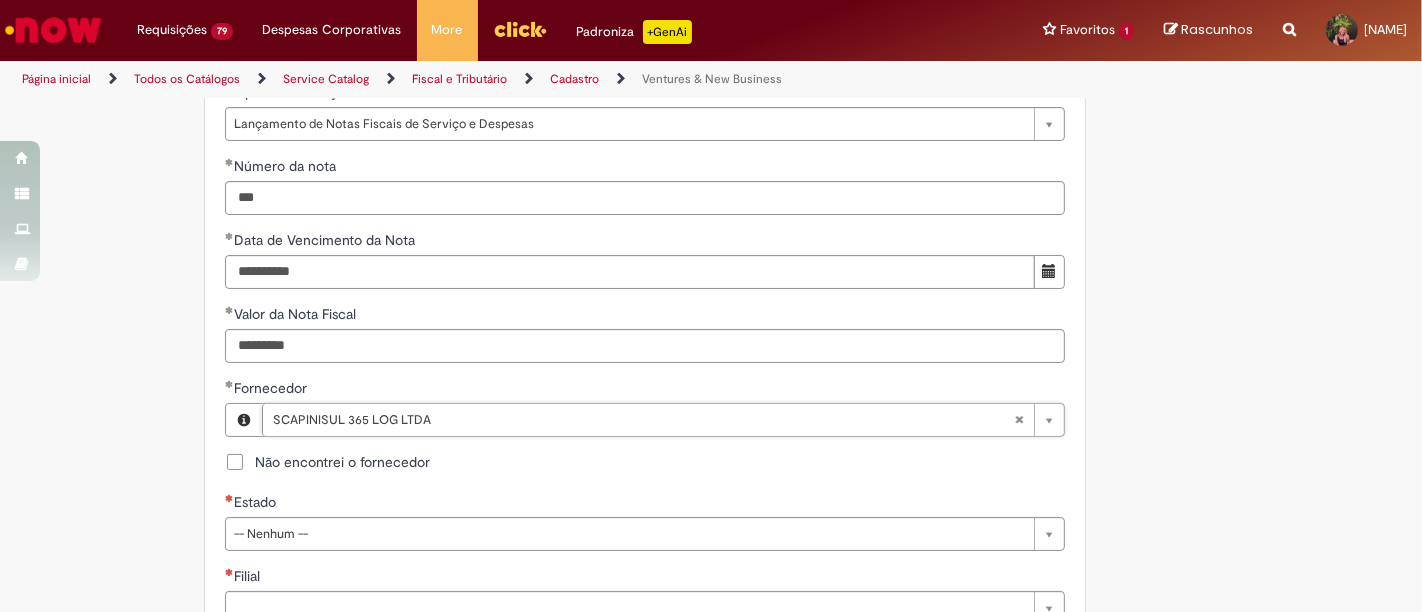 scroll, scrollTop: 888, scrollLeft: 0, axis: vertical 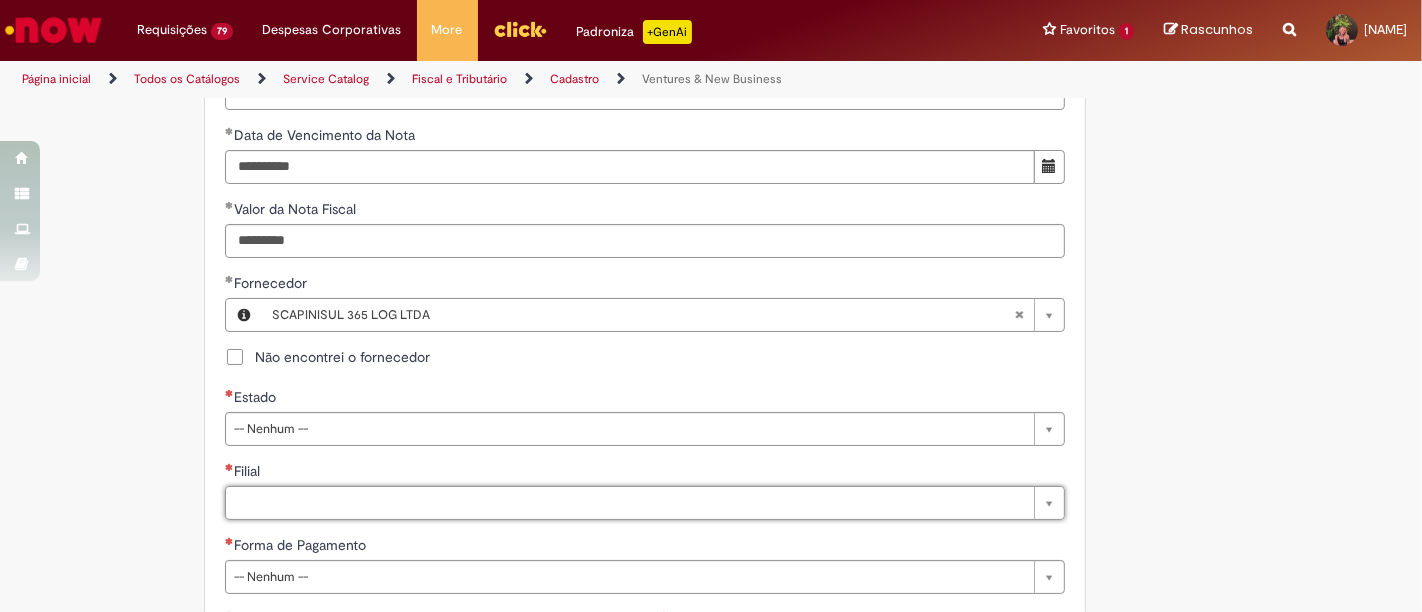 type on "*" 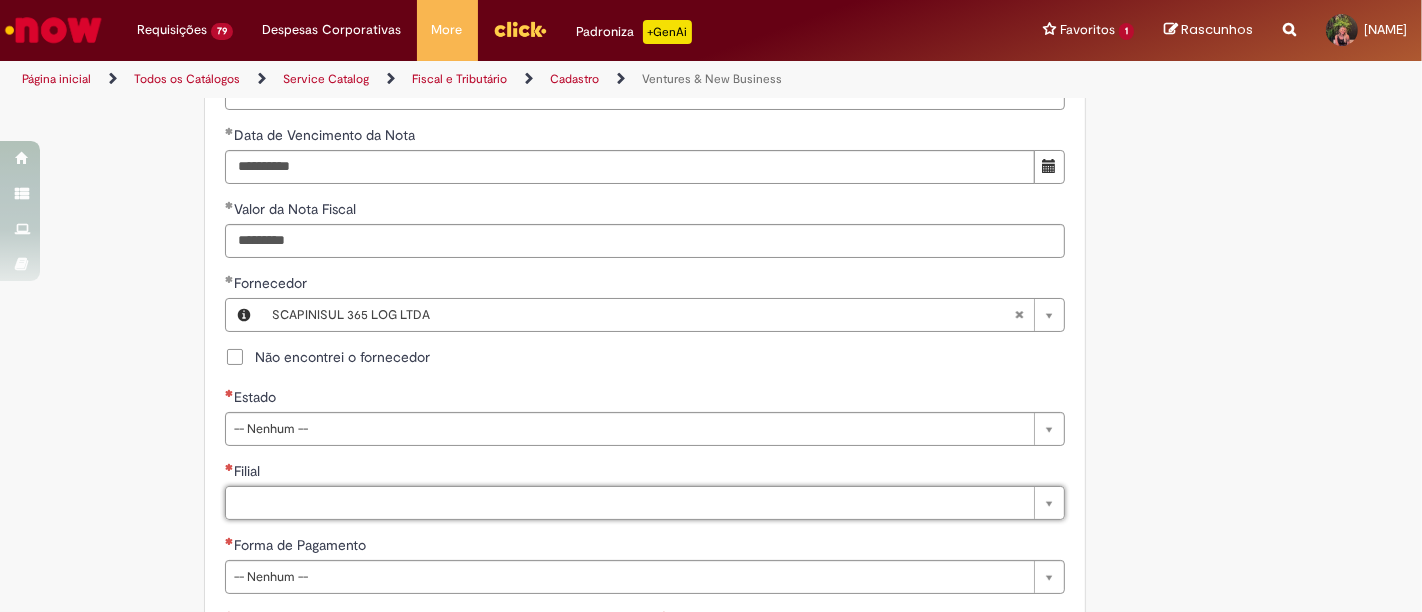 type on "*" 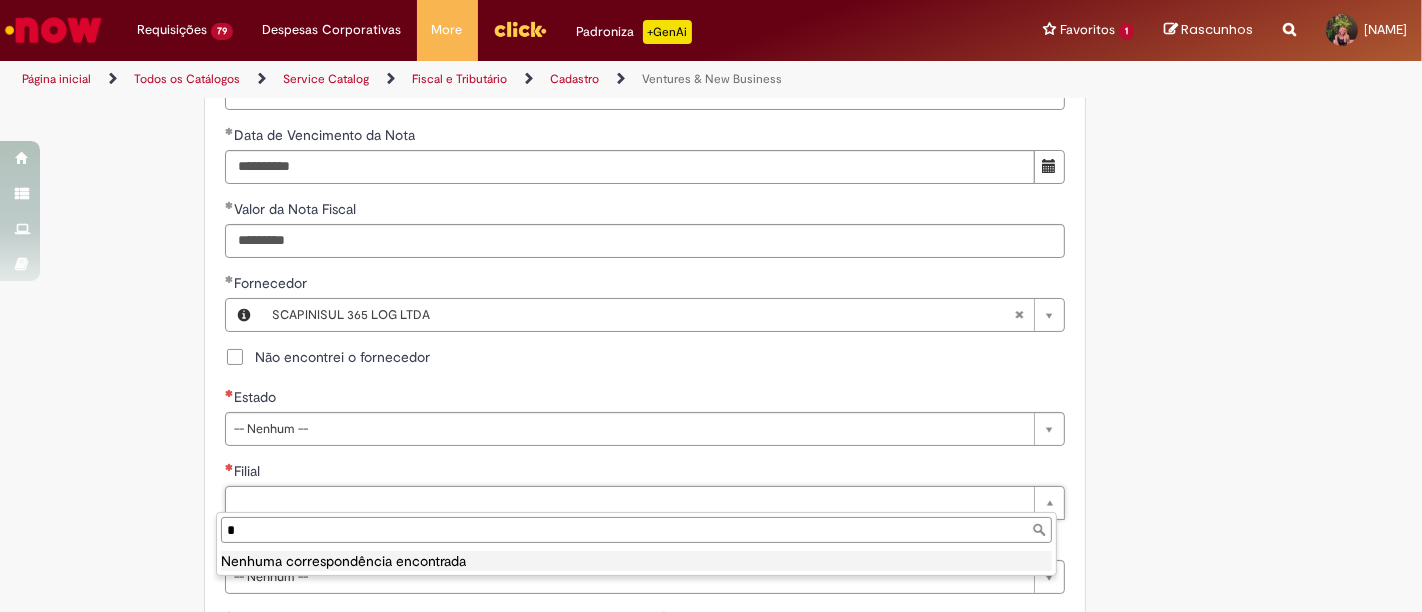 type 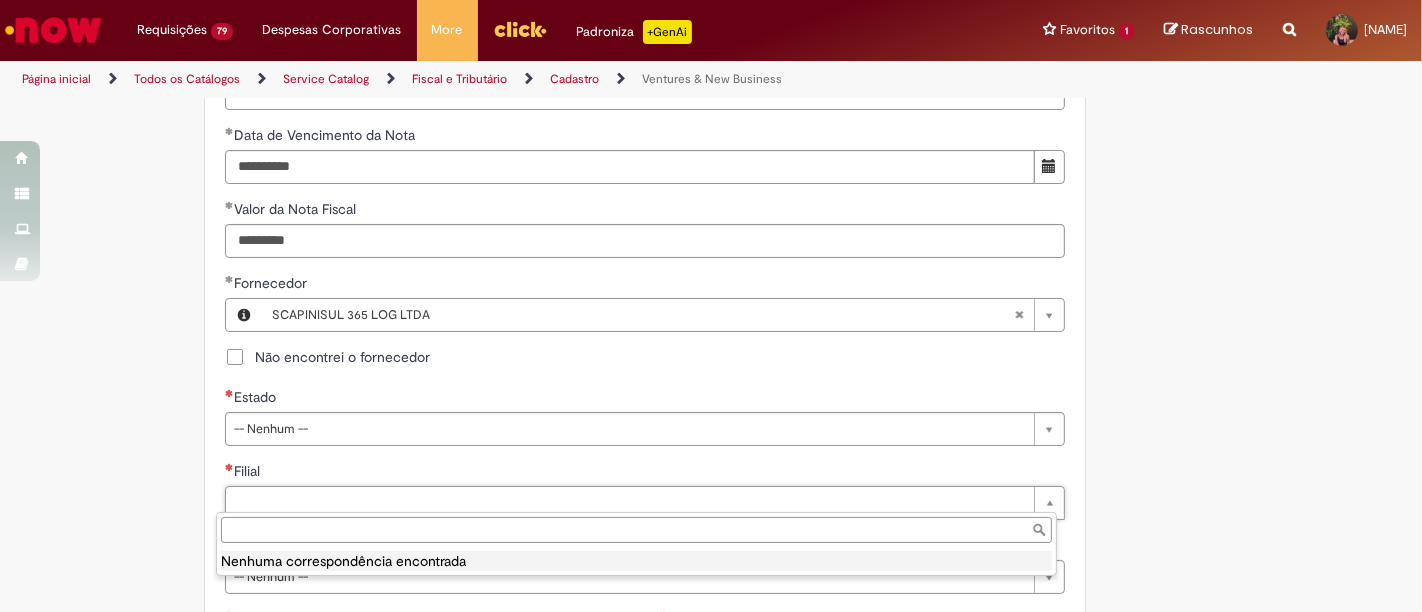 drag, startPoint x: 114, startPoint y: 464, endPoint x: 222, endPoint y: 430, distance: 113.22544 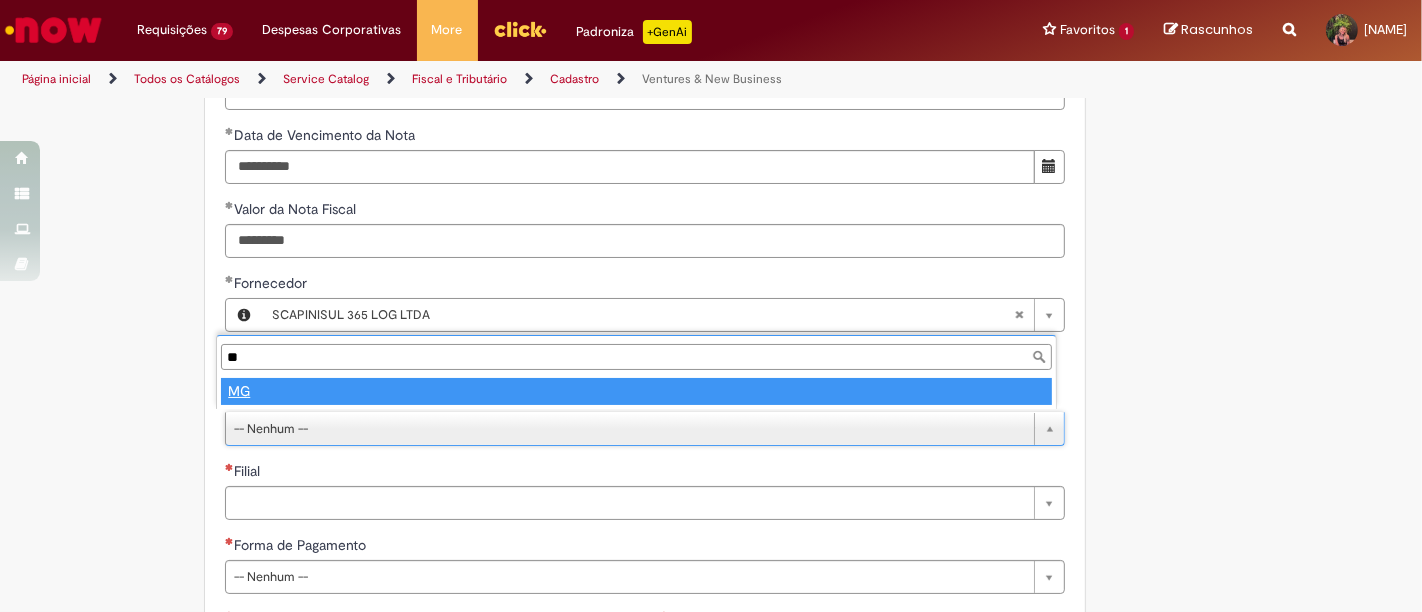 drag, startPoint x: 270, startPoint y: 397, endPoint x: 397, endPoint y: 247, distance: 196.54262 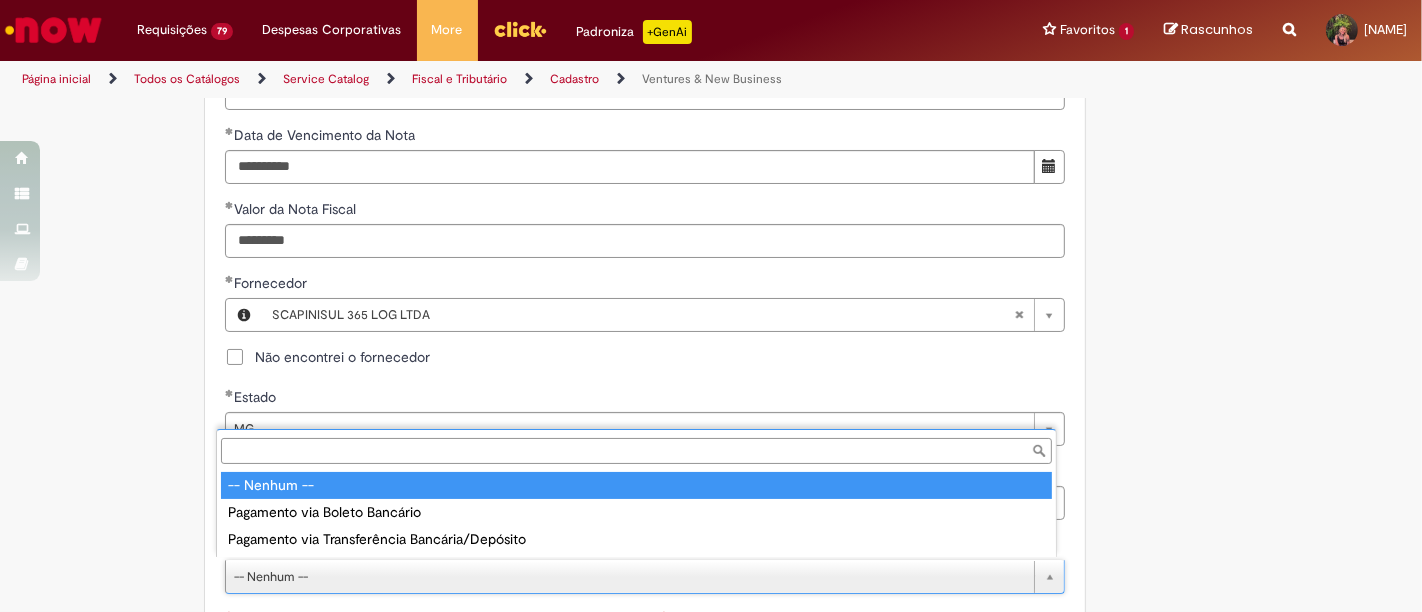 scroll, scrollTop: 0, scrollLeft: 0, axis: both 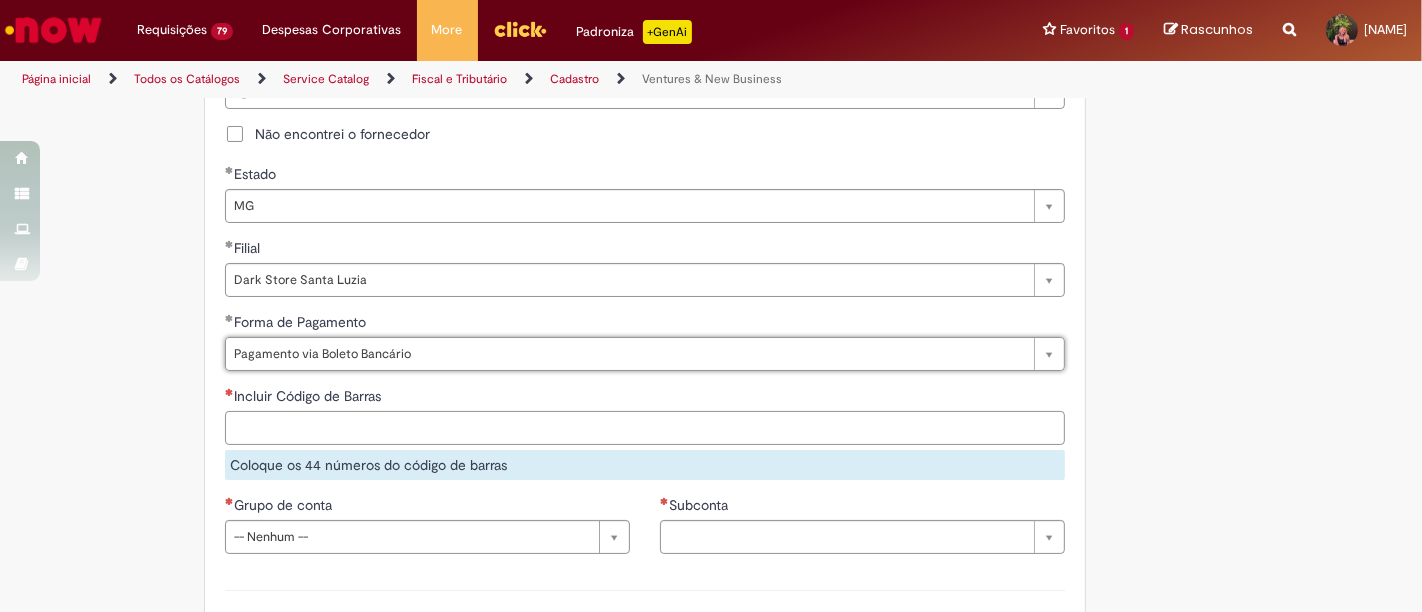 click on "Incluir Código de Barras" at bounding box center (645, 428) 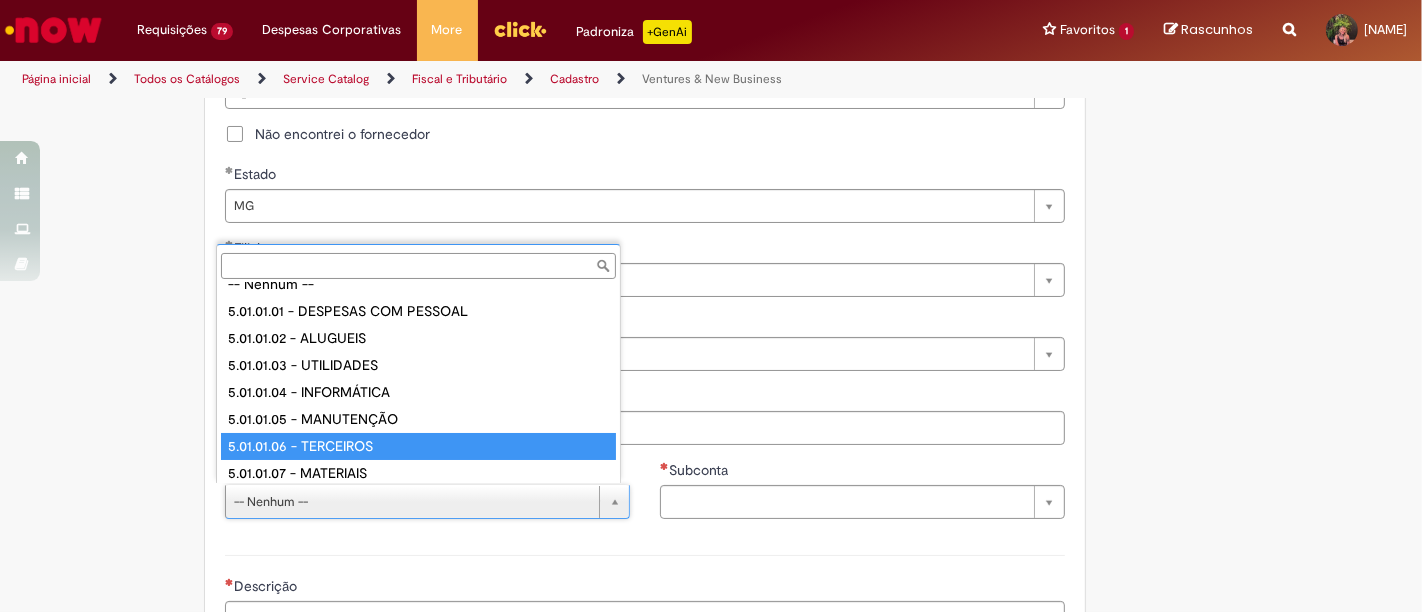 scroll, scrollTop: 212, scrollLeft: 0, axis: vertical 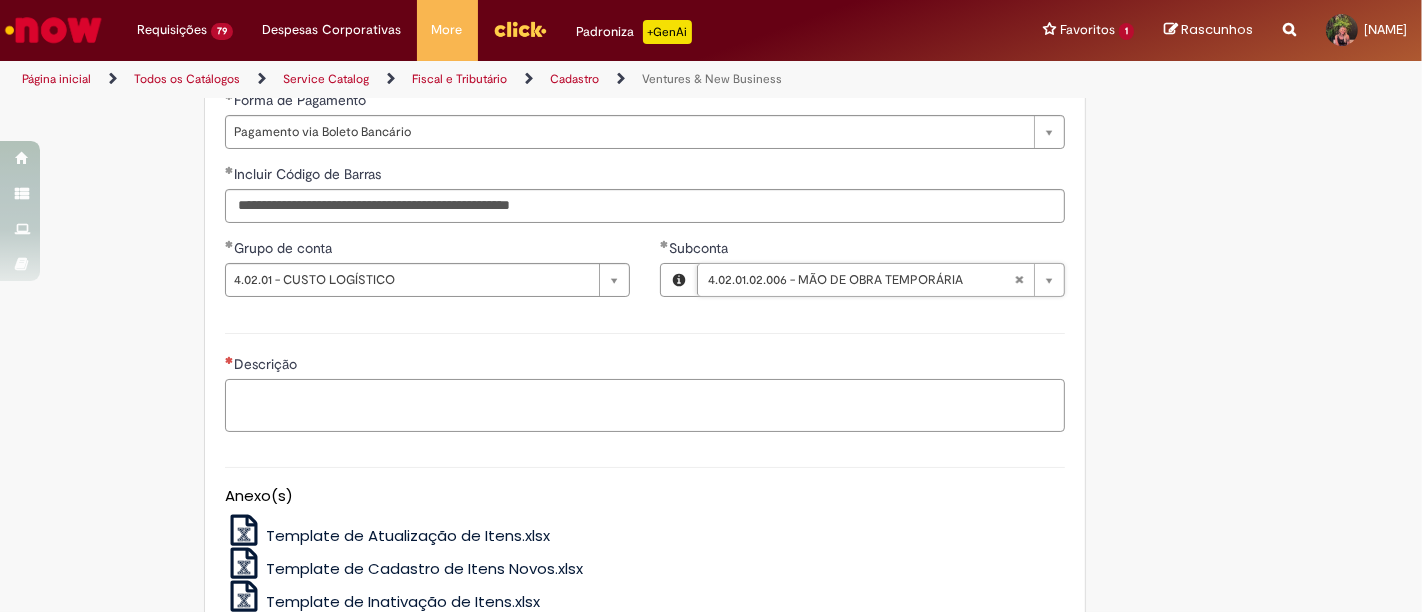 click on "Descrição" at bounding box center [645, 405] 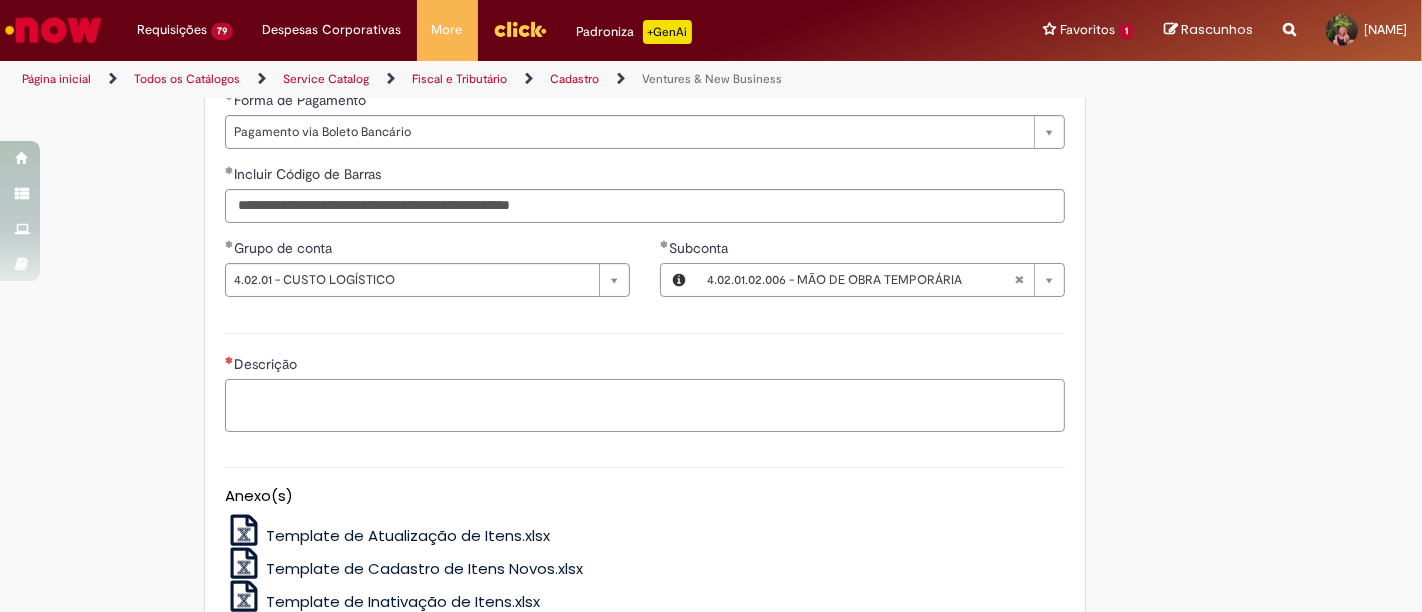 paste on "**********" 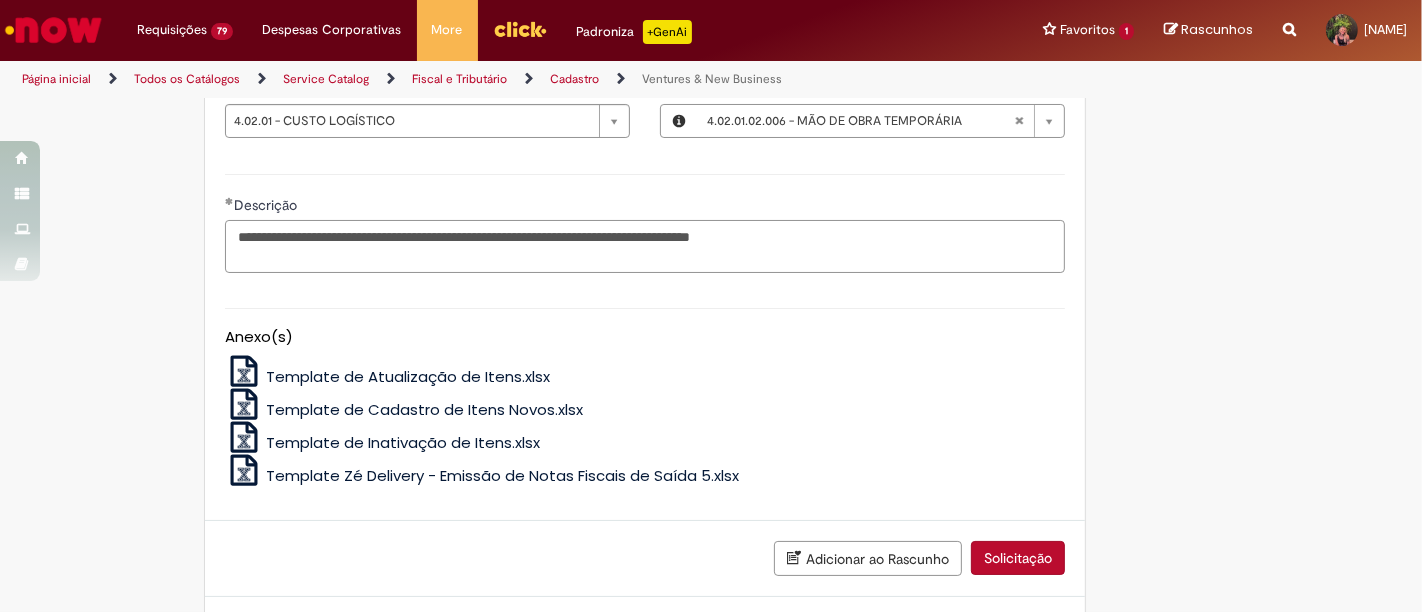 scroll, scrollTop: 1583, scrollLeft: 0, axis: vertical 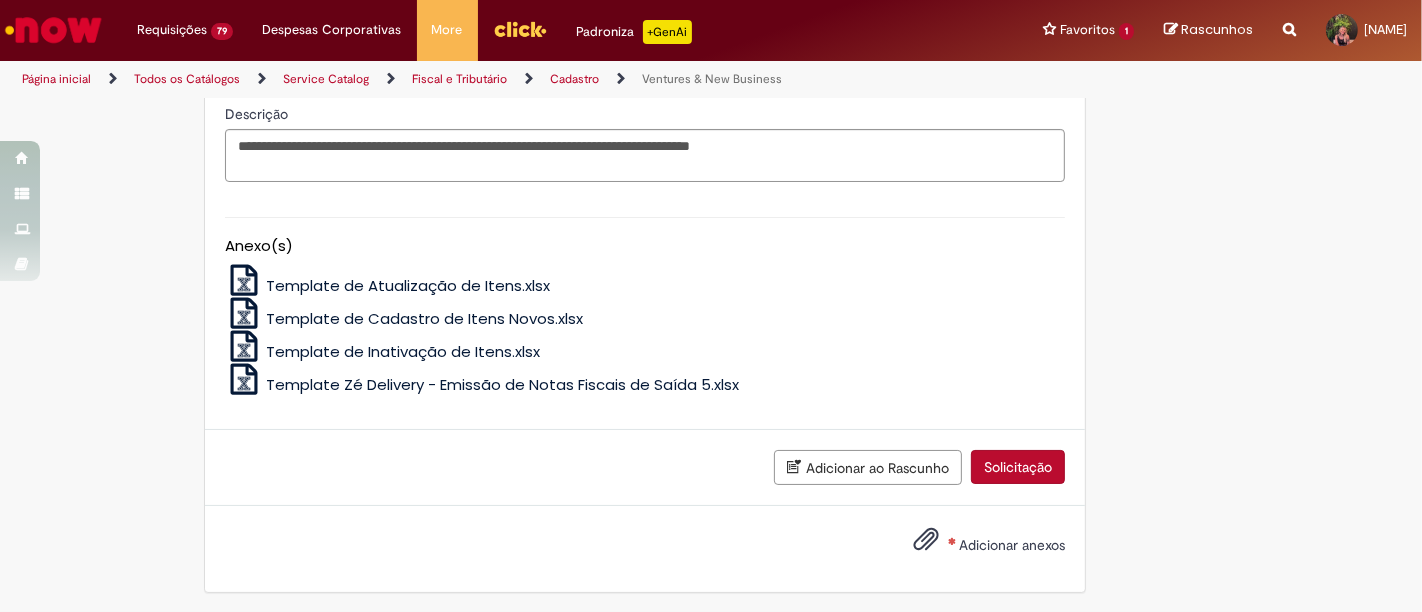 click on "Adicionar anexos" at bounding box center (974, 546) 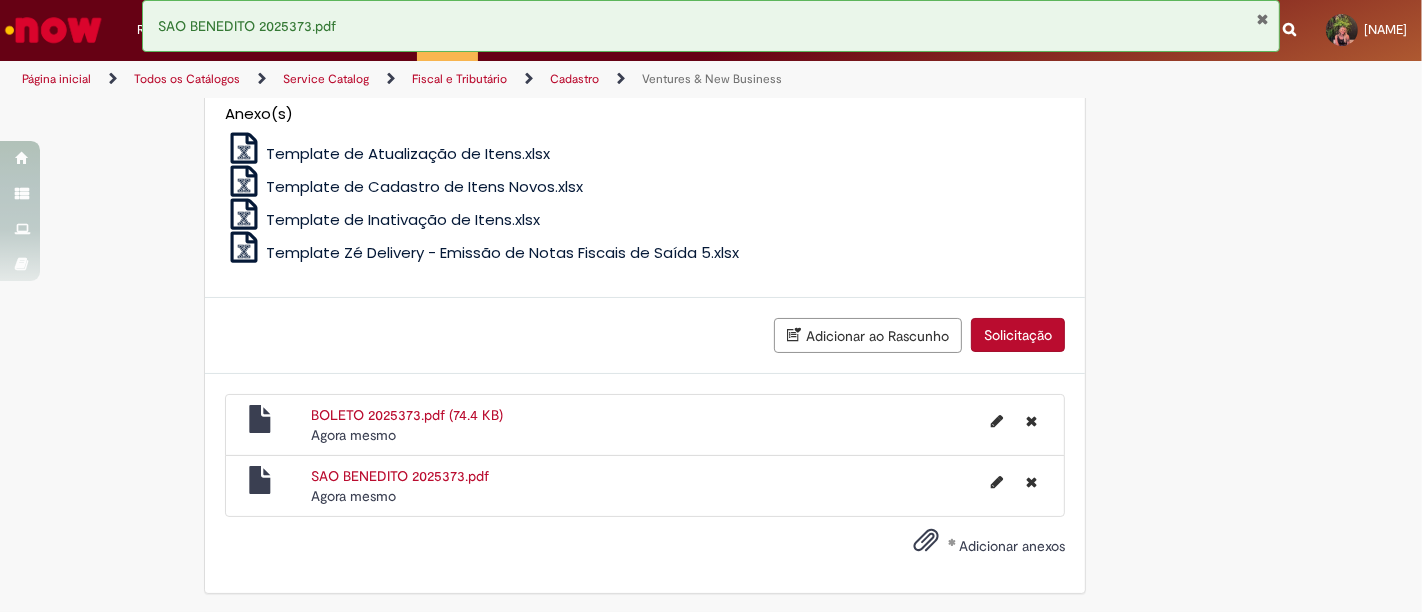 click on "Solicitação" at bounding box center (1018, 335) 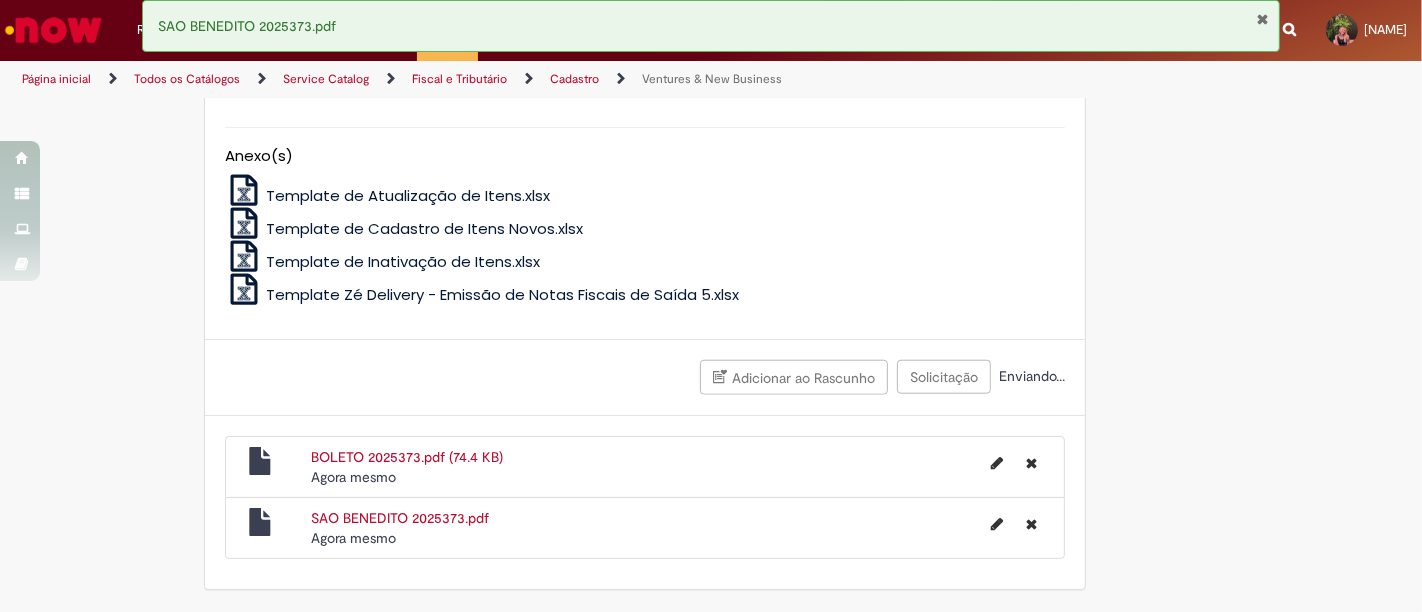 scroll, scrollTop: 1670, scrollLeft: 0, axis: vertical 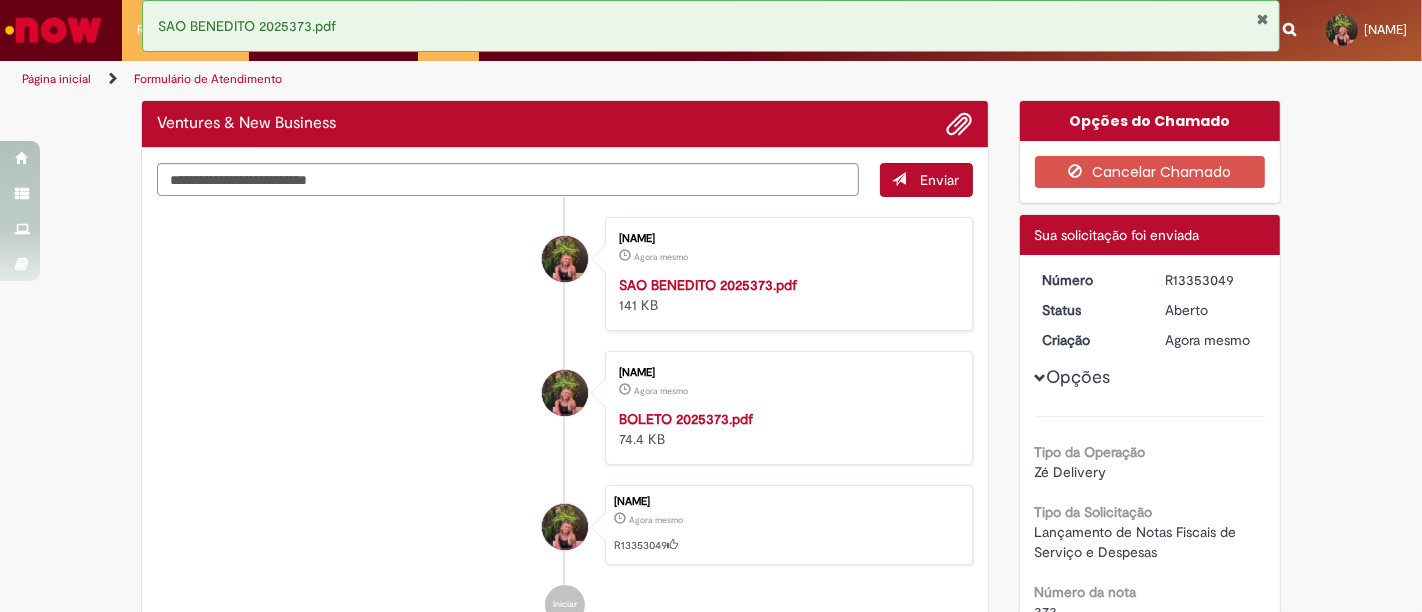 click on "R13353049" at bounding box center [1211, 280] 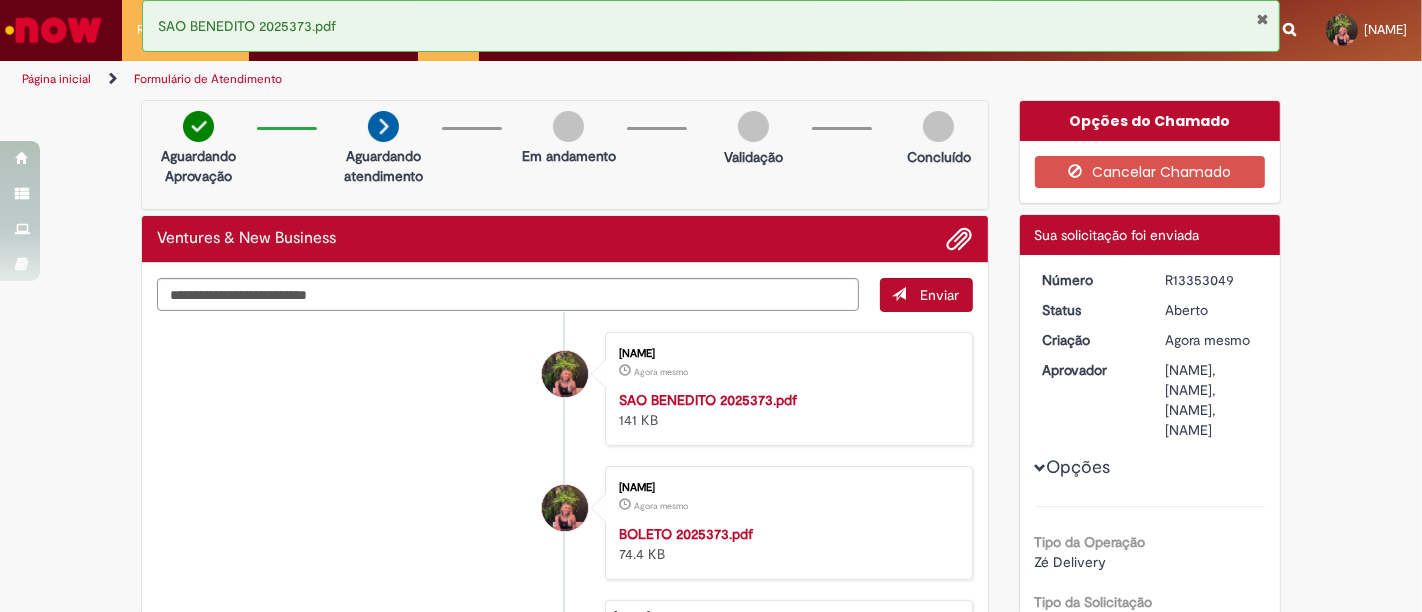 click at bounding box center (1262, 19) 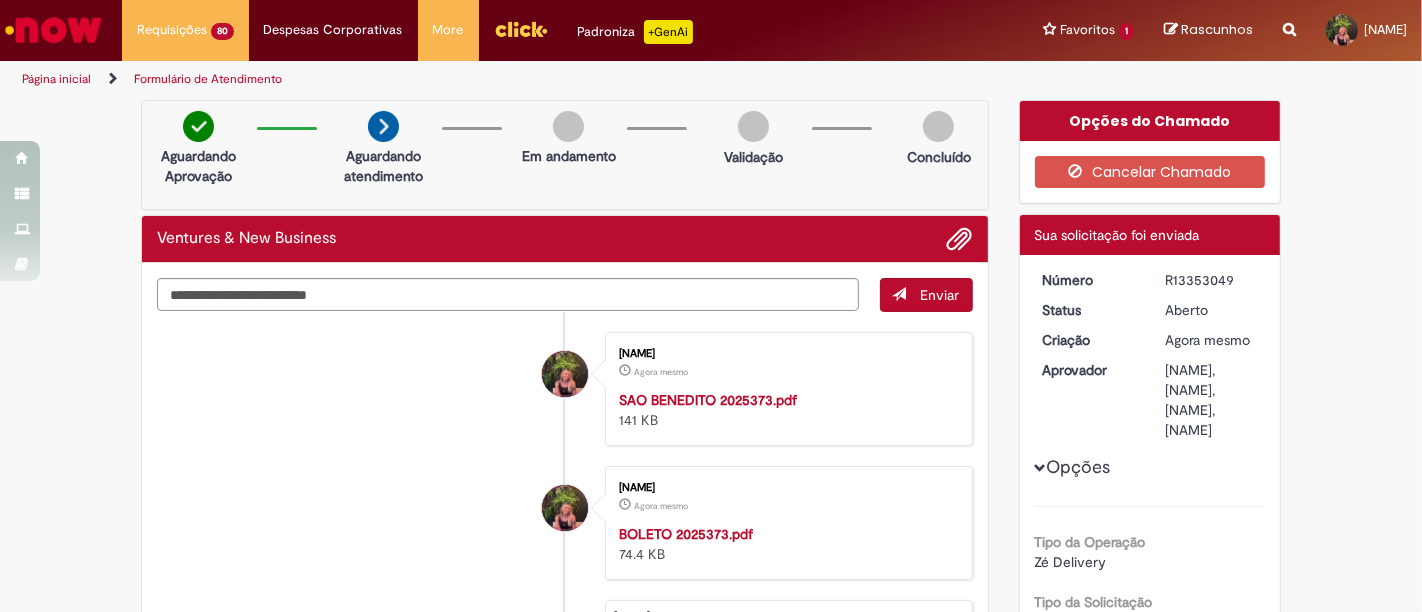 click on "Favoritos   1
Exibir todos os Favoritos
Ventures & New Business" at bounding box center [1088, 30] 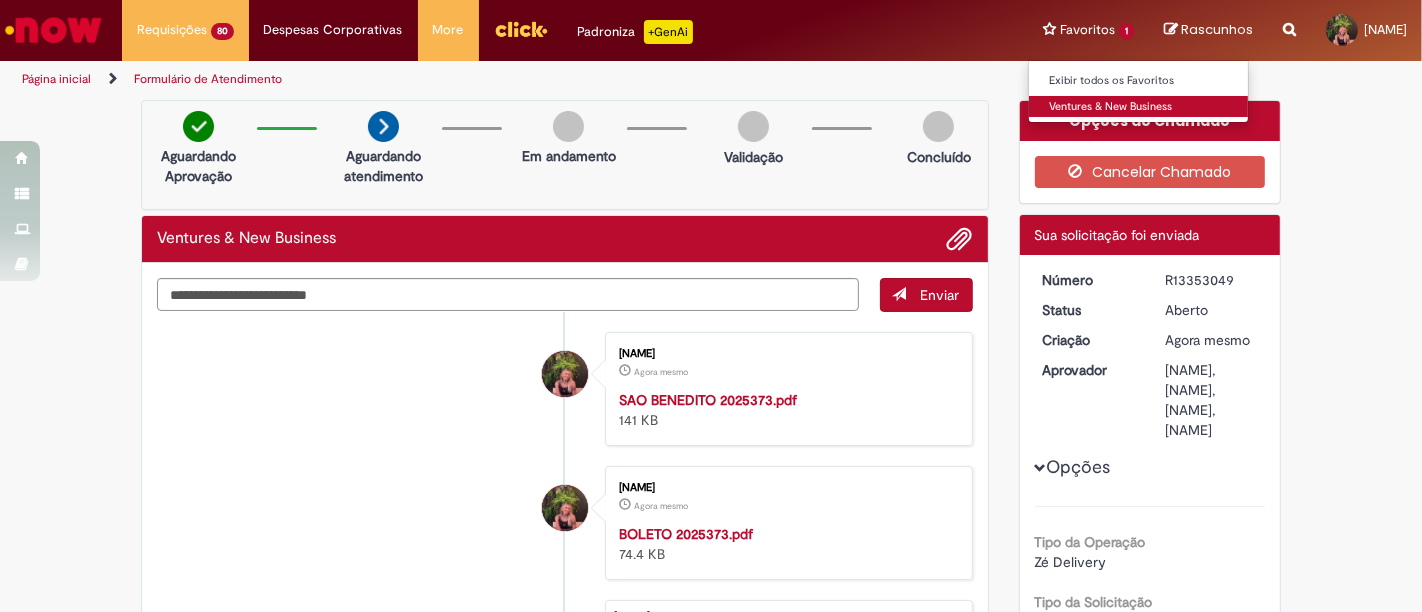 click on "Ventures & New Business" at bounding box center (1139, 107) 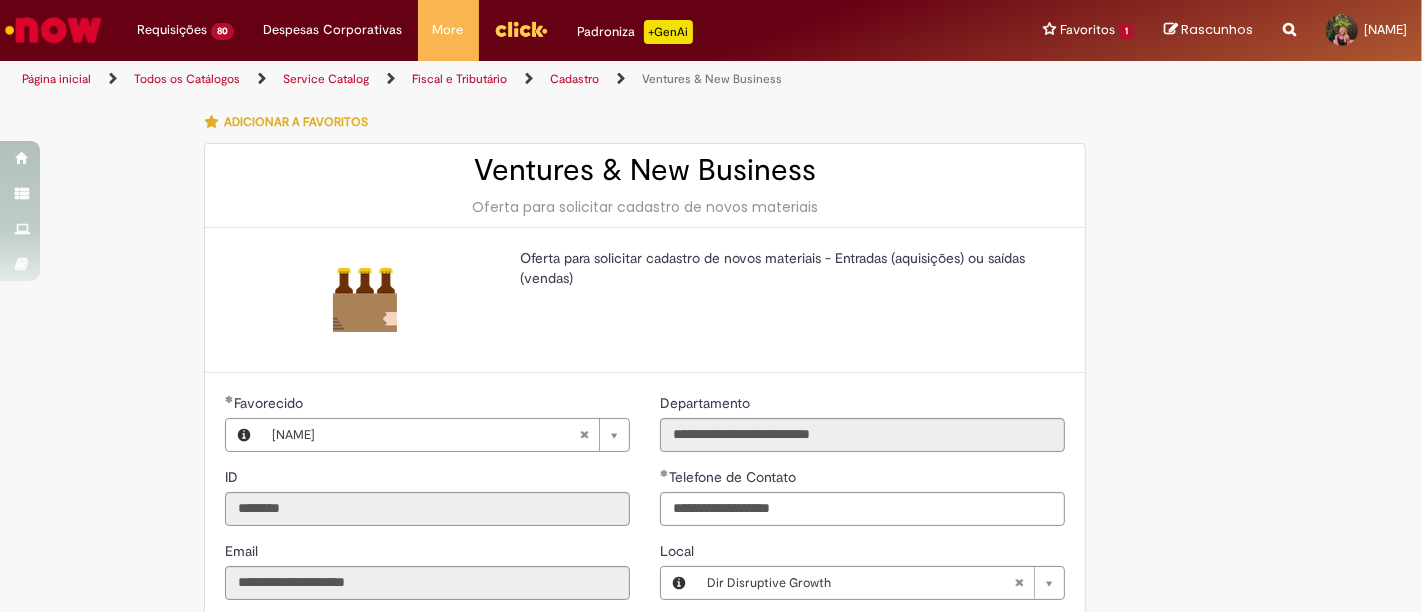 scroll, scrollTop: 444, scrollLeft: 0, axis: vertical 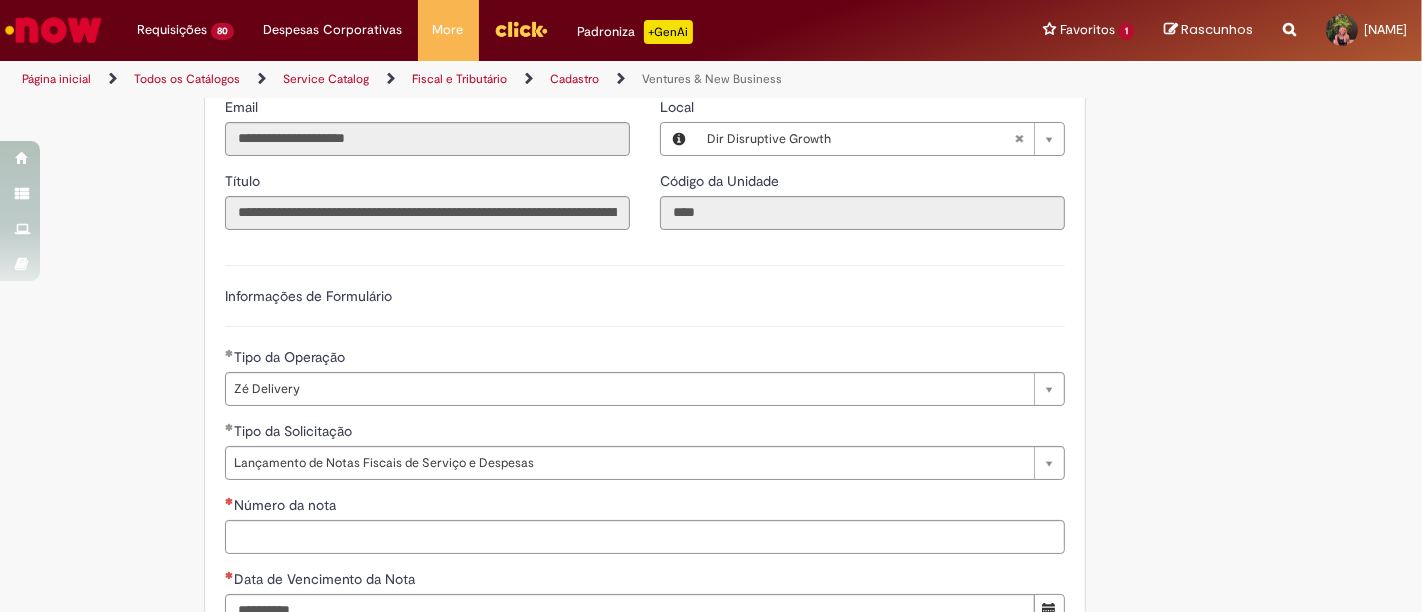 click on "Tipo da Operação" at bounding box center [645, 359] 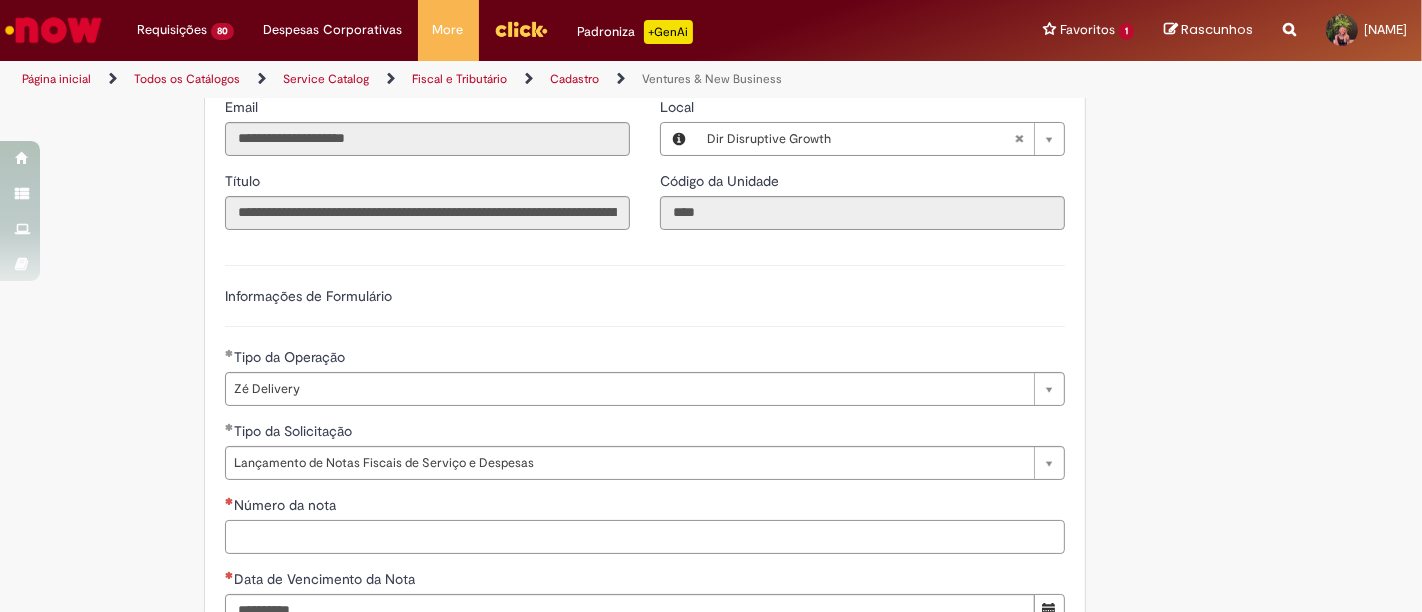click on "Número da nota" at bounding box center (645, 537) 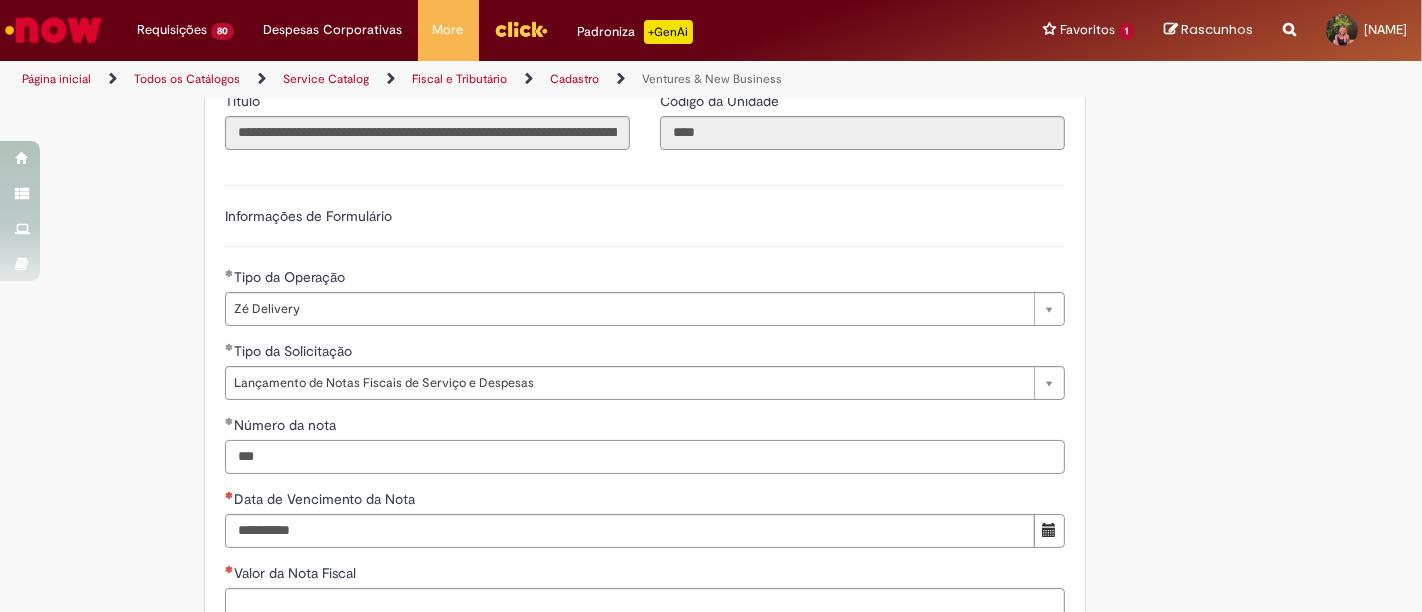 scroll, scrollTop: 666, scrollLeft: 0, axis: vertical 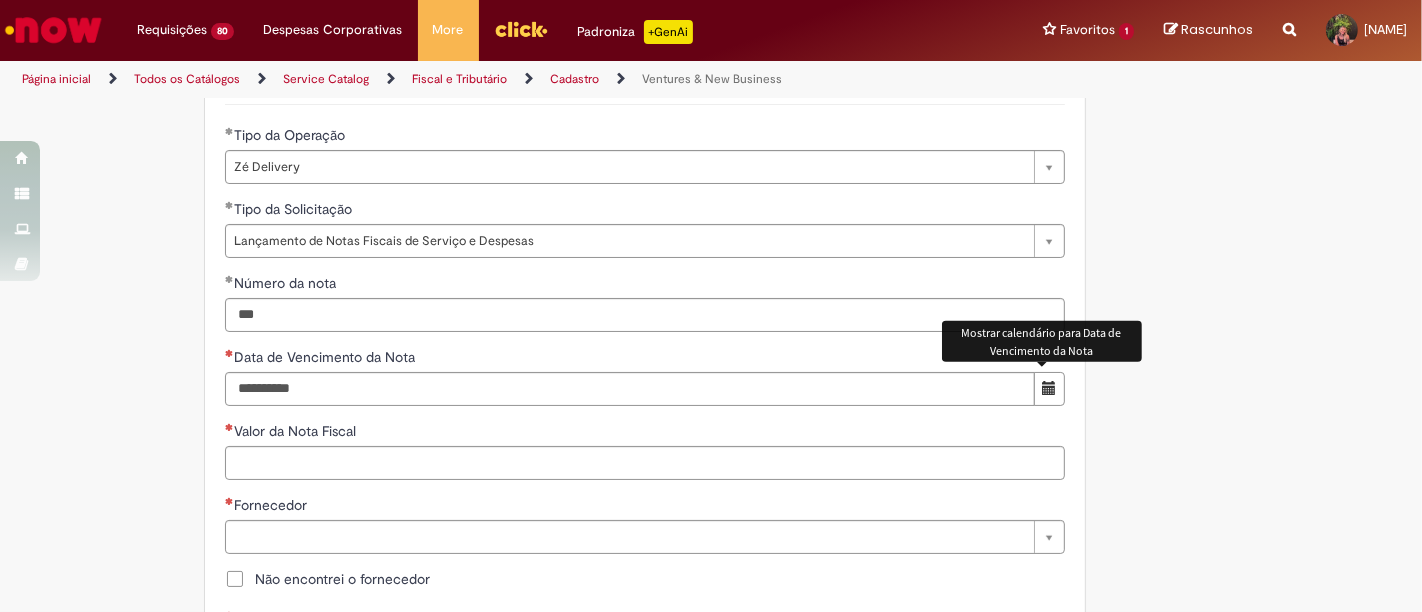 click at bounding box center (1049, 389) 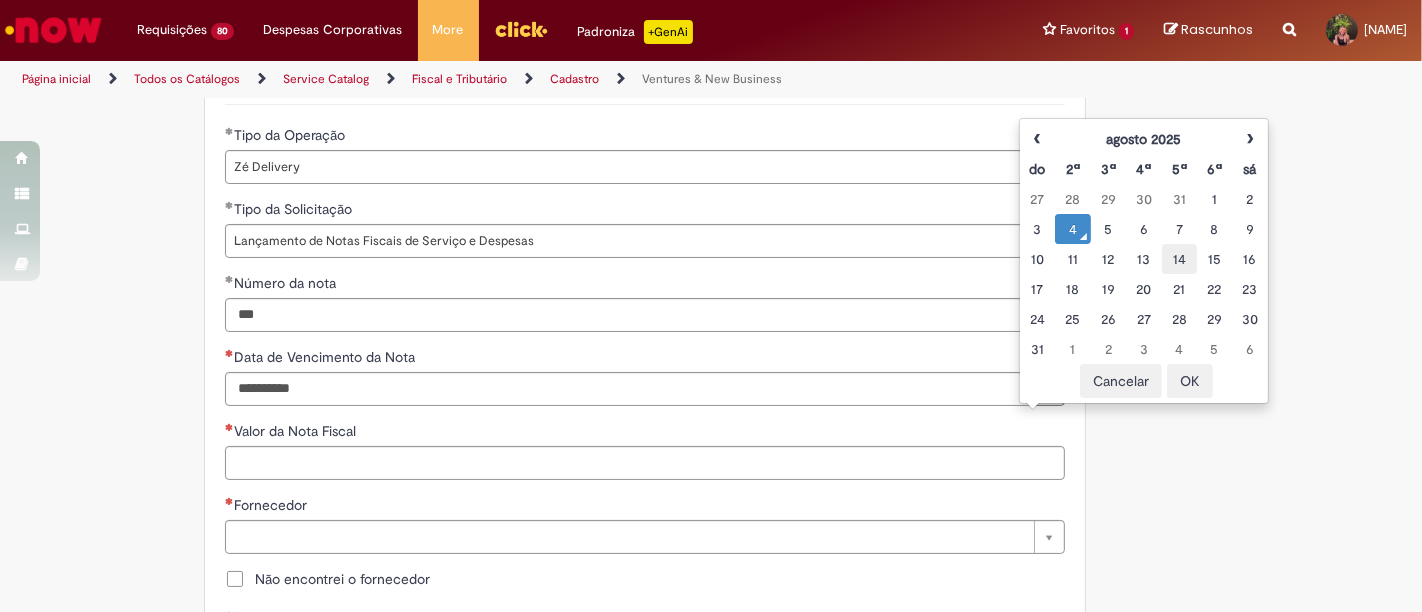 click on "14" at bounding box center [1179, 259] 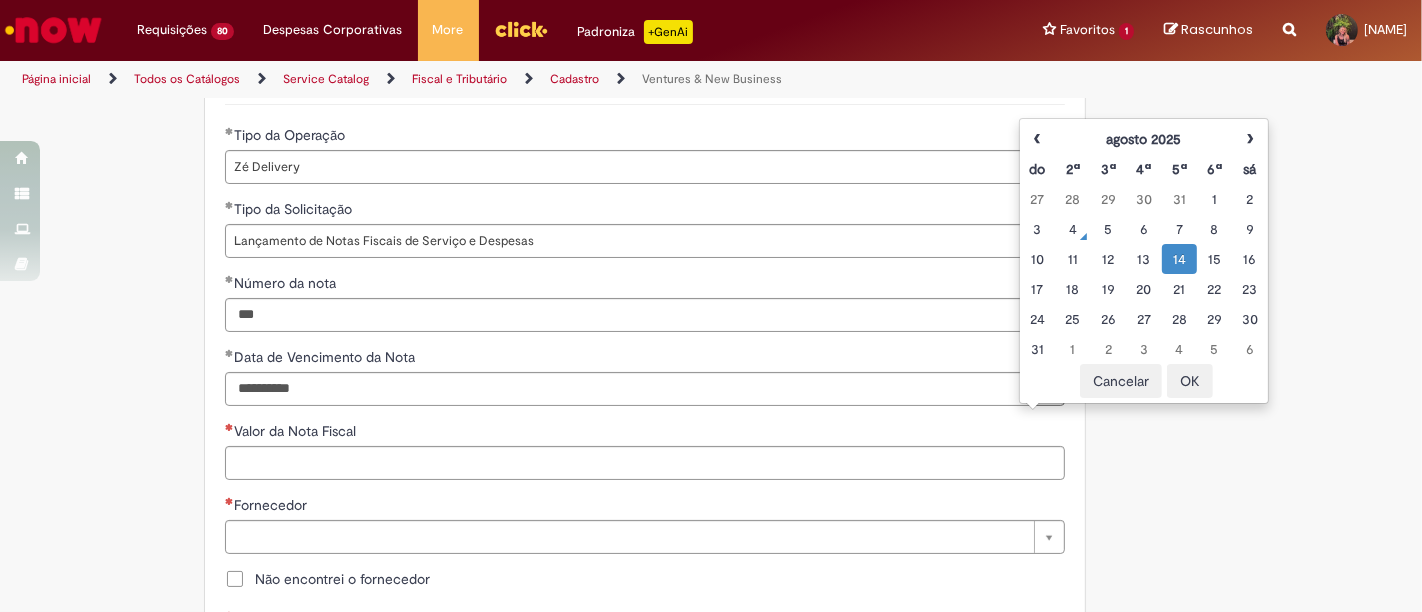 click on "**********" at bounding box center [645, 552] 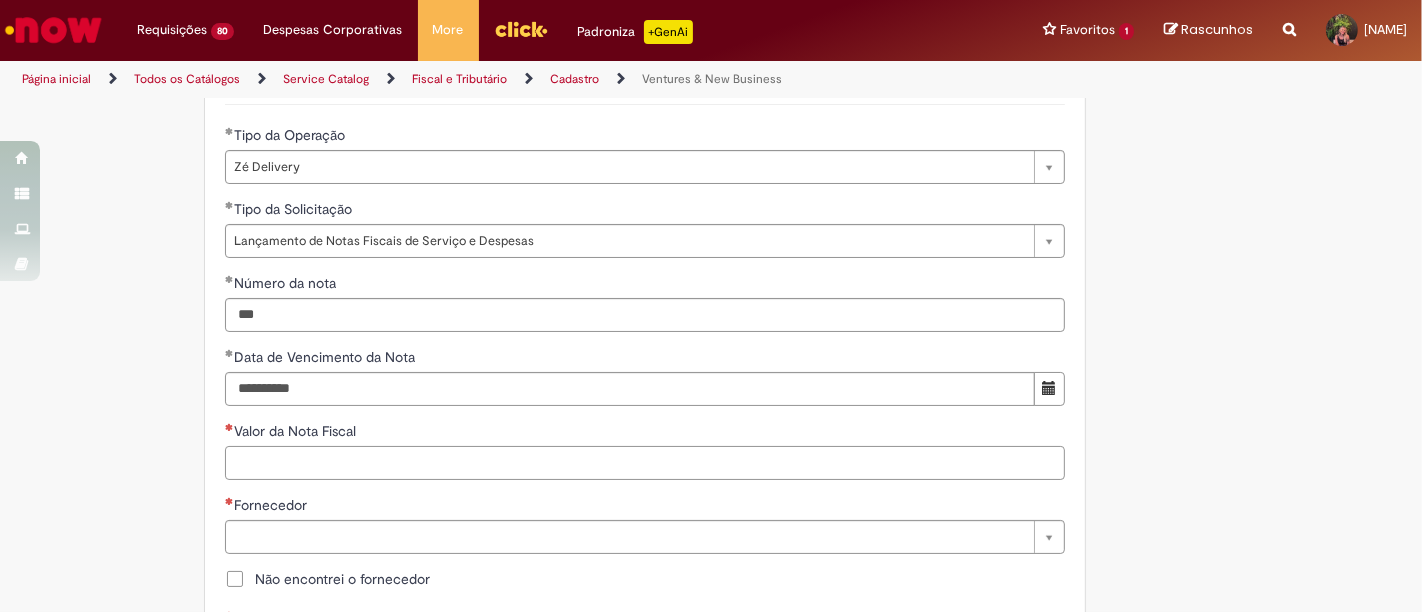 click on "Valor da Nota Fiscal" at bounding box center (645, 463) 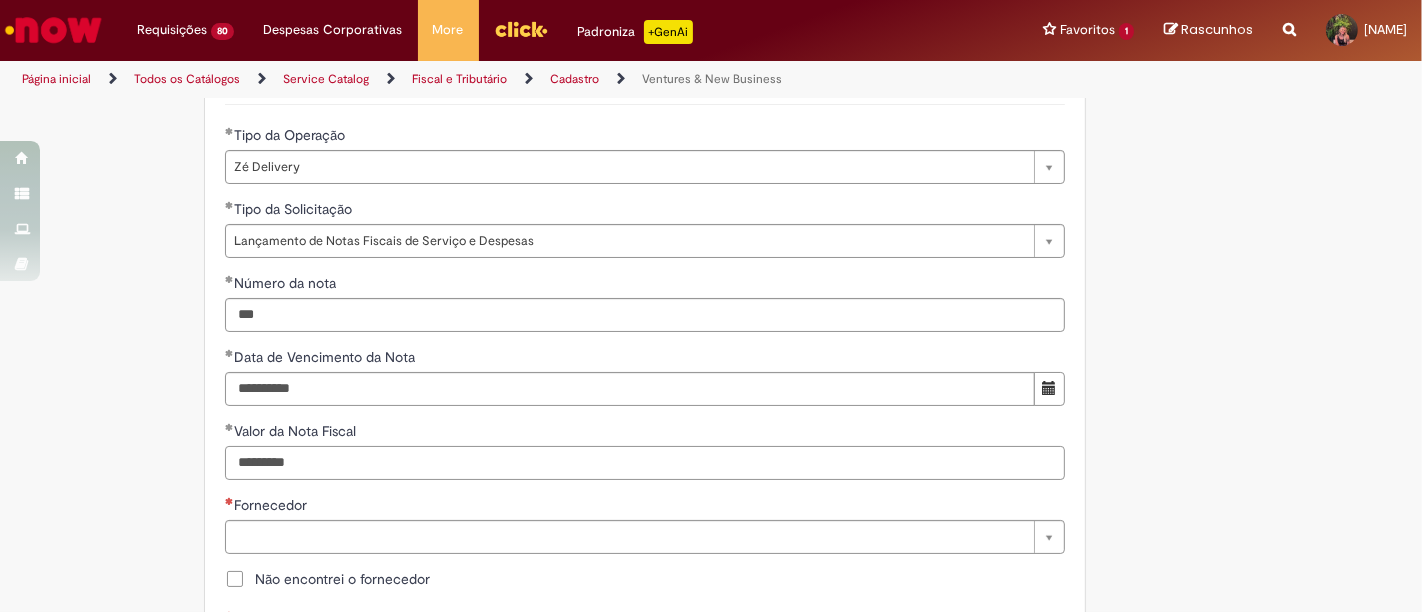 click on "*********" at bounding box center [645, 463] 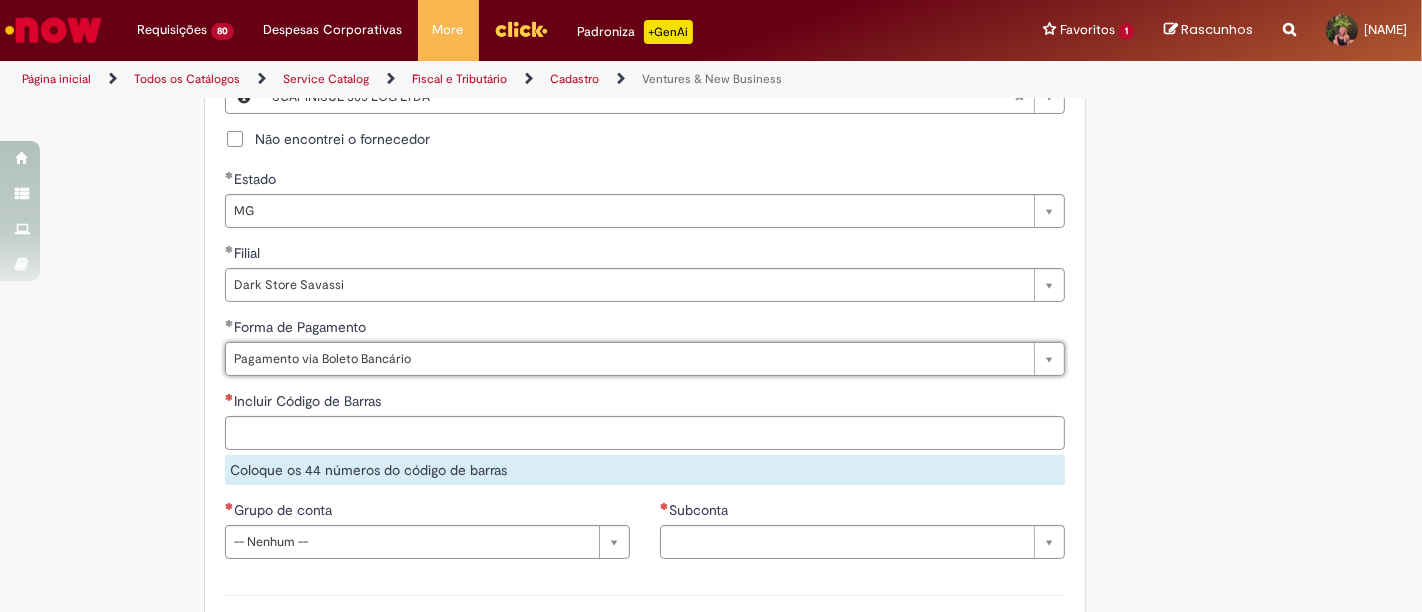 scroll, scrollTop: 1111, scrollLeft: 0, axis: vertical 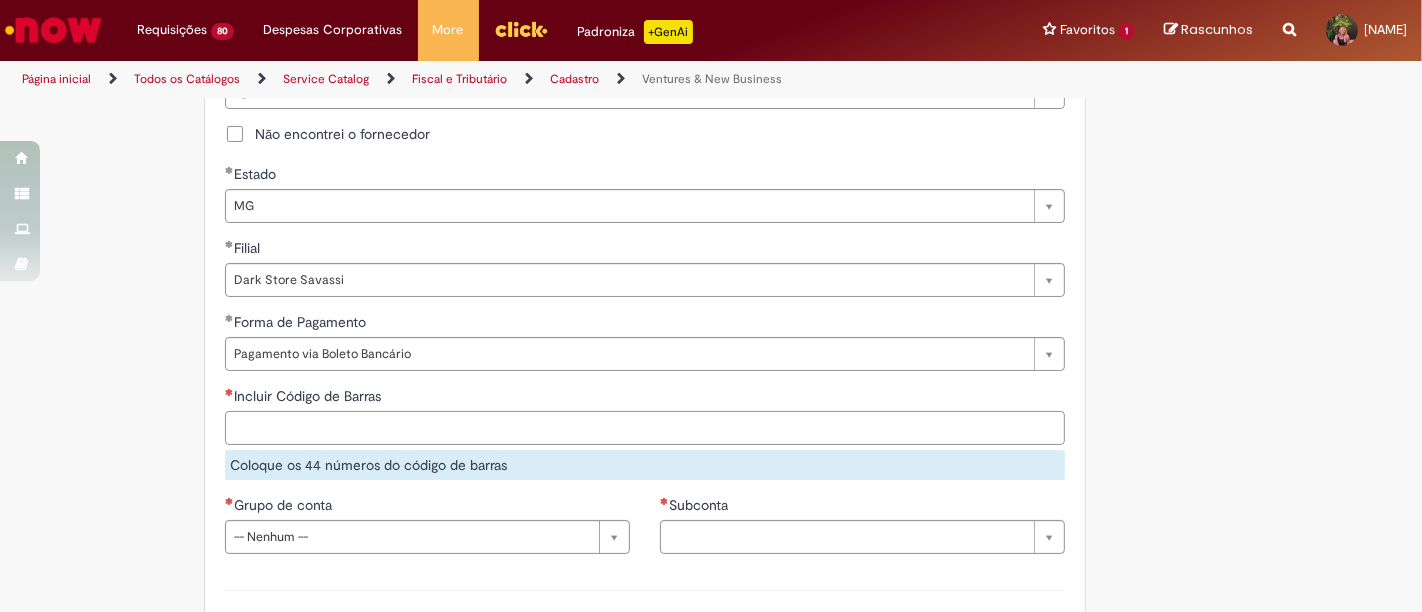 click on "Incluir Código de Barras" at bounding box center [645, 428] 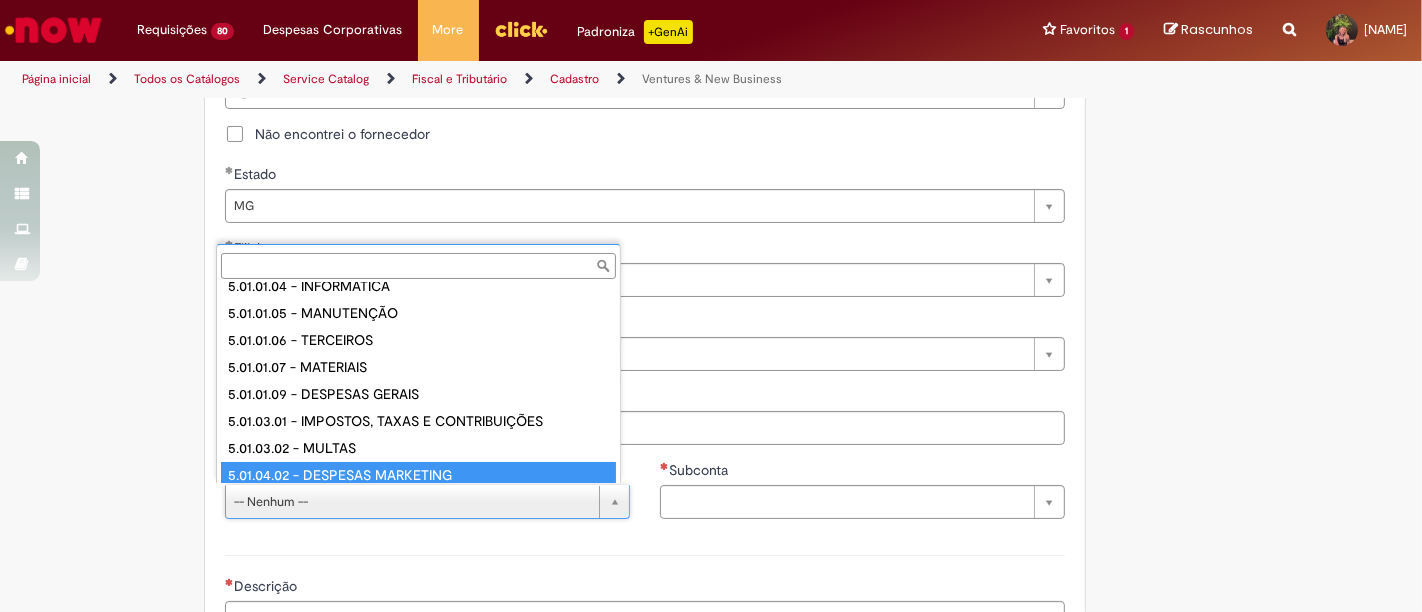 scroll, scrollTop: 212, scrollLeft: 0, axis: vertical 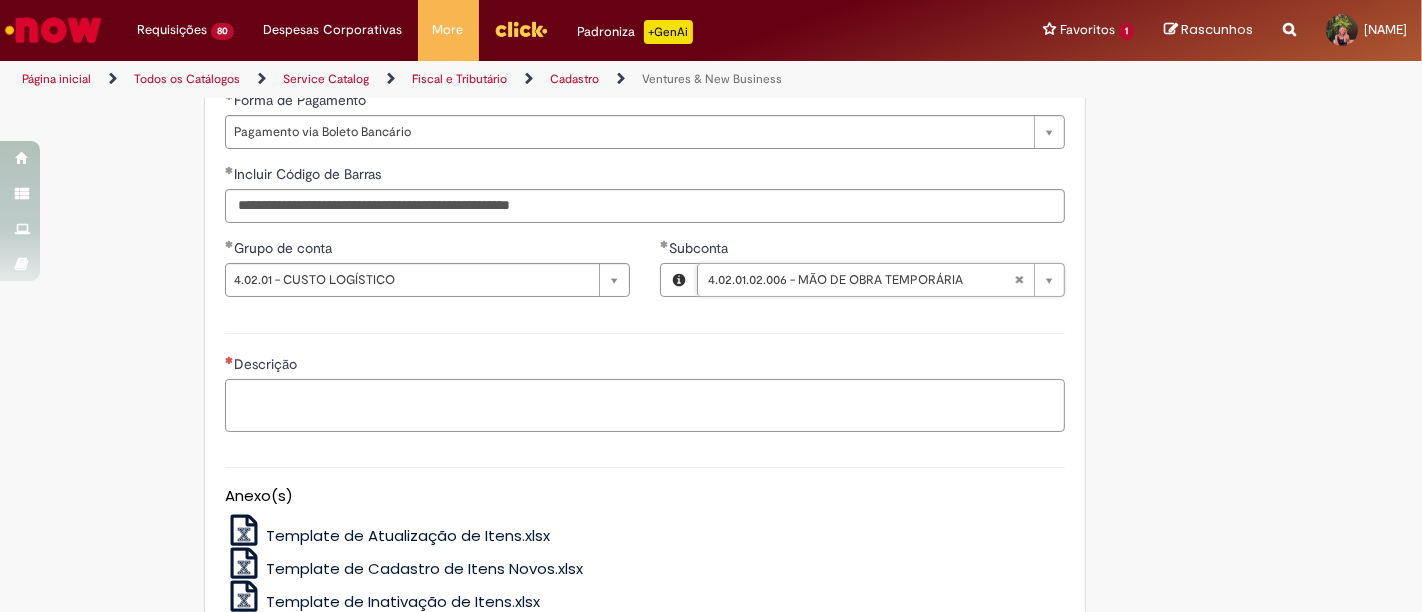 click on "Descrição" at bounding box center (645, 405) 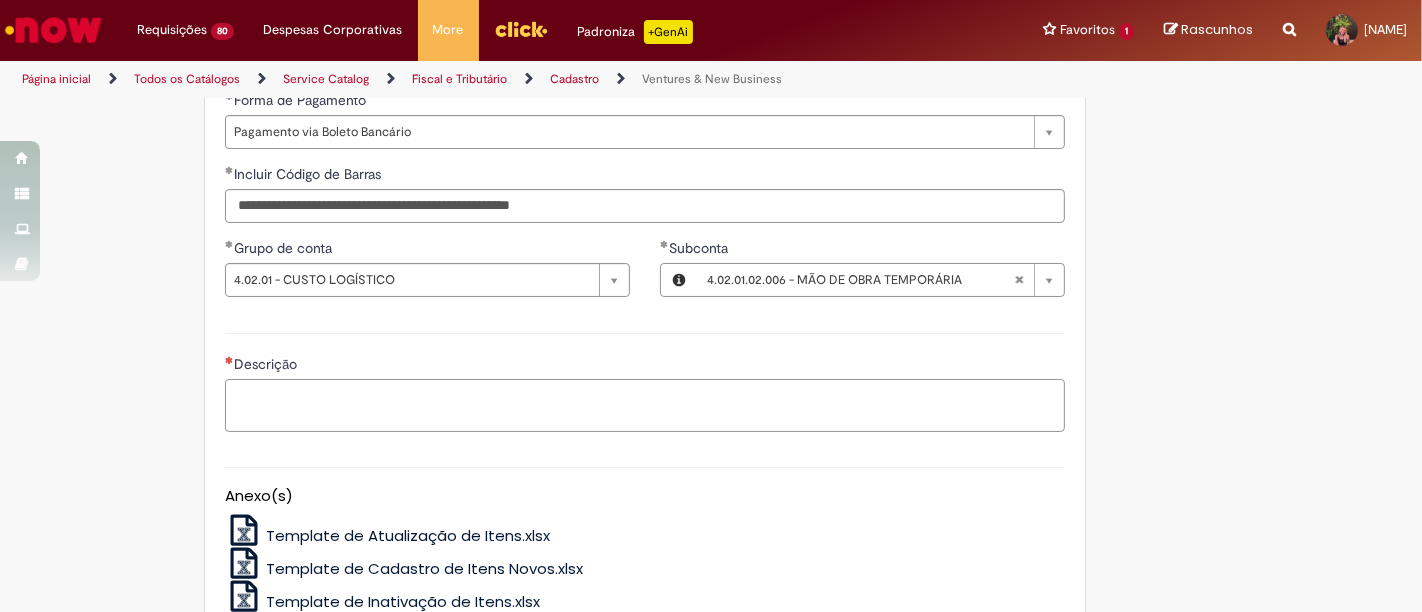 paste on "**********" 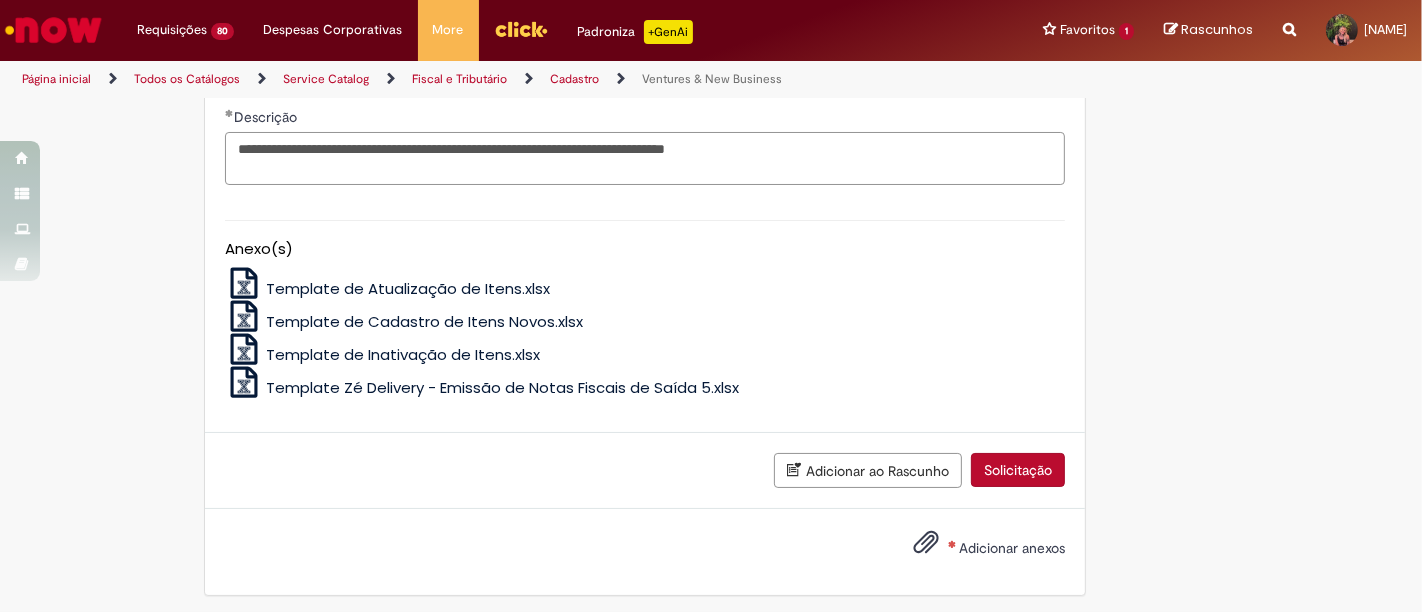 scroll, scrollTop: 1583, scrollLeft: 0, axis: vertical 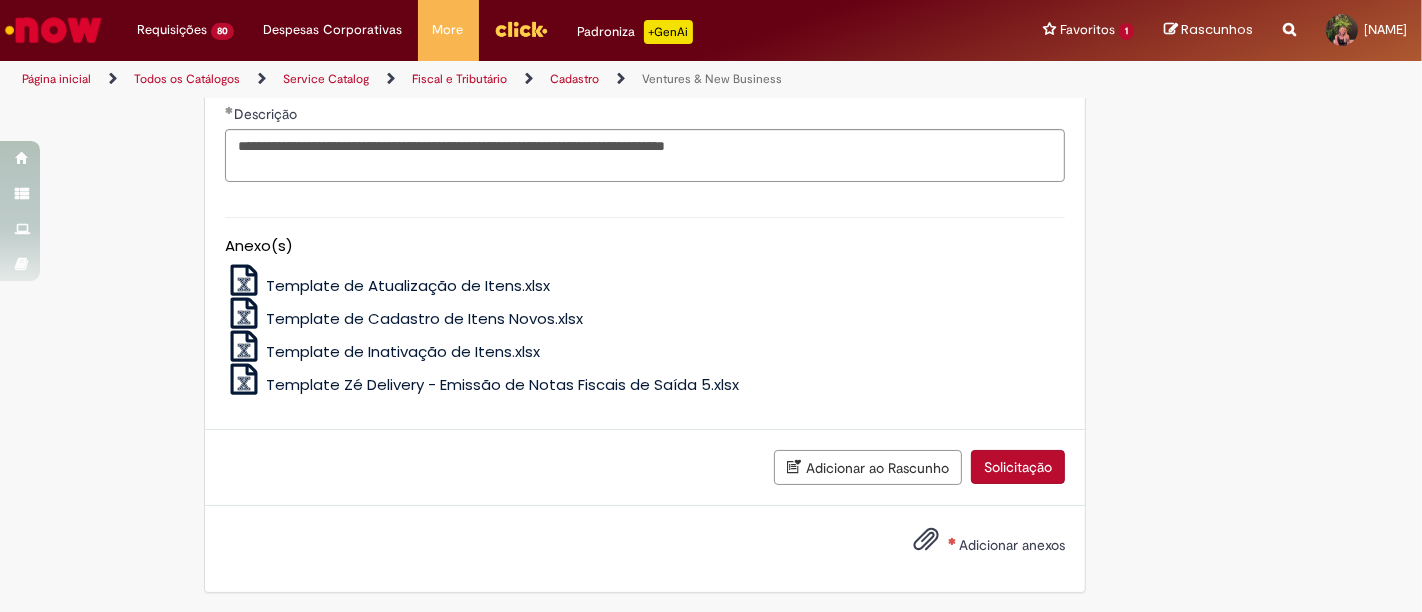 click on "Adicionar anexos" at bounding box center [974, 546] 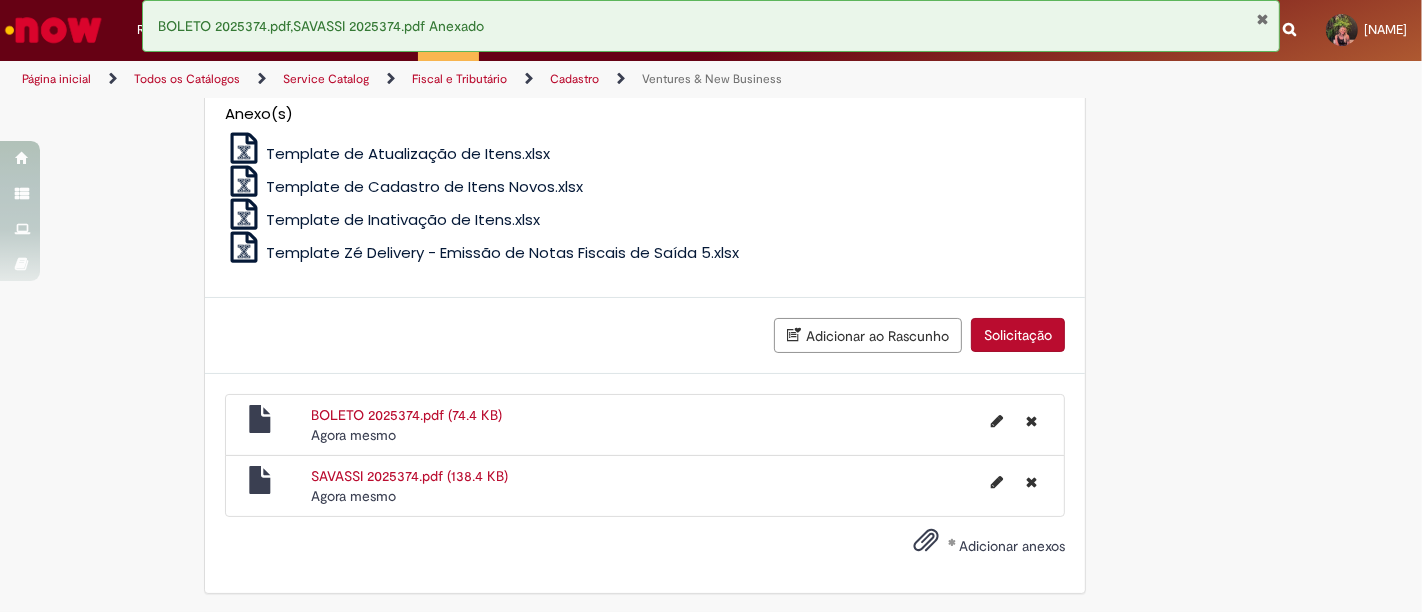 click on "Solicitação" at bounding box center [1018, 335] 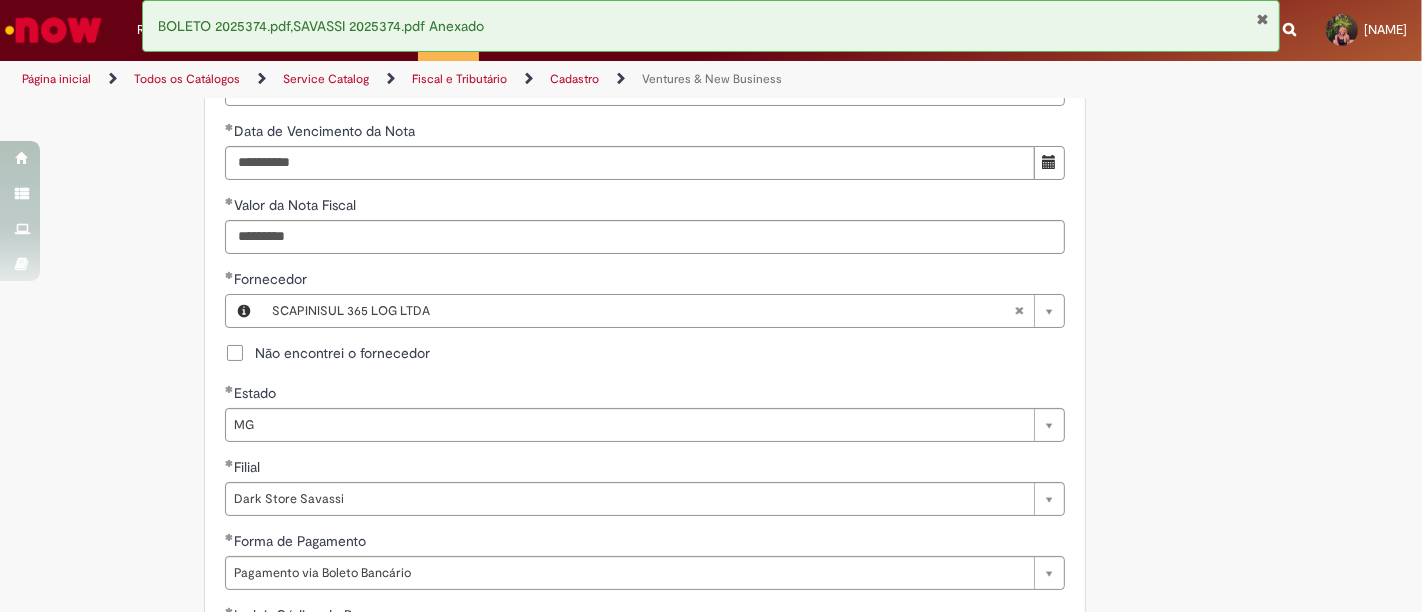 scroll, scrollTop: 781, scrollLeft: 0, axis: vertical 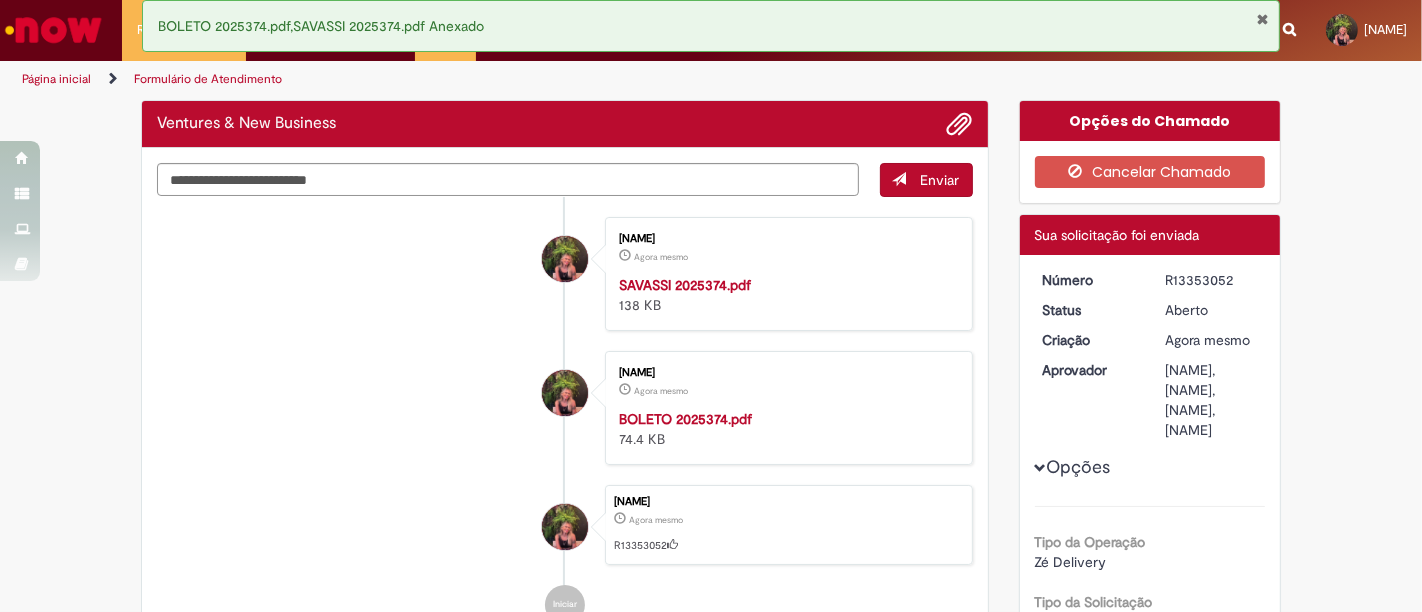 click on "R13353052" at bounding box center (1211, 280) 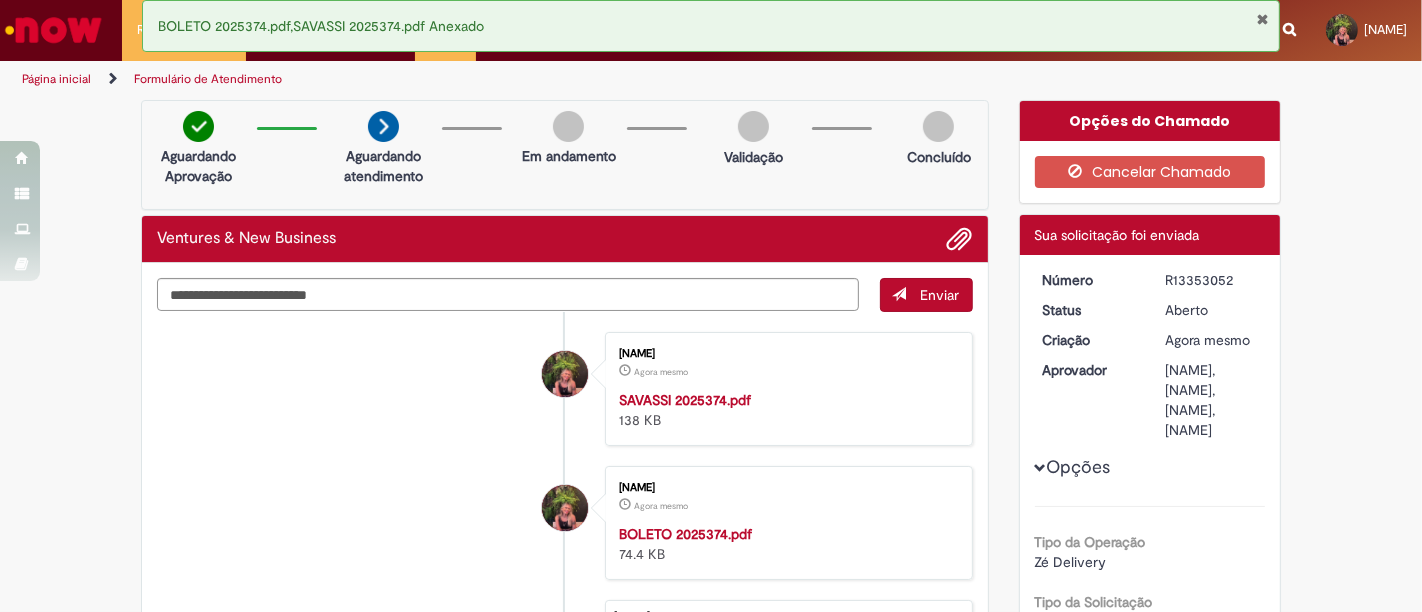copy on "R13353052" 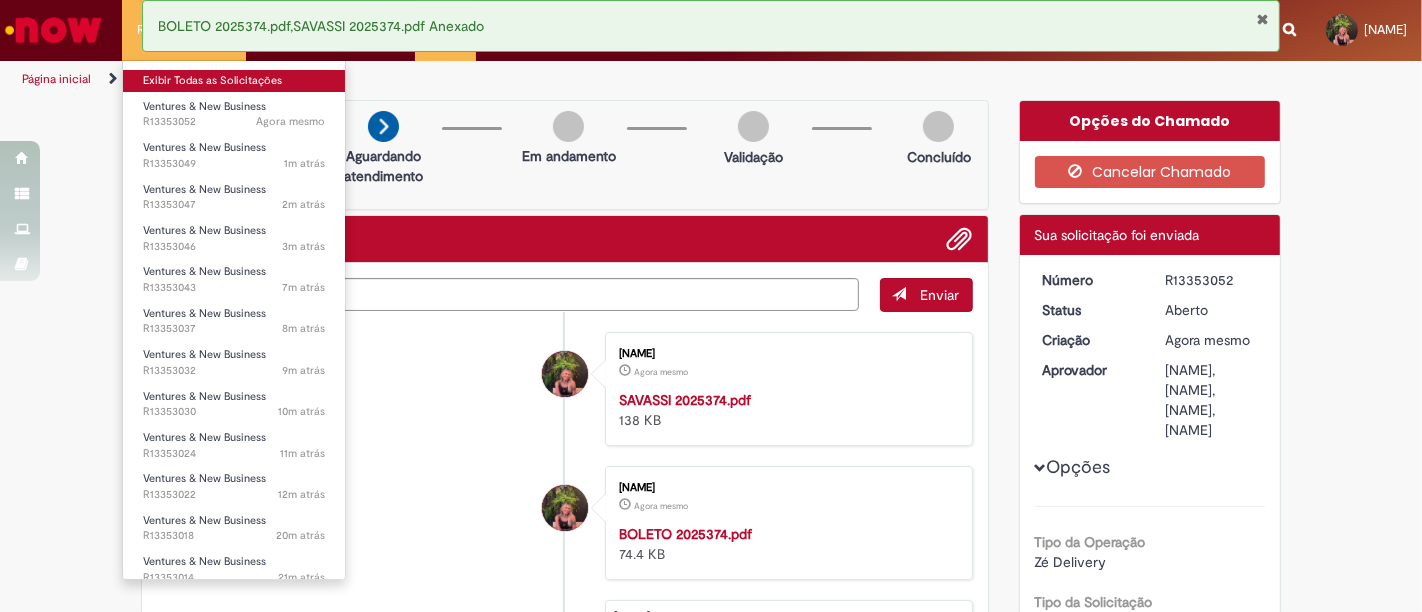 click on "Exibir Todas as Solicitações" at bounding box center [234, 81] 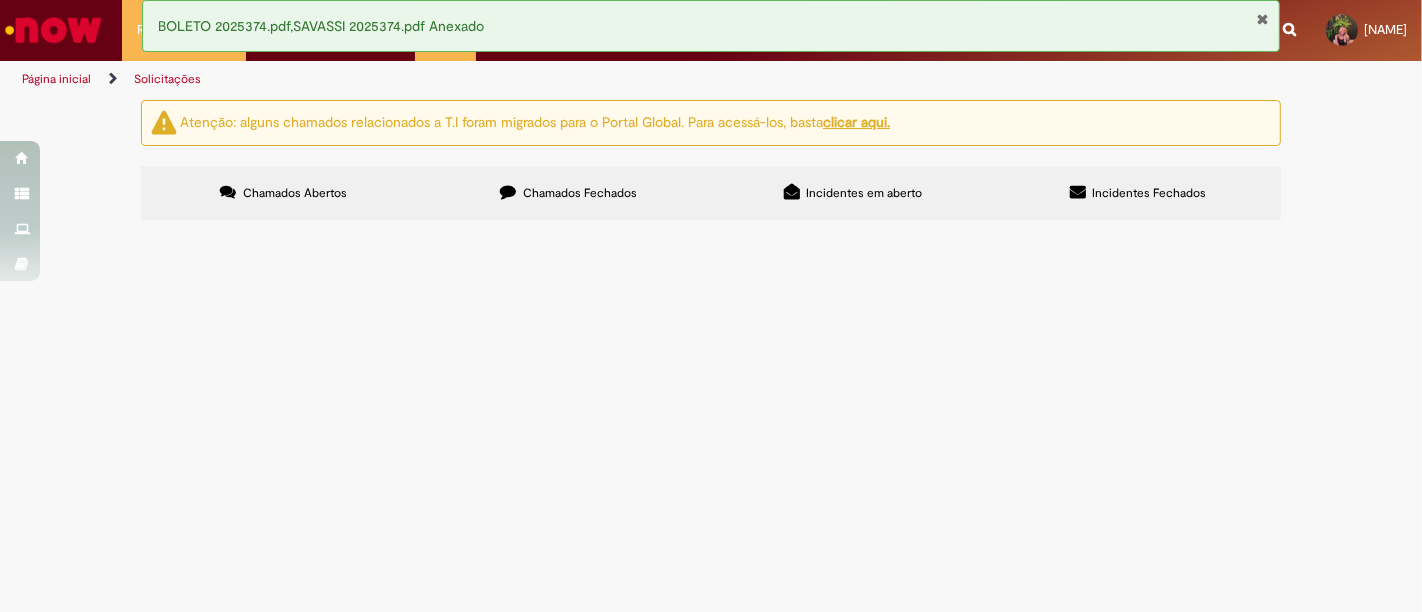 click on "R13353043" at bounding box center [0, 0] 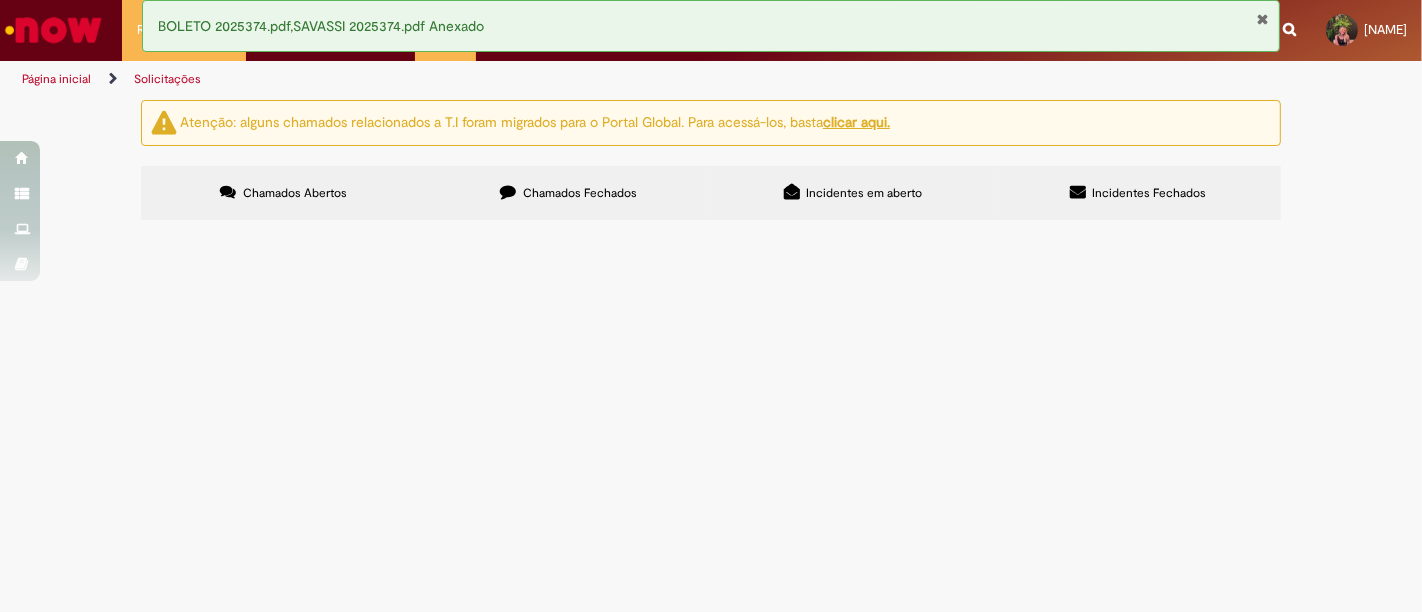 click on "R13353043" at bounding box center [0, 0] 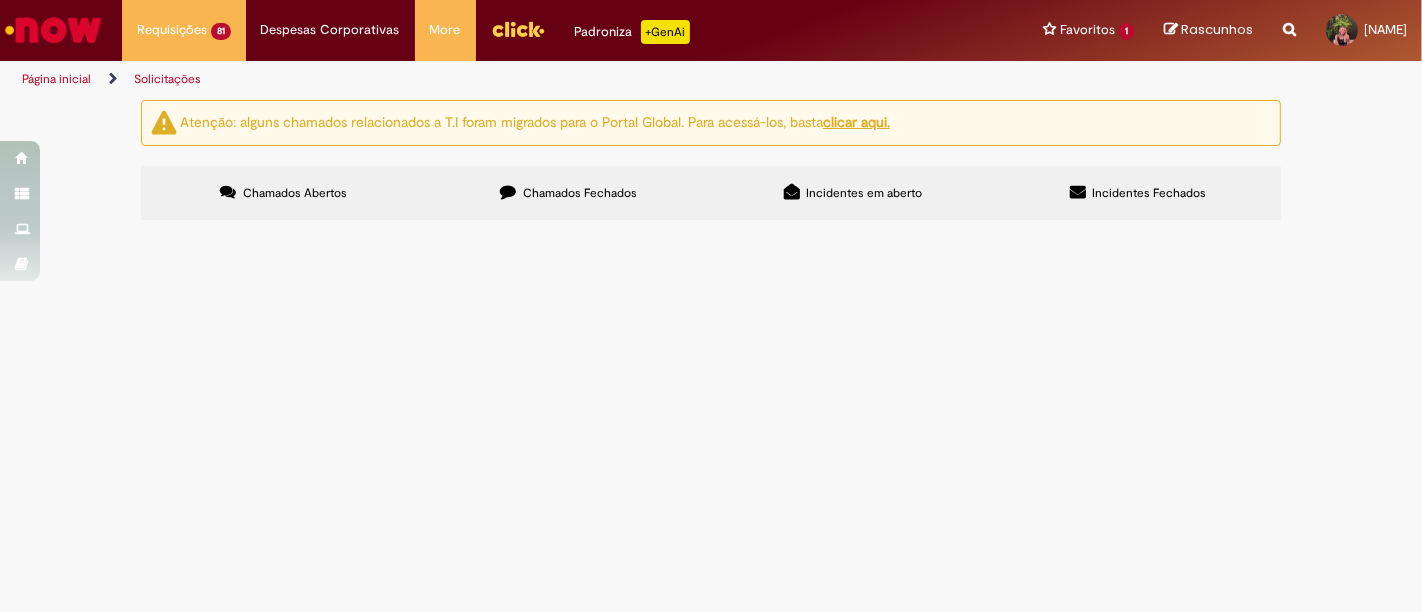 click on "R13353043" at bounding box center [0, 0] 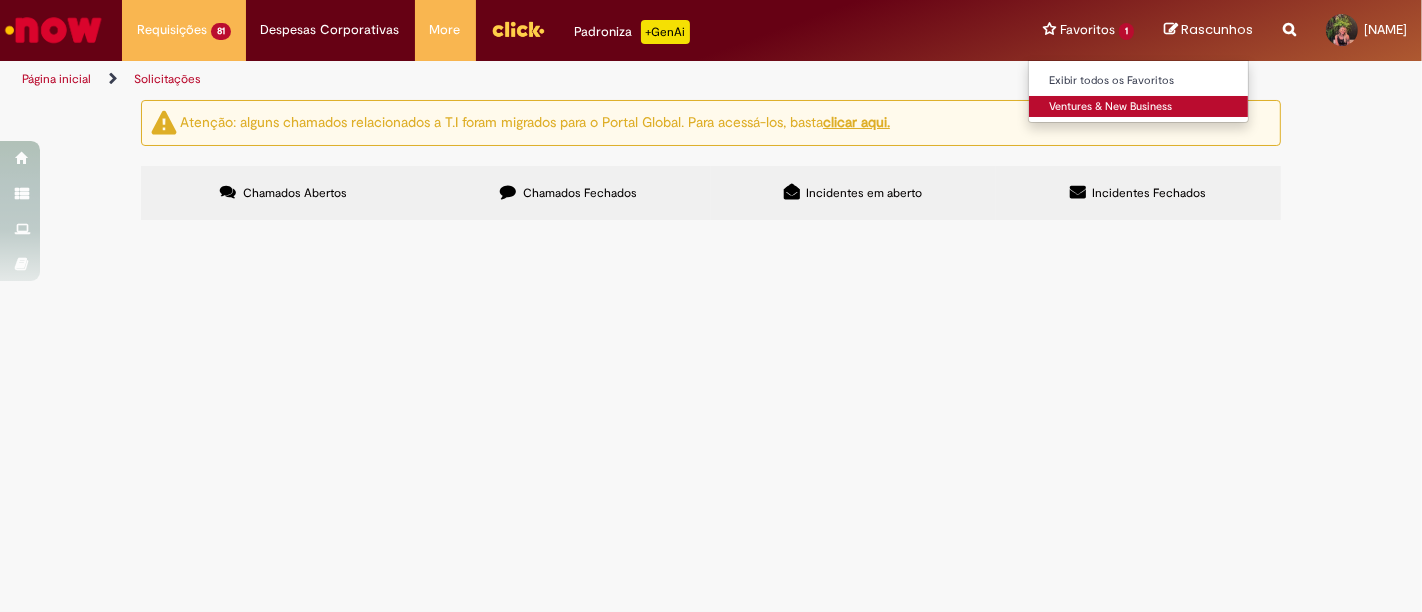 click on "Ventures & New Business" at bounding box center (1139, 107) 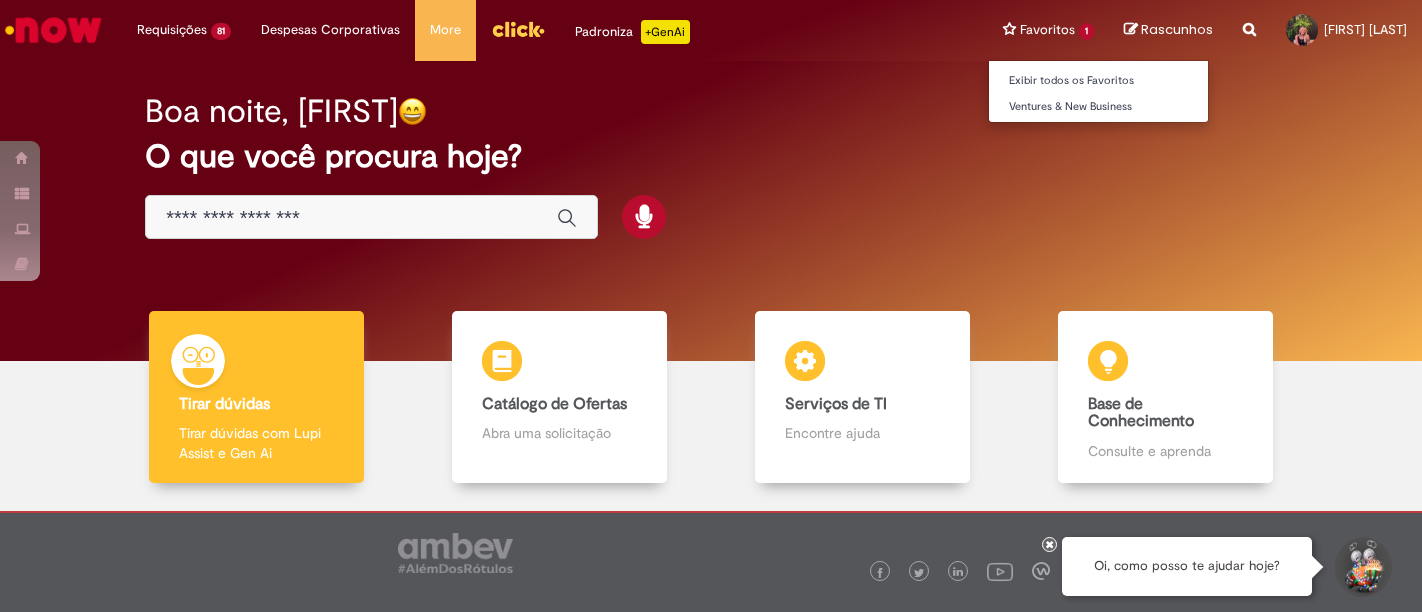 scroll, scrollTop: 0, scrollLeft: 0, axis: both 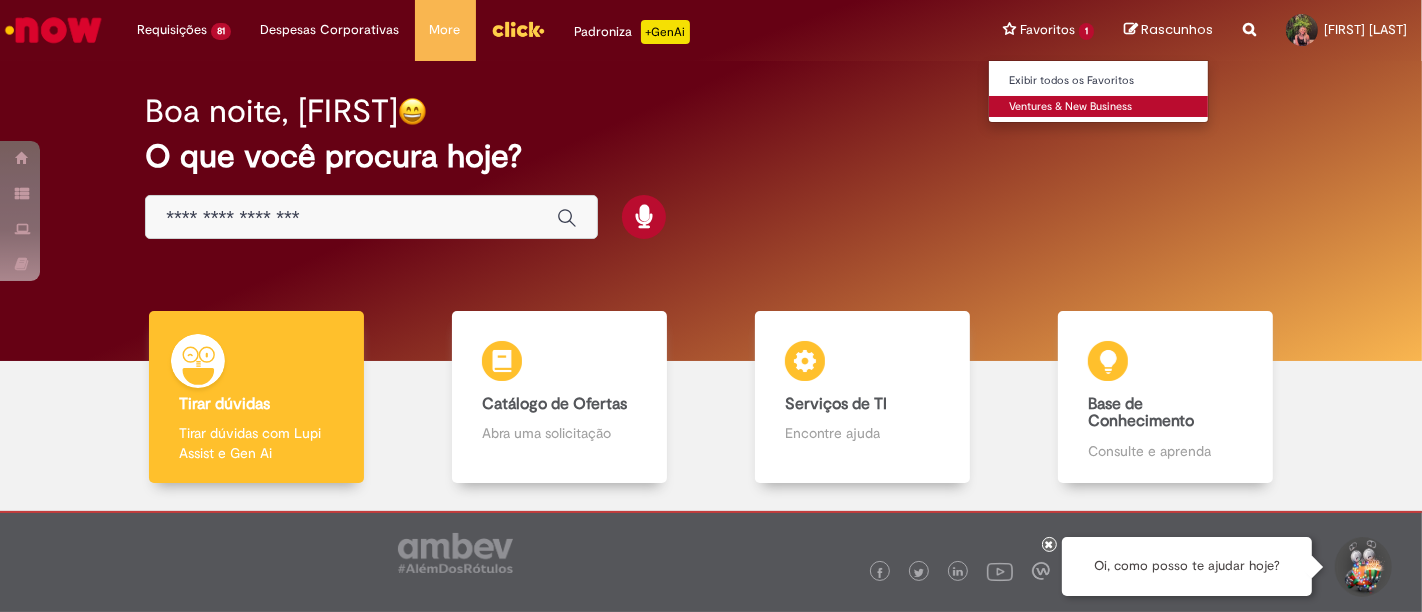 click on "Ventures & New Business" at bounding box center [1099, 107] 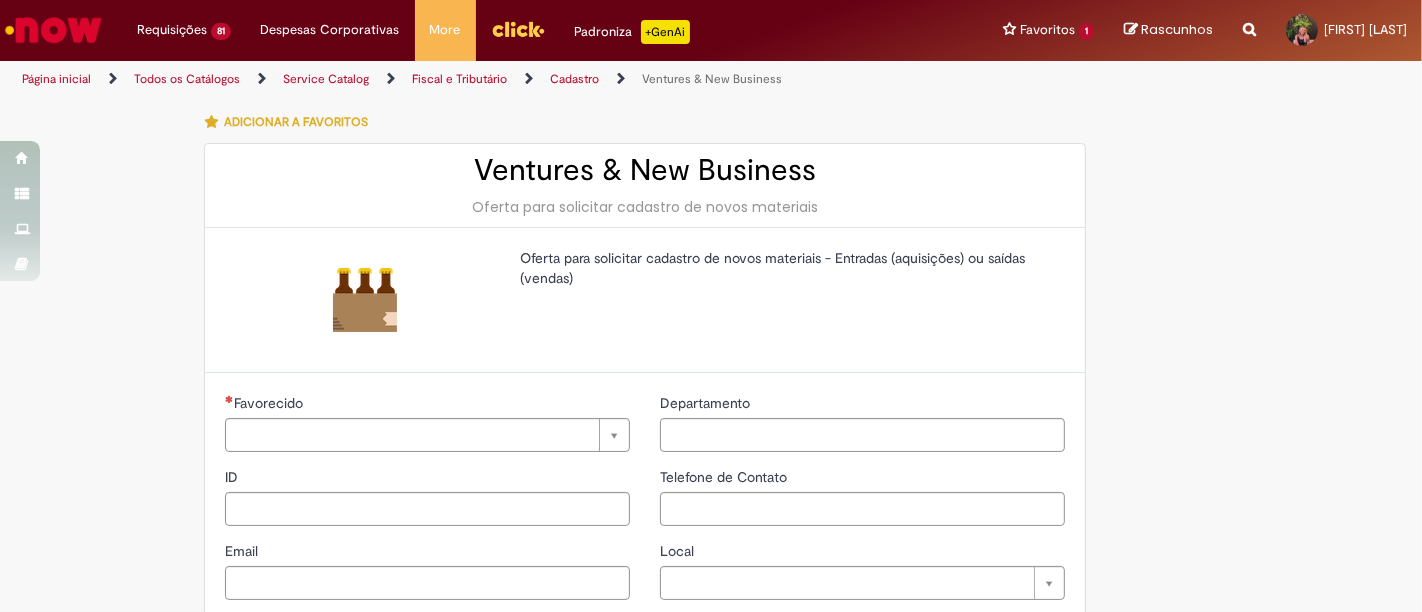 type on "********" 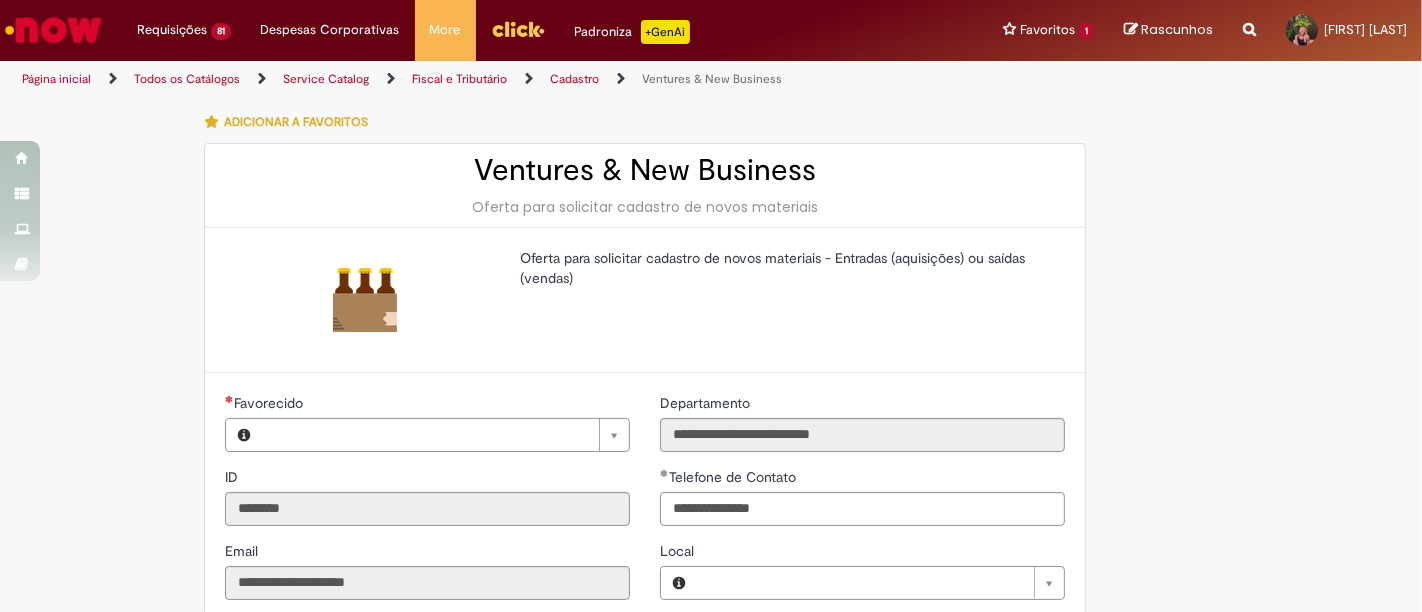 type on "**********" 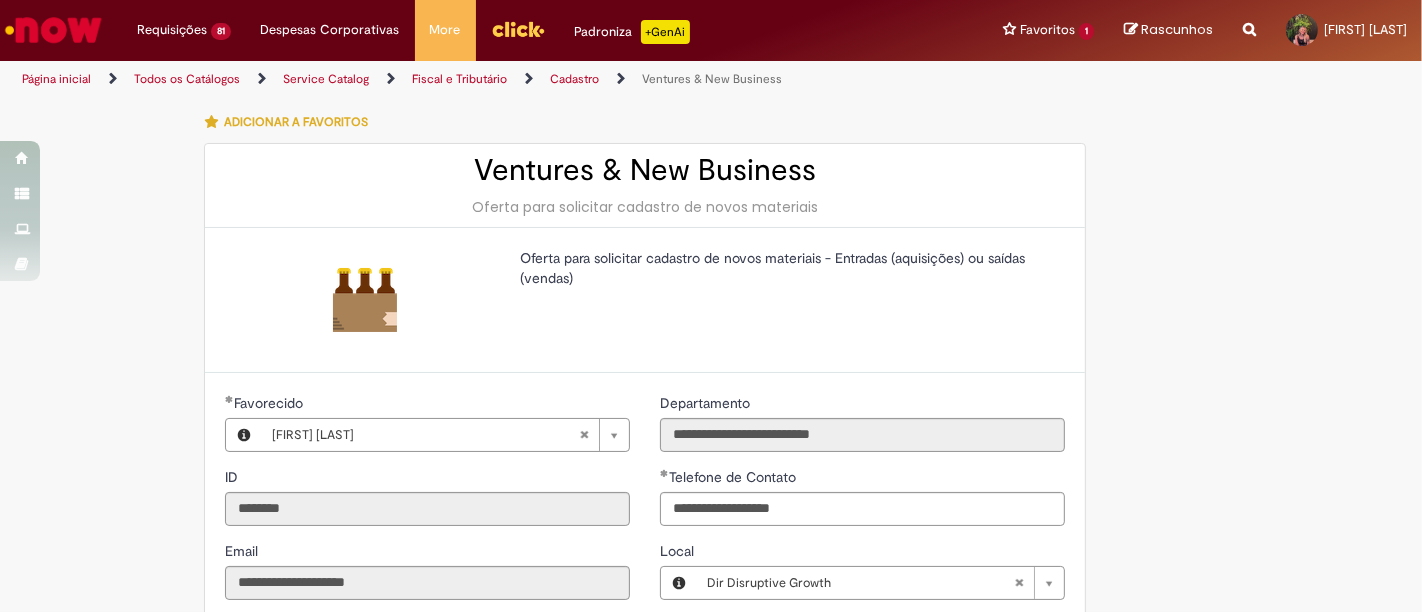 scroll, scrollTop: 555, scrollLeft: 0, axis: vertical 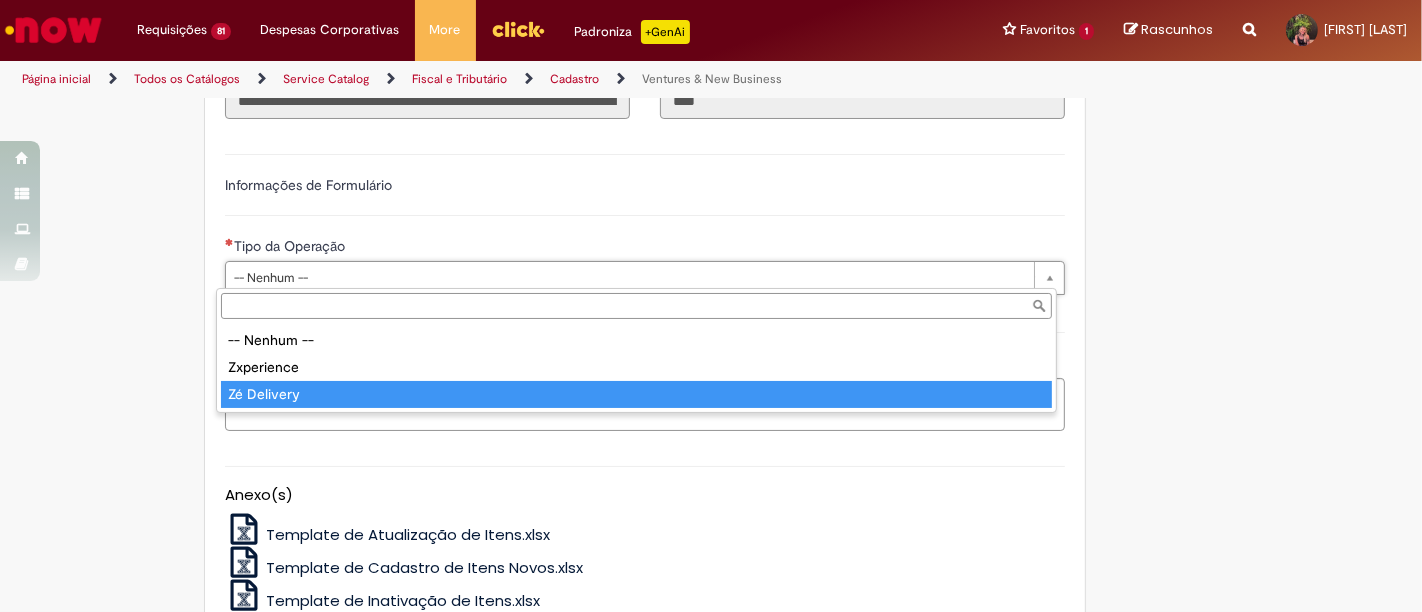 type on "**********" 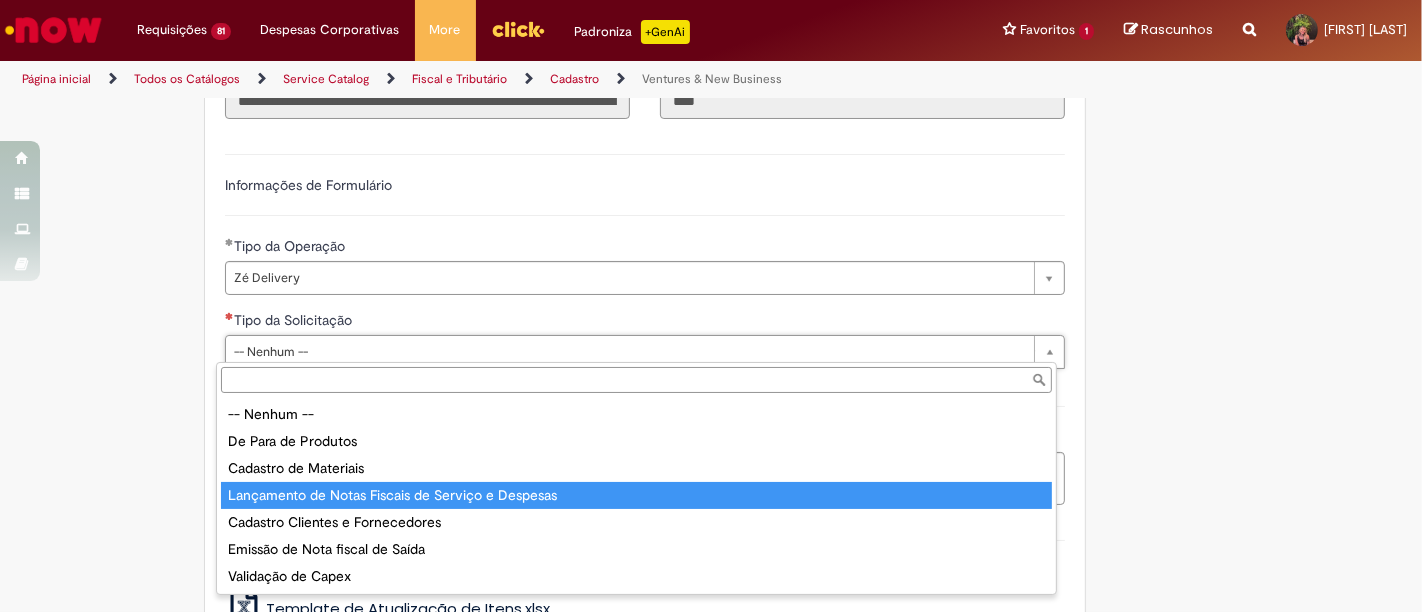 type on "**********" 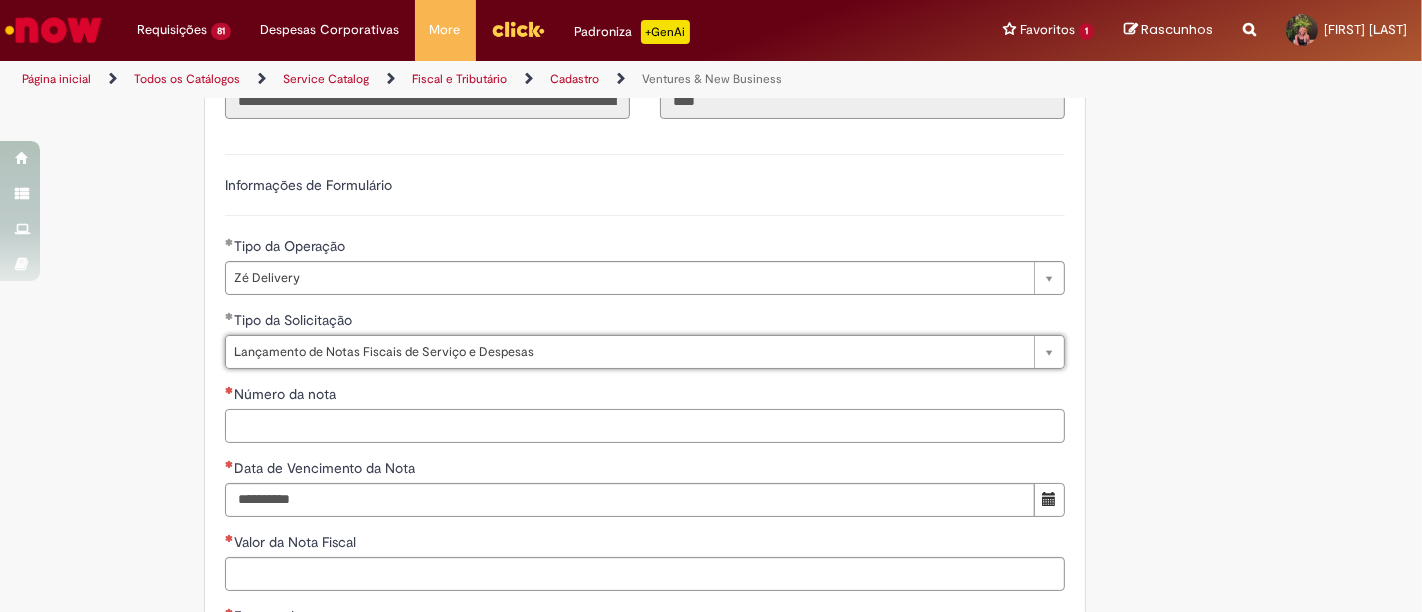 click on "Número da nota" at bounding box center (645, 426) 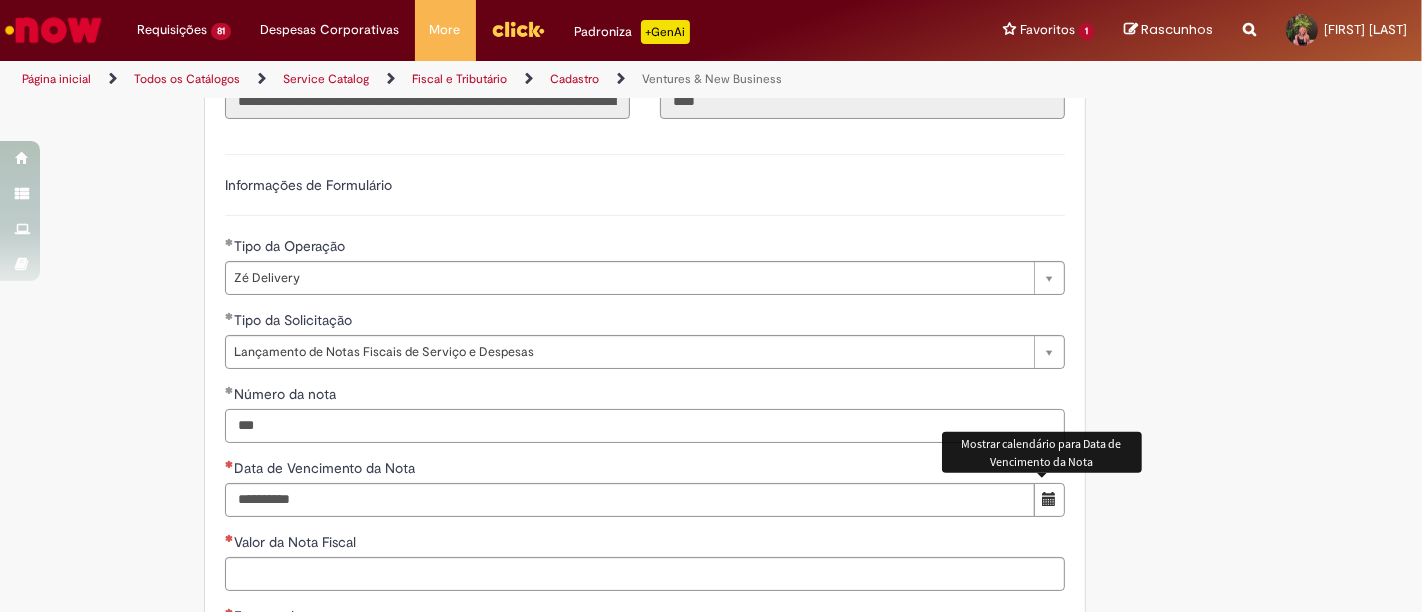 type on "***" 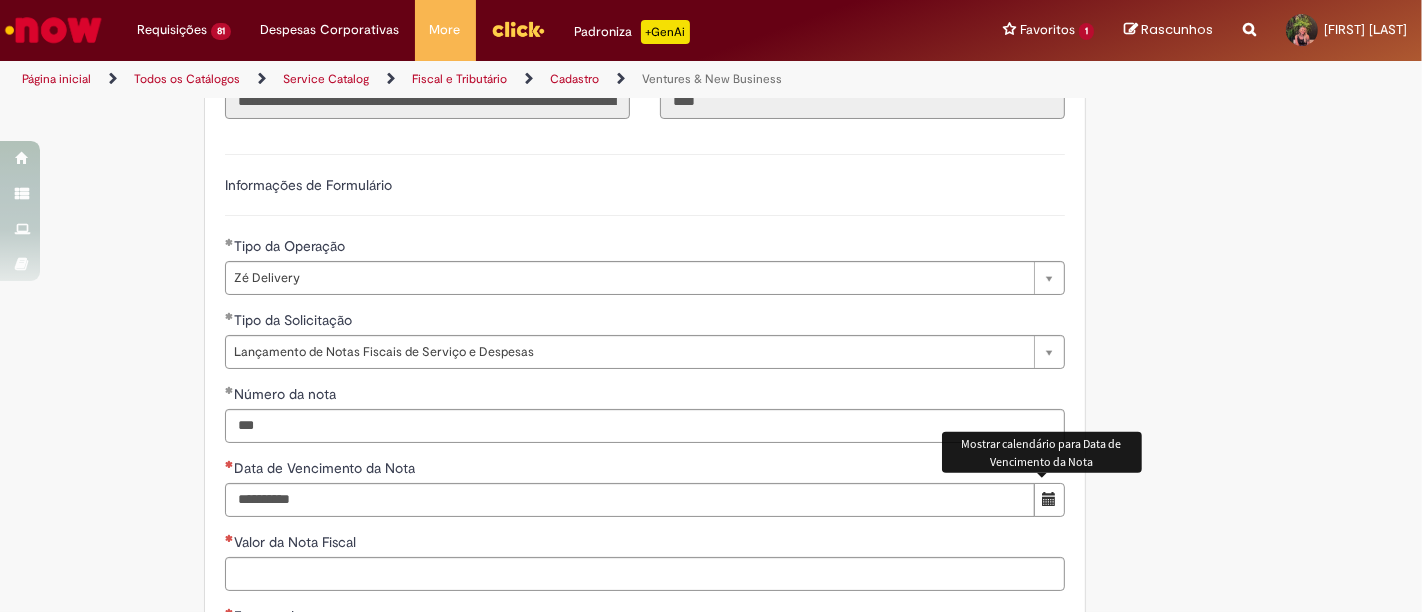 click at bounding box center (1049, 500) 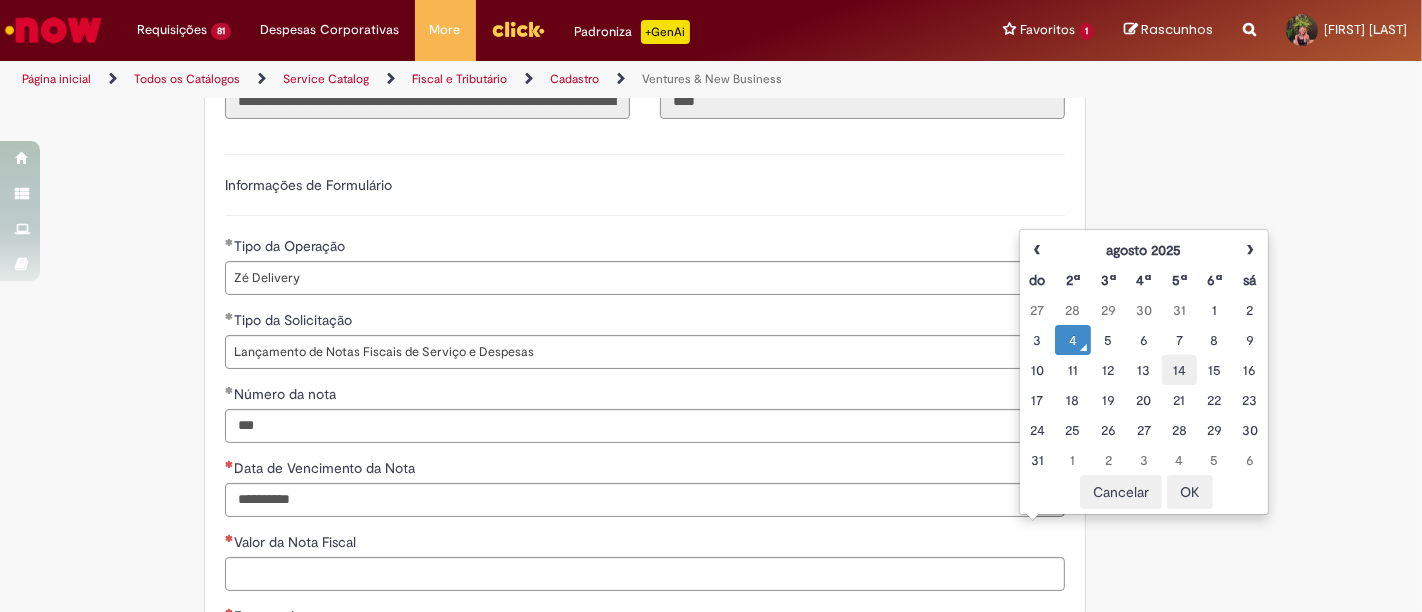 click on "14" at bounding box center (1179, 370) 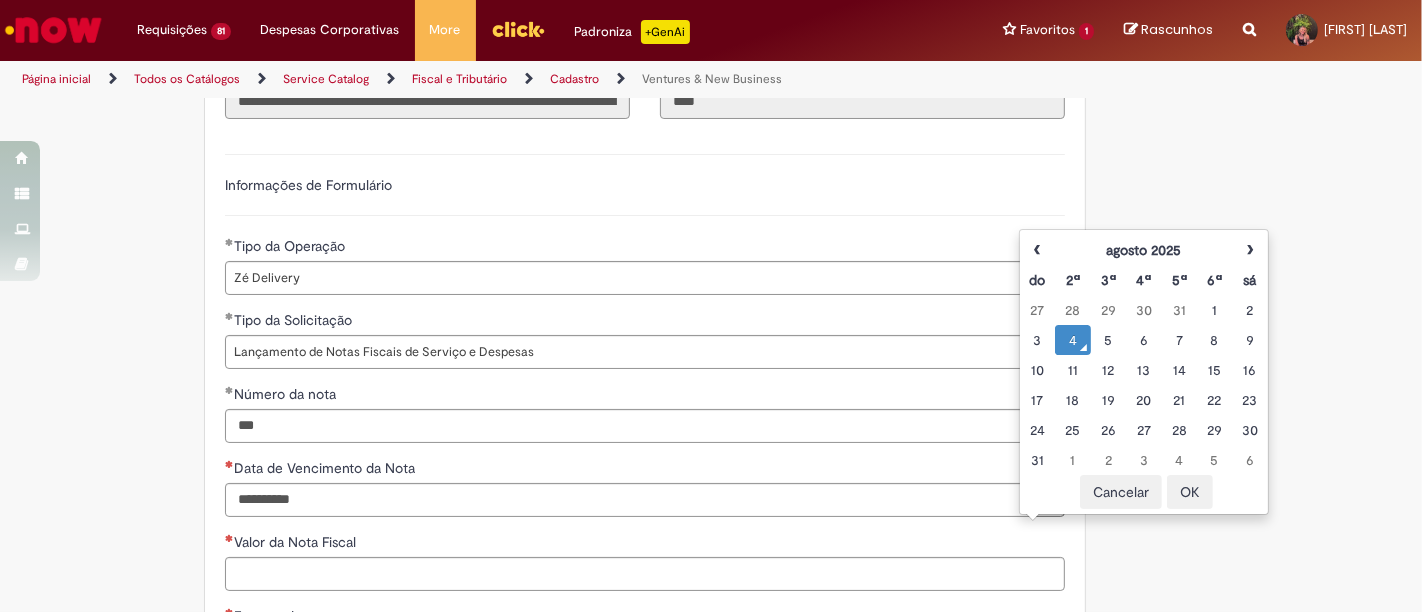 type on "**********" 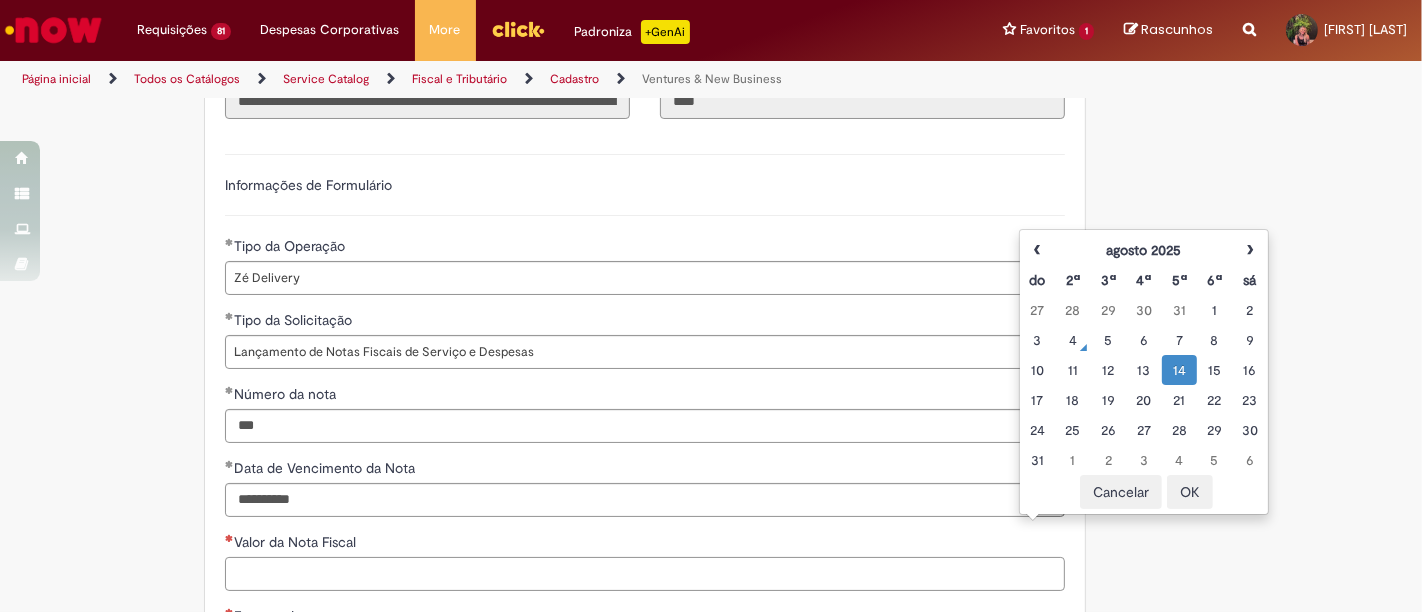 click on "Valor da Nota Fiscal" at bounding box center (645, 574) 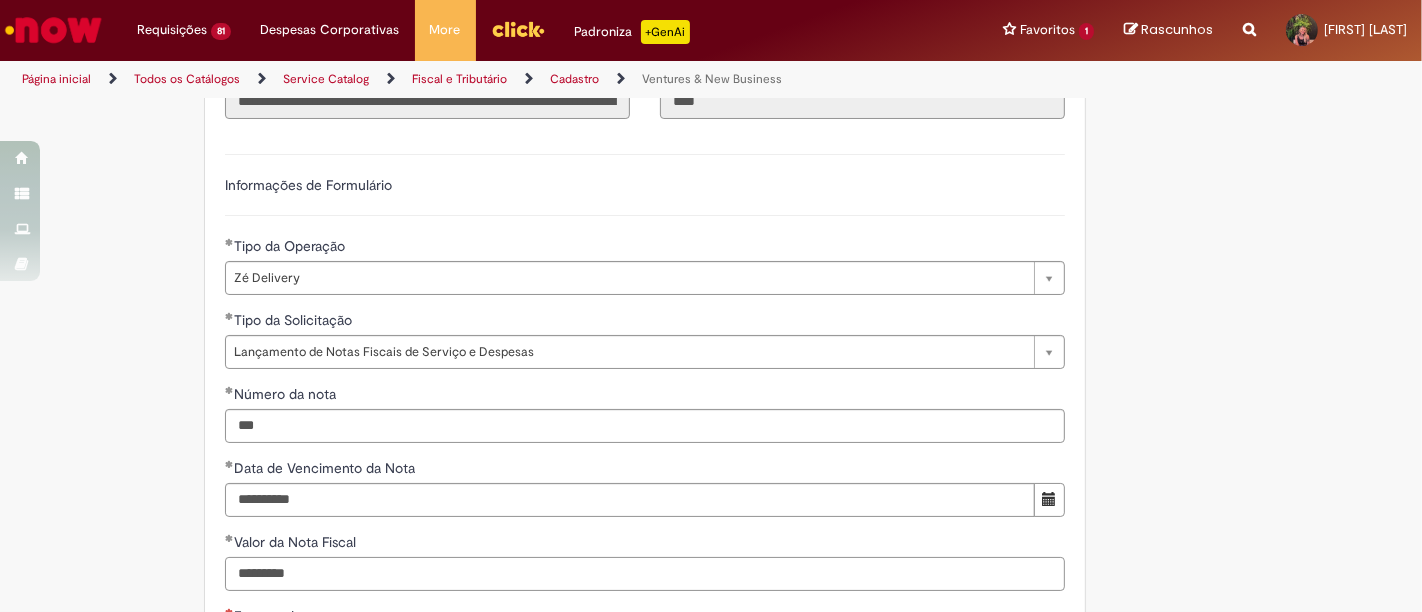 click on "*********" at bounding box center (645, 574) 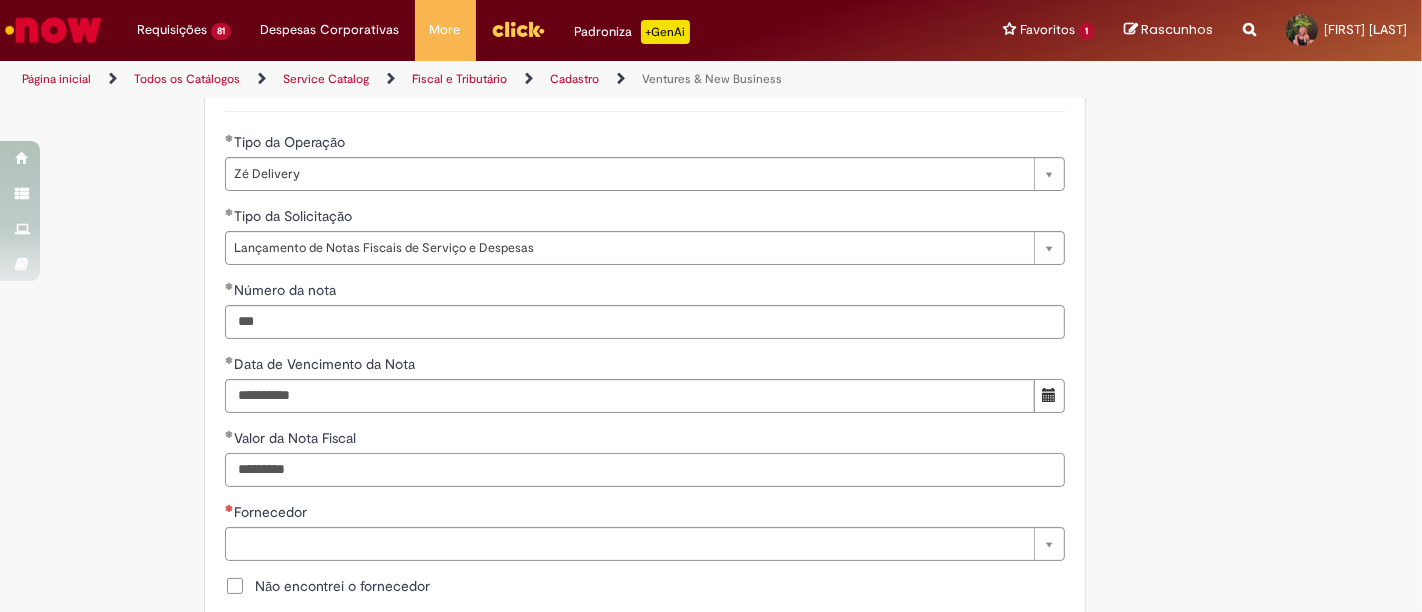 scroll, scrollTop: 777, scrollLeft: 0, axis: vertical 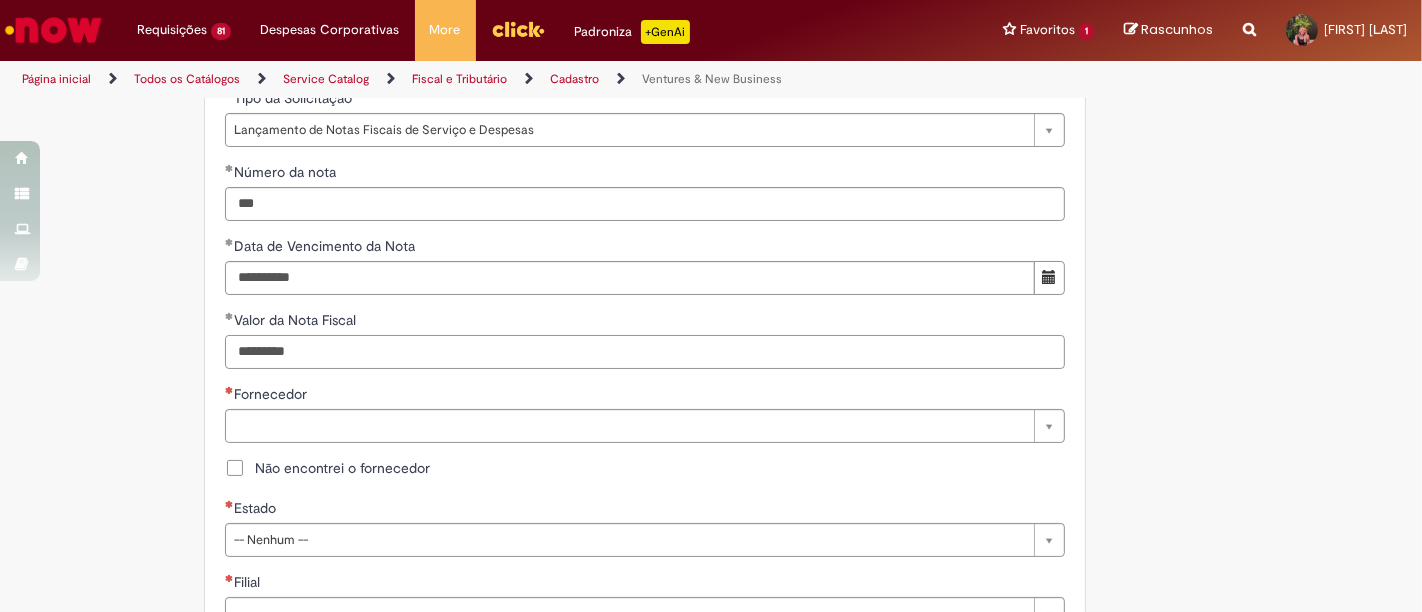 type on "*********" 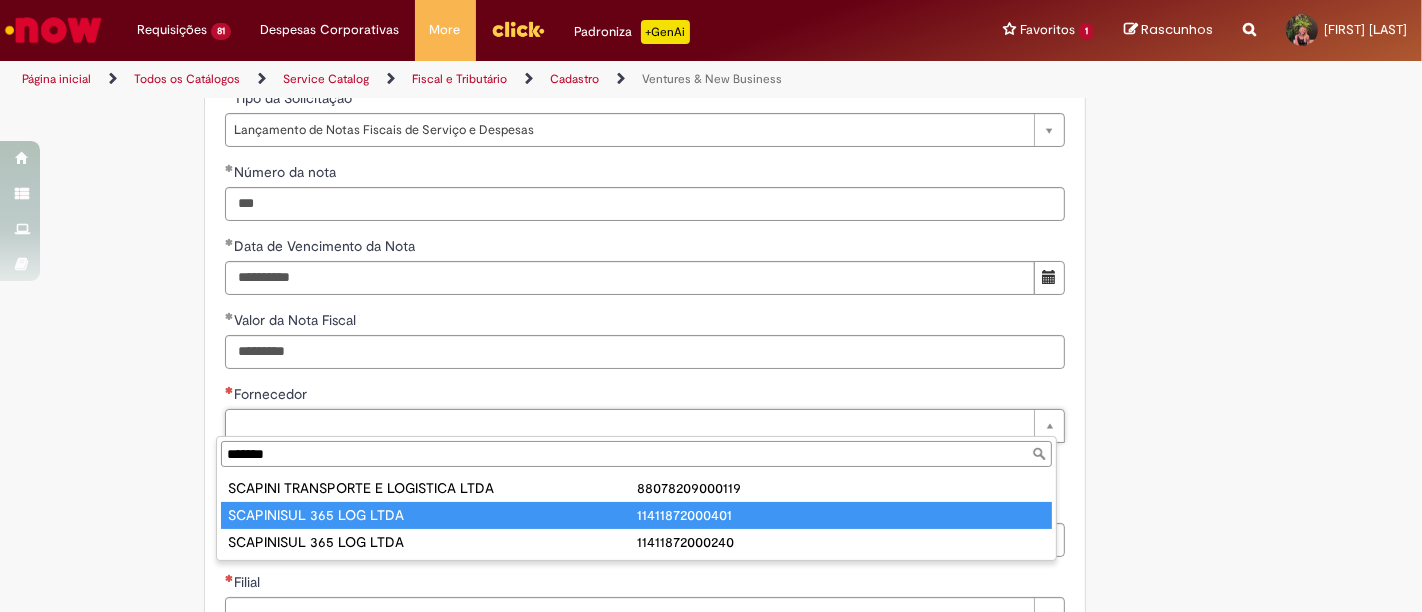 type on "*******" 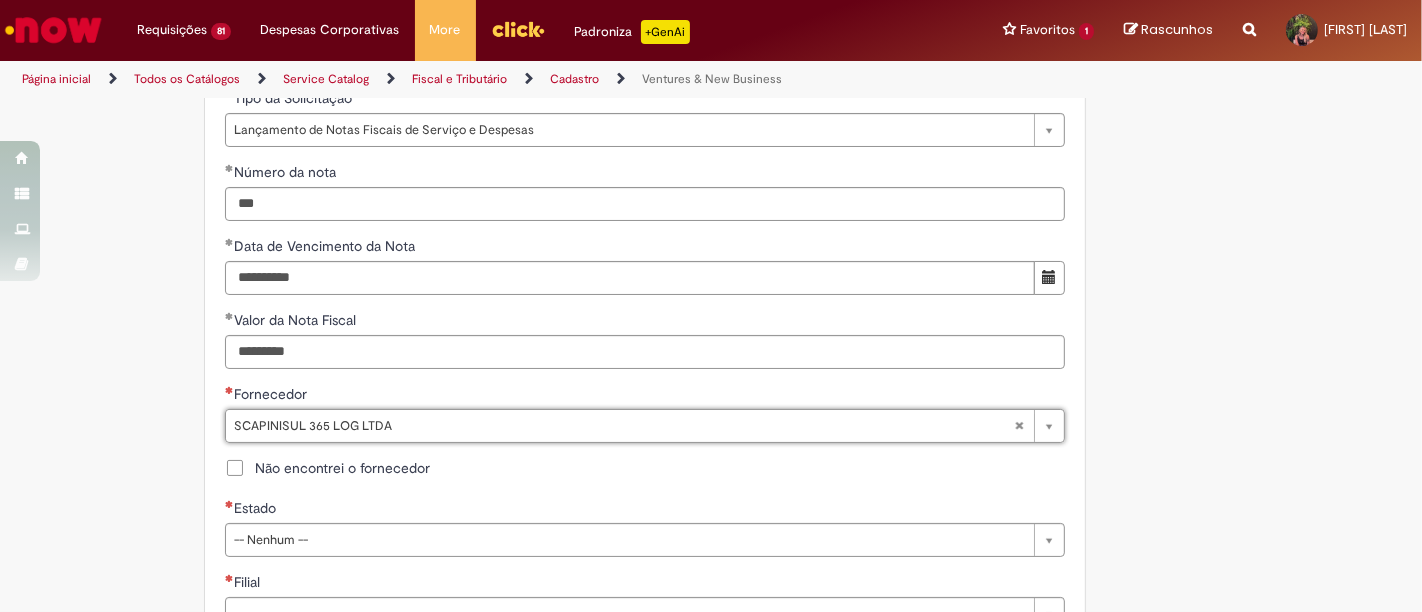 type on "**********" 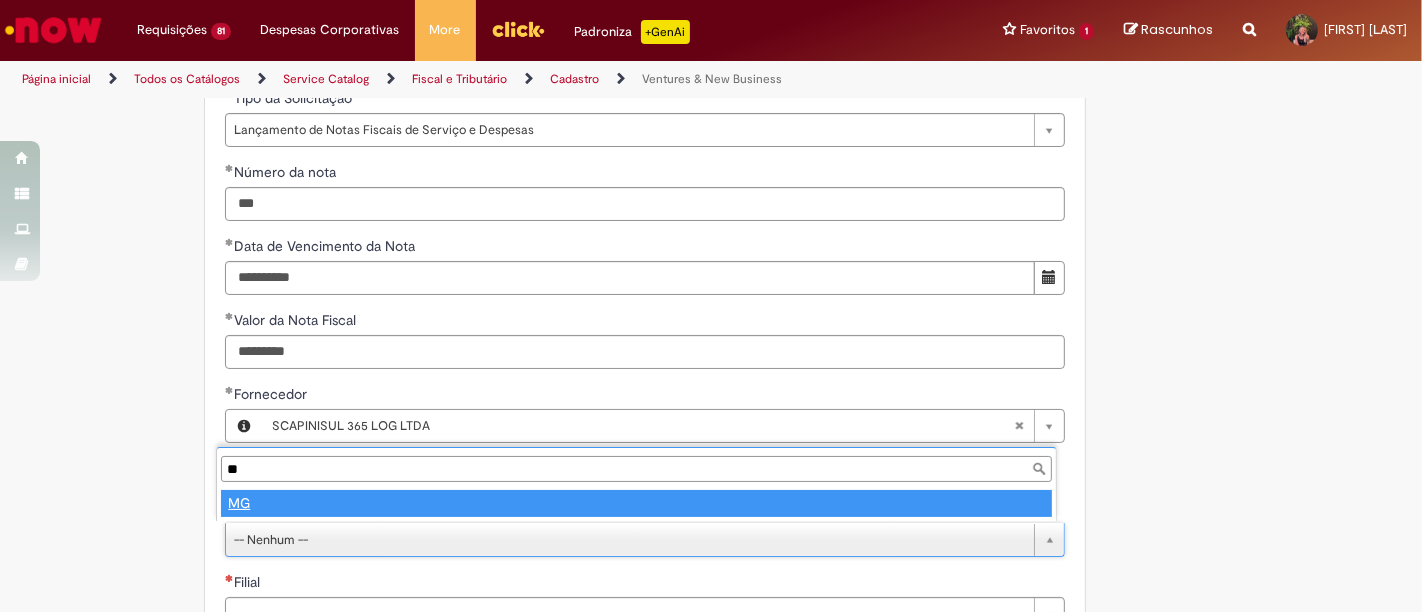 type on "**" 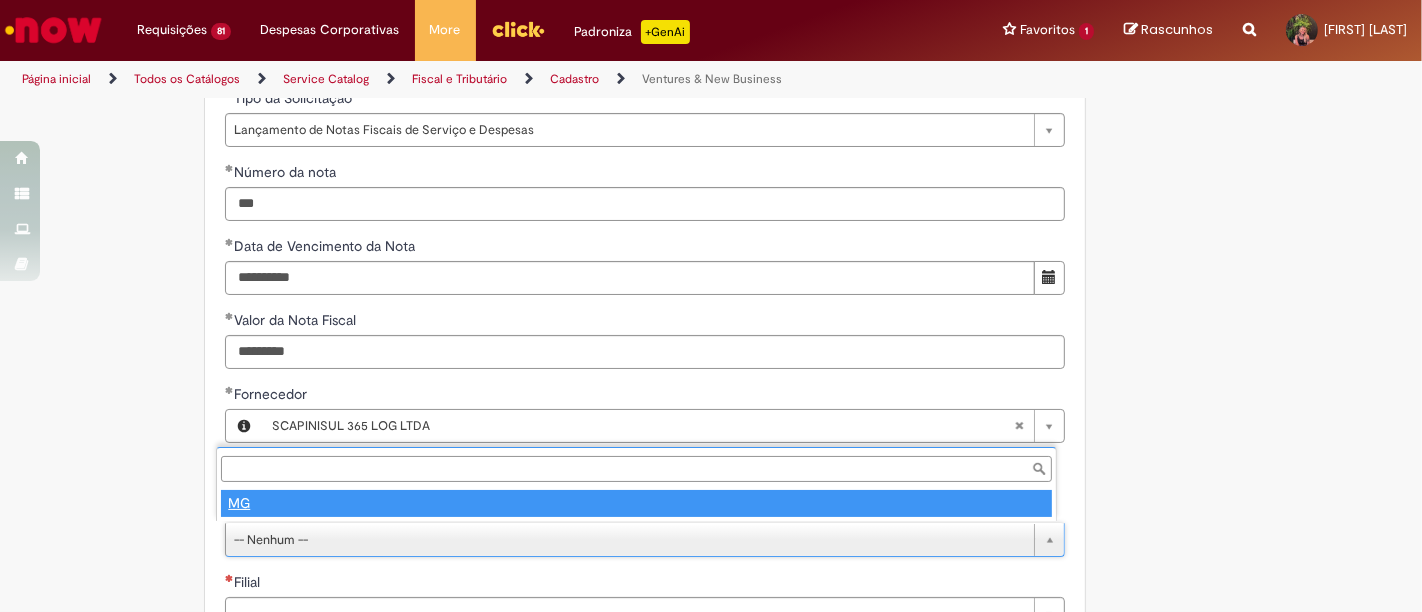 select 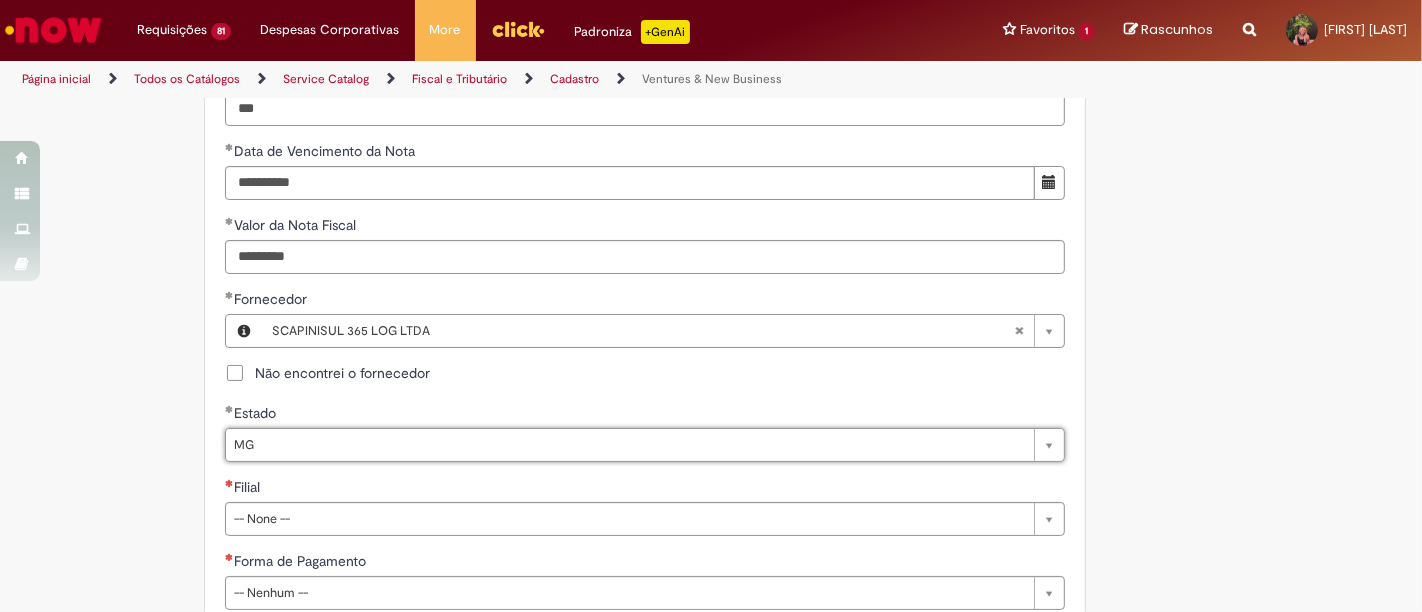 scroll, scrollTop: 1000, scrollLeft: 0, axis: vertical 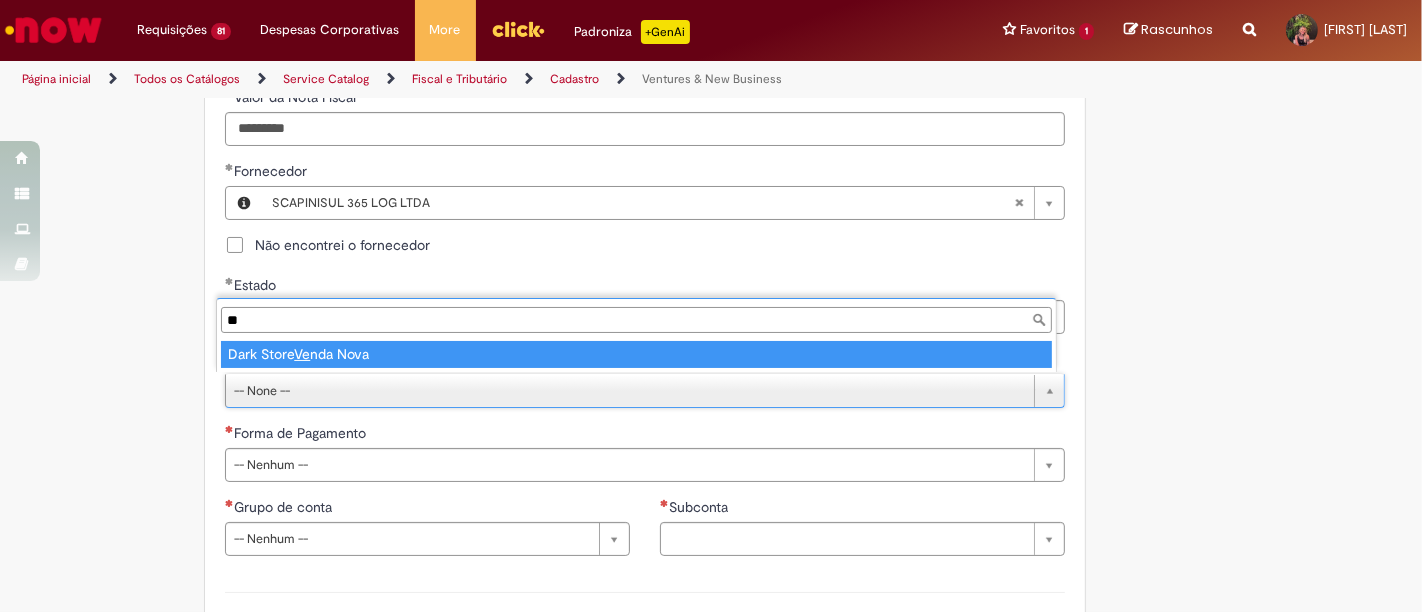 type on "**" 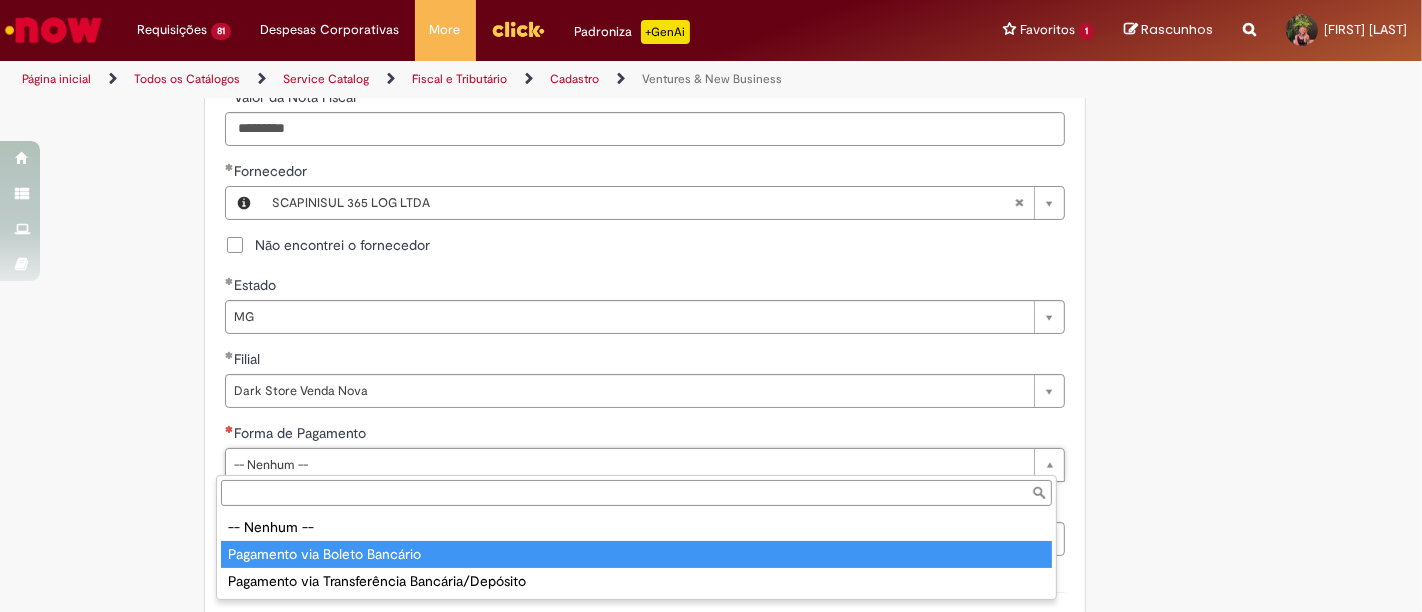 type on "**********" 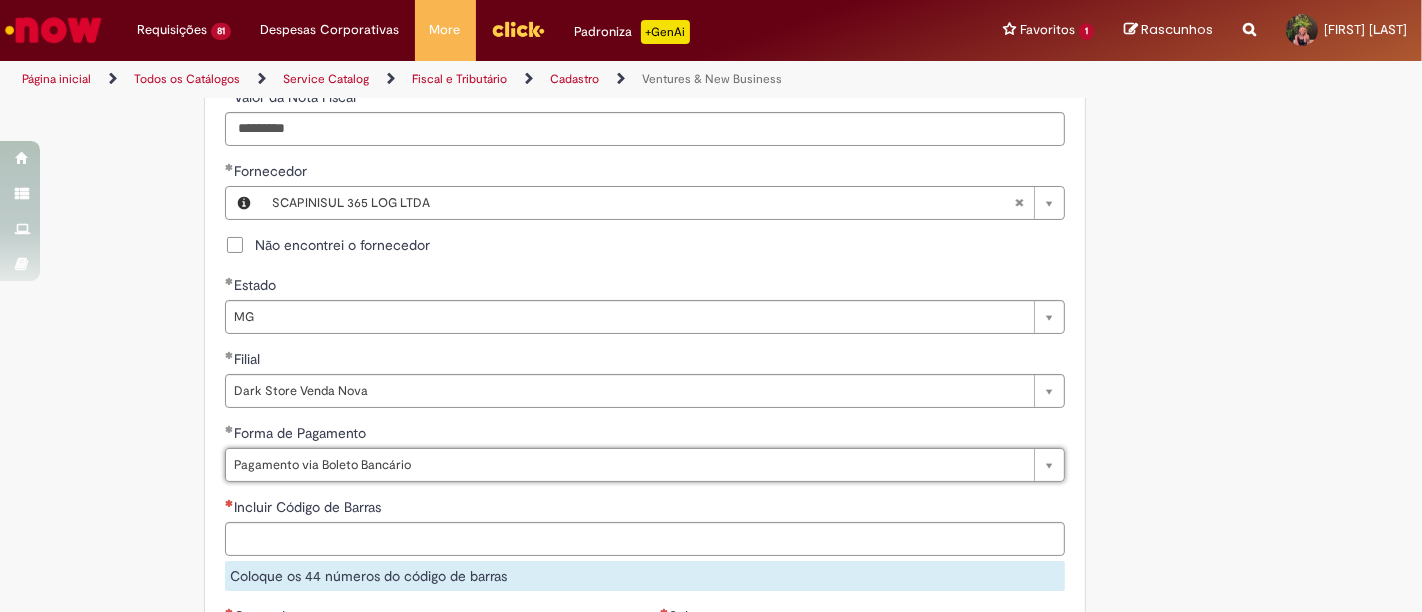 click on "Incluir Código de Barras Coloque os 44 números do código de barras" at bounding box center (645, 544) 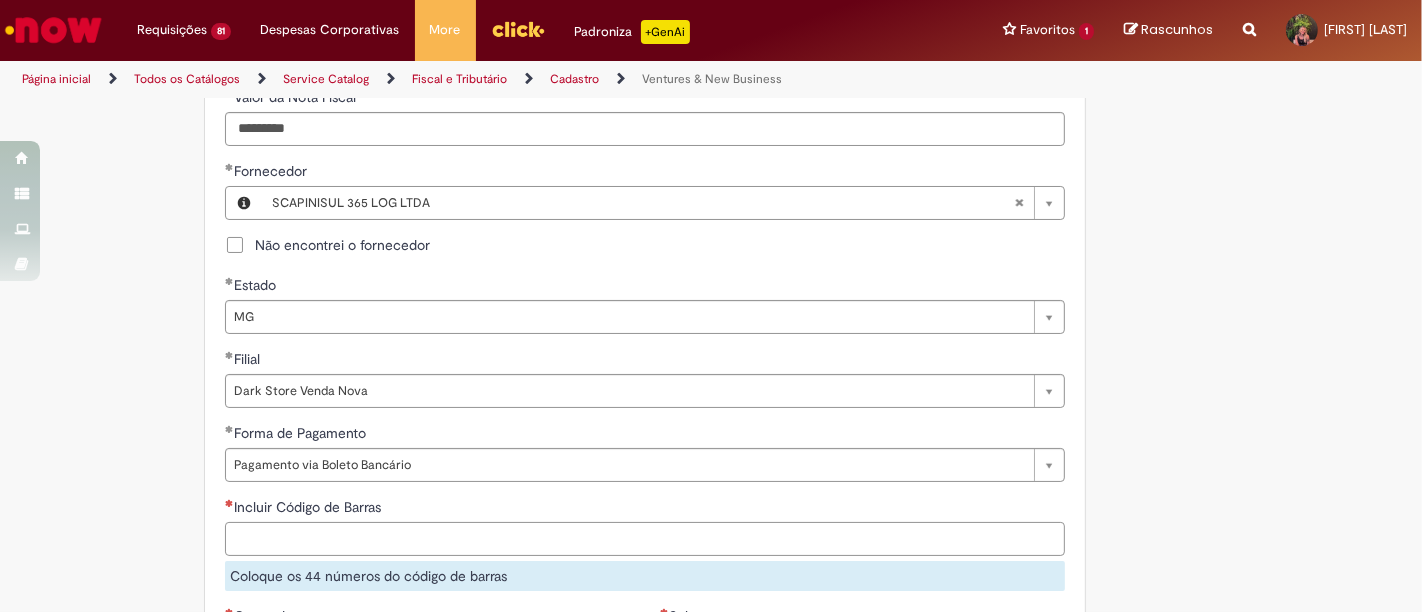 click on "Incluir Código de Barras" at bounding box center (645, 539) 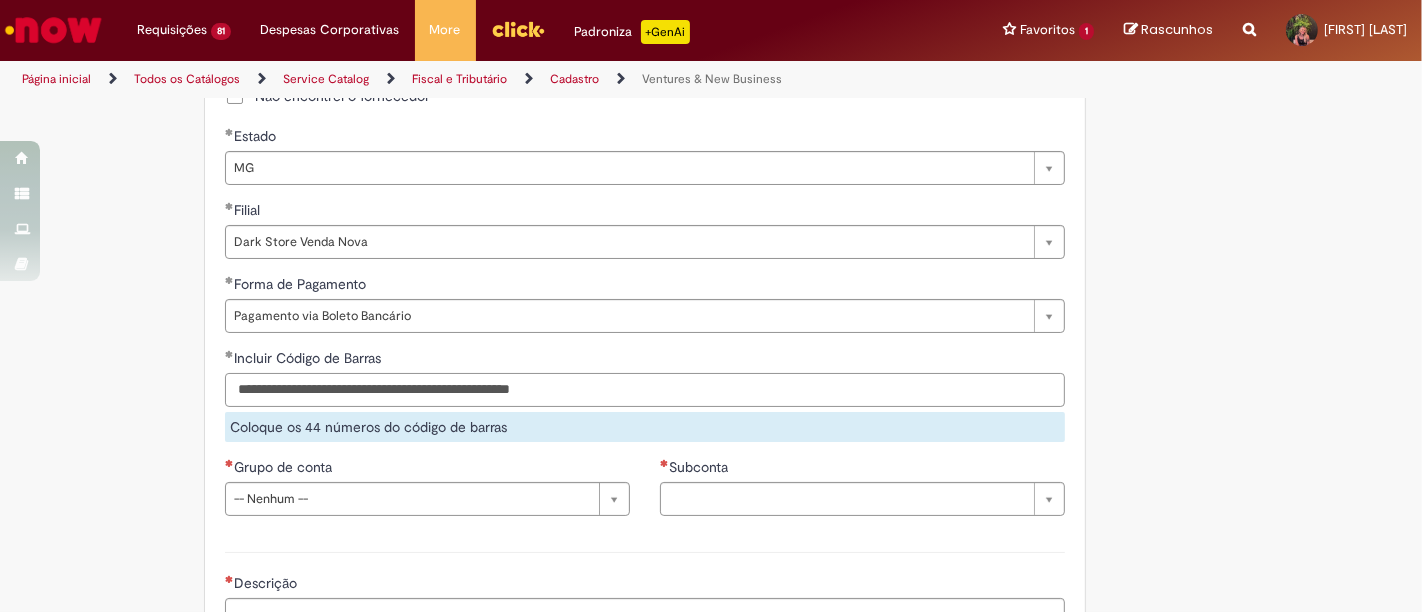 scroll, scrollTop: 1222, scrollLeft: 0, axis: vertical 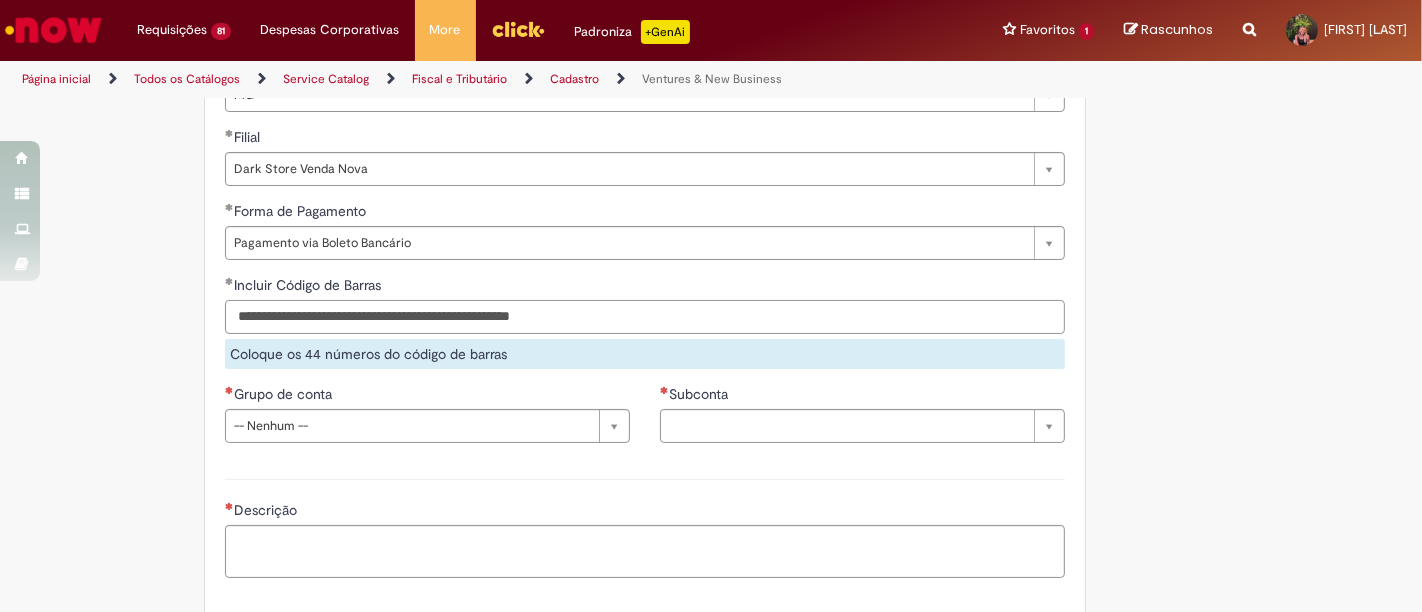 type on "**********" 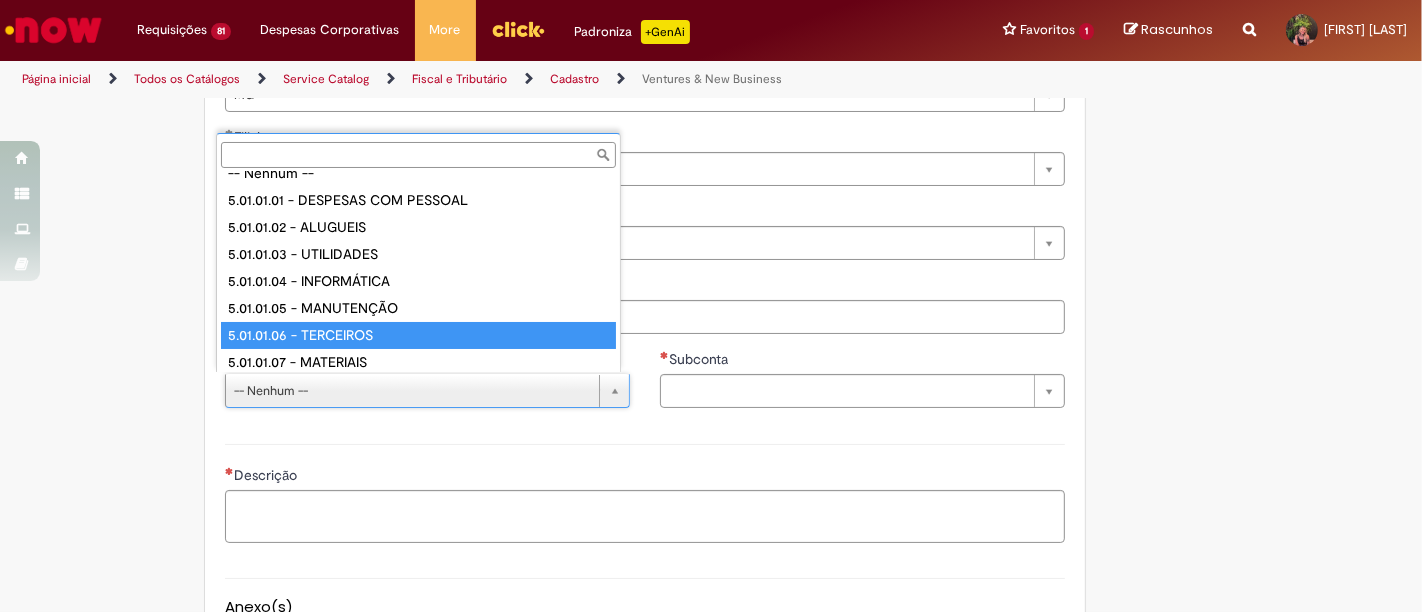 scroll, scrollTop: 212, scrollLeft: 0, axis: vertical 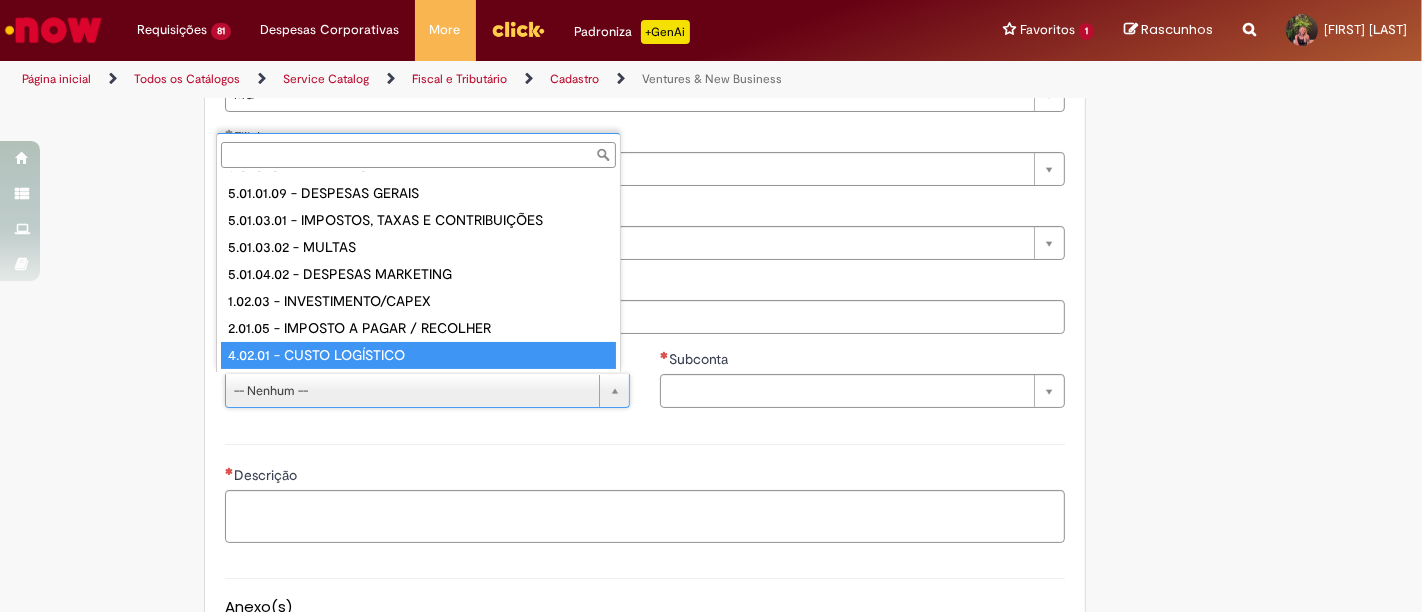 type on "**********" 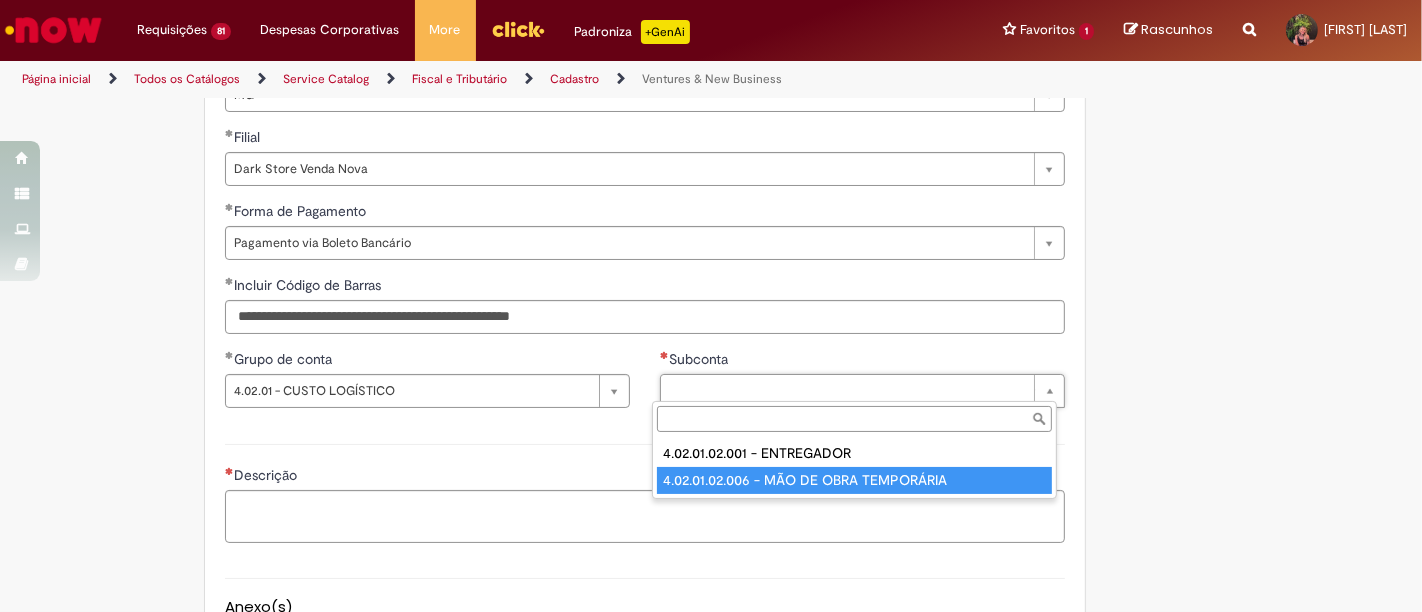 type on "**********" 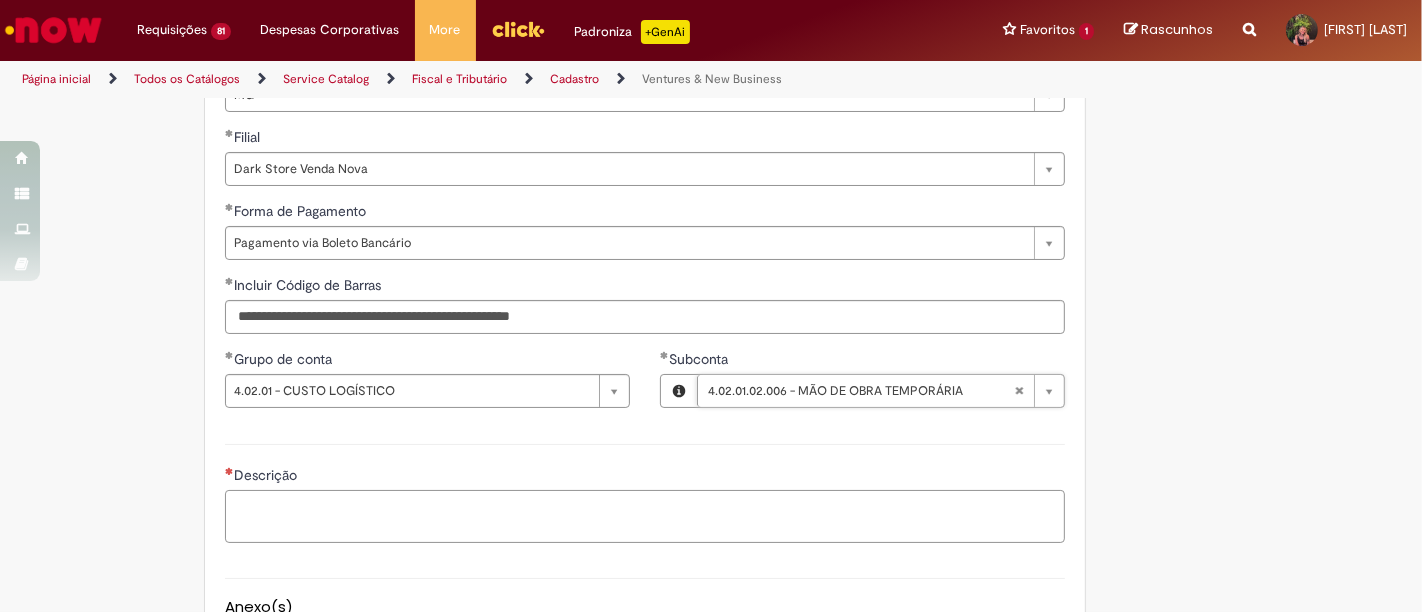 click on "Descrição" at bounding box center [645, 516] 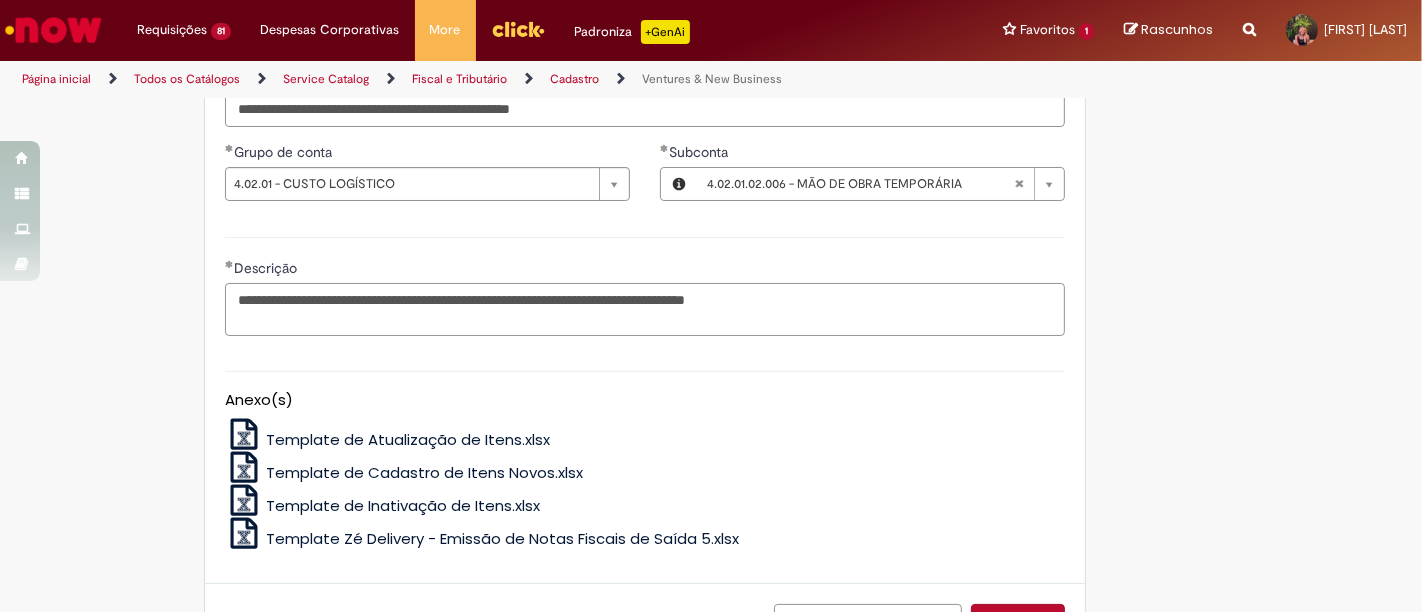 scroll, scrollTop: 1583, scrollLeft: 0, axis: vertical 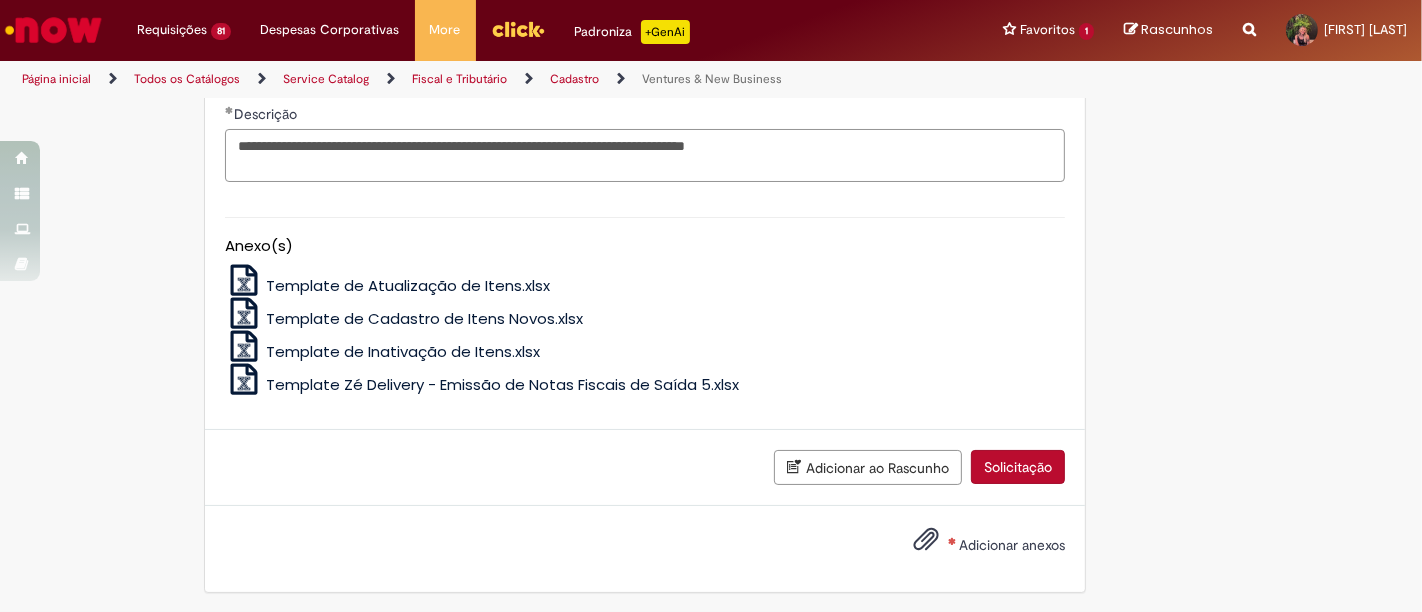 type on "**********" 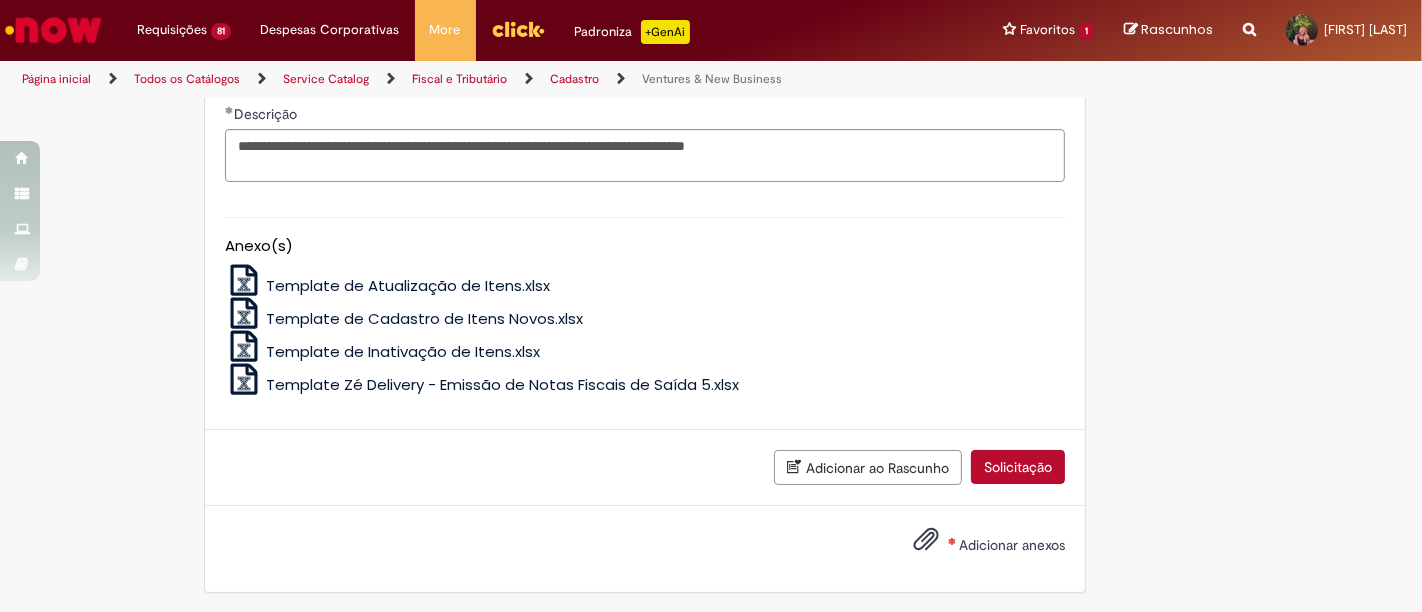 click on "Adicionar anexos" at bounding box center [1012, 545] 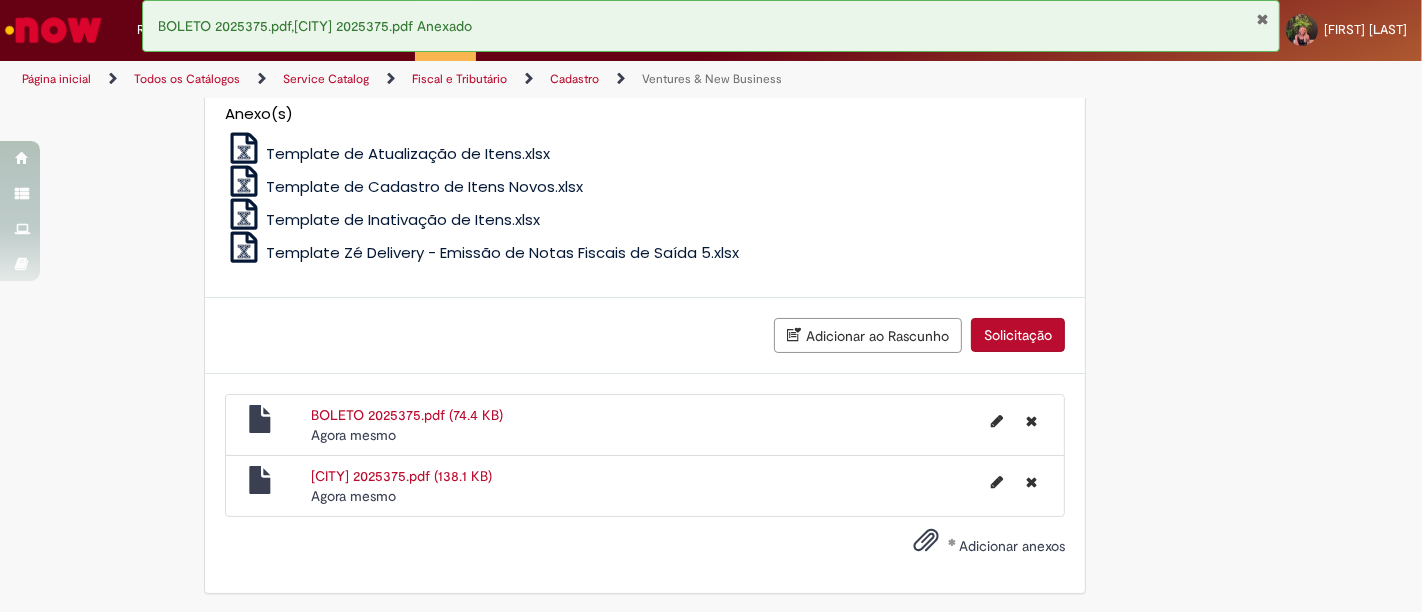 click on "Solicitação" at bounding box center [1018, 335] 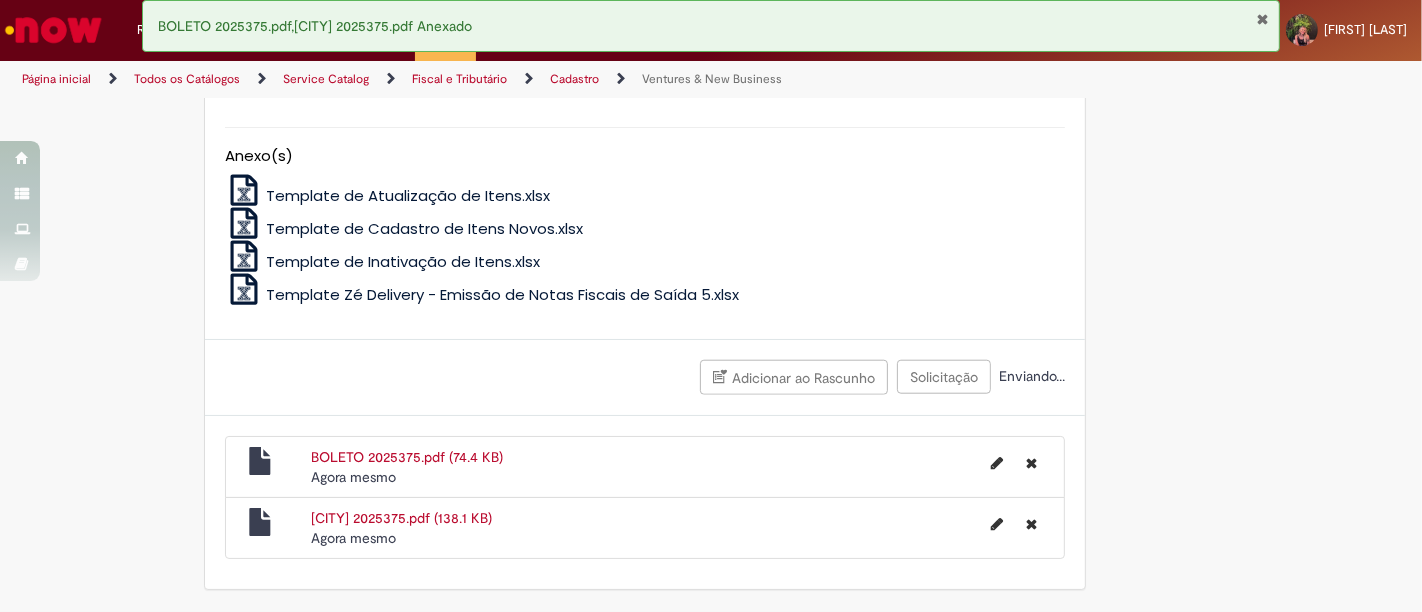 scroll, scrollTop: 1670, scrollLeft: 0, axis: vertical 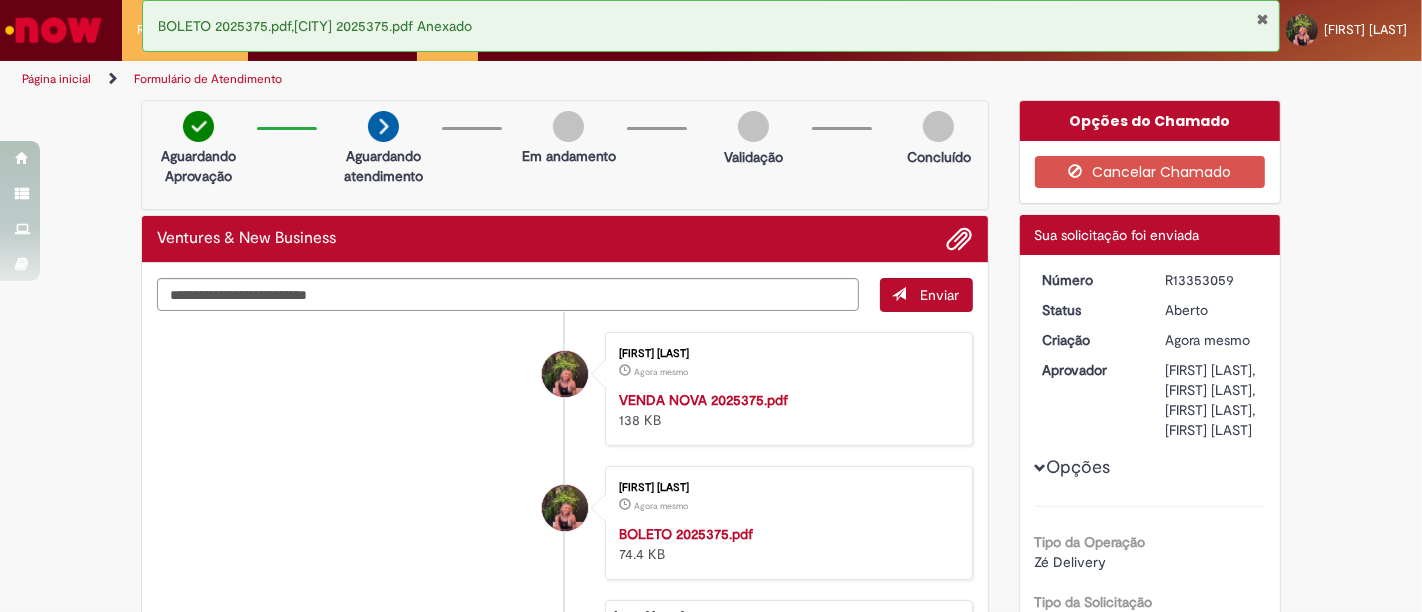 click on "R13353059" at bounding box center (1211, 280) 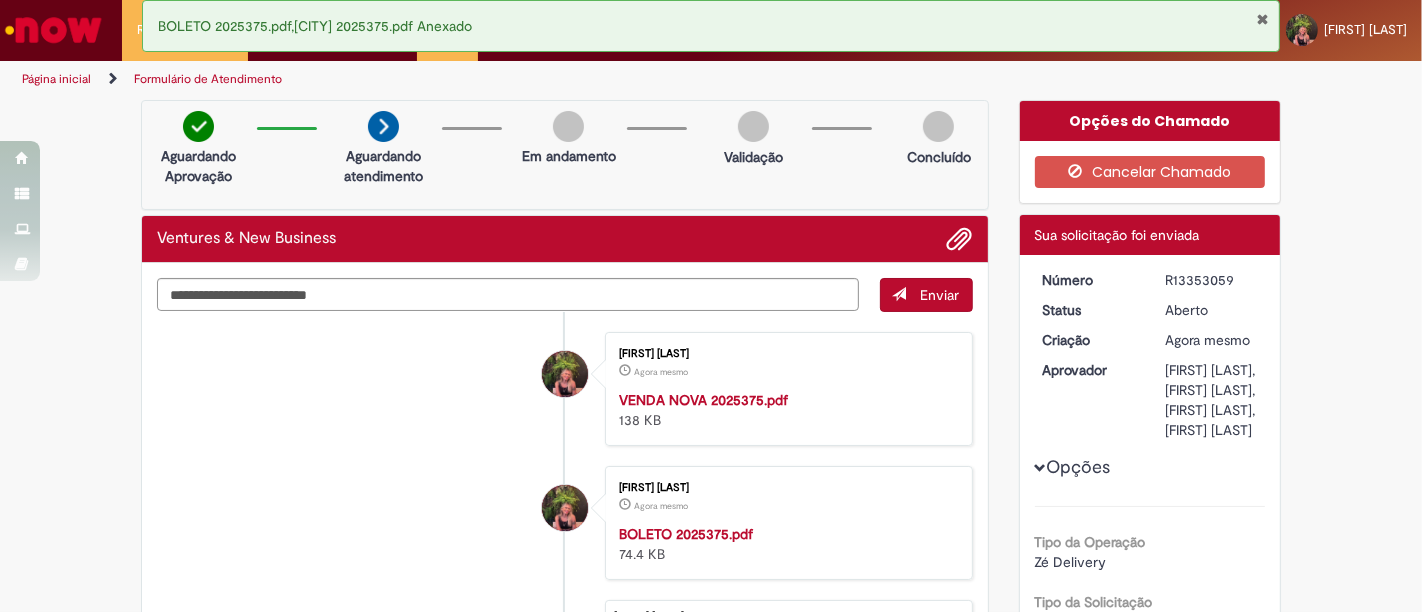 click at bounding box center (1262, 19) 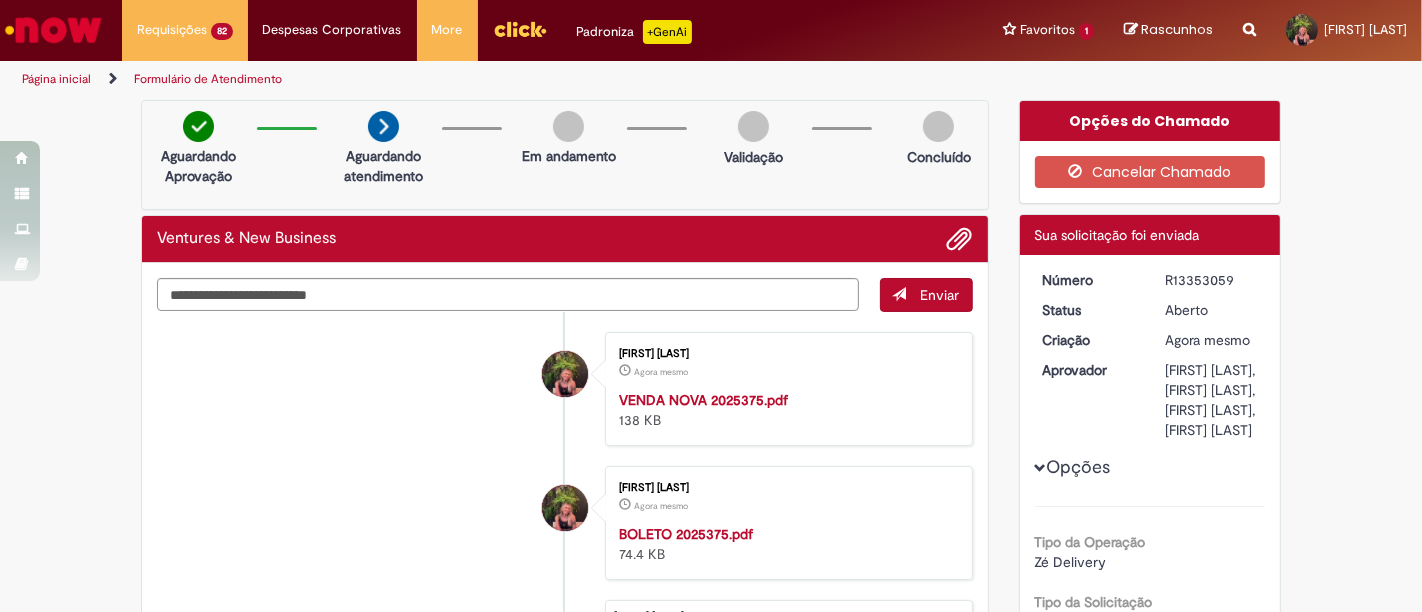 click at bounding box center (520, 29) 